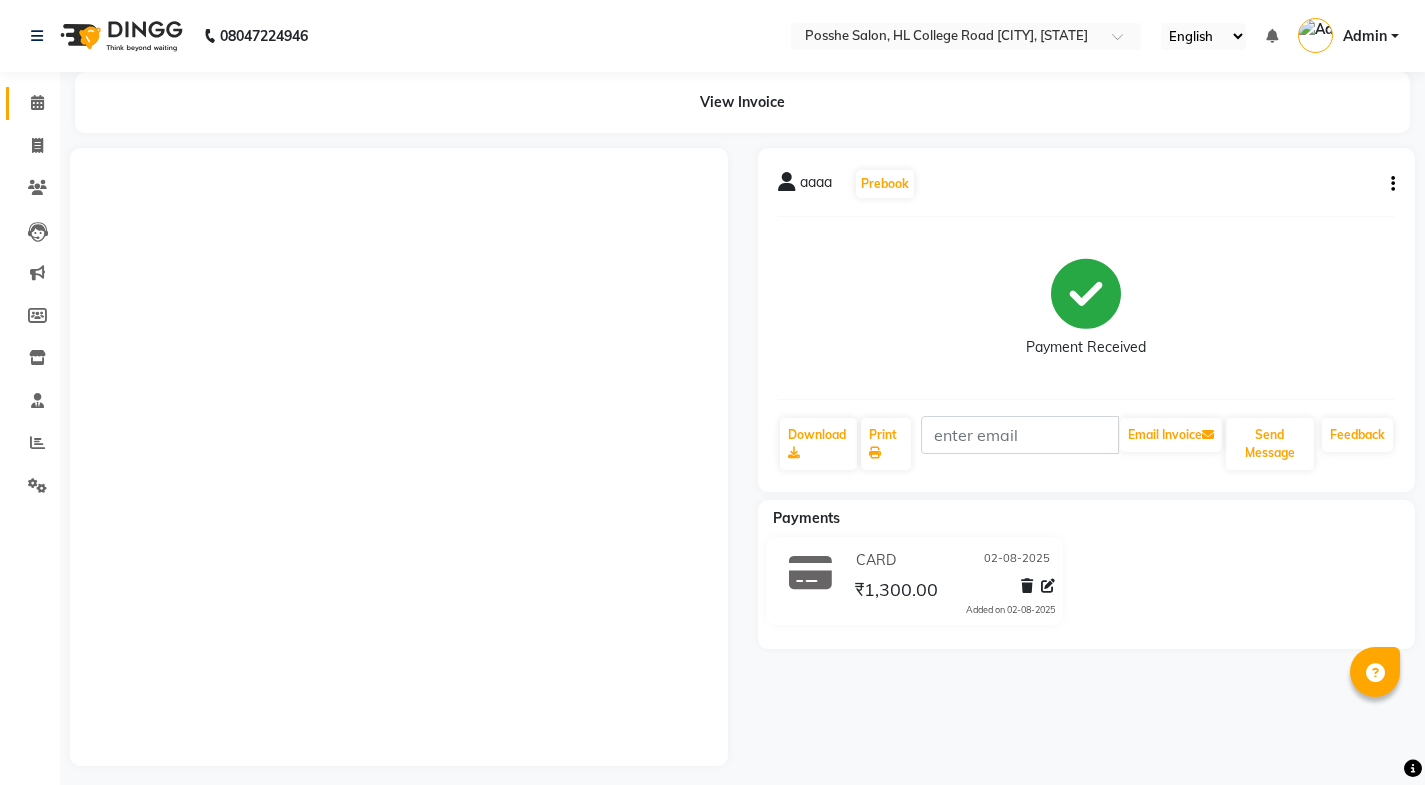 scroll, scrollTop: 0, scrollLeft: 0, axis: both 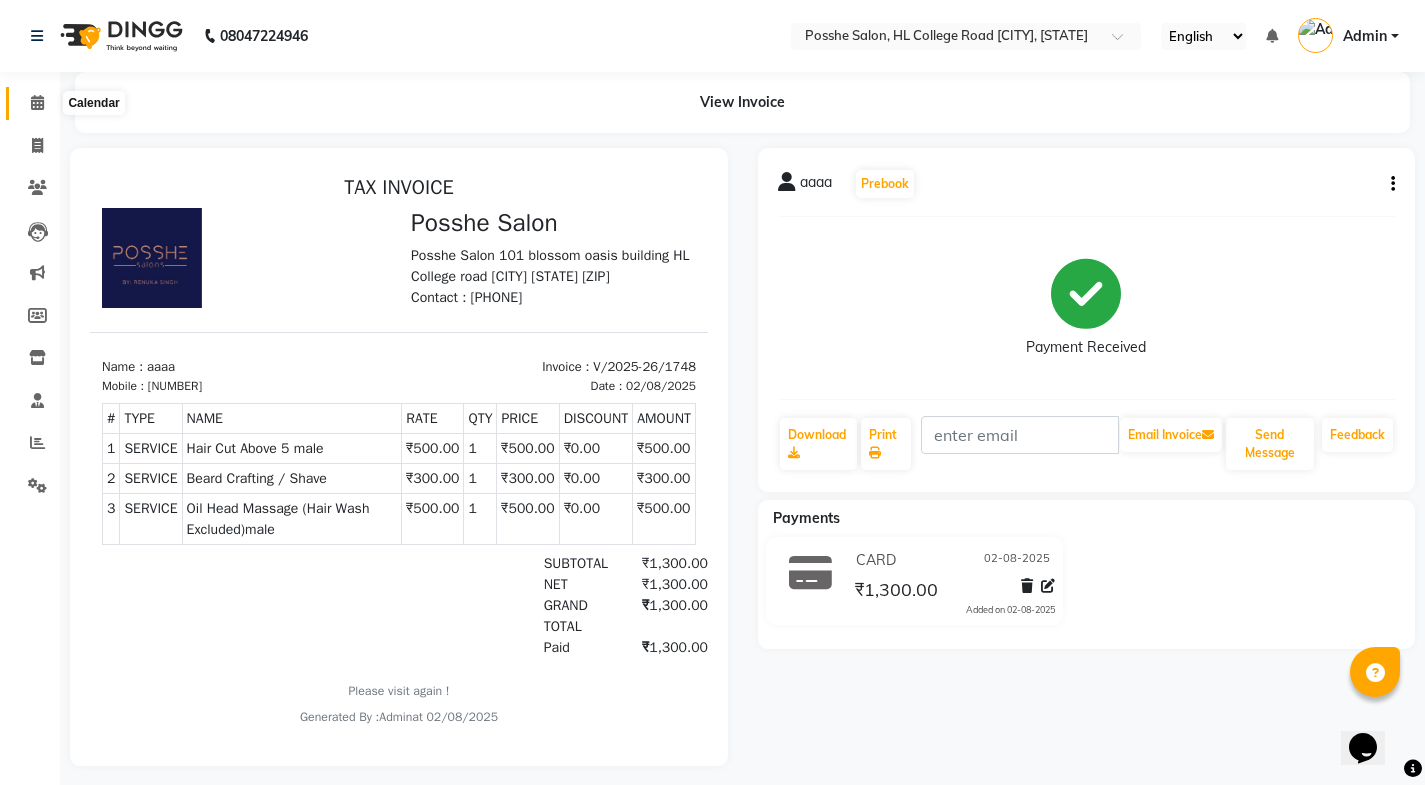 click 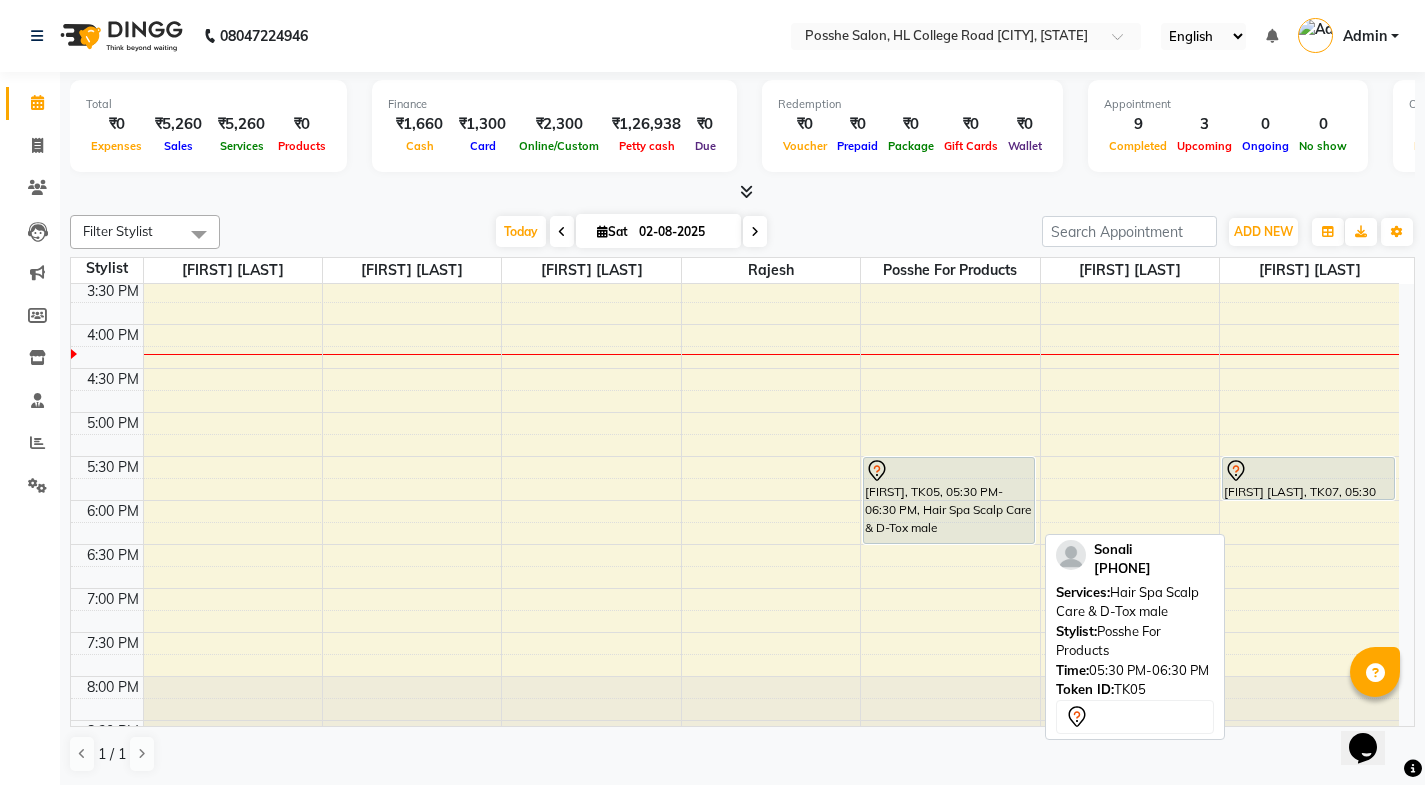 scroll, scrollTop: 701, scrollLeft: 0, axis: vertical 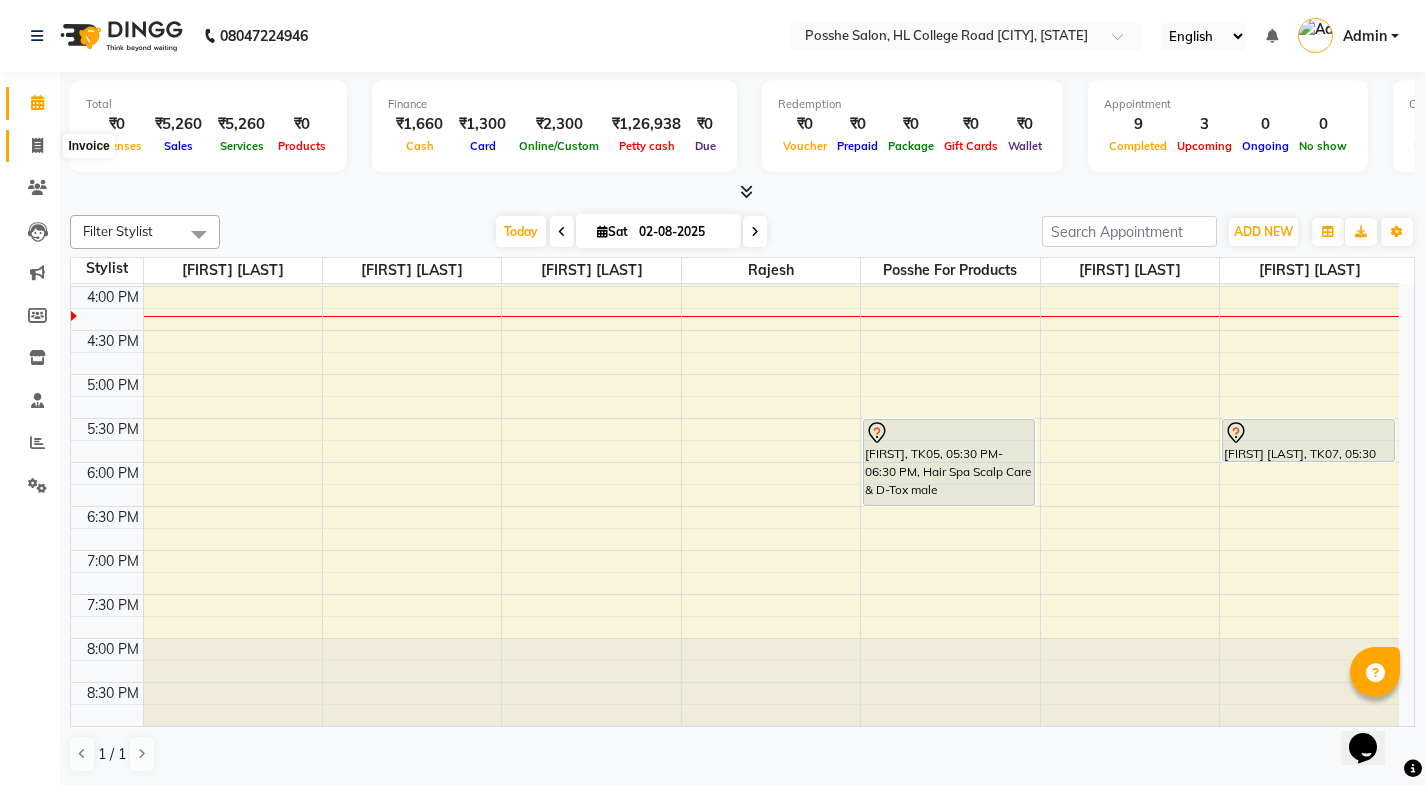 click 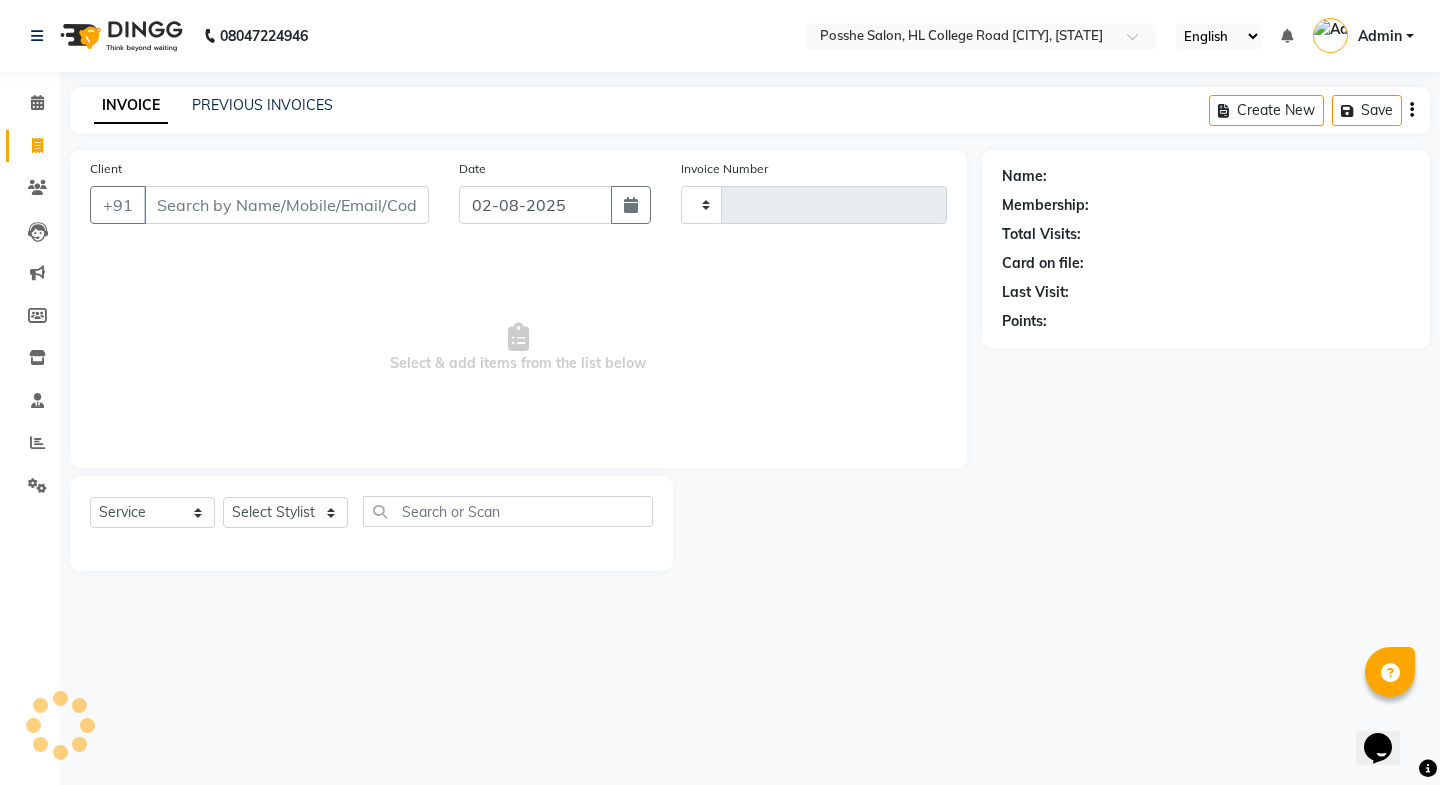 type on "1749" 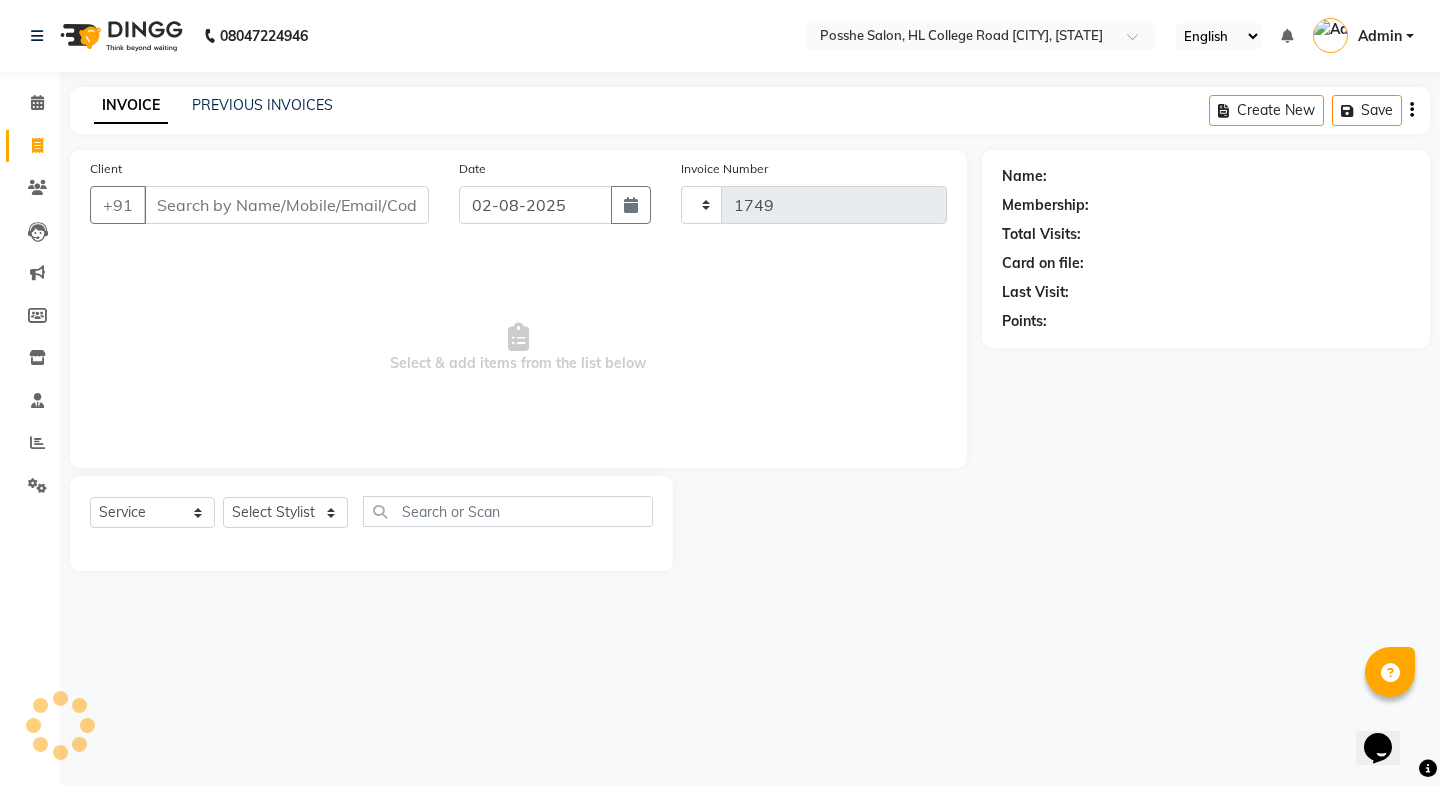 select on "6052" 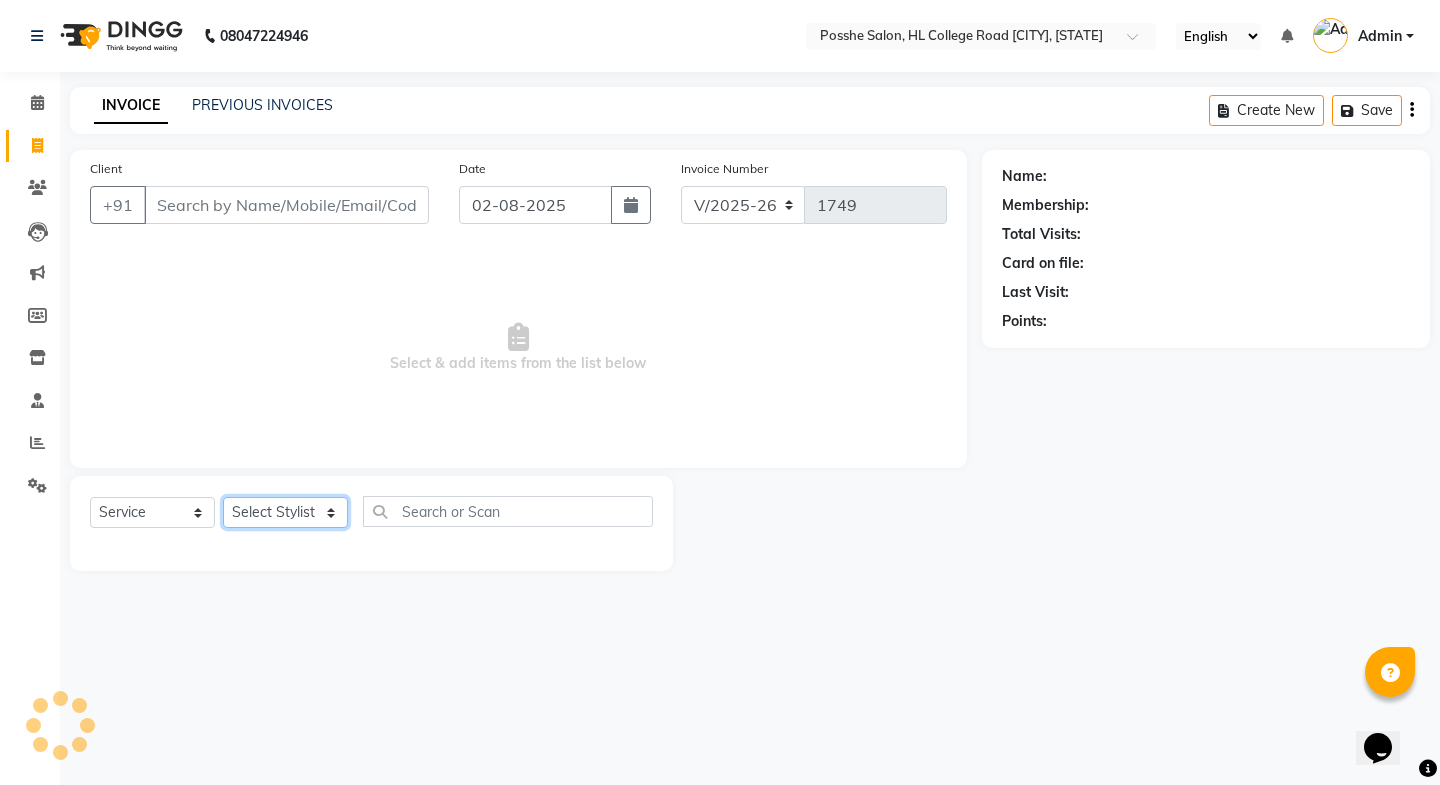 click on "Select Stylist Faheem Salmani Kajal Mali Kamal Chand Posshe for products Rajesh simran bhatiya Sonu Verma" 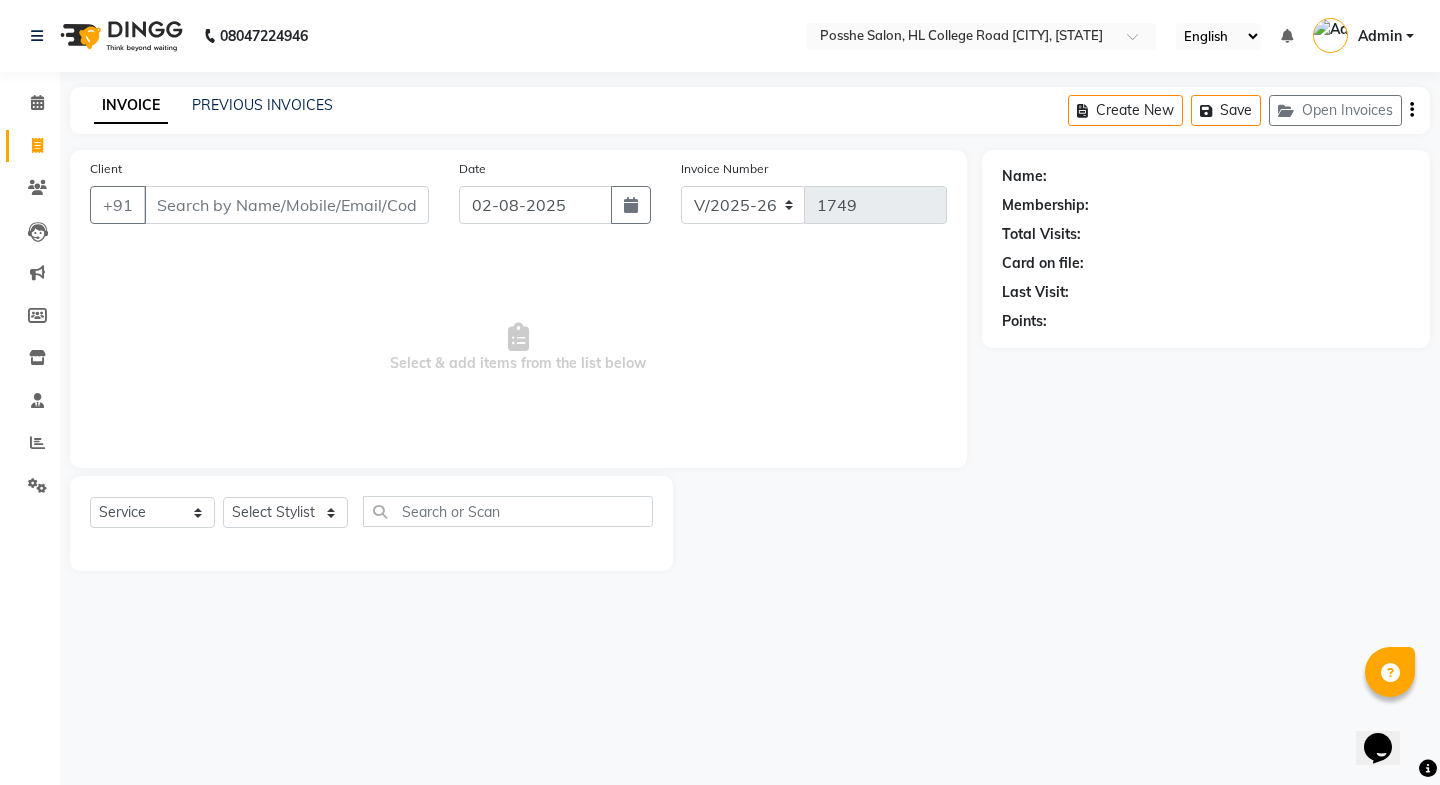 click on "Select & add items from the list below" at bounding box center [518, 348] 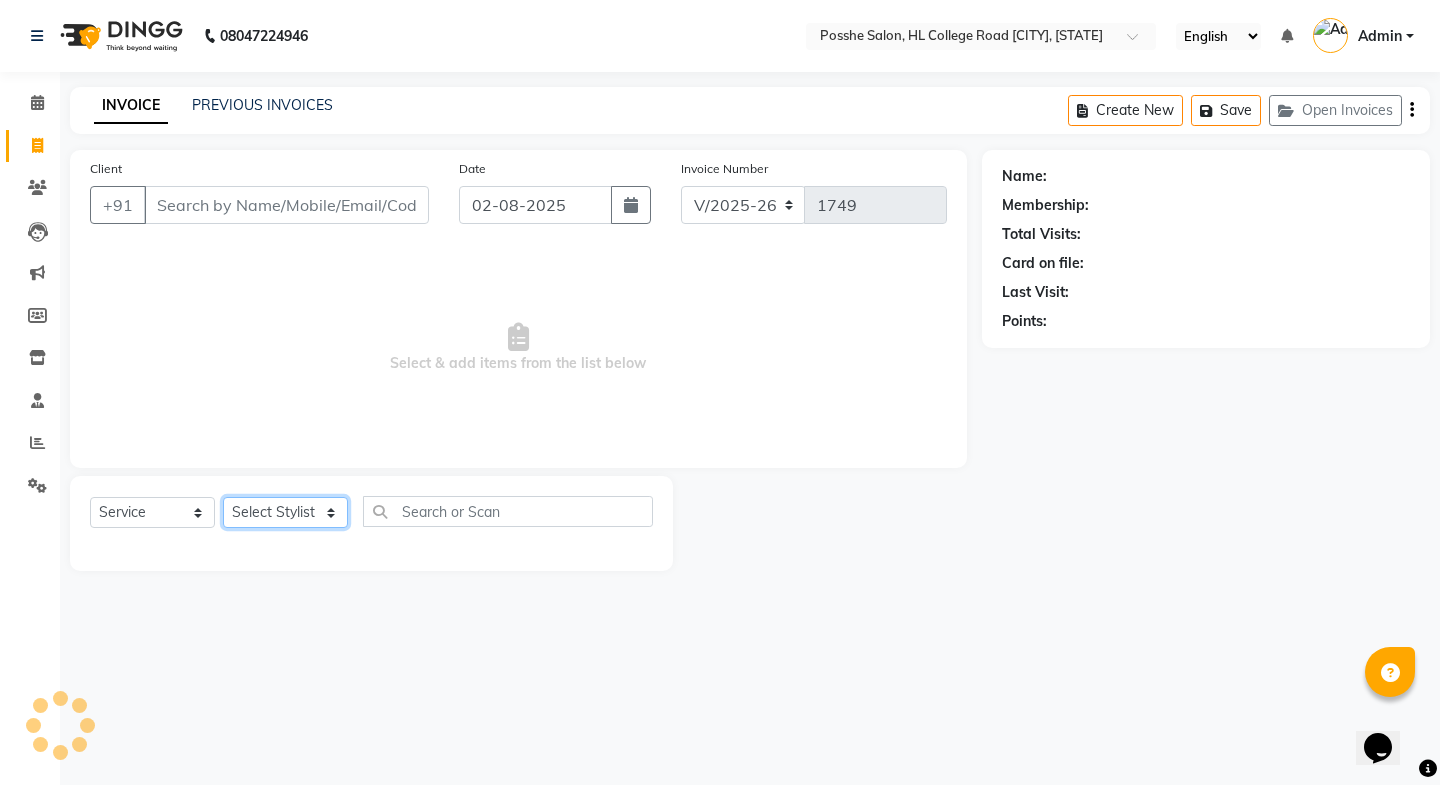 click on "Select Stylist Faheem Salmani Kajal Mali Kamal Chand Posshe for products Rajesh simran bhatiya Sonu Verma" 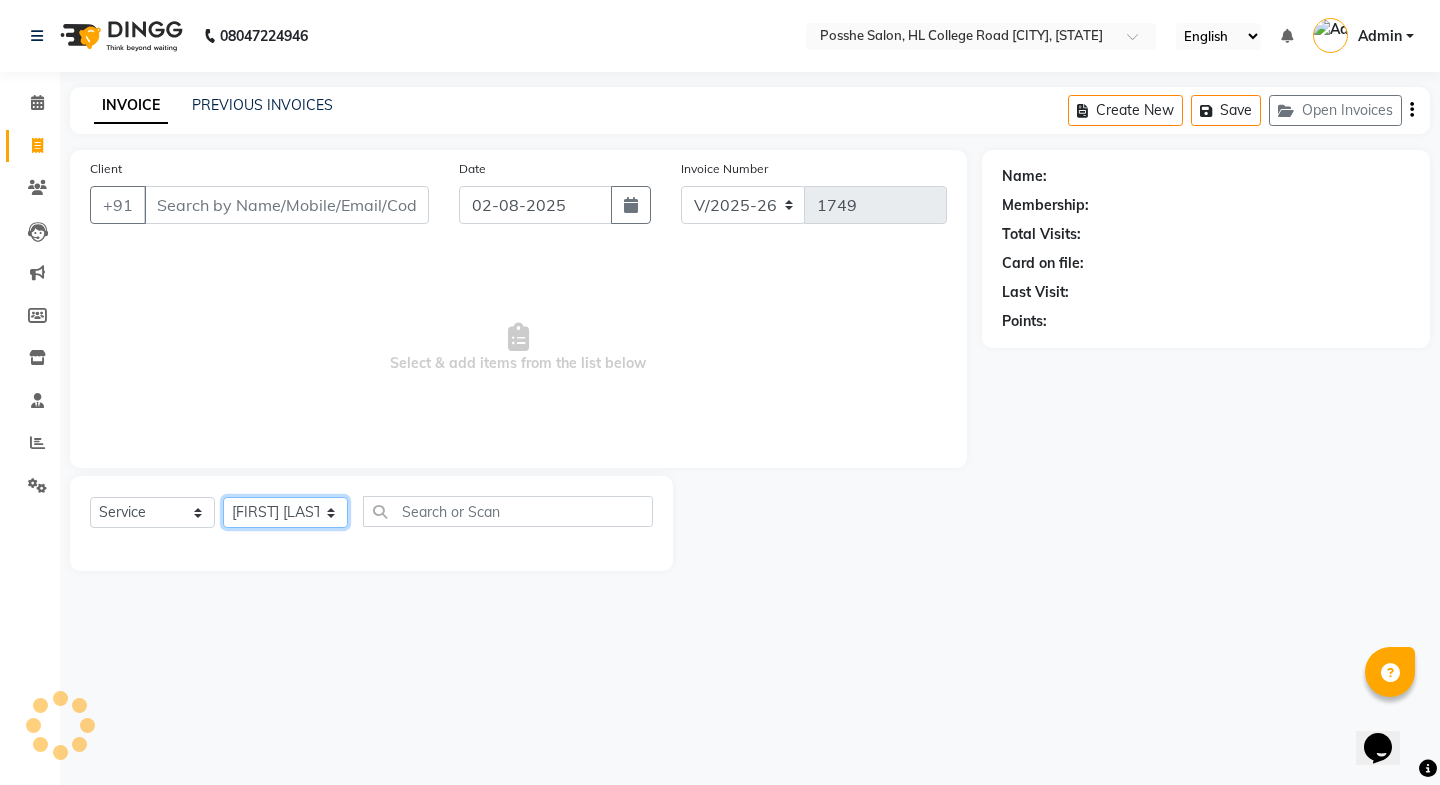 click on "Select Stylist Faheem Salmani Kajal Mali Kamal Chand Posshe for products Rajesh simran bhatiya Sonu Verma" 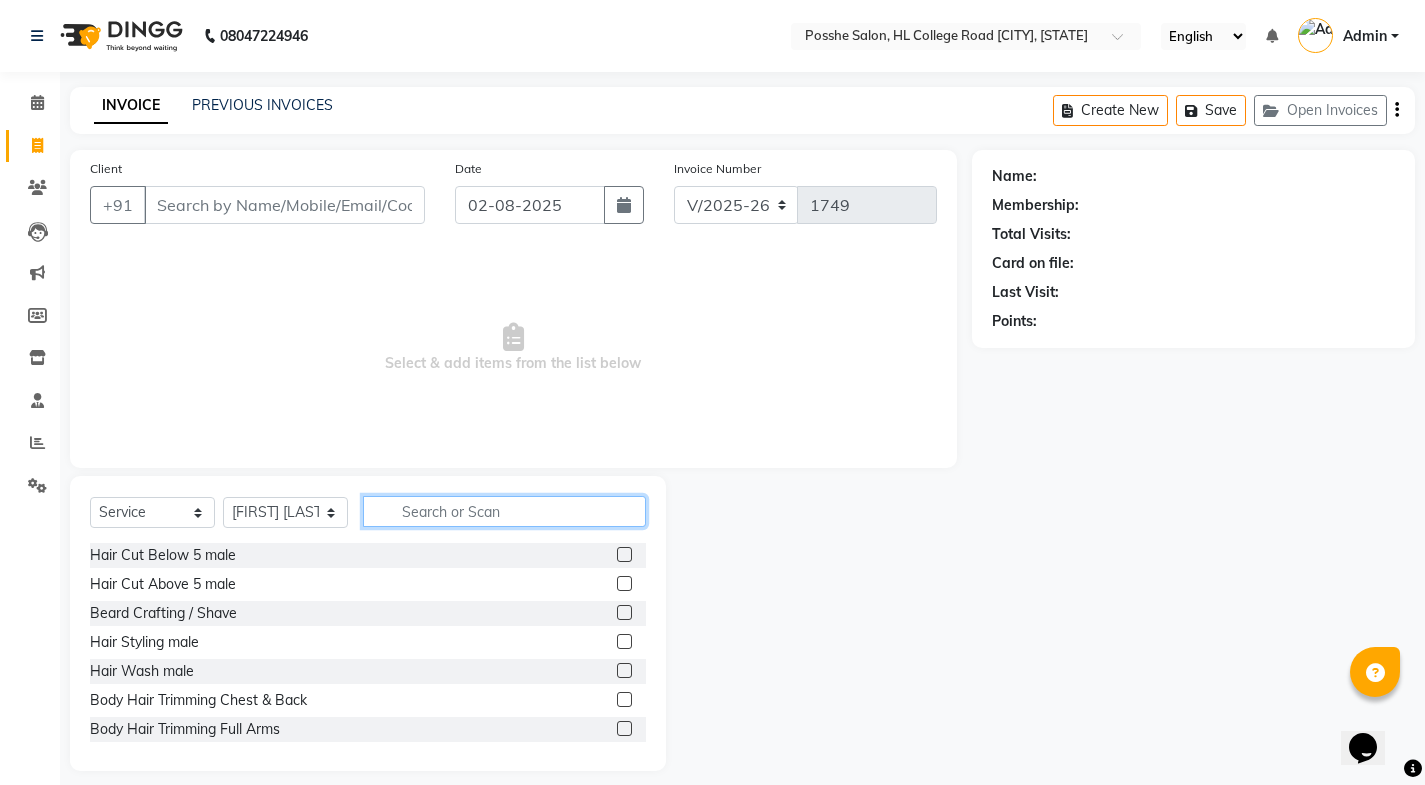 click 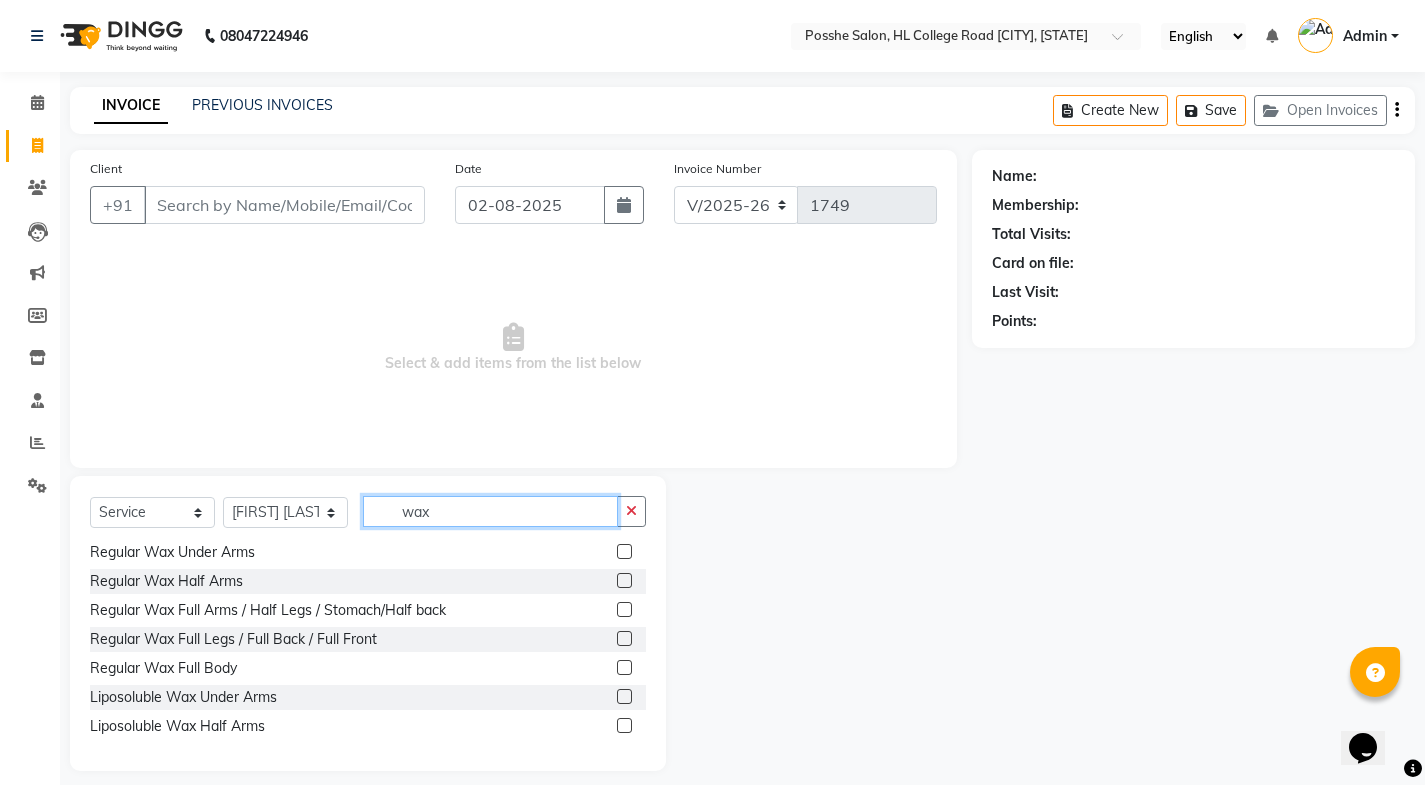 scroll, scrollTop: 300, scrollLeft: 0, axis: vertical 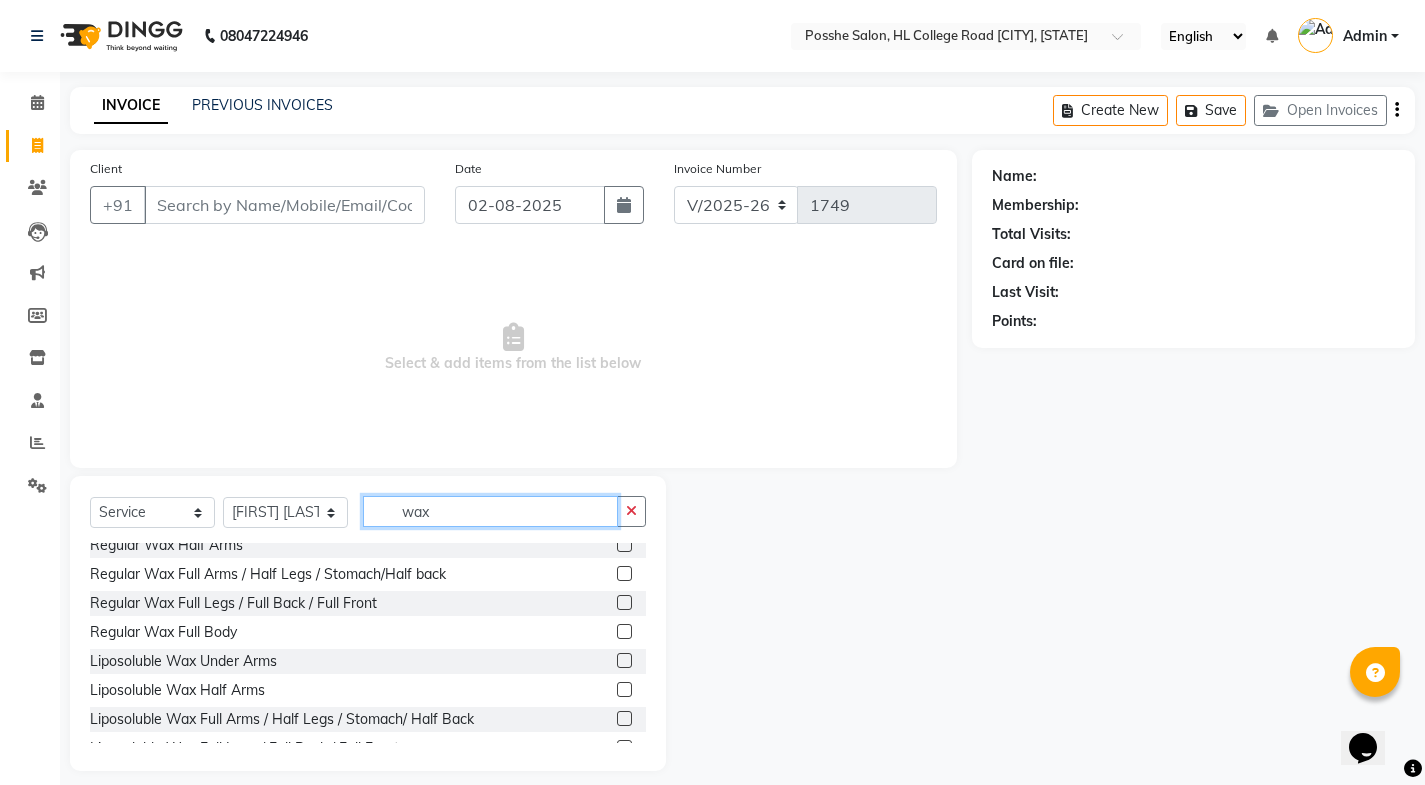 type on "wax" 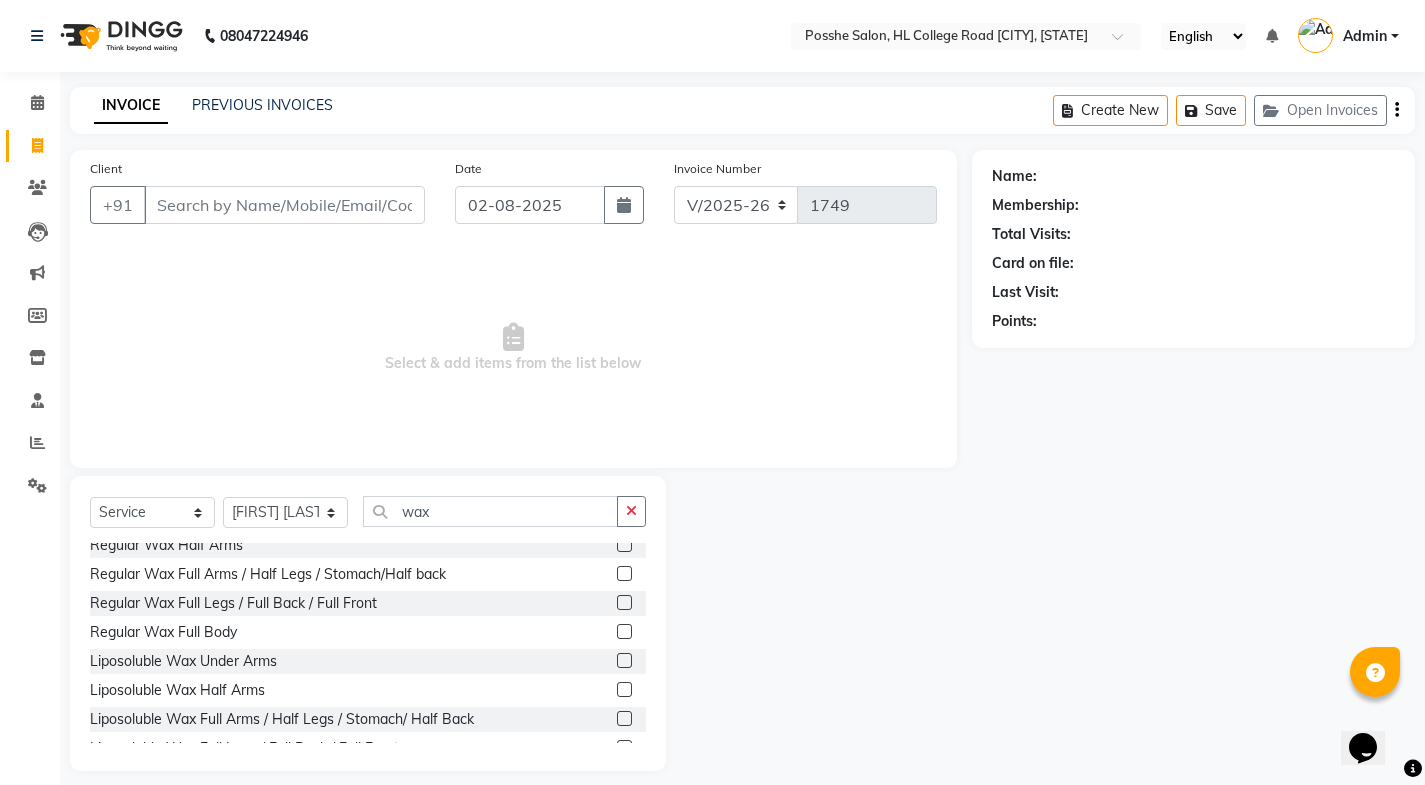 click 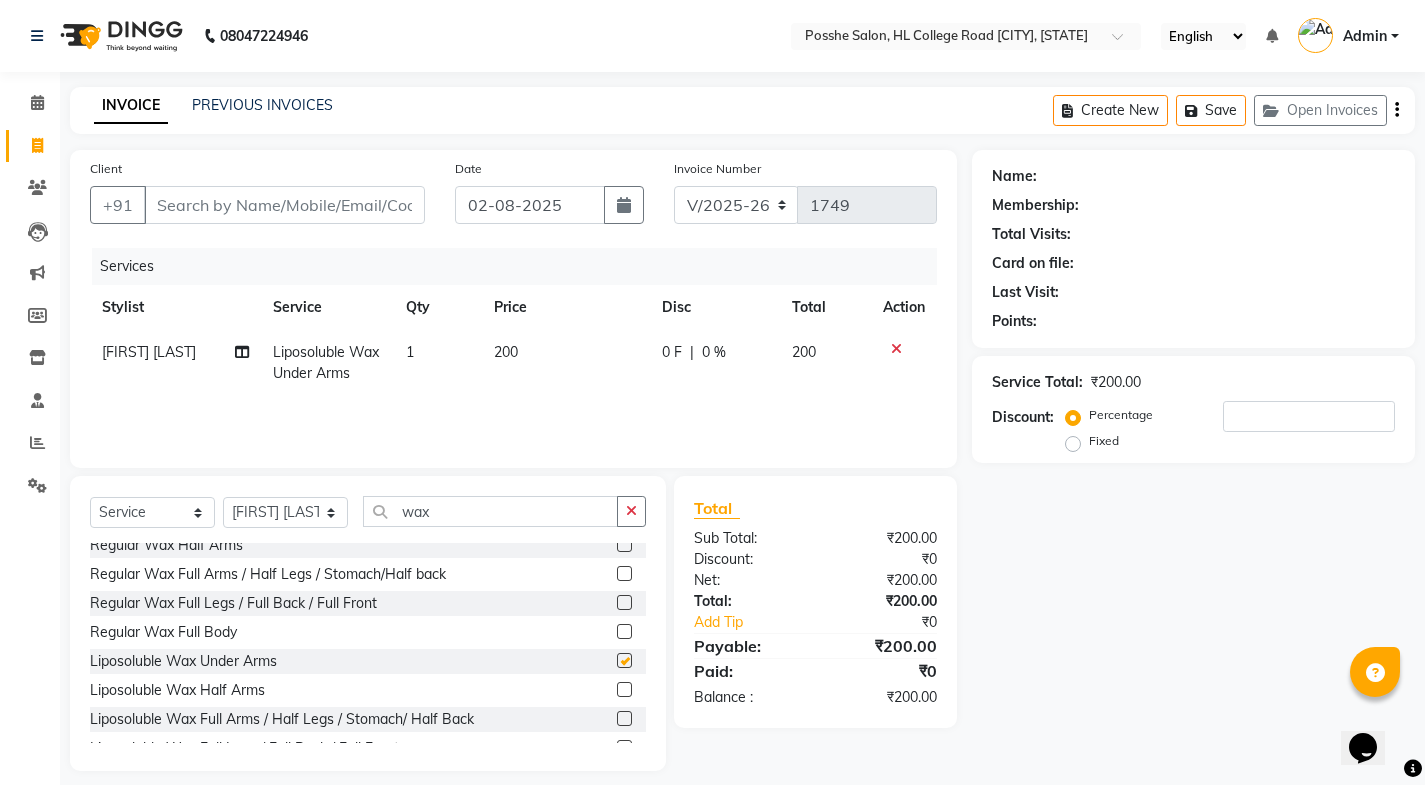 checkbox on "false" 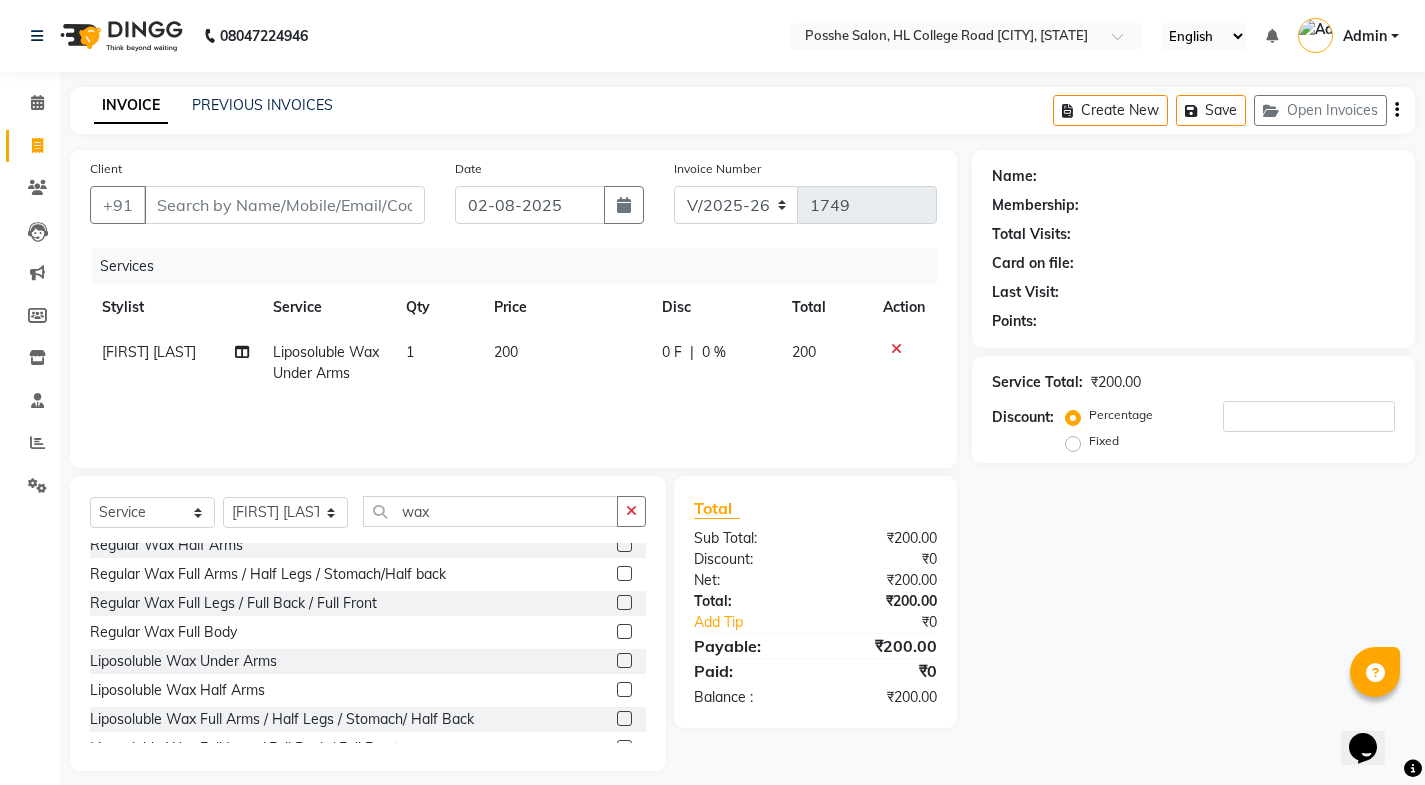 scroll, scrollTop: 400, scrollLeft: 0, axis: vertical 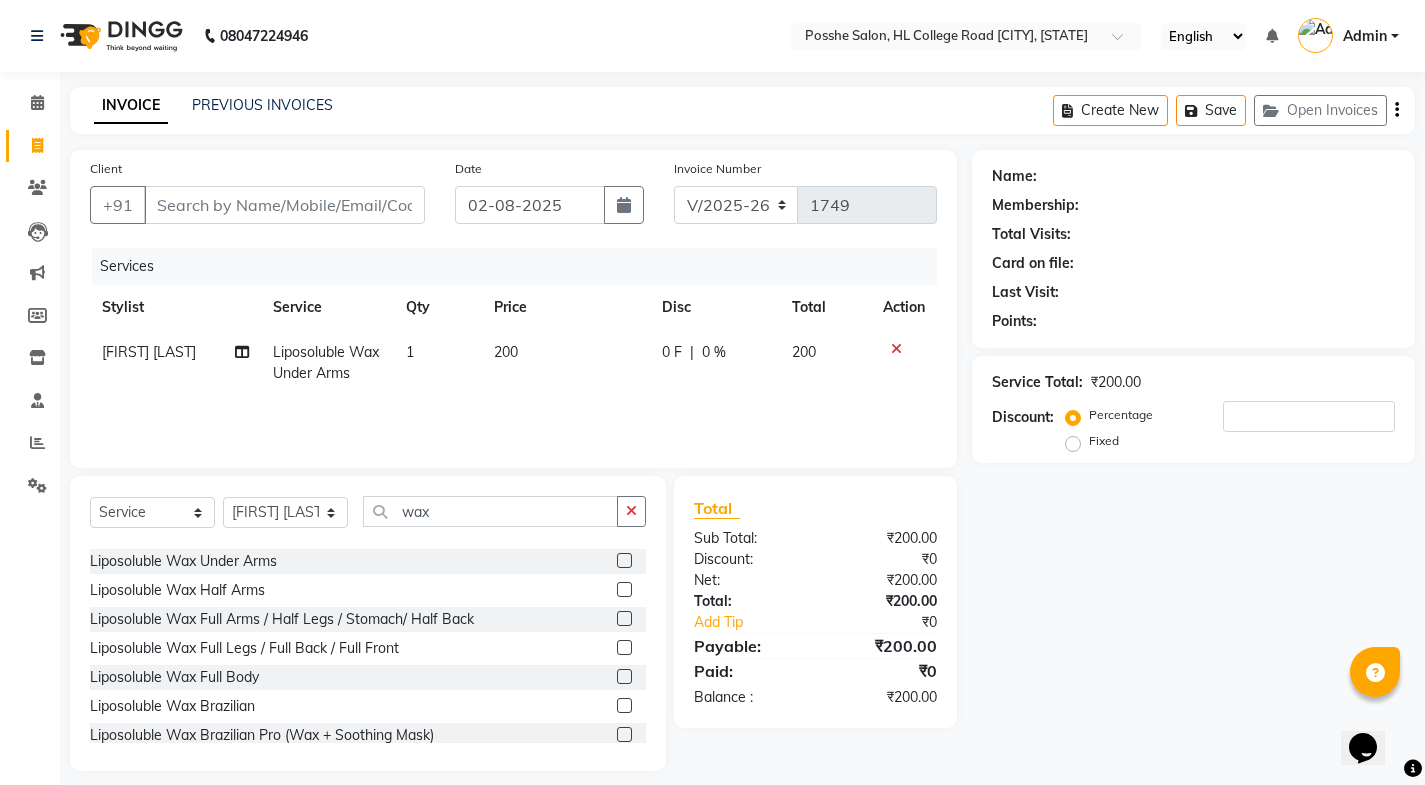 click 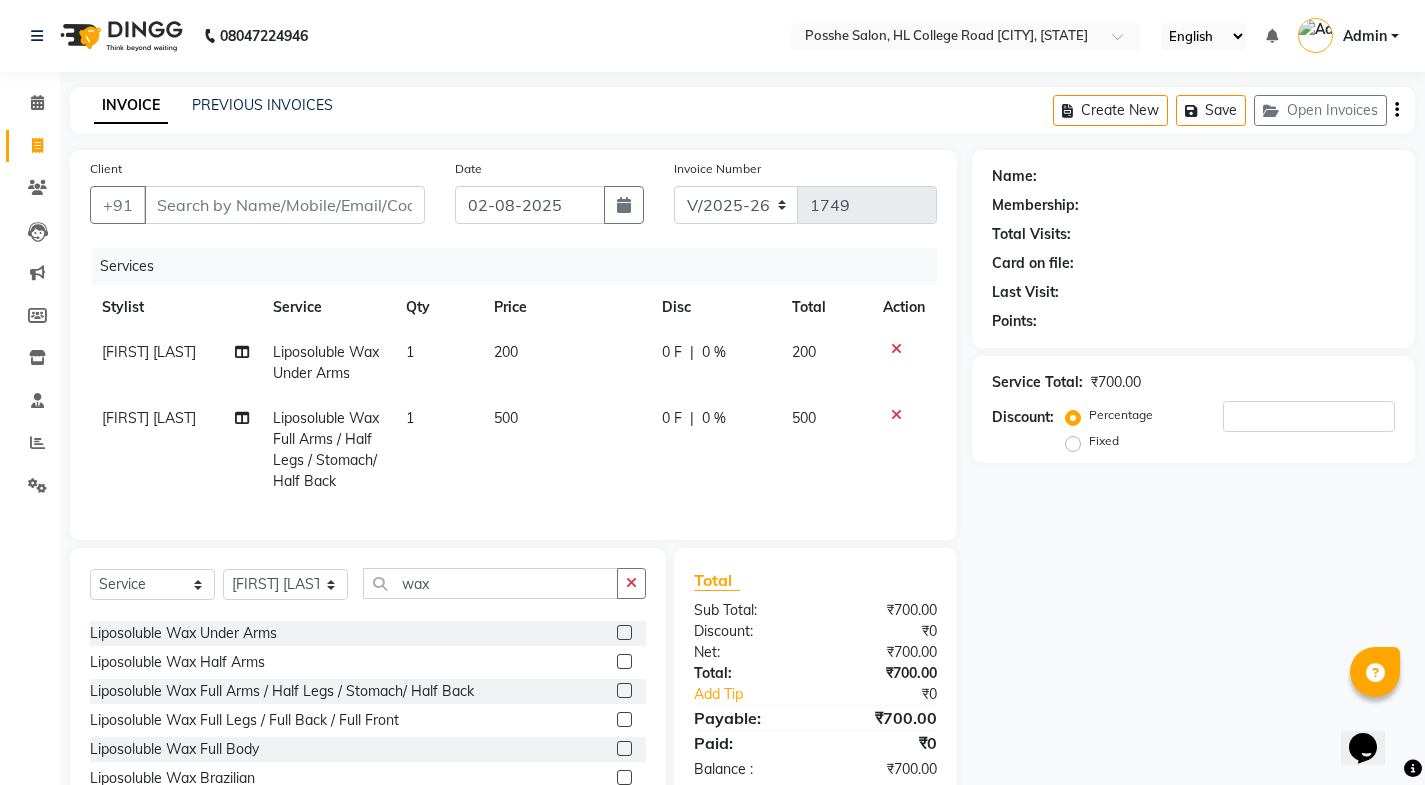 click 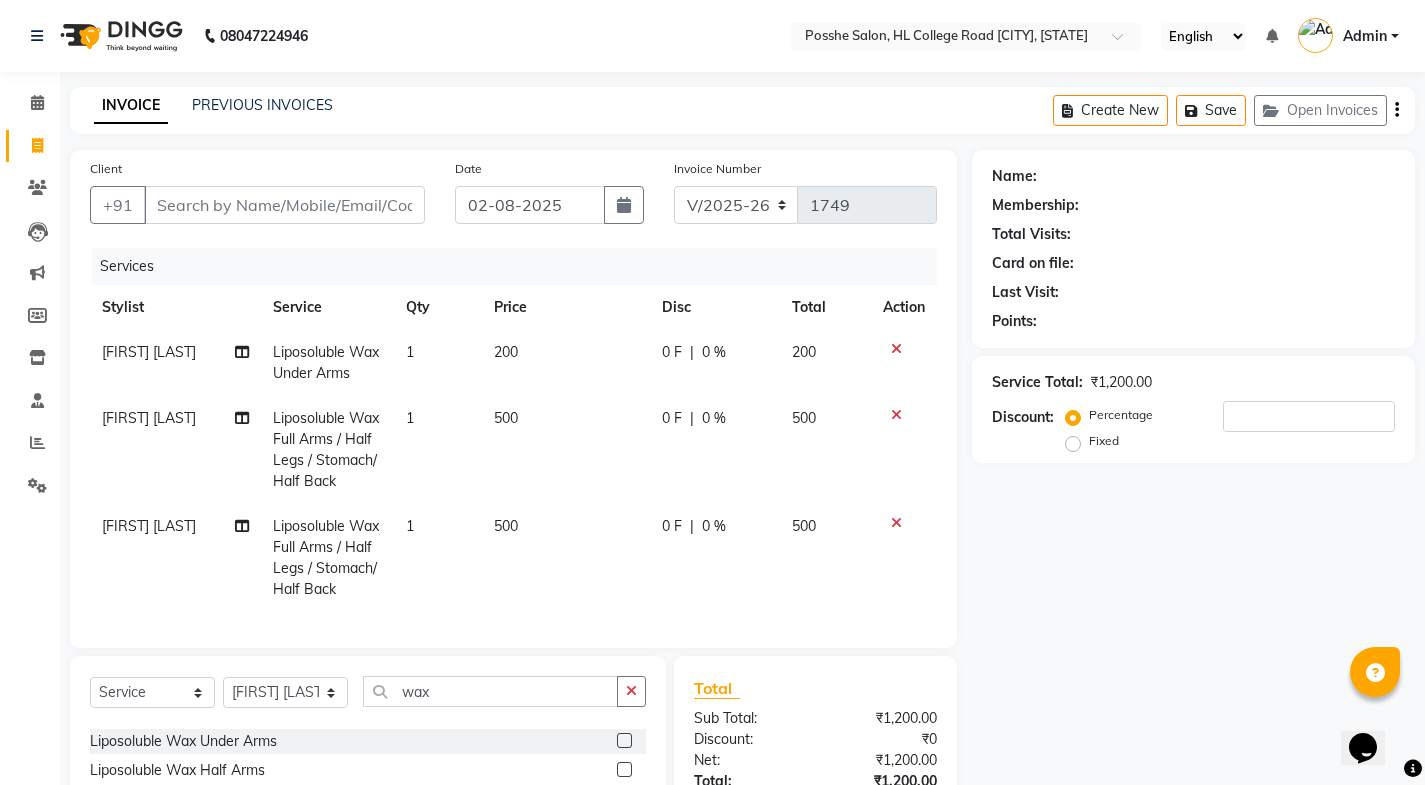 checkbox on "false" 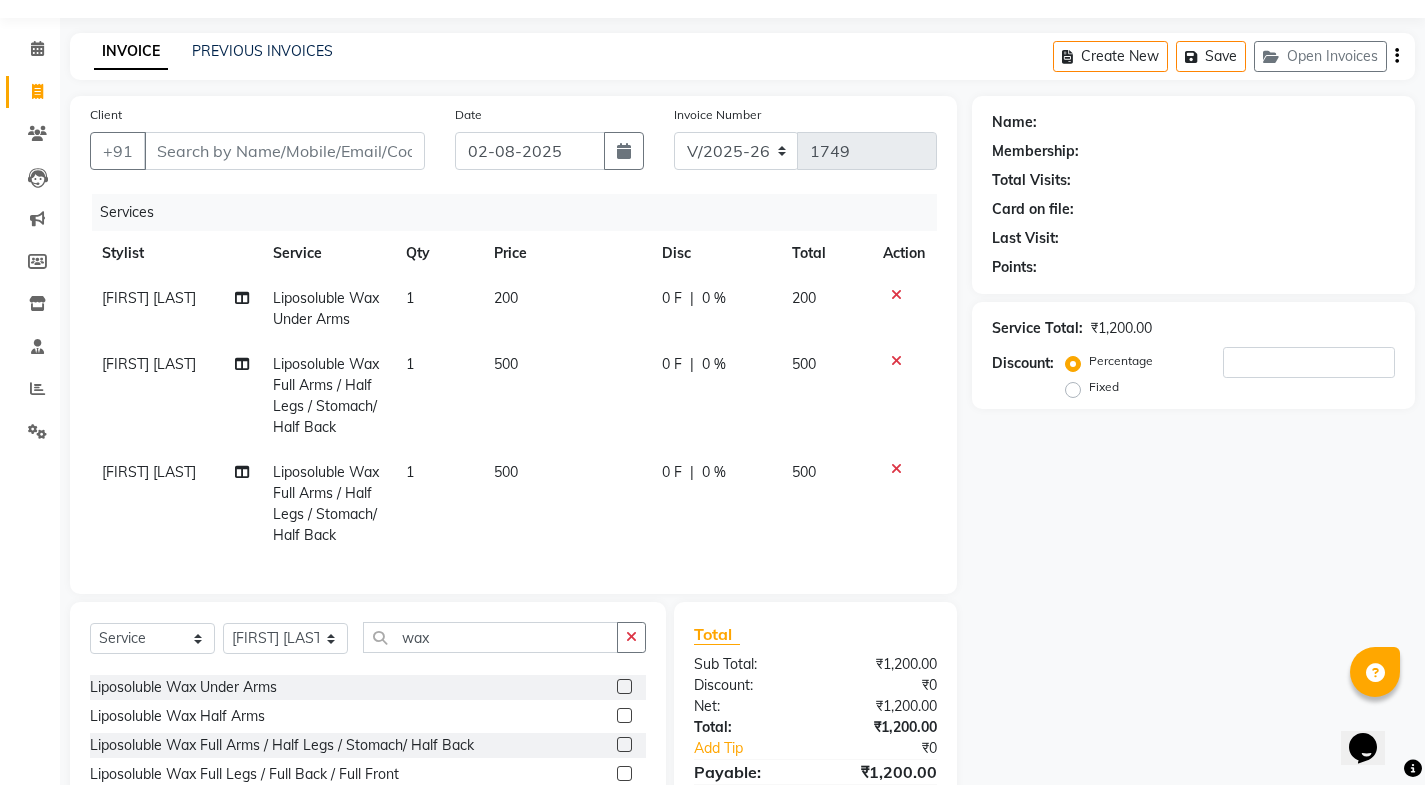 scroll, scrollTop: 100, scrollLeft: 0, axis: vertical 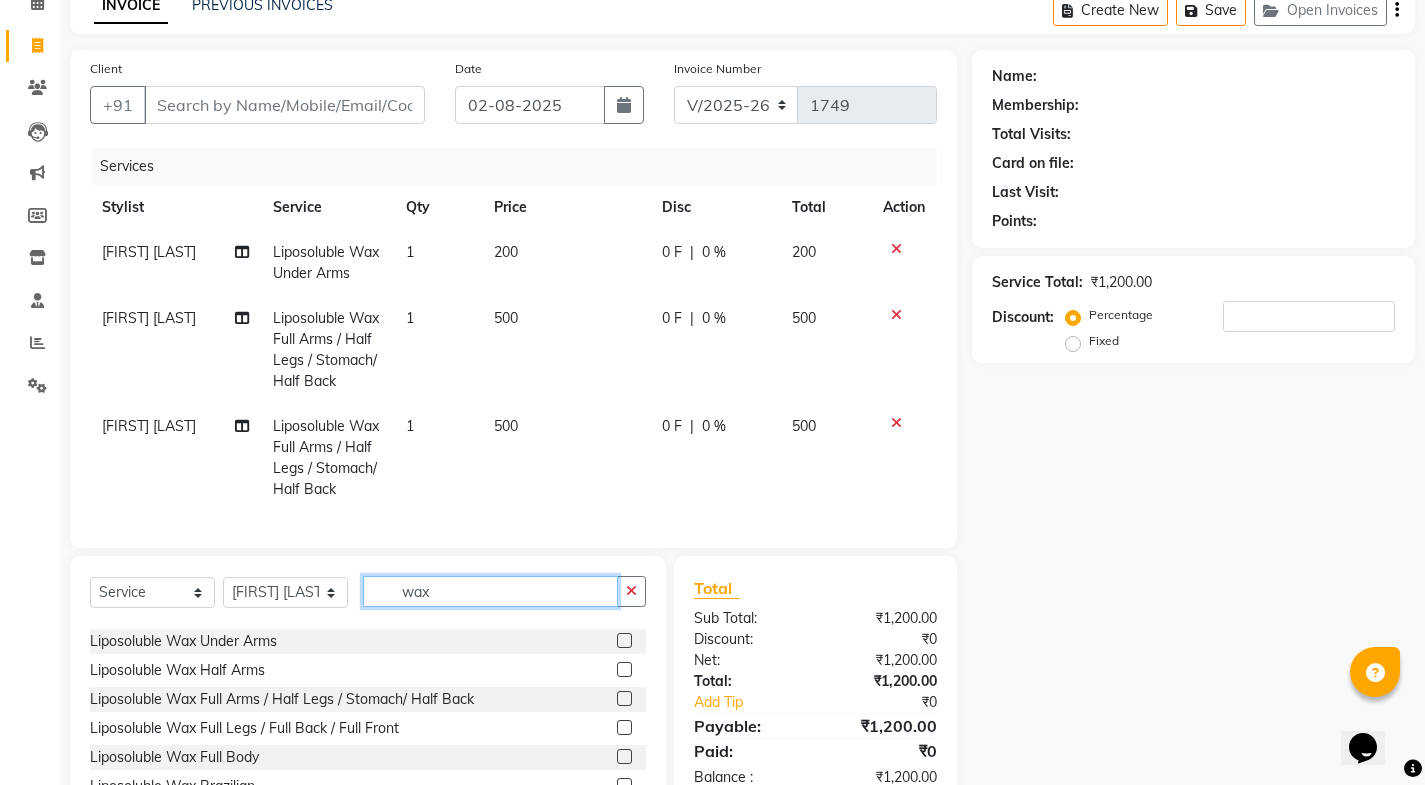 drag, startPoint x: 533, startPoint y: 607, endPoint x: 610, endPoint y: 585, distance: 80.08121 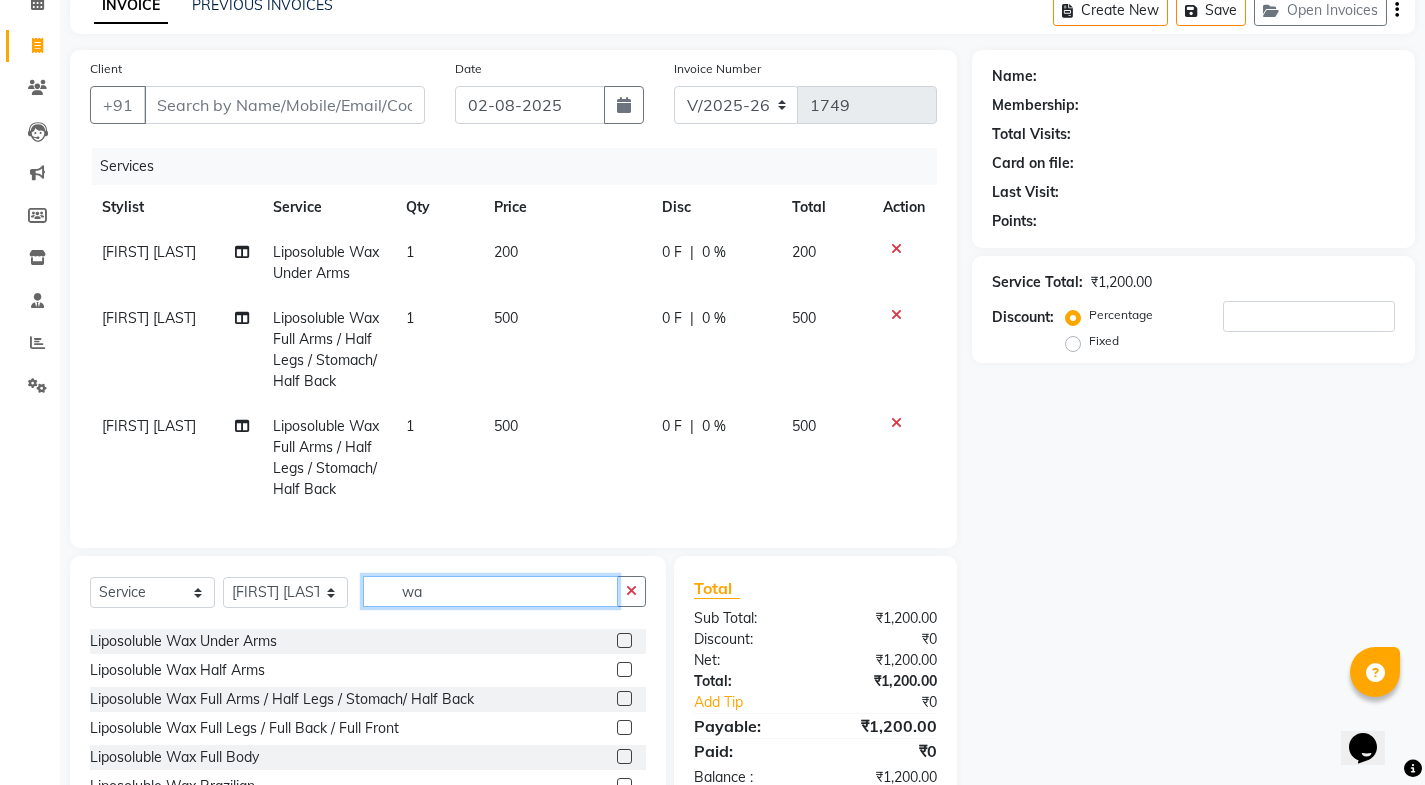 type on "w" 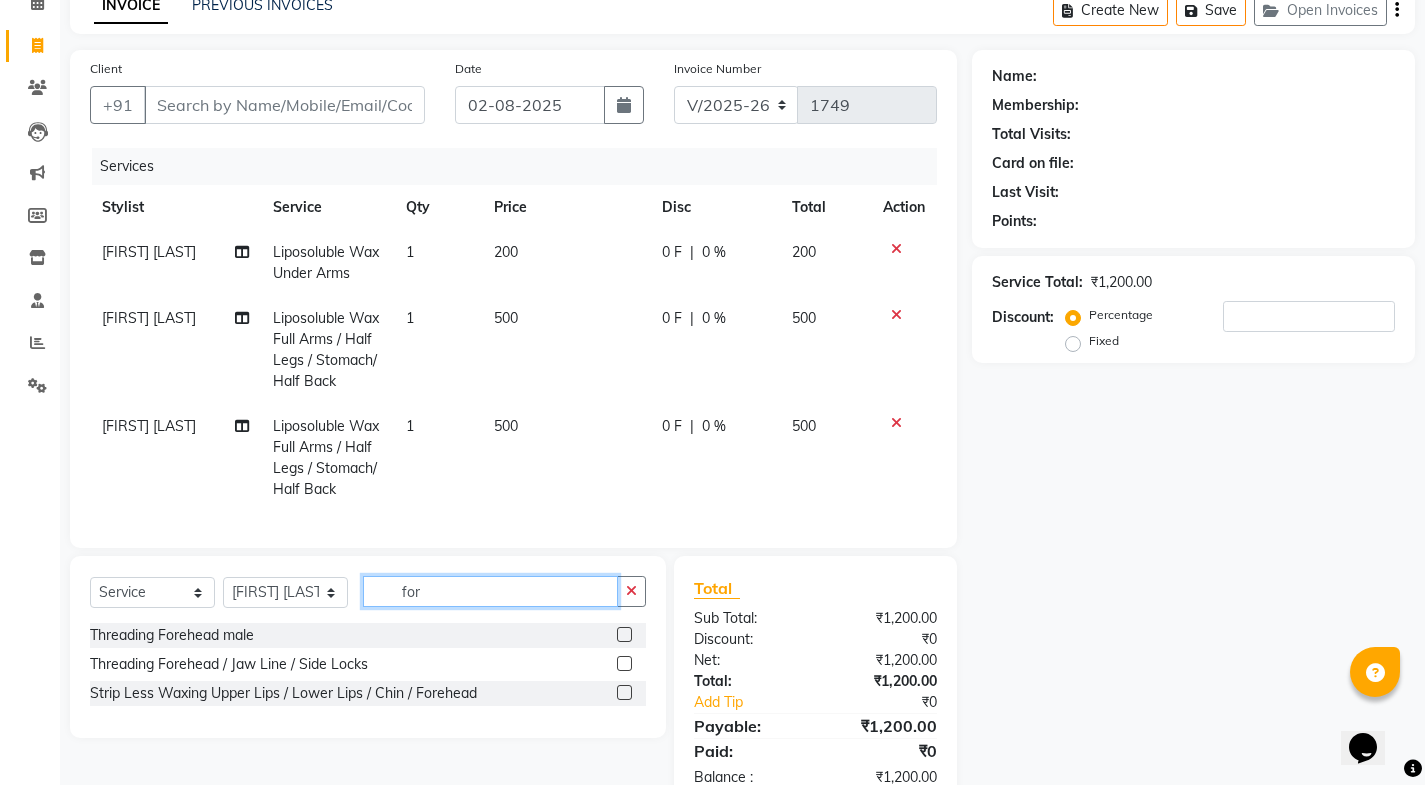 scroll, scrollTop: 0, scrollLeft: 0, axis: both 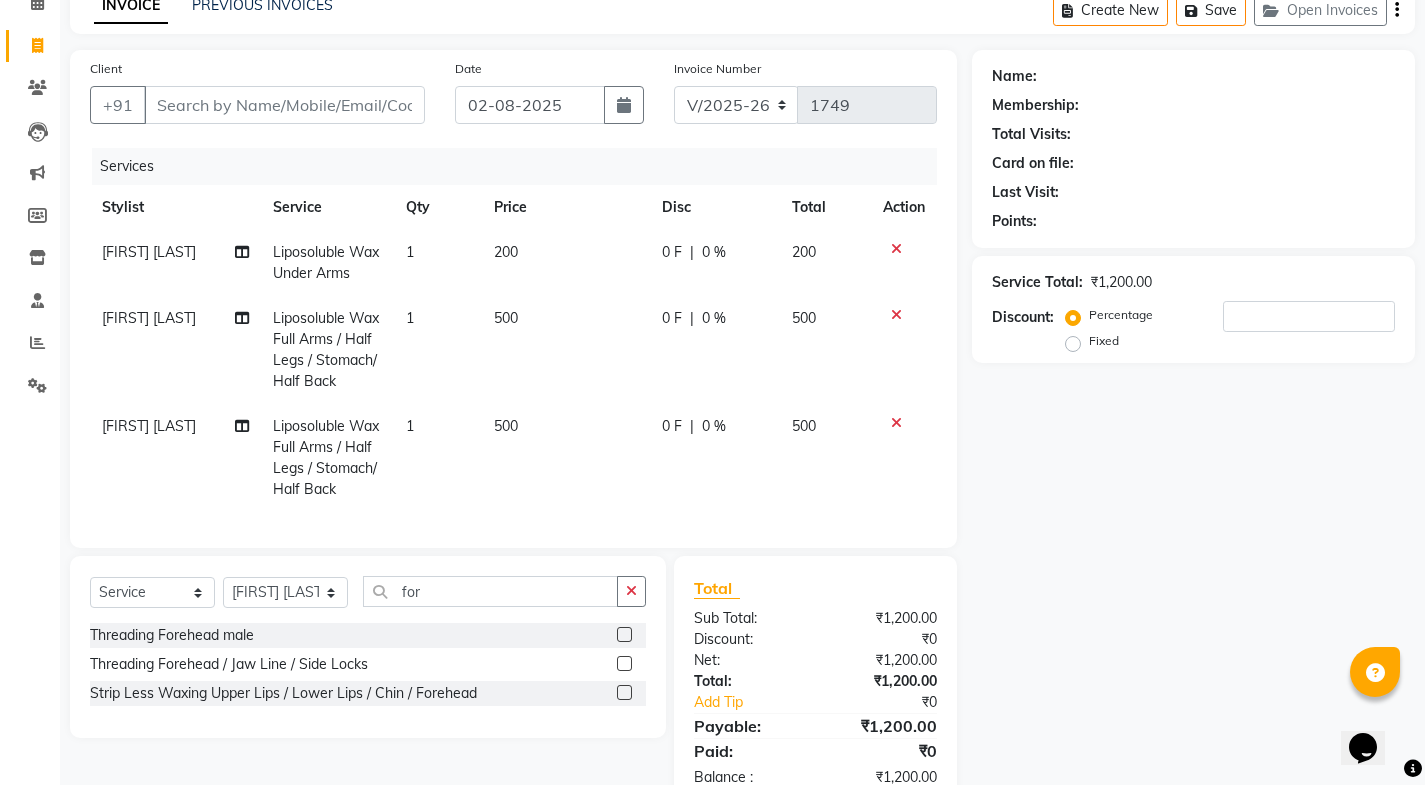 click 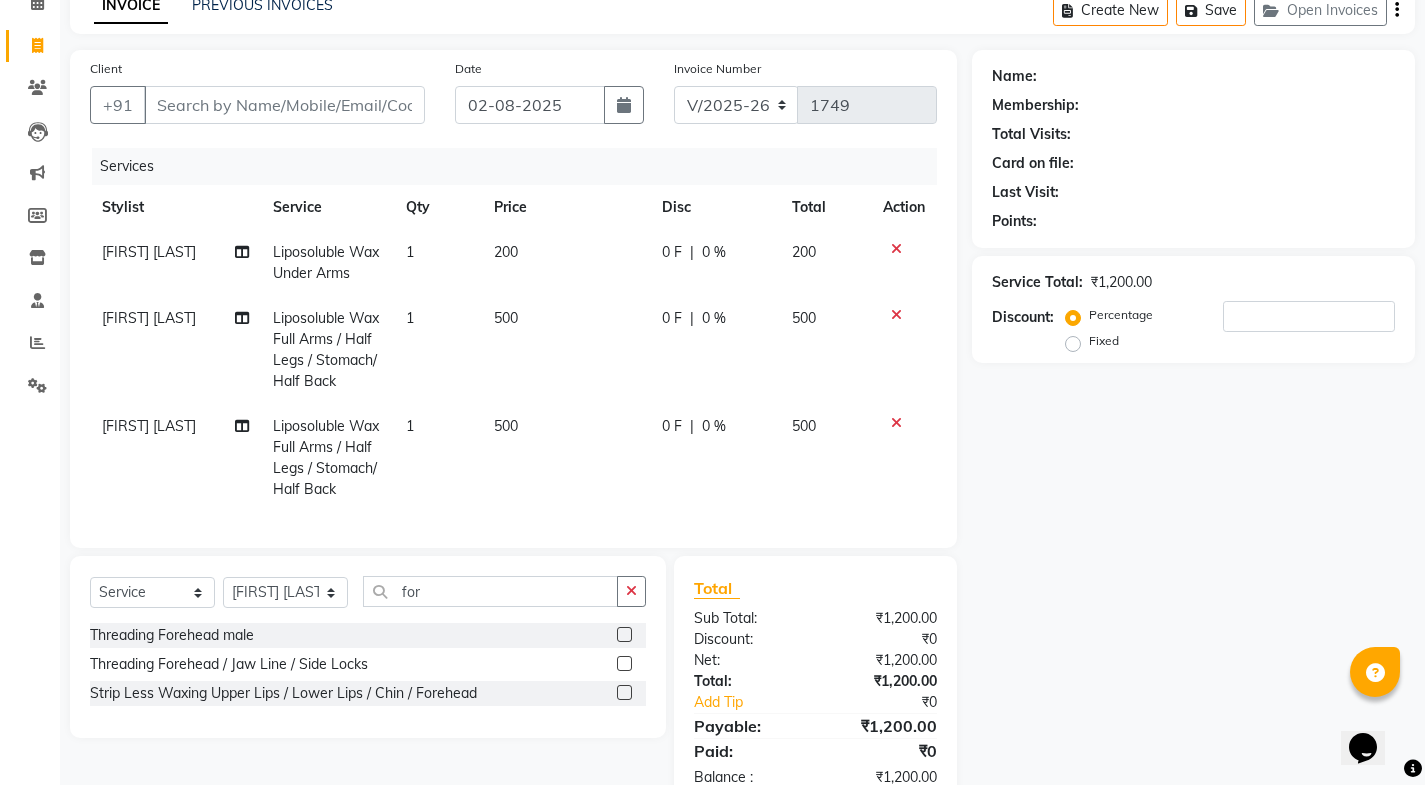 click at bounding box center (623, 664) 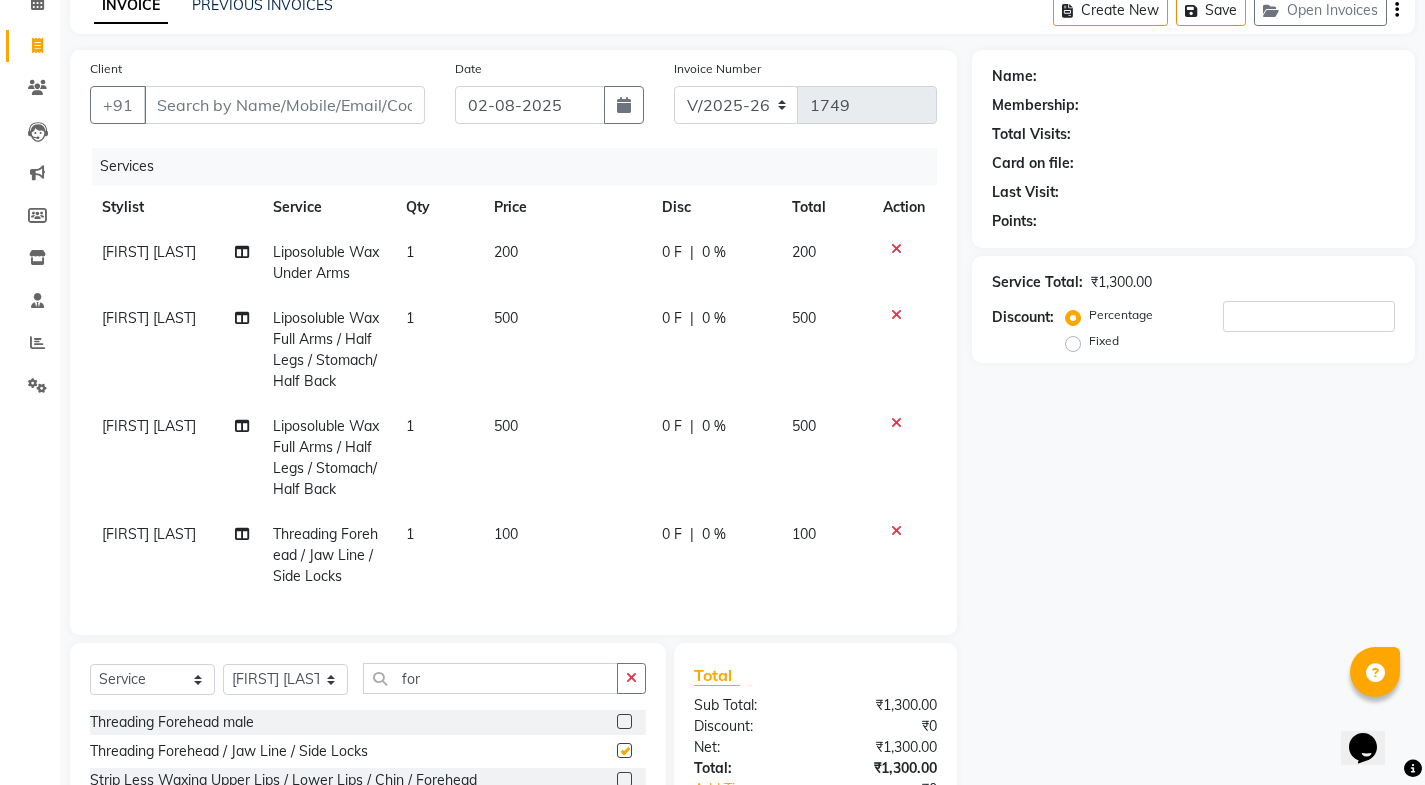 checkbox on "false" 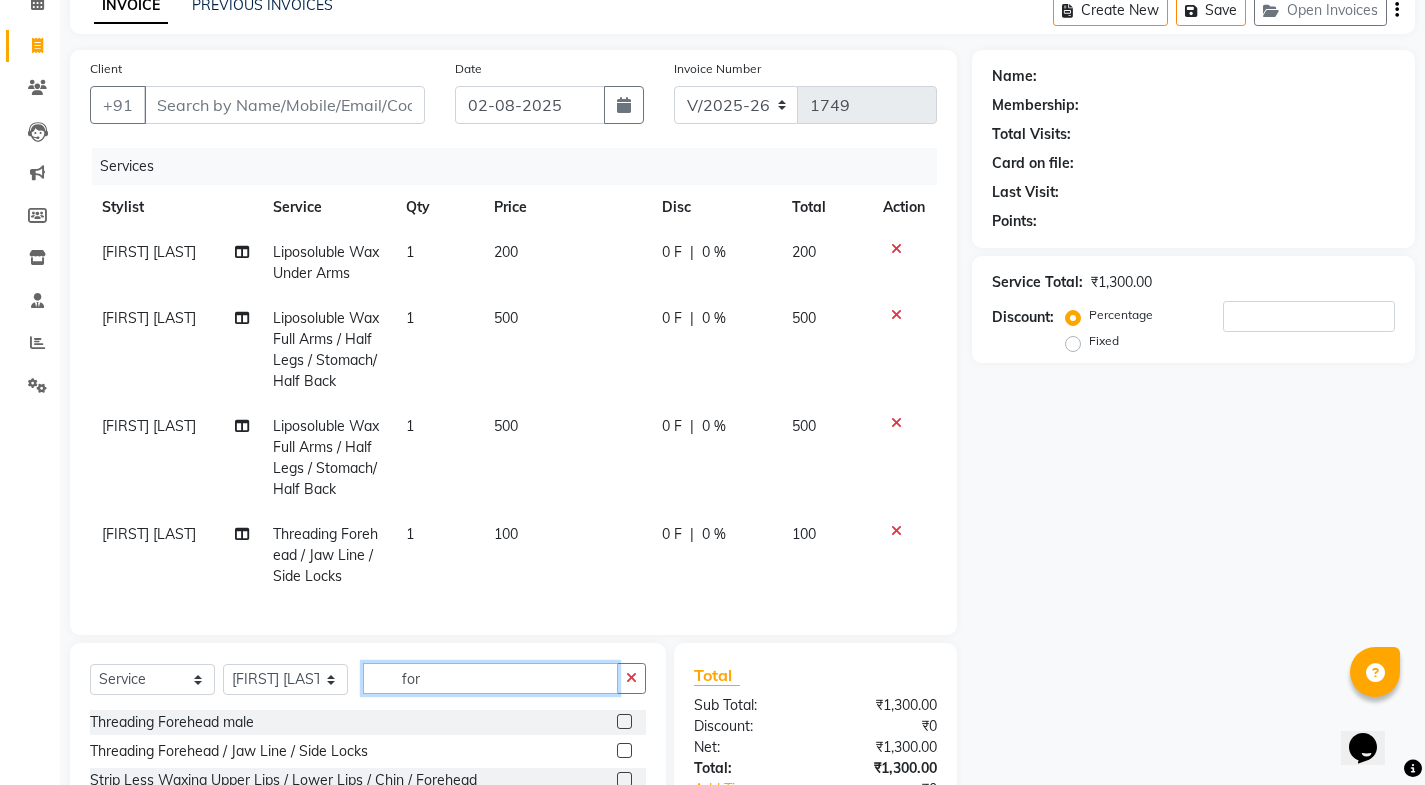 click on "for" 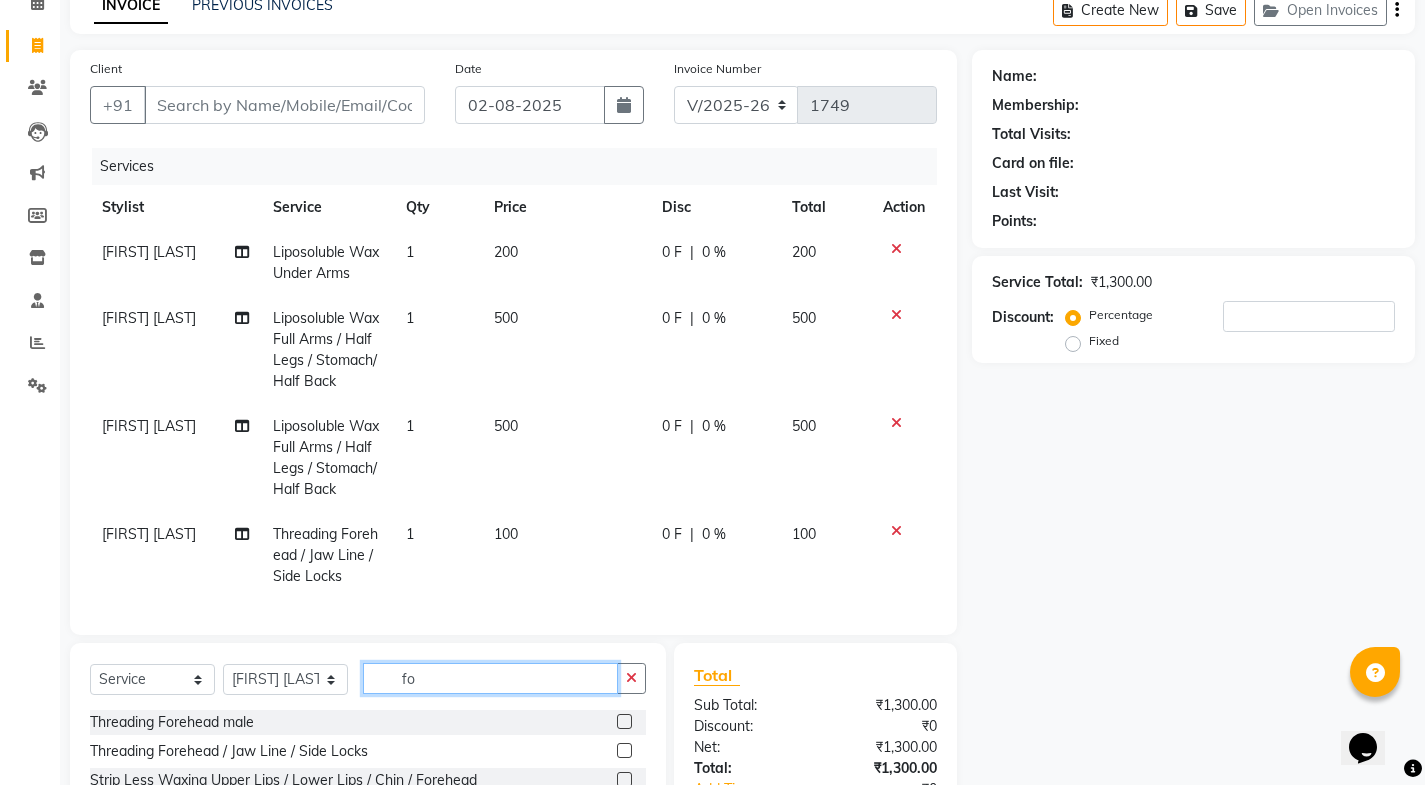 type on "f" 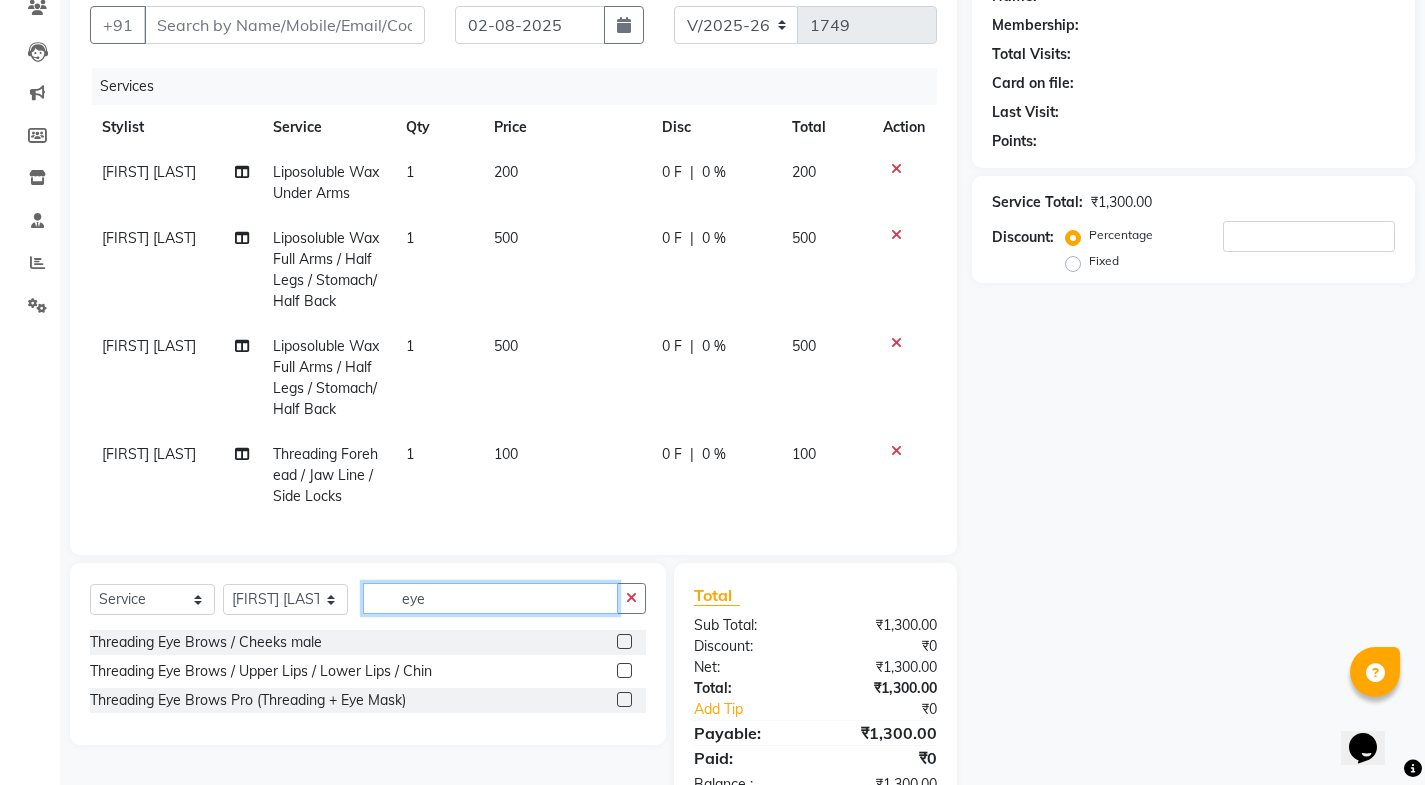 scroll, scrollTop: 255, scrollLeft: 0, axis: vertical 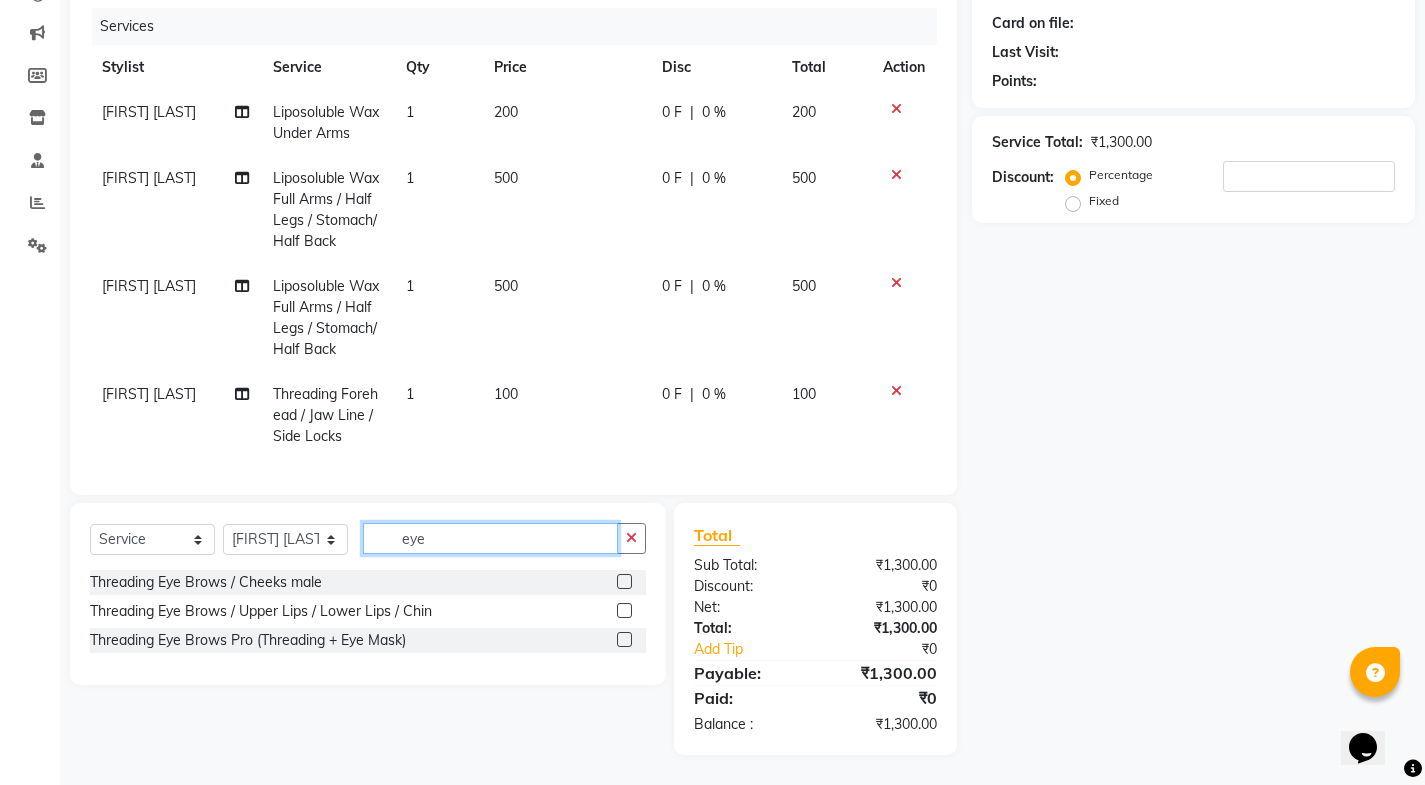 type on "eye" 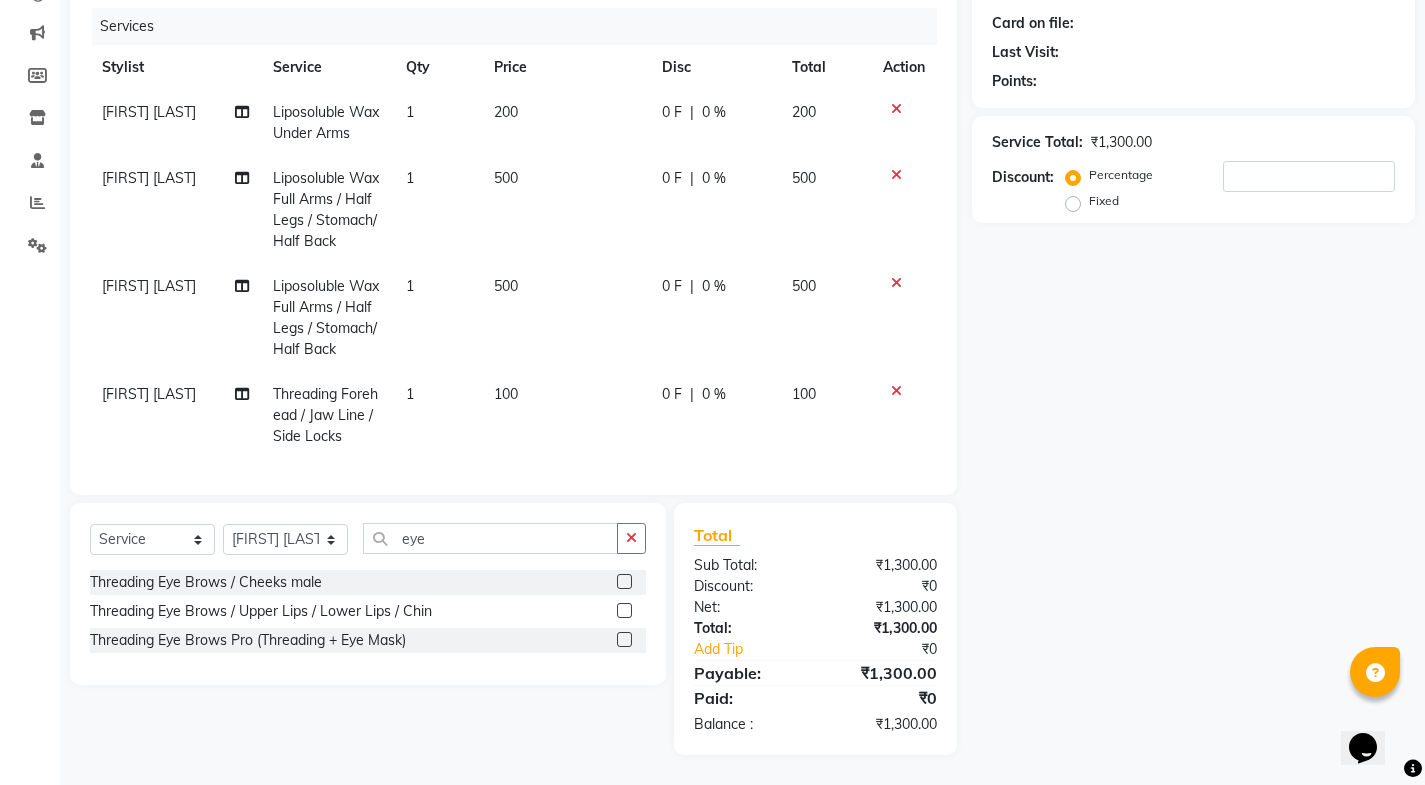 click 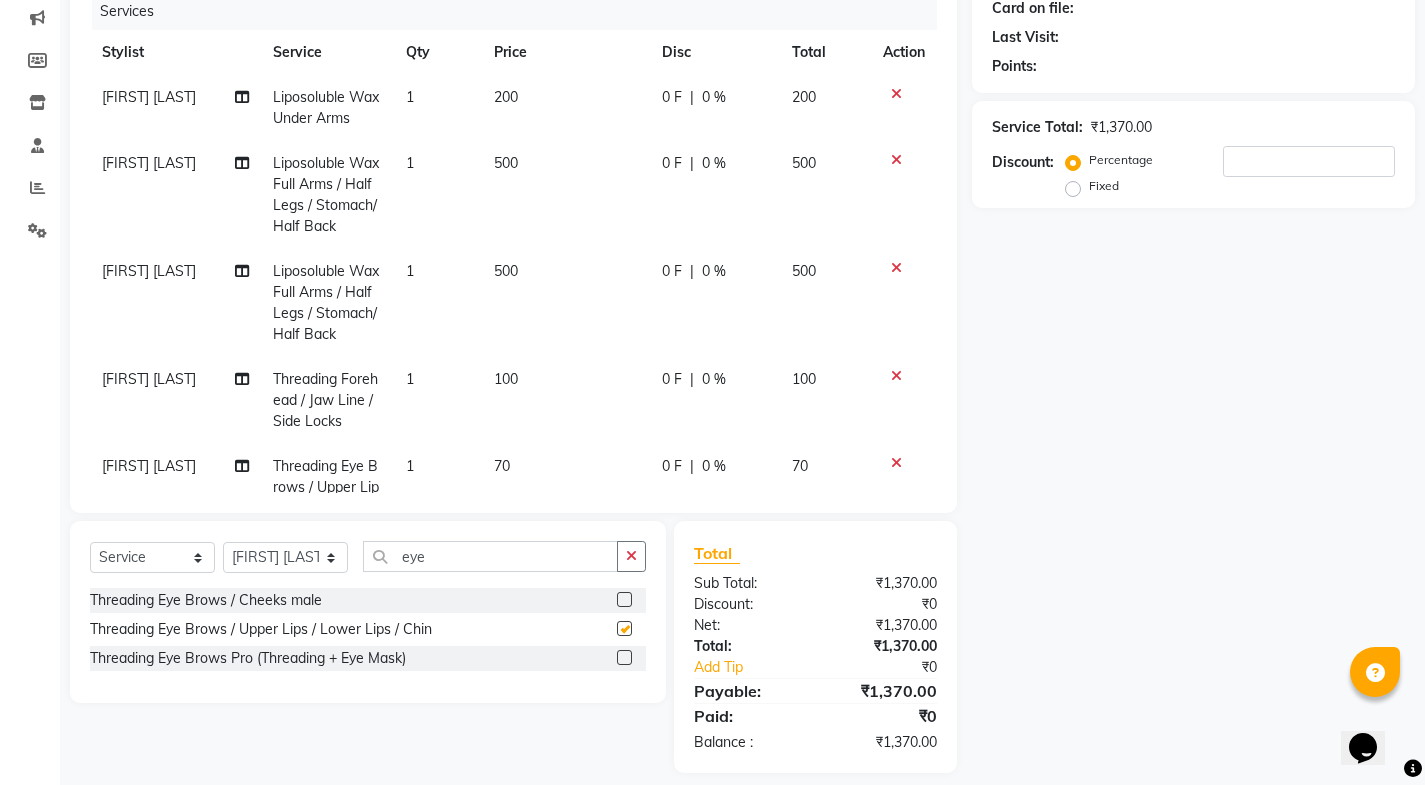 checkbox on "false" 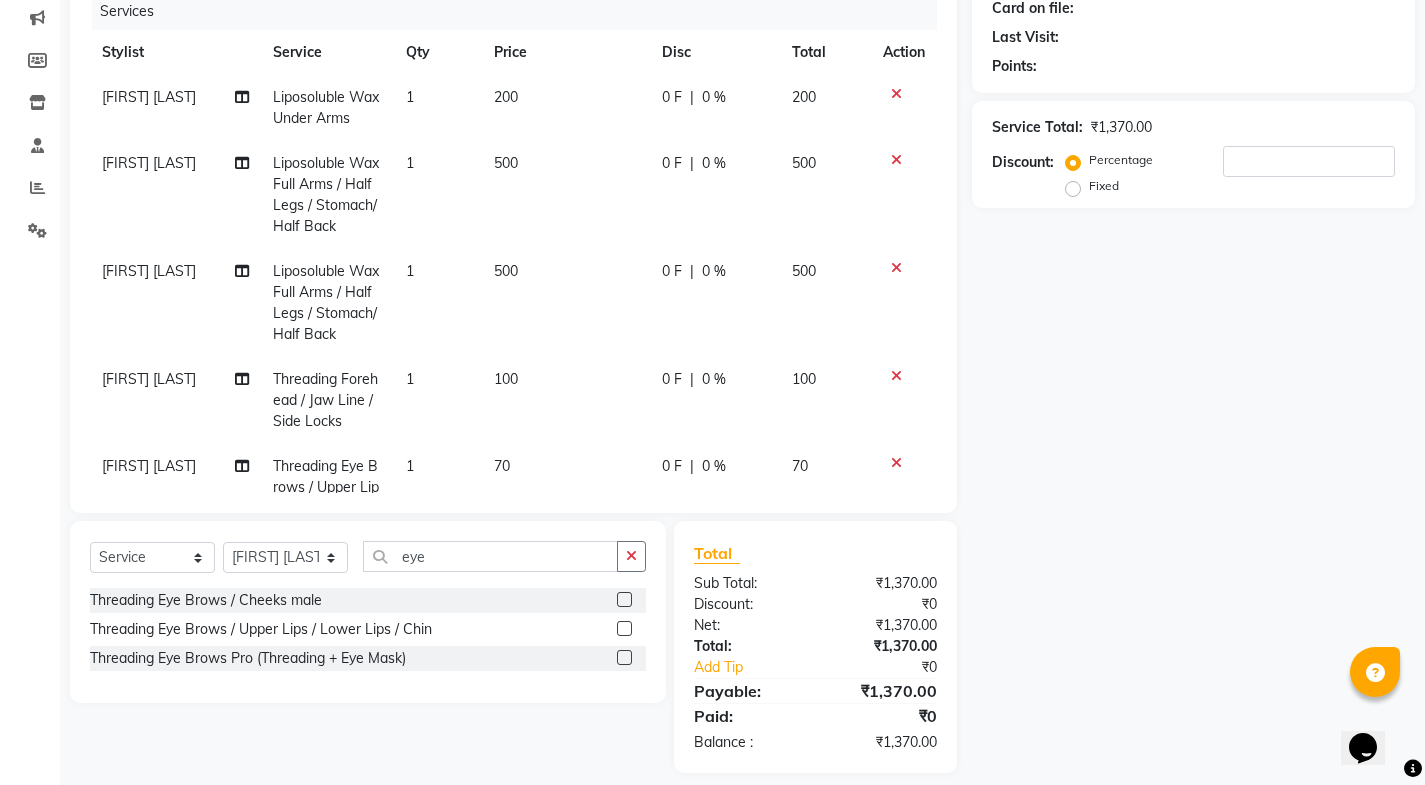 click on "1" 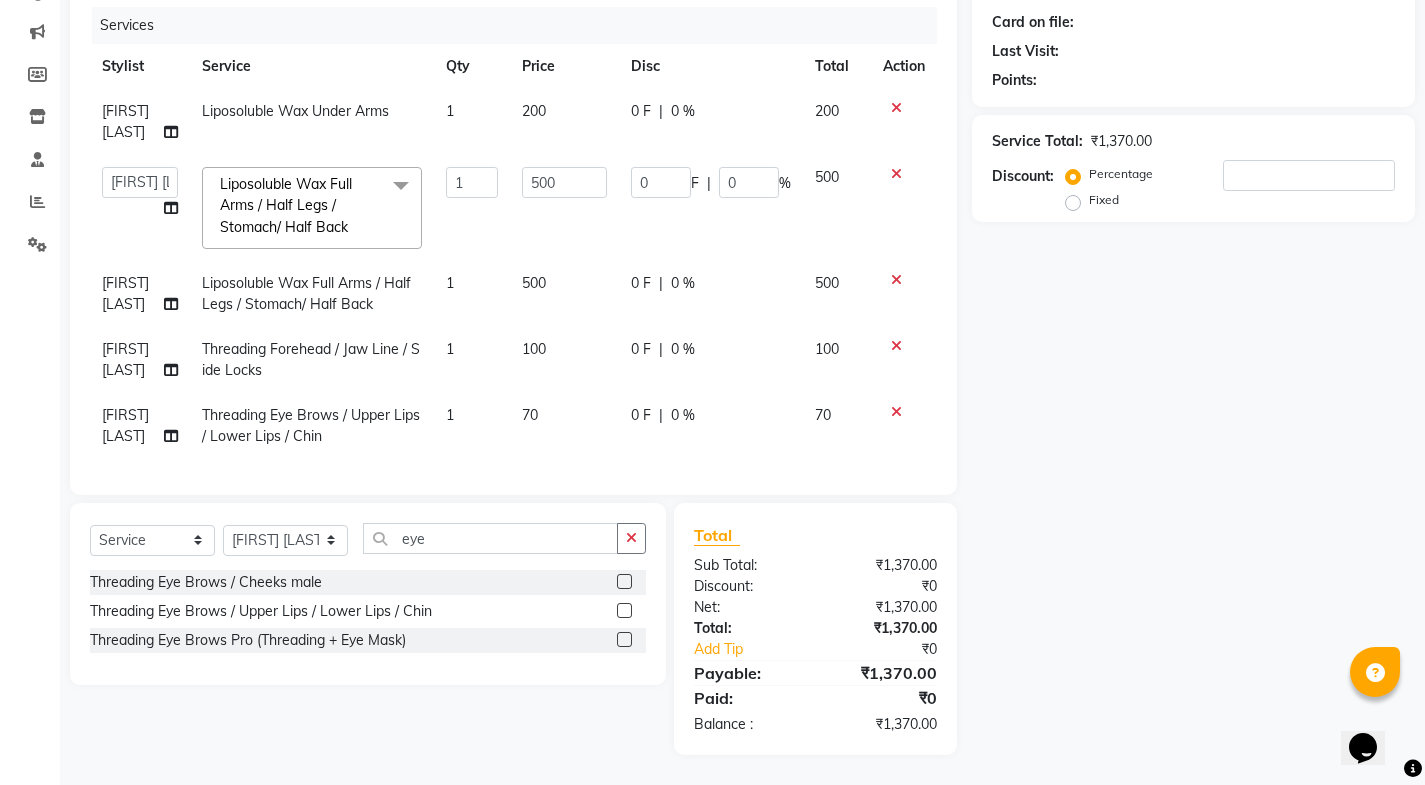 scroll, scrollTop: 255, scrollLeft: 0, axis: vertical 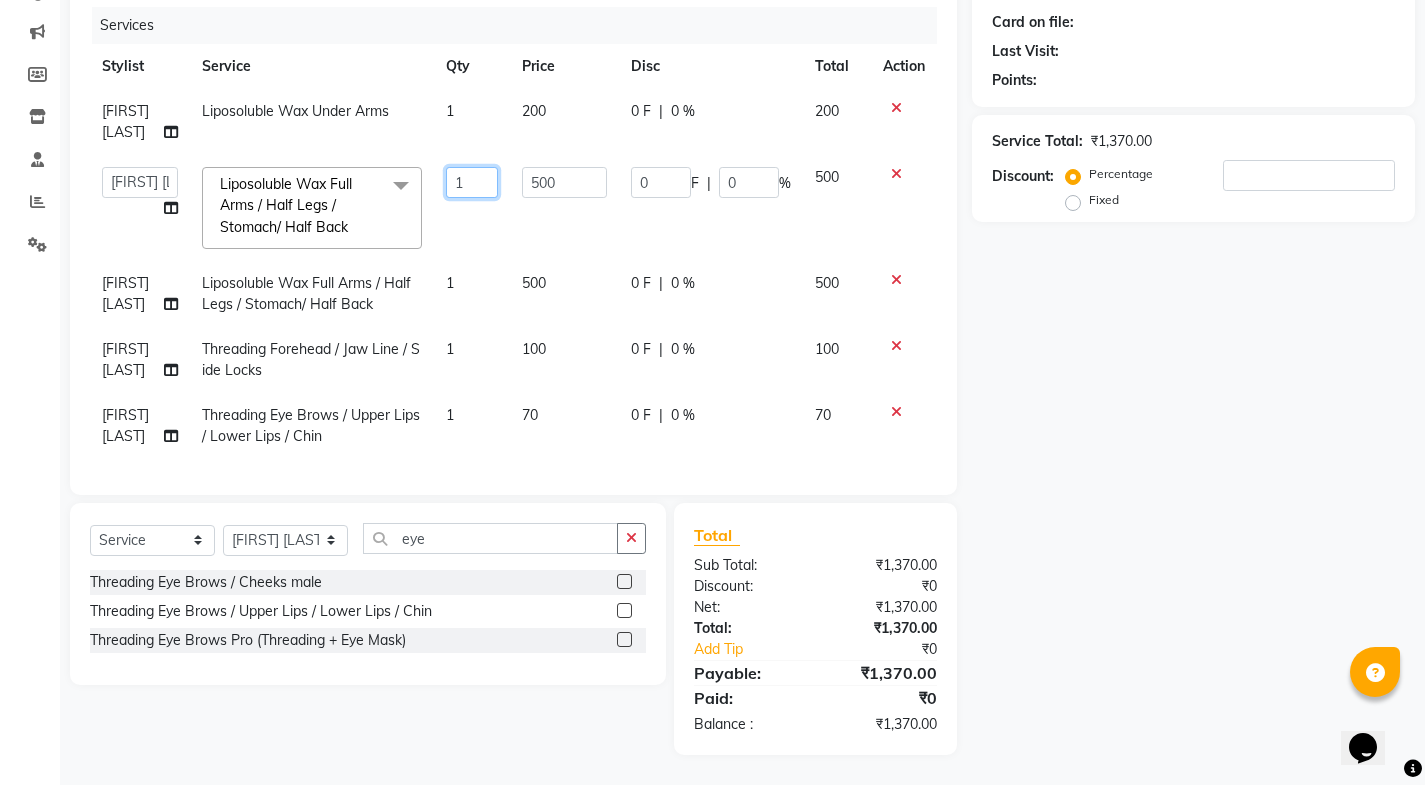 click on "1" 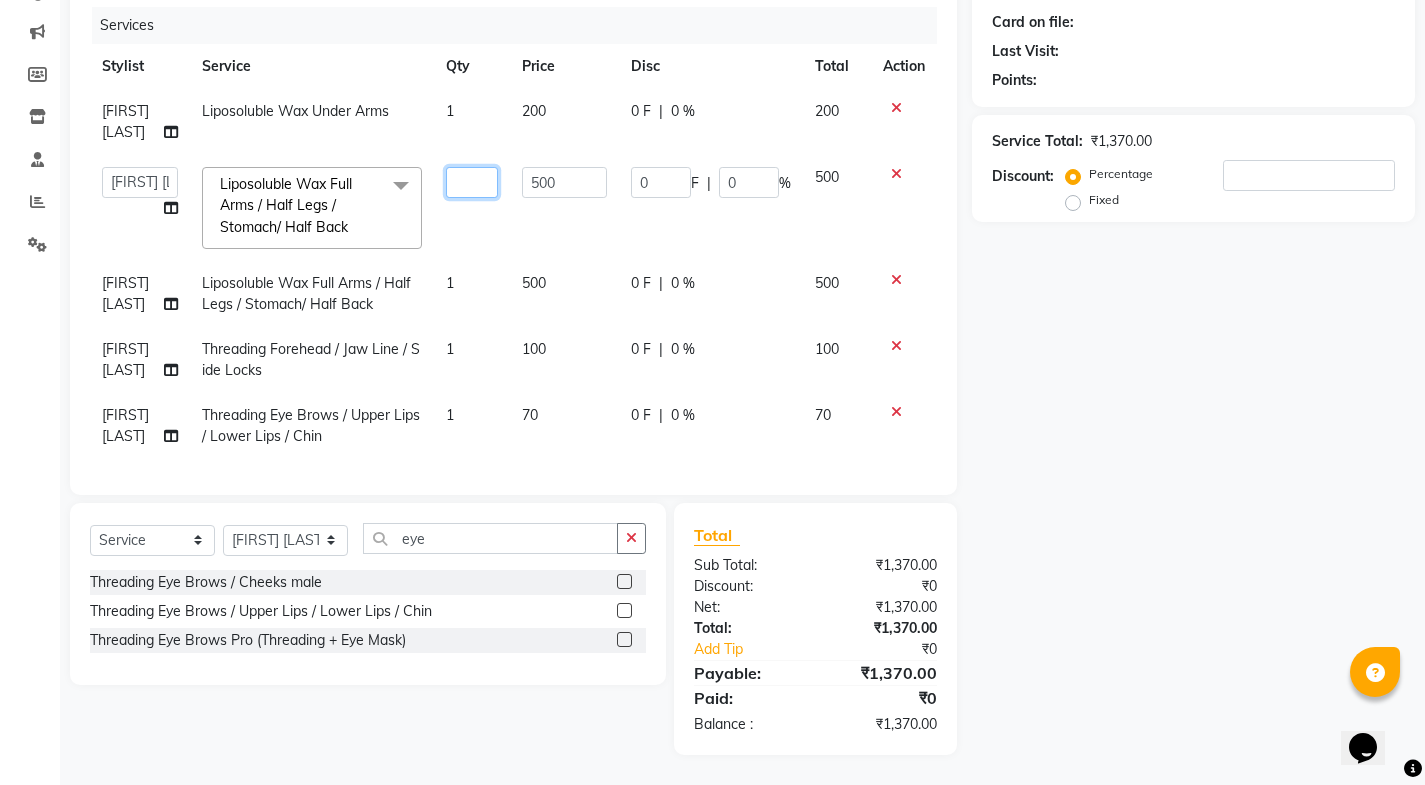 type on "2" 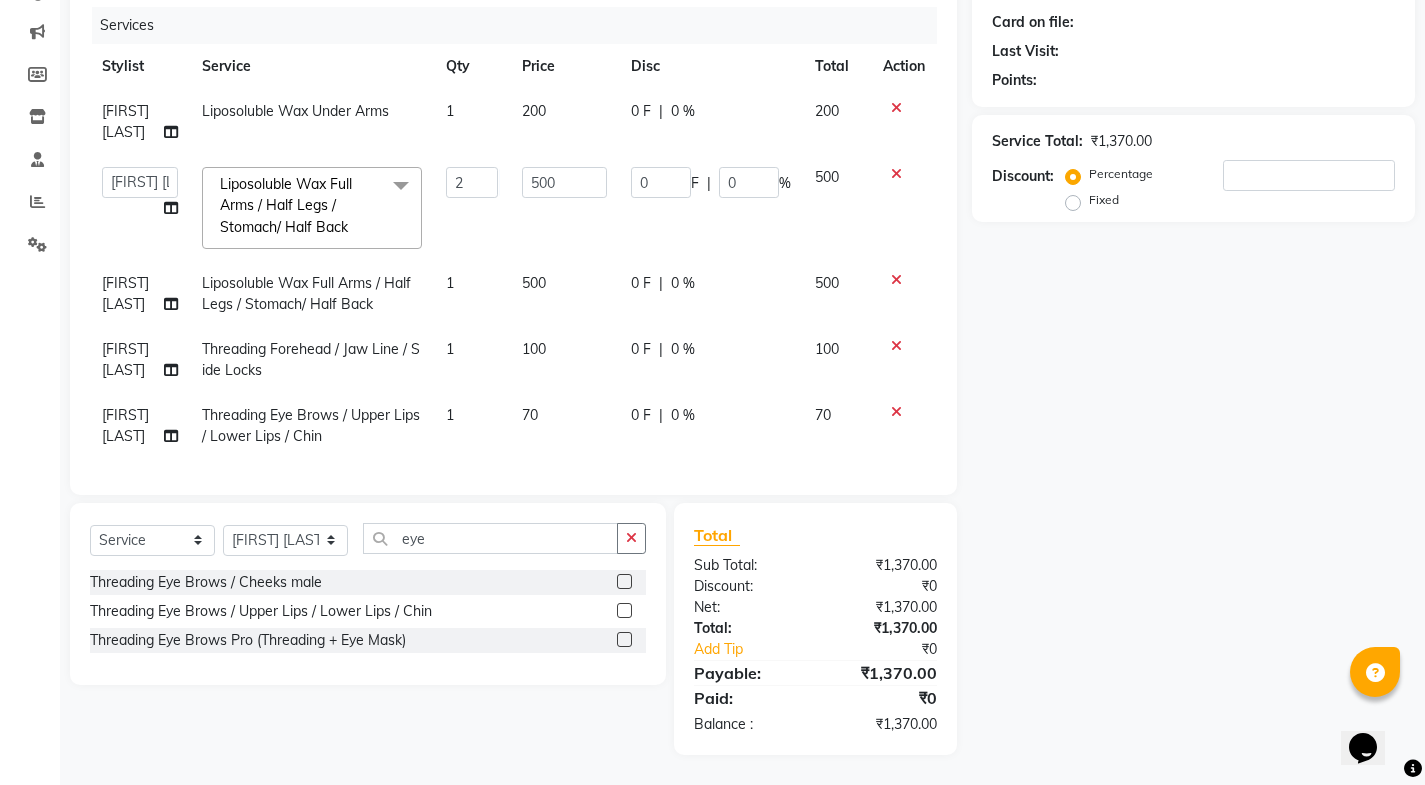 click on "Kajal Mali Liposoluble Wax Under Arms 1 200 0 F | 0 % 200  Faheem Salmani   Kajal Mali   Kamal Chand   Posshe for products   Rajesh   simran bhatiya   Sonu Verma  Liposoluble Wax Full Arms / Half Legs / Stomach/ Half Back  x  Hair Cut Below 5 male  Hair Cut Above 5 male Beard Crafting / Shave Hair Styling male  Hair Wash male Body Hair Trimming Chest & Back  Body Hair Trimming Full Arms  Hair Trimming Full Legs Hair Trimming Under Arms Hair Trimming Full Body  Global Colour (Ammonia Base)male  Global Highlight (Ammonia Base)male Per Streak Colour (Ammonia Base)male  Beard & Moustache (Ammonia Base)male Global Colour (Ammonia Free)male  Global Highlight (Ammonia Free)male Per Streak Colour (Ammonia Free)male Beard & Moustache (Ammonia Free)male Dry Head Massage (Hair Wash Excluded)male  Oil Head Massage (Hair Wash Excluded)male Hair Spa Nourishing male Hair Spa Purifying male Hair Spa Scalp Care & D-Tox male Hair Spa Plex Treatment male Hair Spa Purifying & Detox Female Hair Spa Plex Treatment Female 2 500 0" 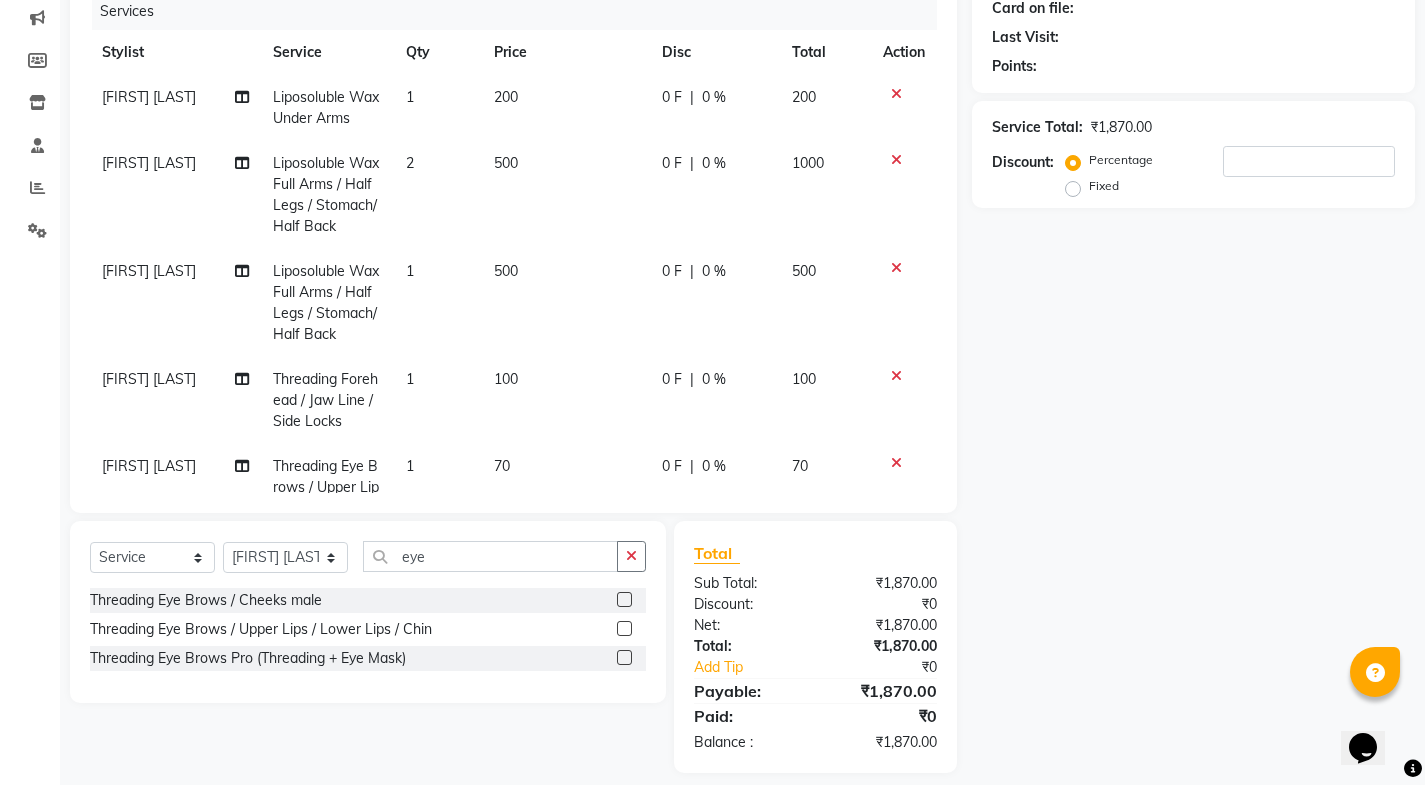 click on "1" 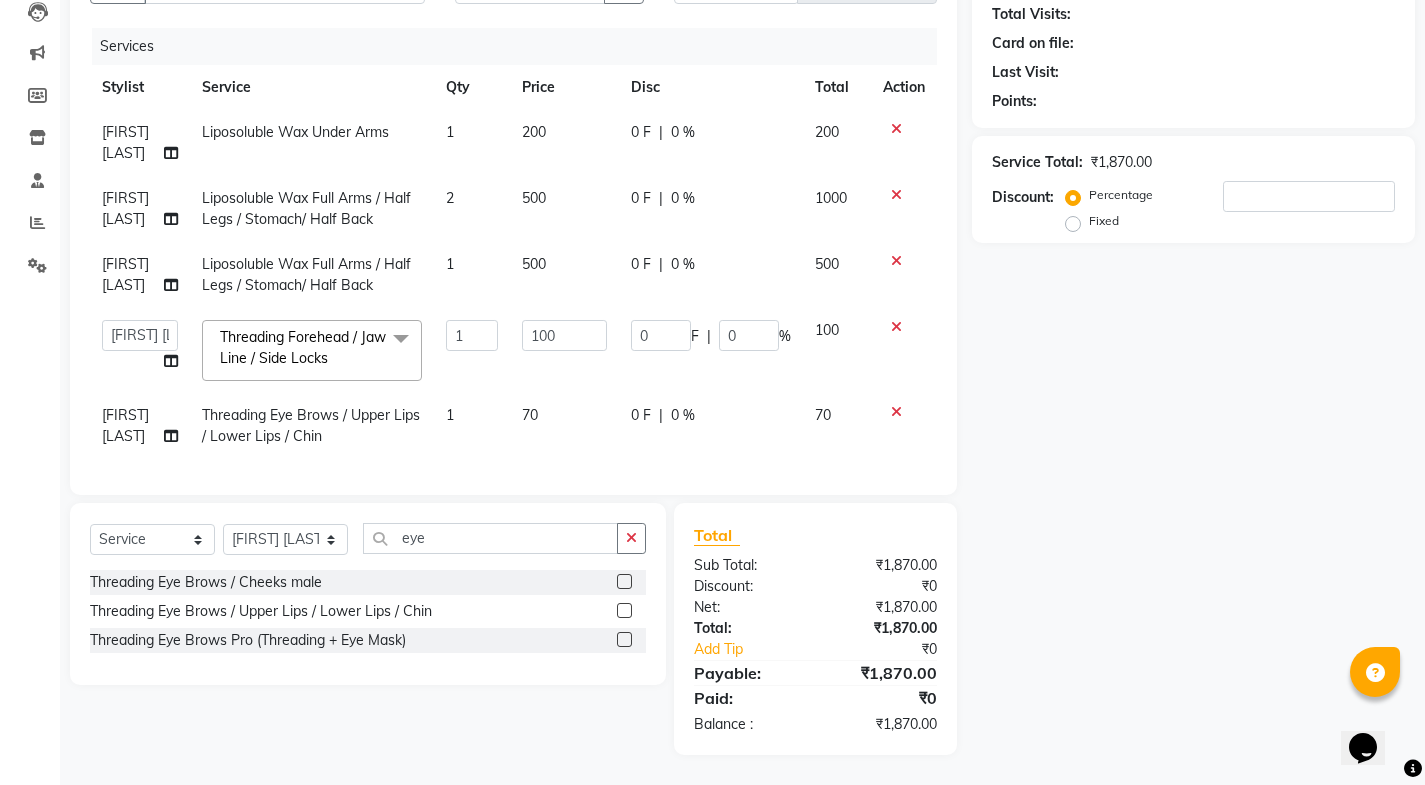 scroll, scrollTop: 235, scrollLeft: 0, axis: vertical 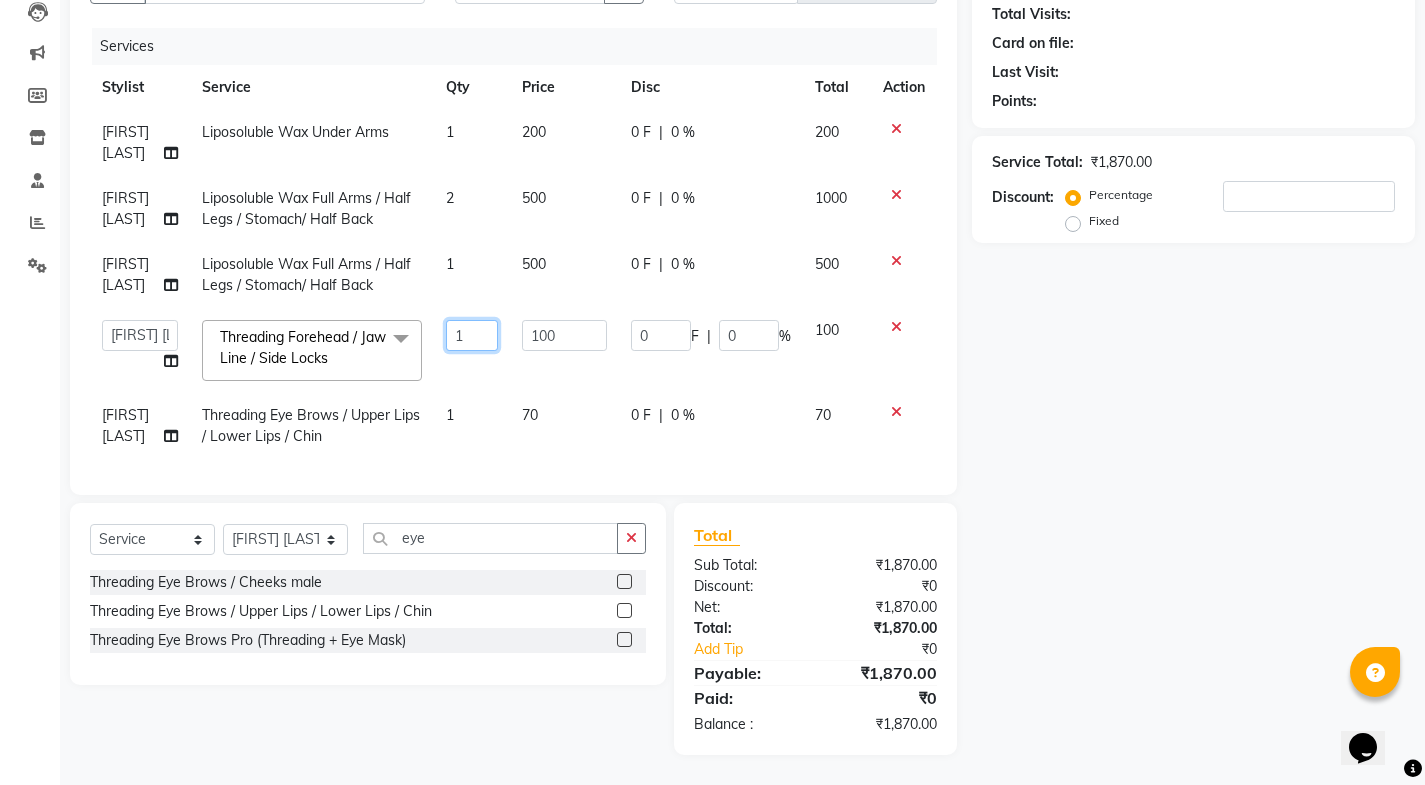 click on "1" 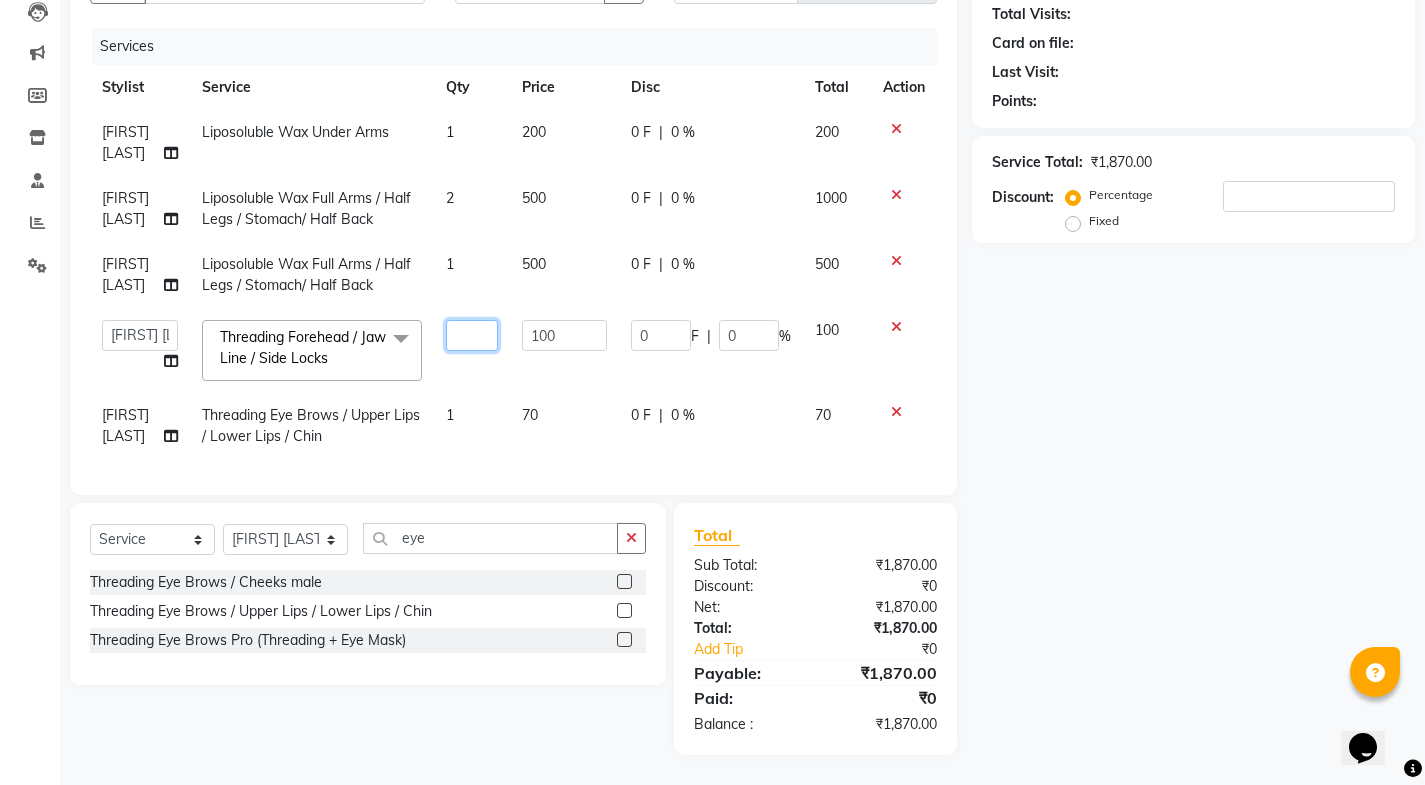 type on "2" 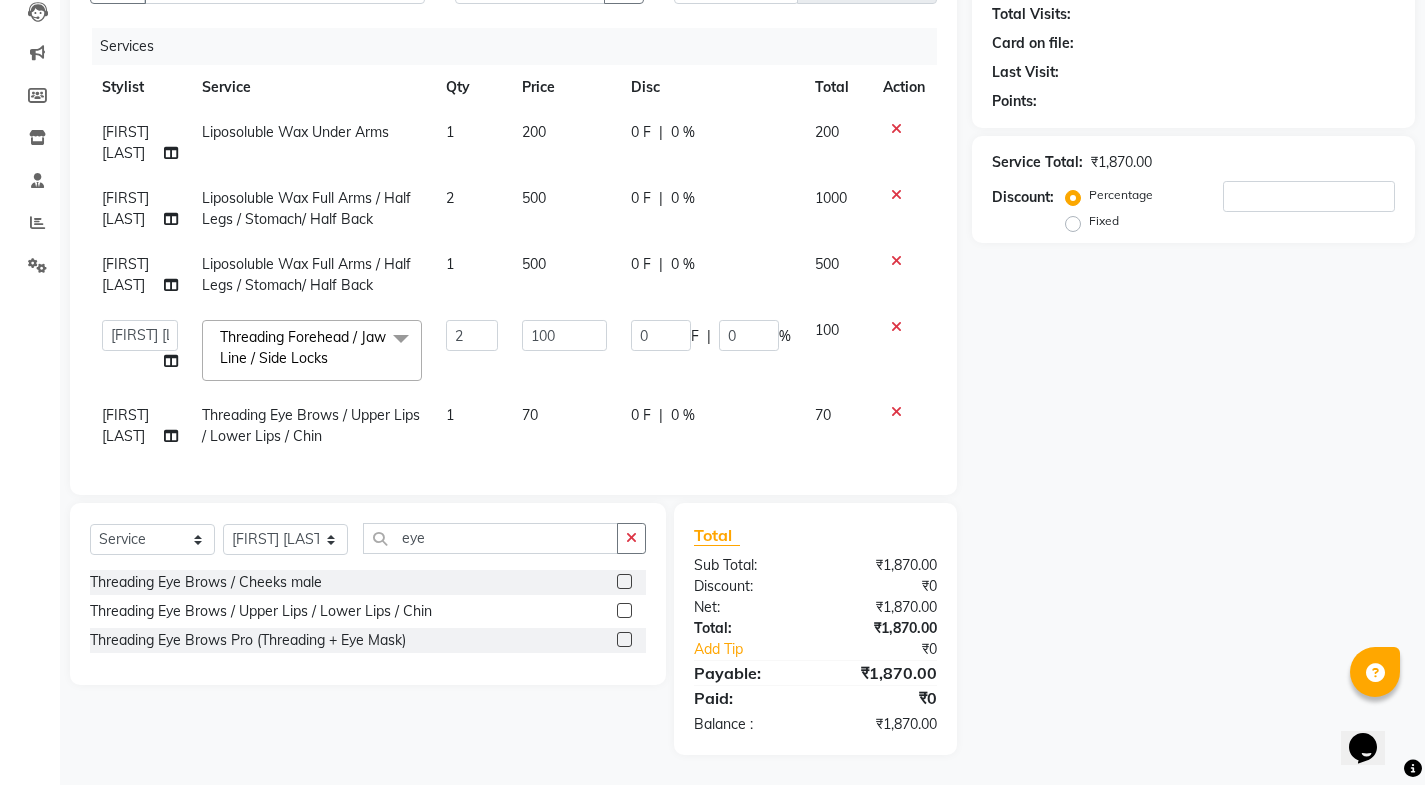 click on "Kajal Mali Liposoluble Wax Under Arms 1 200 0 F | 0 % 200 Kajal Mali Liposoluble Wax Full Arms / Half Legs / Stomach/ Half Back 2 500 0 F | 0 % 1000 Kajal Mali Liposoluble Wax Full Arms / Half Legs / Stomach/ Half Back 1 500 0 F | 0 % 500  Faheem Salmani   Kajal Mali   Kamal Chand   Posshe for products   Rajesh   simran bhatiya   Sonu Verma  Threading Forehead / Jaw Line / Side Locks  x  Hair Cut Below 5 male  Hair Cut Above 5 male Beard Crafting / Shave Hair Styling male  Hair Wash male Body Hair Trimming Chest & Back  Body Hair Trimming Full Arms  Hair Trimming Full Legs Hair Trimming Under Arms Hair Trimming Full Body  Global Colour (Ammonia Base)male  Global Highlight (Ammonia Base)male Per Streak Colour (Ammonia Base)male  Beard & Moustache (Ammonia Base)male Global Colour (Ammonia Free)male  Global Highlight (Ammonia Free)male Per Streak Colour (Ammonia Free)male Beard & Moustache (Ammonia Free)male Dry Head Massage (Hair Wash Excluded)male  Oil Head Massage (Hair Wash Excluded)male  Nano Plastia male" 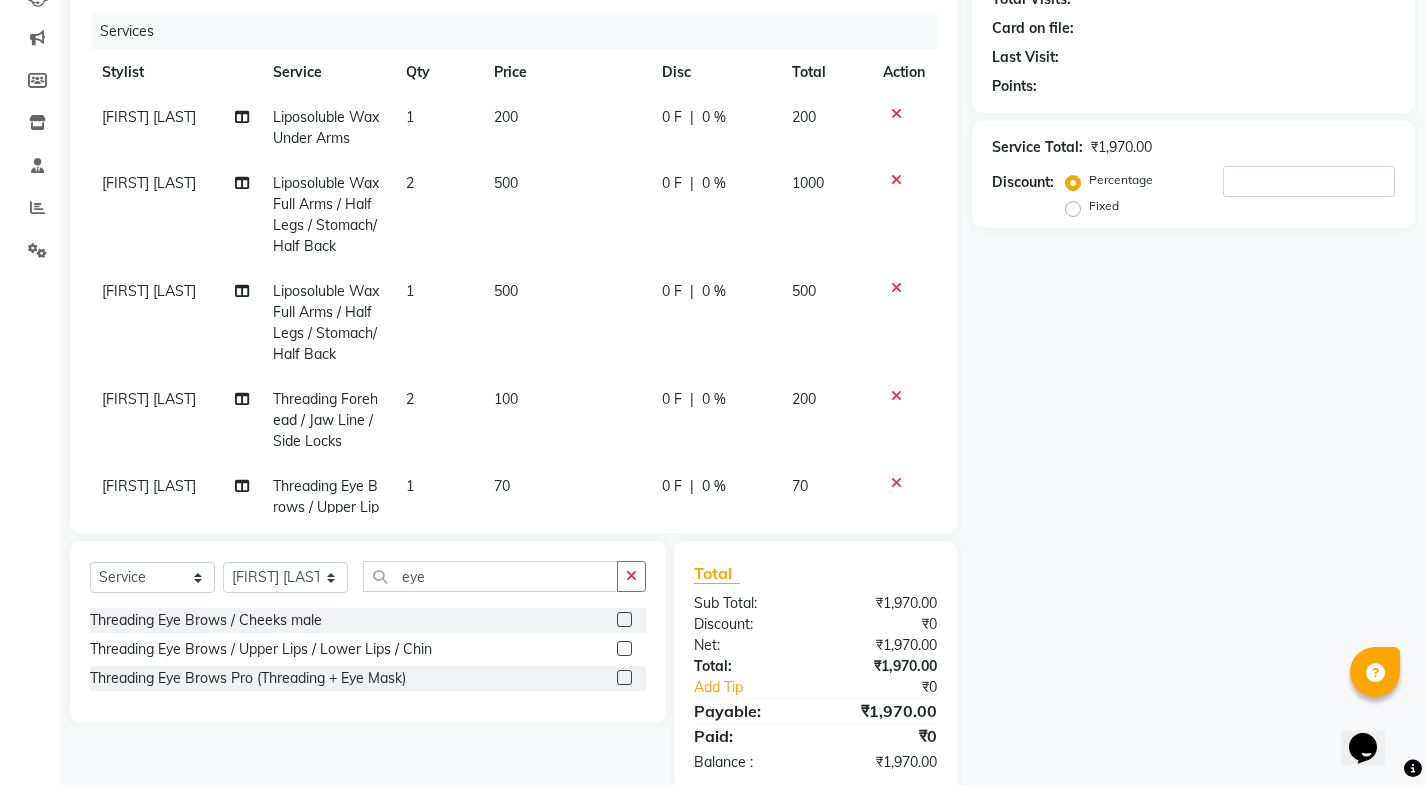click on "1" 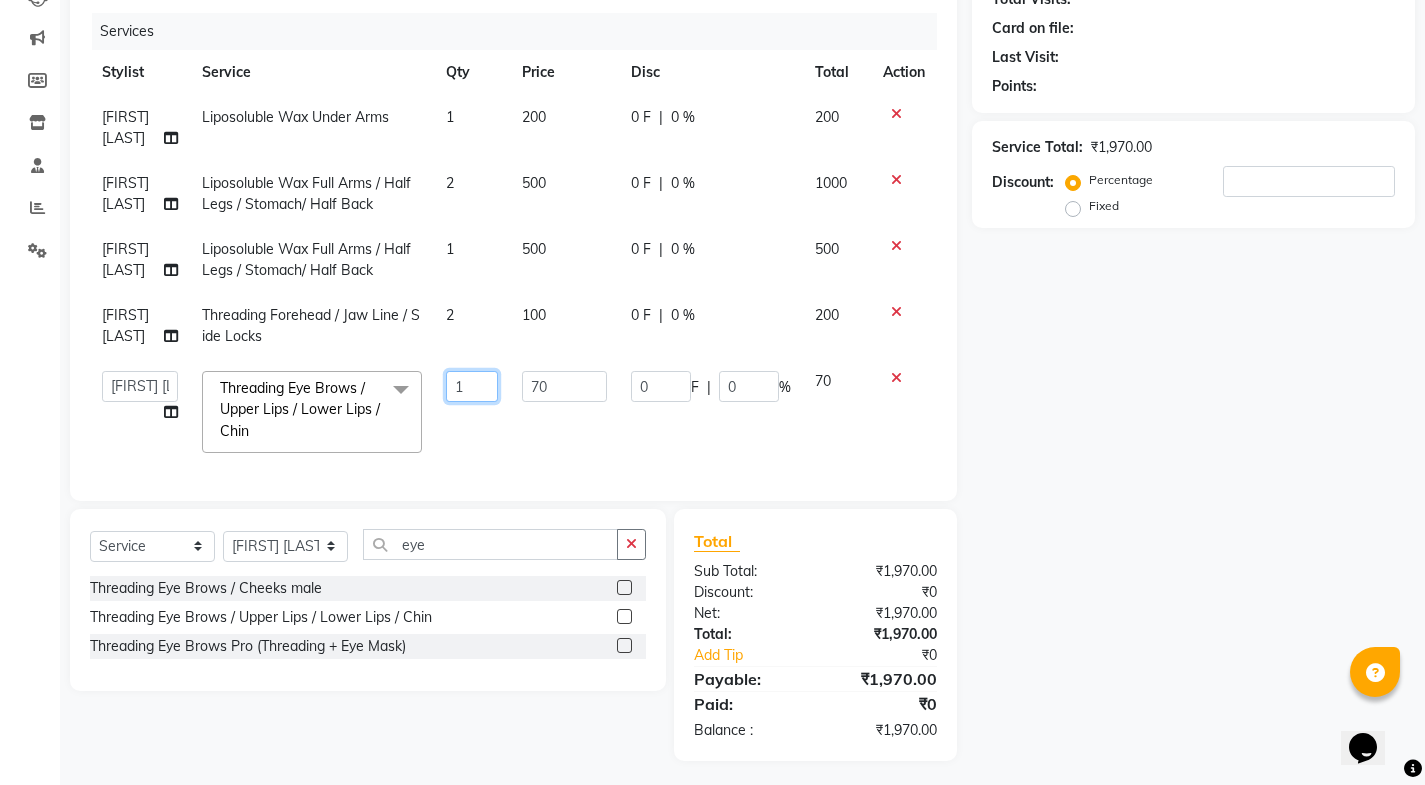 click on "1" 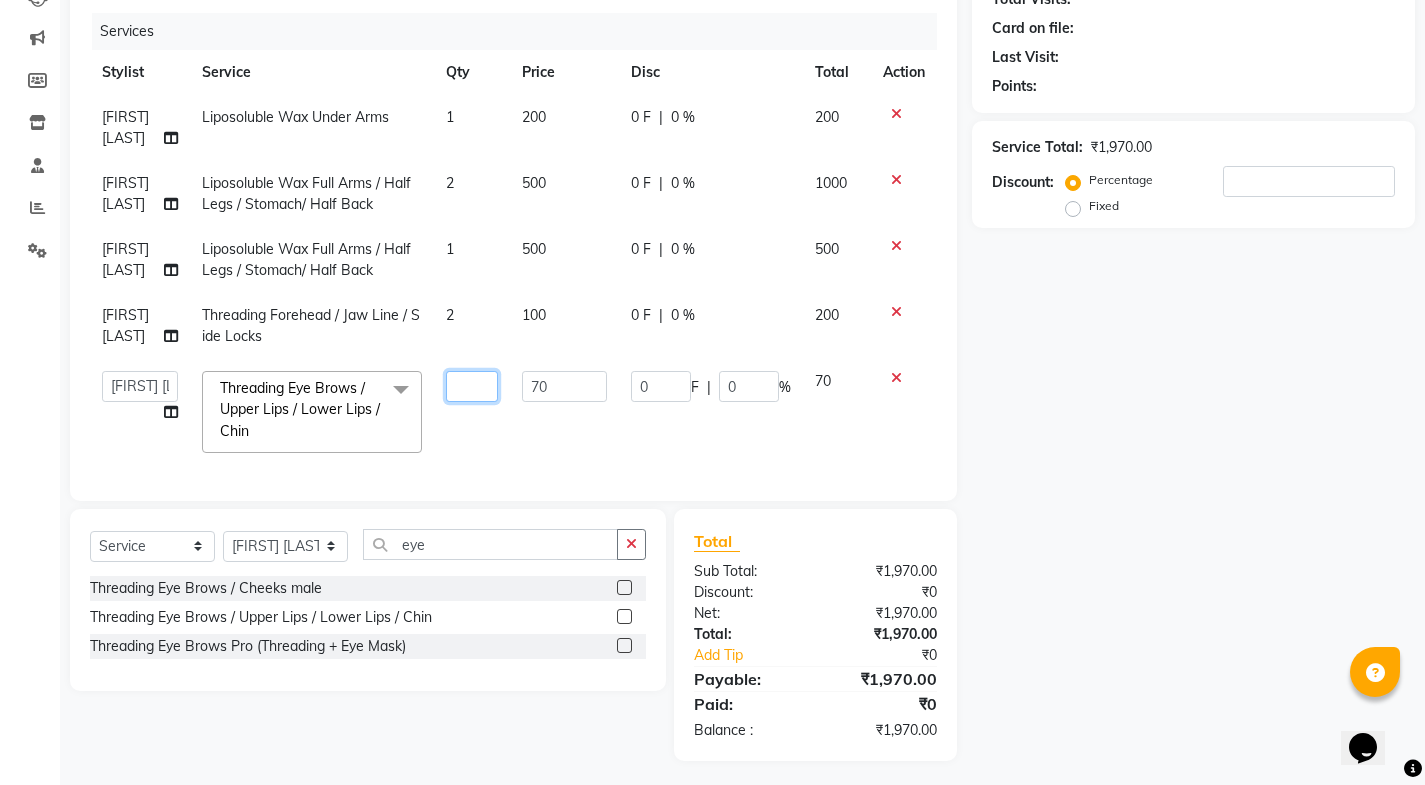 type on "3" 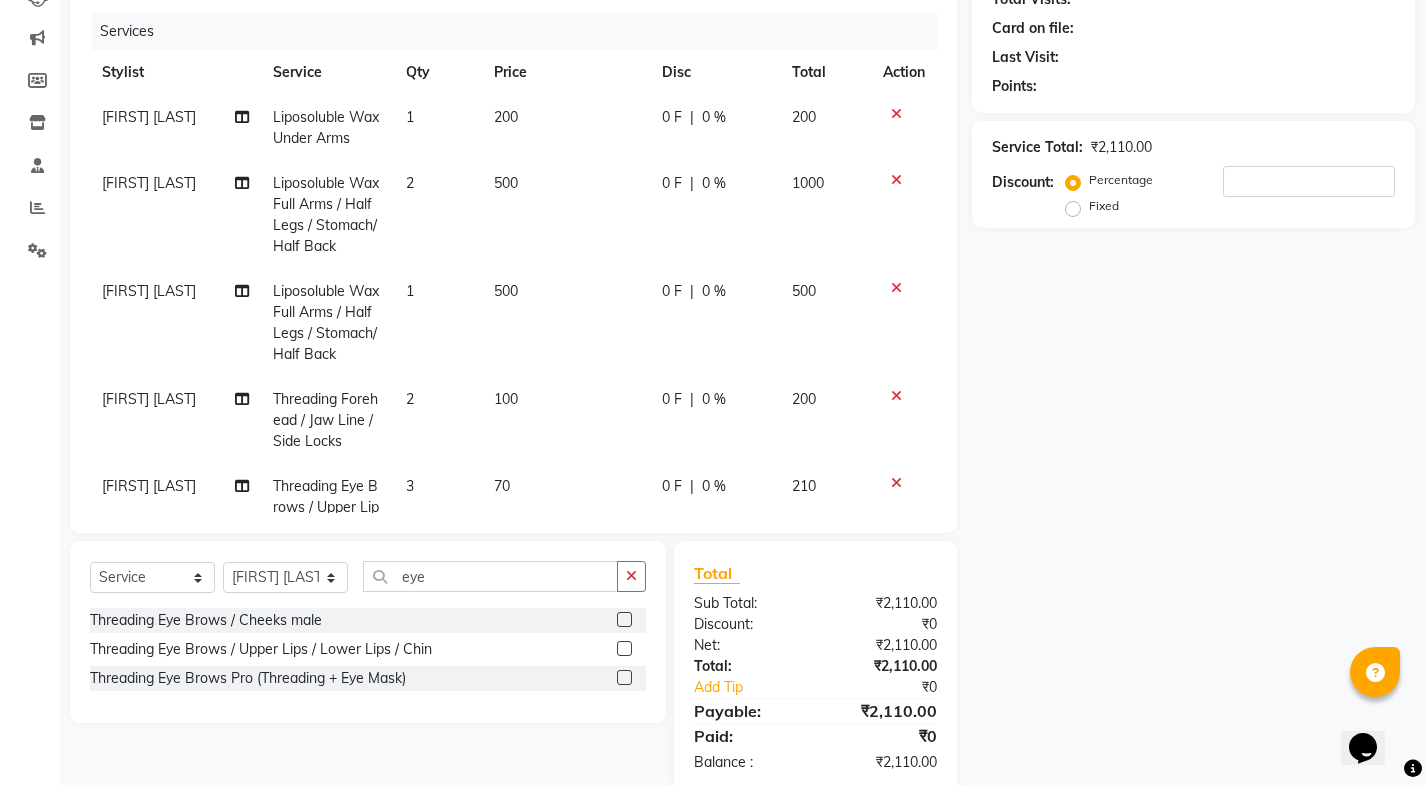 click on "Name: Membership: Total Visits: Card on file: Last Visit:  Points:  Service Total:  ₹2,110.00  Discount:  Percentage   Fixed" 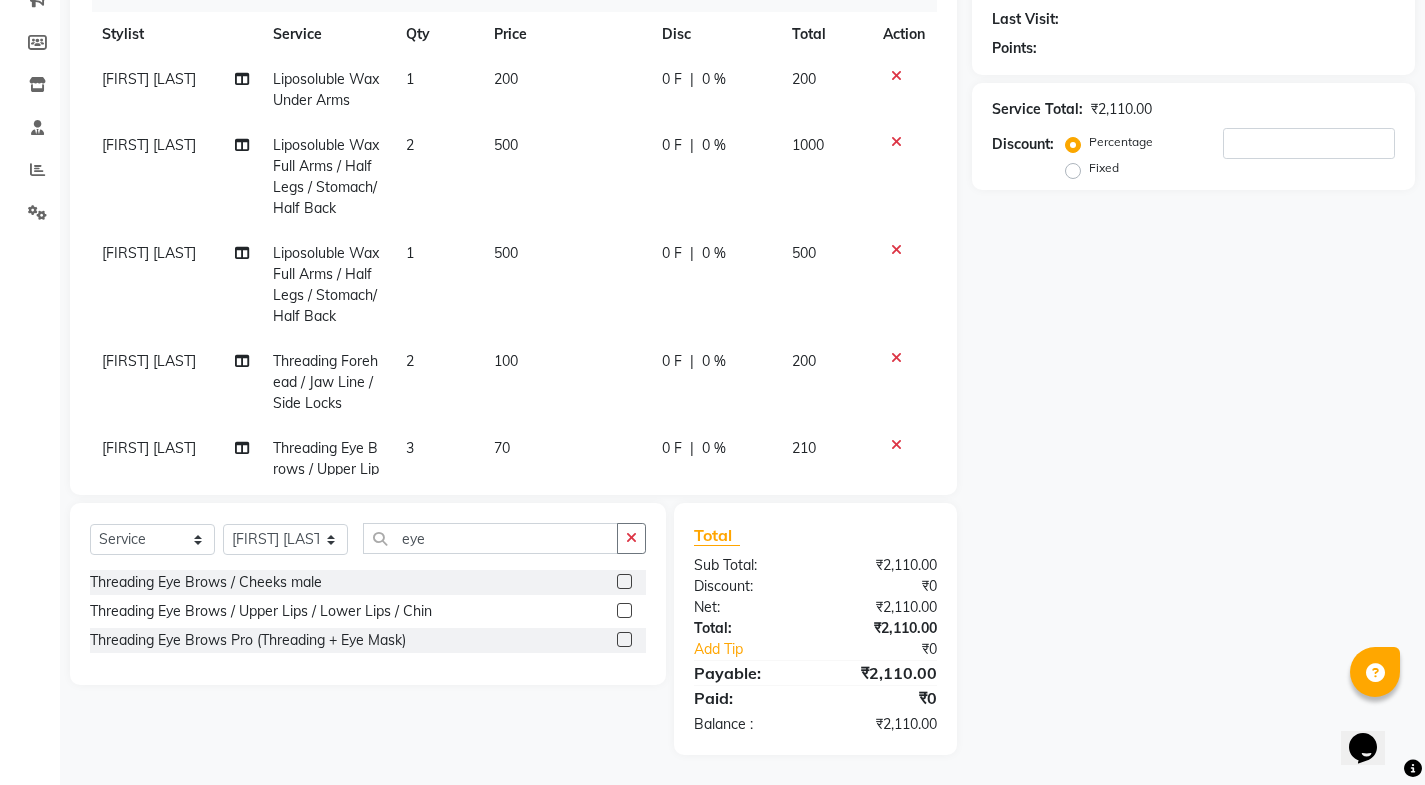 scroll, scrollTop: 0, scrollLeft: 0, axis: both 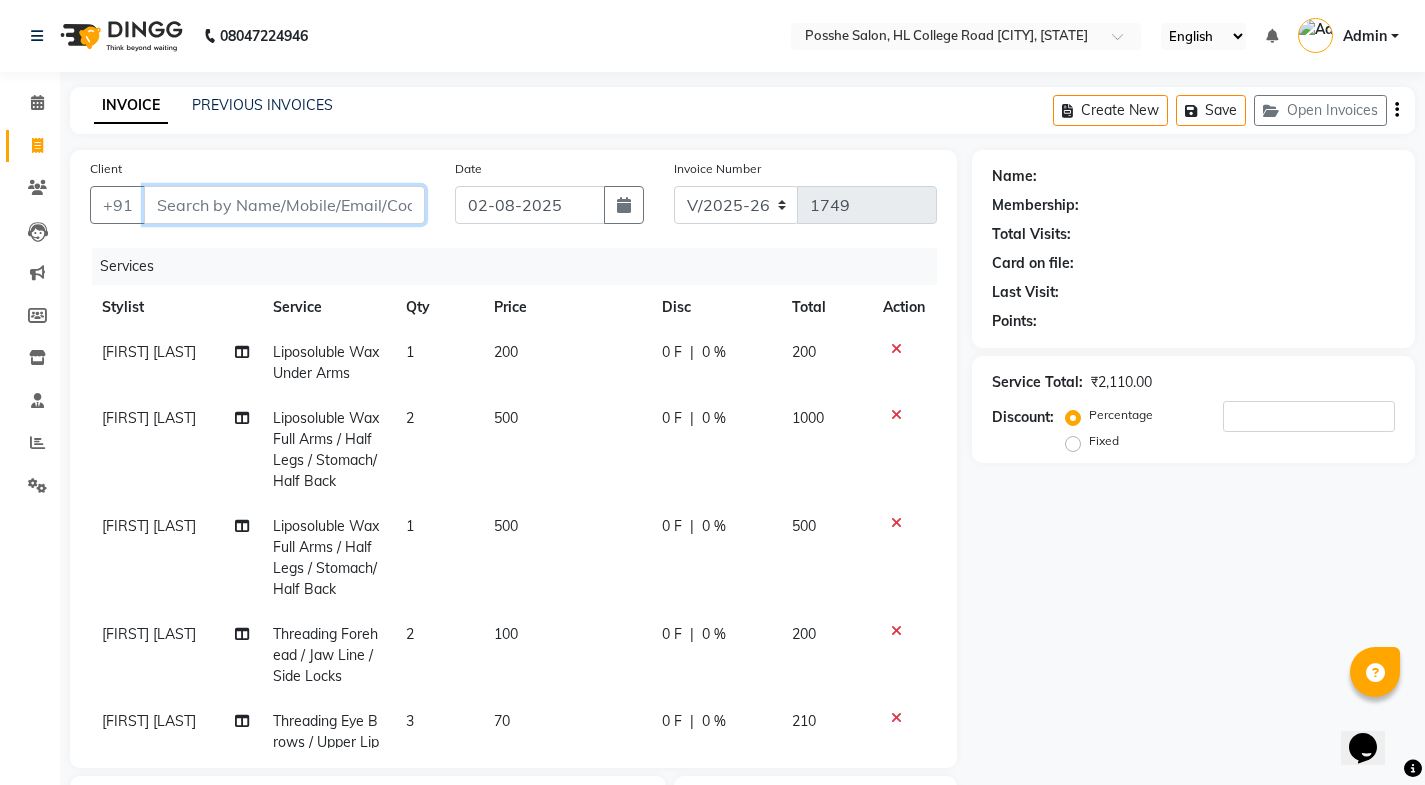 click on "Client" at bounding box center [284, 205] 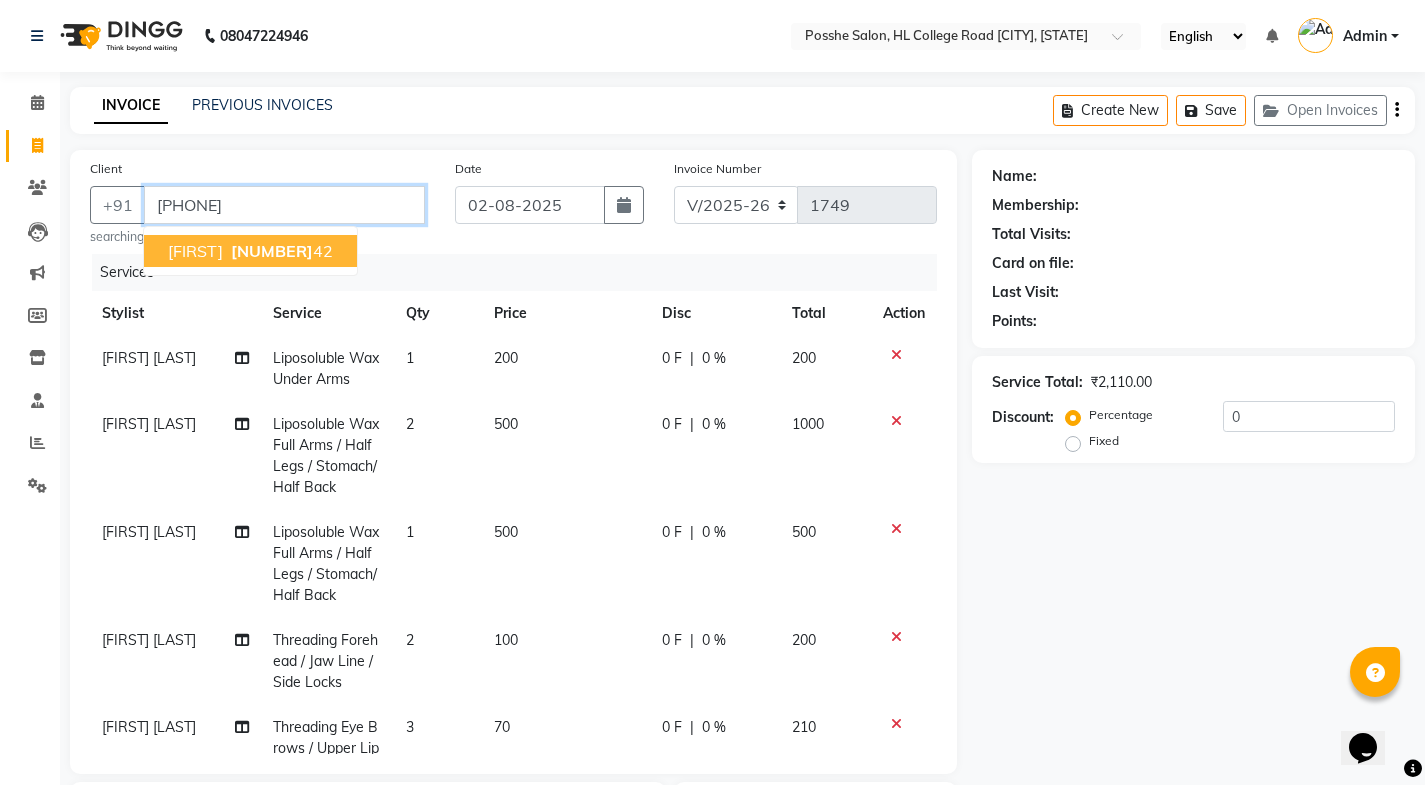 type on "9558621342" 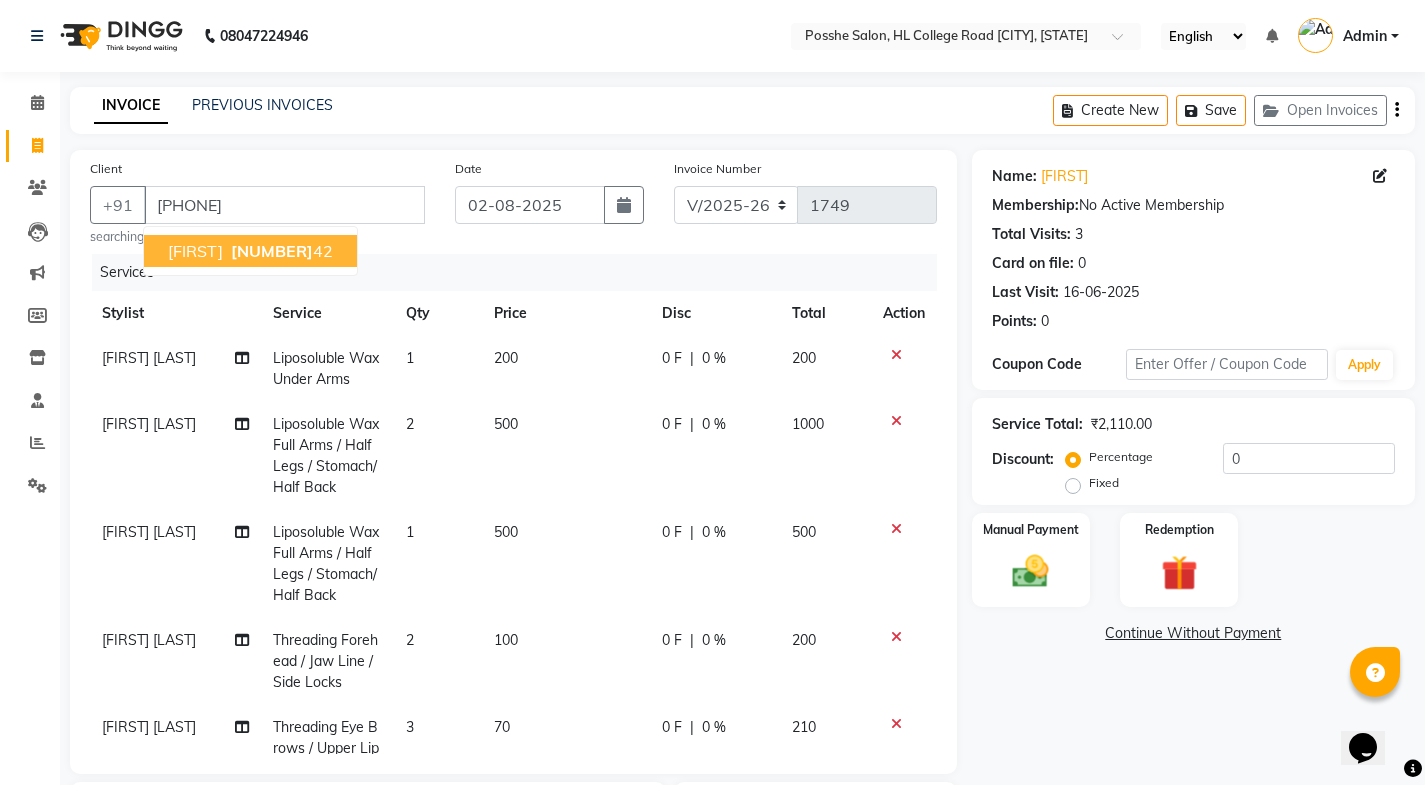 click on "himangi" at bounding box center [195, 251] 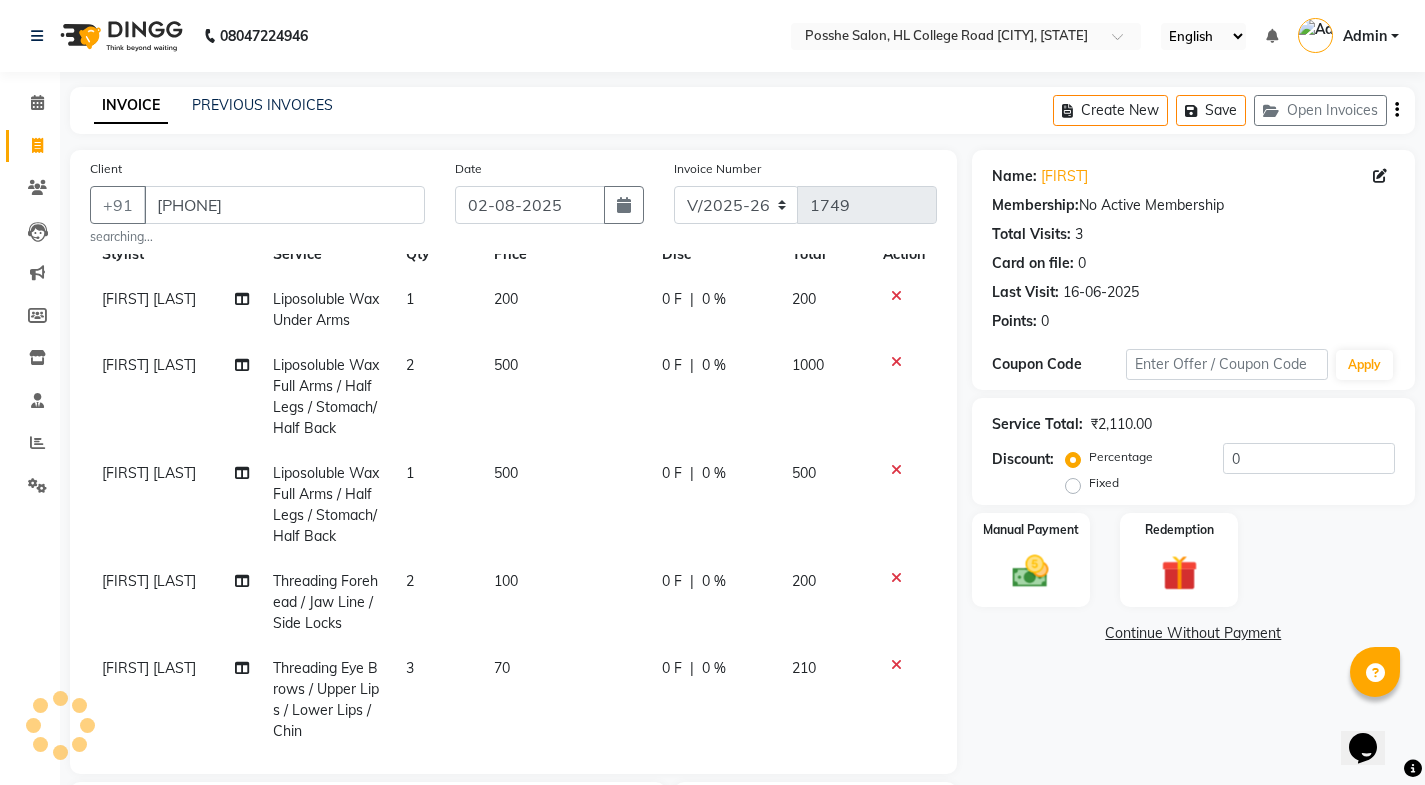scroll, scrollTop: 90, scrollLeft: 0, axis: vertical 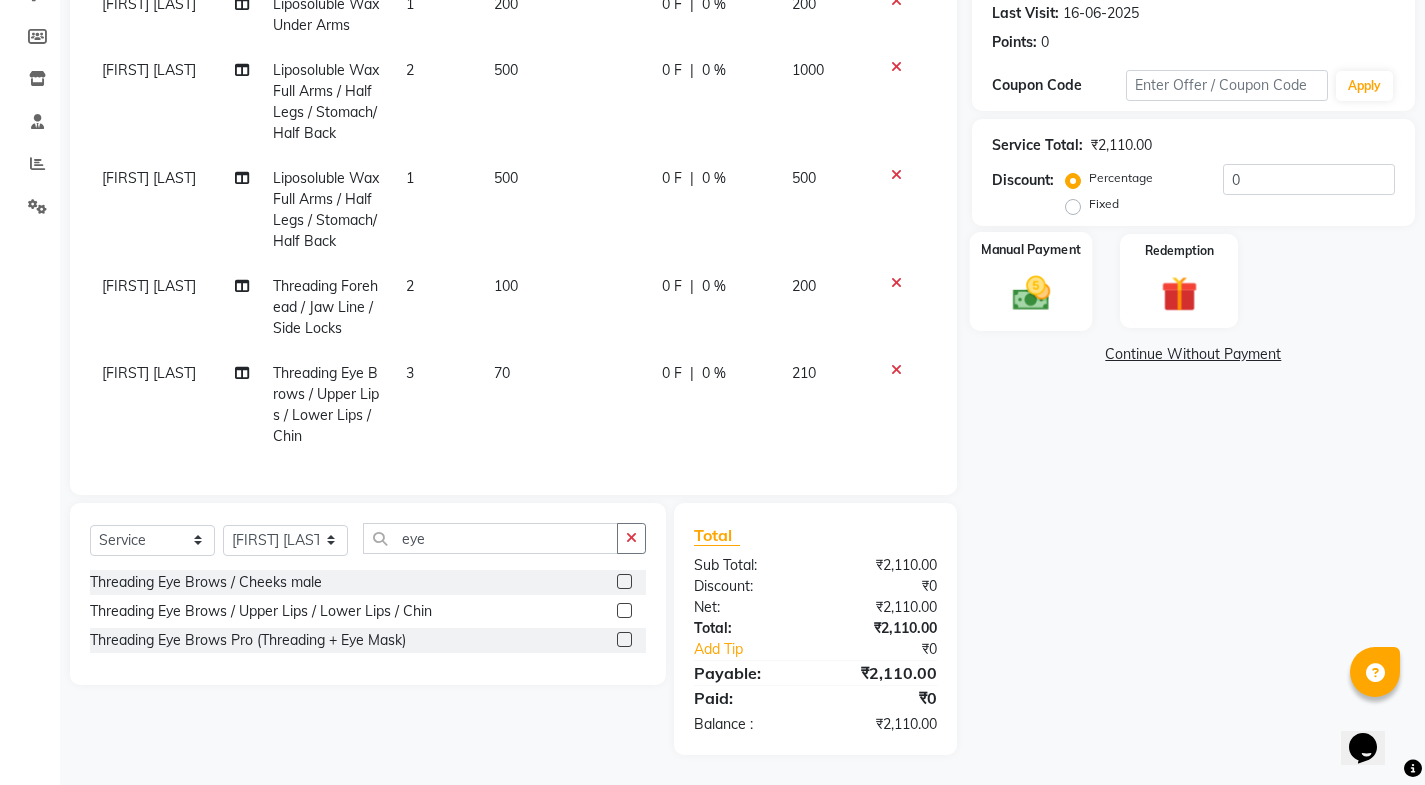 click on "Manual Payment" 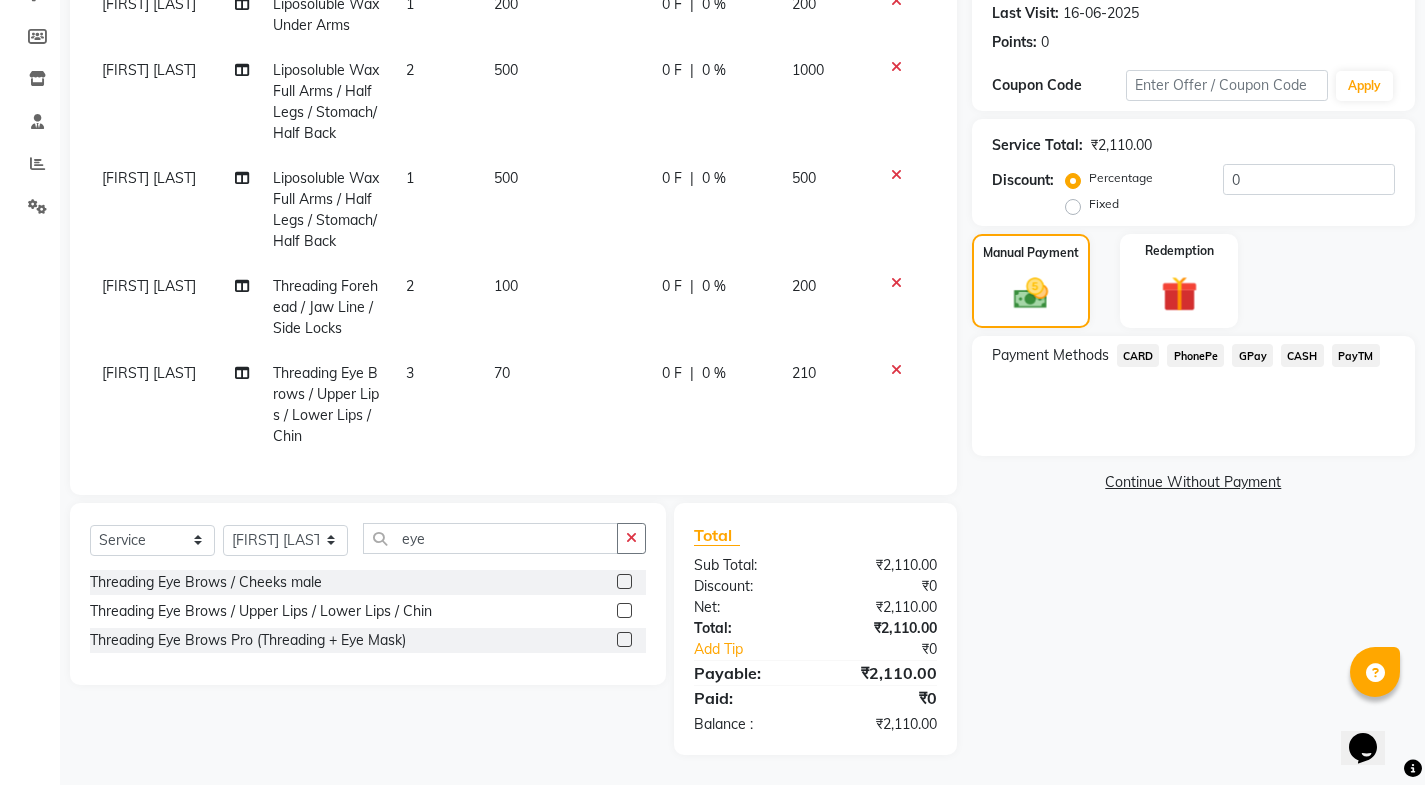 click on "CASH" 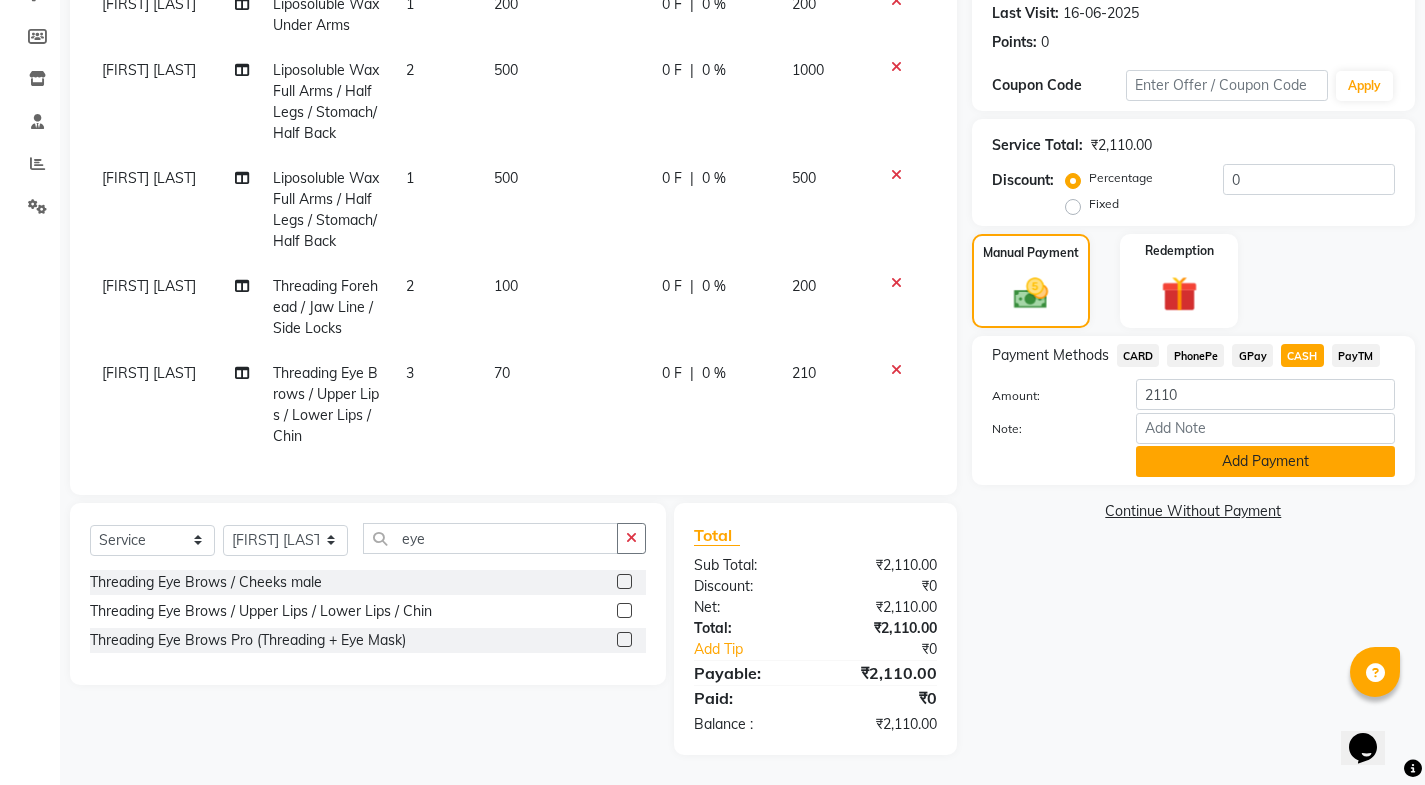 click on "Add Payment" 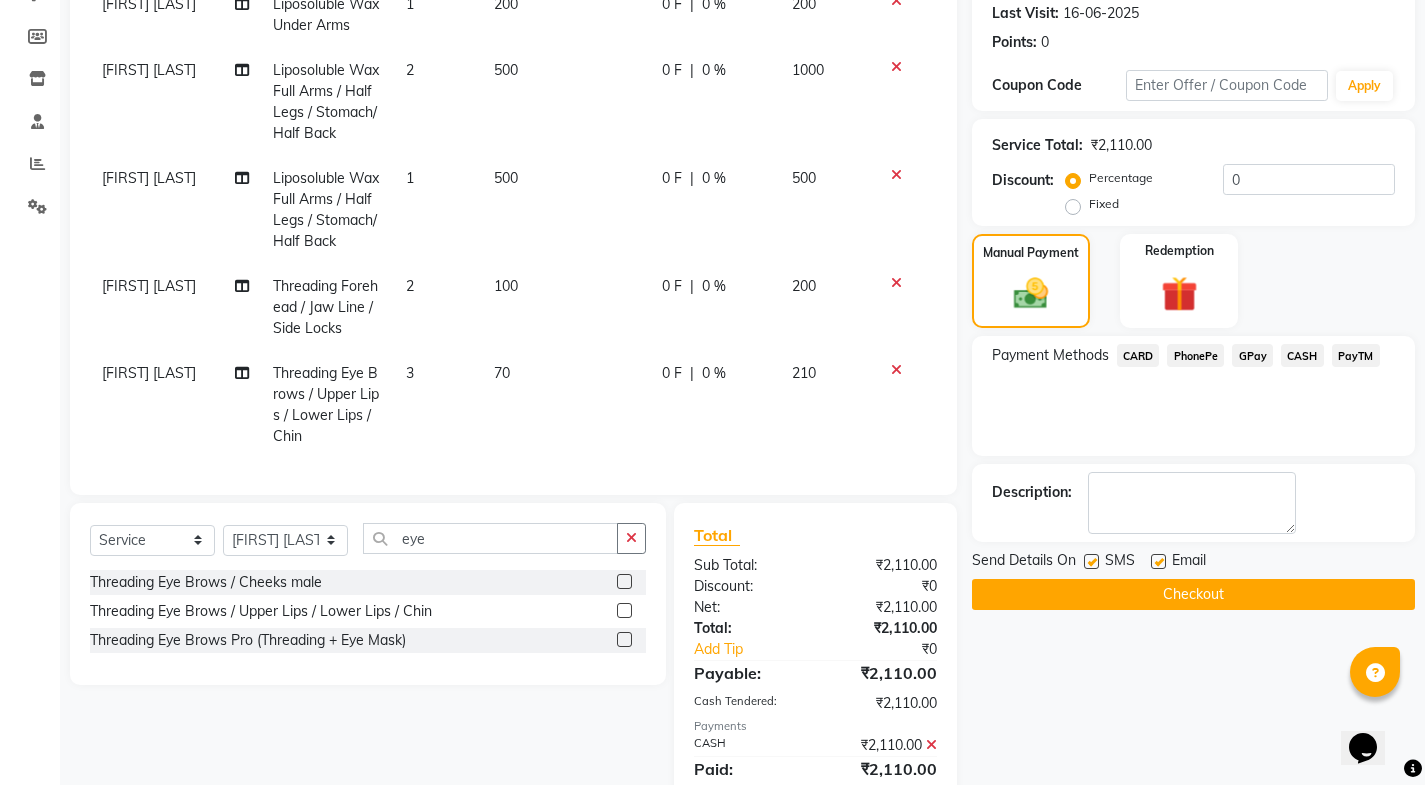 click 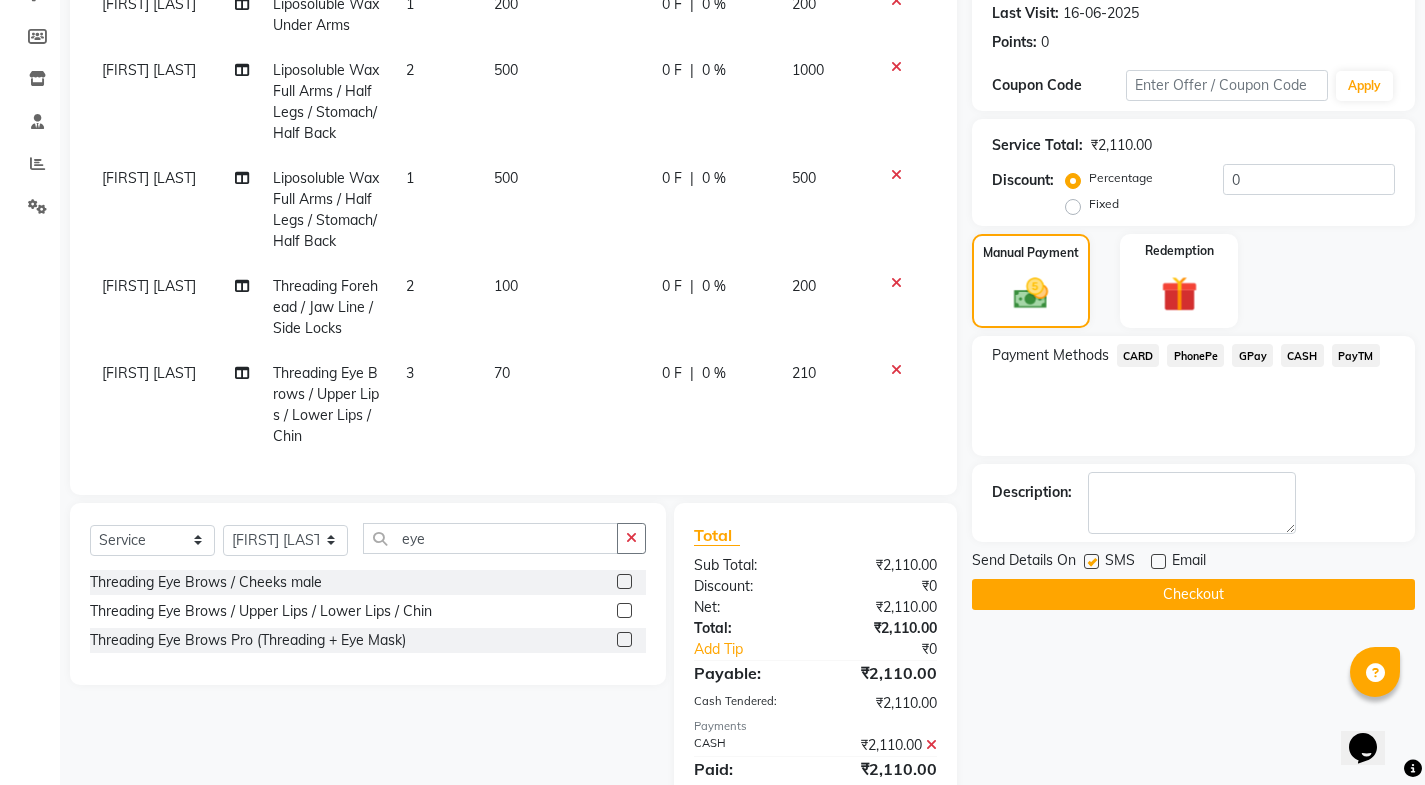 click 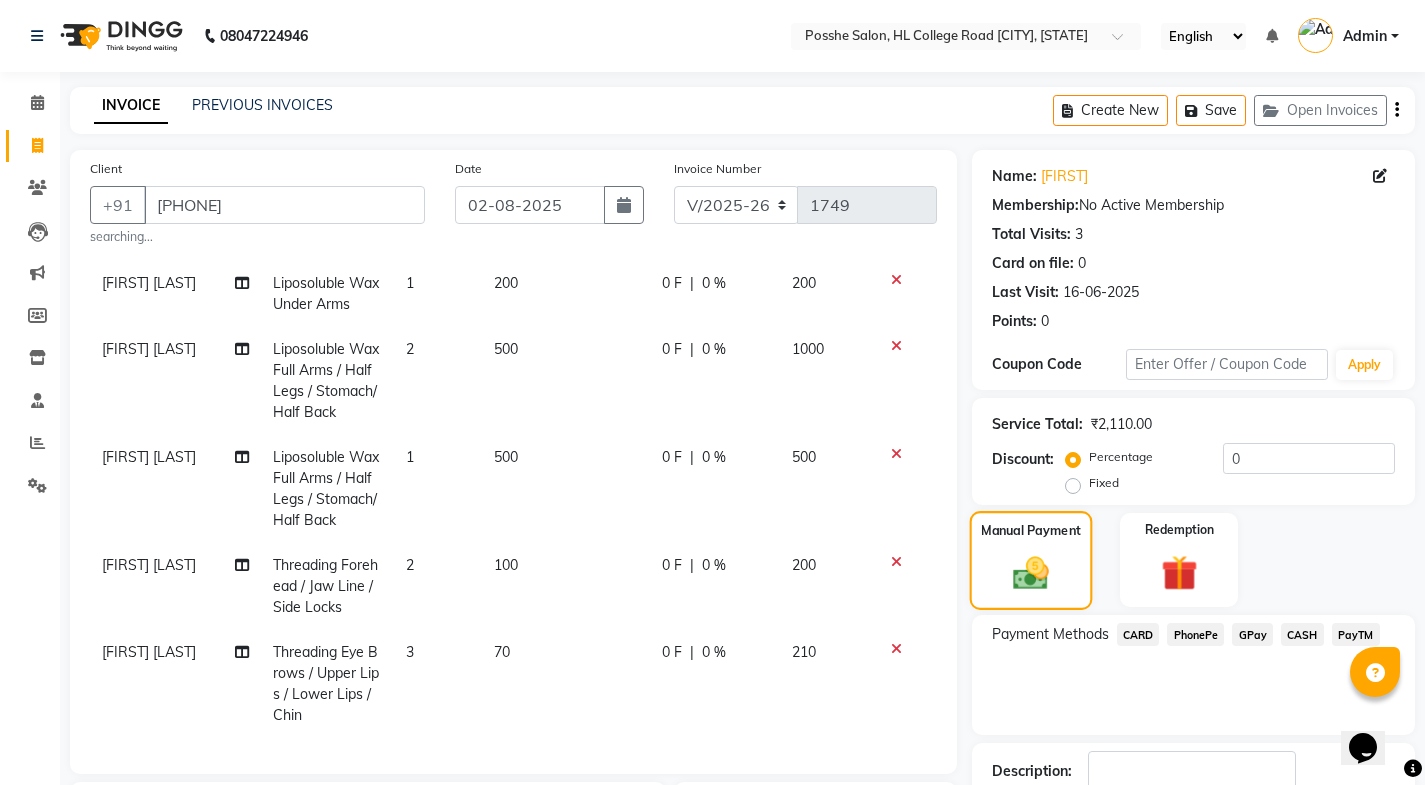 scroll, scrollTop: 350, scrollLeft: 0, axis: vertical 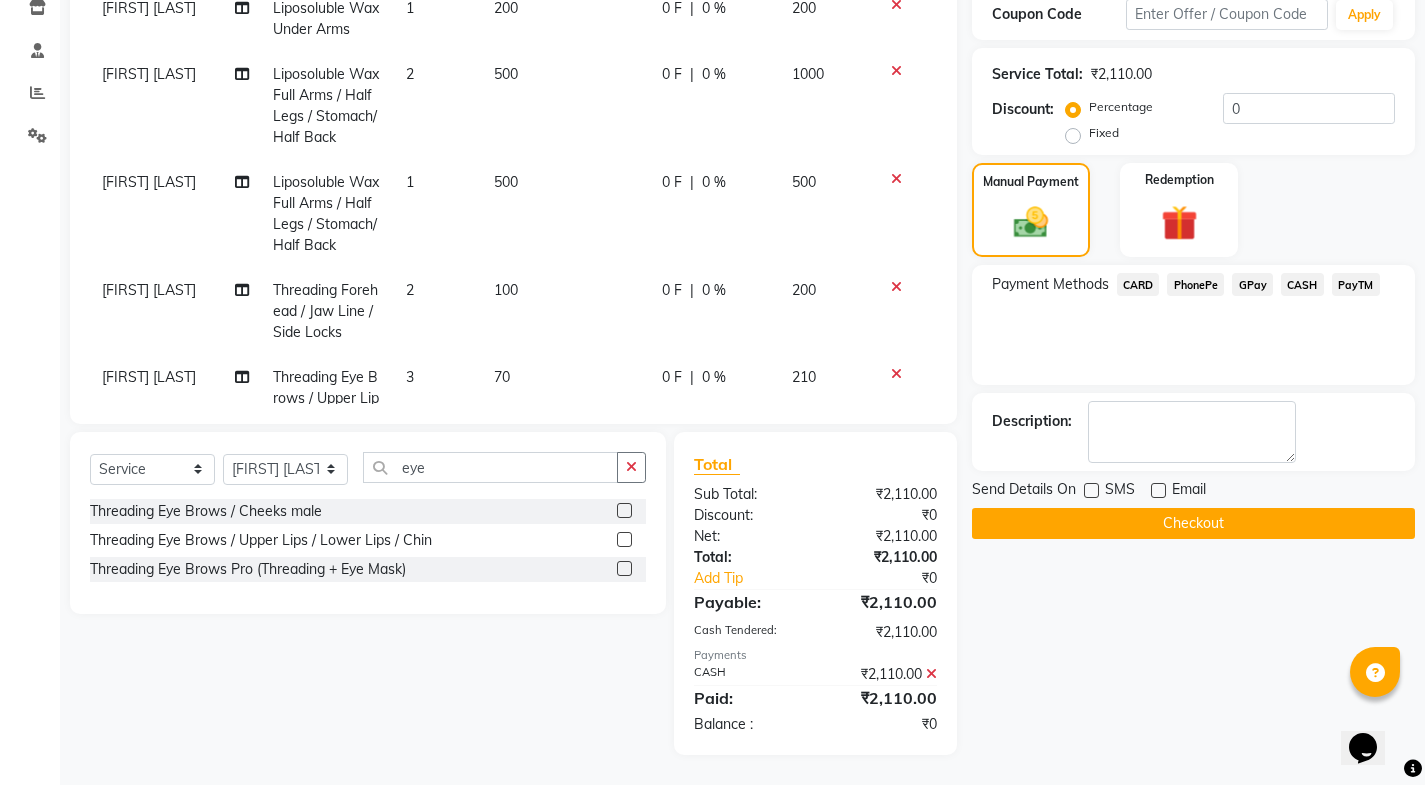 click on "Checkout" 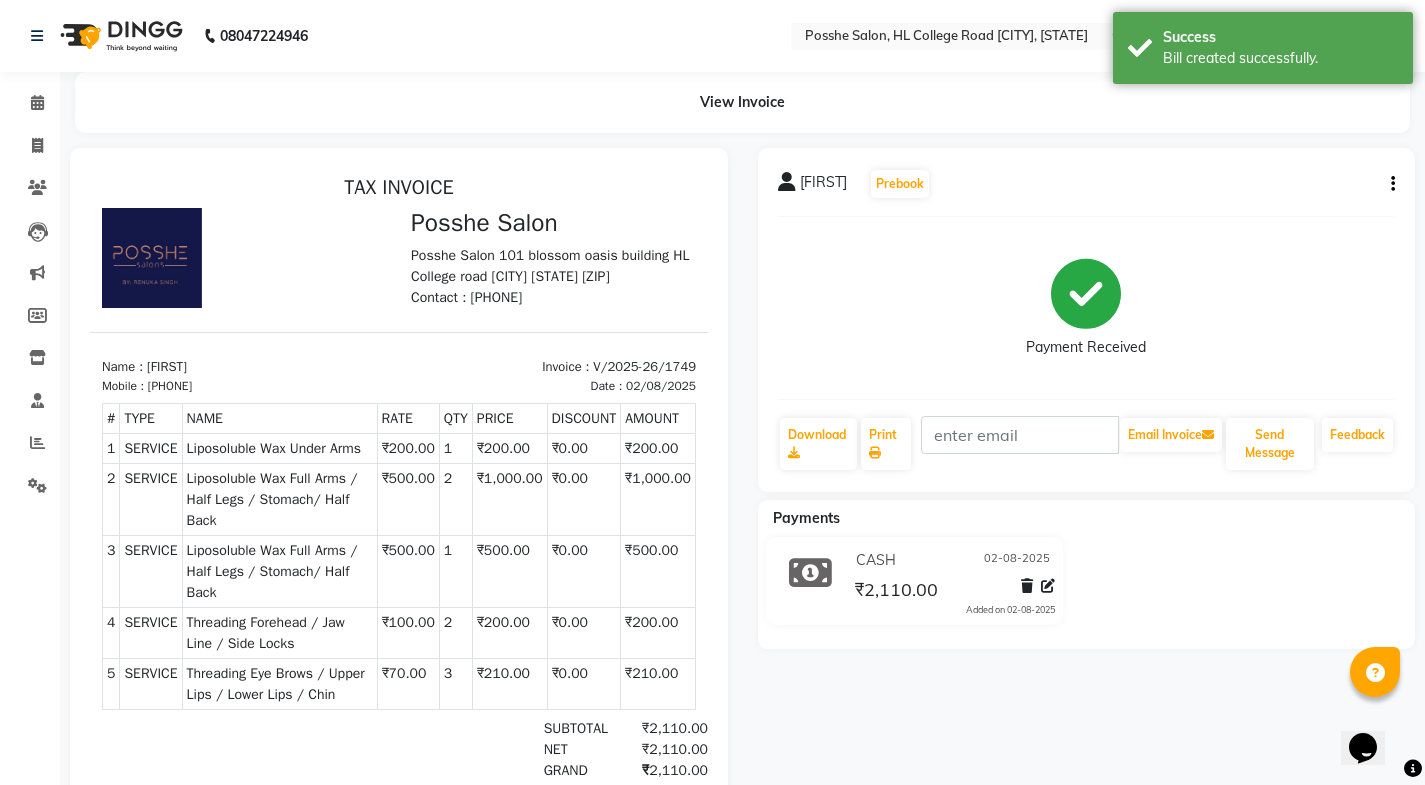 scroll, scrollTop: 0, scrollLeft: 0, axis: both 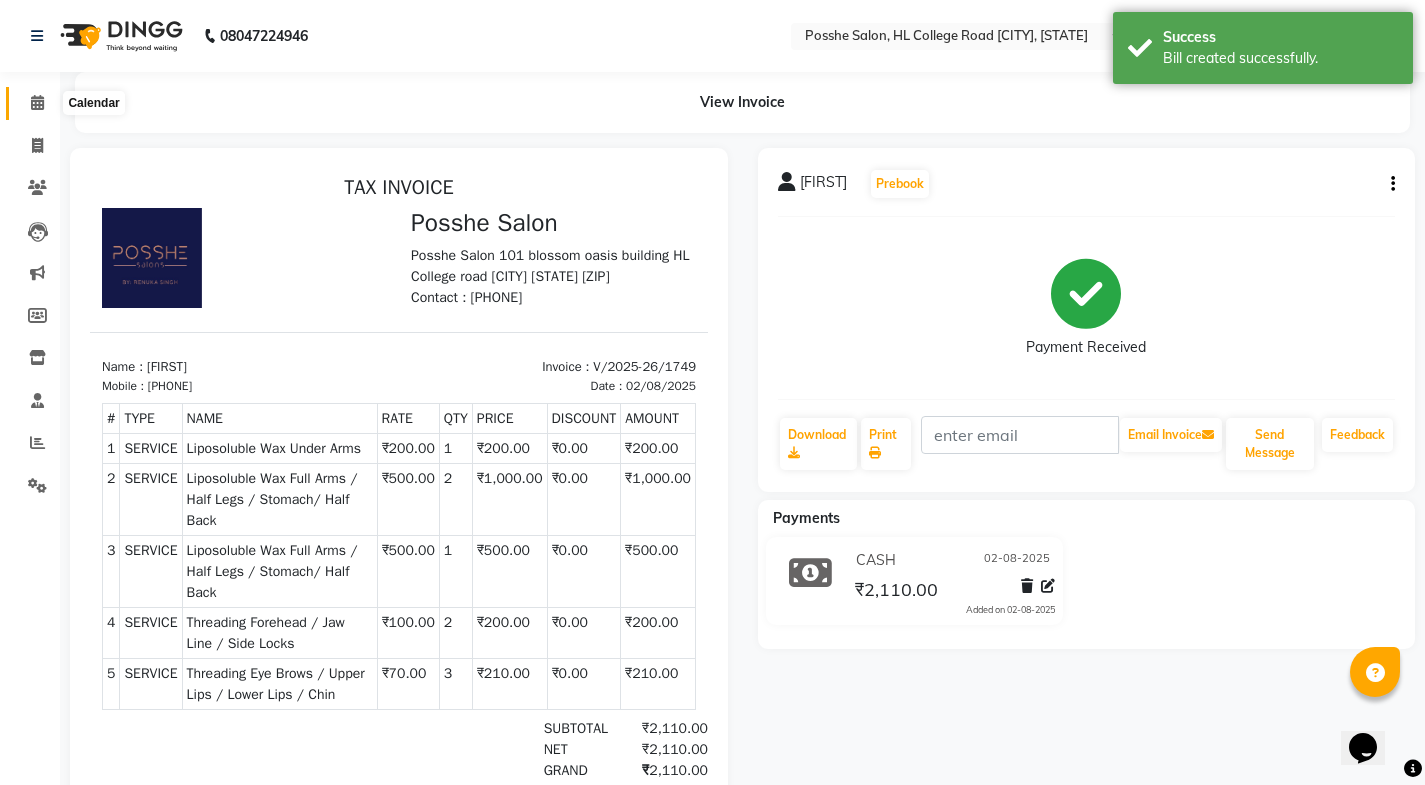 click 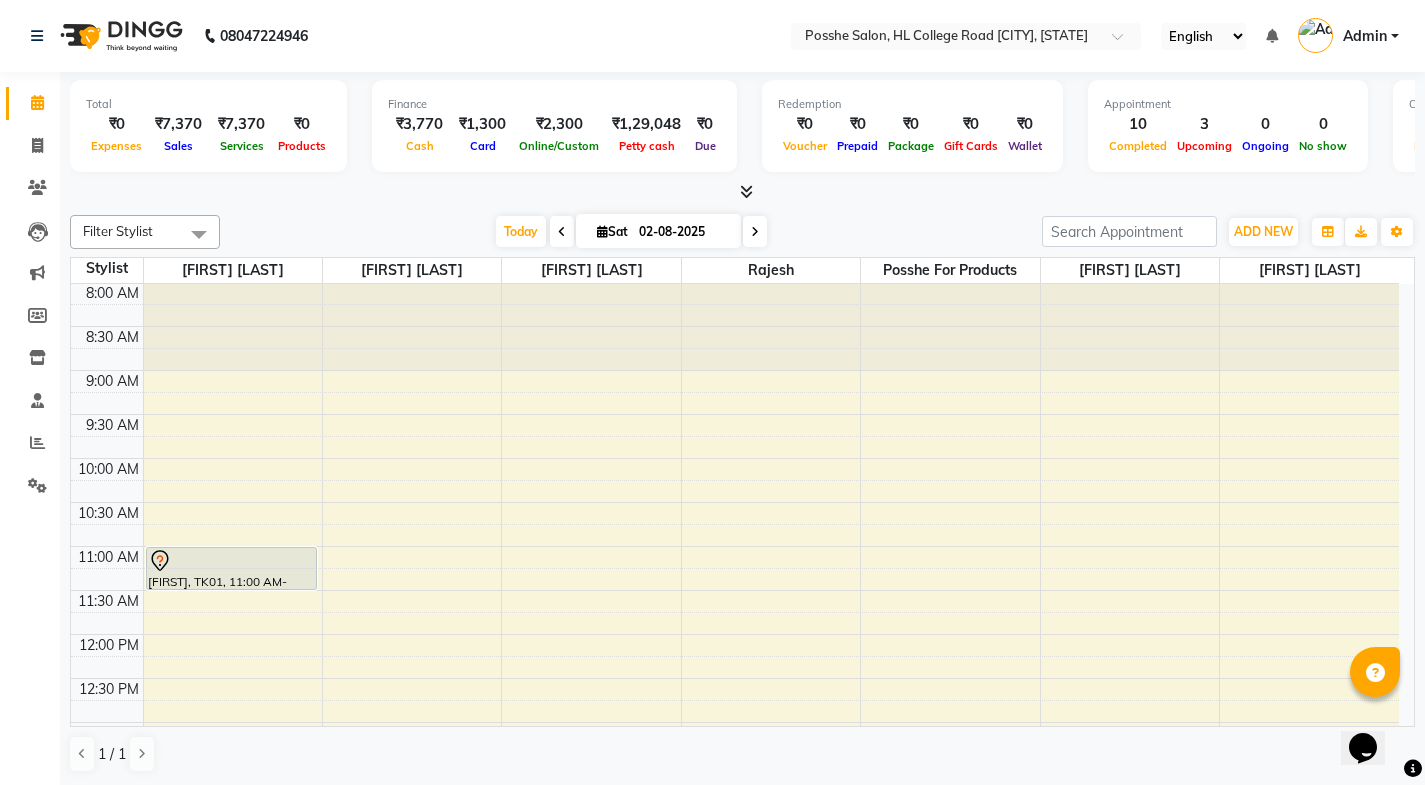 scroll, scrollTop: 0, scrollLeft: 0, axis: both 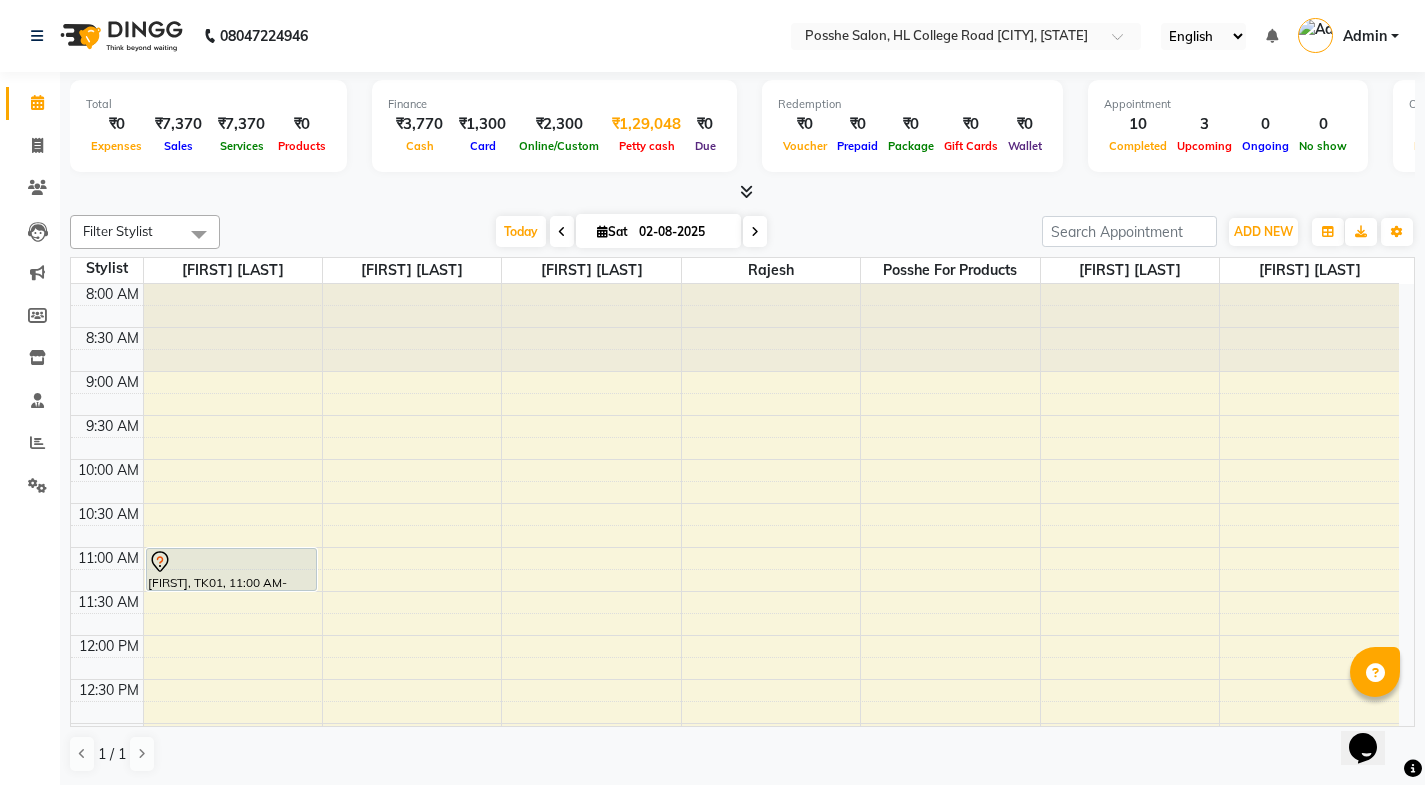 click on "Petty cash" at bounding box center [647, 146] 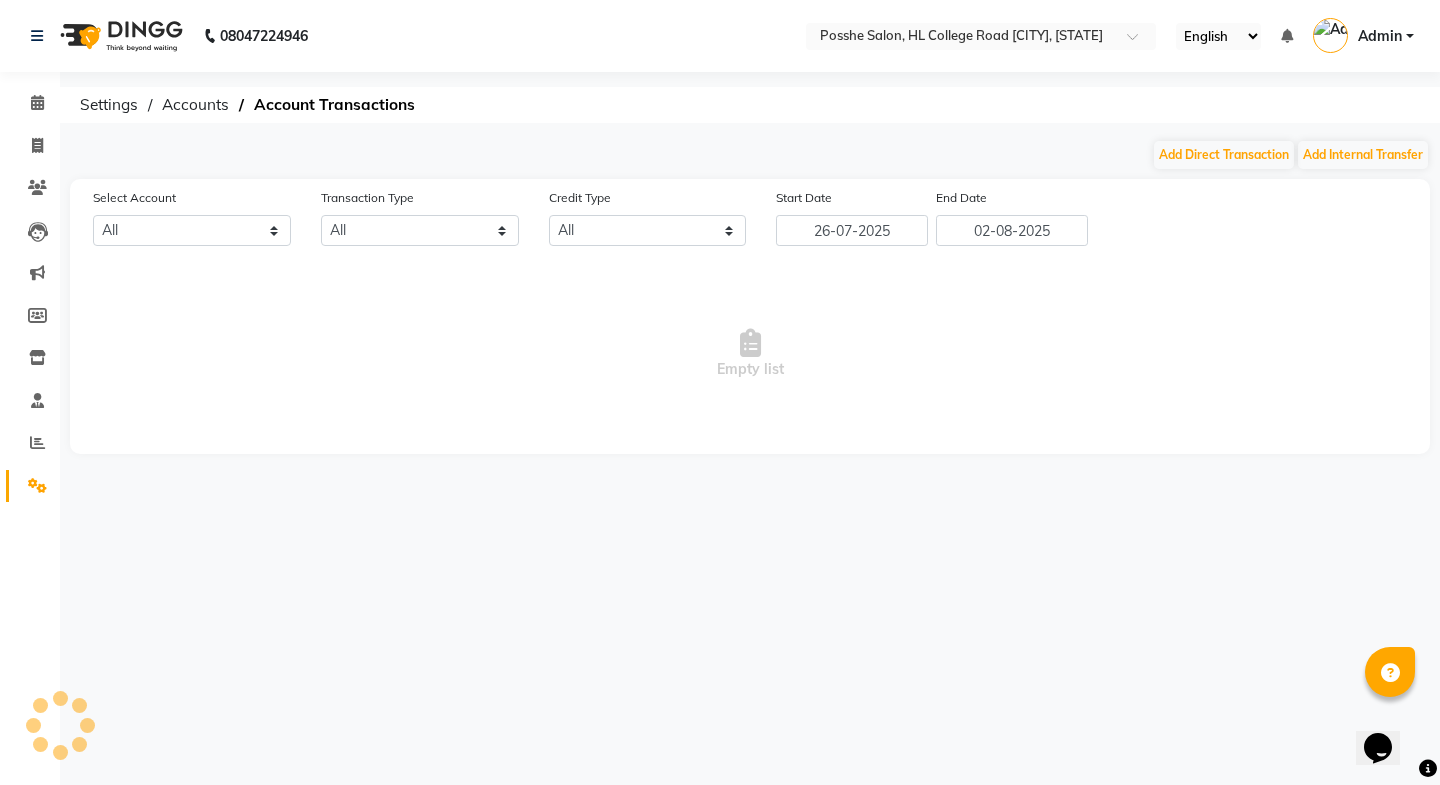 select on "5030" 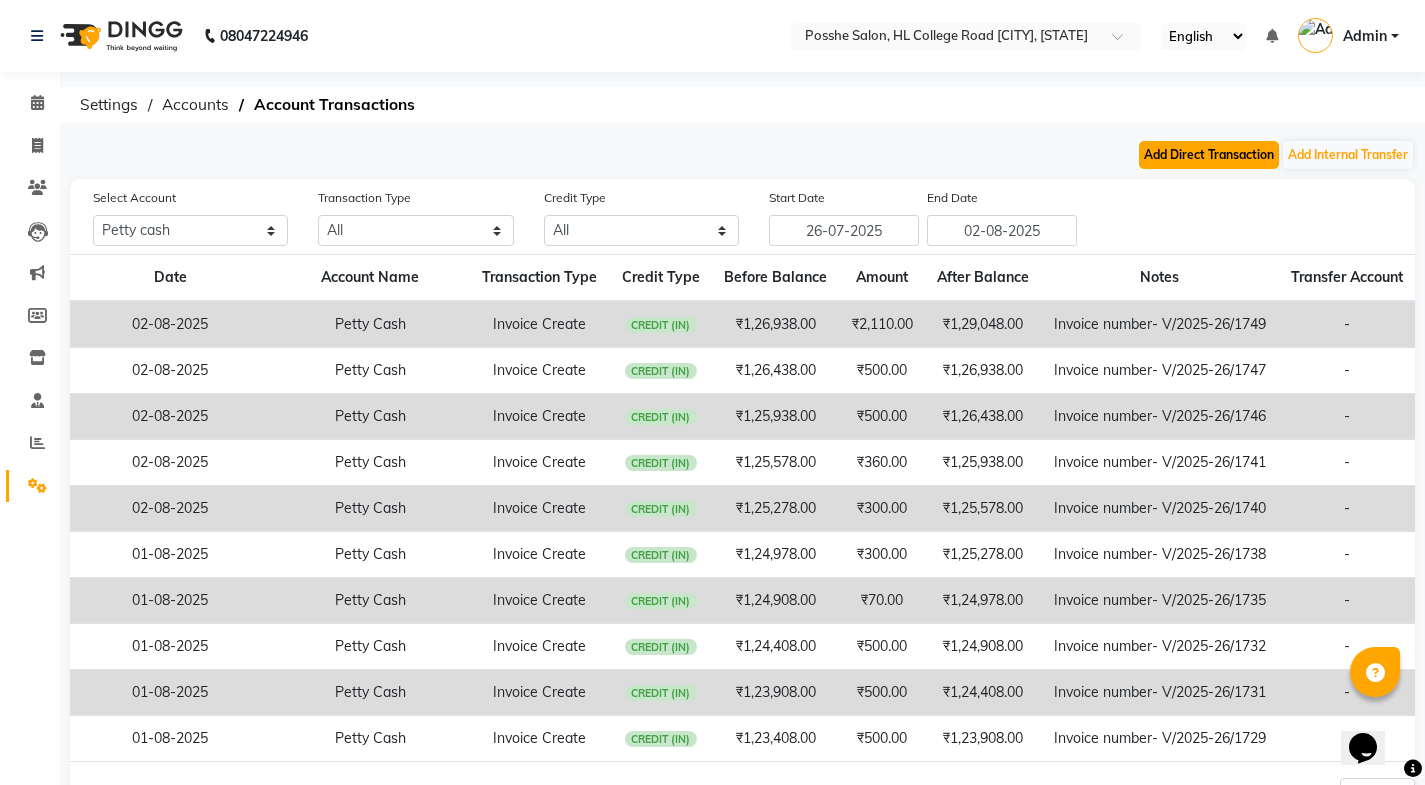 click on "Add Direct Transaction" 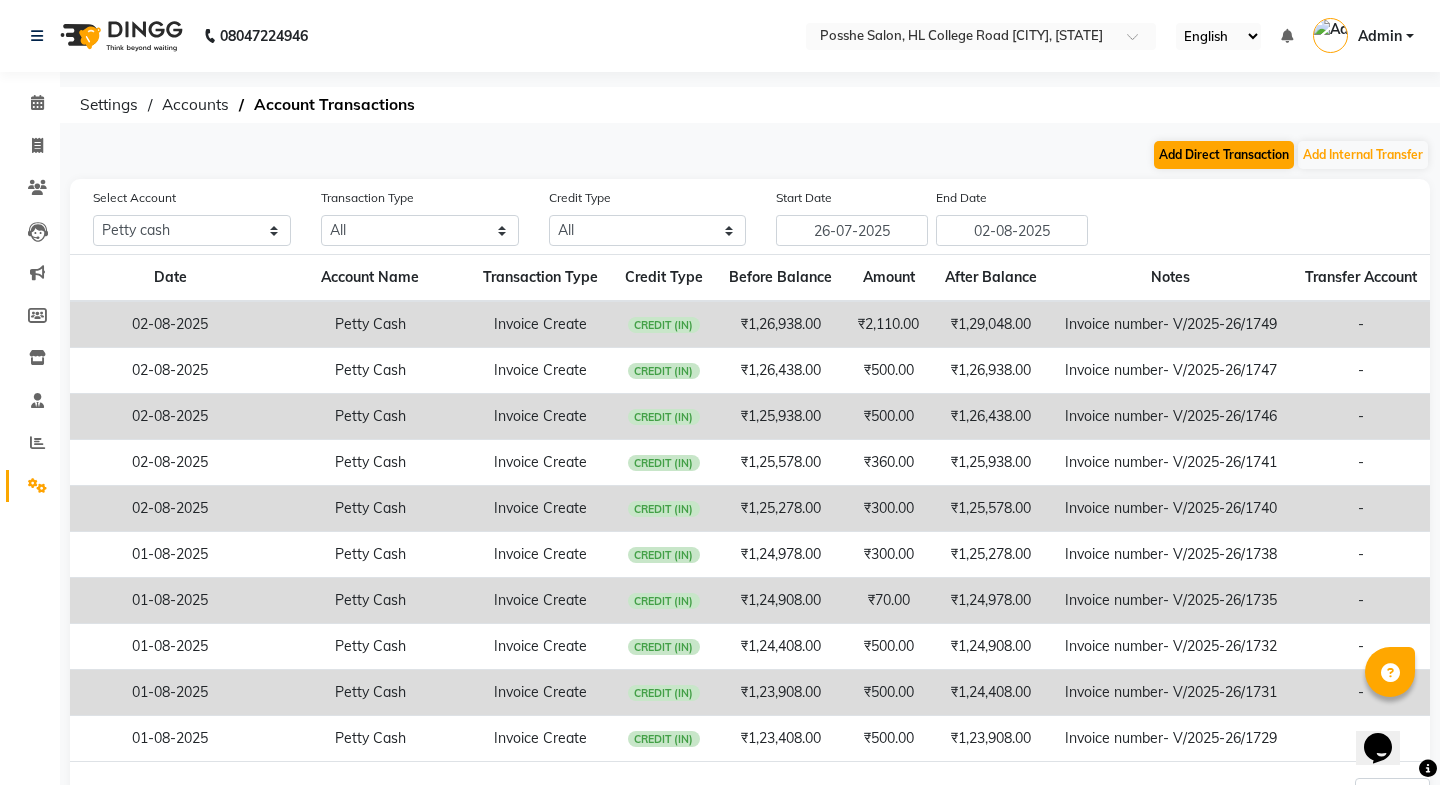 select on "direct" 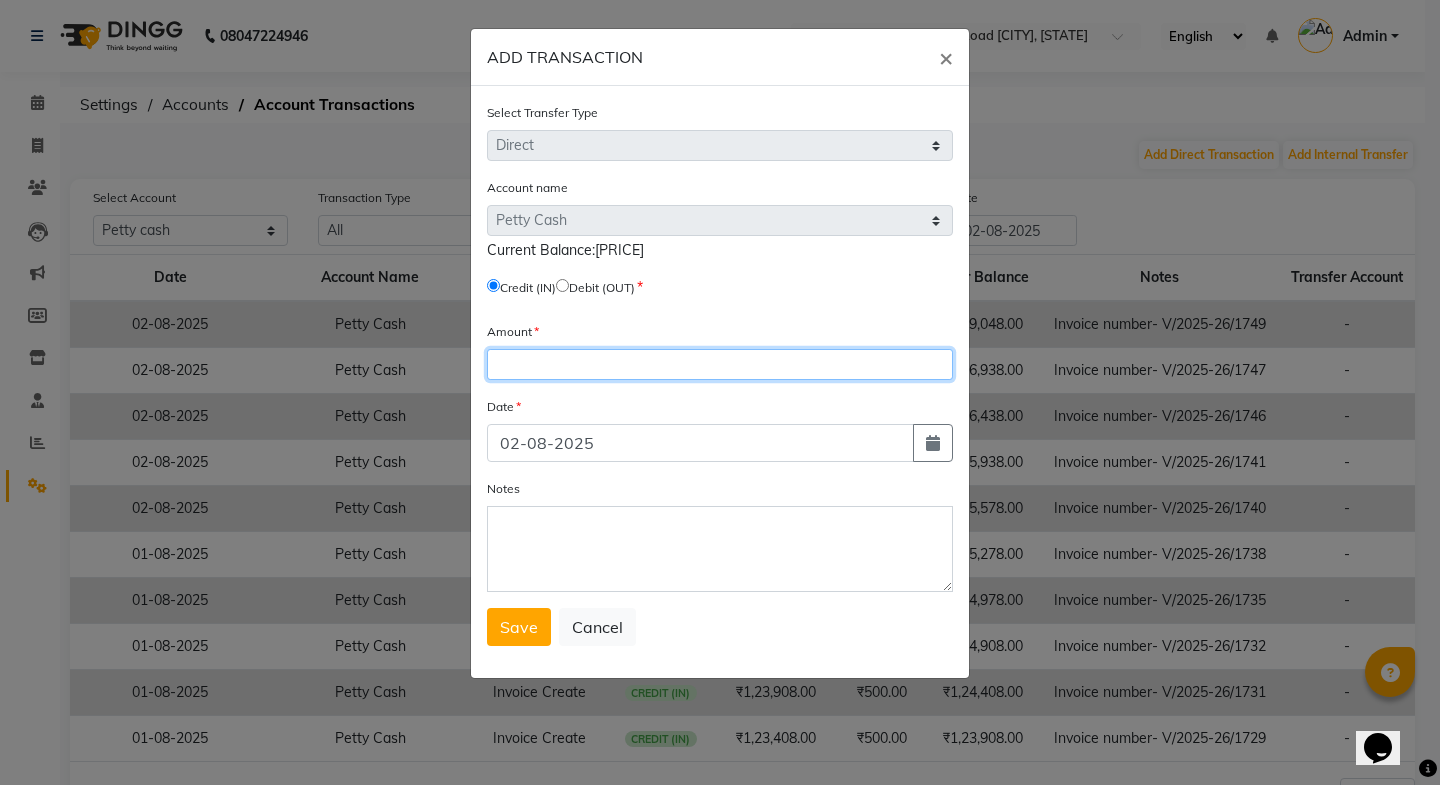 click 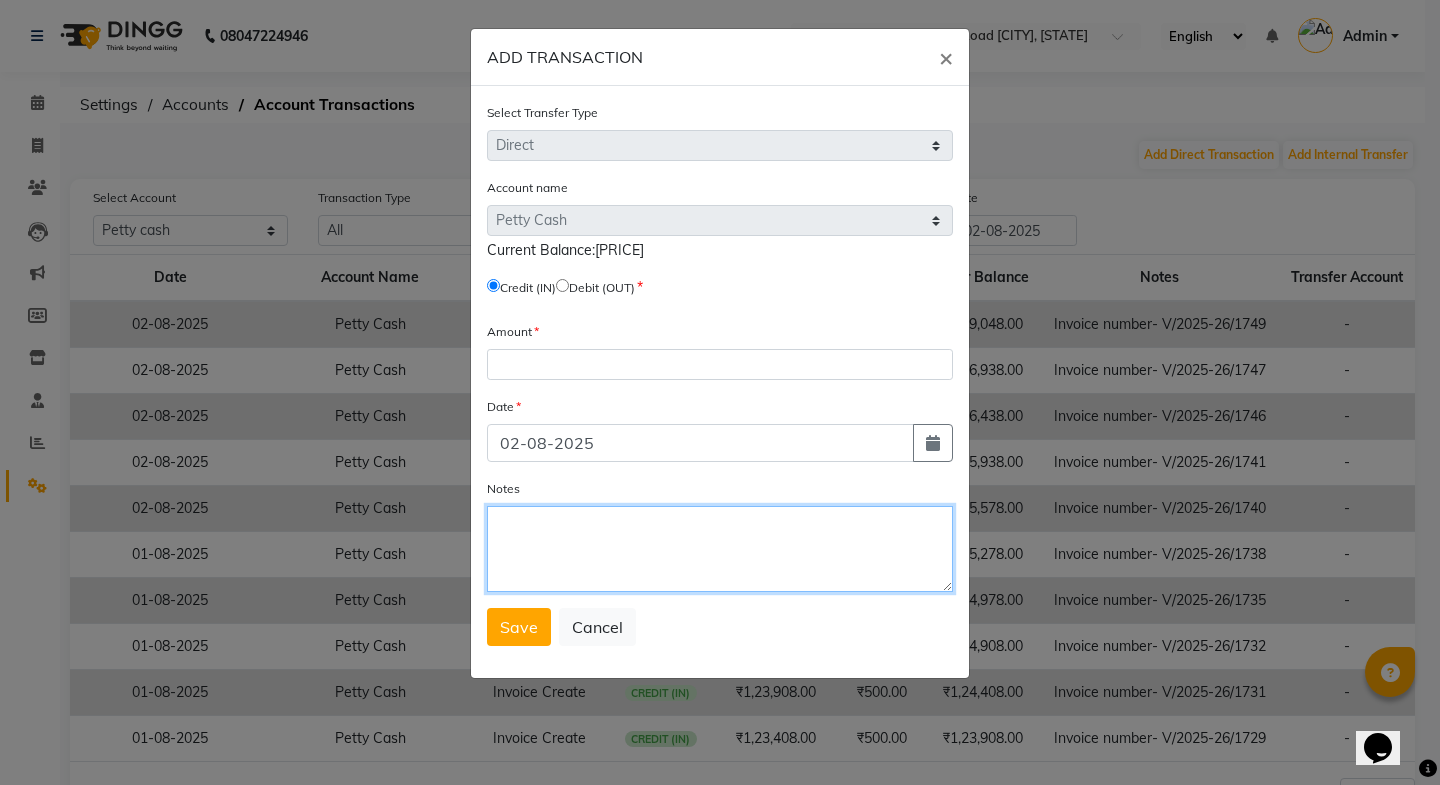 click on "Notes" at bounding box center (720, 549) 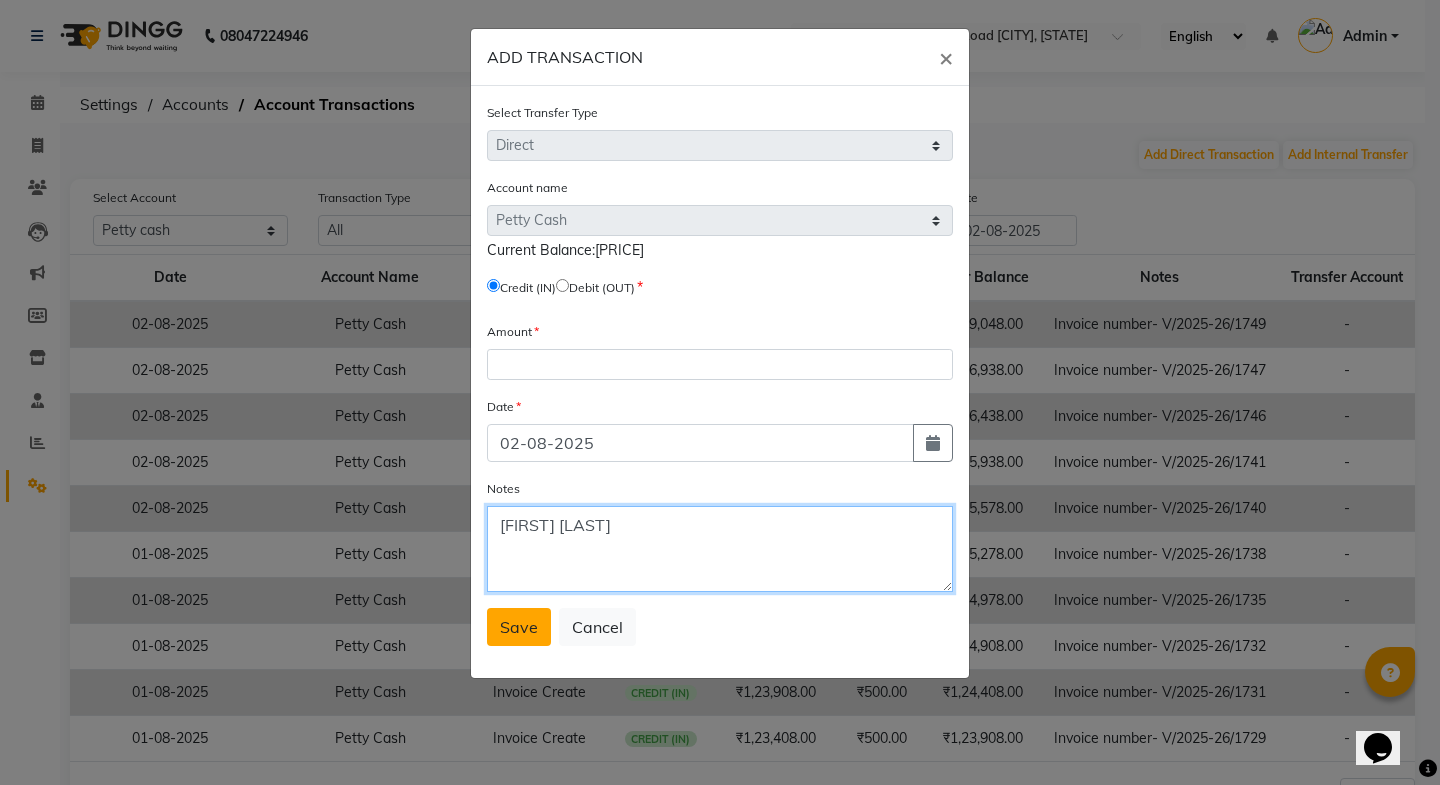 type on "Aditi debited" 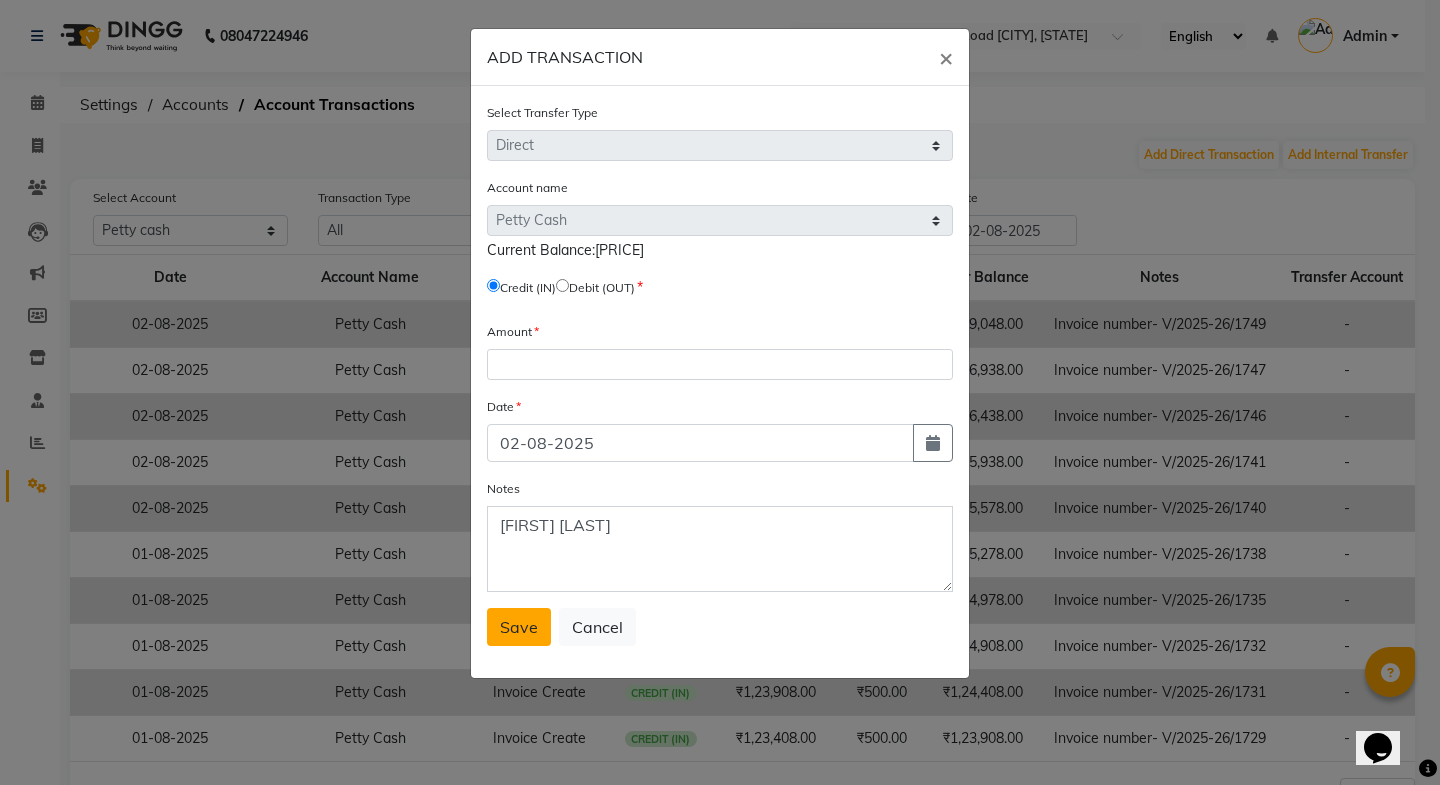 click on "Save" at bounding box center [519, 627] 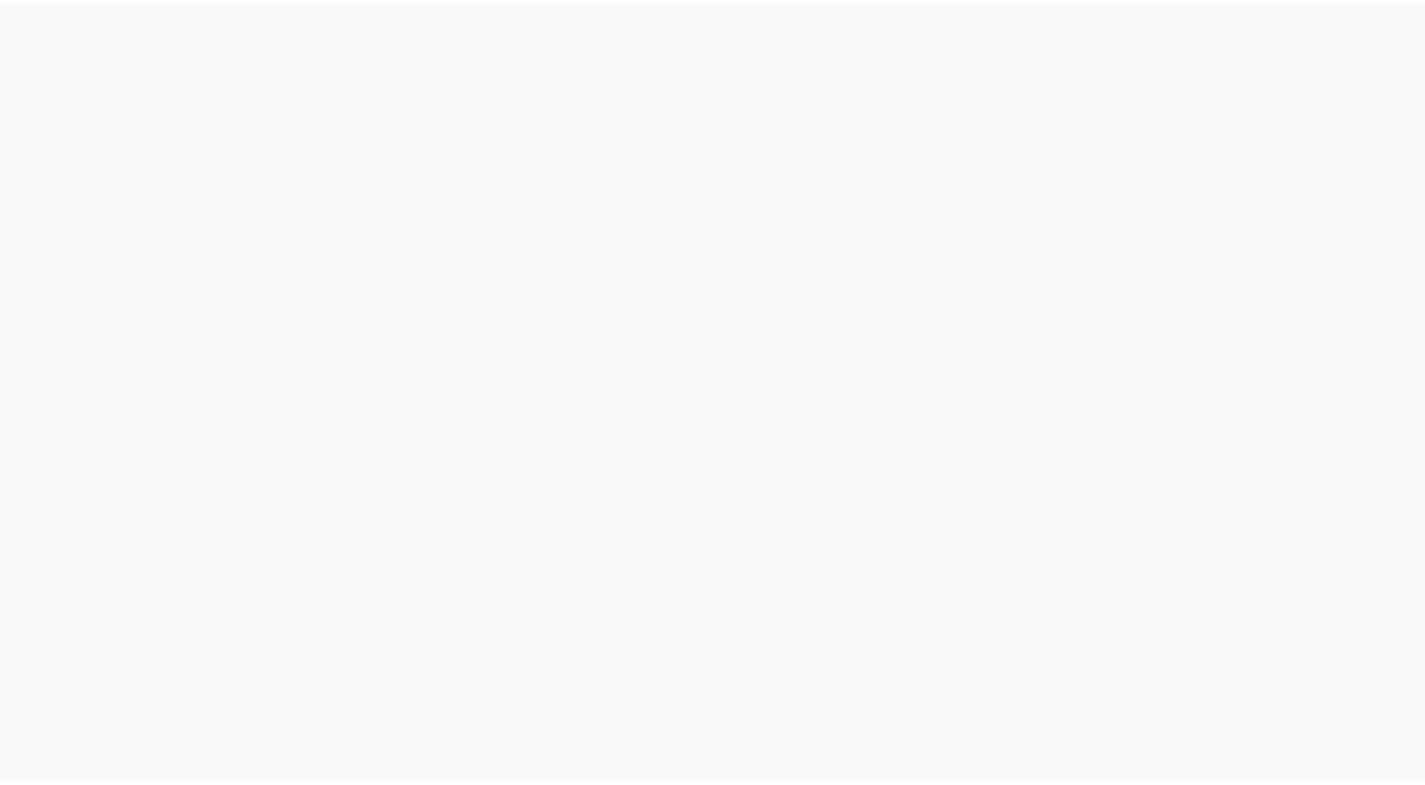 scroll, scrollTop: 0, scrollLeft: 0, axis: both 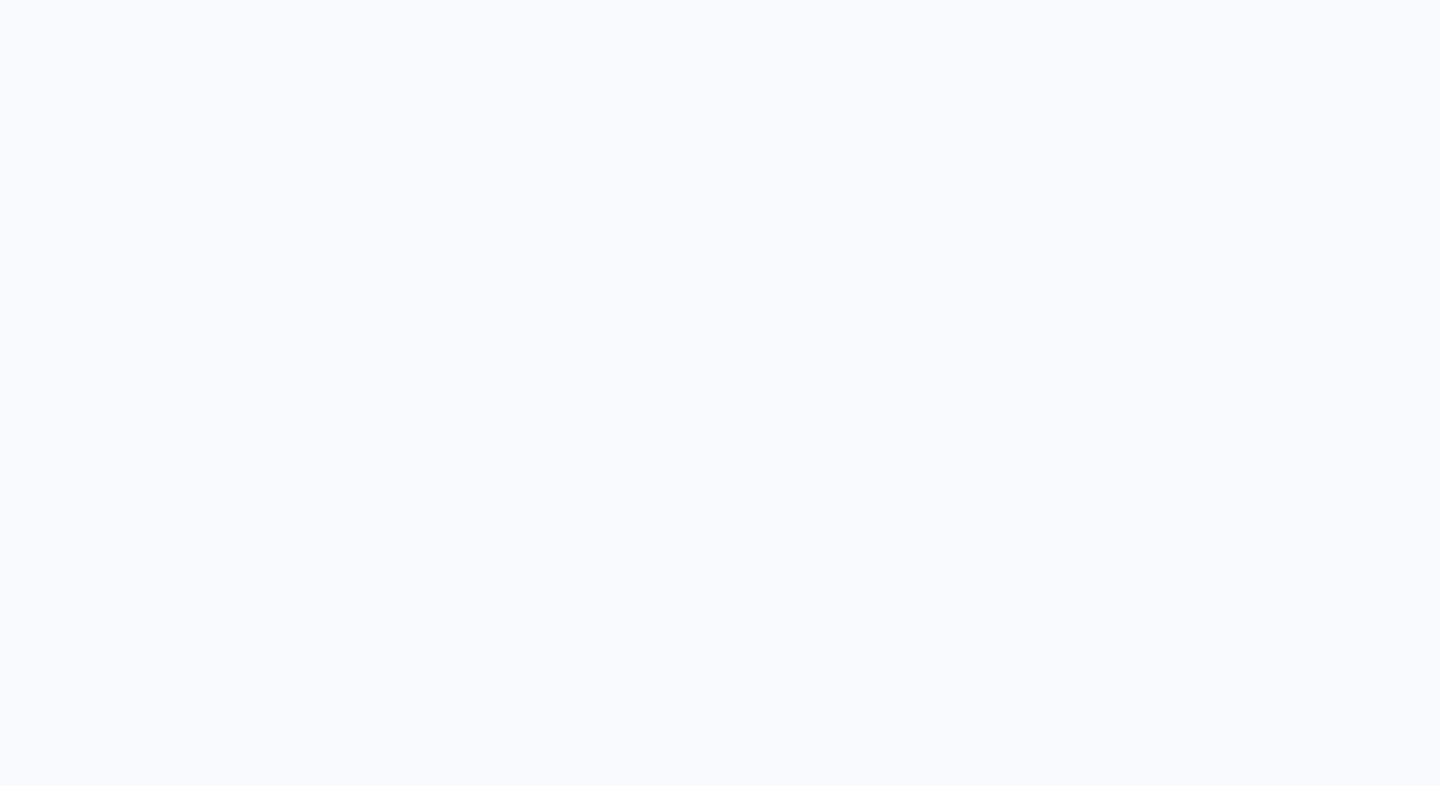 select on "5030" 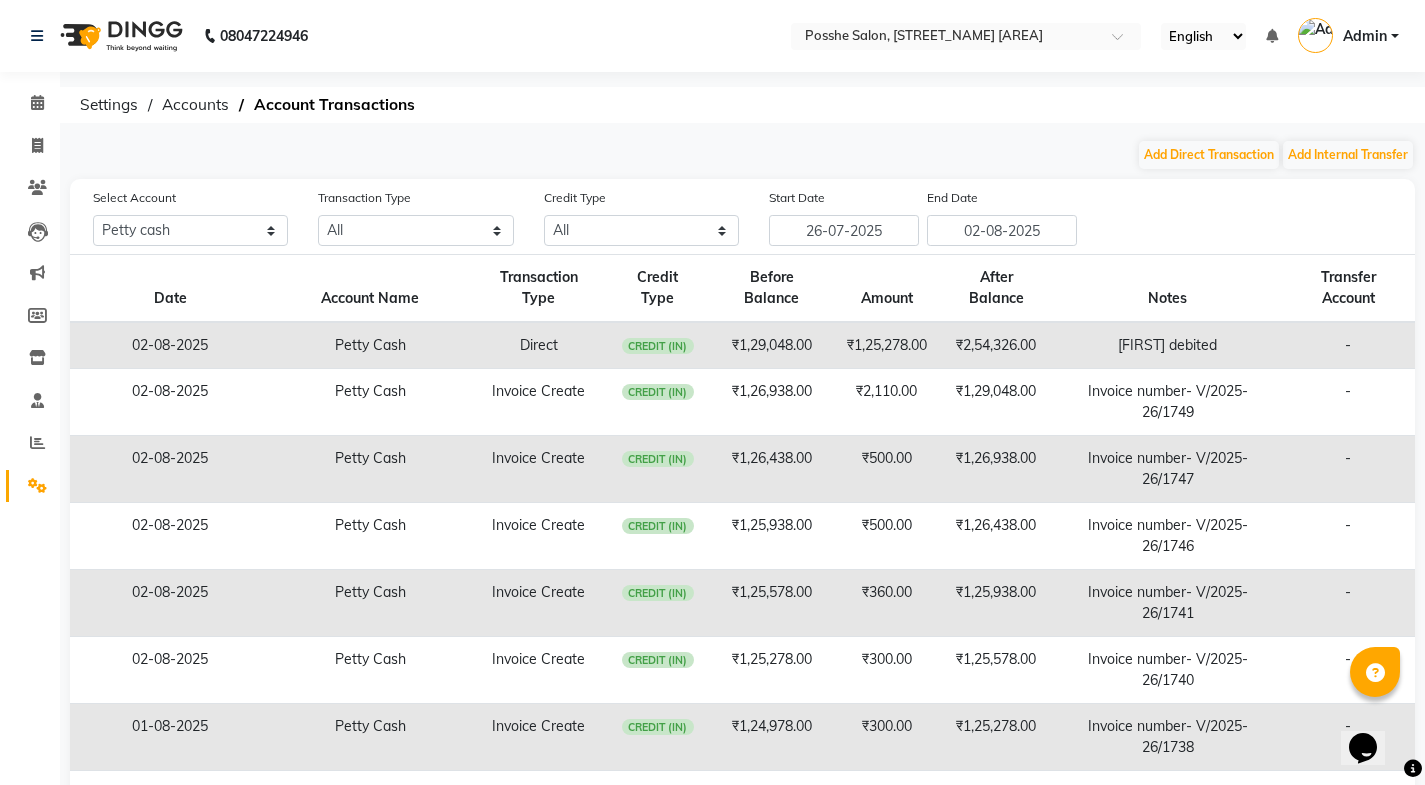 scroll, scrollTop: 0, scrollLeft: 0, axis: both 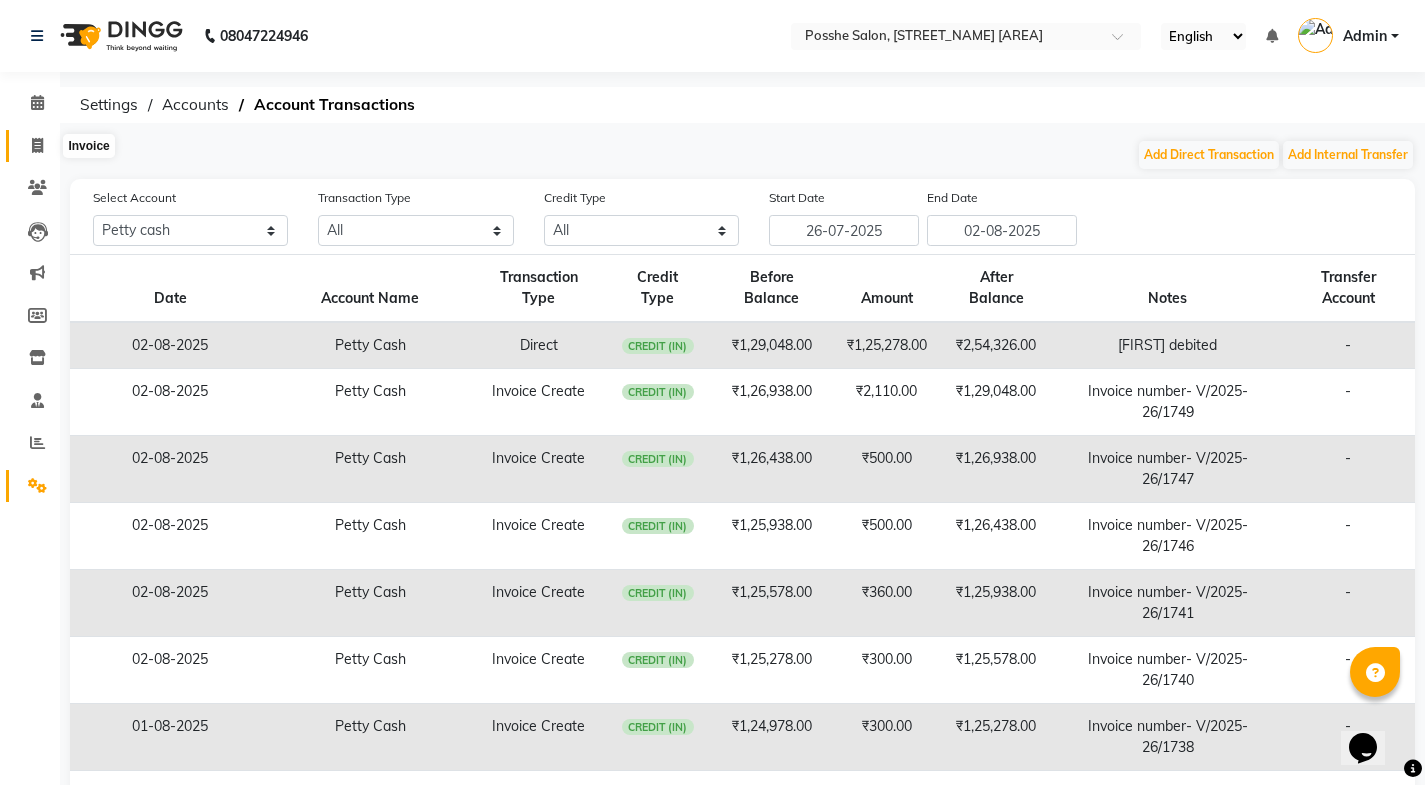 click 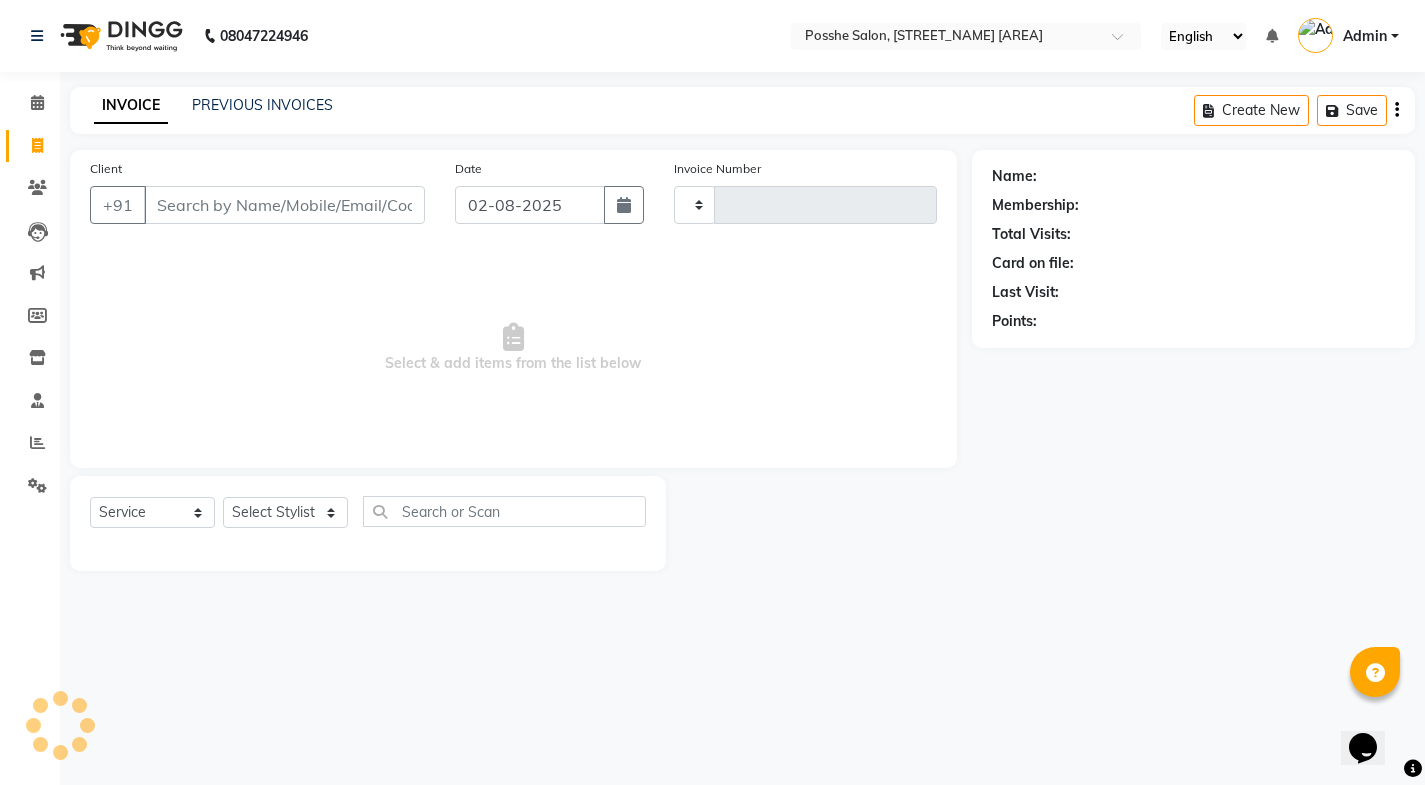 type on "1750" 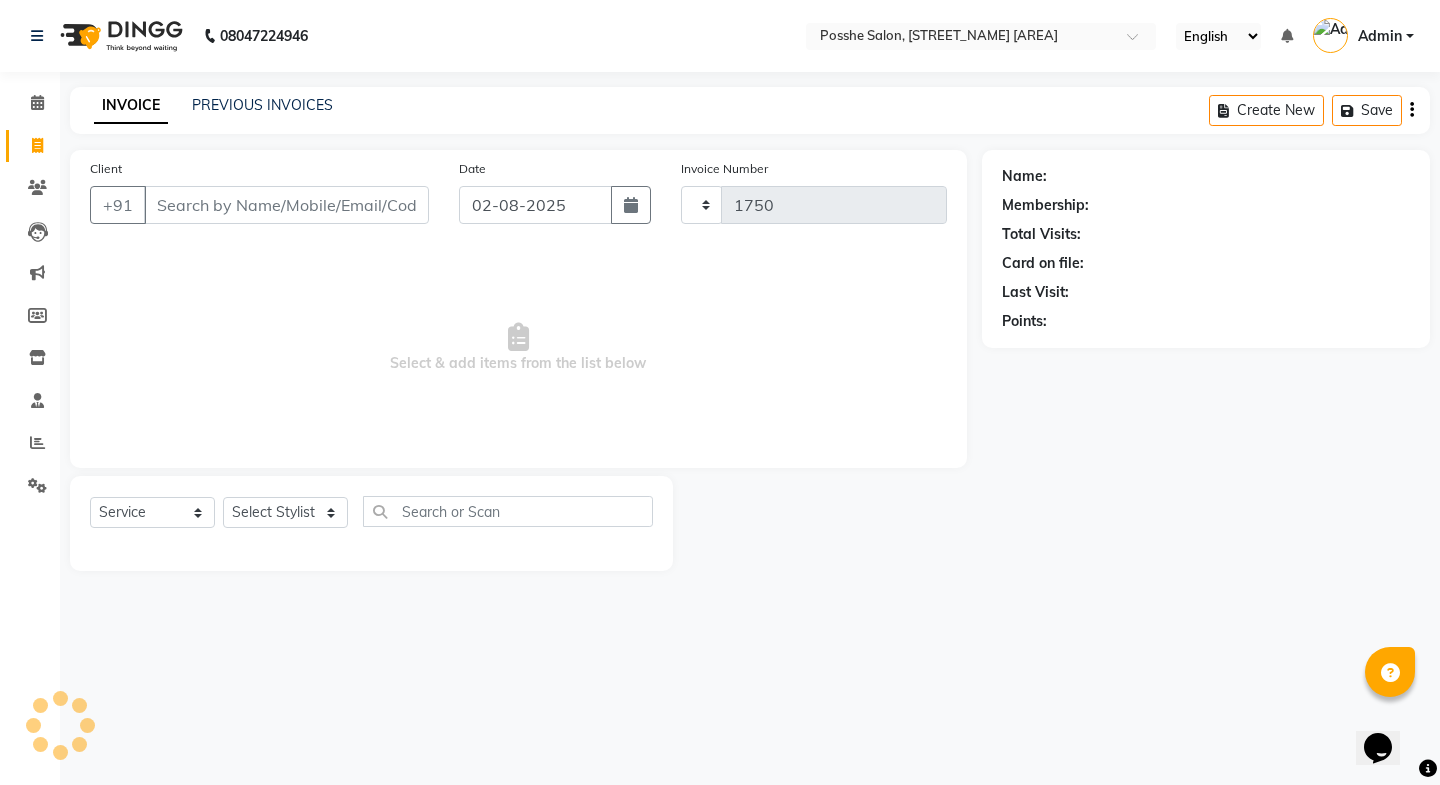 select on "6052" 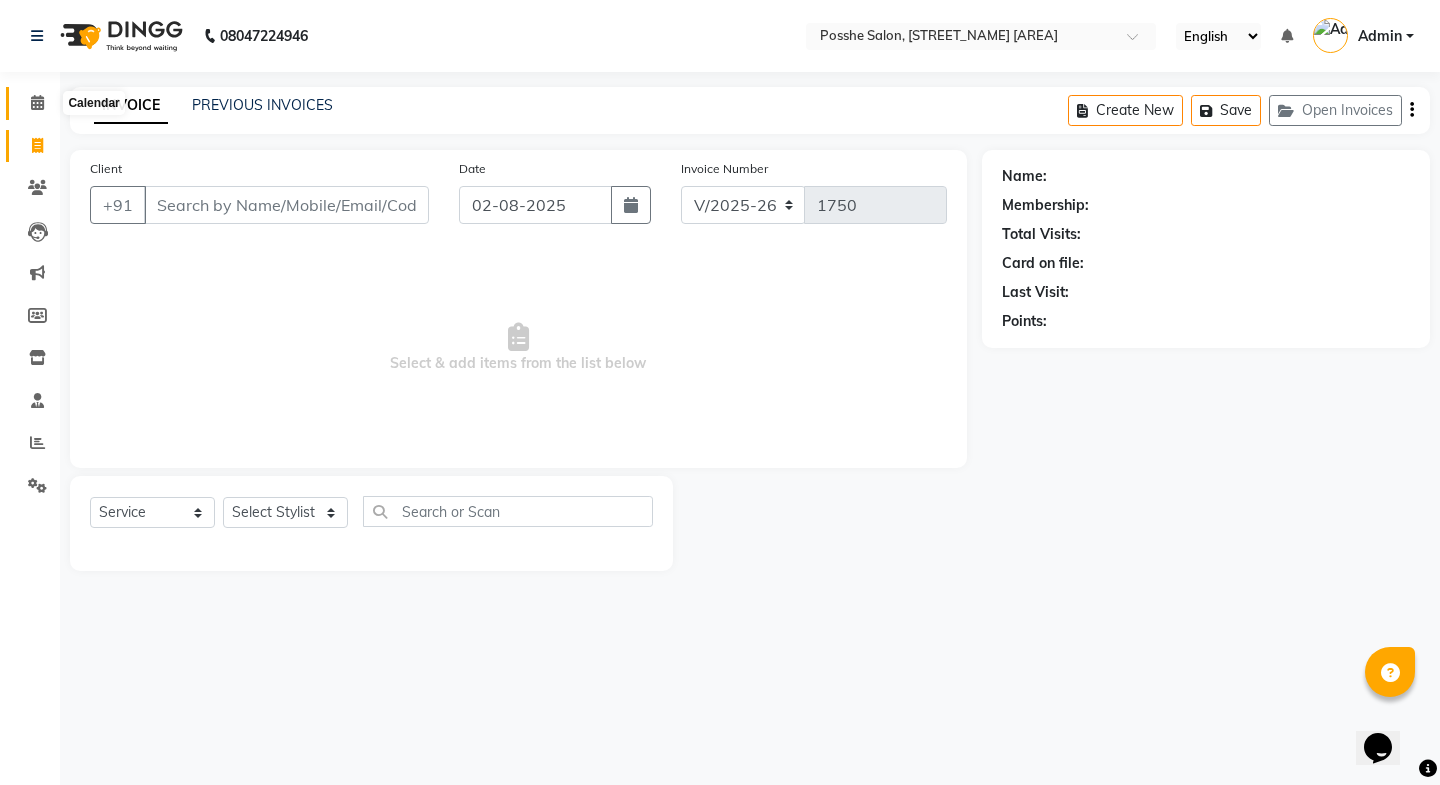 click 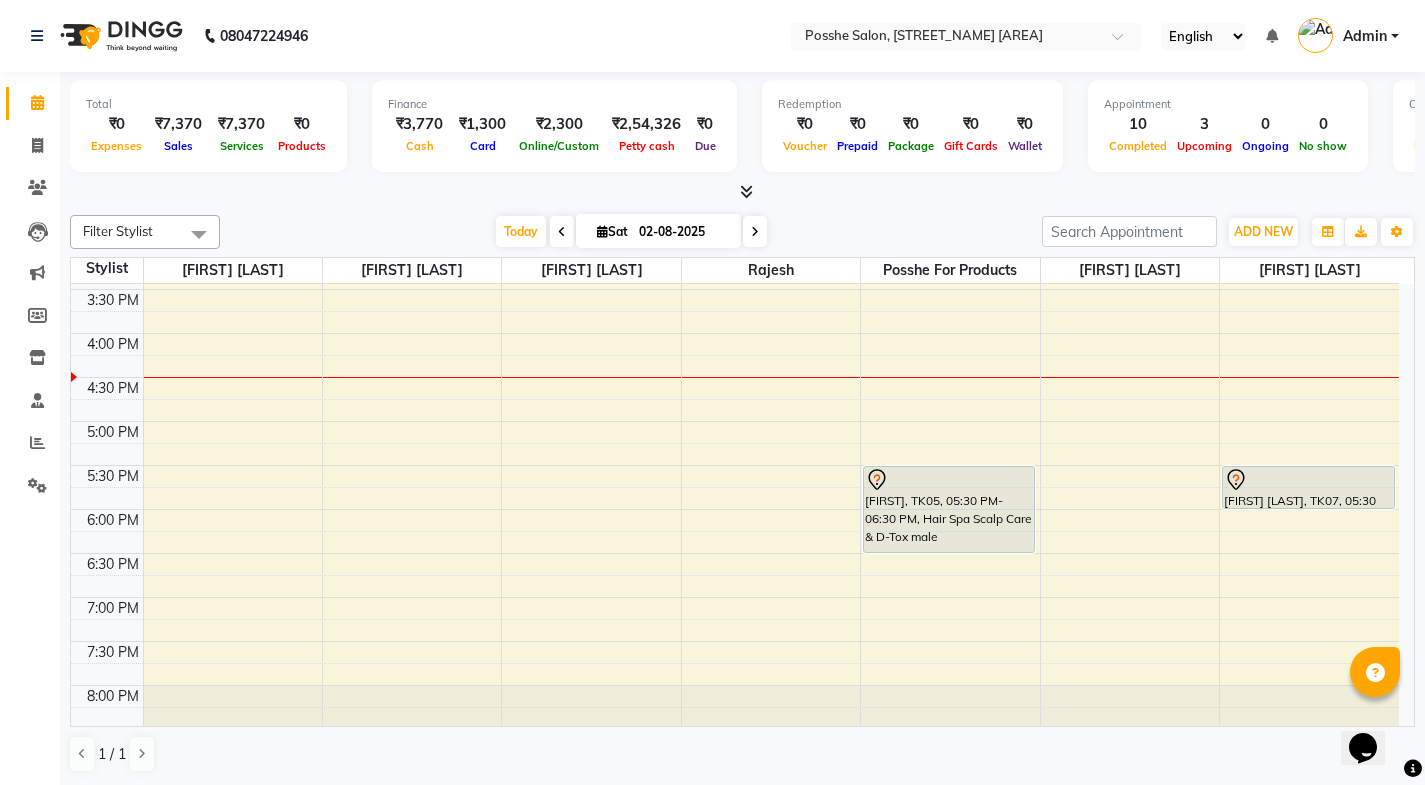 scroll, scrollTop: 700, scrollLeft: 0, axis: vertical 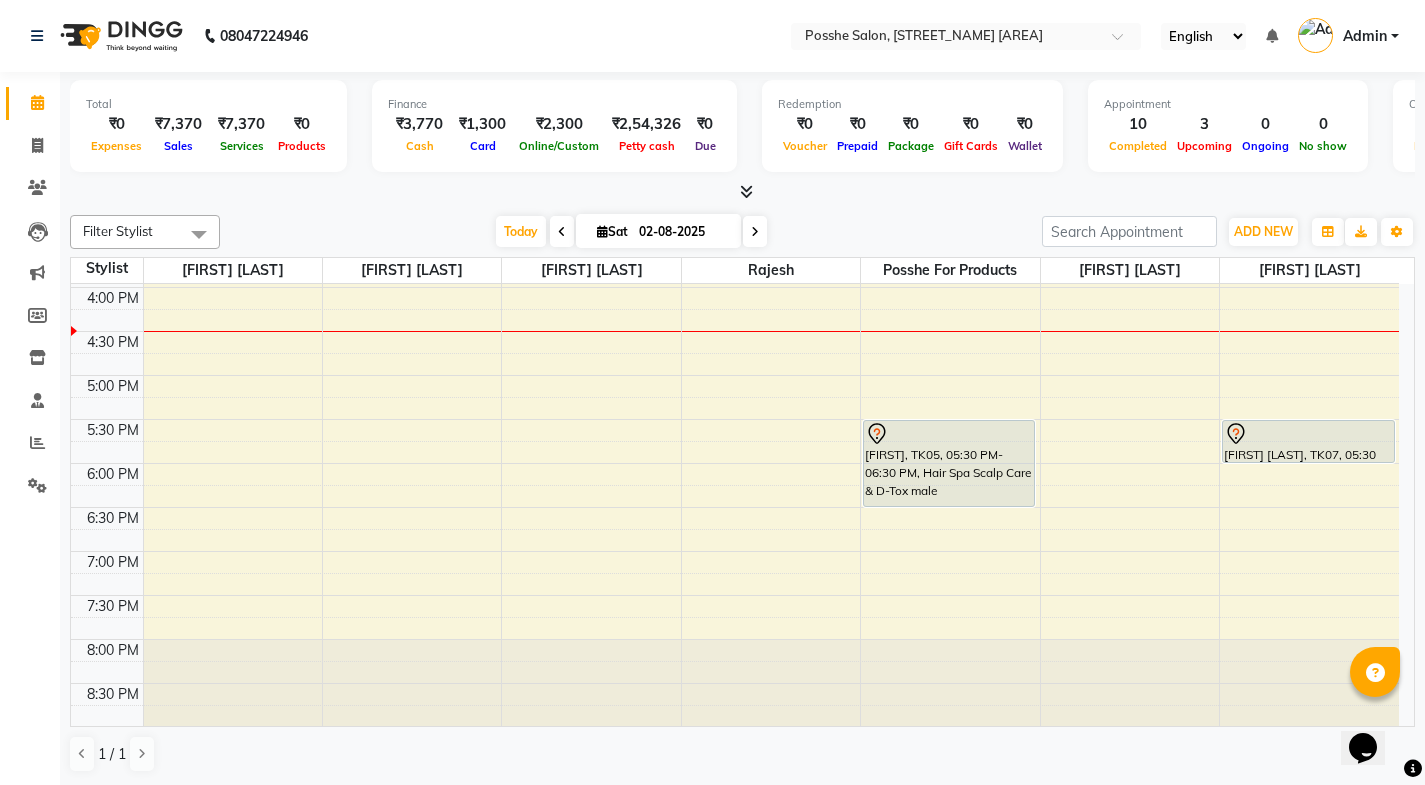 click at bounding box center (755, 231) 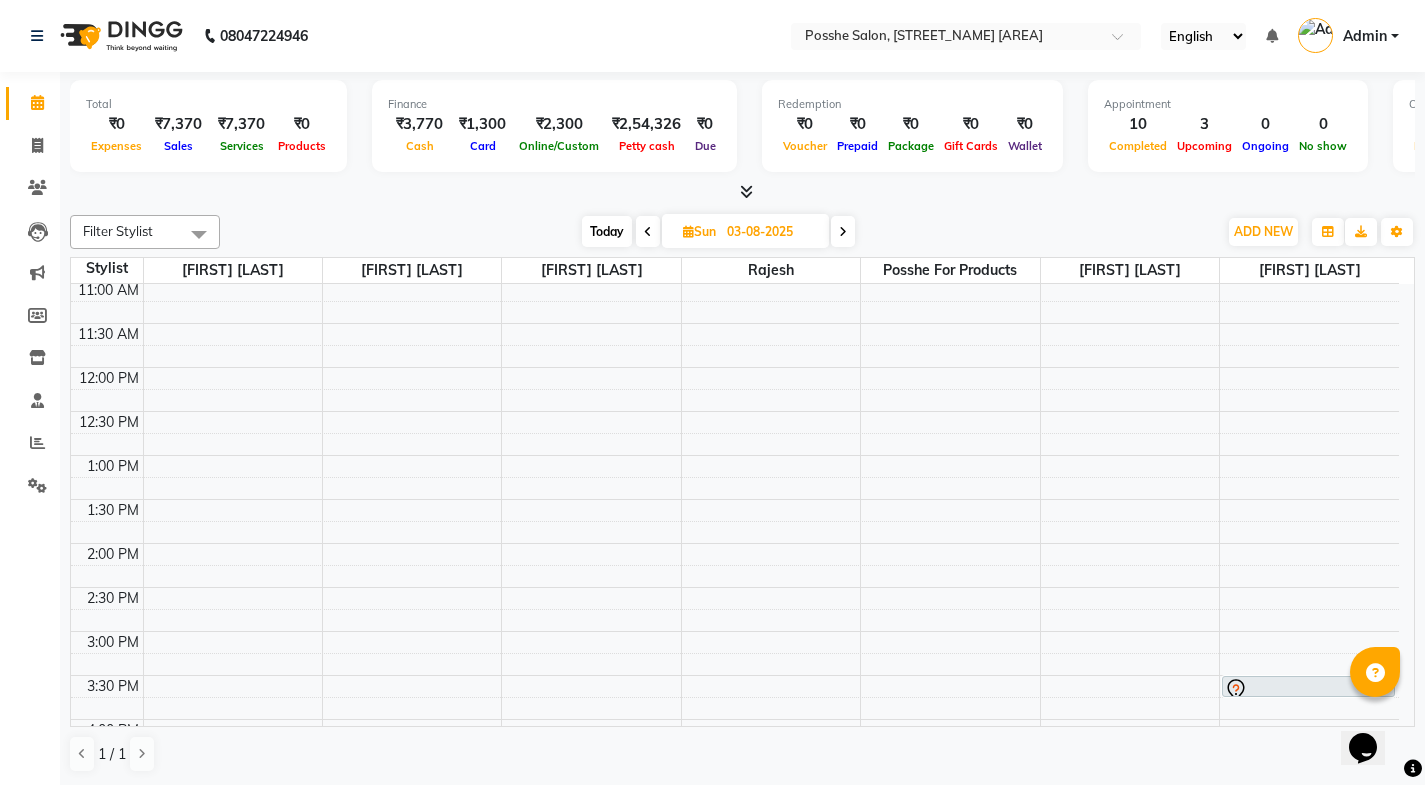 scroll, scrollTop: 0, scrollLeft: 0, axis: both 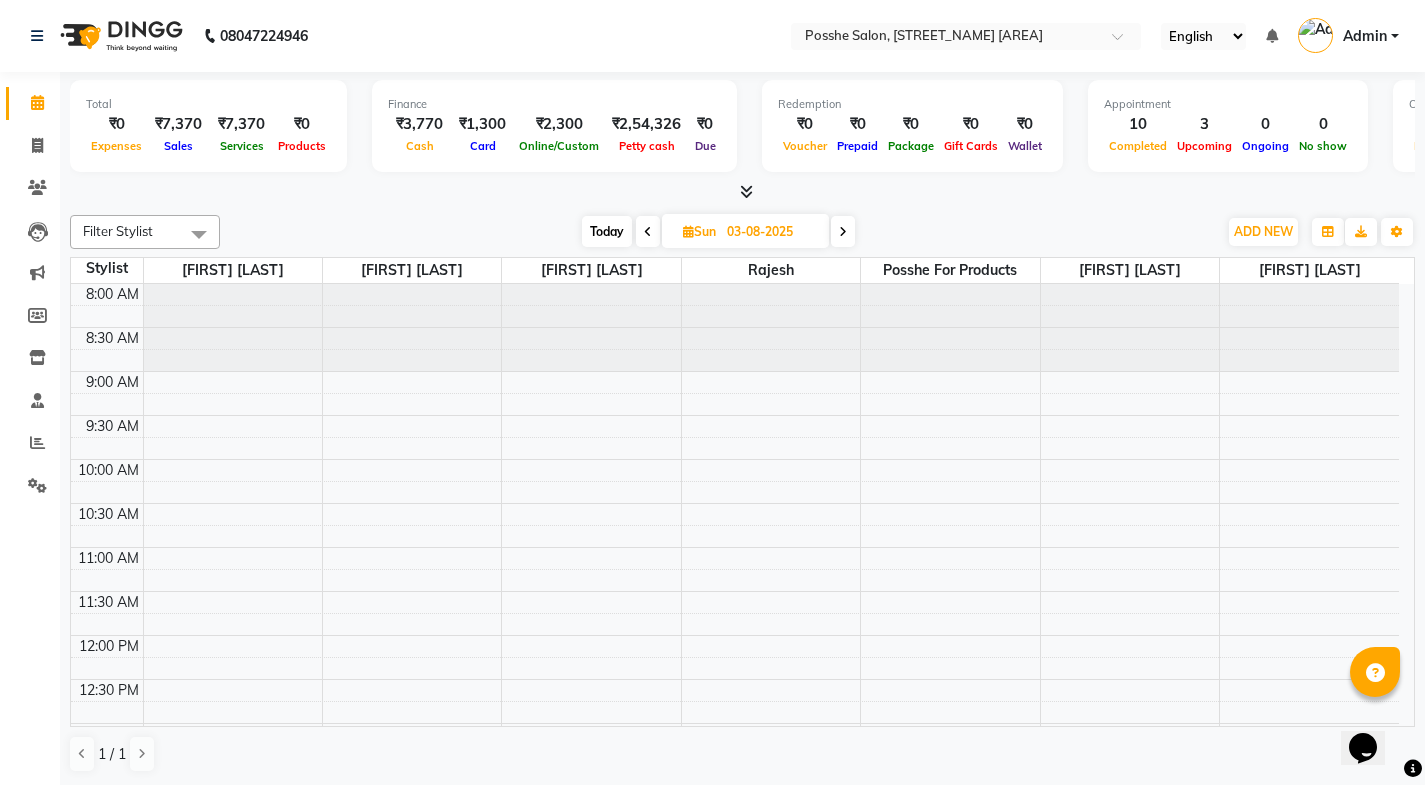 click on "Today" at bounding box center [607, 231] 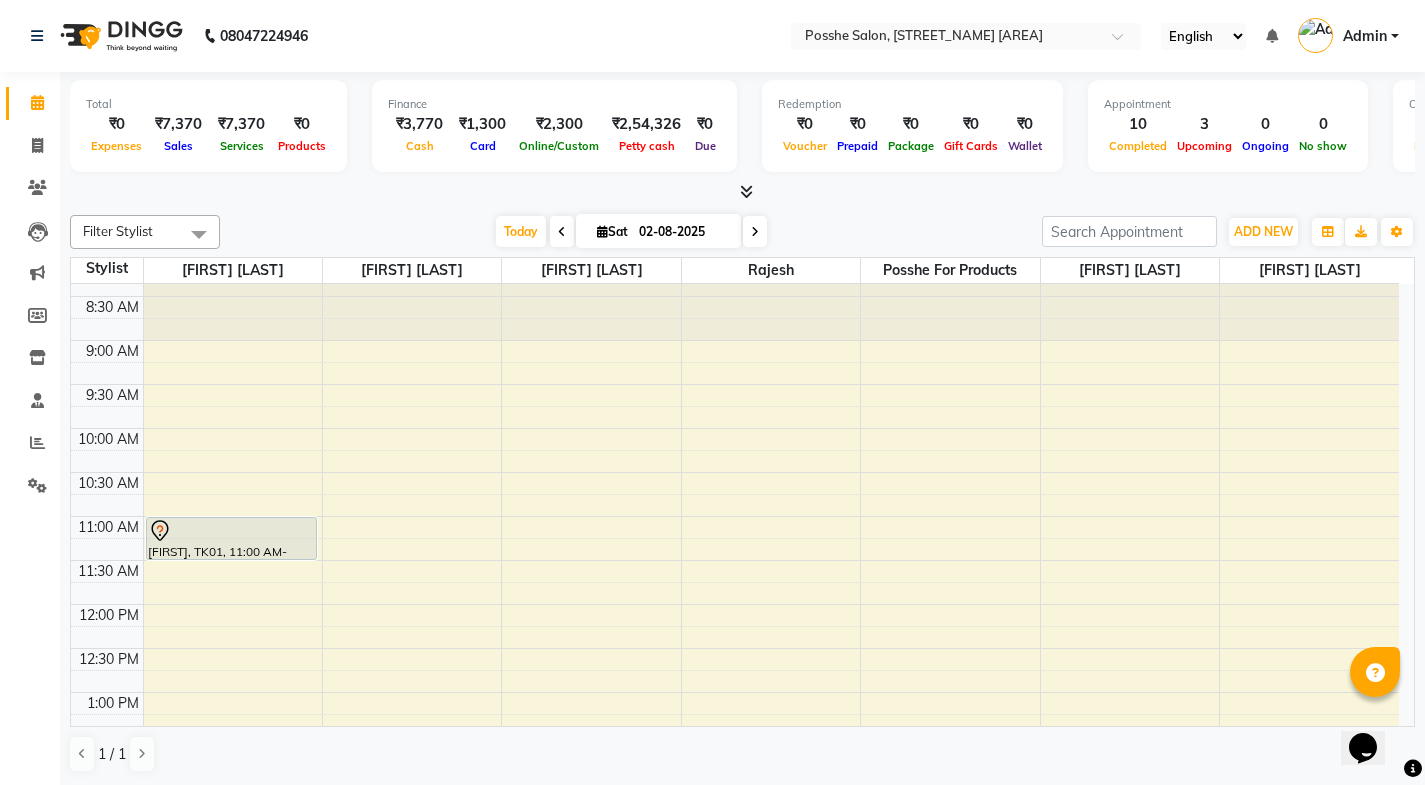 scroll, scrollTop: 0, scrollLeft: 0, axis: both 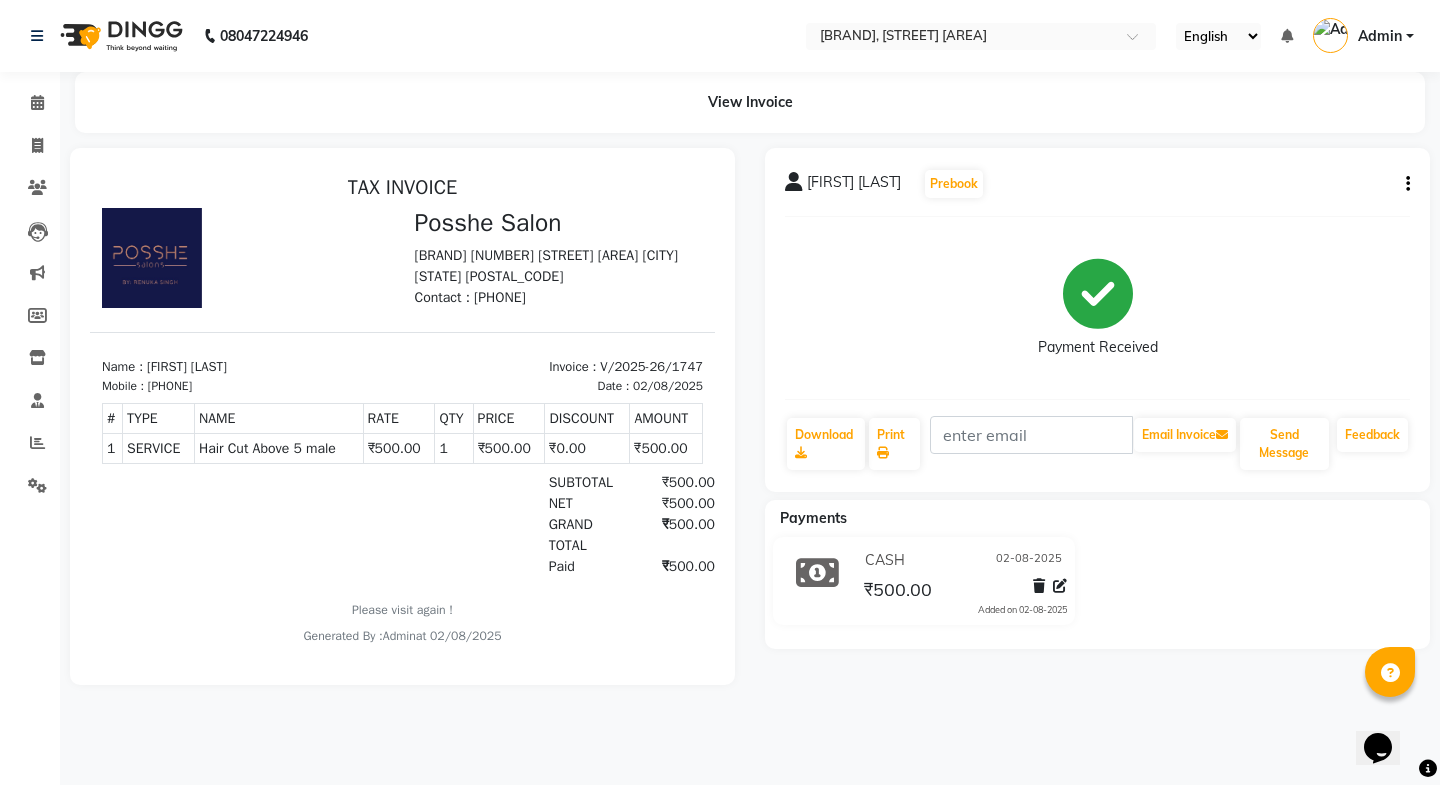 select on "service" 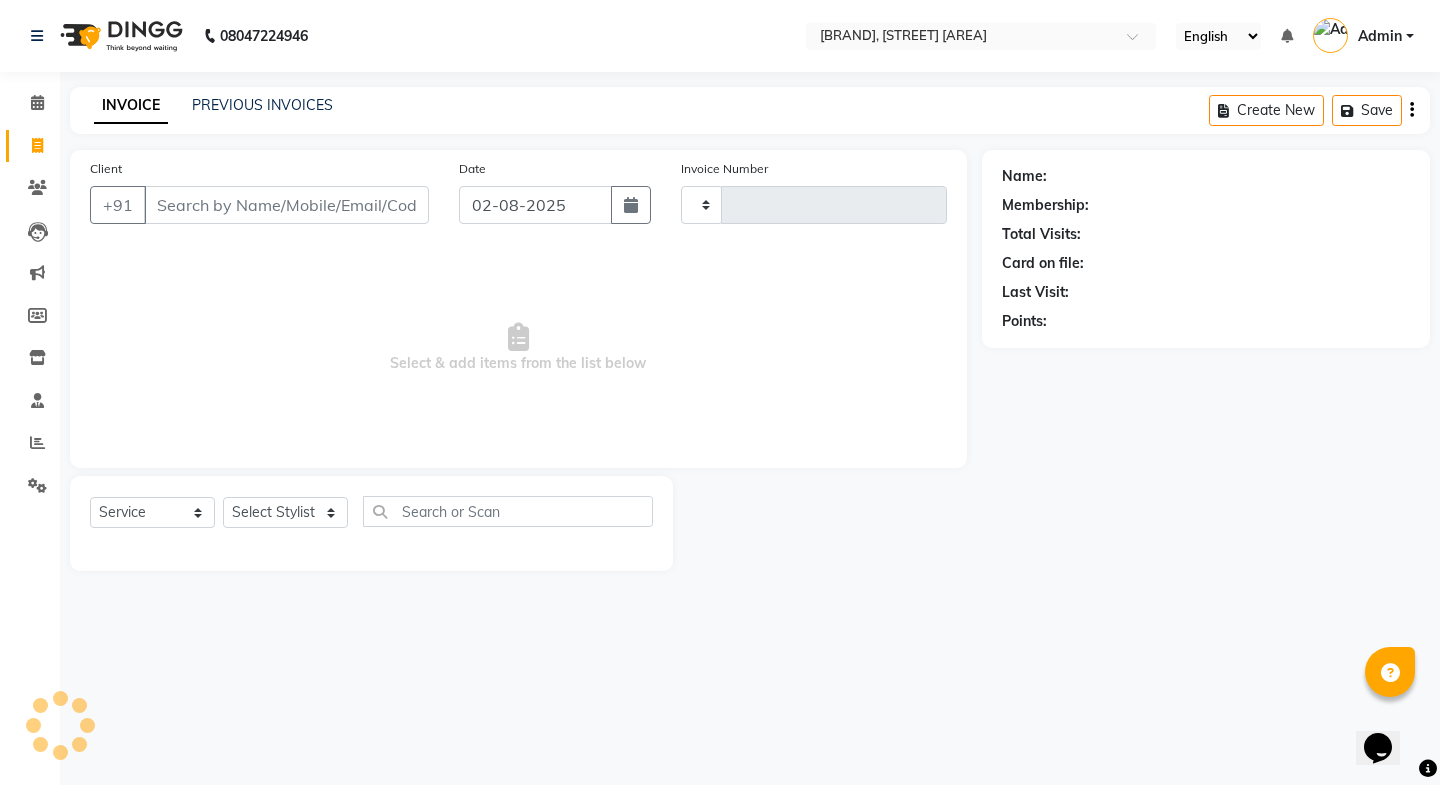 type on "1750" 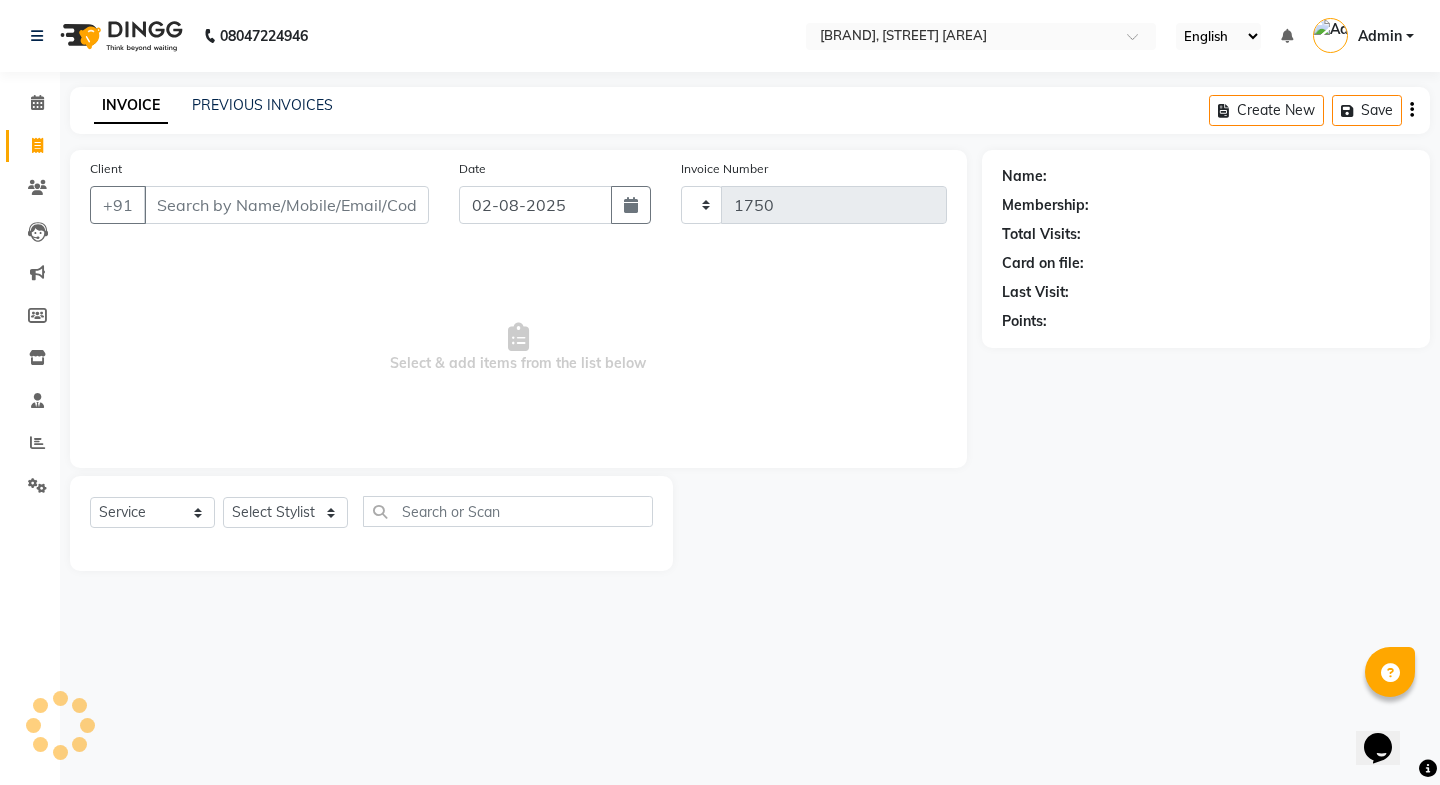 select on "6052" 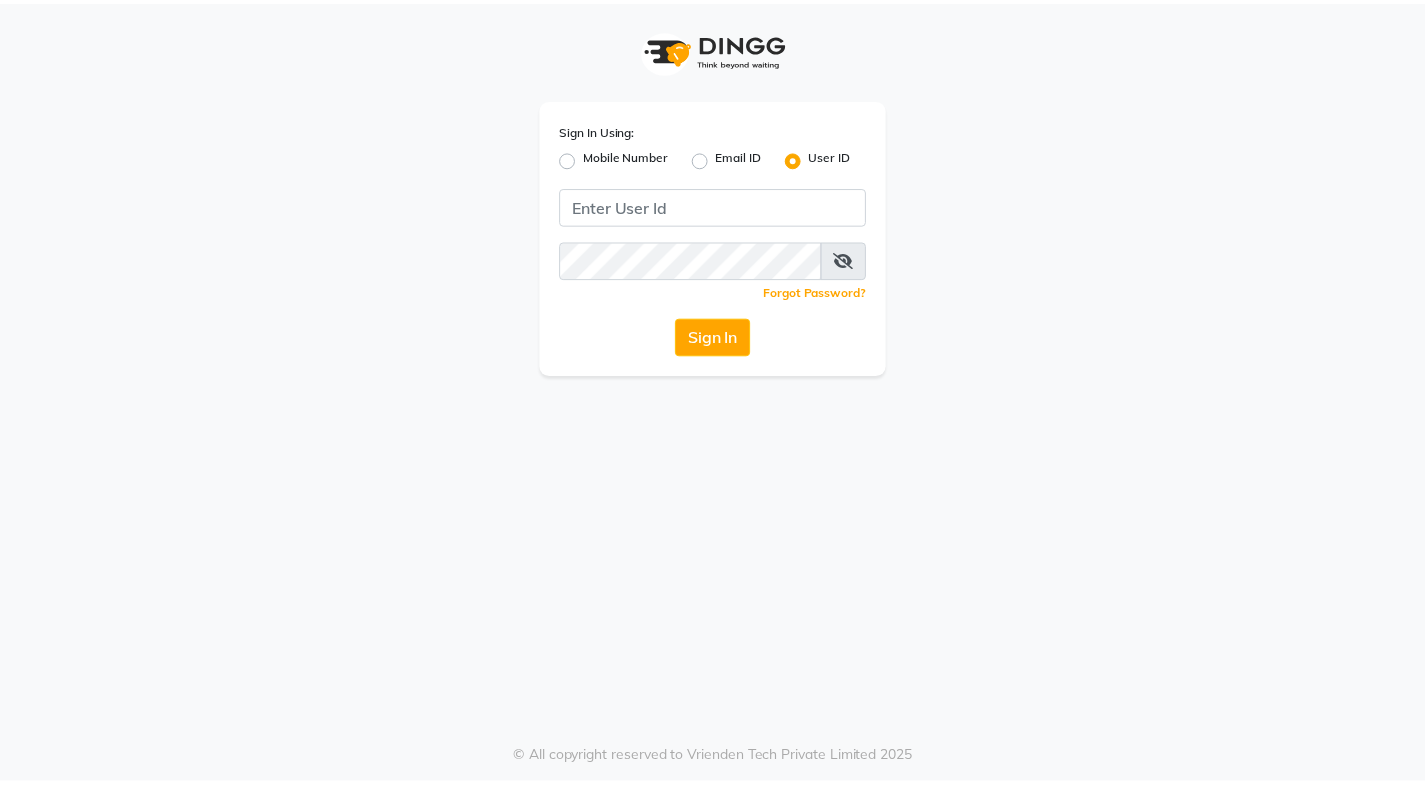 scroll, scrollTop: 0, scrollLeft: 0, axis: both 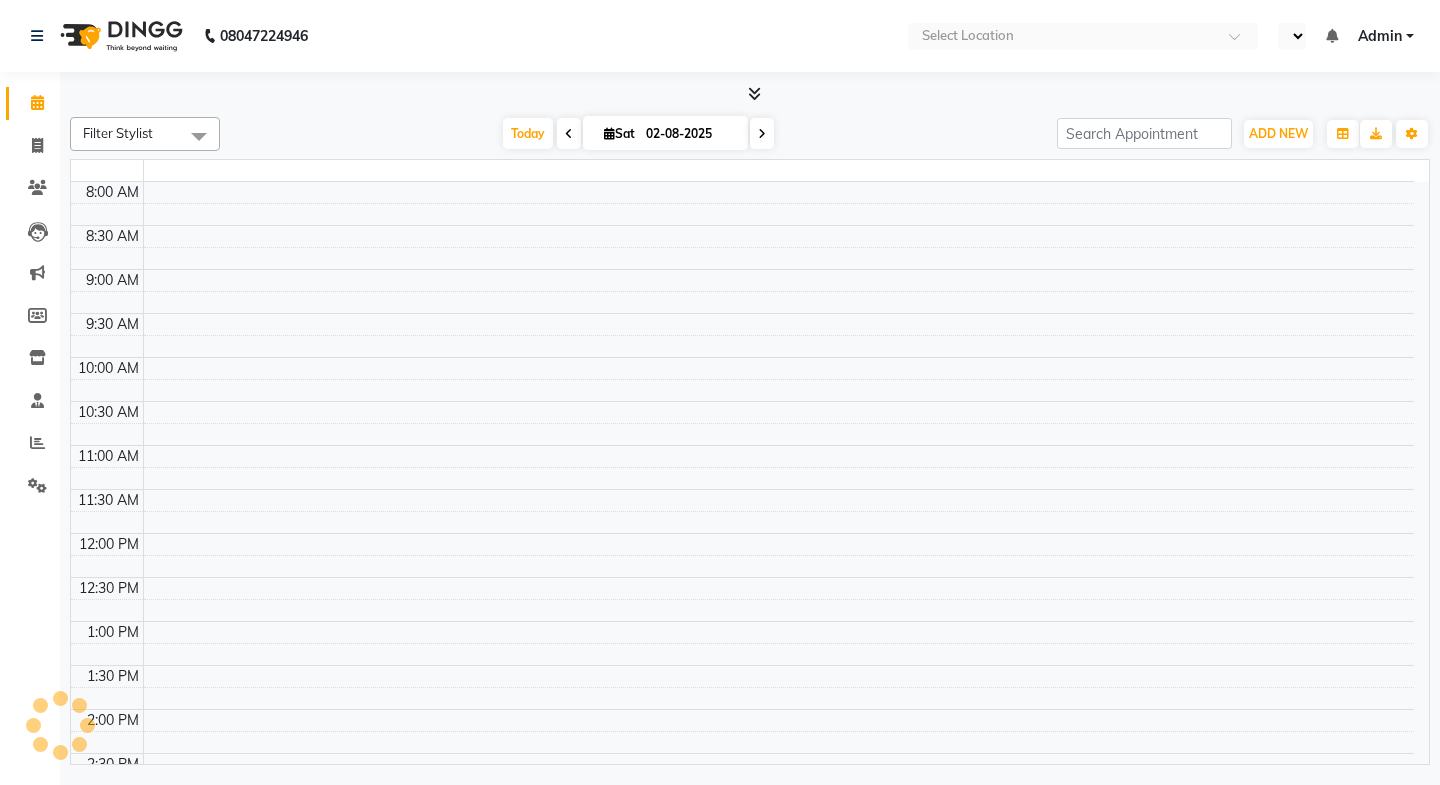 select on "en" 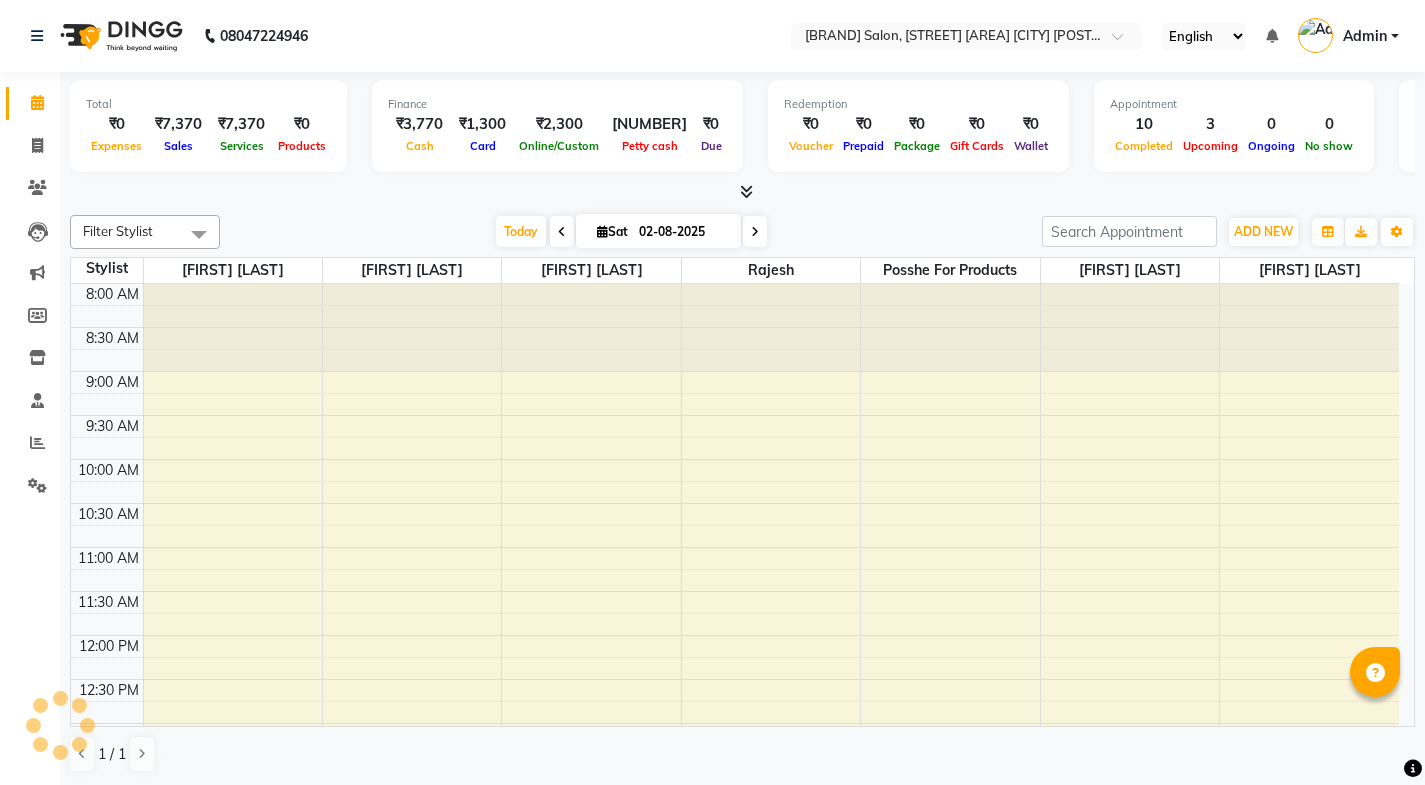 scroll, scrollTop: 0, scrollLeft: 0, axis: both 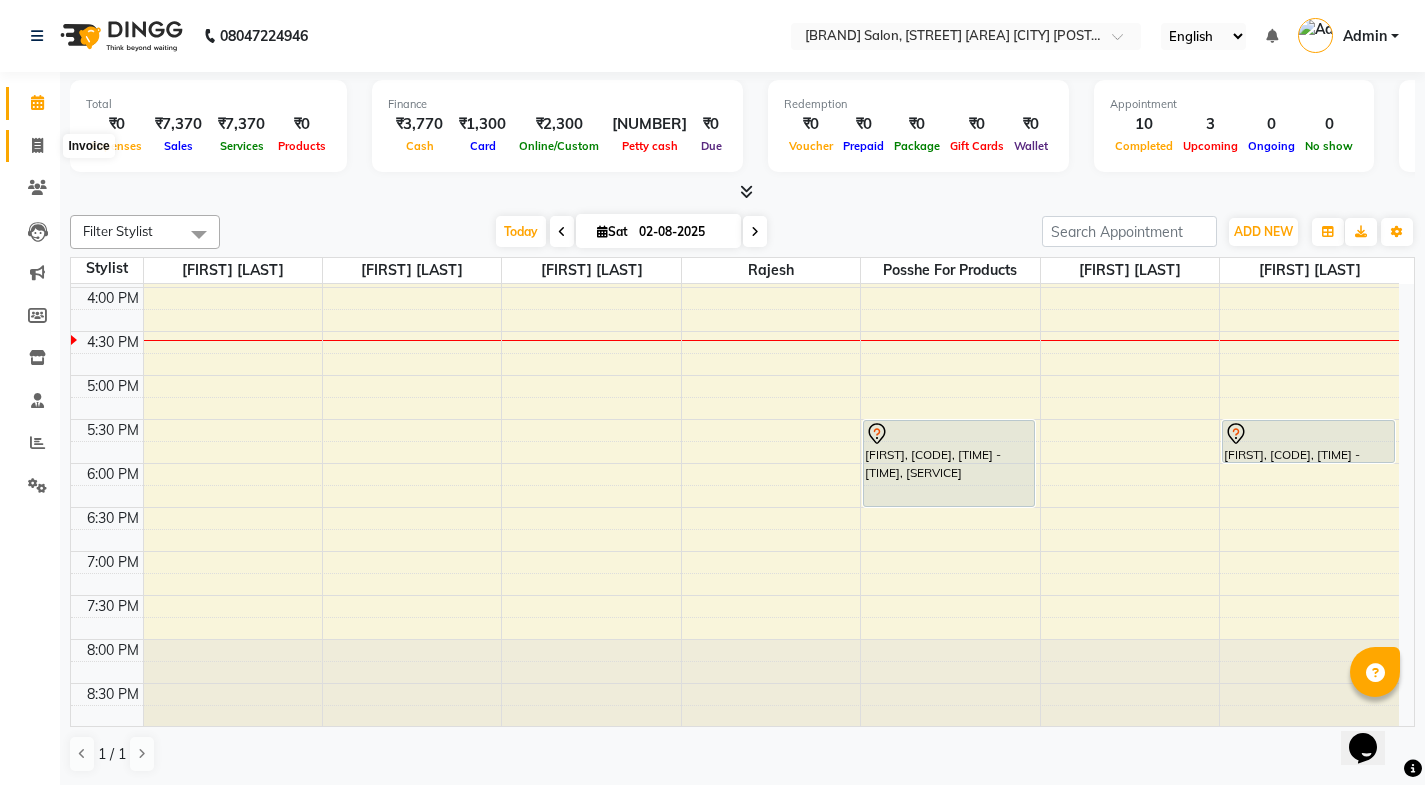 click 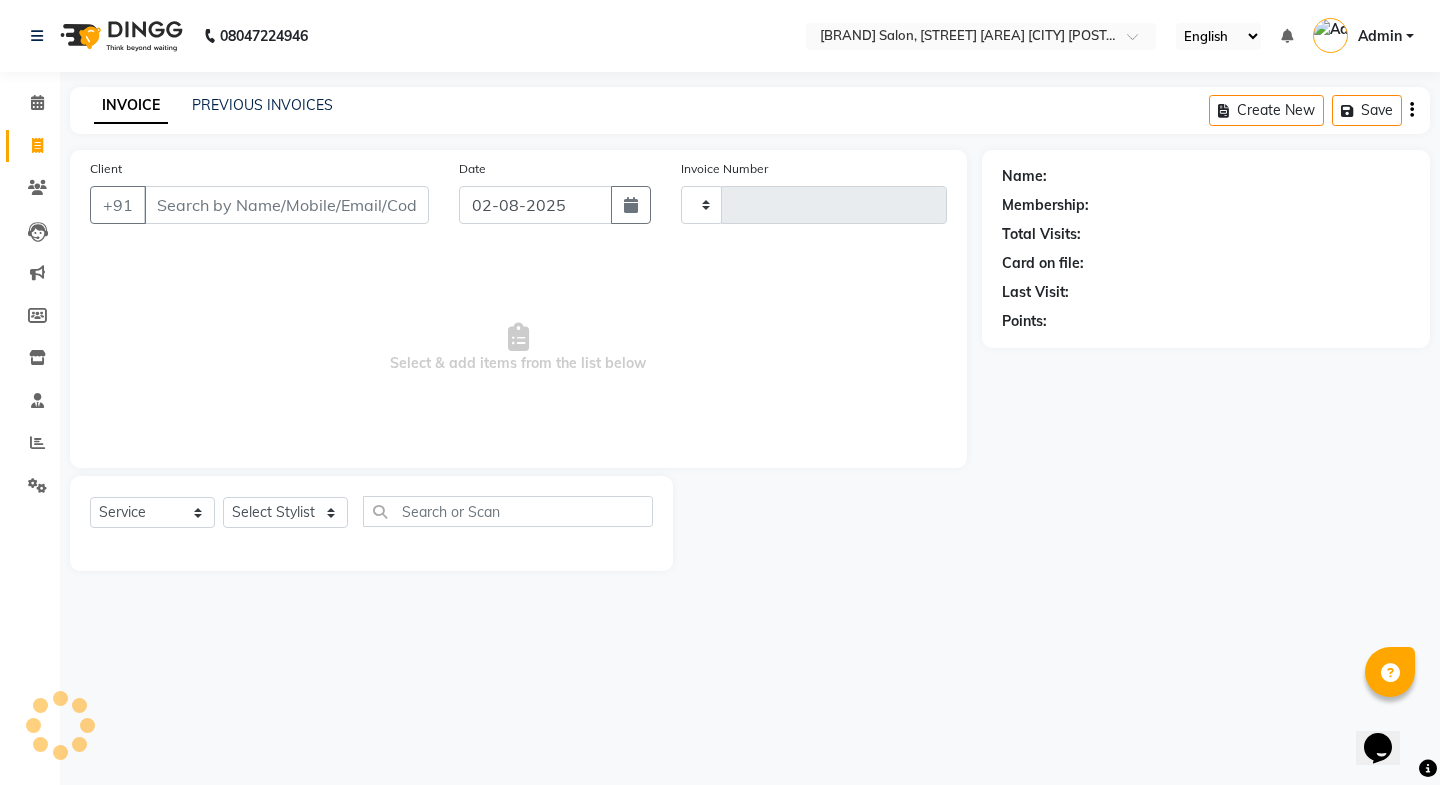 type on "1750" 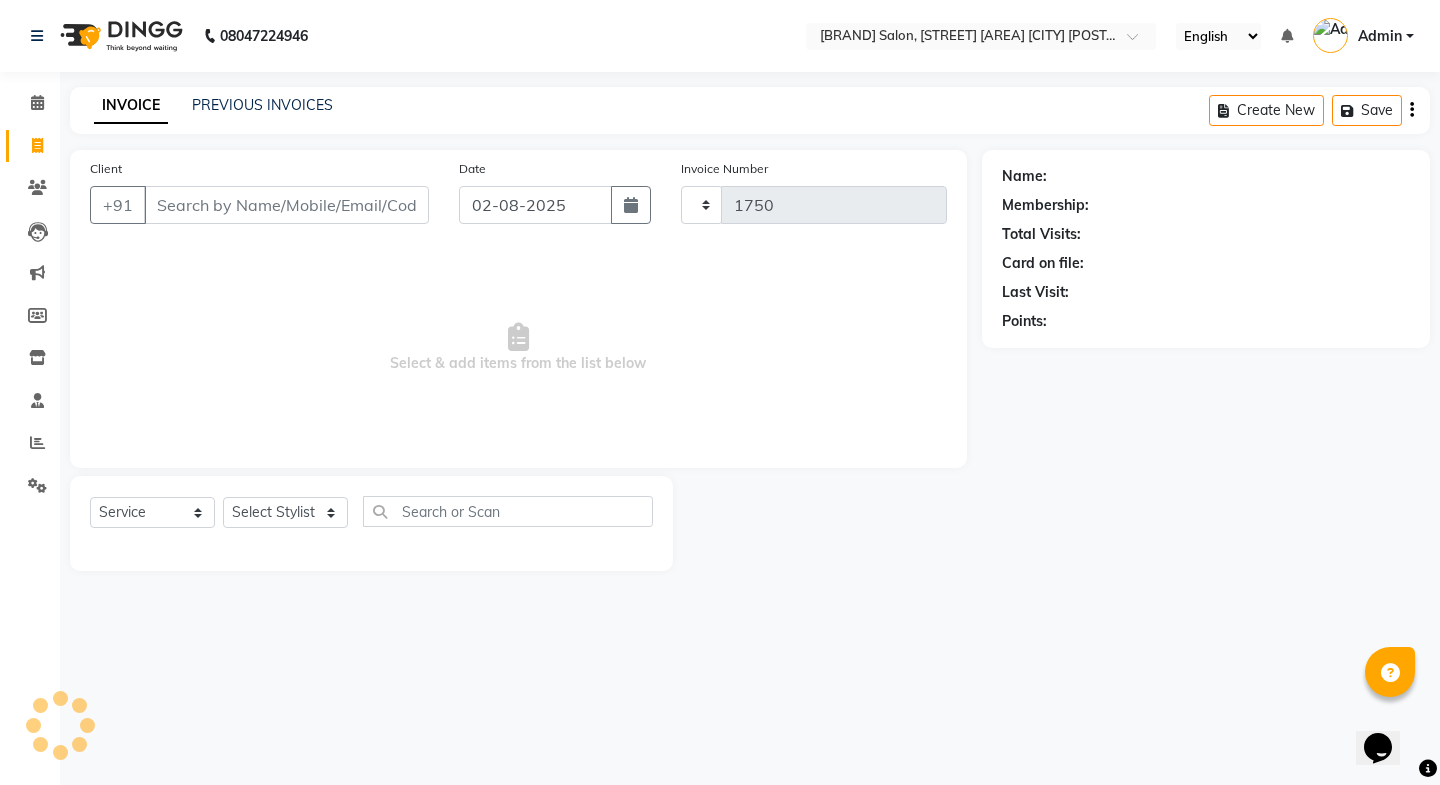 select on "6052" 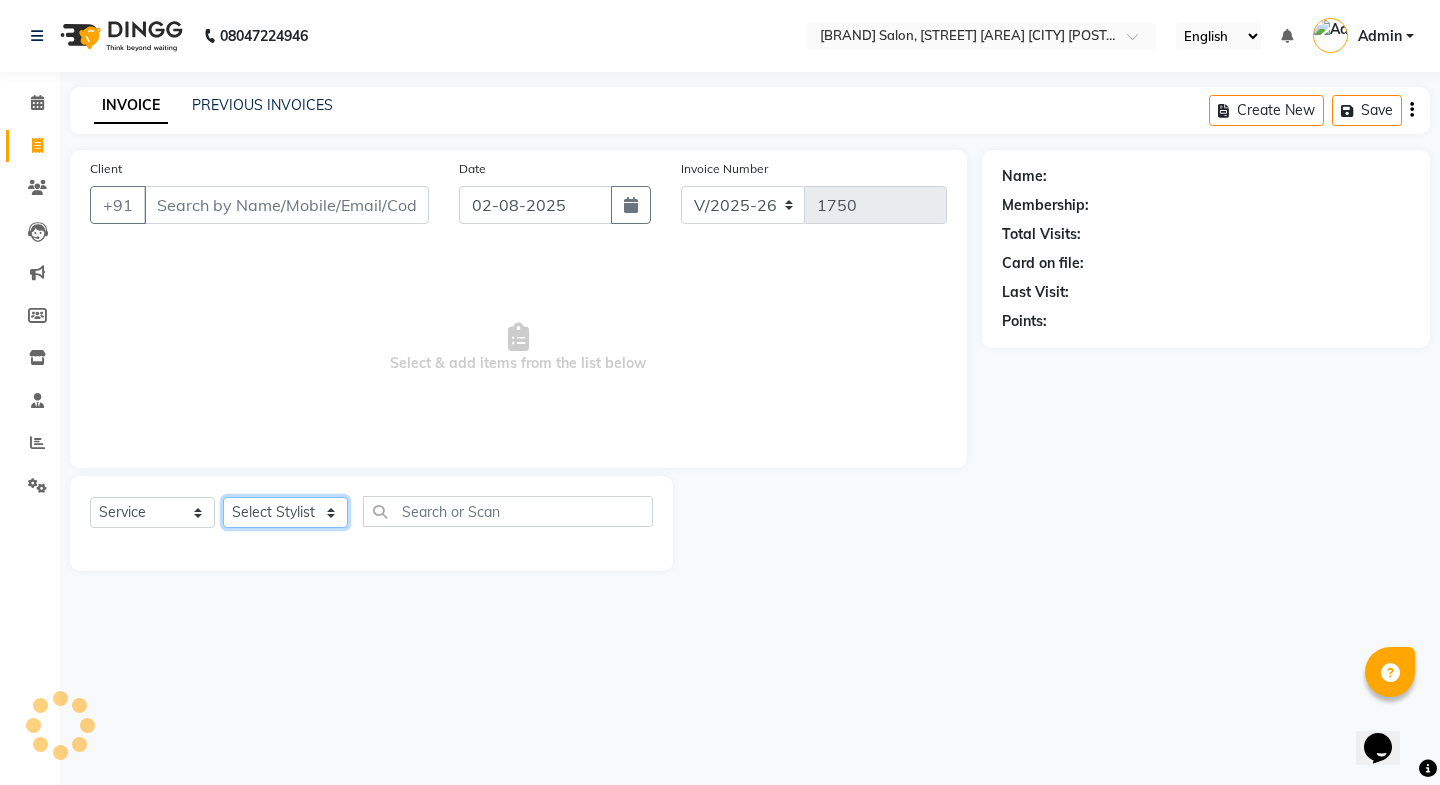 click on "Select Stylist" 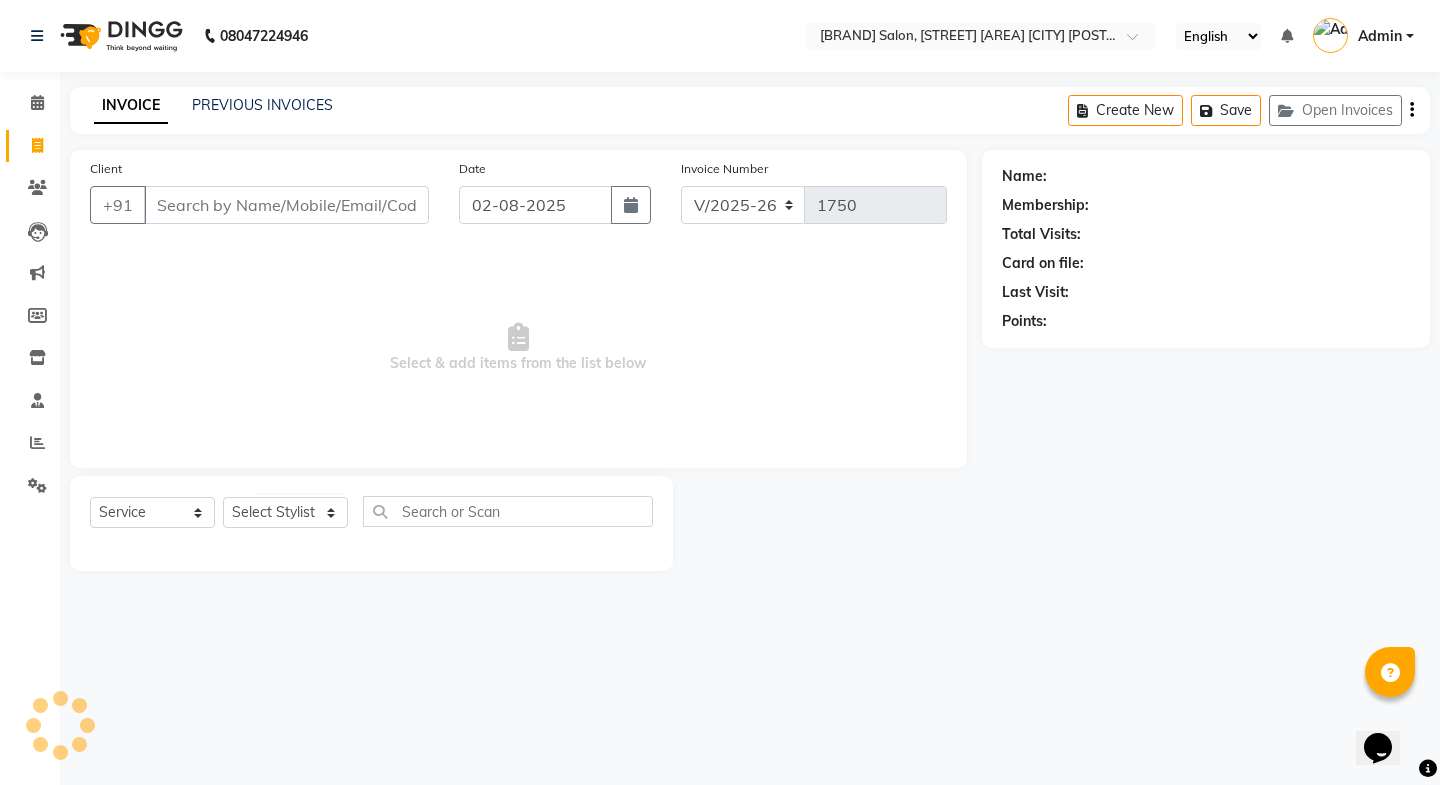 drag, startPoint x: 442, startPoint y: 358, endPoint x: 427, endPoint y: 374, distance: 21.931713 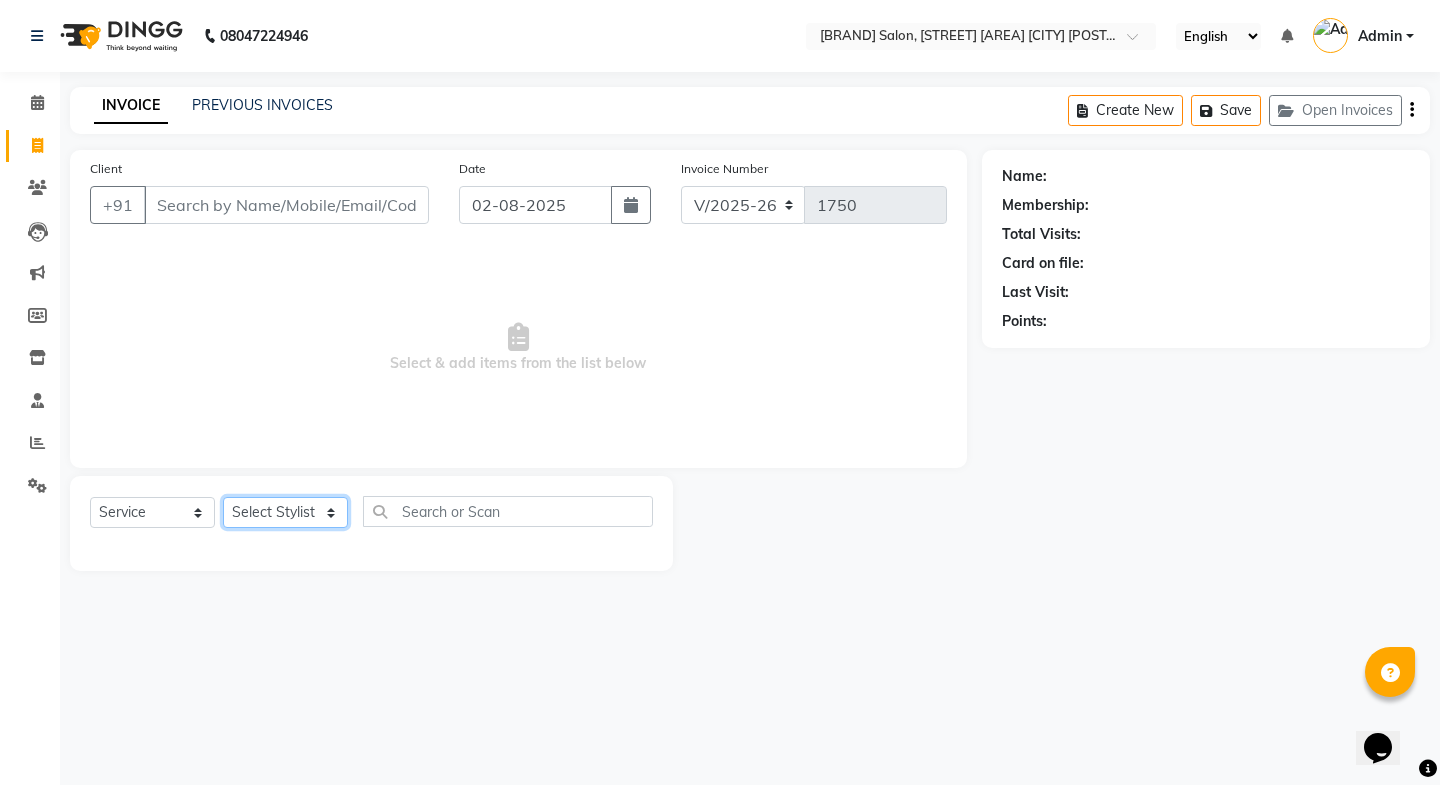 drag, startPoint x: 311, startPoint y: 512, endPoint x: 300, endPoint y: 517, distance: 12.083046 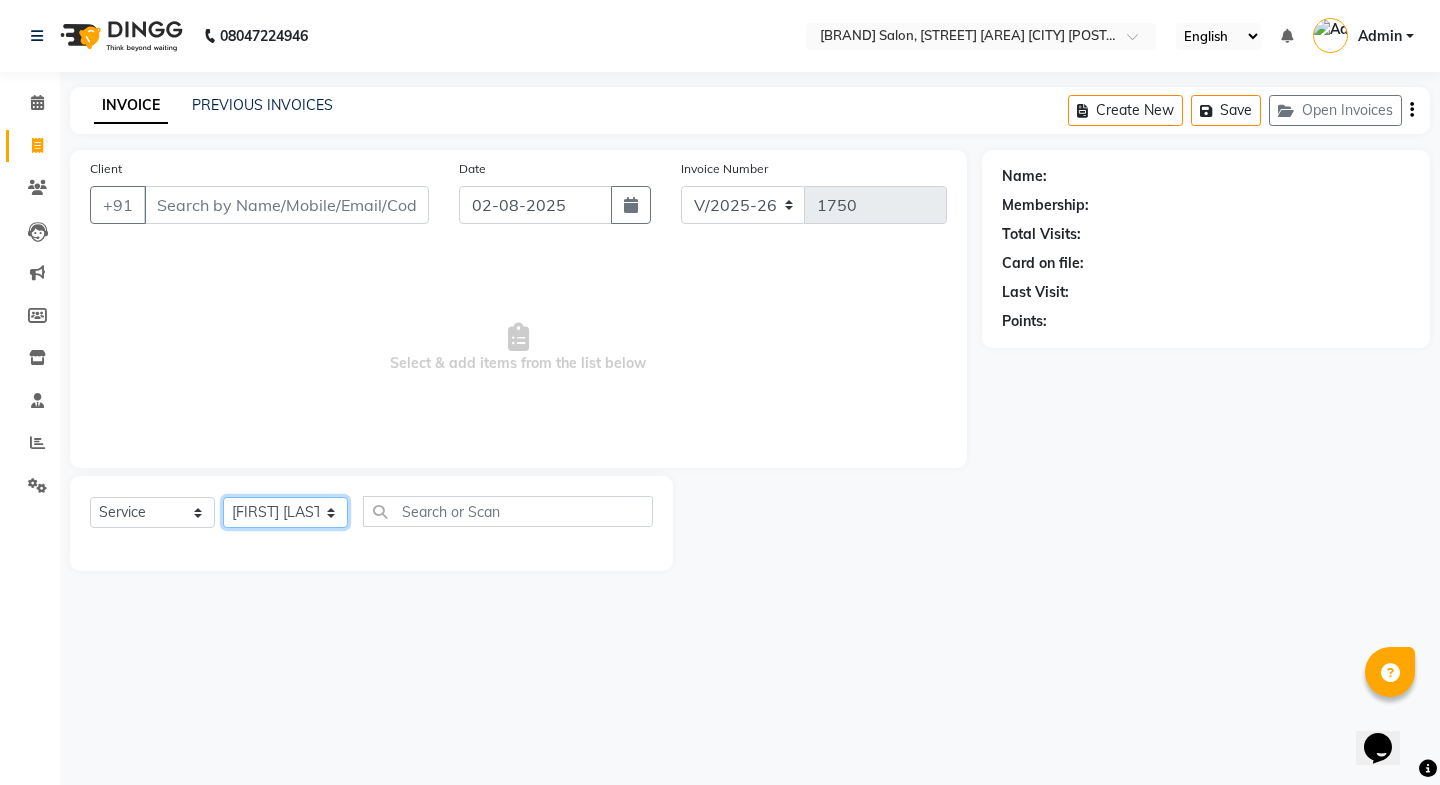 click on "Select Stylist Faheem Salmani Kajal Mali Kamal Chand Posshe for products Rajesh simran bhatiya Sonu Verma" 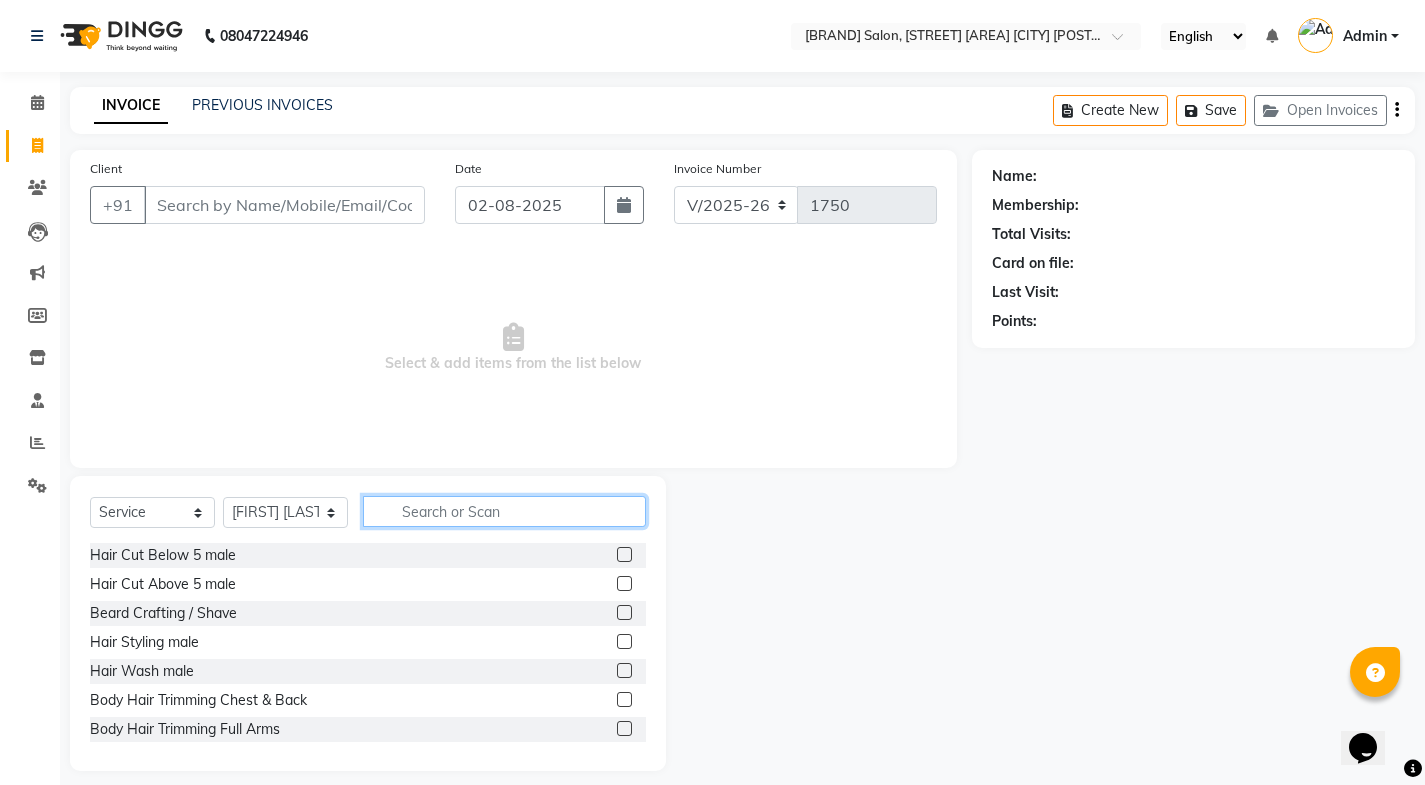 click 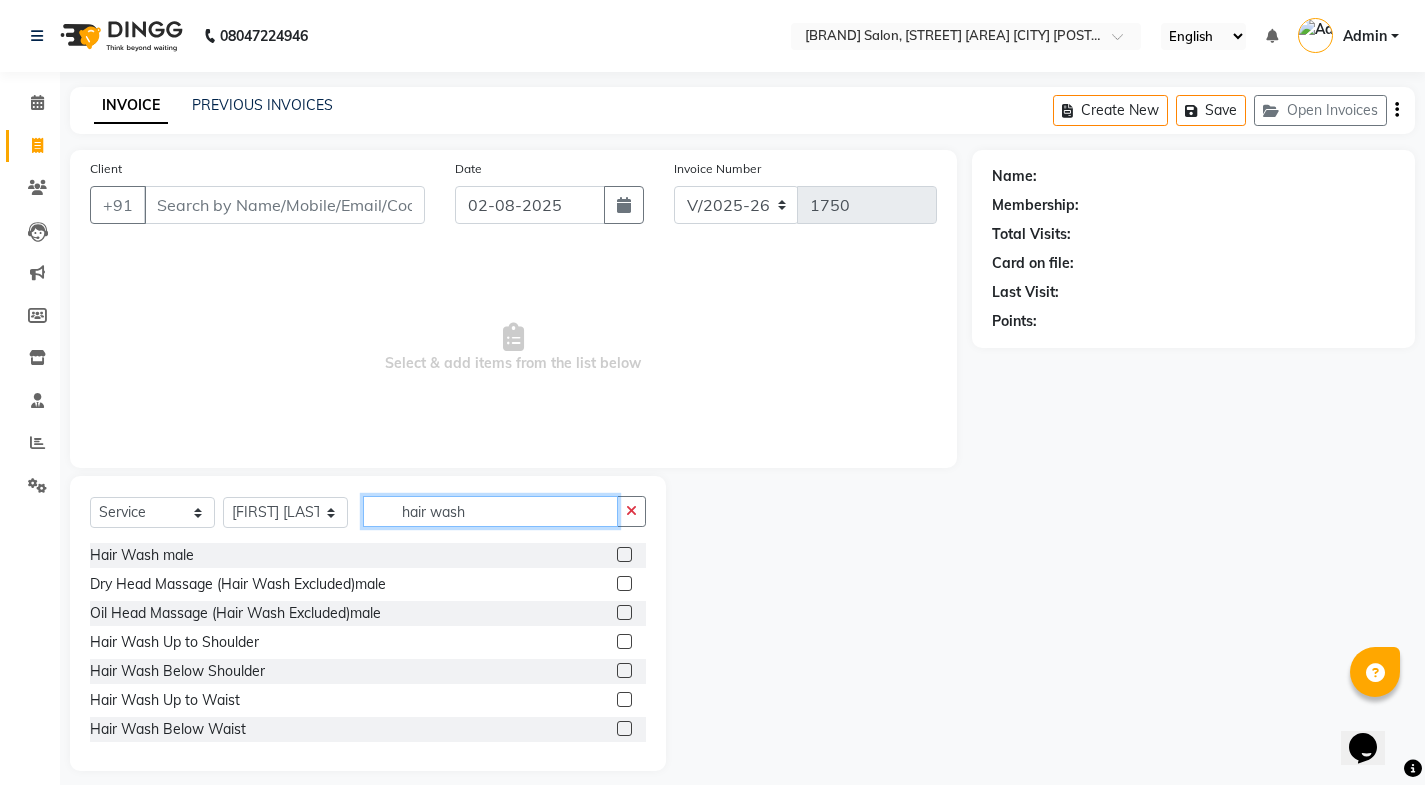 scroll, scrollTop: 32, scrollLeft: 0, axis: vertical 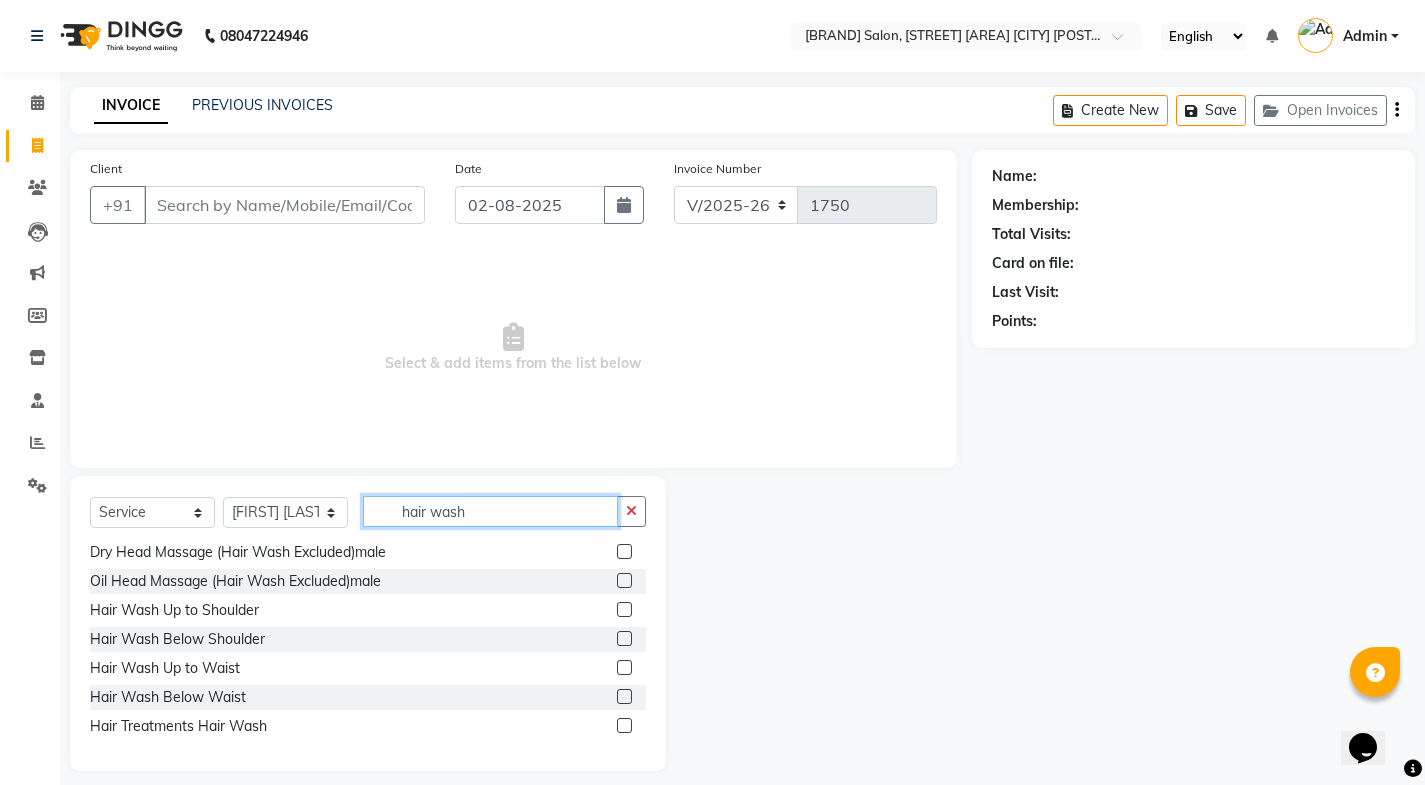 type on "hair wash" 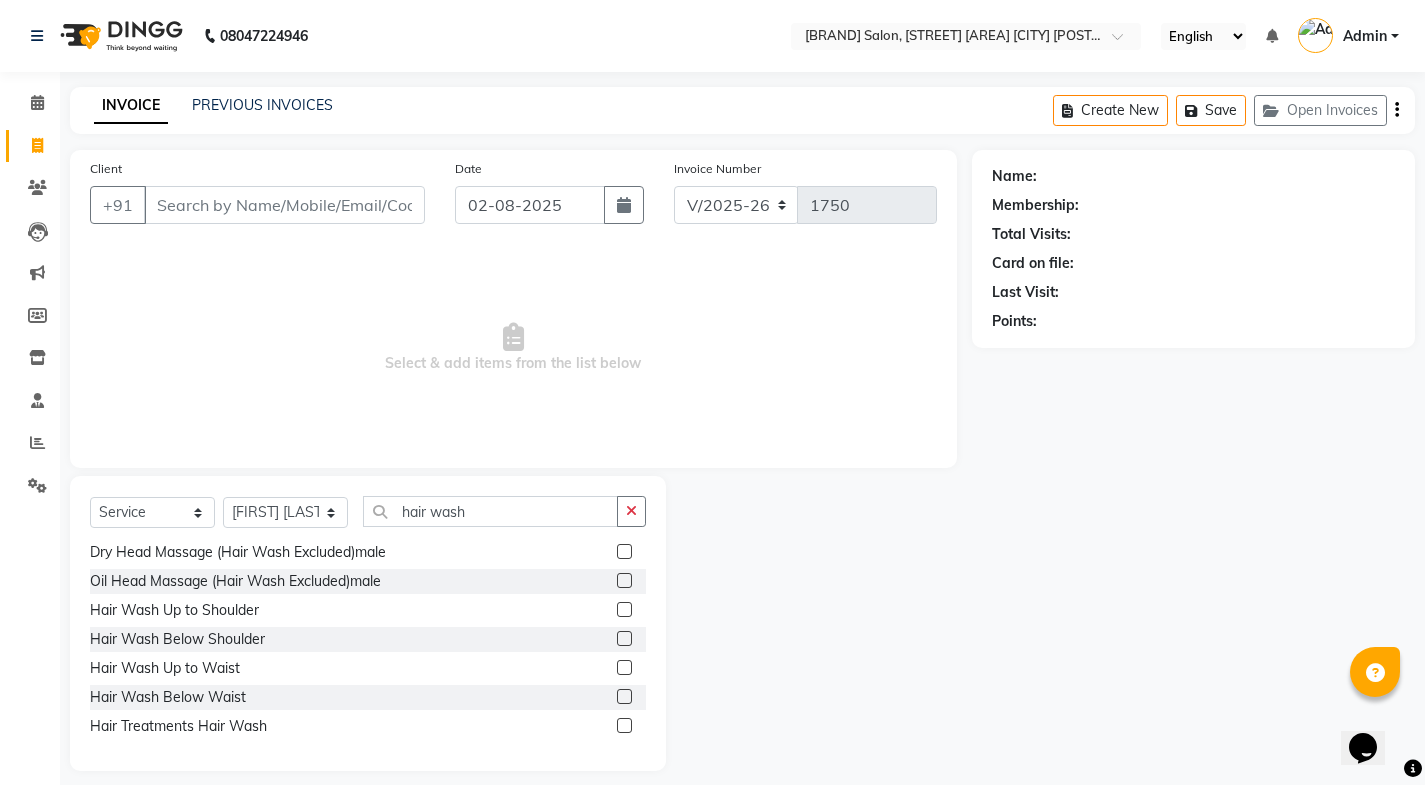 click 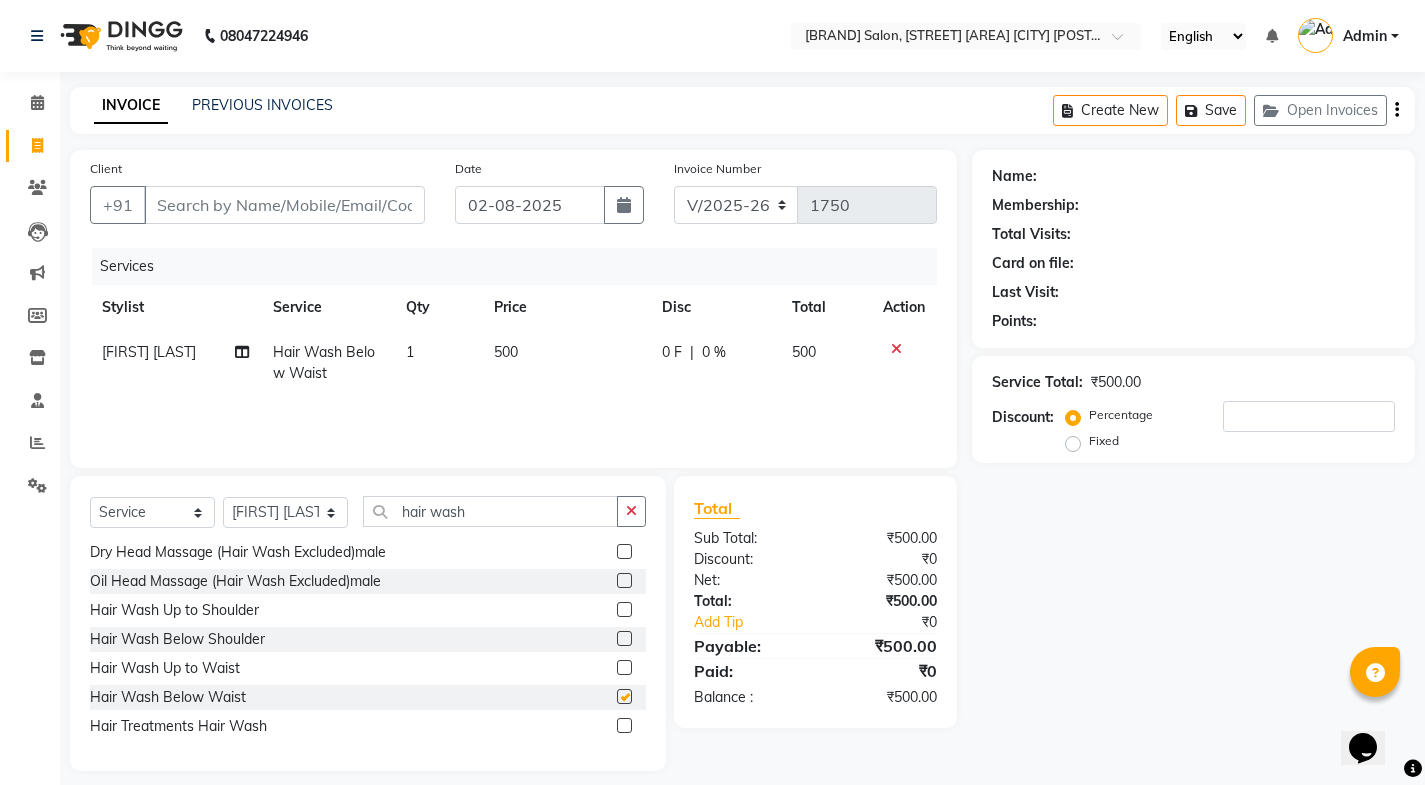 checkbox on "false" 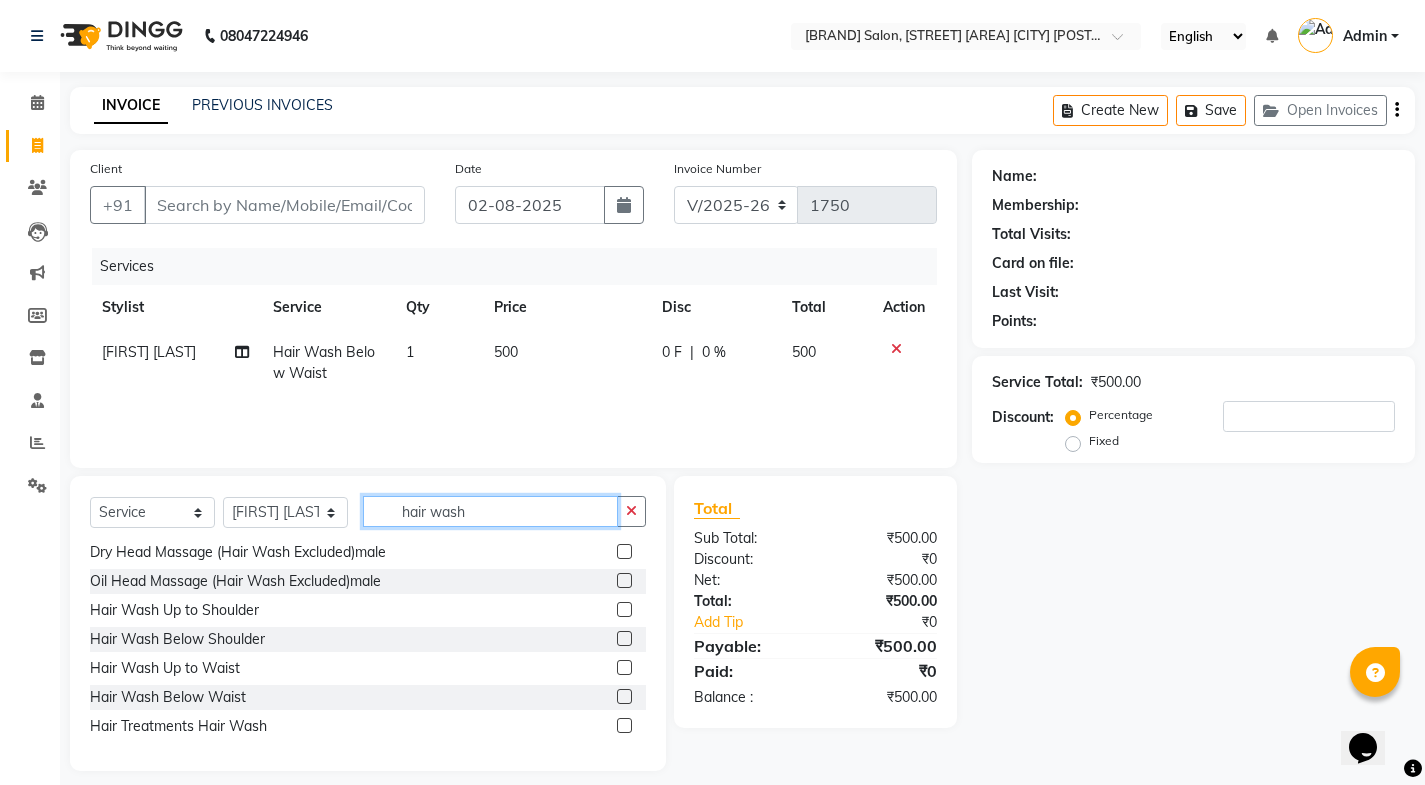 click on "hair wash" 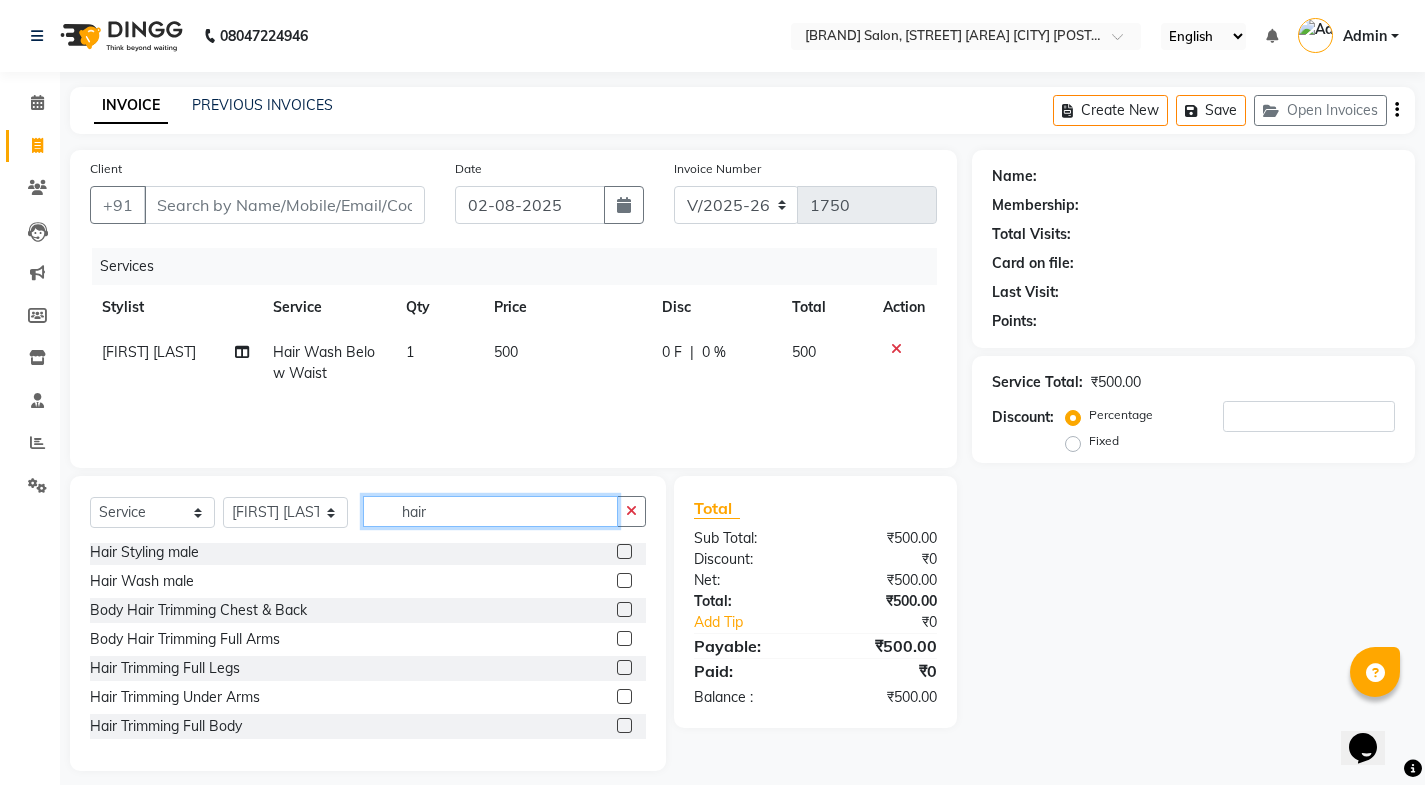 scroll, scrollTop: 264, scrollLeft: 0, axis: vertical 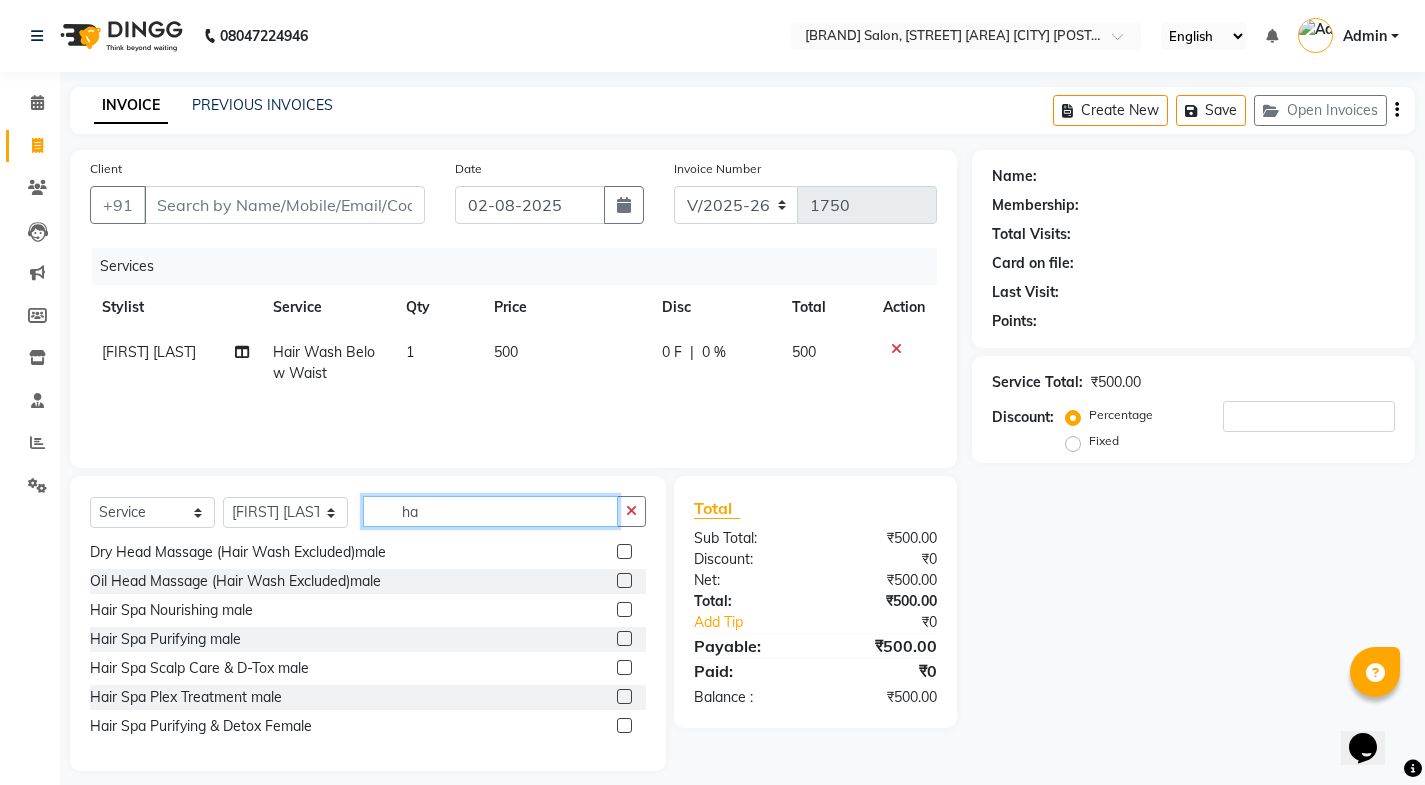 type on "h" 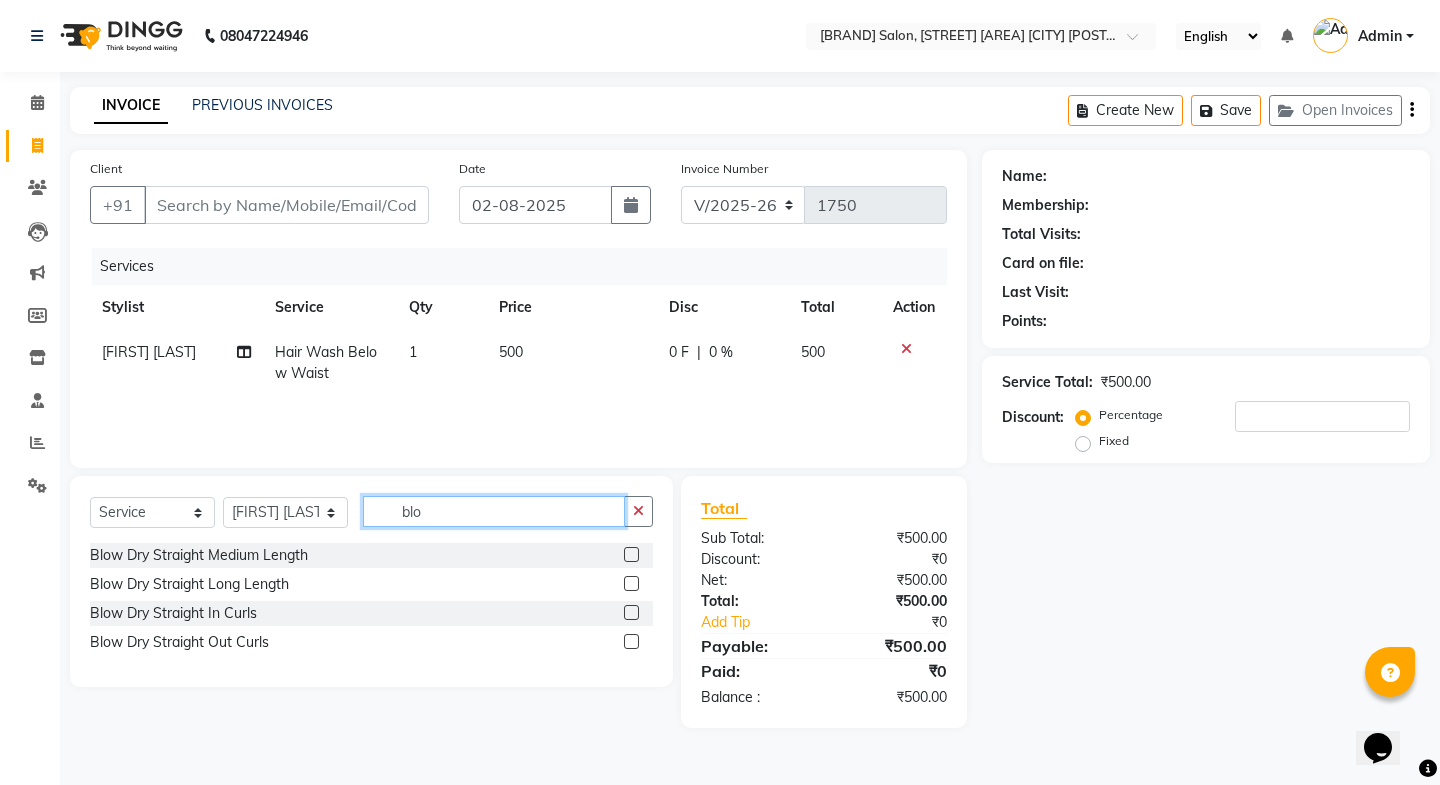 scroll, scrollTop: 0, scrollLeft: 0, axis: both 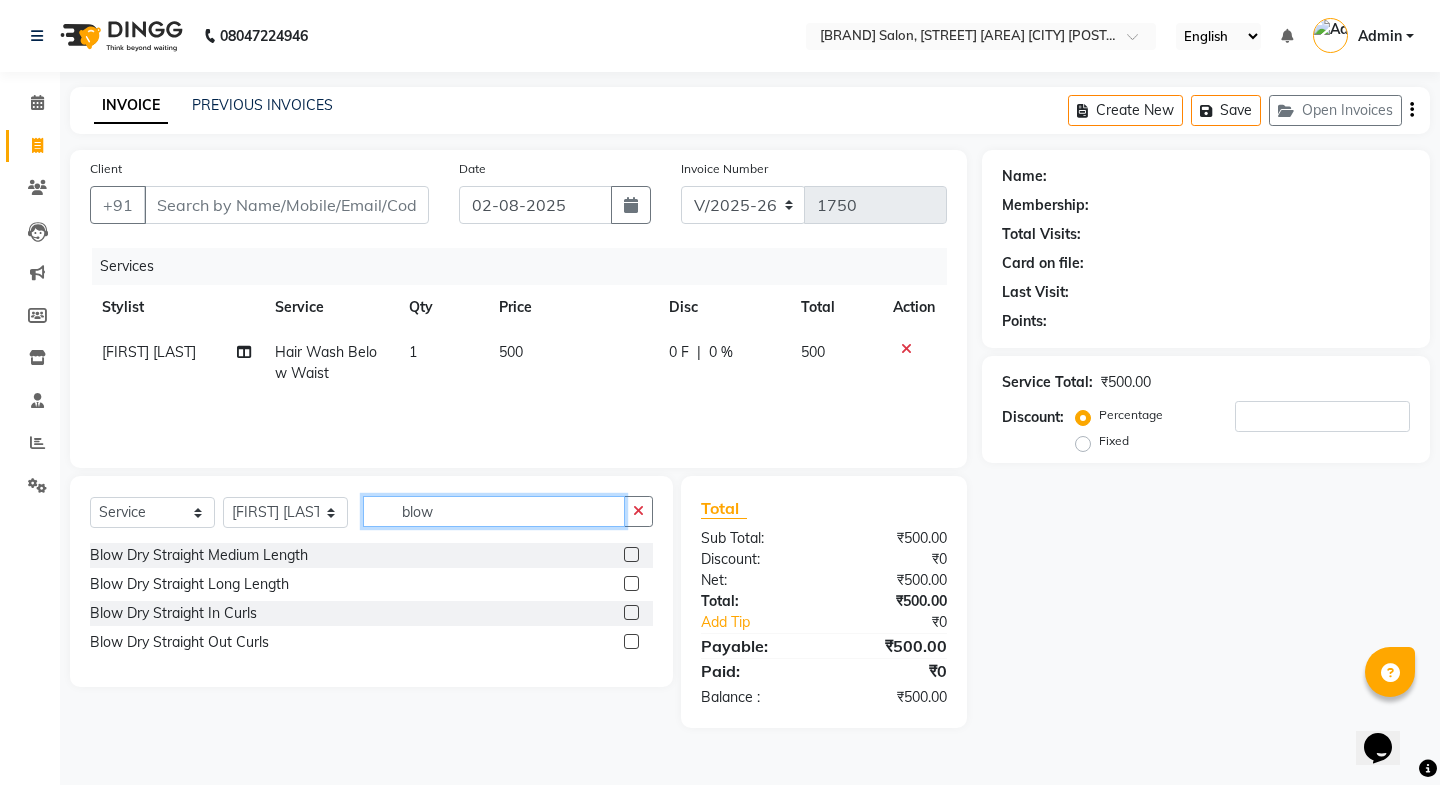 type on "blow" 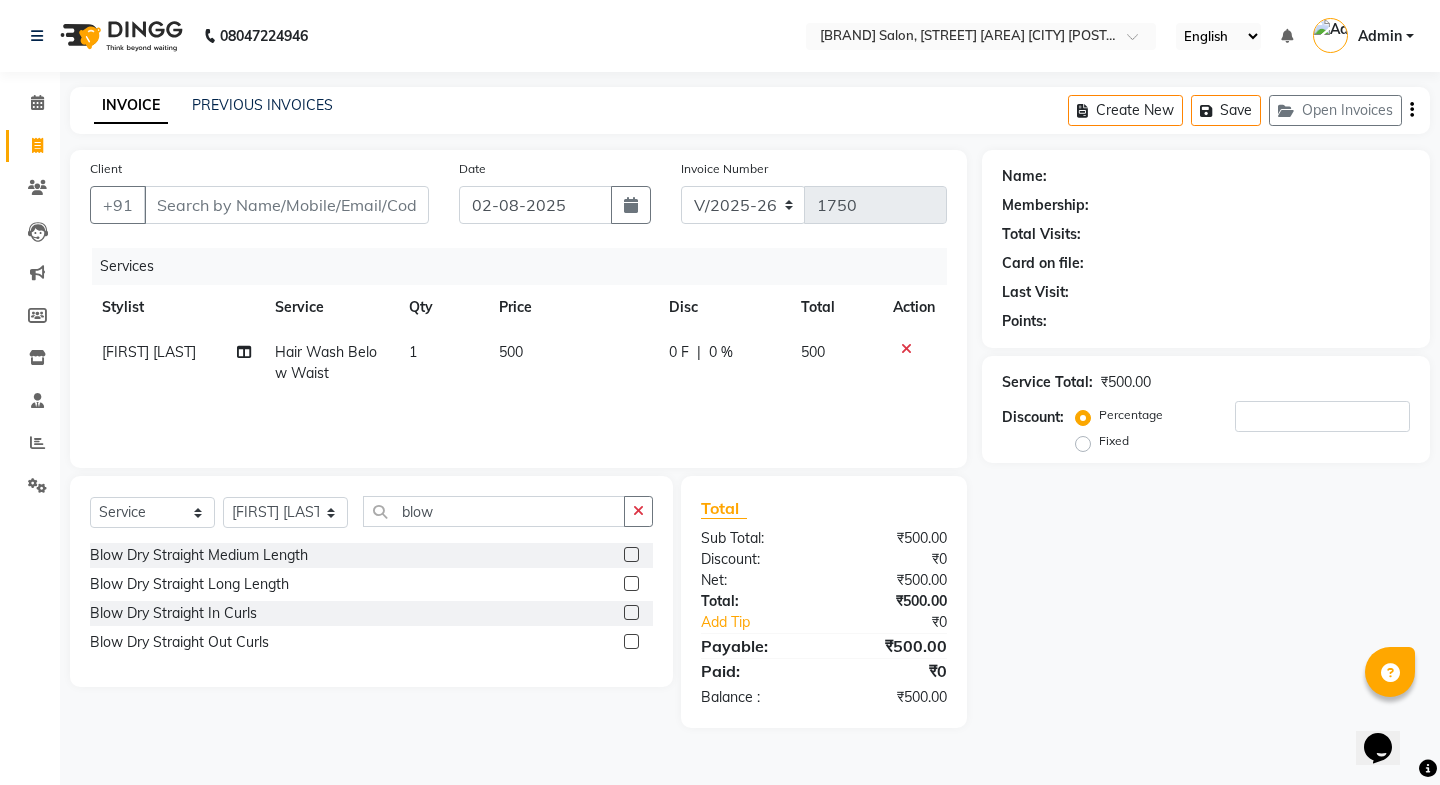 click 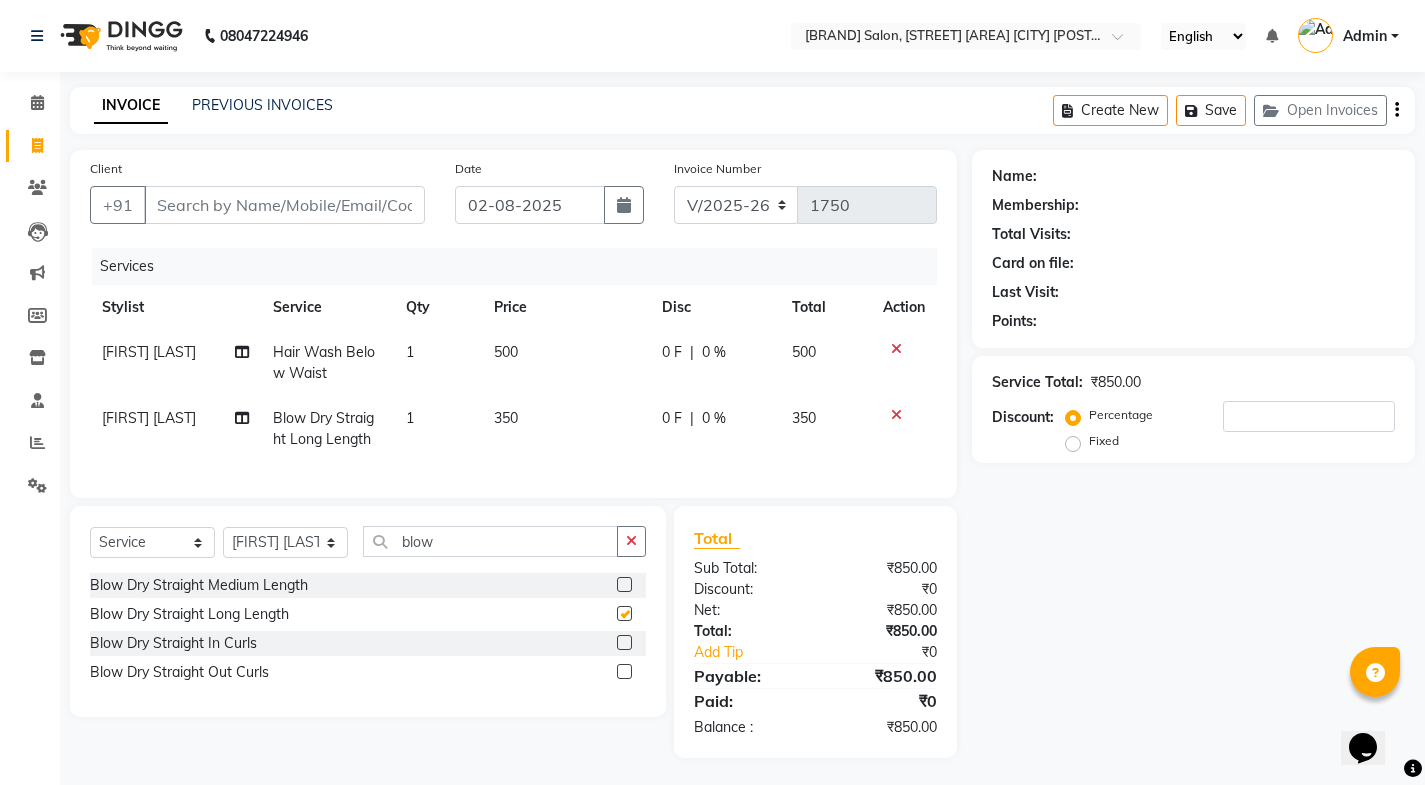 checkbox on "false" 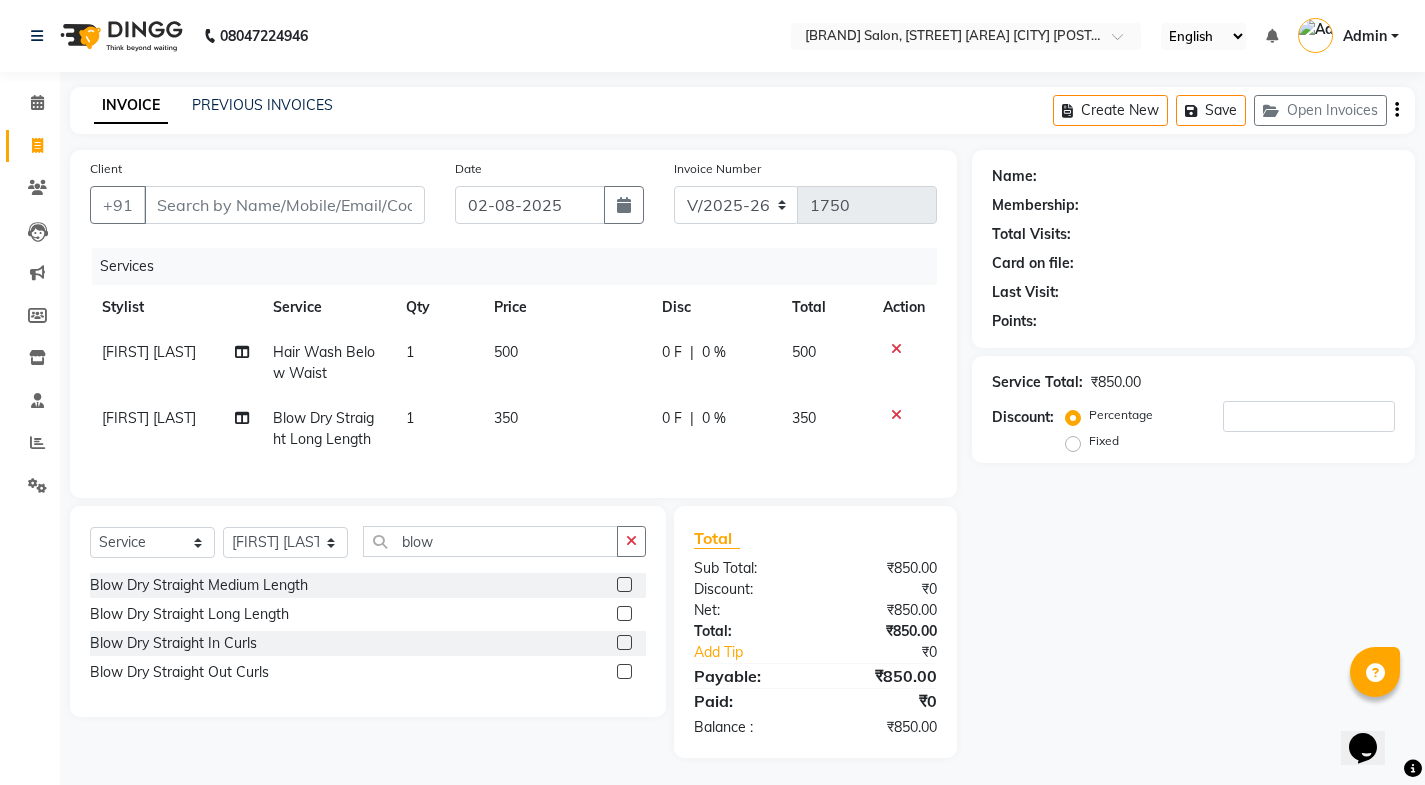 click on "350" 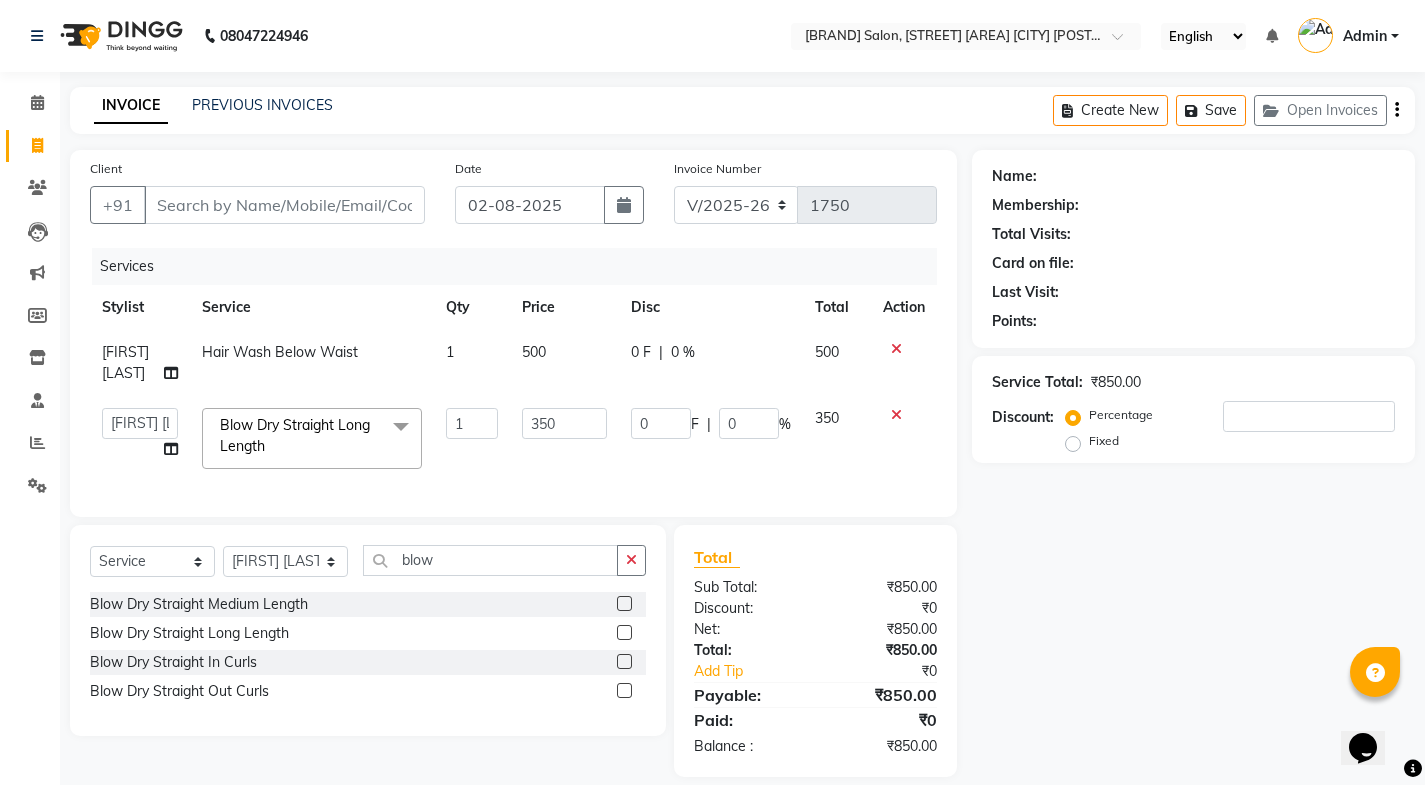 click on "350" 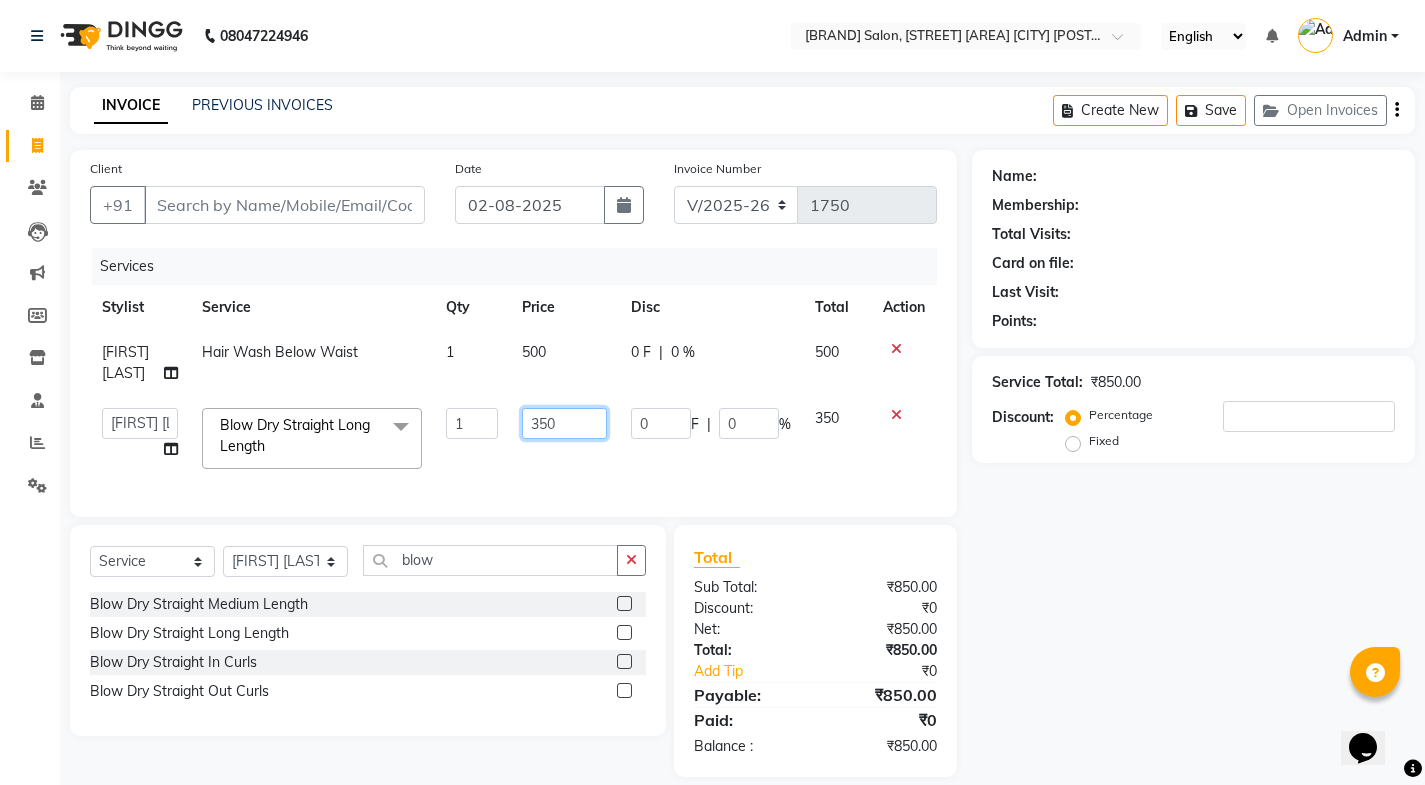click on "350" 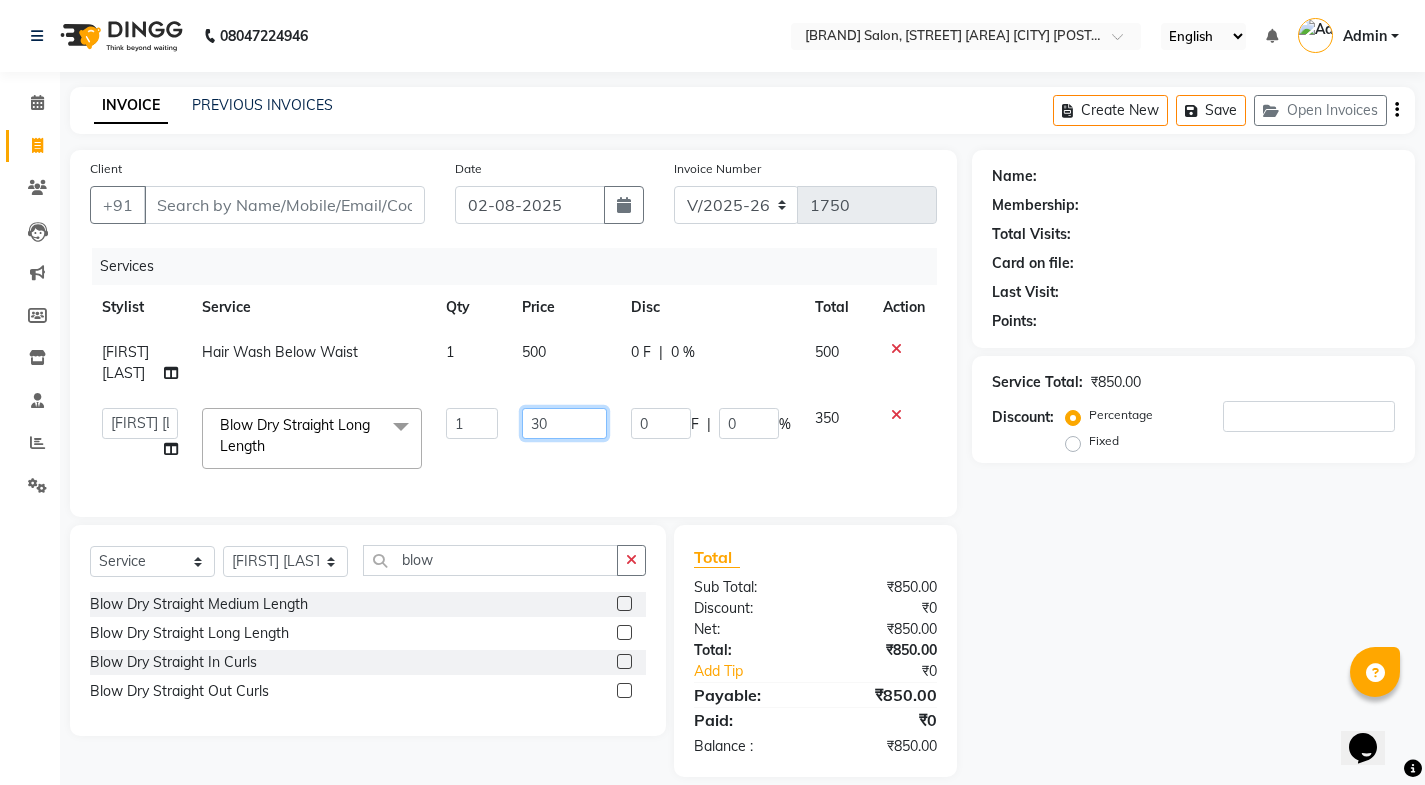type on "300" 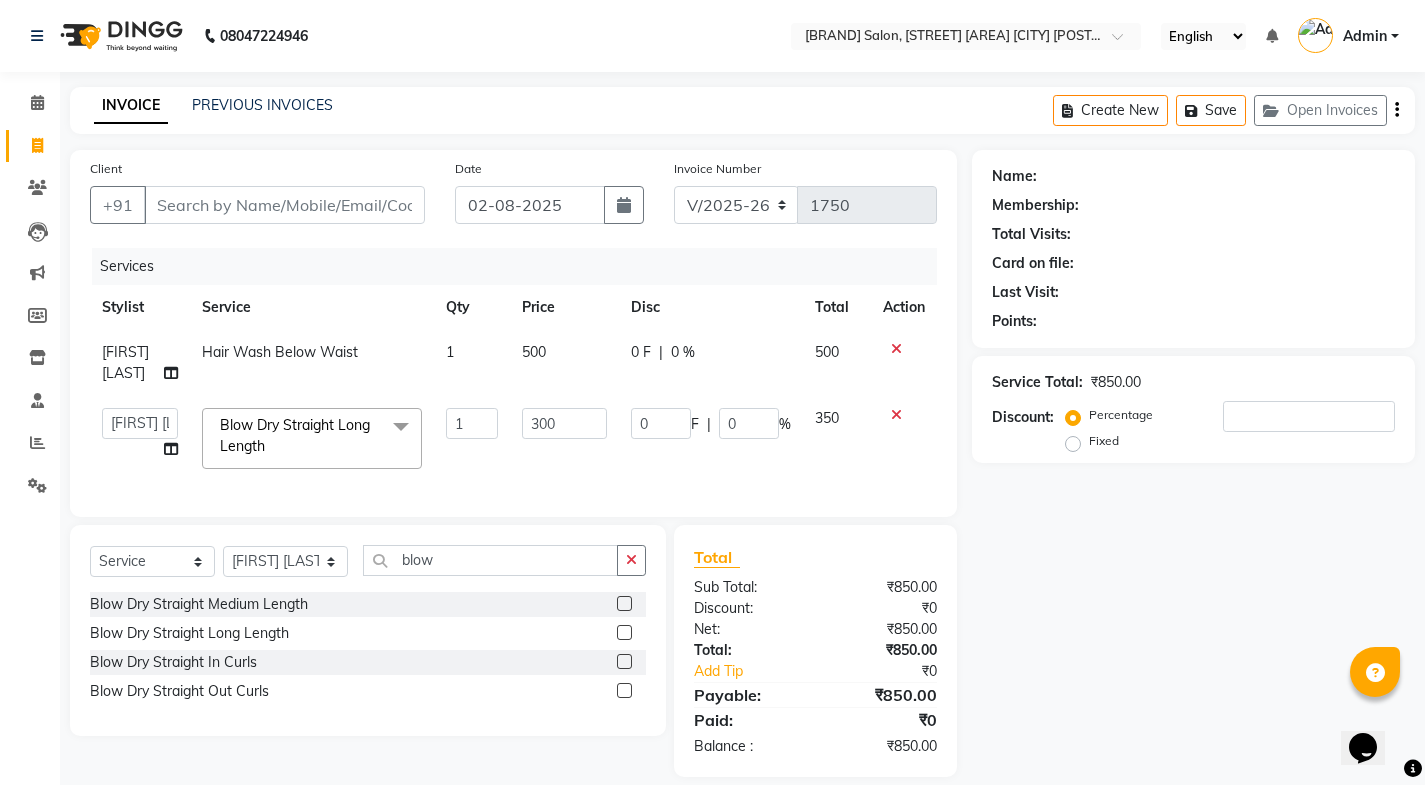 click on "500" 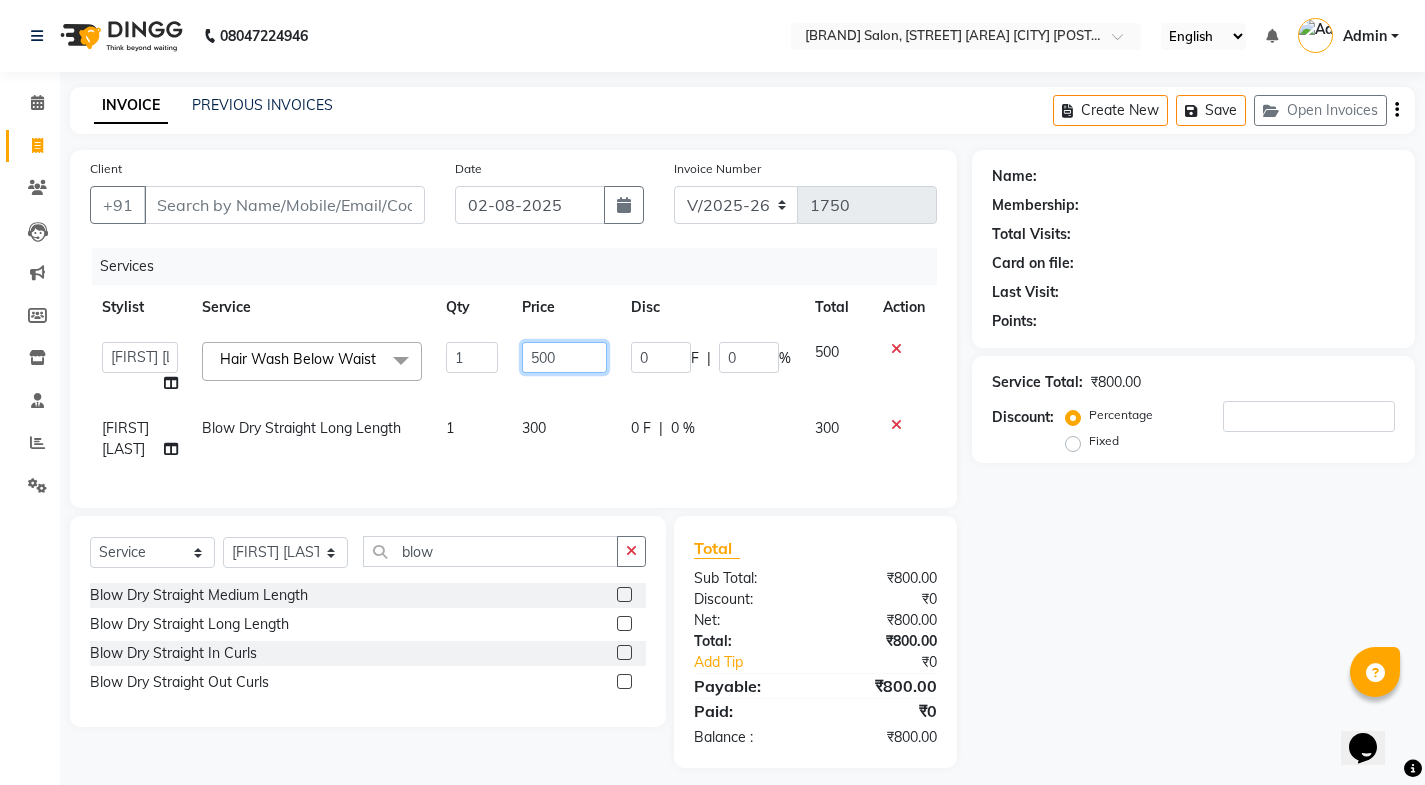 click on "500" 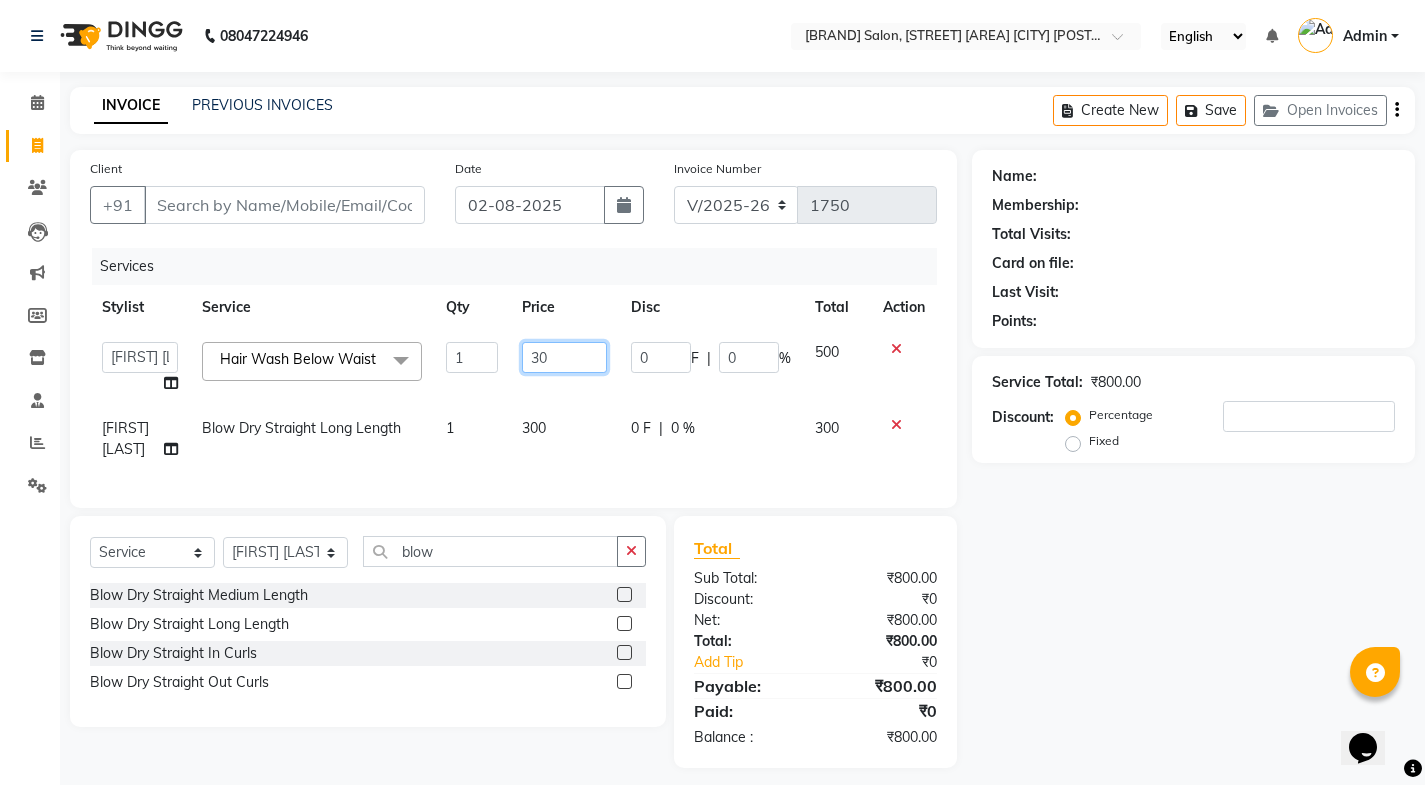 type on "300" 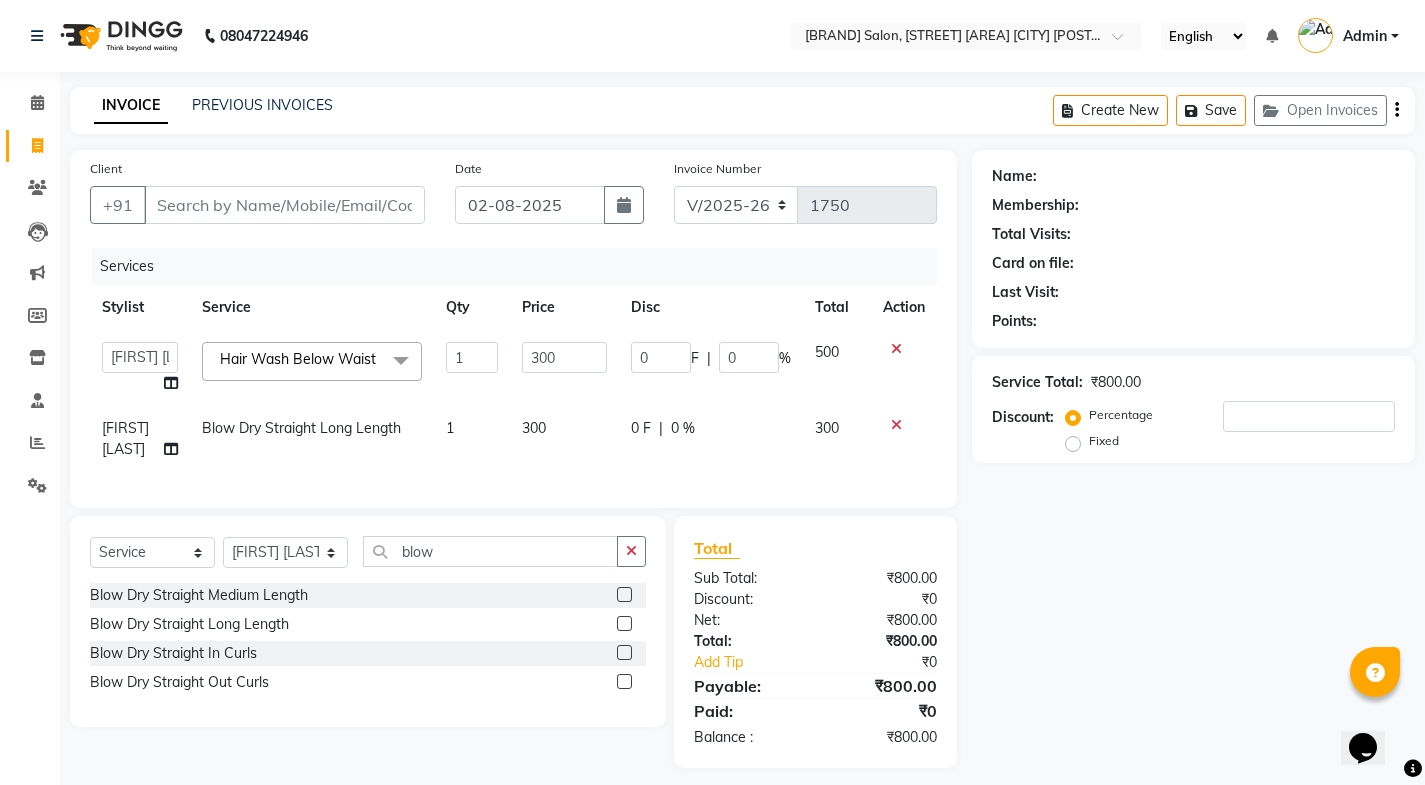 click on "Name: Membership: Total Visits: Card on file: Last Visit:  Points:  Service Total:  ₹800.00  Discount:  Percentage   Fixed" 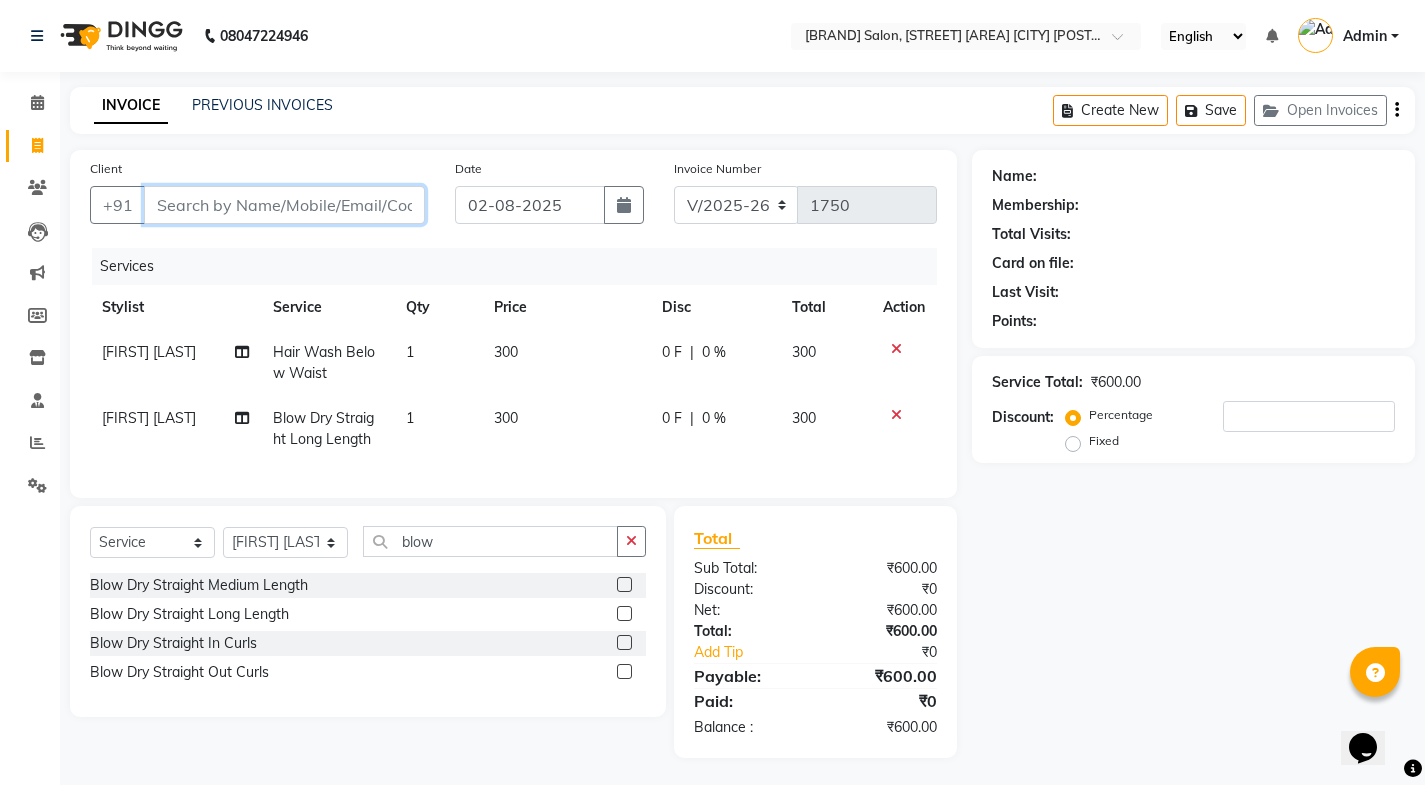 click on "Client" at bounding box center [284, 205] 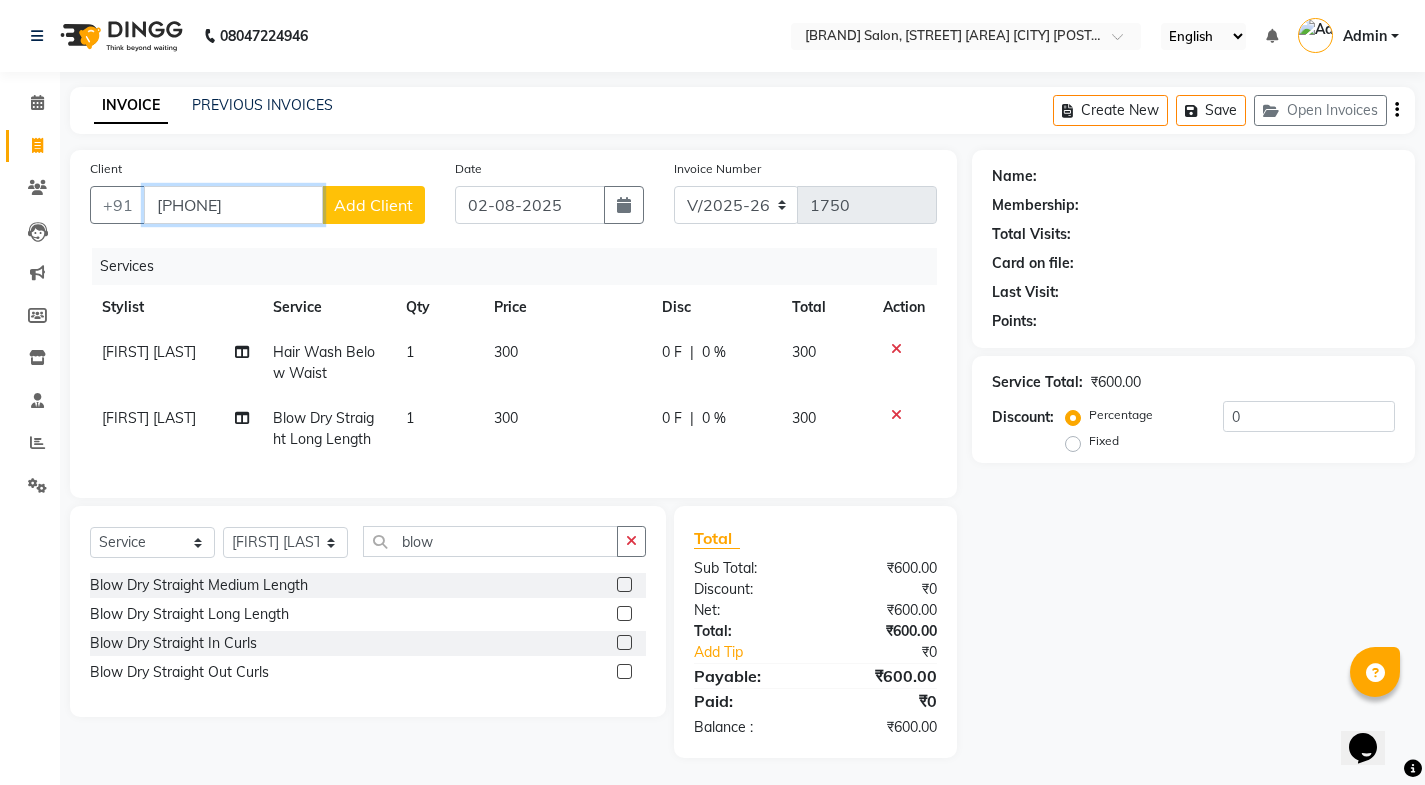 type on "9728550450" 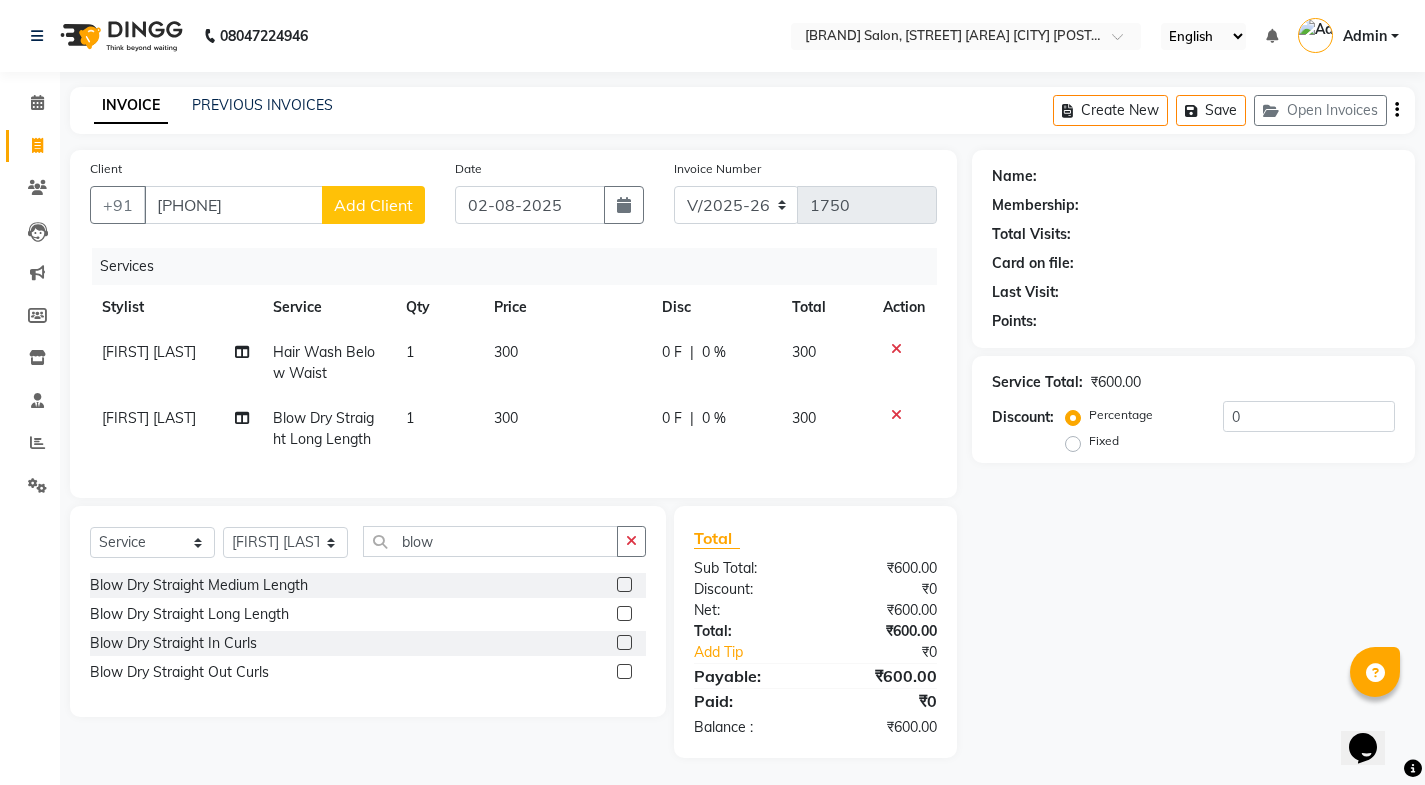 click on "Add Client" 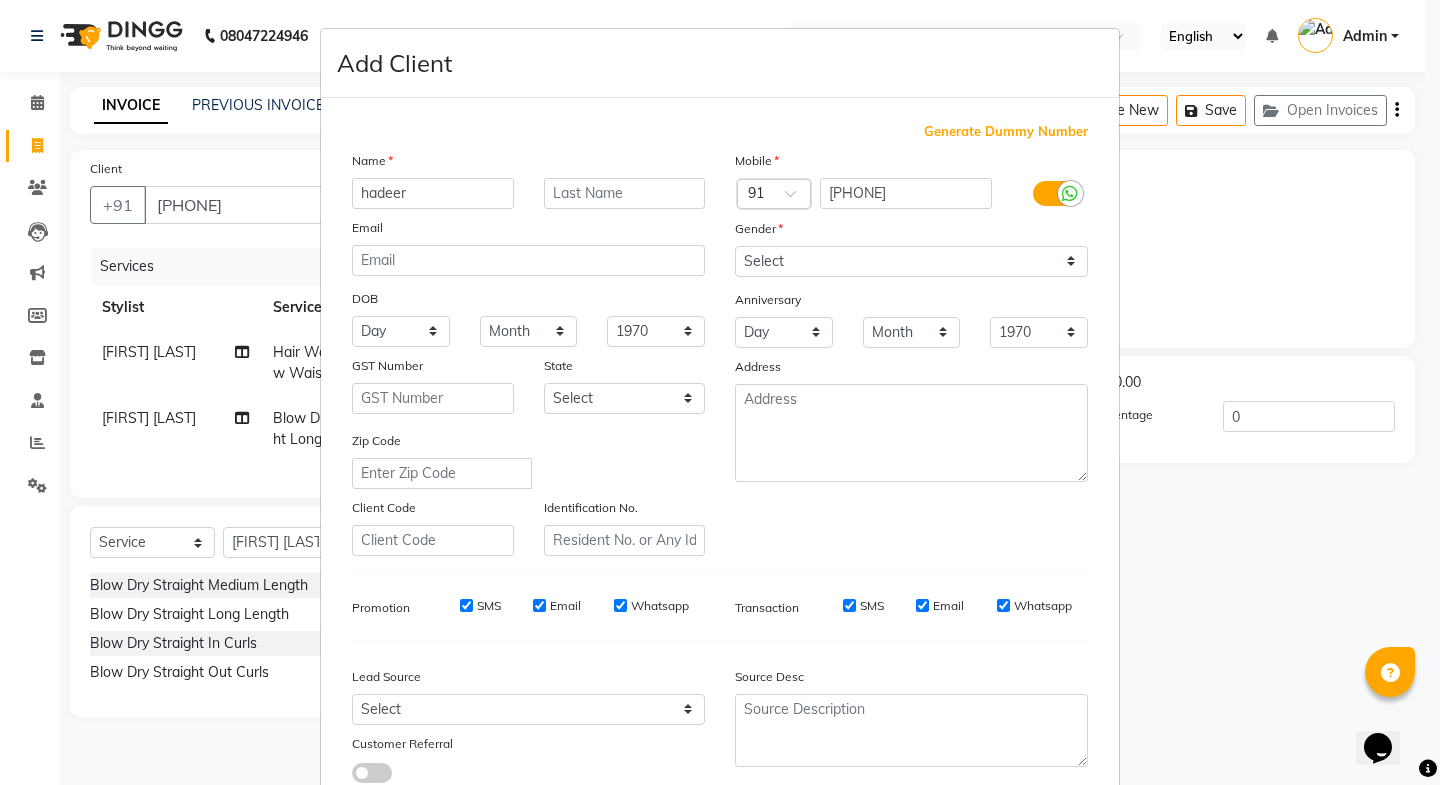 type on "hadeer" 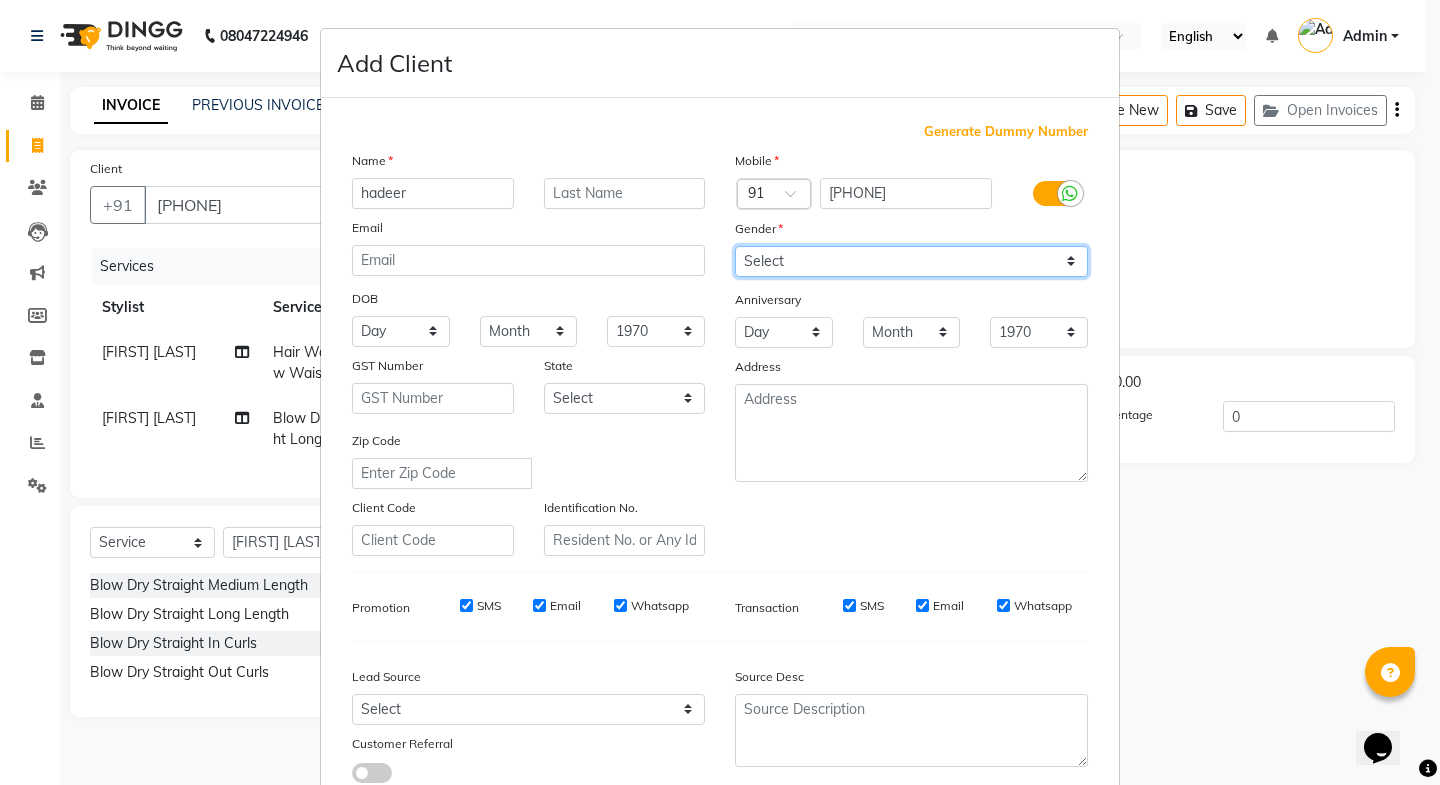 click on "Select Male Female Other Prefer Not To Say" at bounding box center [911, 261] 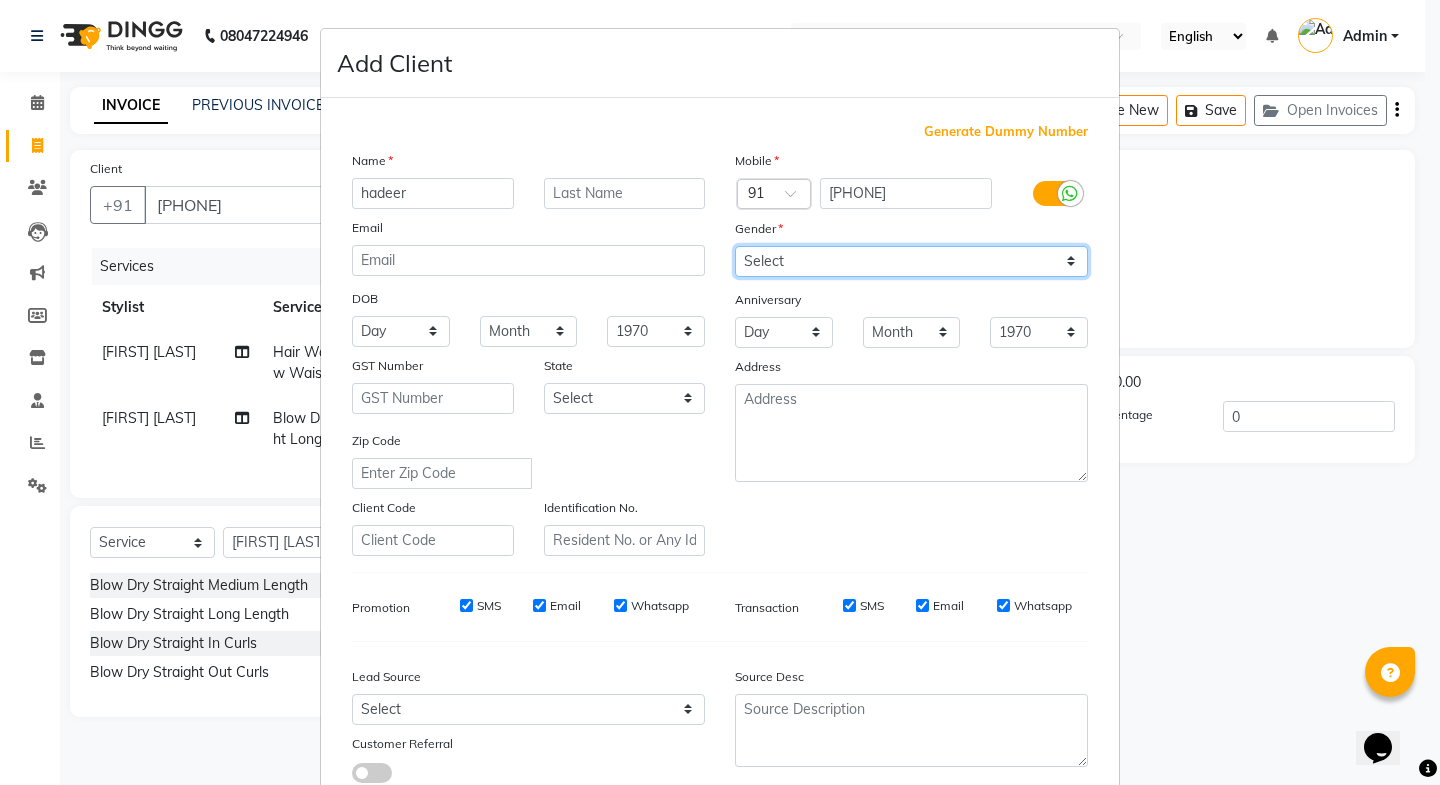 select on "female" 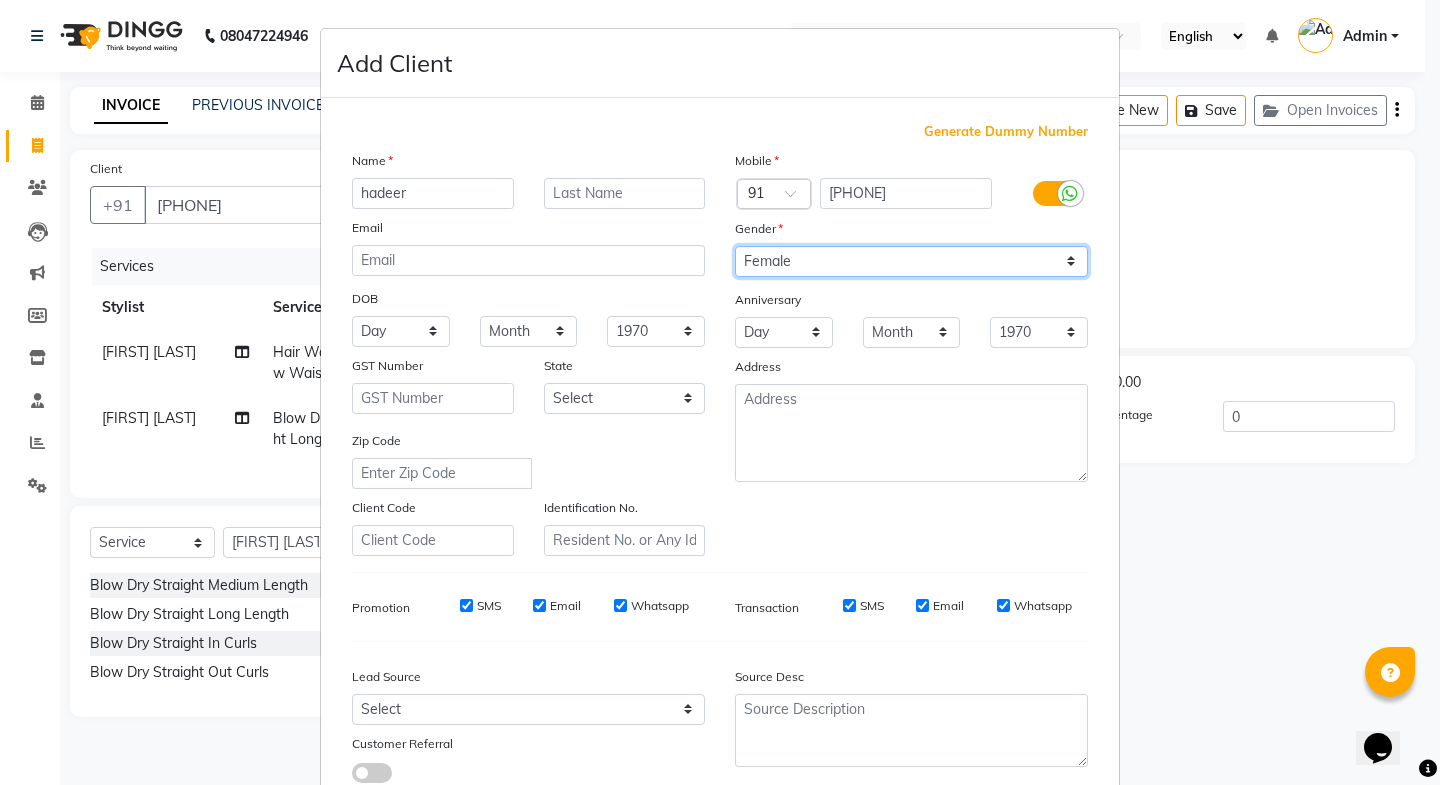 click on "Select Male Female Other Prefer Not To Say" at bounding box center [911, 261] 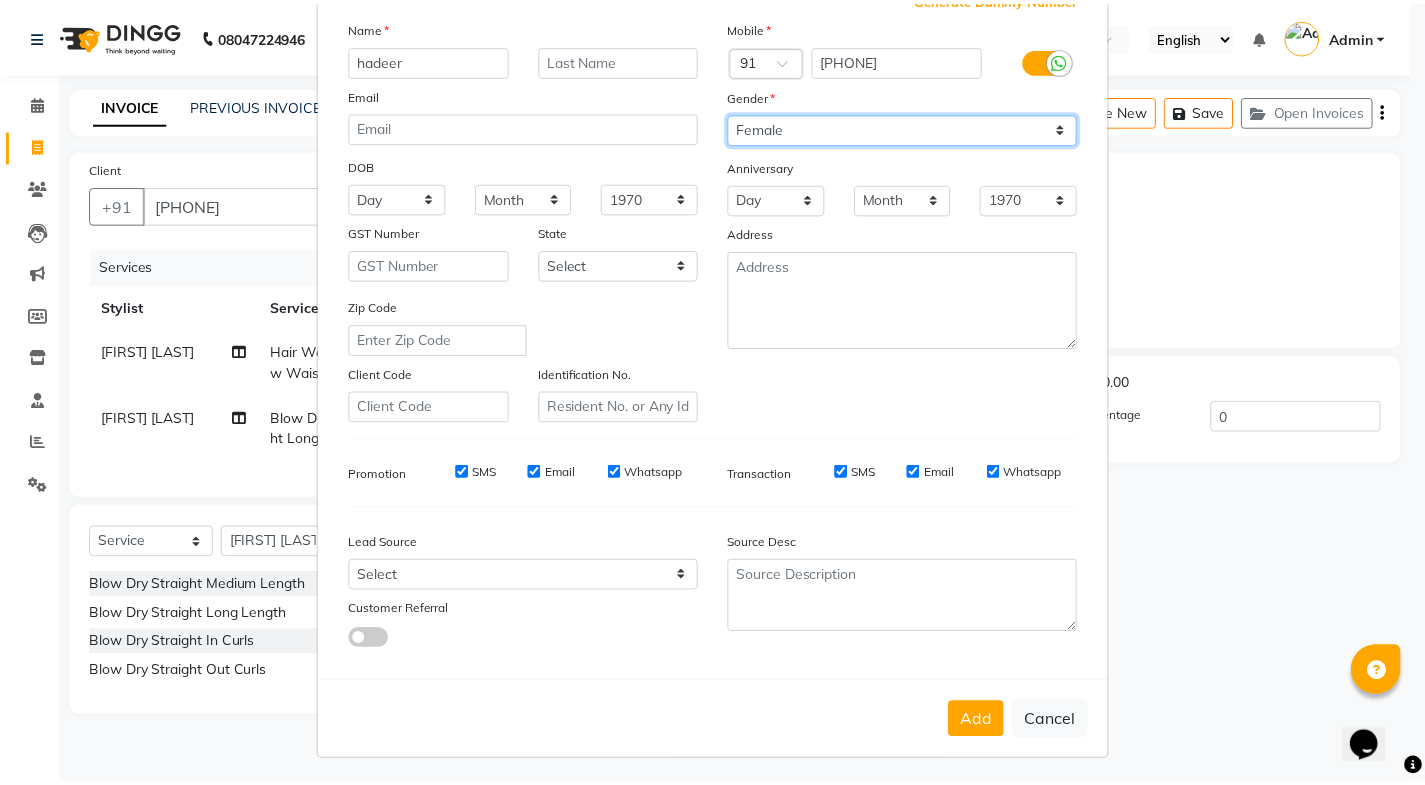 scroll, scrollTop: 138, scrollLeft: 0, axis: vertical 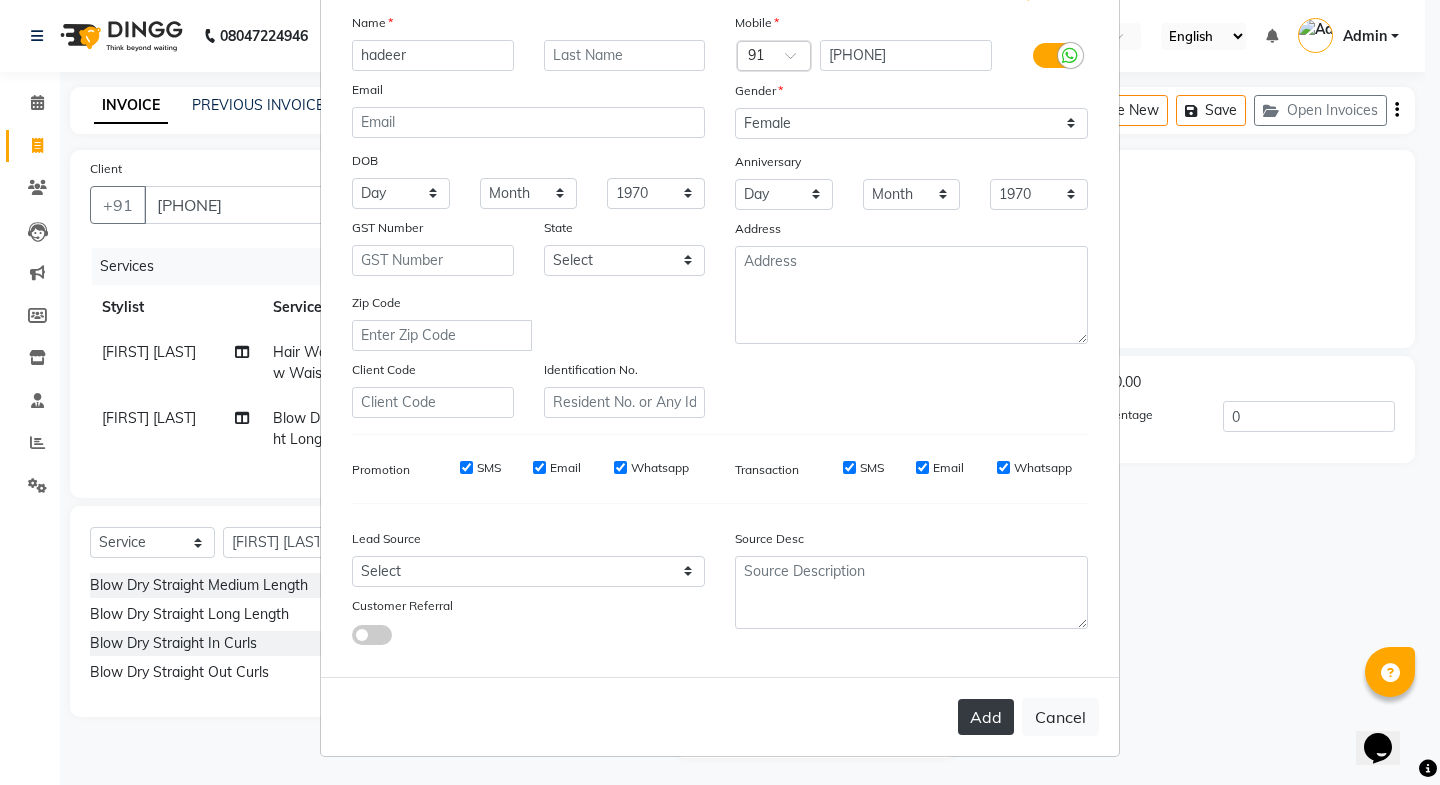 click on "Add" at bounding box center (986, 717) 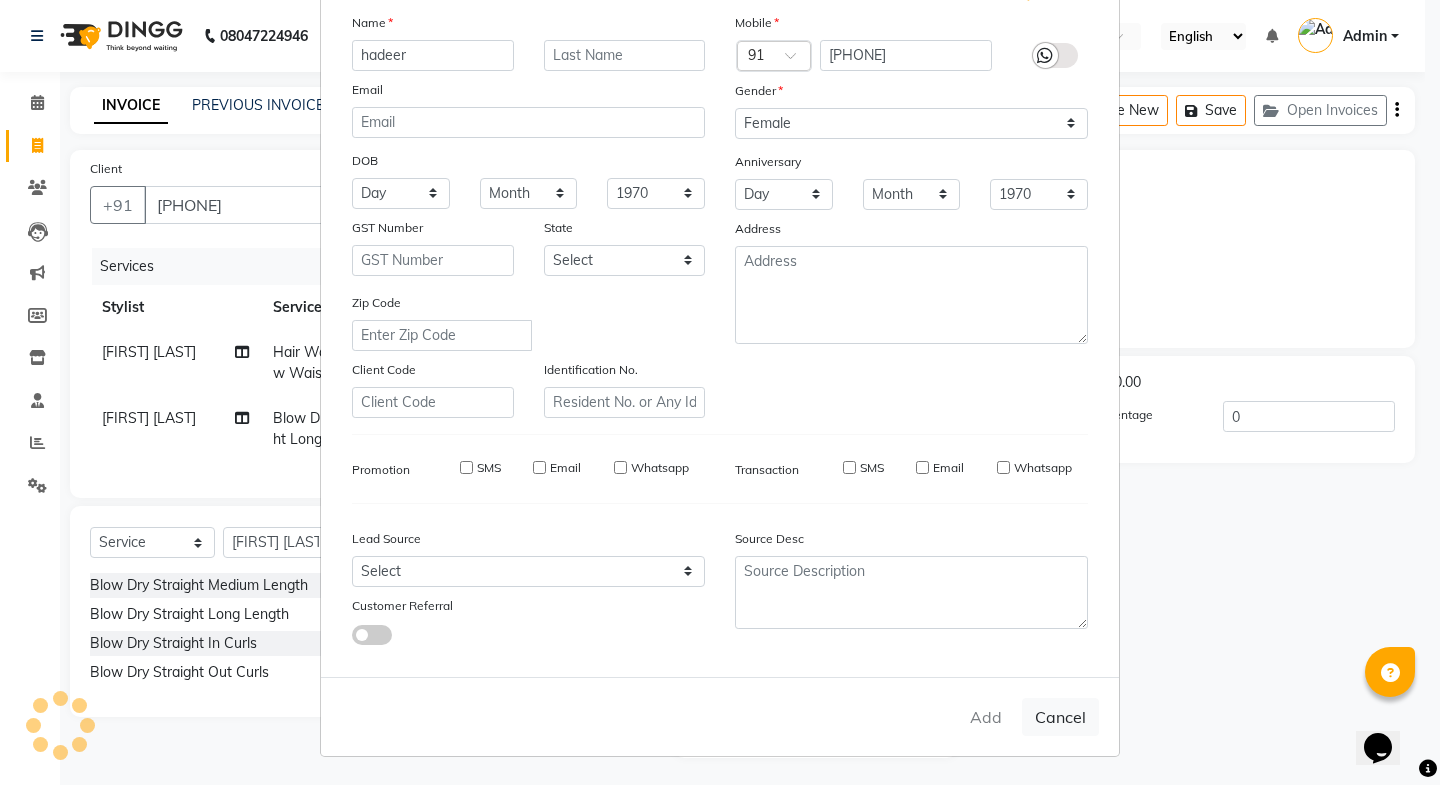 type 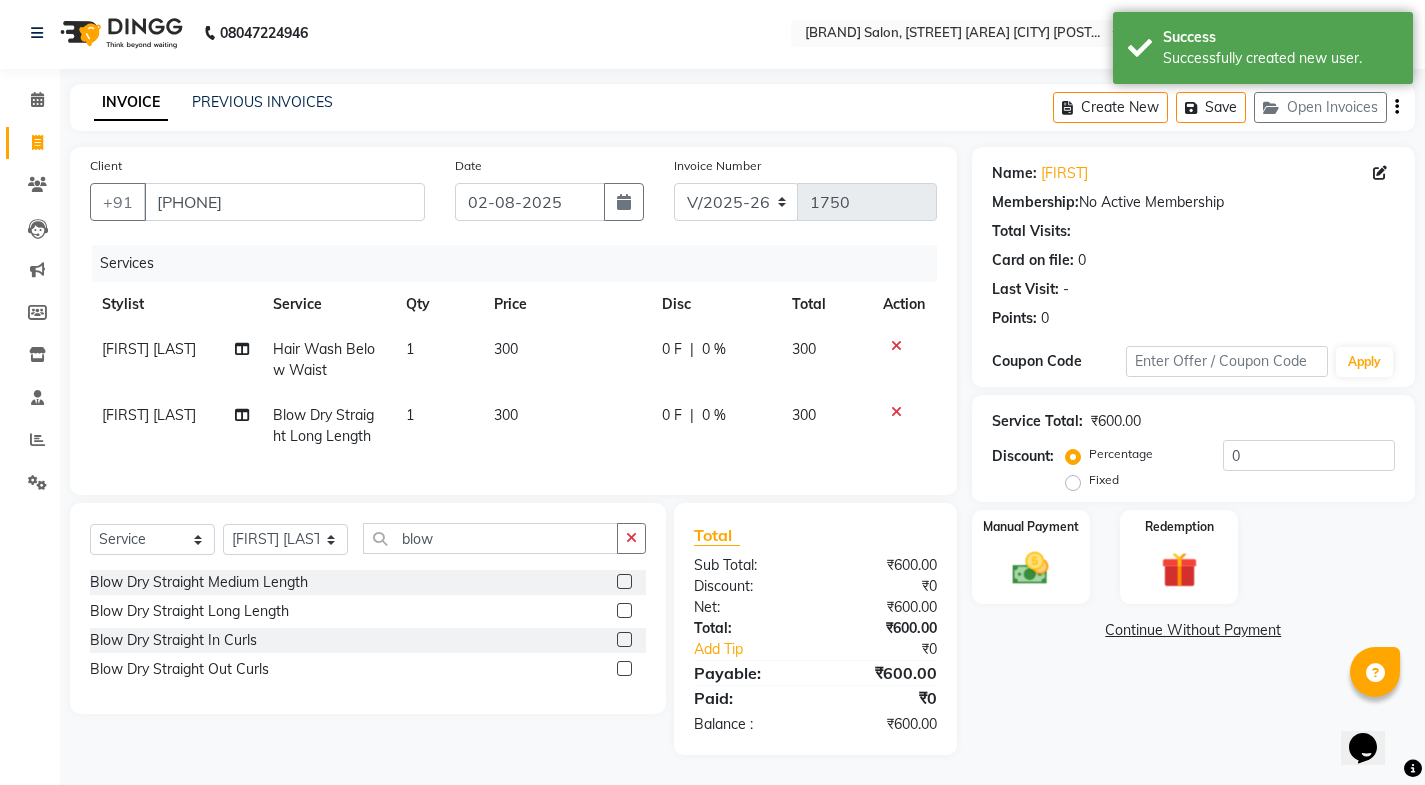 scroll, scrollTop: 18, scrollLeft: 0, axis: vertical 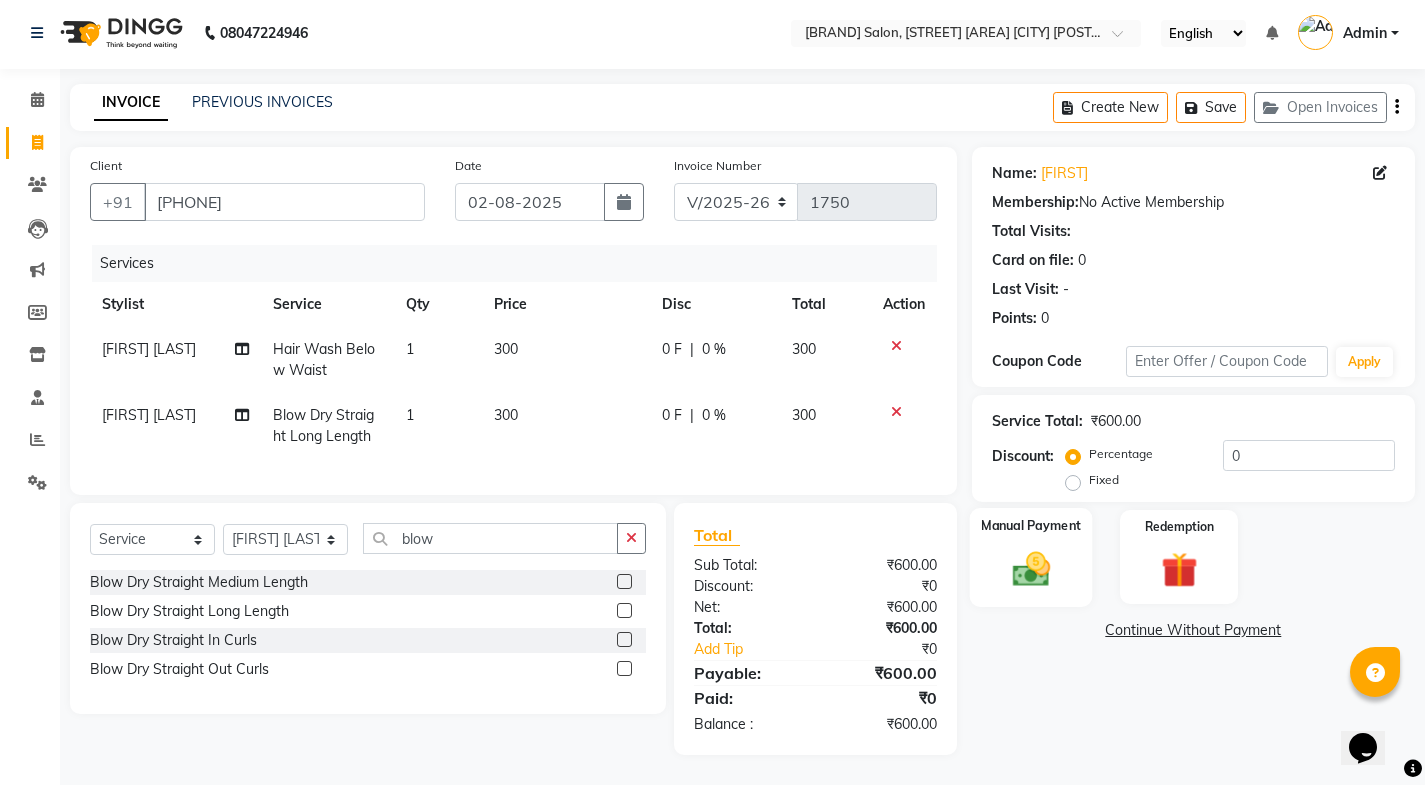 click 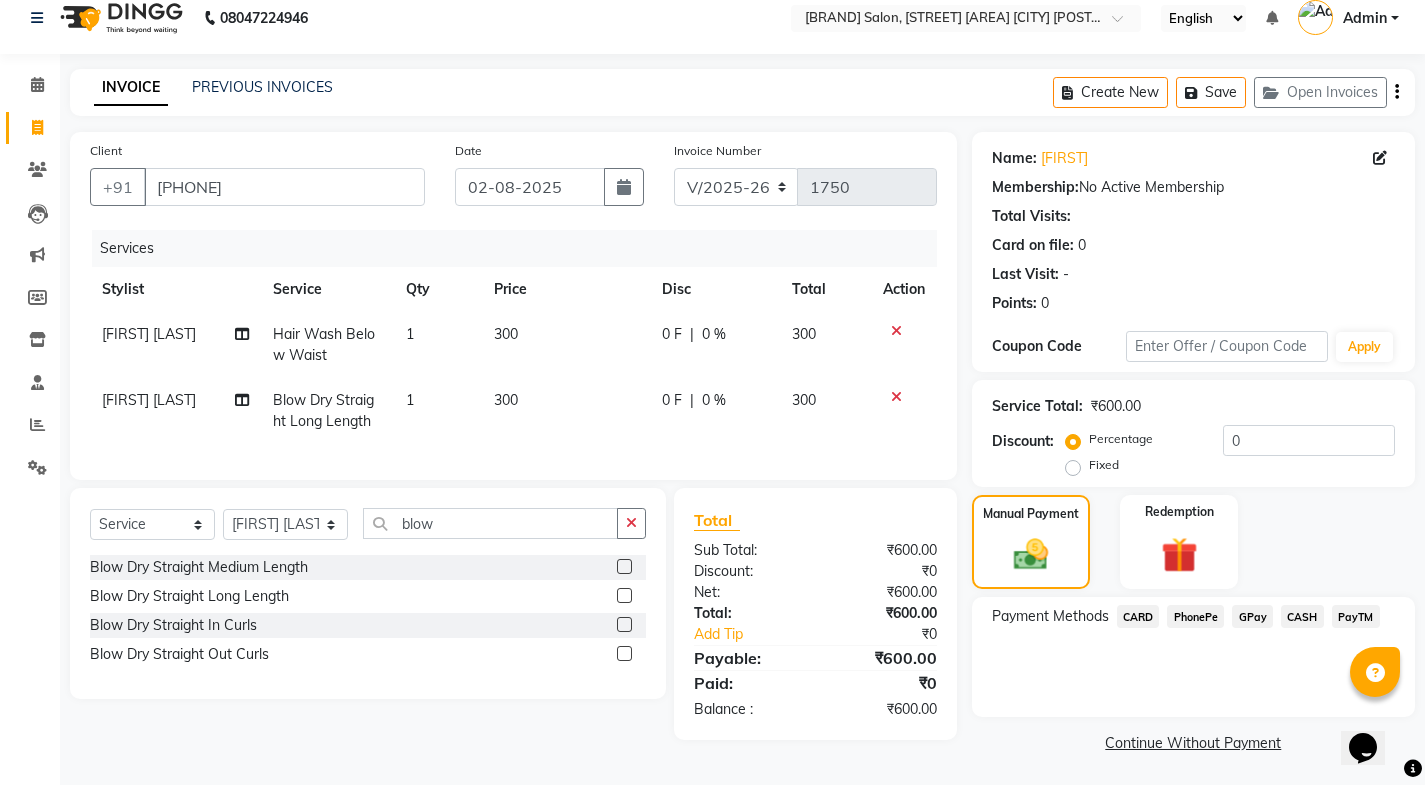 click on "CASH" 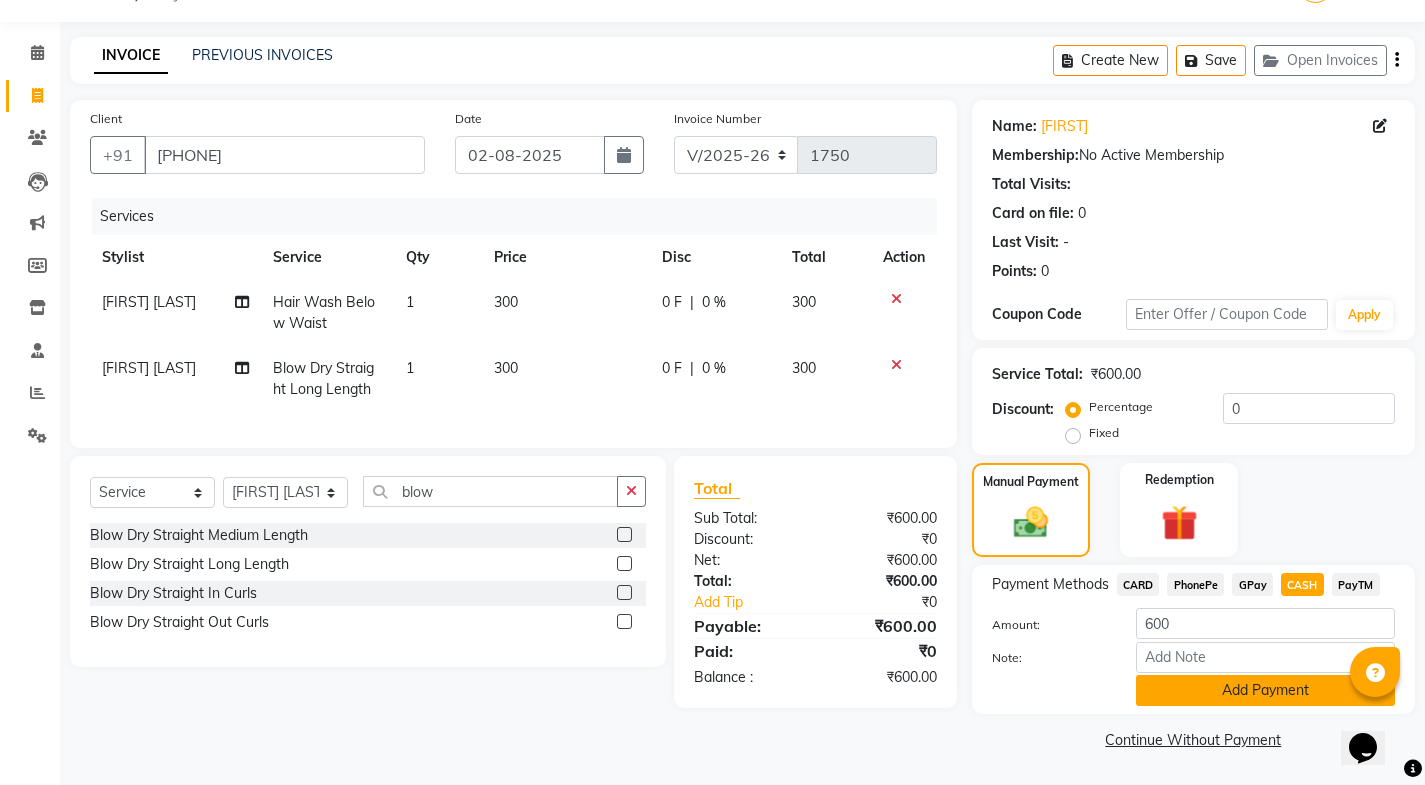 click on "Add Payment" 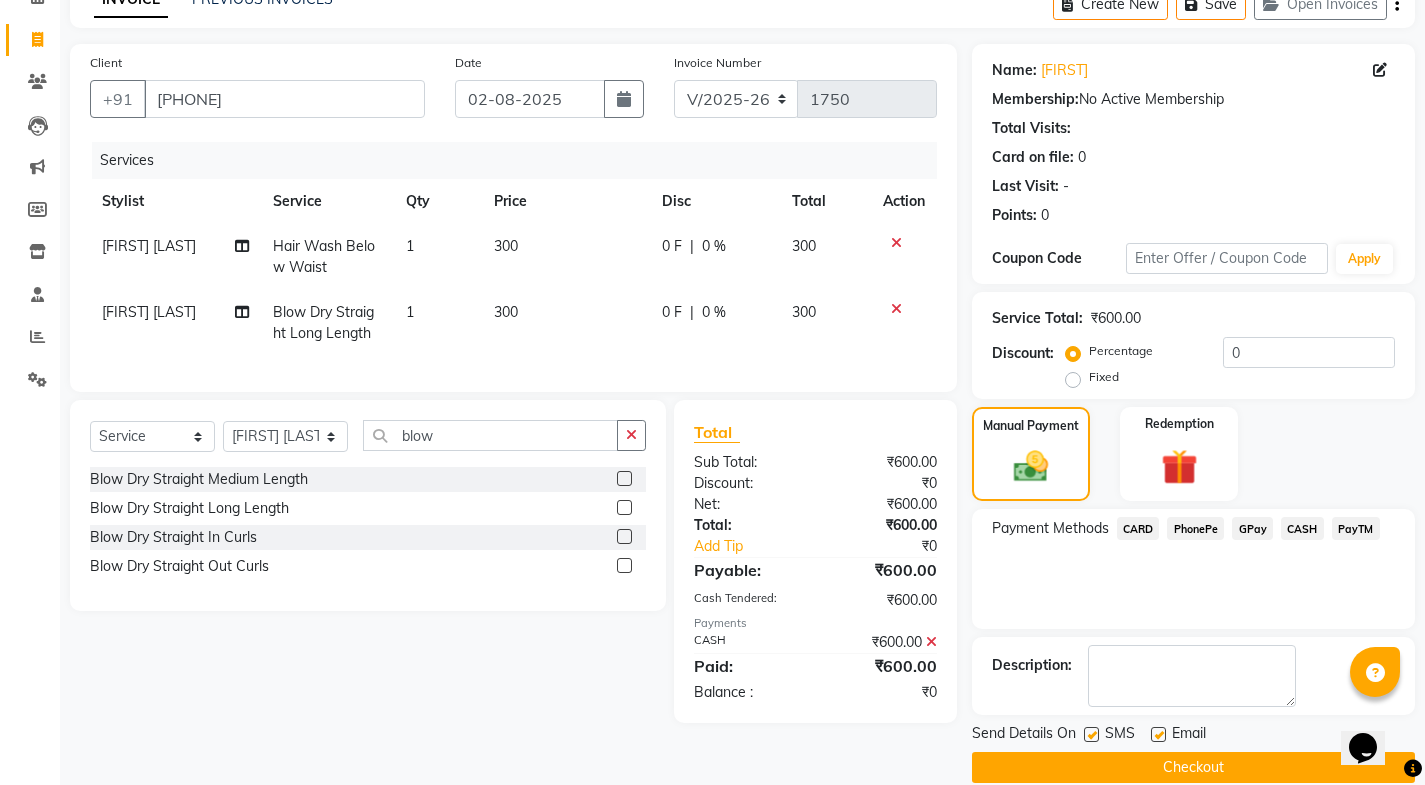 scroll, scrollTop: 134, scrollLeft: 0, axis: vertical 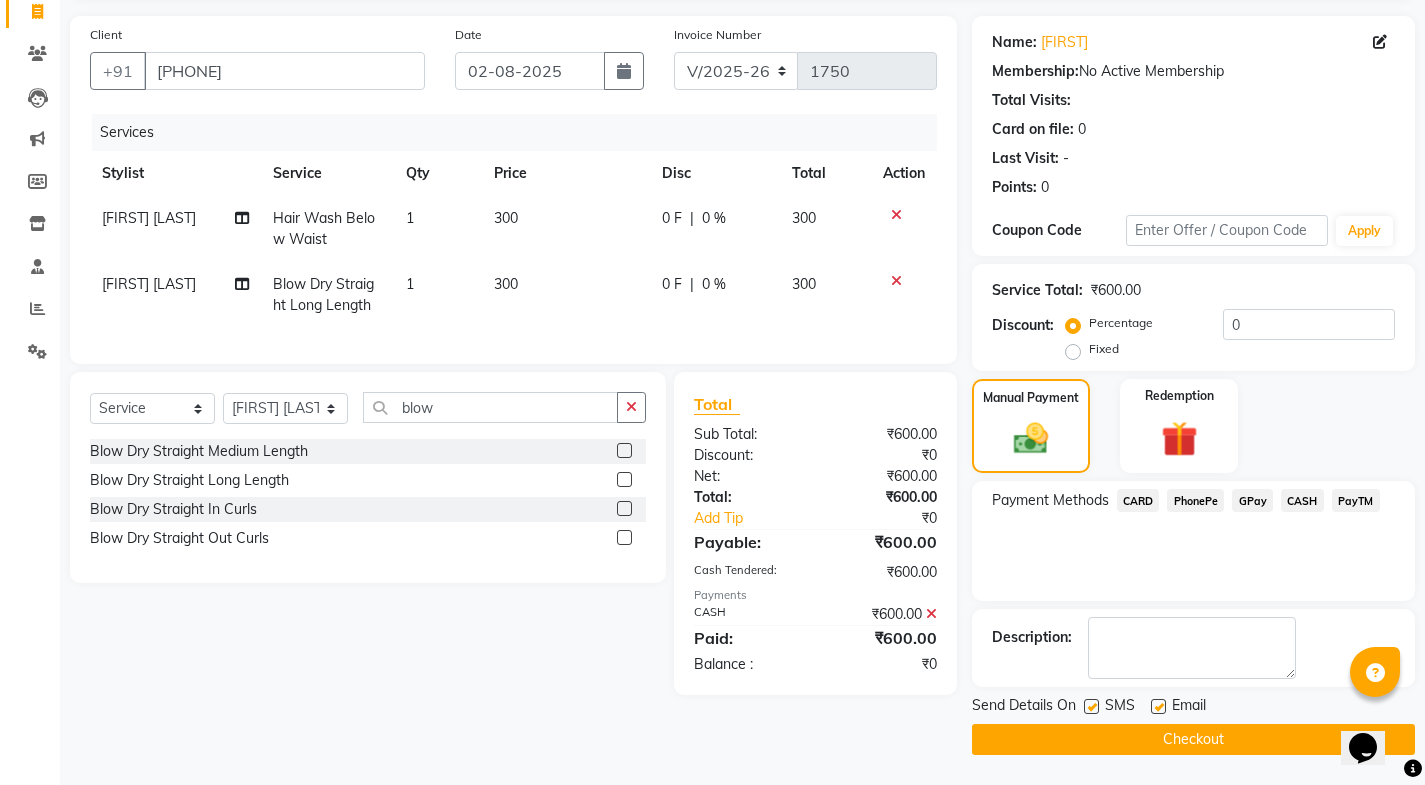 click 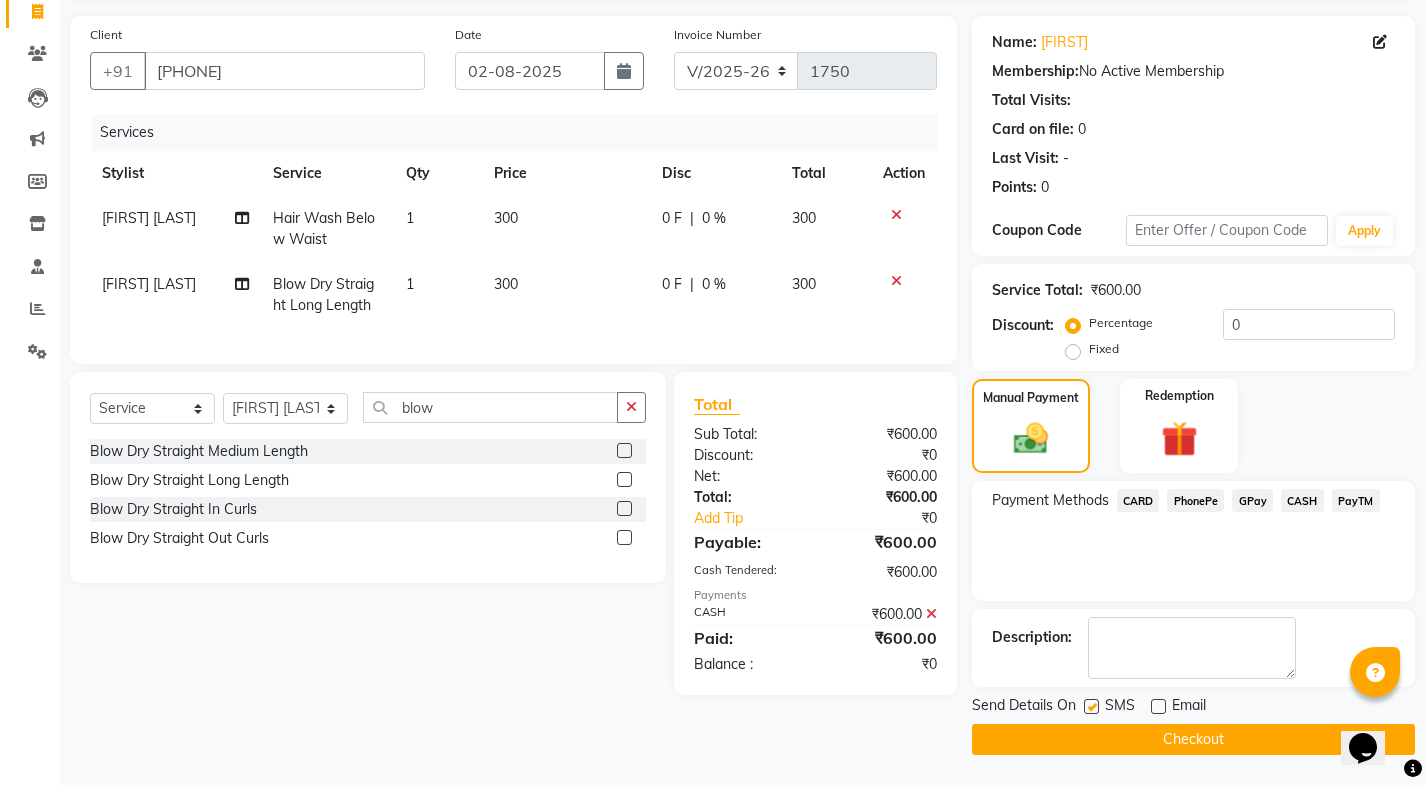 click 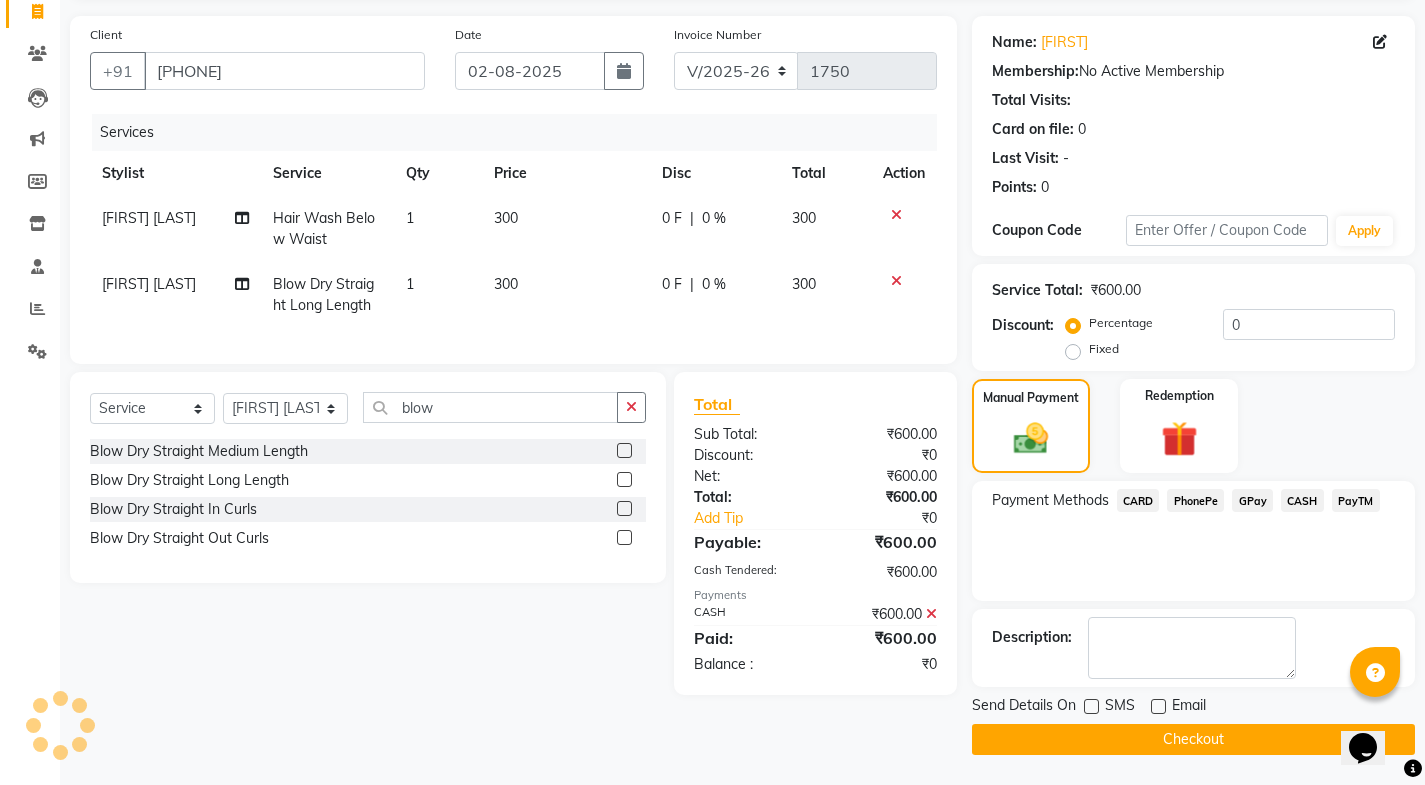 click on "Checkout" 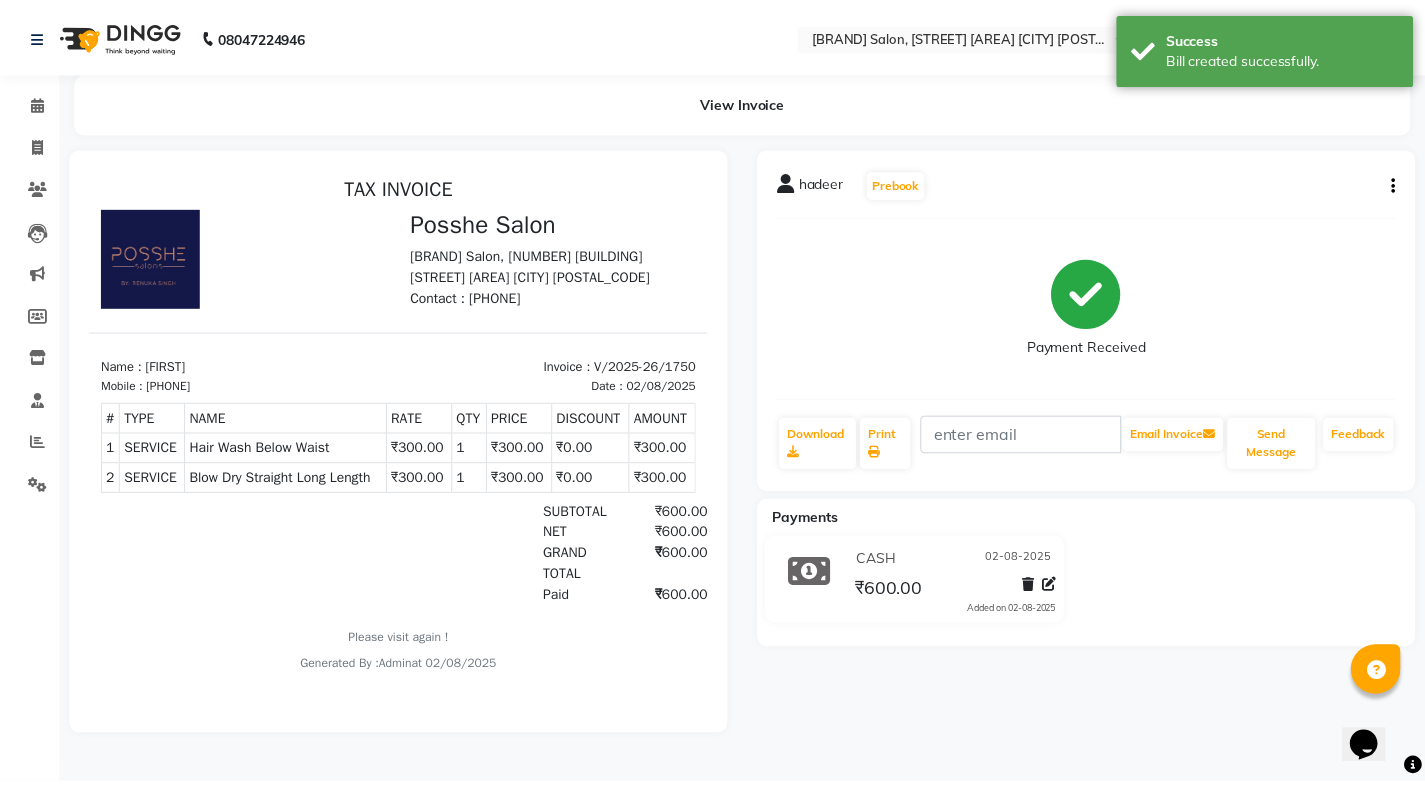 scroll, scrollTop: 0, scrollLeft: 0, axis: both 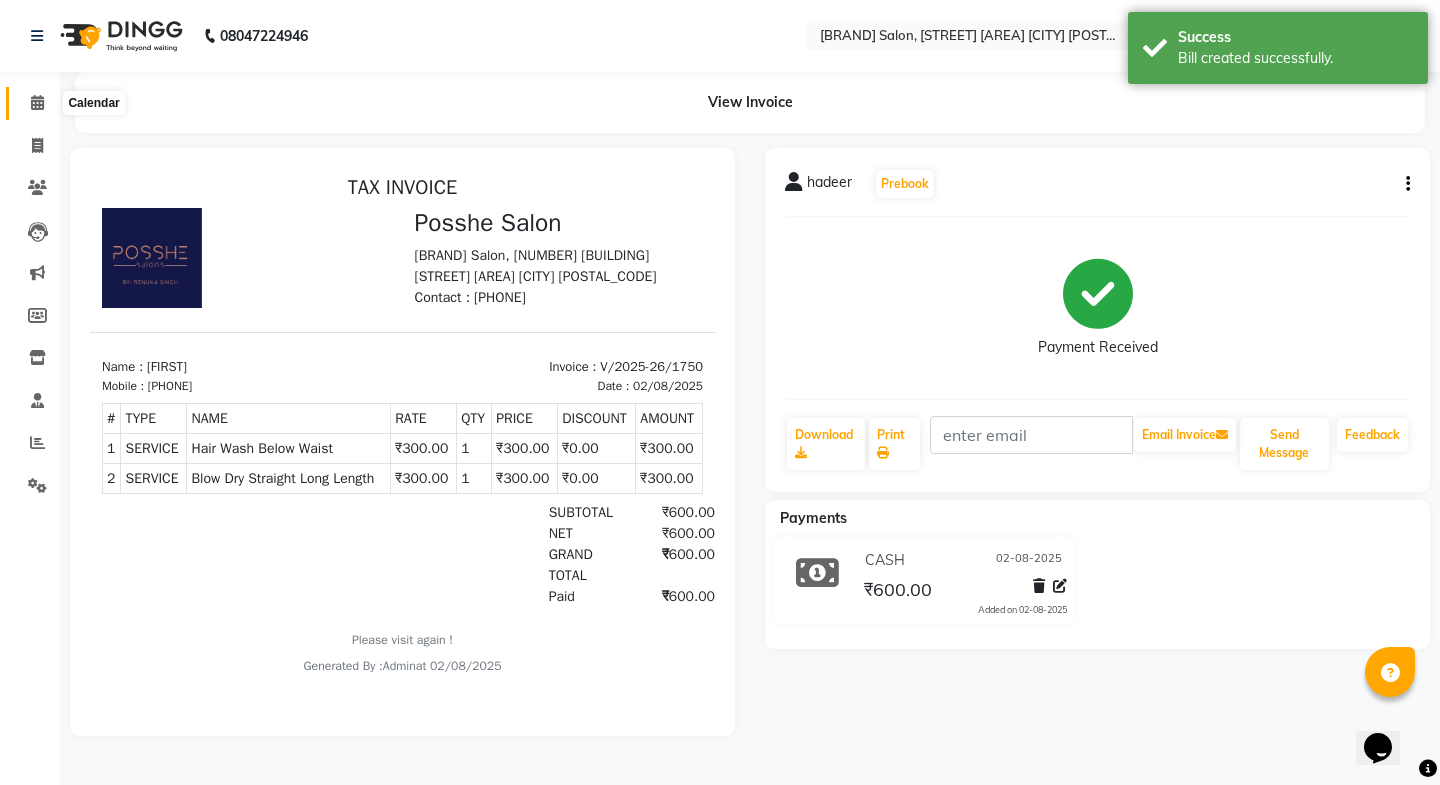 click 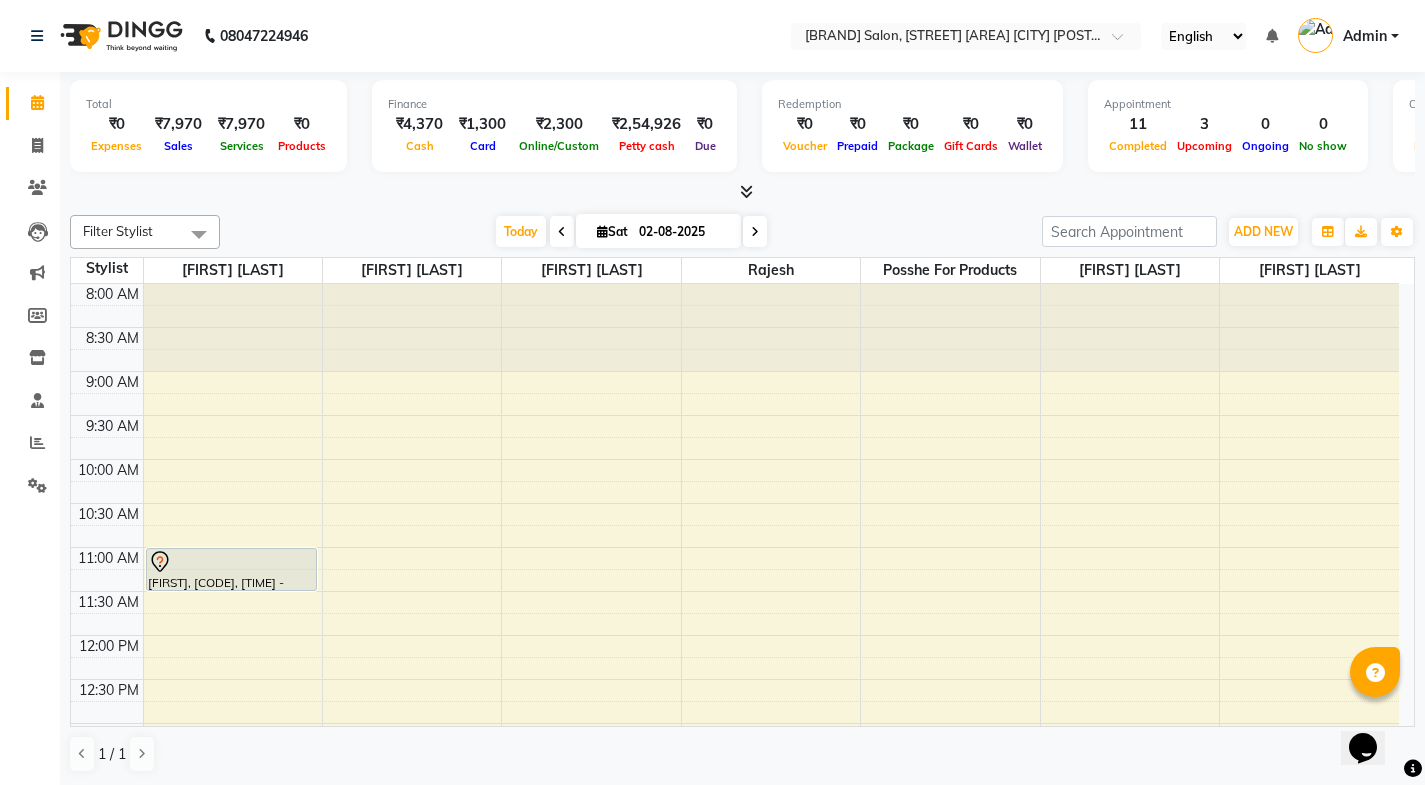 click on "8:00 AM 8:30 AM 9:00 AM 9:30 AM 10:00 AM 10:30 AM 11:00 AM 11:30 AM 12:00 PM 12:30 PM 1:00 PM 1:30 PM 2:00 PM 2:30 PM 3:00 PM 3:30 PM 4:00 PM 4:30 PM 5:00 PM 5:30 PM 6:00 PM 6:30 PM 7:00 PM 7:30 PM 8:00 PM 8:30 PM             dhriti, TK01, 11:00 AM-11:30 AM, Hair Cut Above 5 year             Sonali, TK05, 05:30 PM-06:30 PM, Hair Spa Scalp Care & D-Tox male             janvi gohrl, TK07, 05:30 PM-06:00 PM, Threading Full Face & Neck" at bounding box center (735, 855) 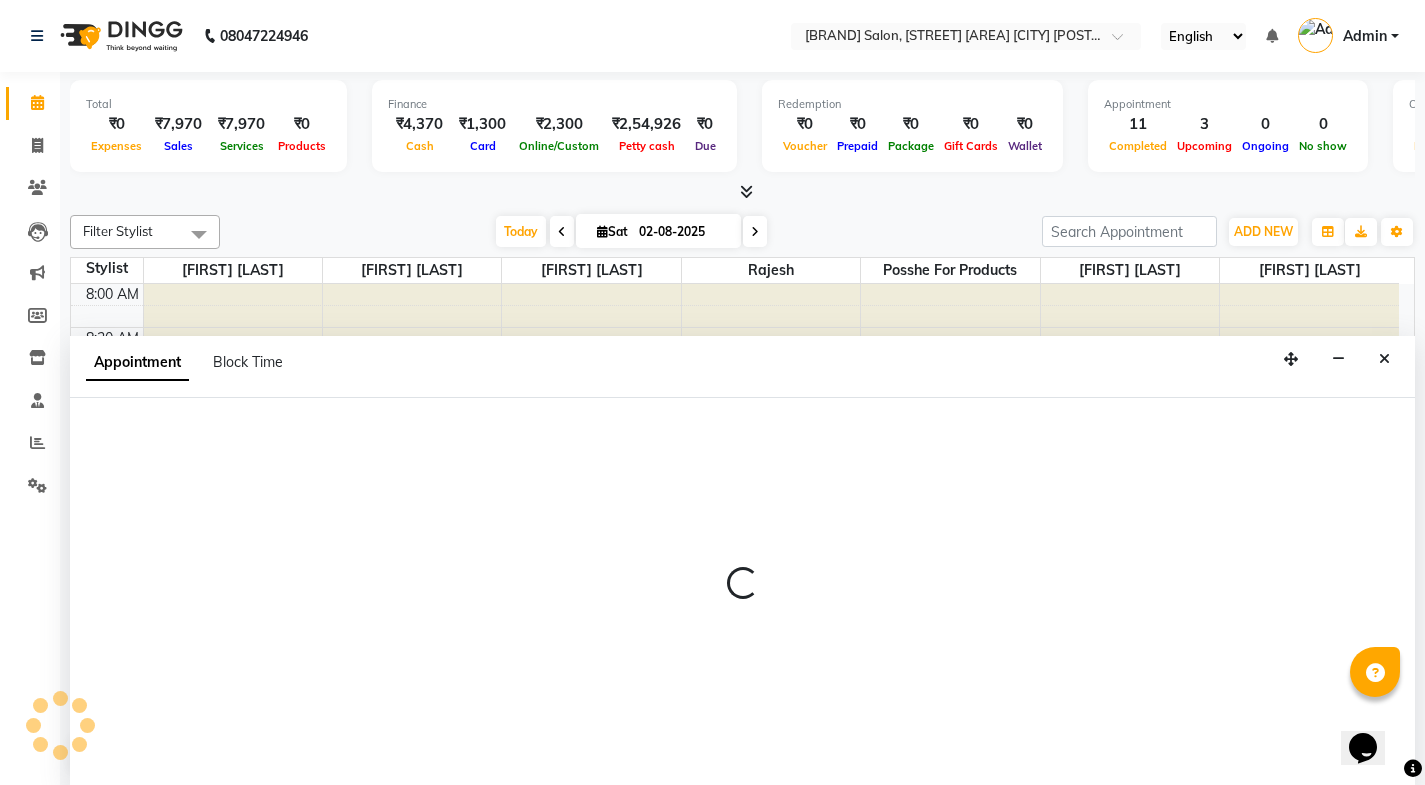 scroll, scrollTop: 1, scrollLeft: 0, axis: vertical 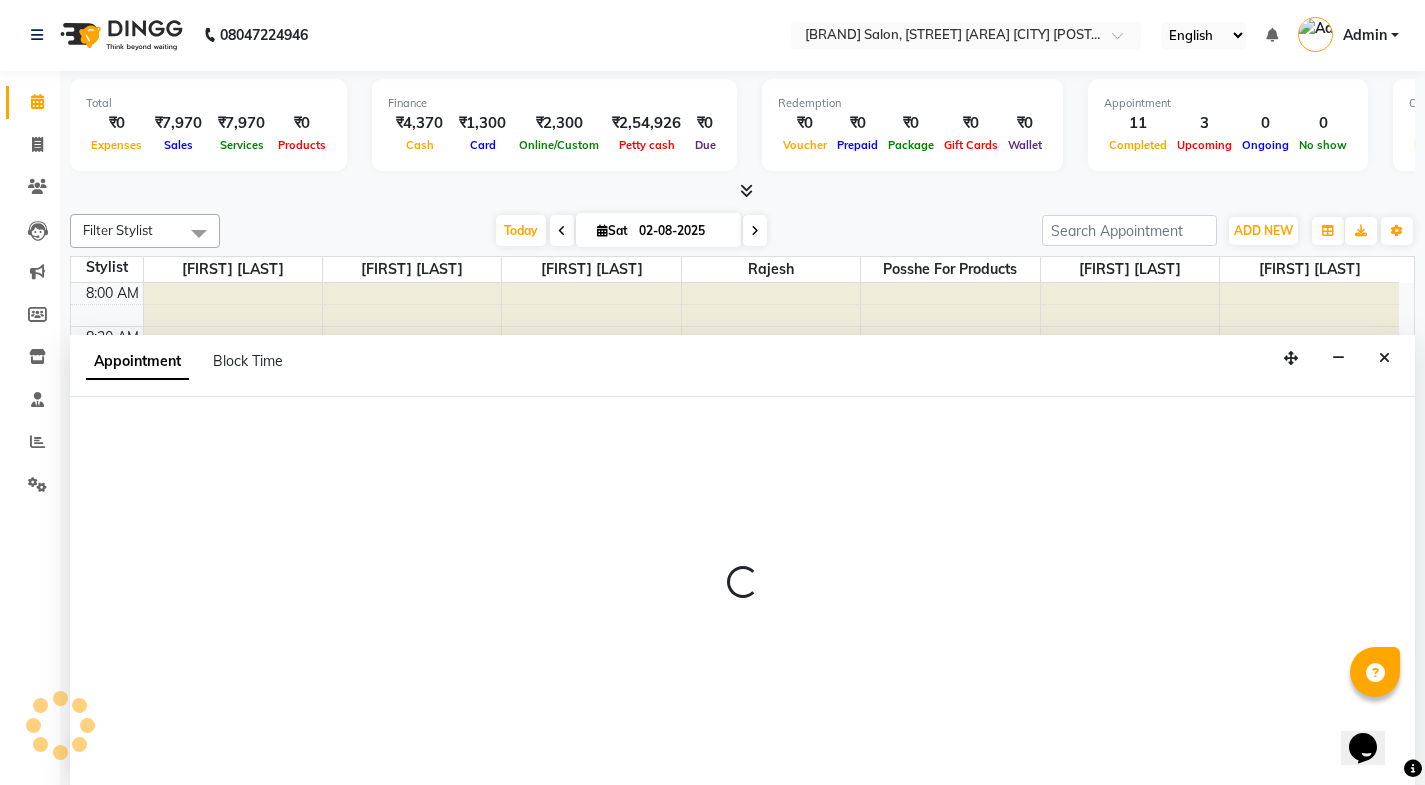 select on "65783" 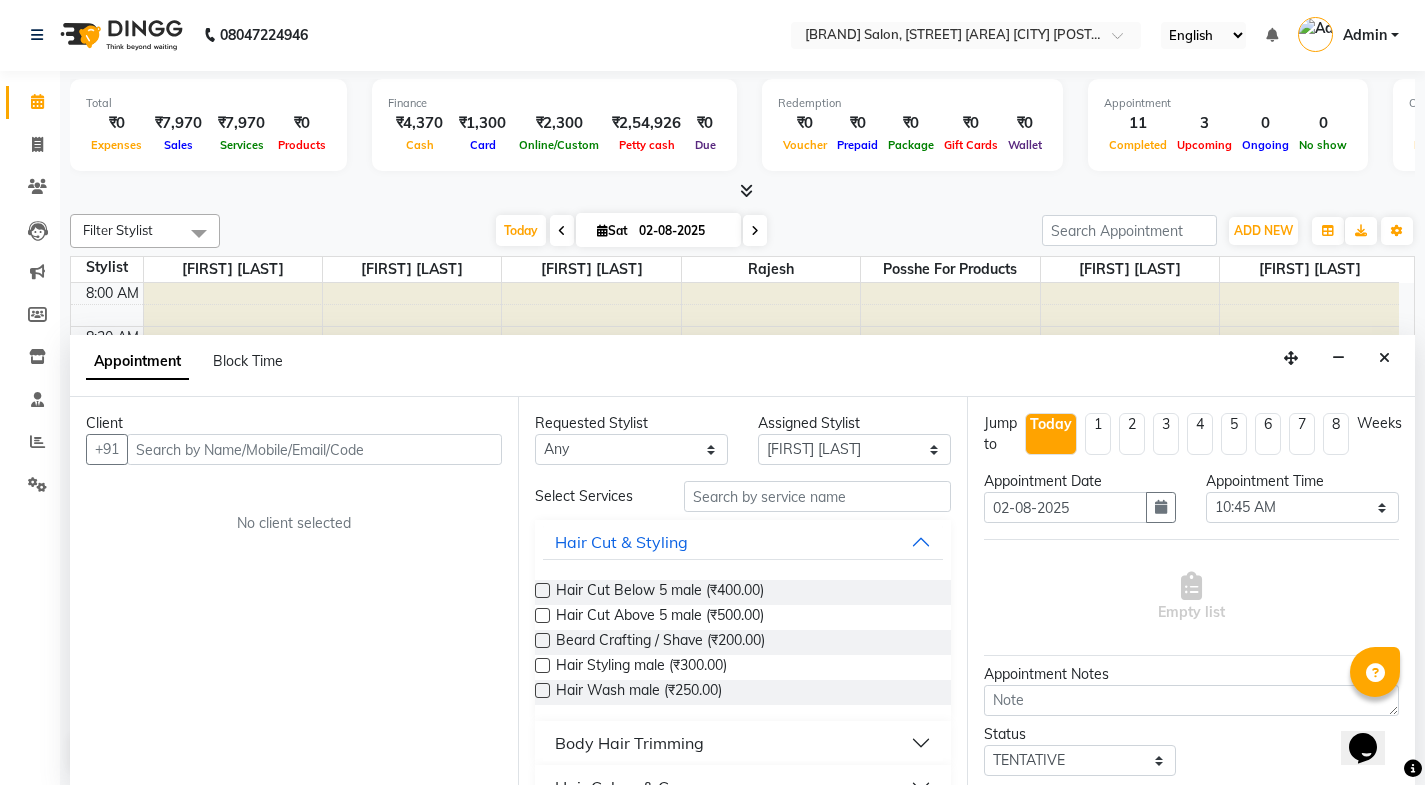 click on "Client +91  No client selected" at bounding box center (294, 591) 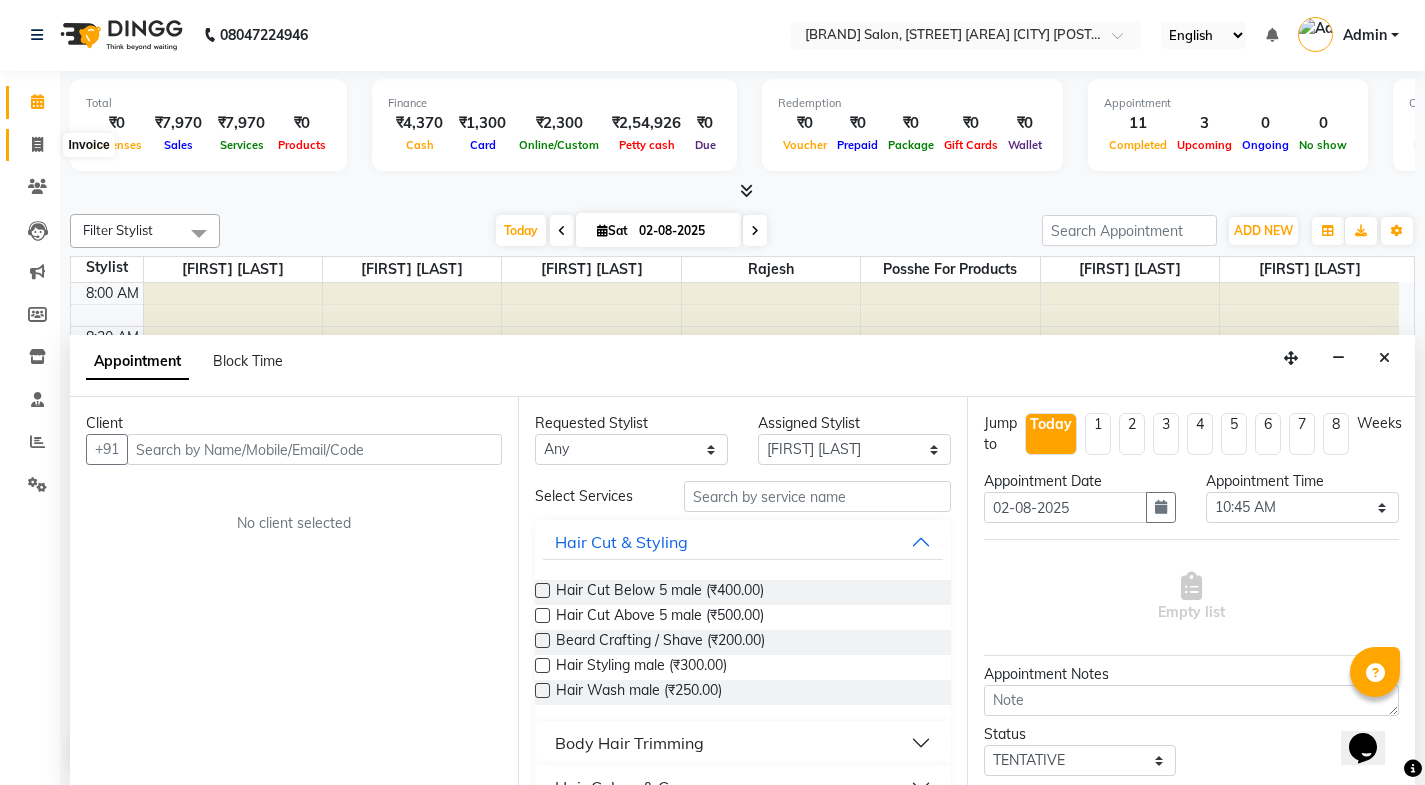 click 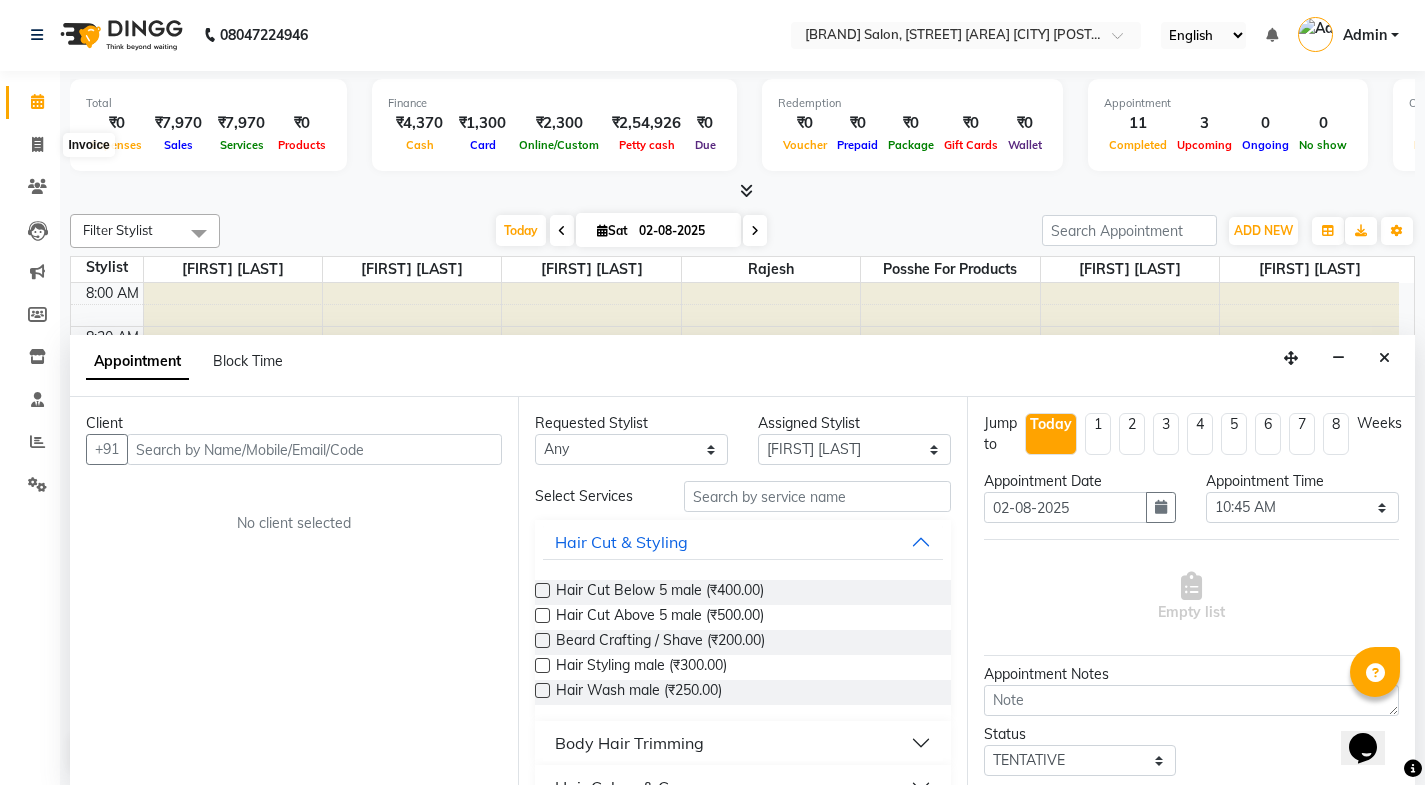select on "service" 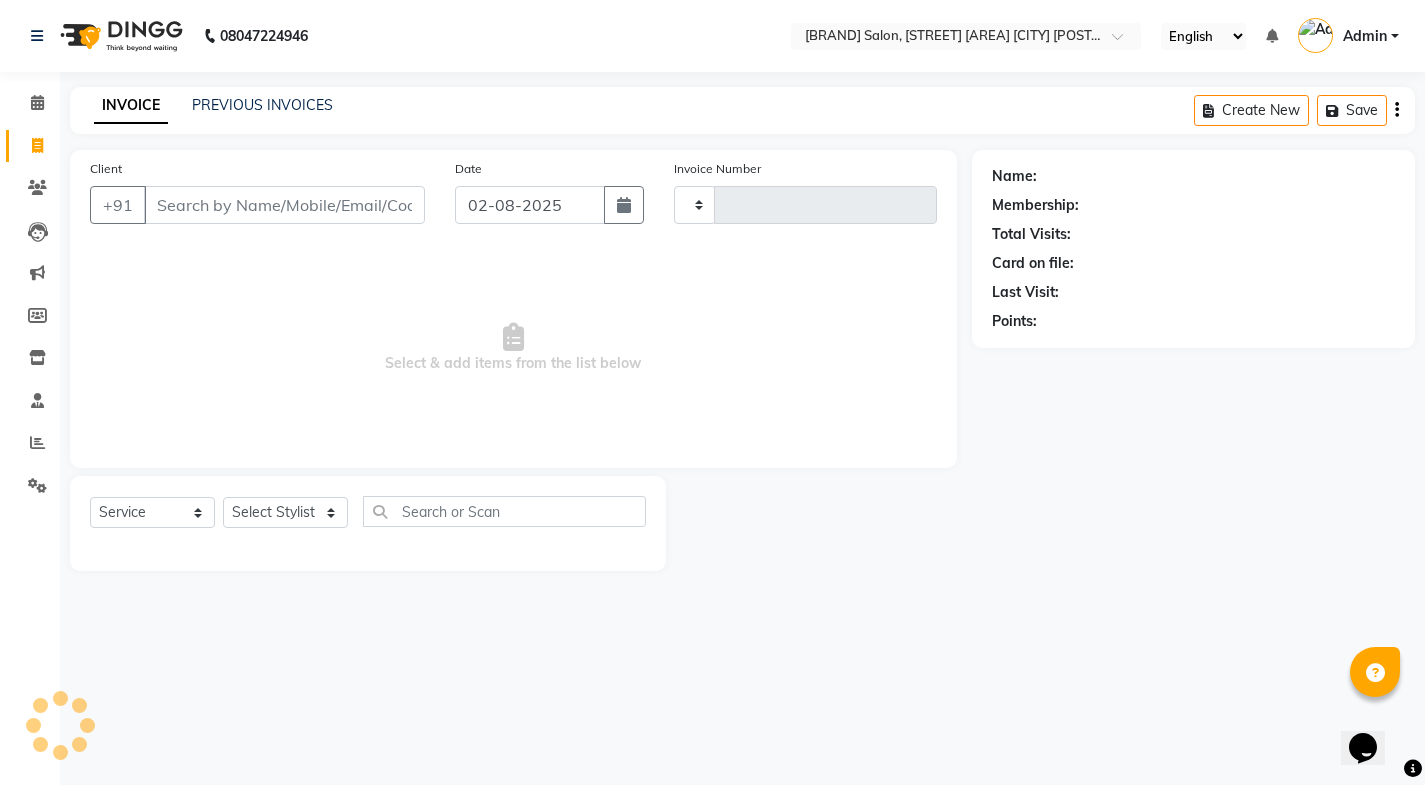 scroll, scrollTop: 0, scrollLeft: 0, axis: both 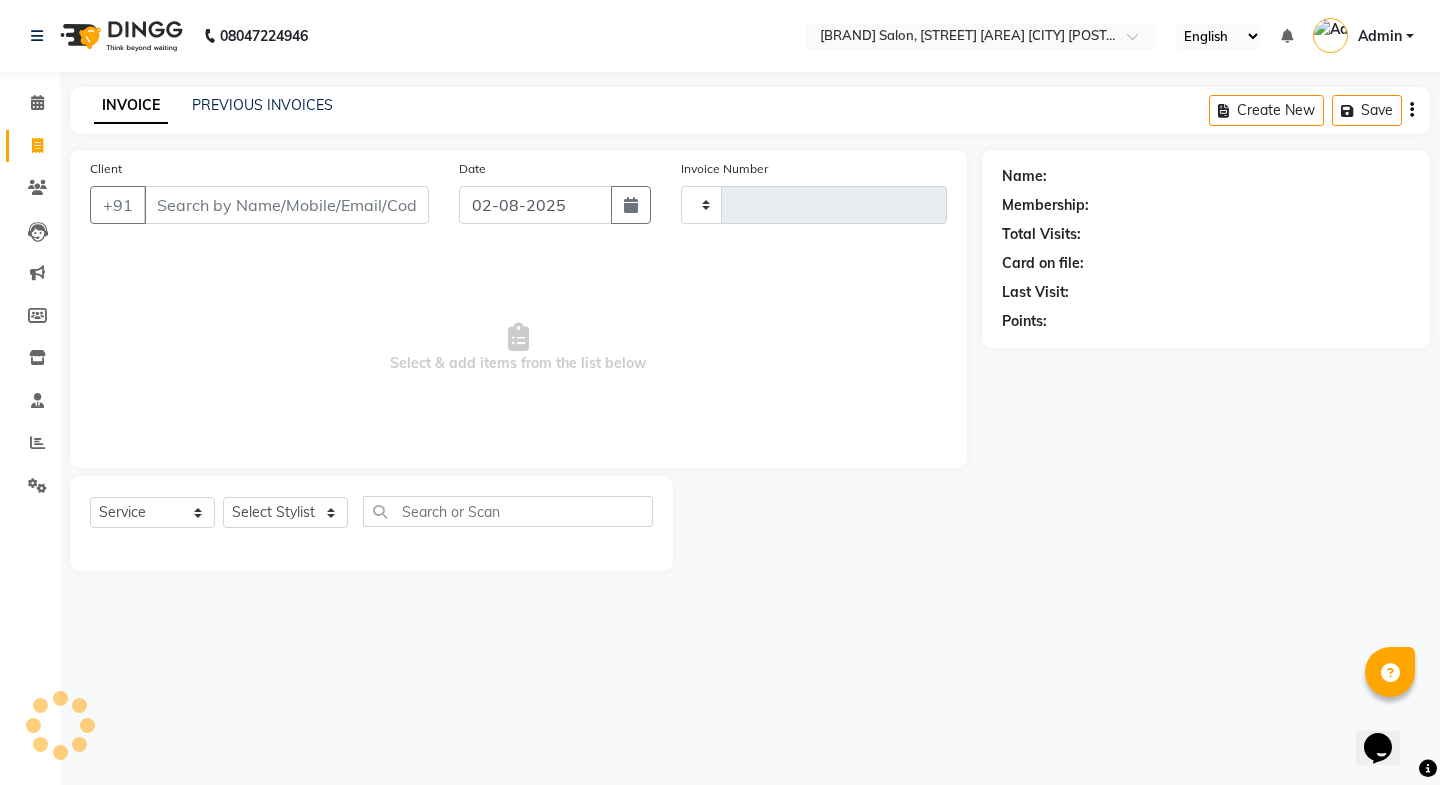 type on "1751" 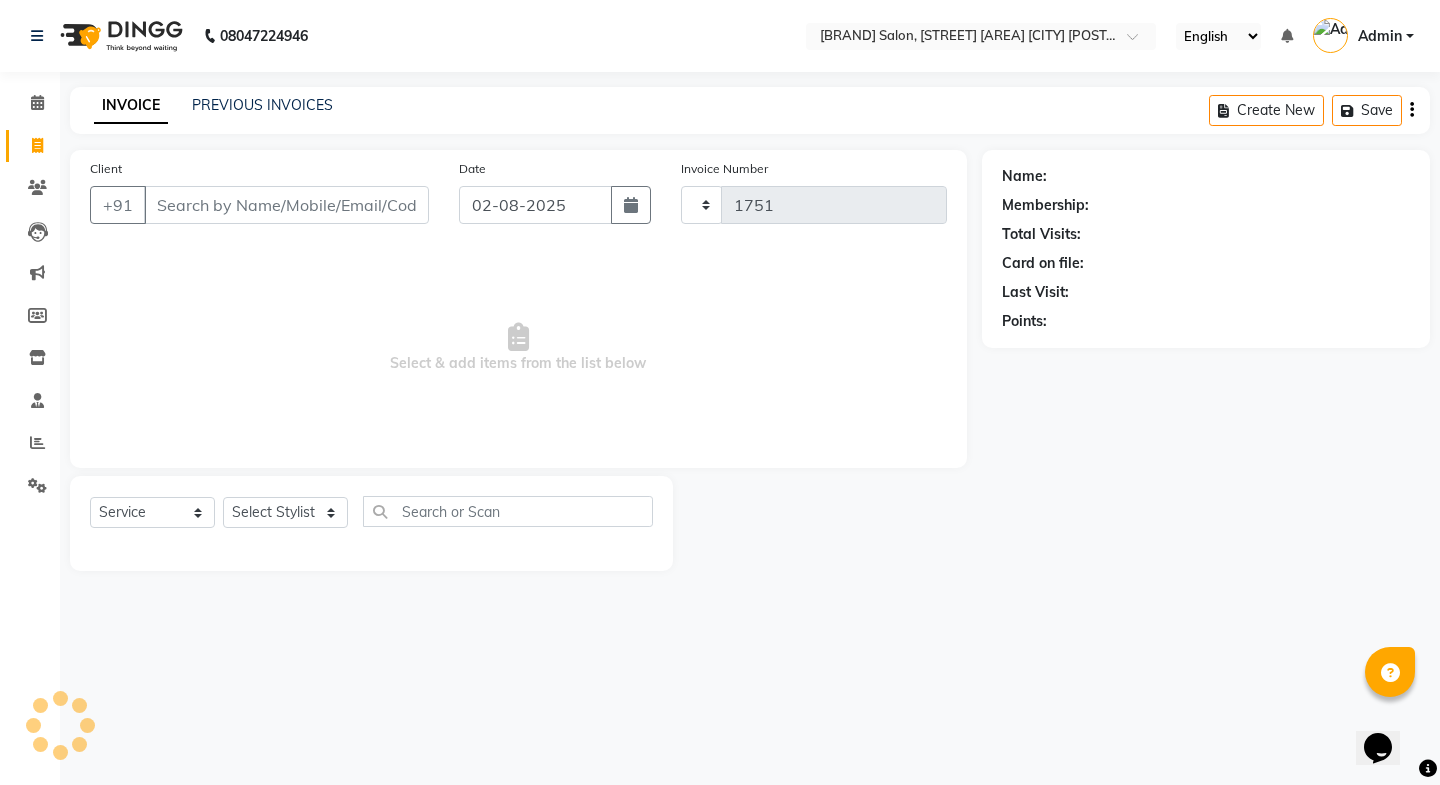 select on "6052" 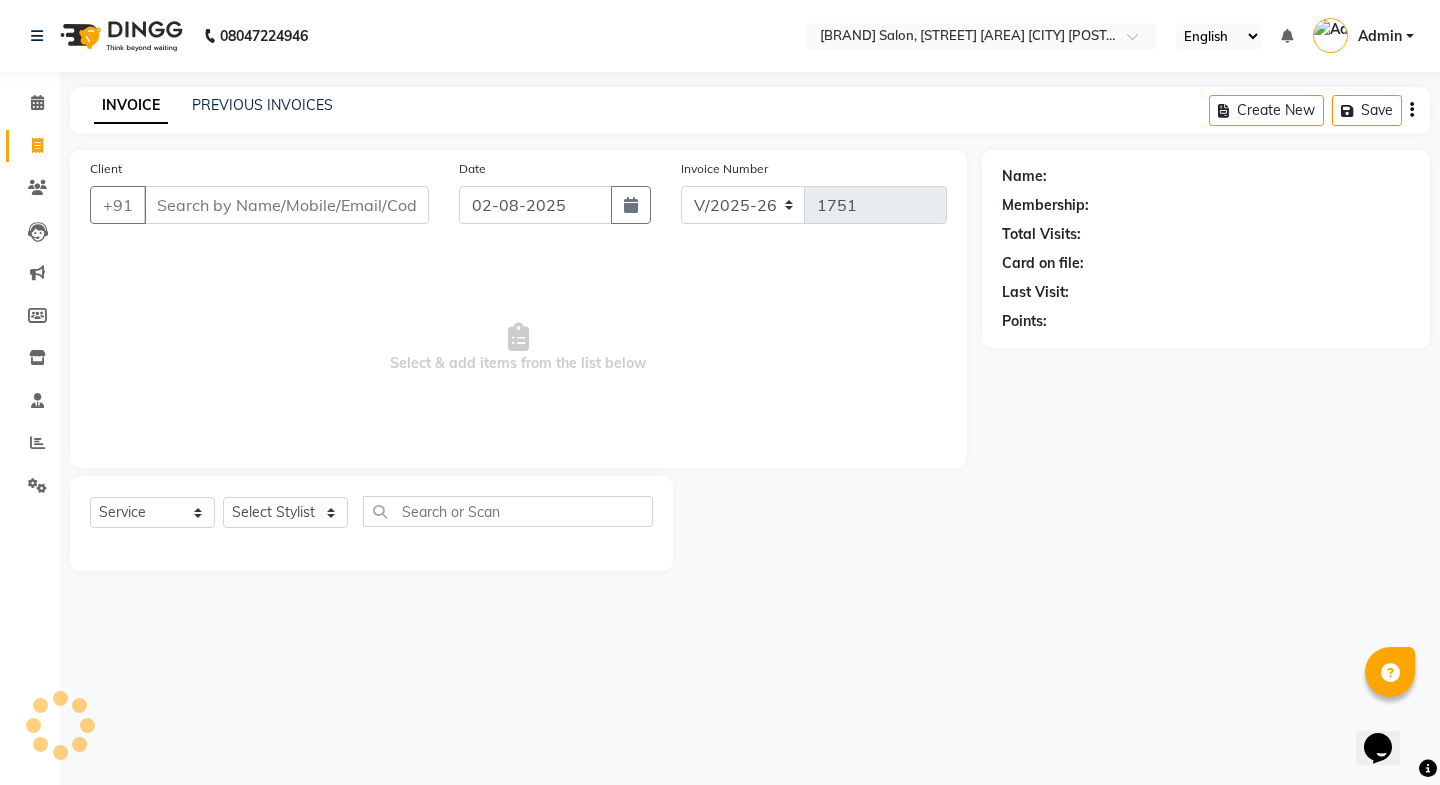 drag, startPoint x: 306, startPoint y: 199, endPoint x: 367, endPoint y: 214, distance: 62.817196 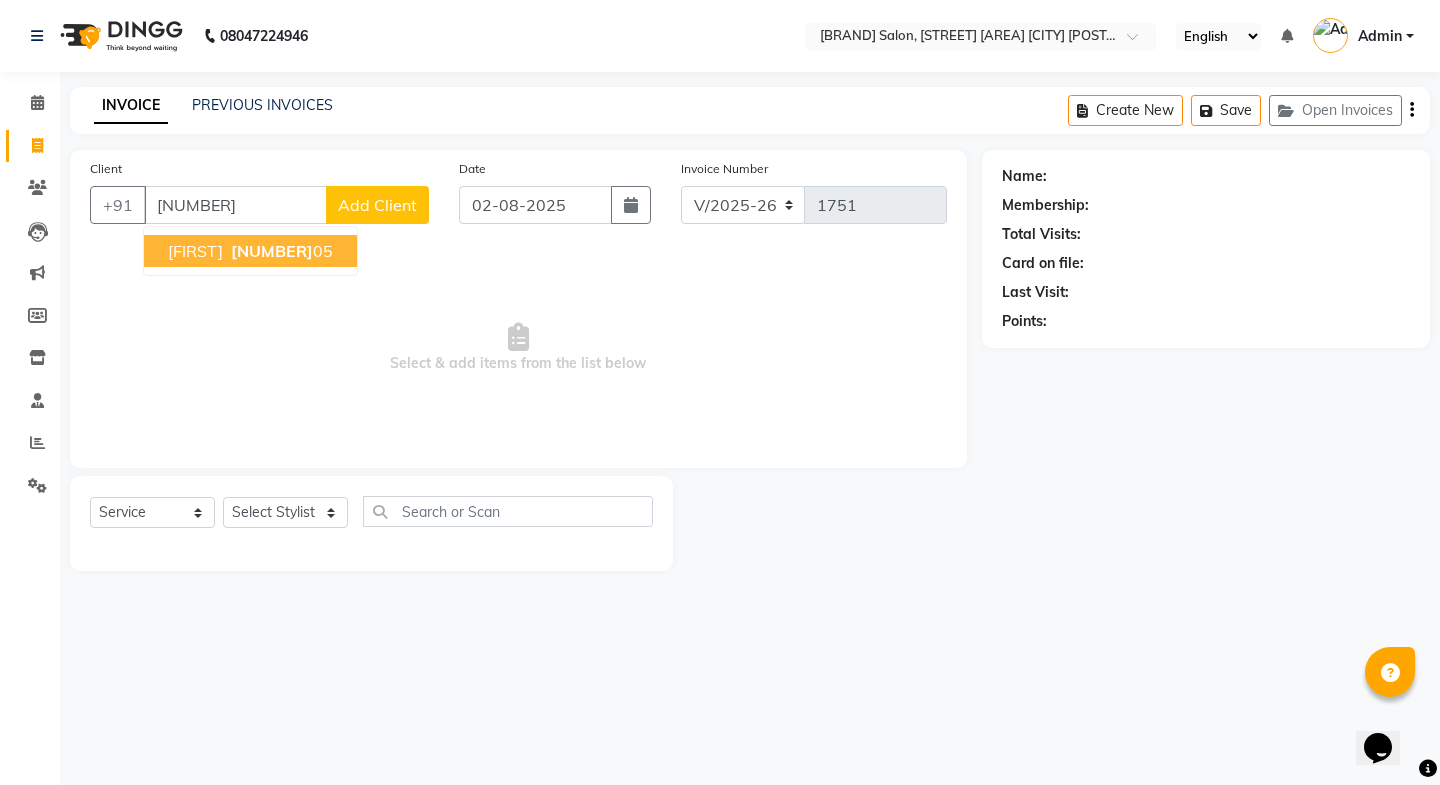 click on "92654419" at bounding box center [272, 251] 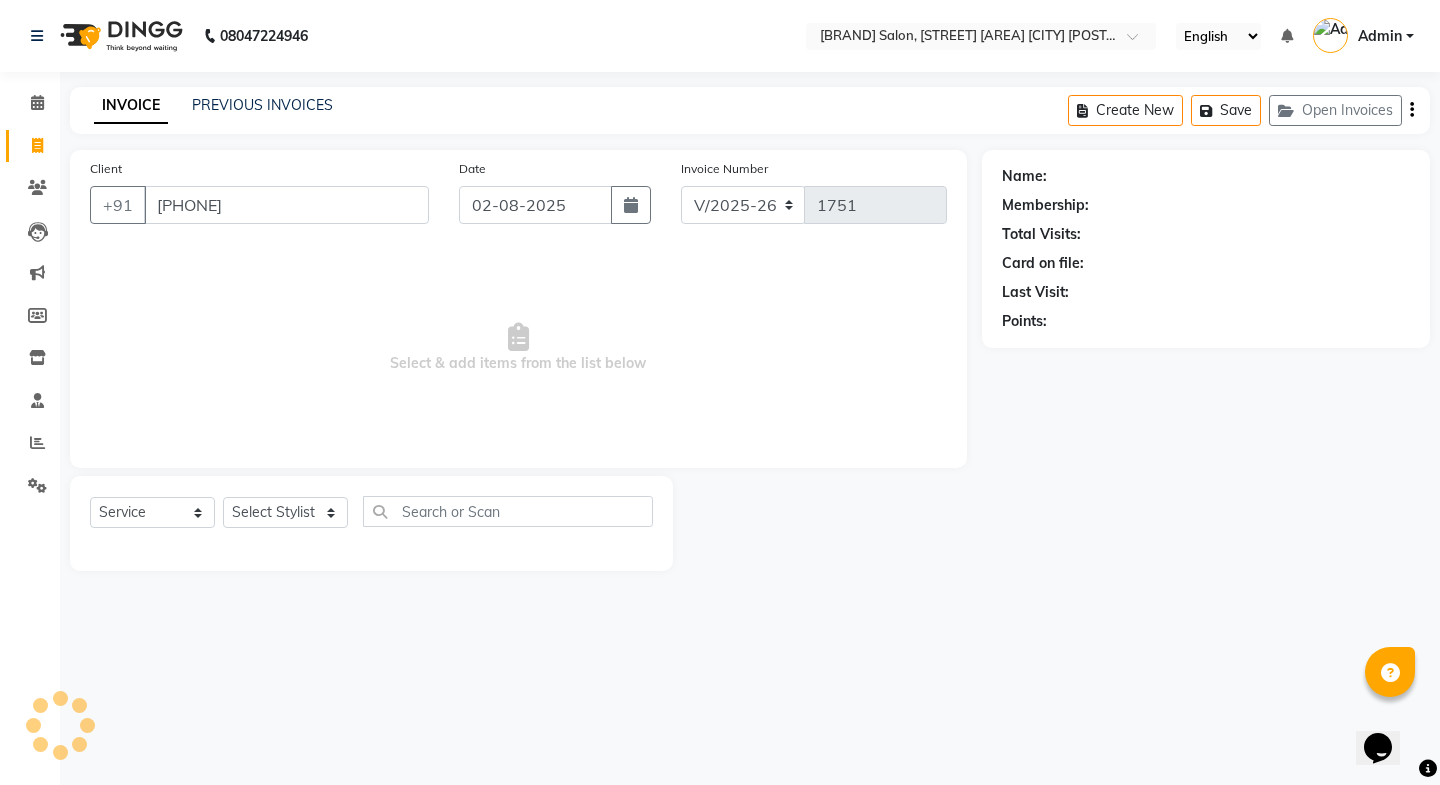 type on "9265441905" 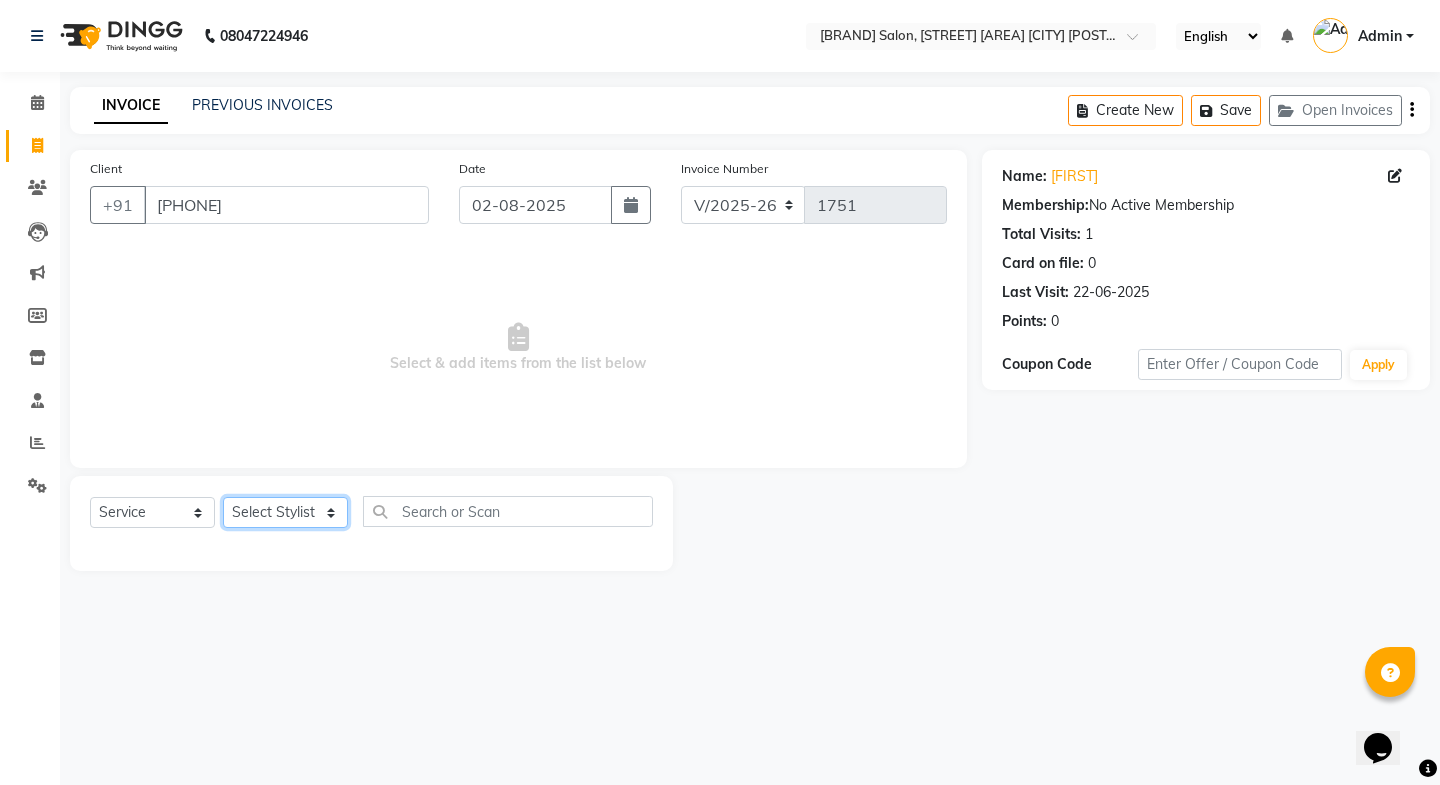 click on "Select Stylist Faheem Salmani Kajal Mali Kamal Chand Posshe for products Rajesh simran bhatiya Sonu Verma" 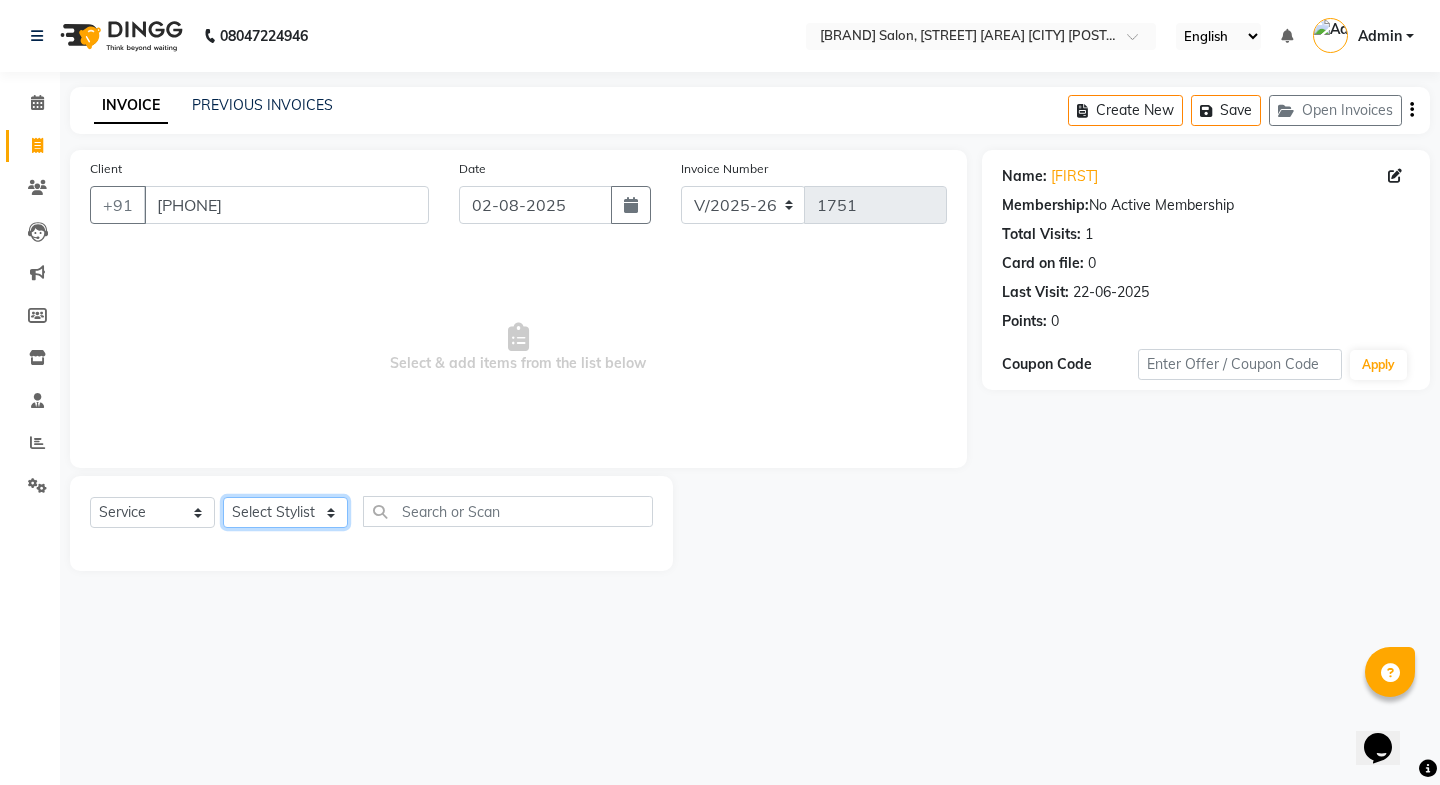 select on "43693" 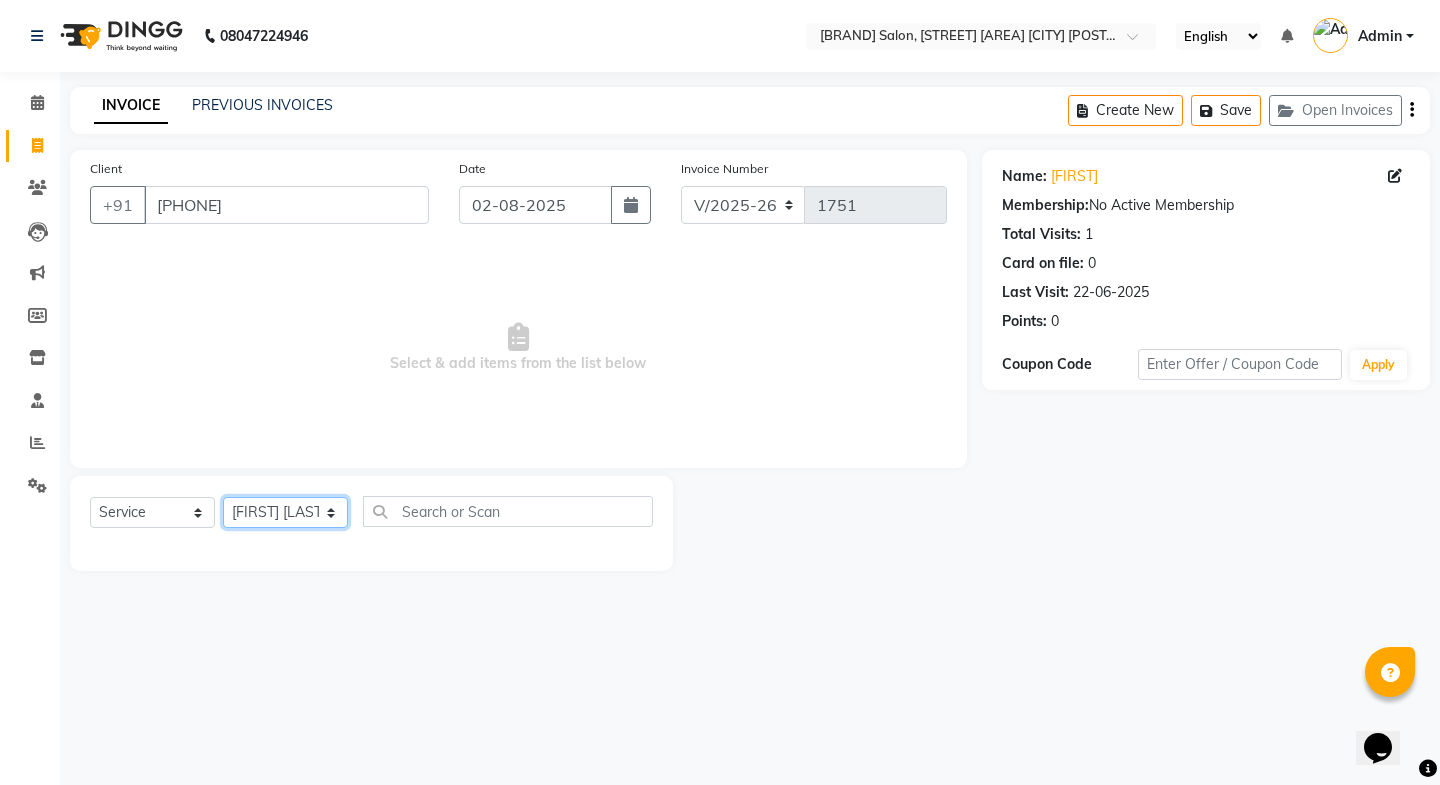 click on "Select Stylist Faheem Salmani Kajal Mali Kamal Chand Posshe for products Rajesh simran bhatiya Sonu Verma" 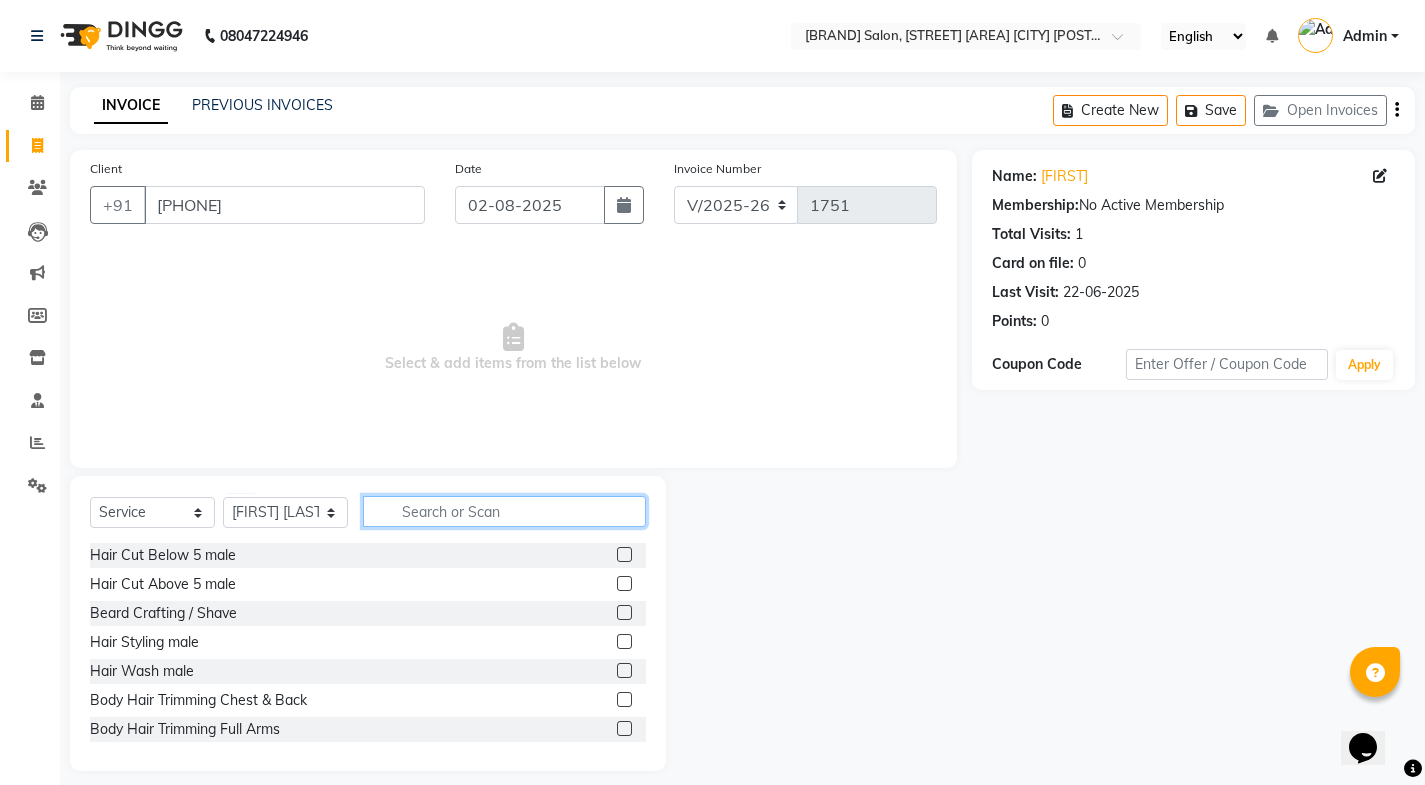 click 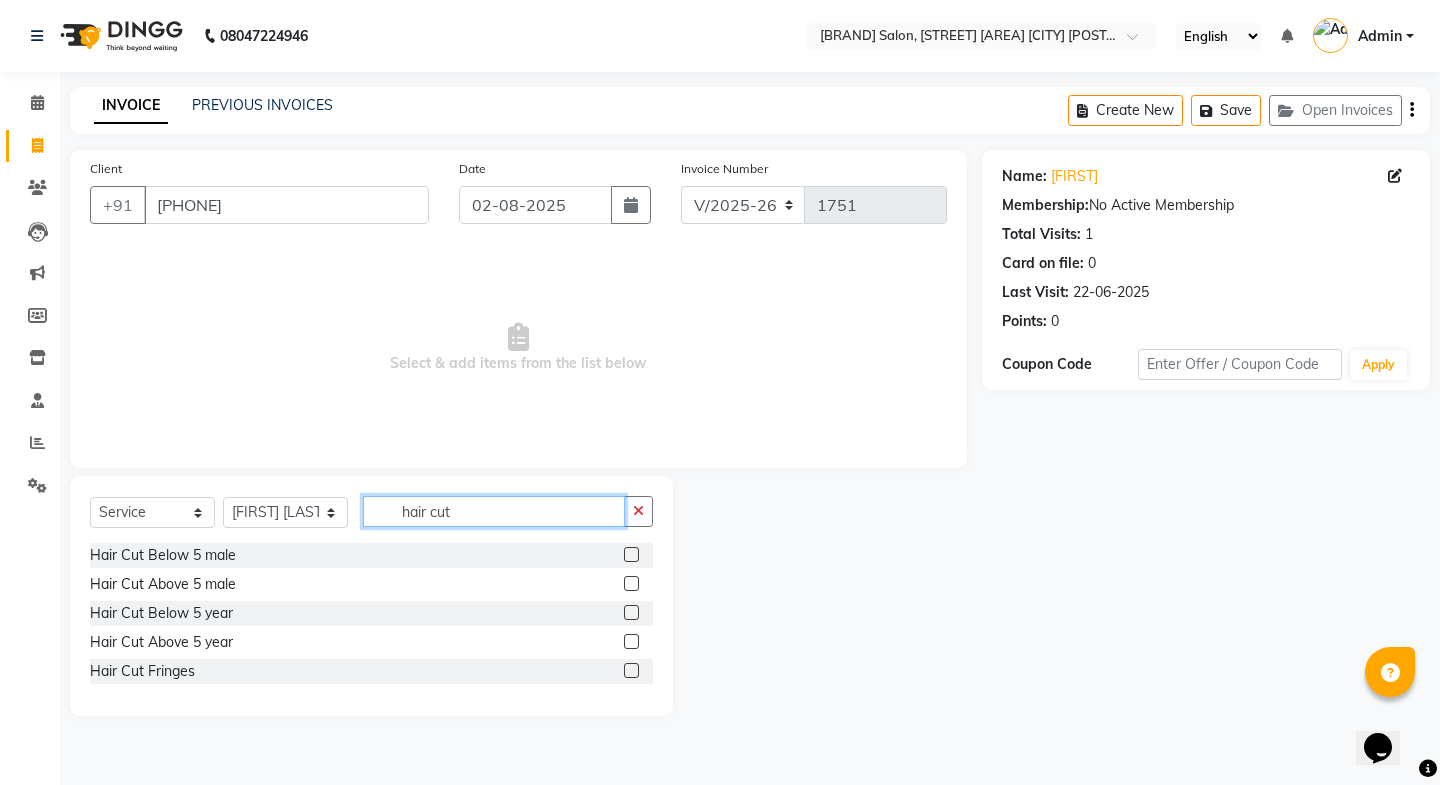 type on "hair cut" 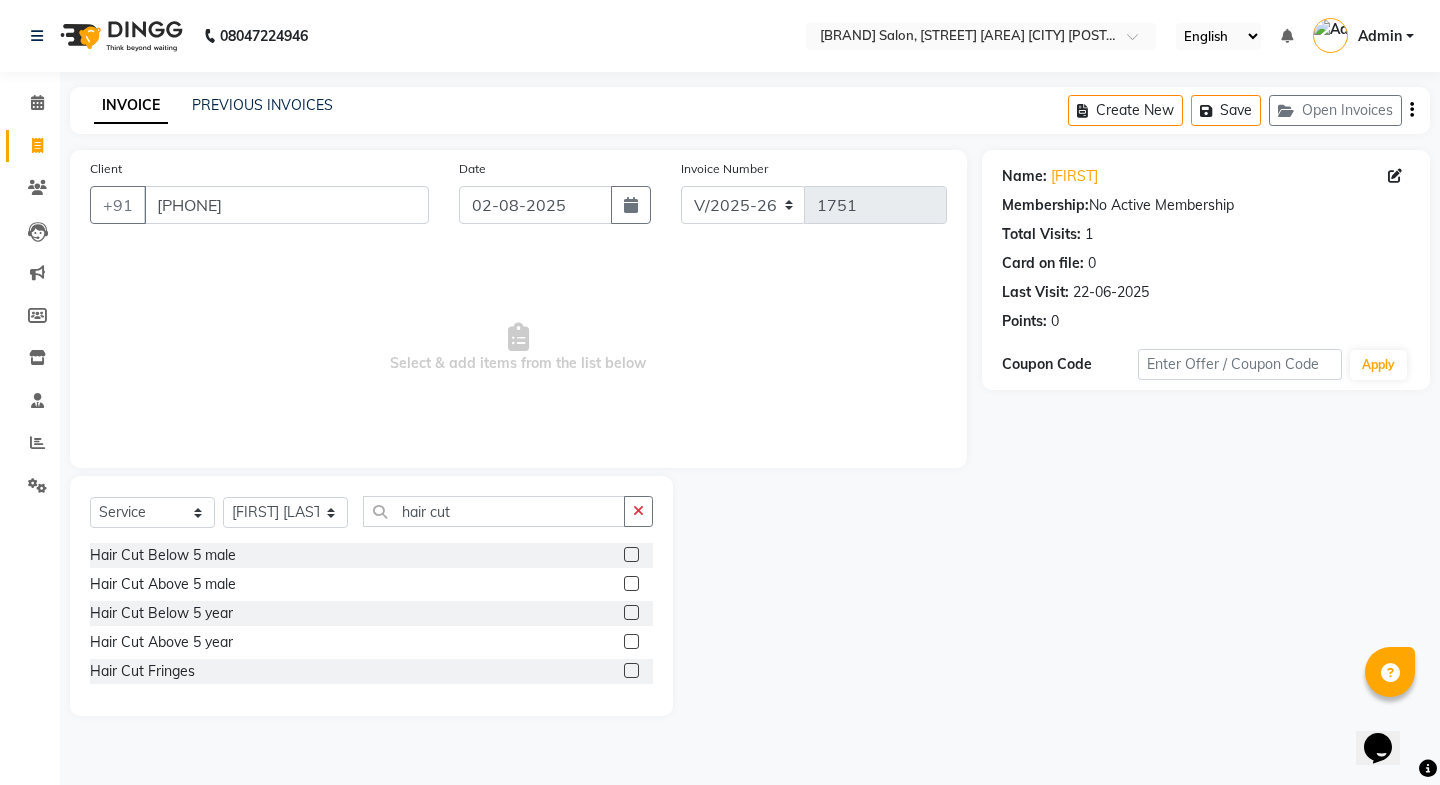 drag, startPoint x: 631, startPoint y: 587, endPoint x: 615, endPoint y: 581, distance: 17.088007 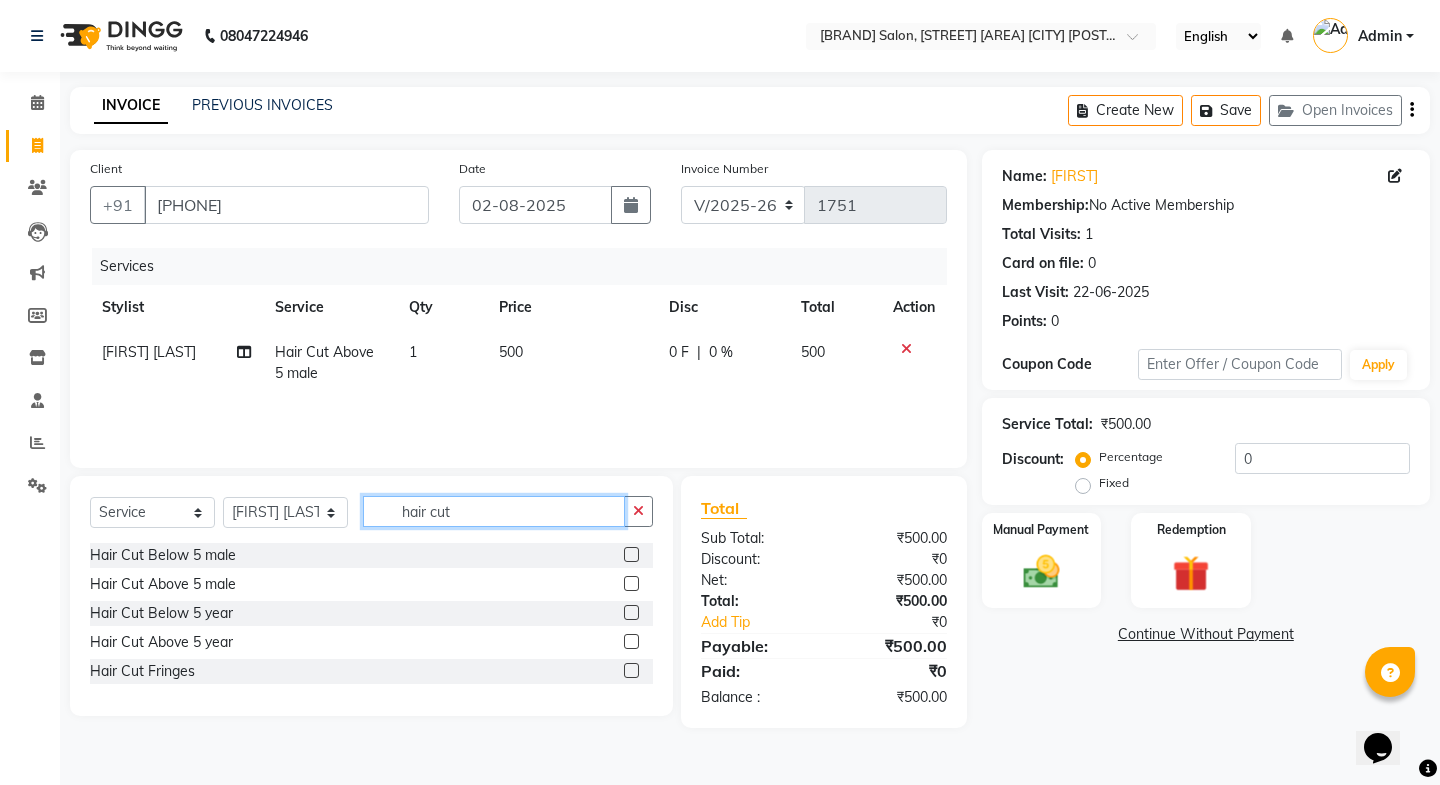 checkbox on "false" 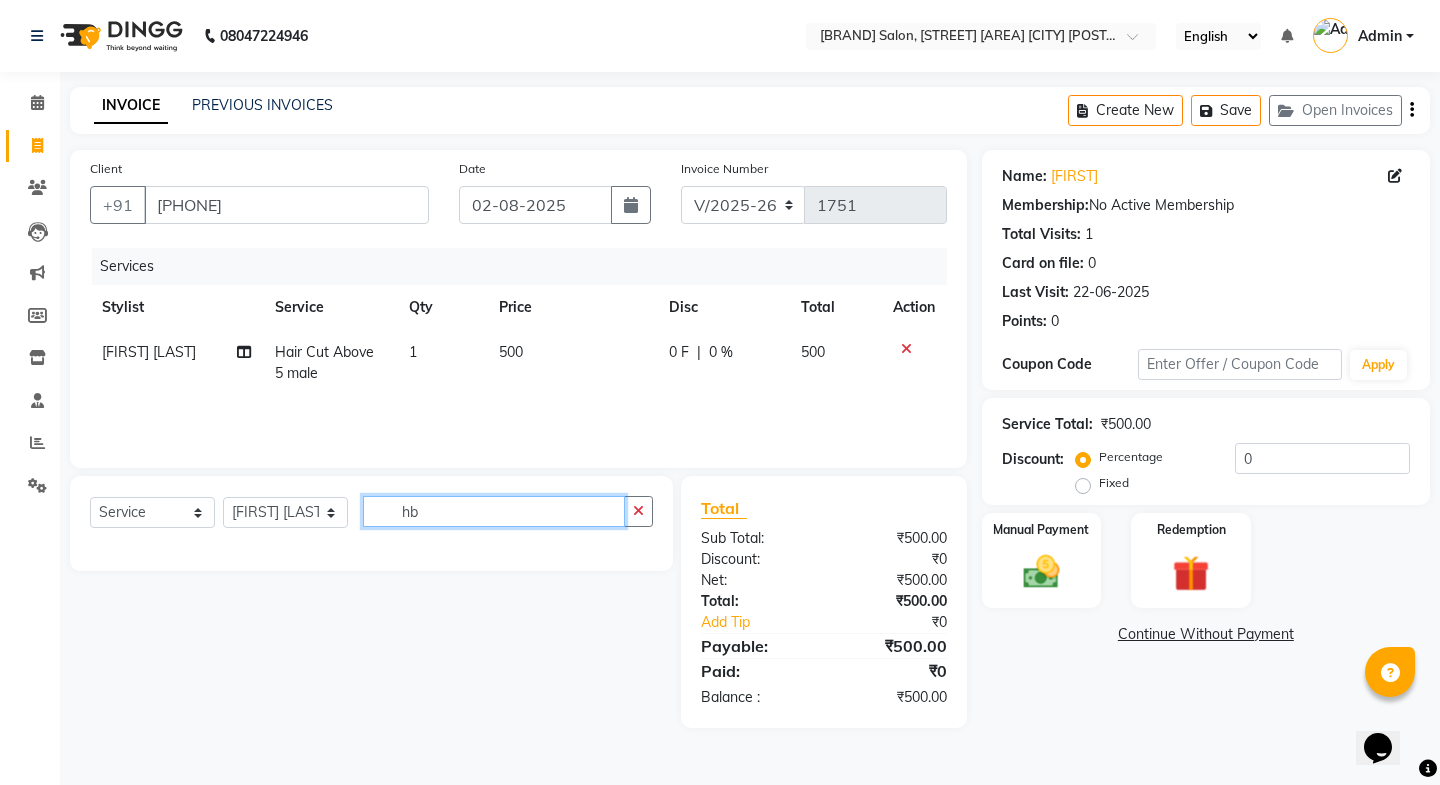type on "h" 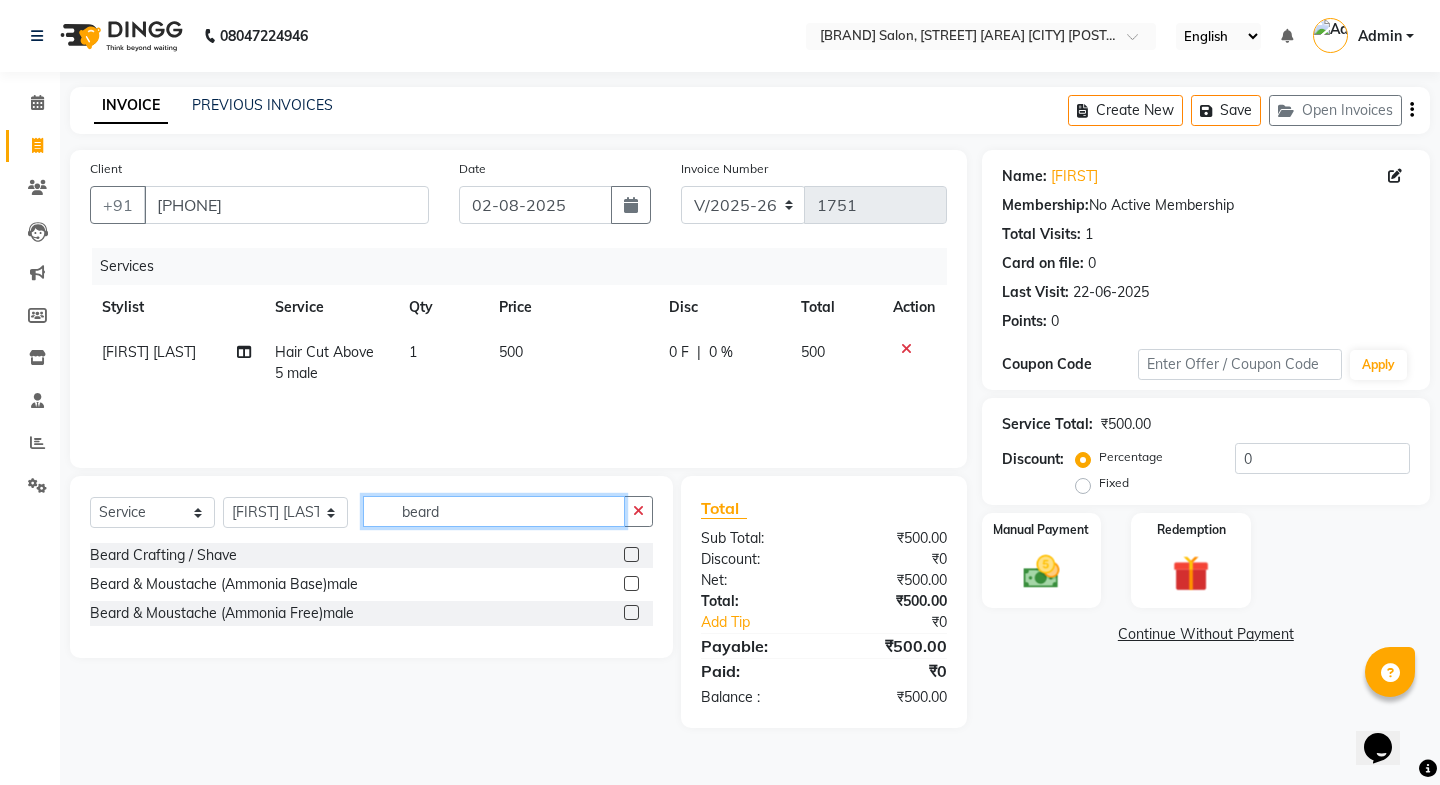 type on "beard" 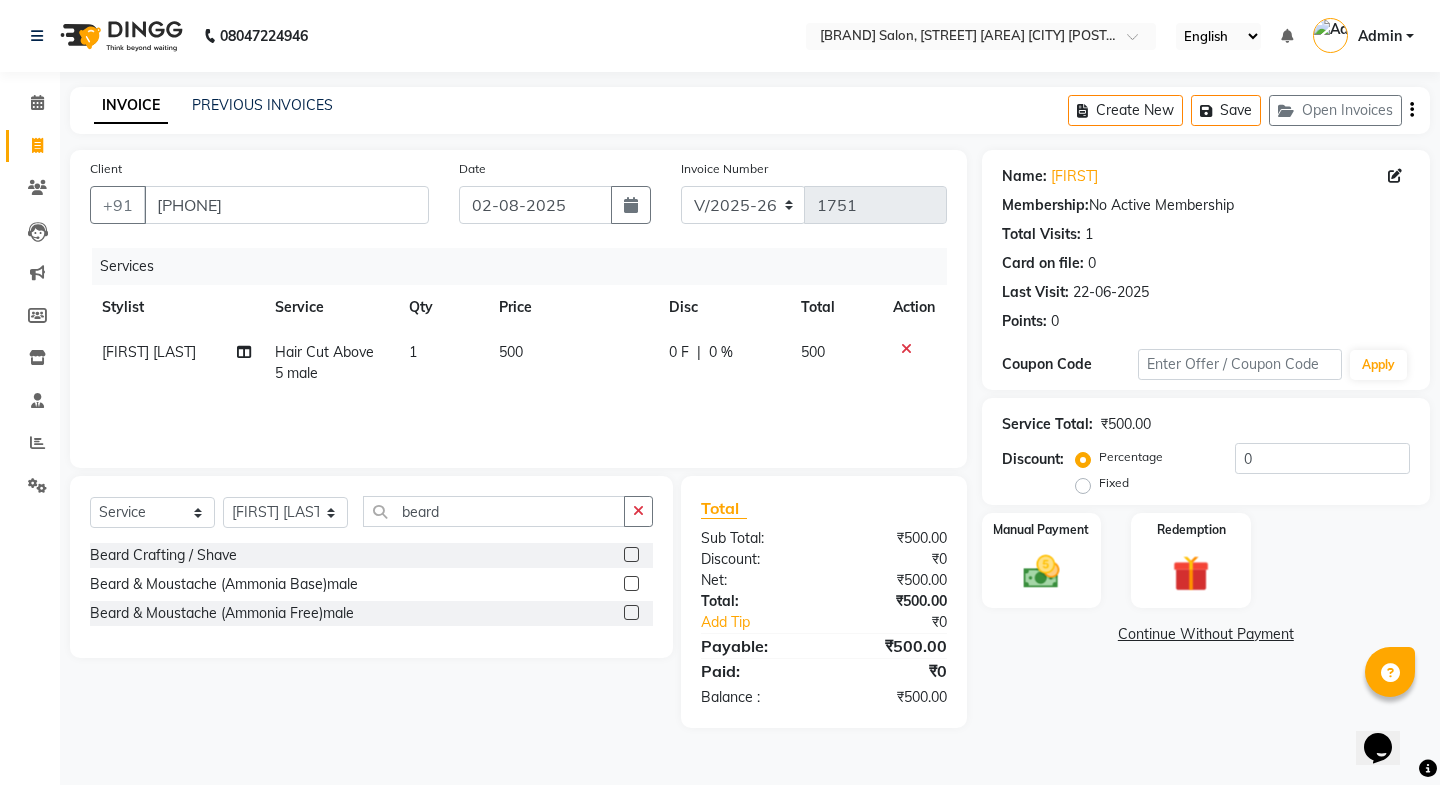 click 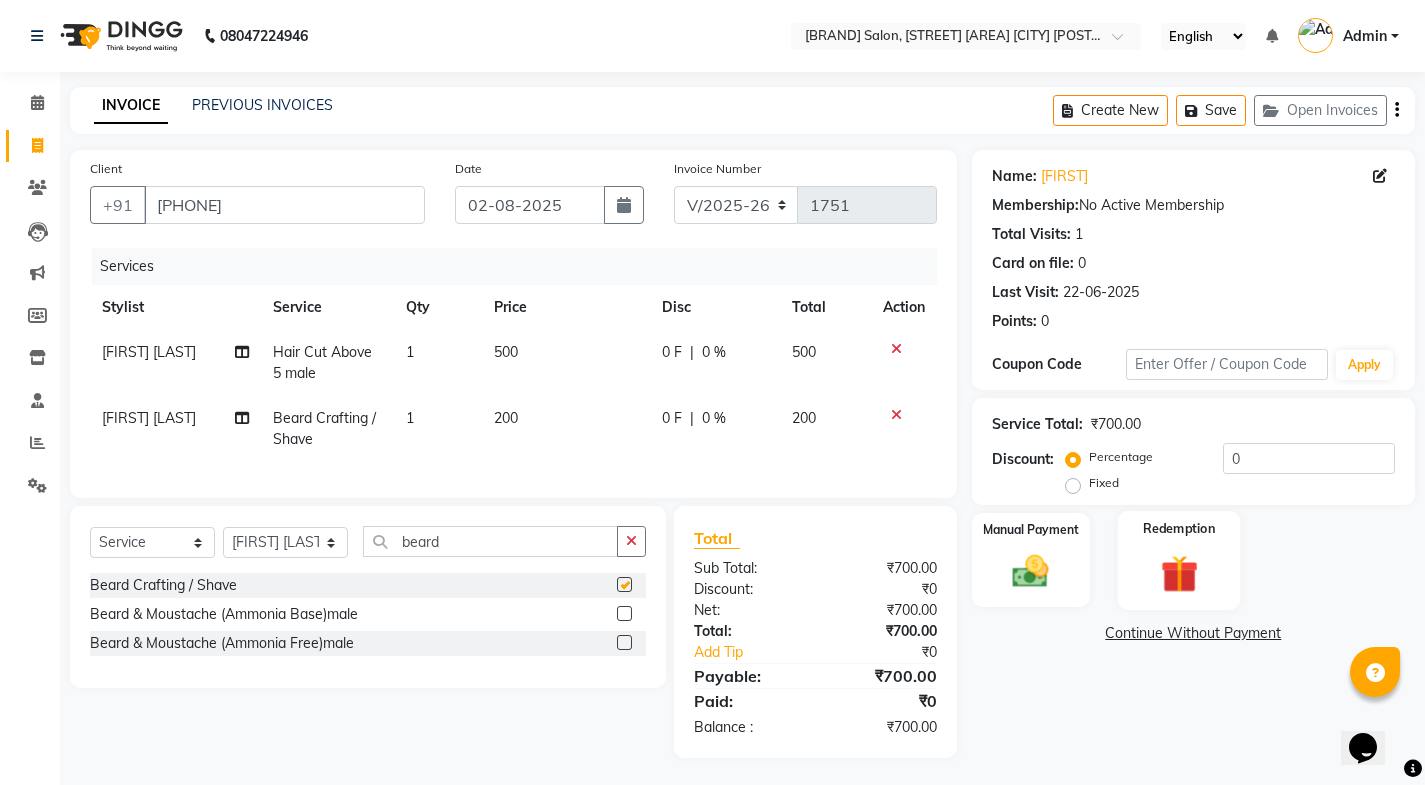 checkbox on "false" 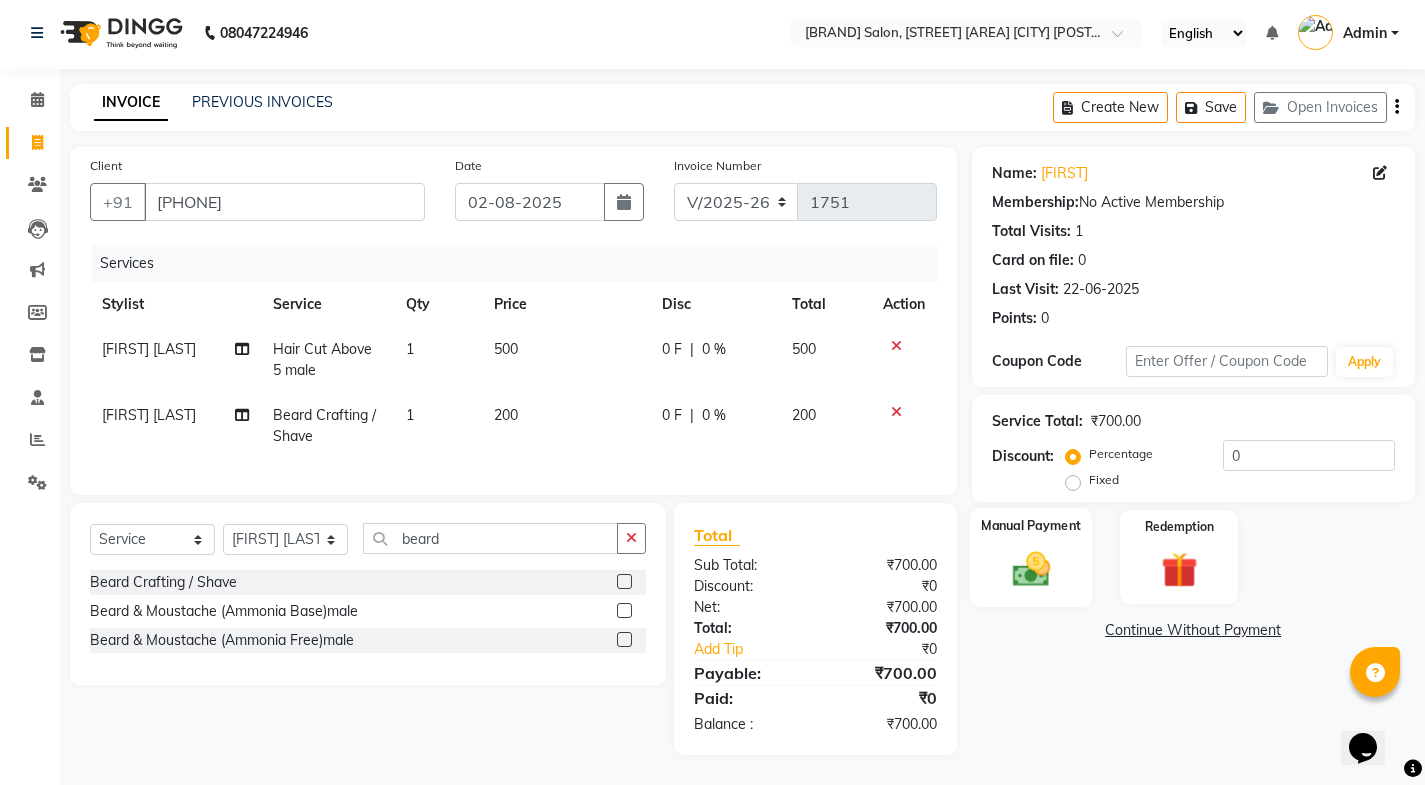 click on "Manual Payment" 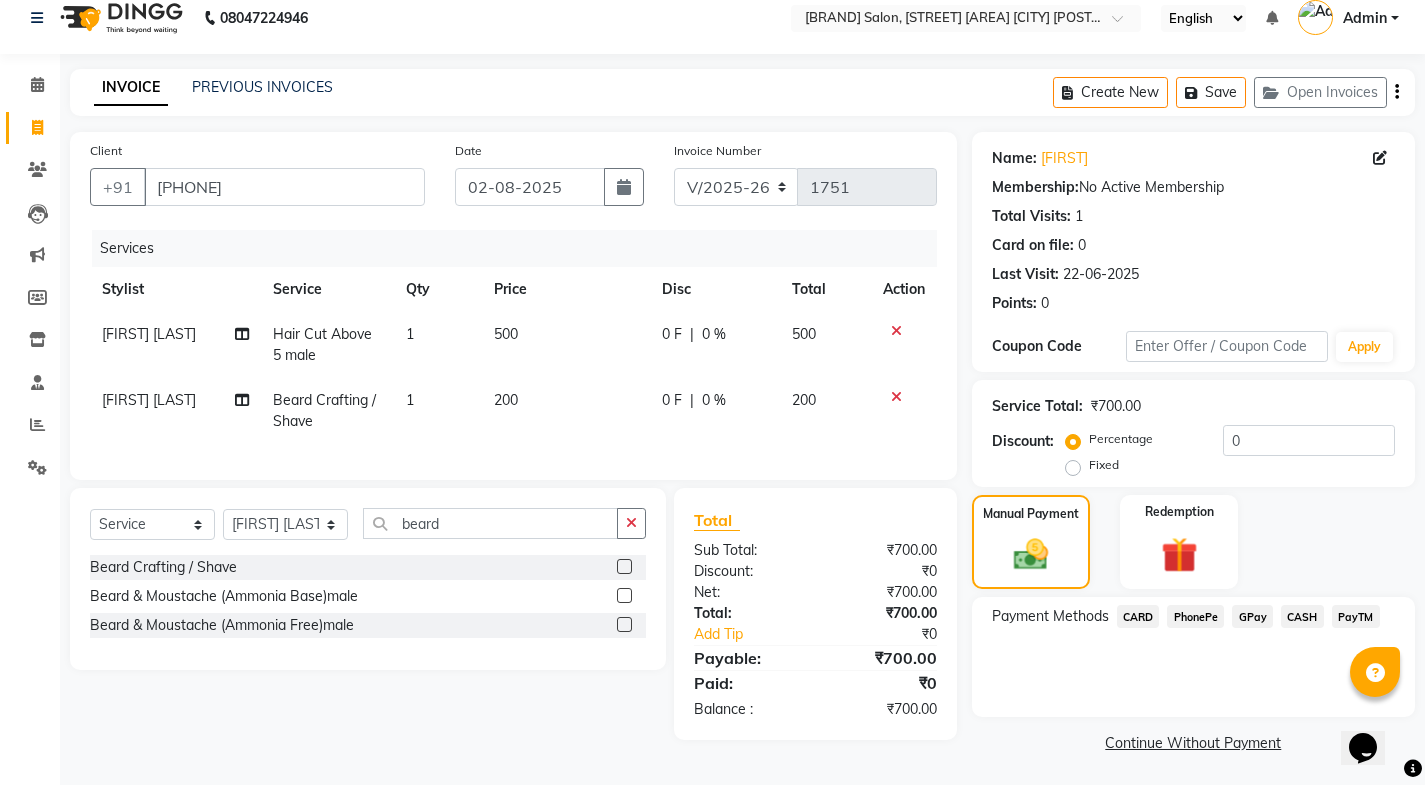 scroll, scrollTop: 21, scrollLeft: 0, axis: vertical 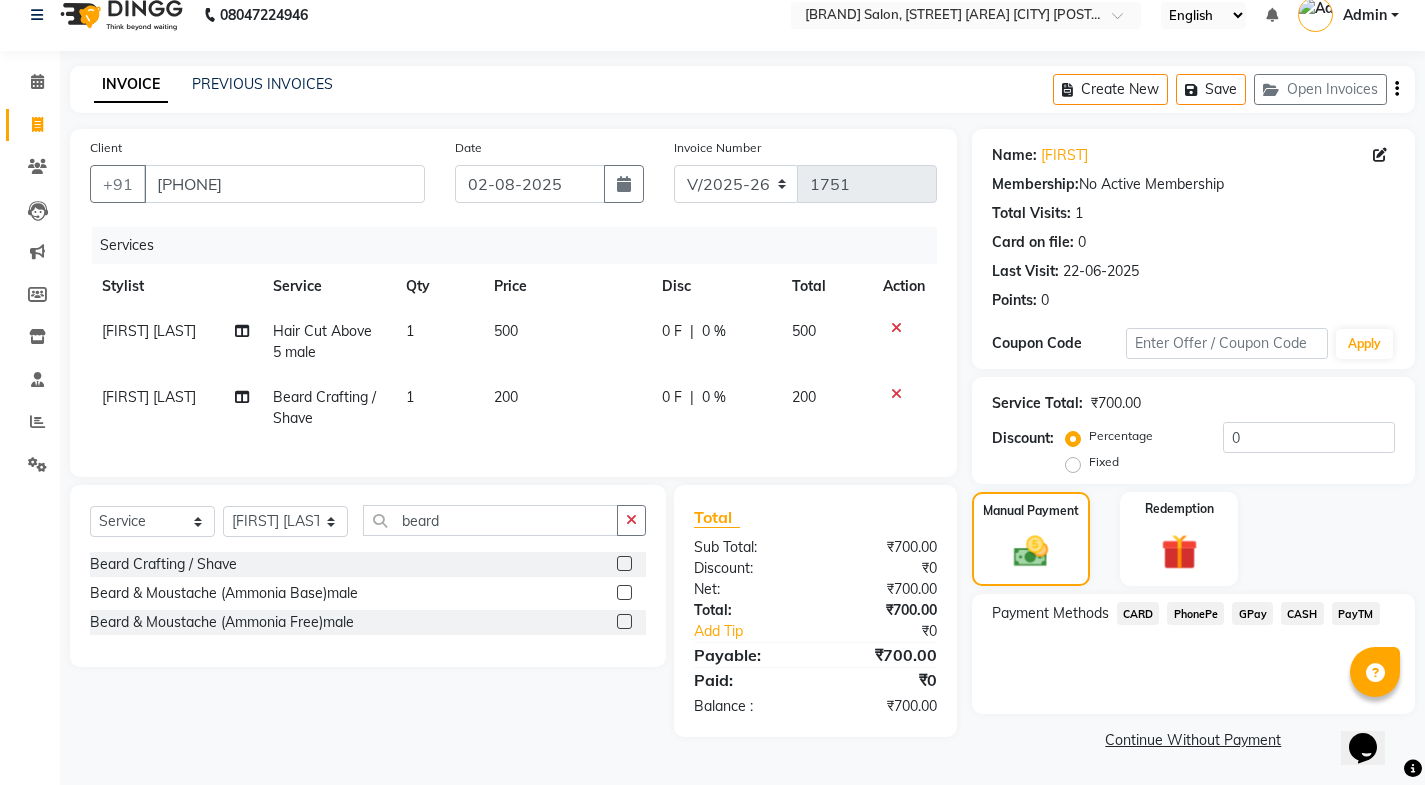 click on "CARD" 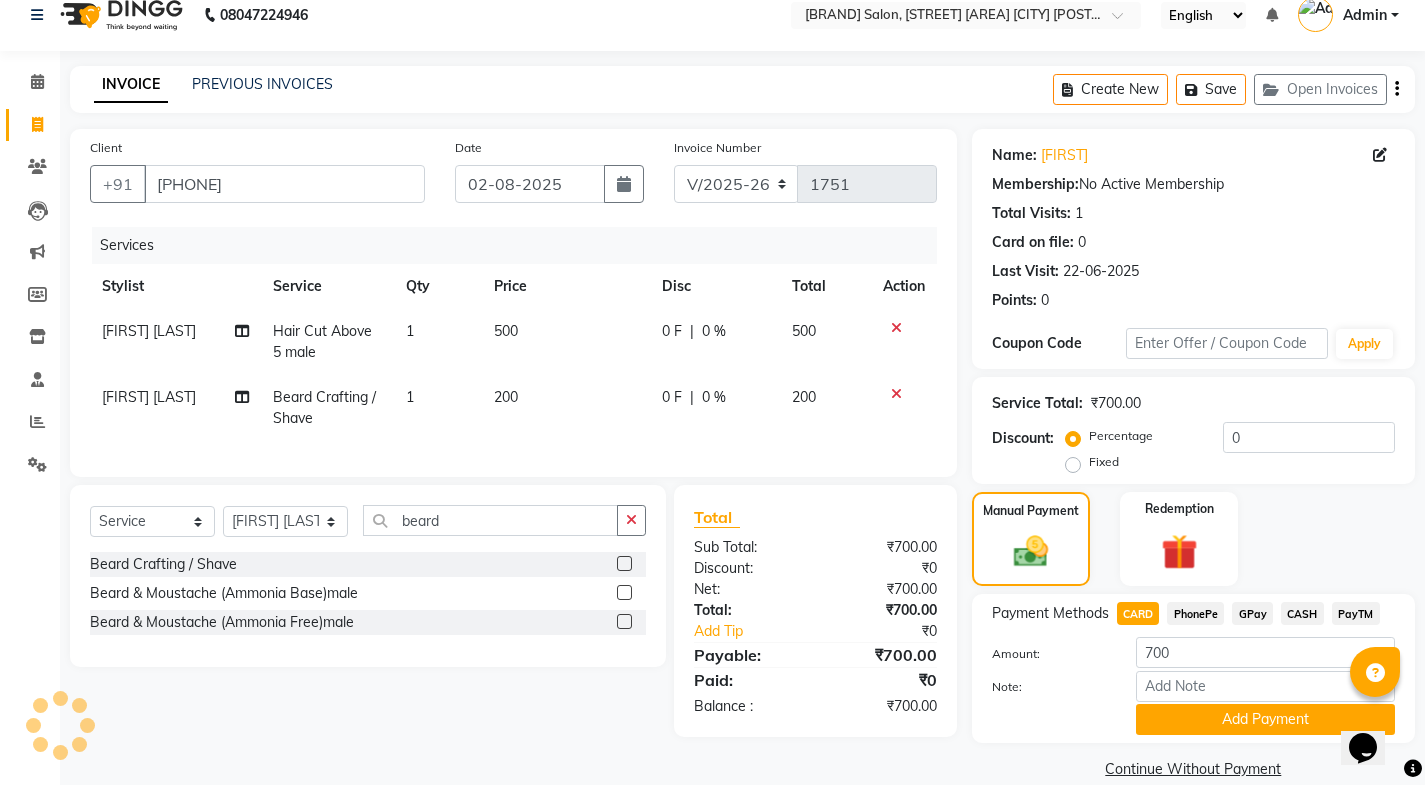 scroll, scrollTop: 50, scrollLeft: 0, axis: vertical 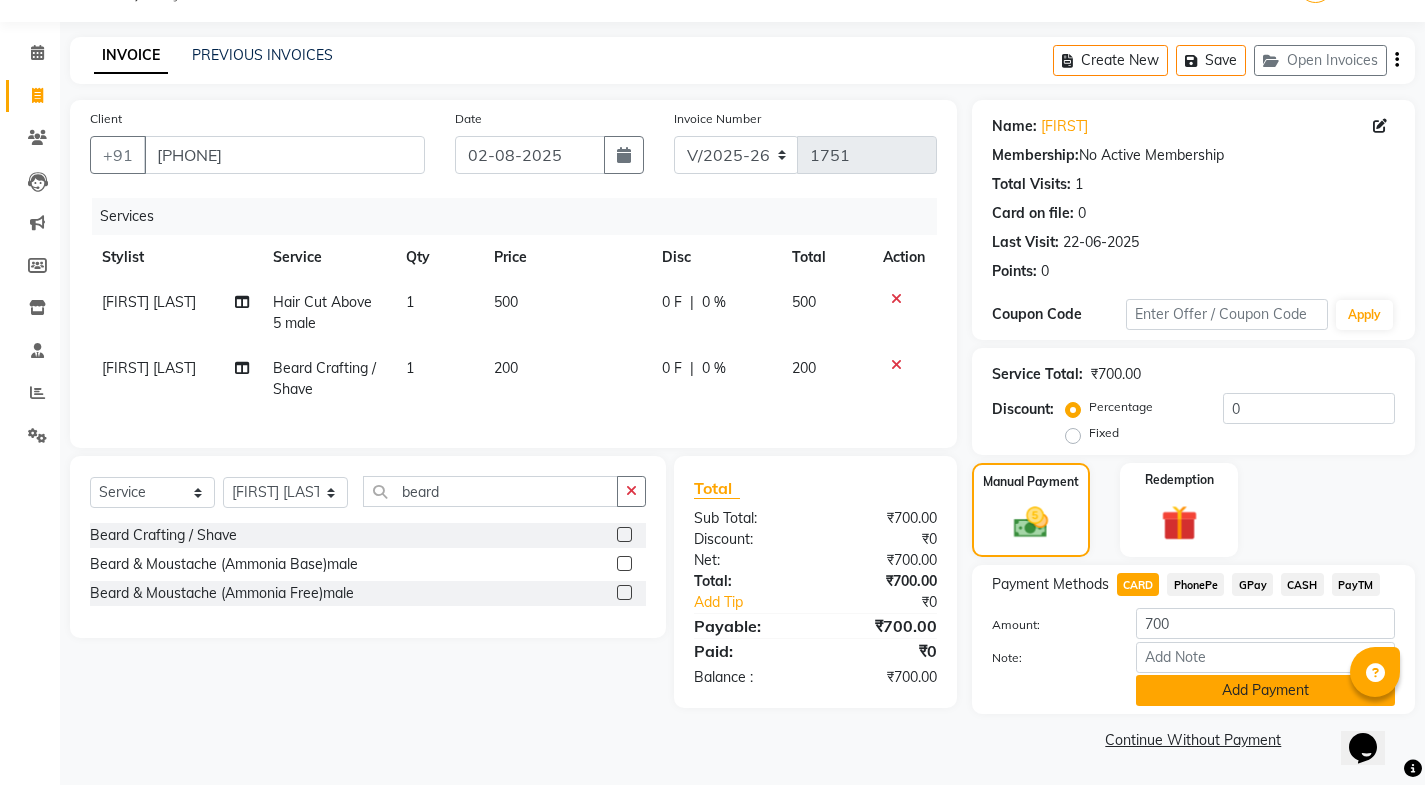 click on "Add Payment" 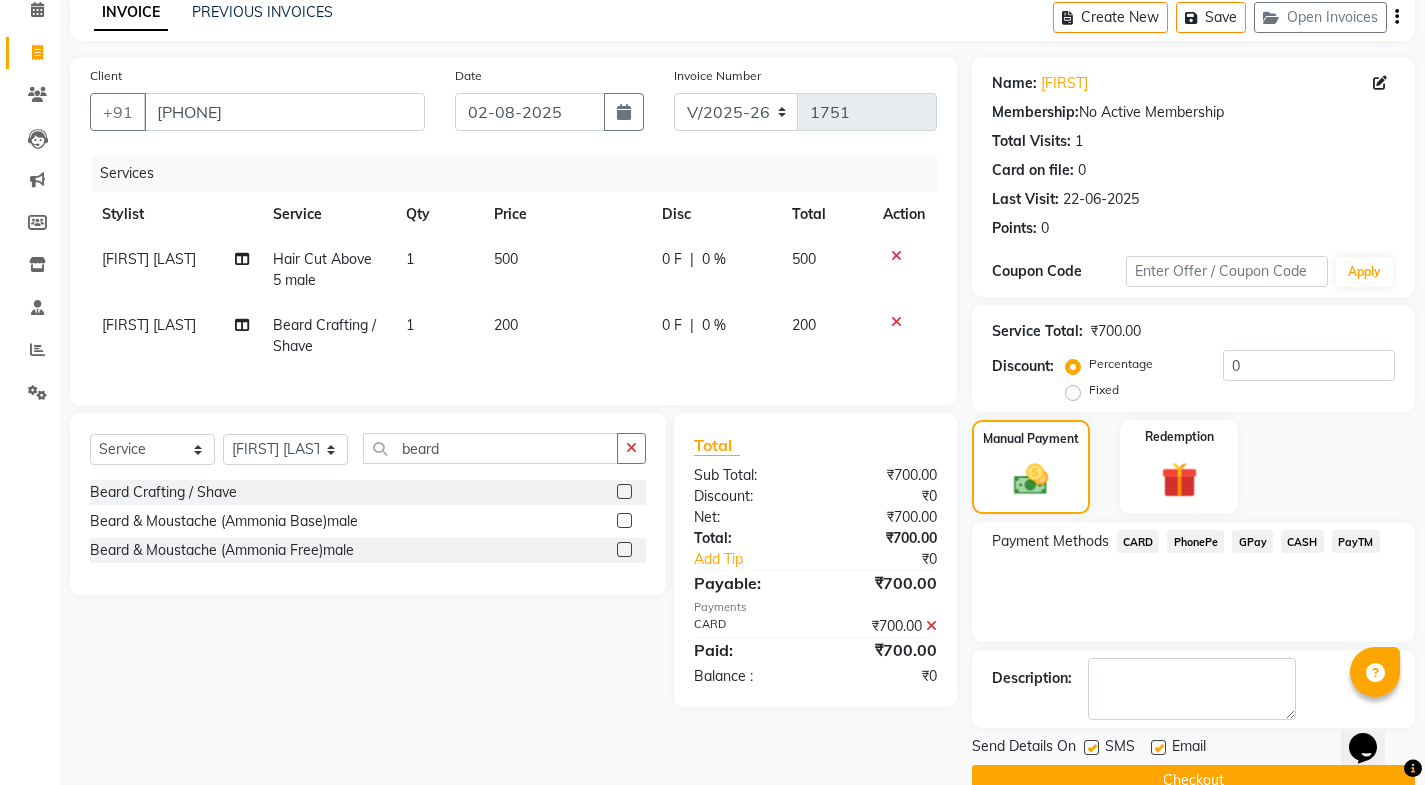scroll, scrollTop: 134, scrollLeft: 0, axis: vertical 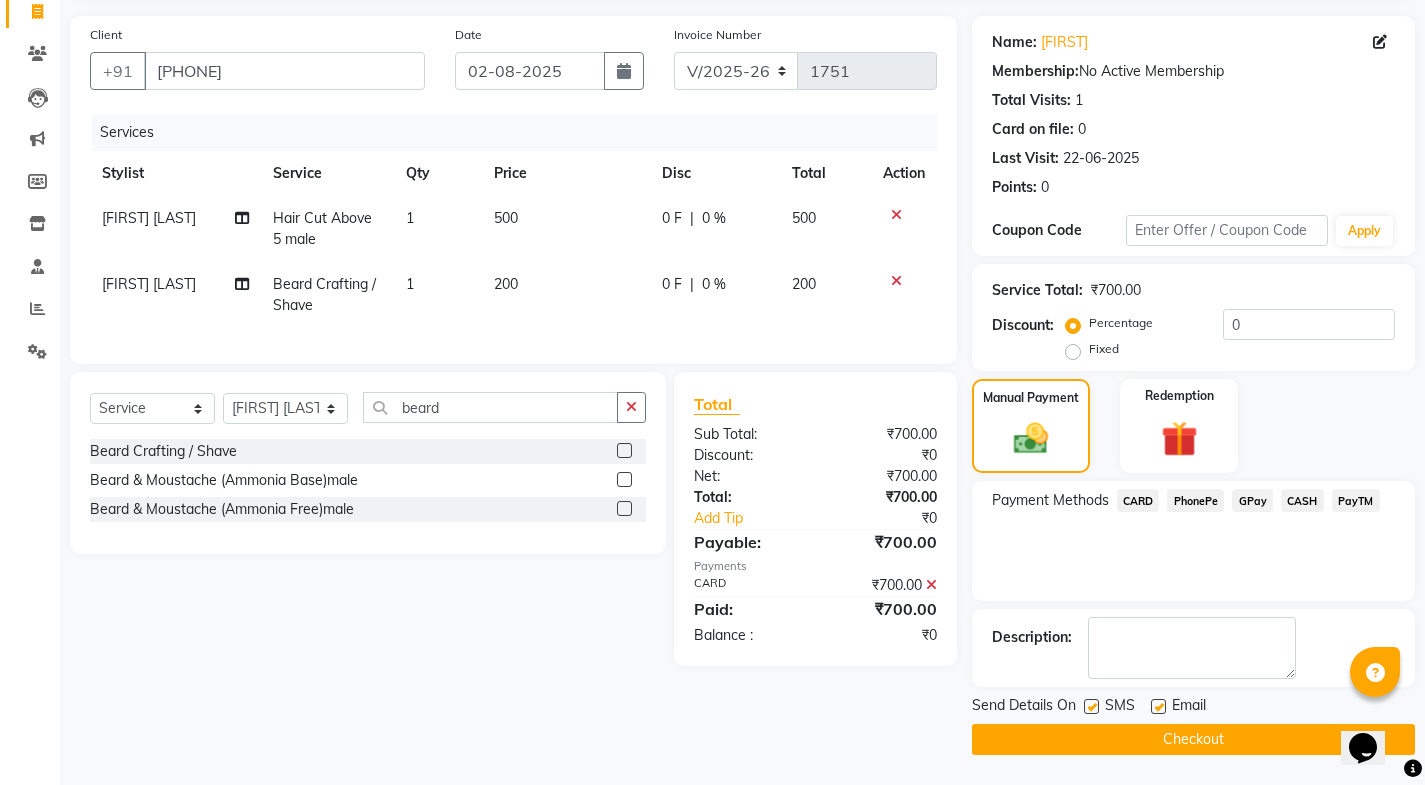 click 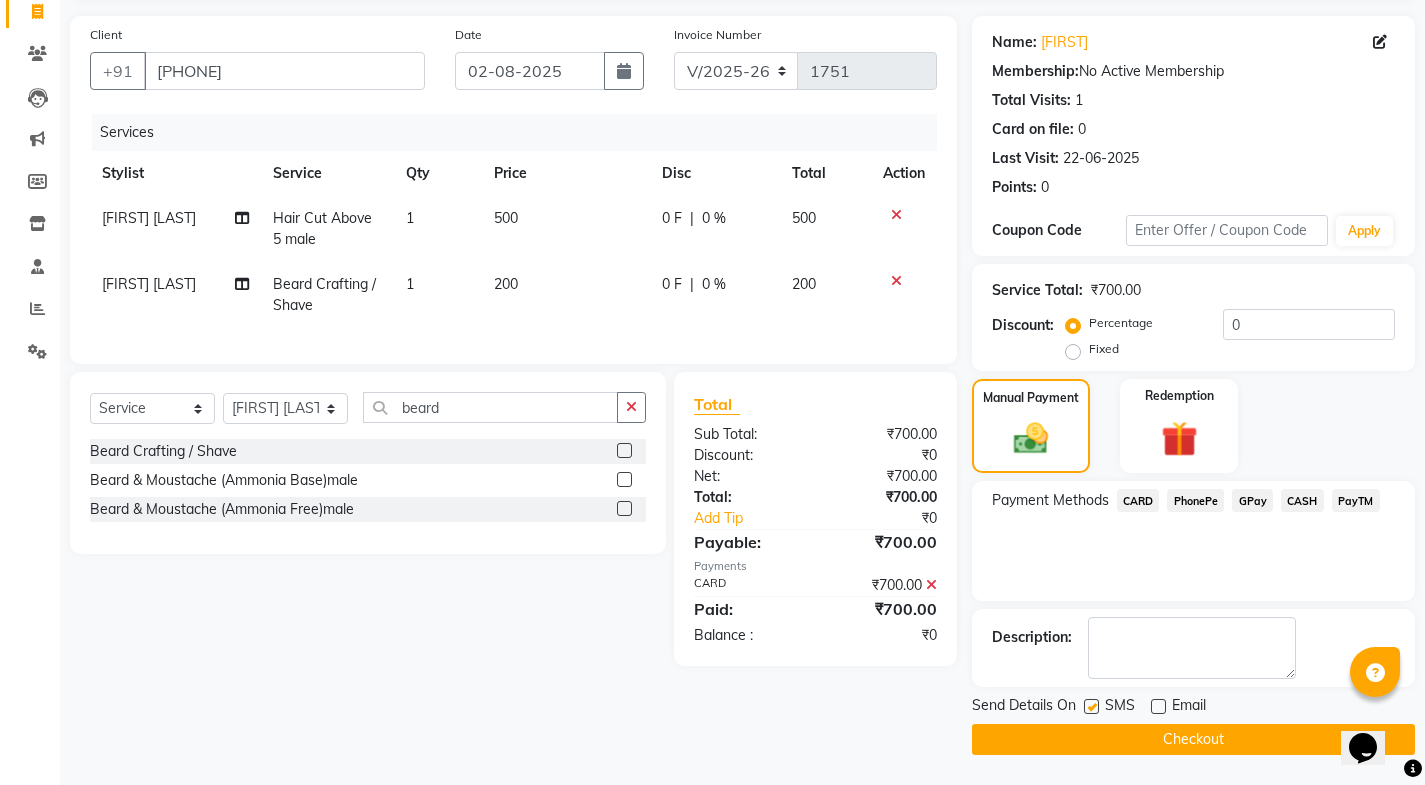 click 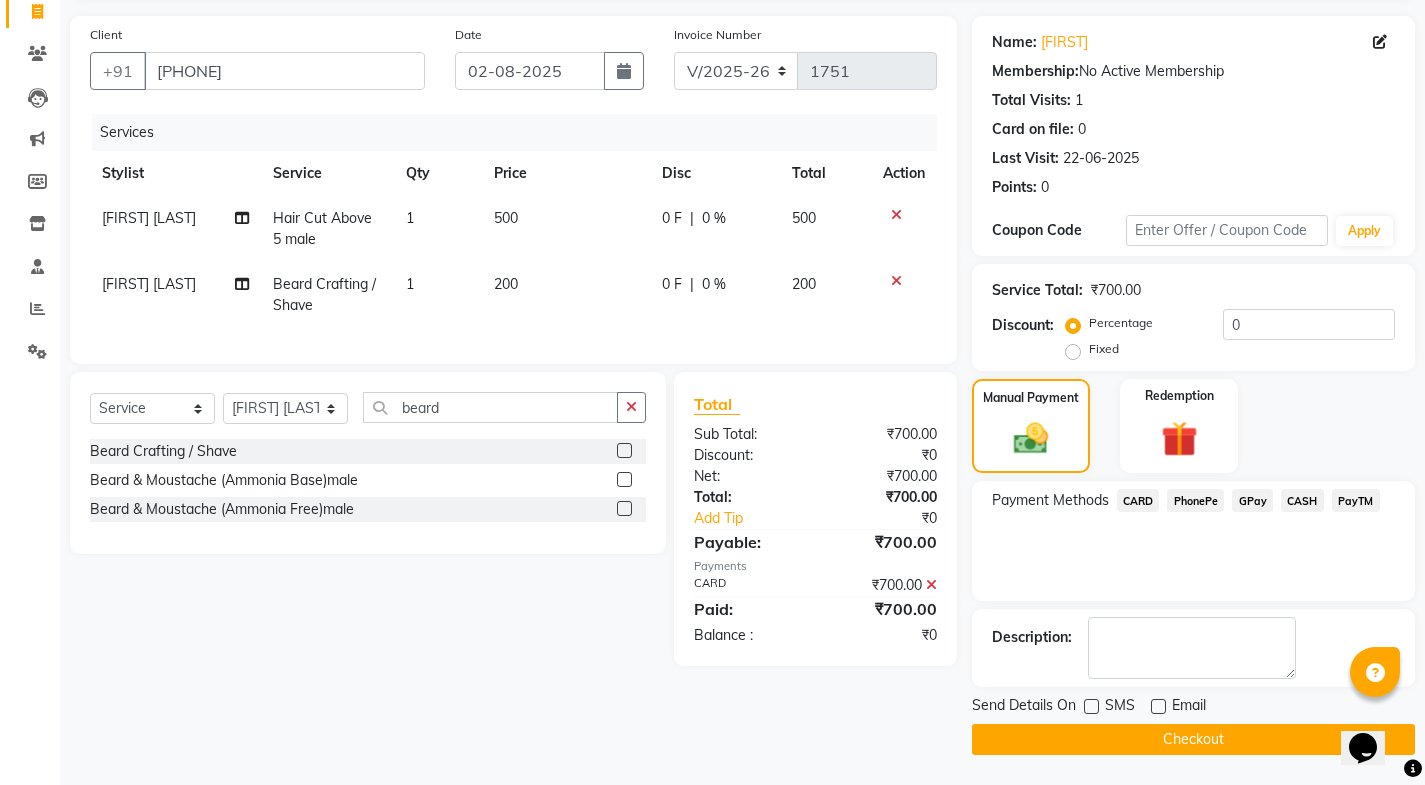 click on "Send Details On SMS Email  Checkout" 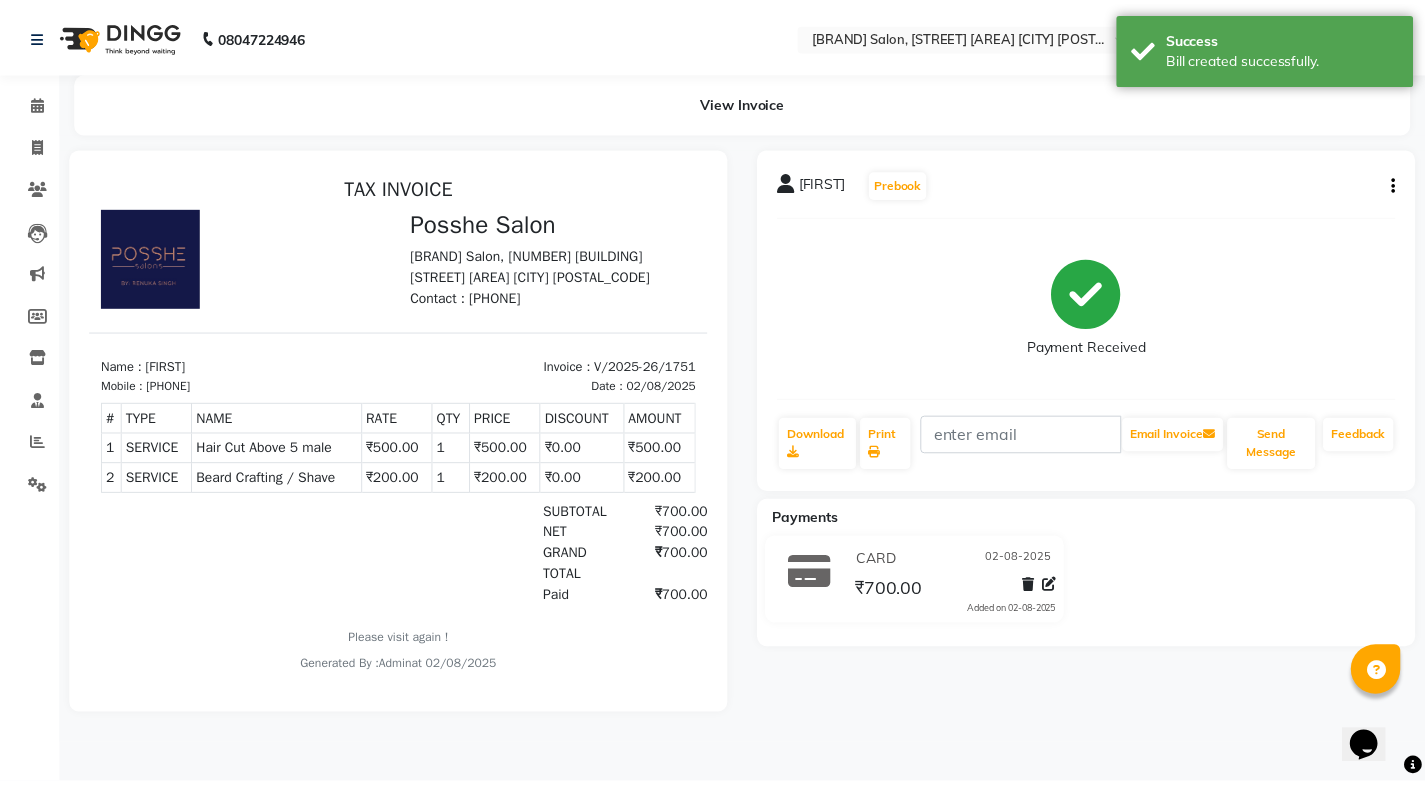 scroll, scrollTop: 0, scrollLeft: 0, axis: both 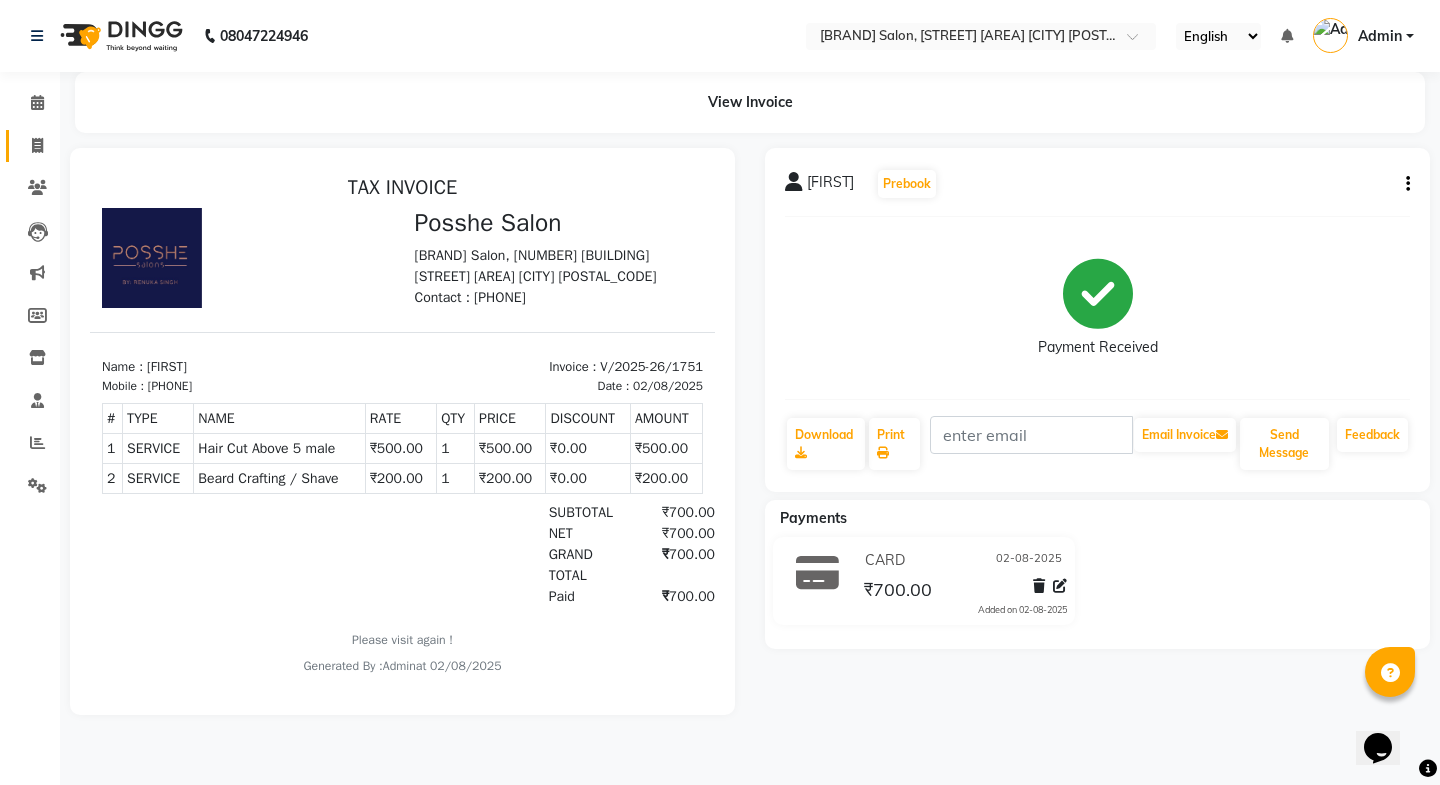 click on "Invoice" 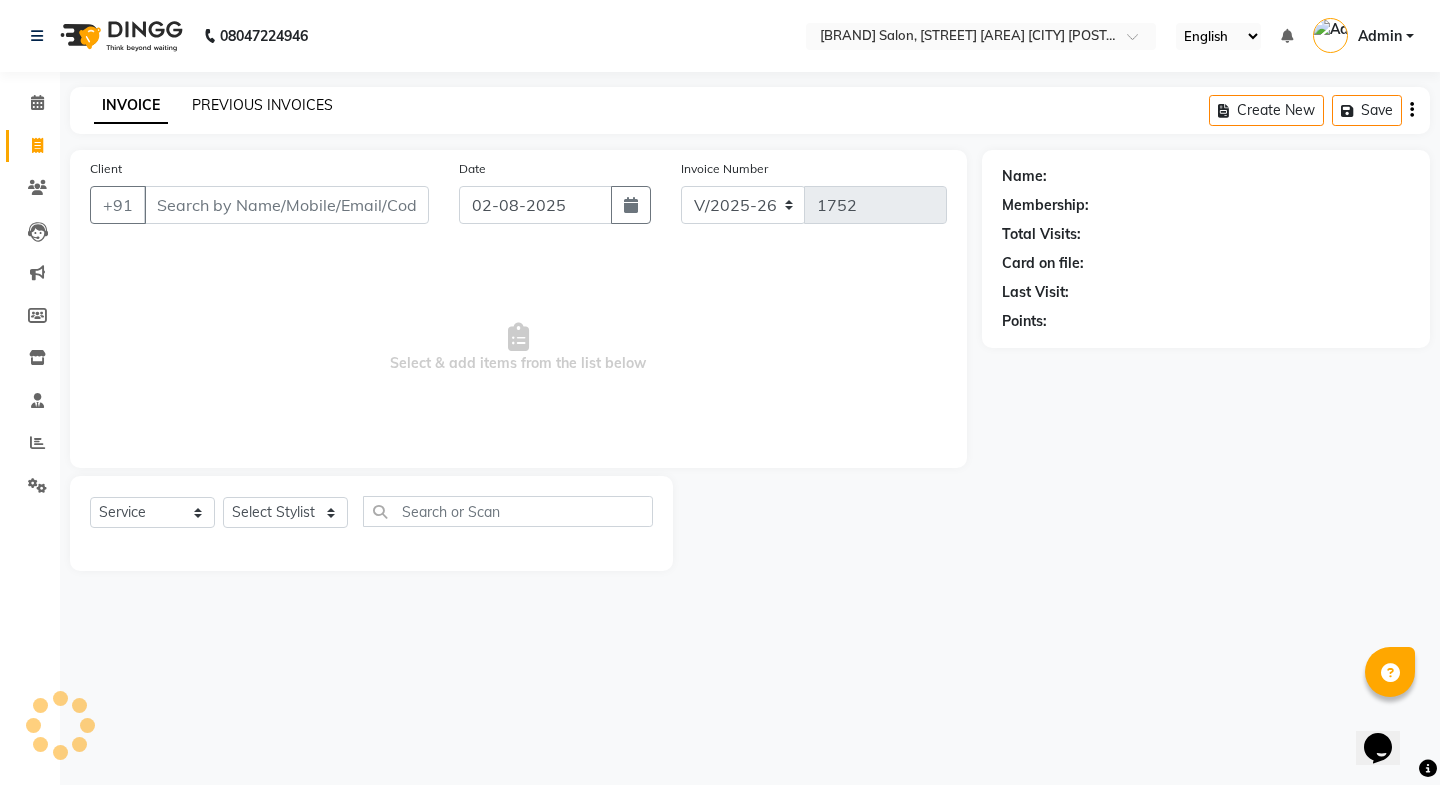 click on "PREVIOUS INVOICES" 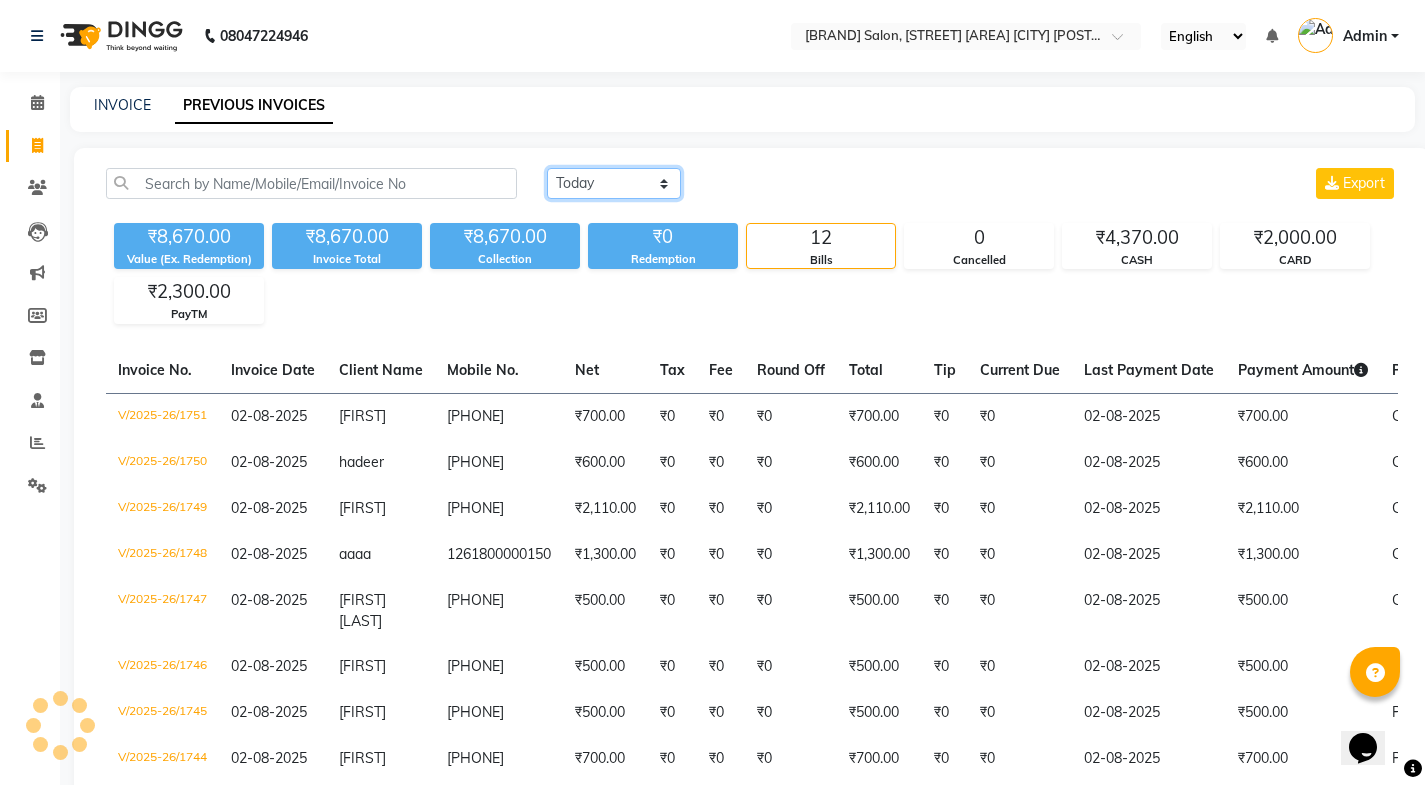 click on "Today Yesterday Custom Range" 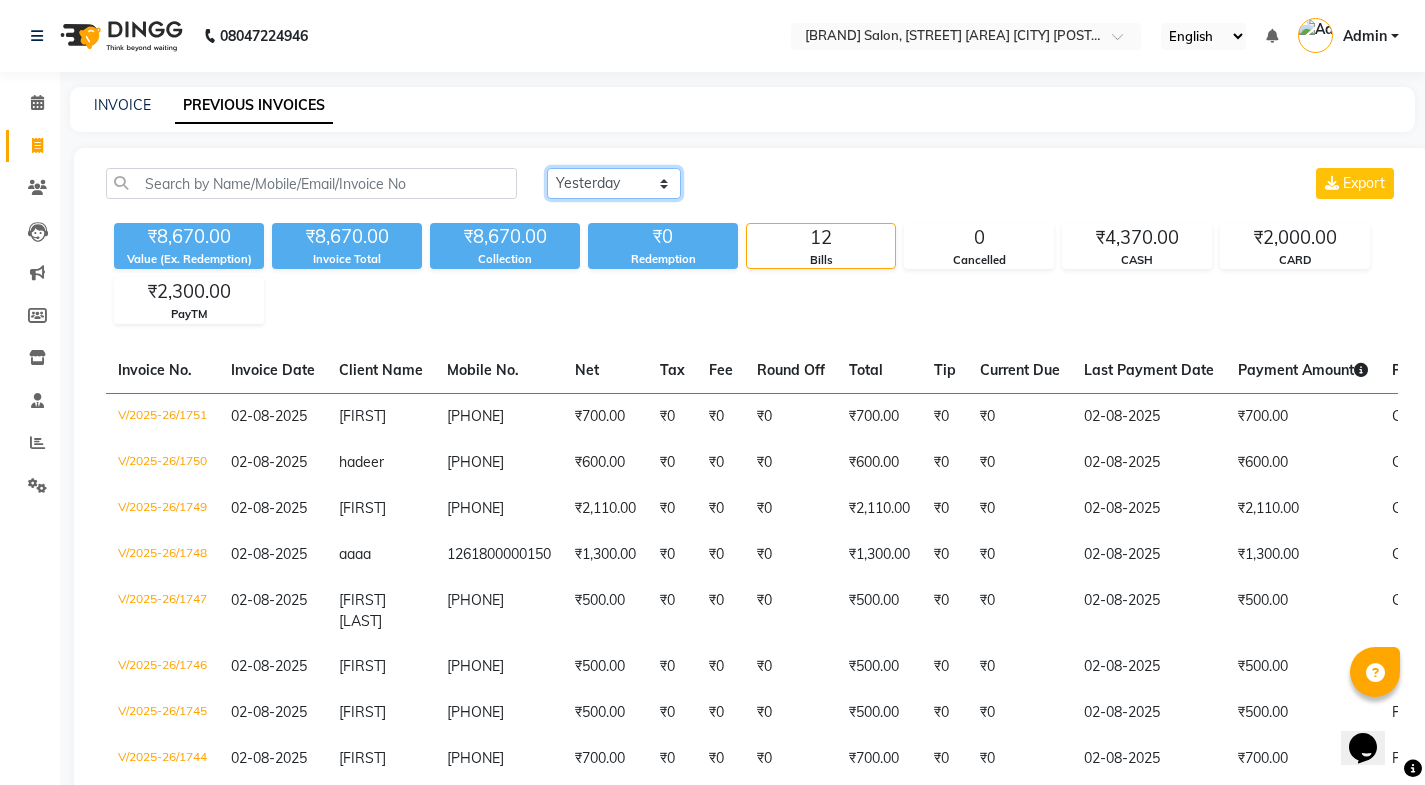click on "Today Yesterday Custom Range" 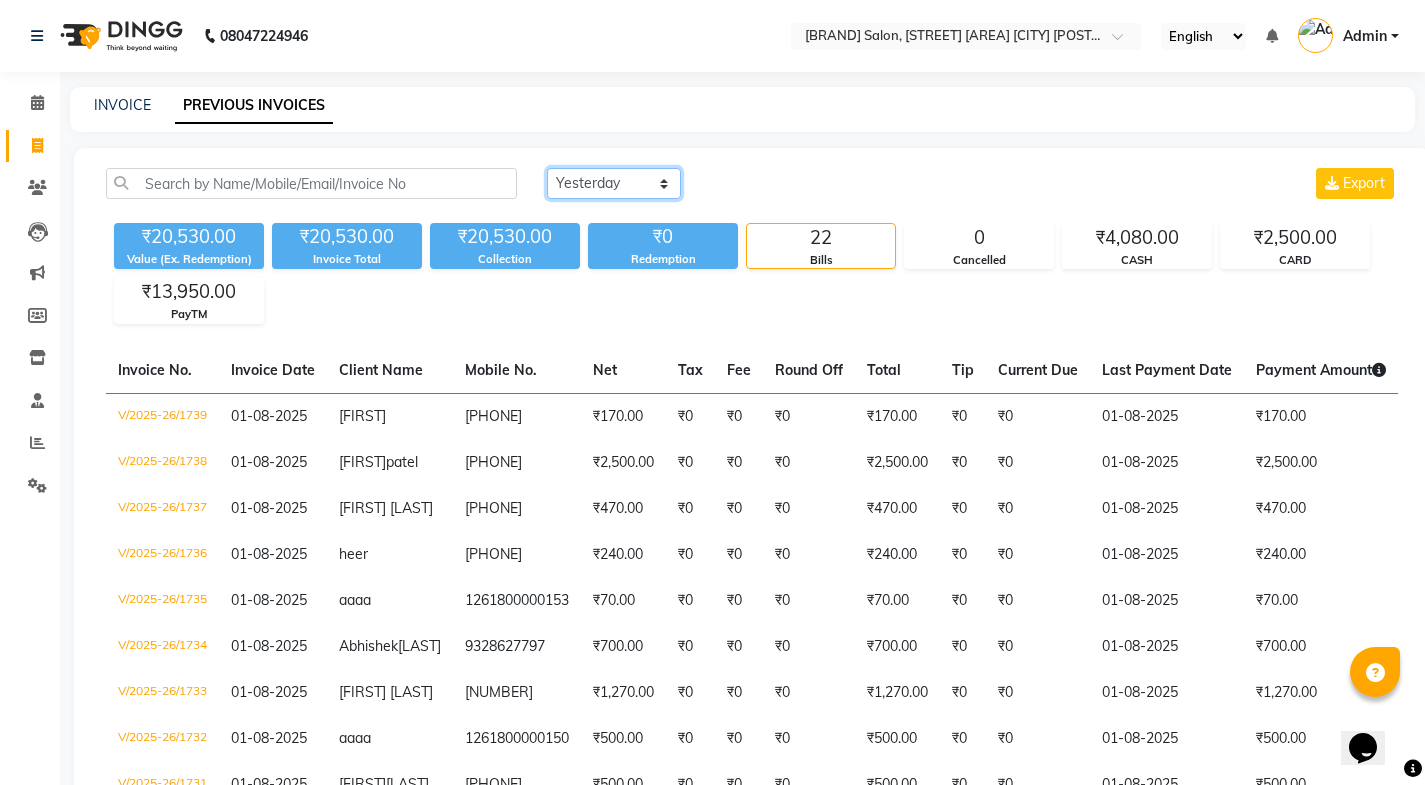 click on "Today Yesterday Custom Range" 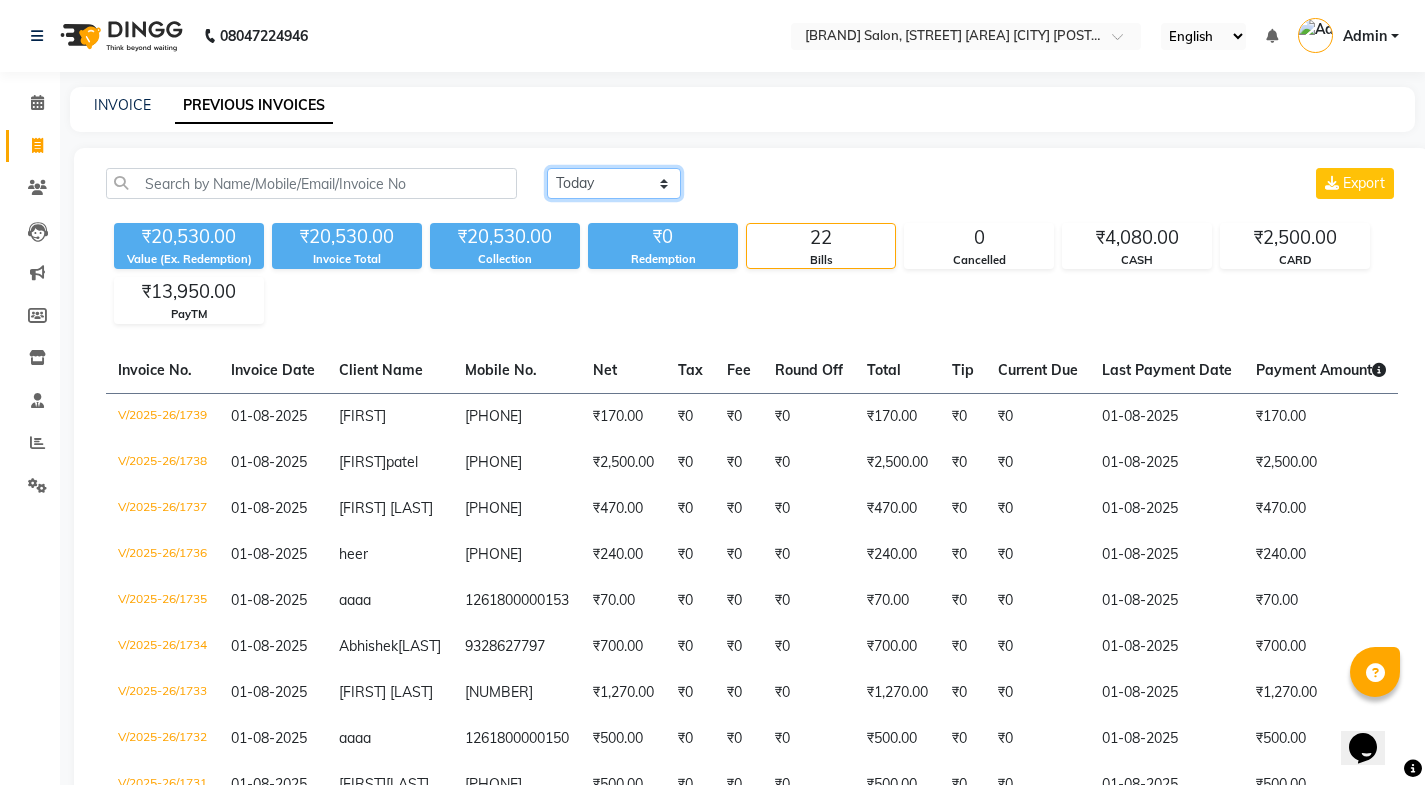 click on "Today Yesterday Custom Range" 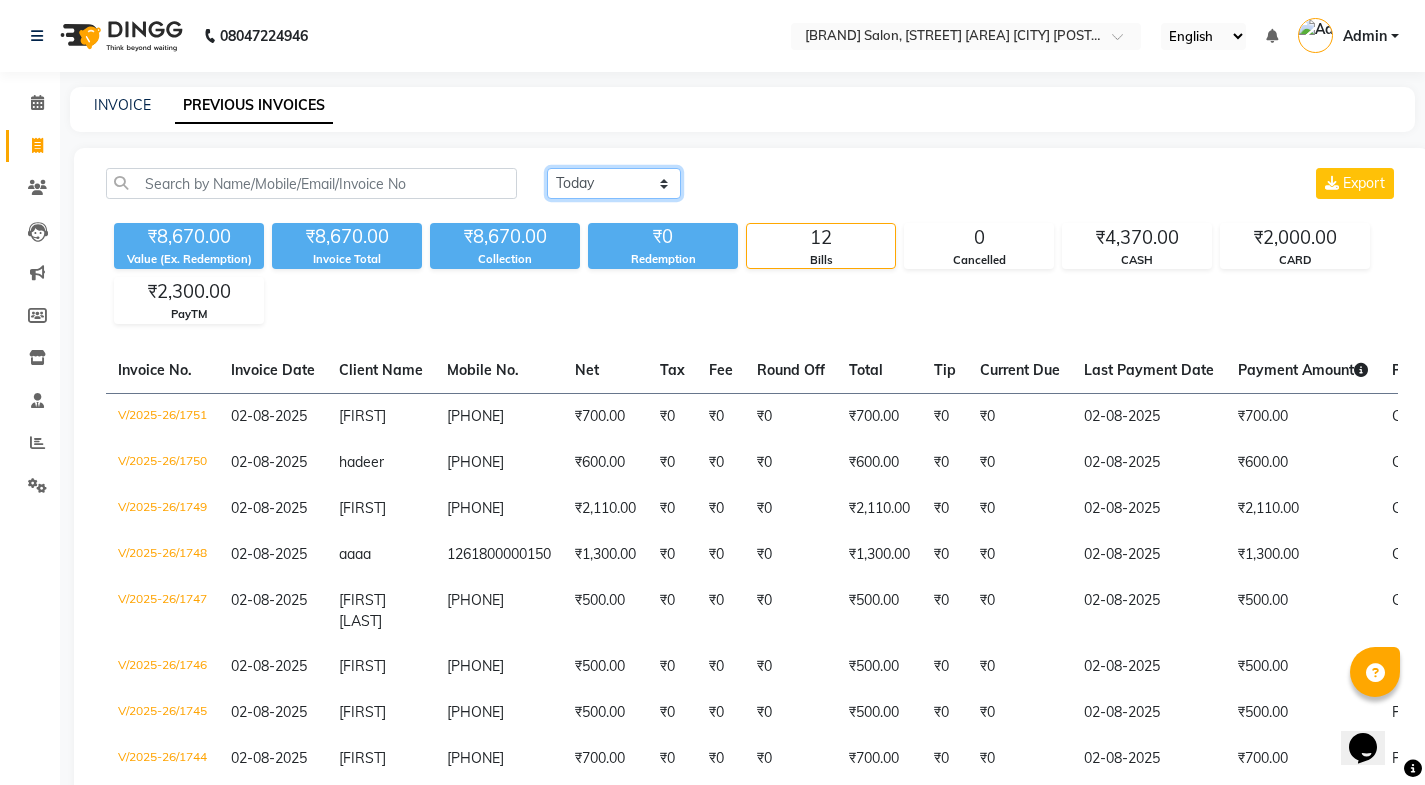 click on "Today Yesterday Custom Range" 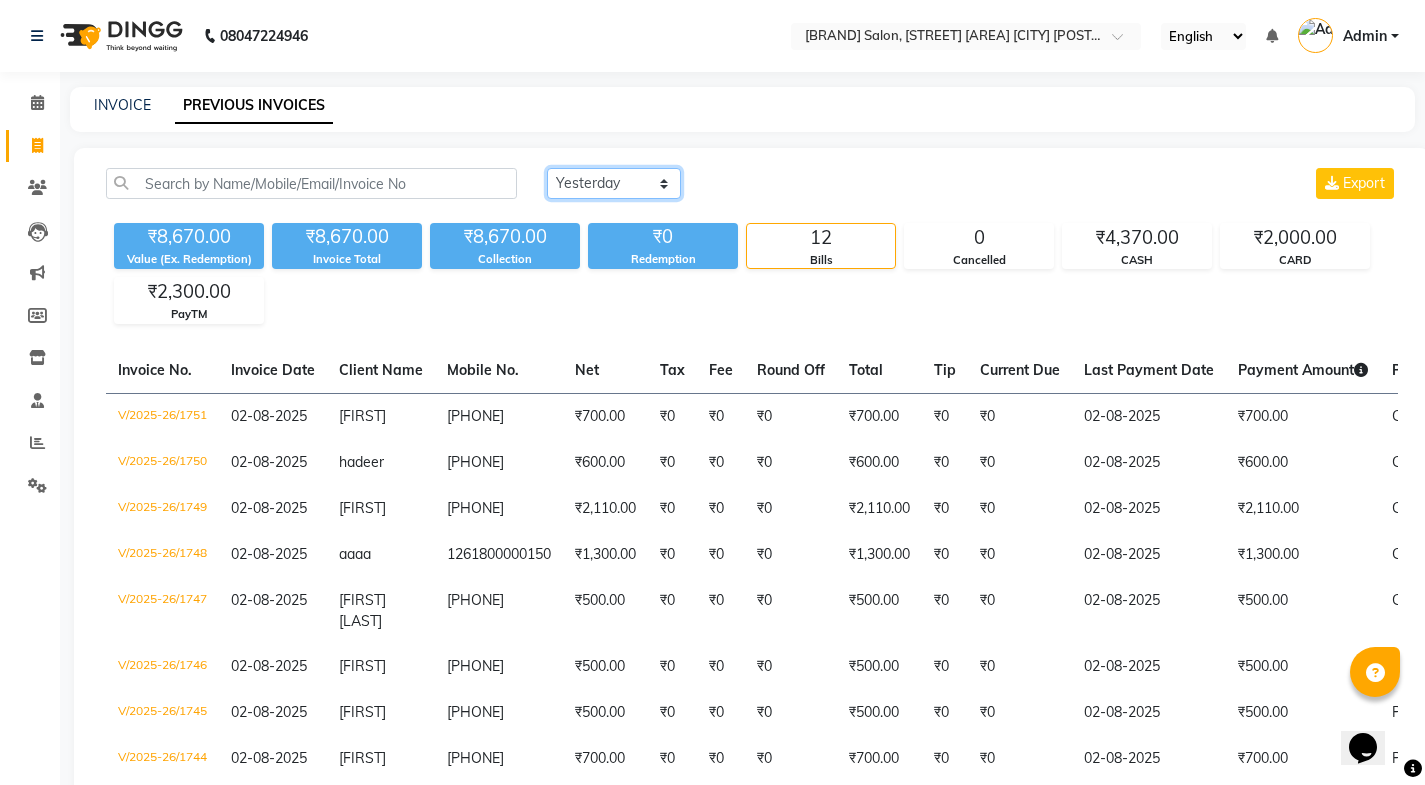 click on "Today Yesterday Custom Range" 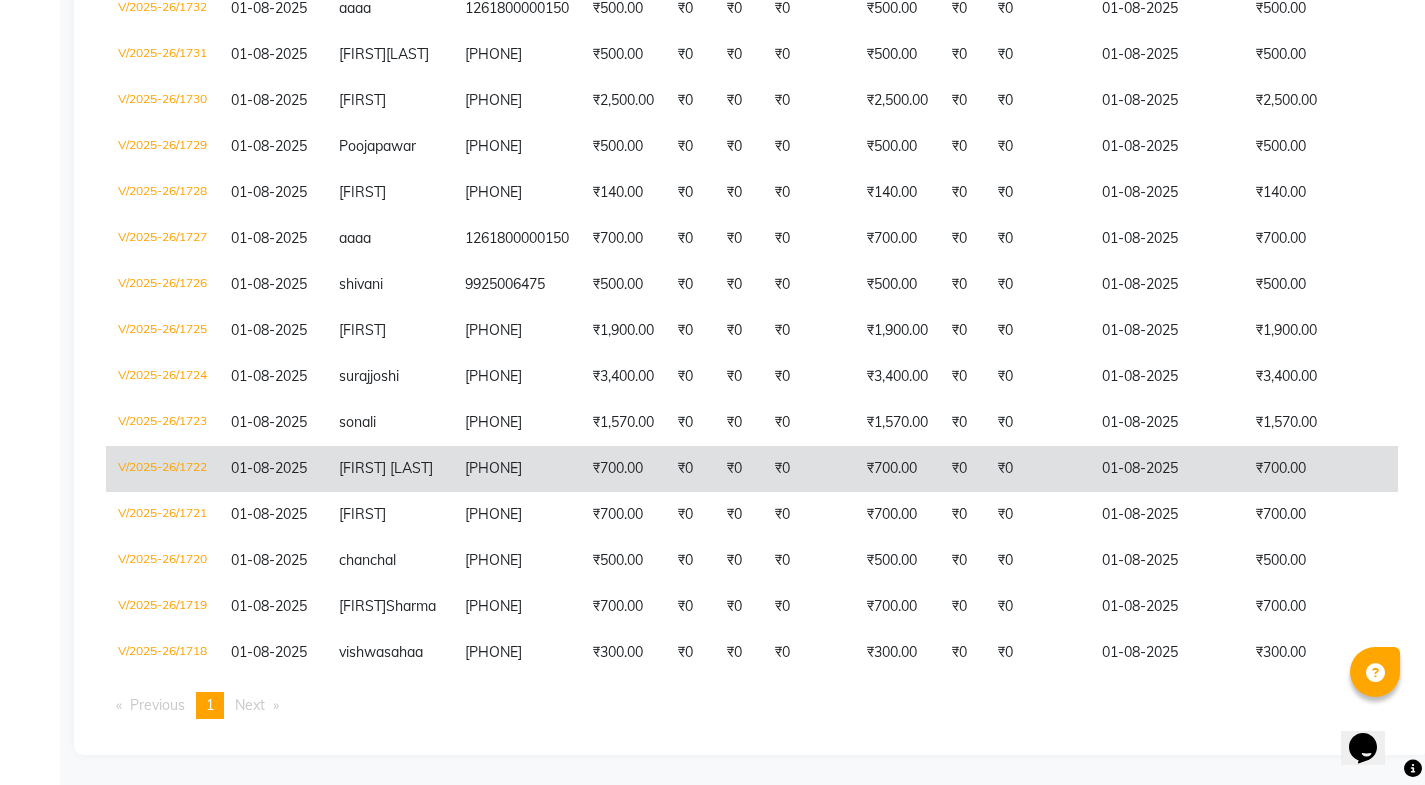 scroll, scrollTop: 845, scrollLeft: 0, axis: vertical 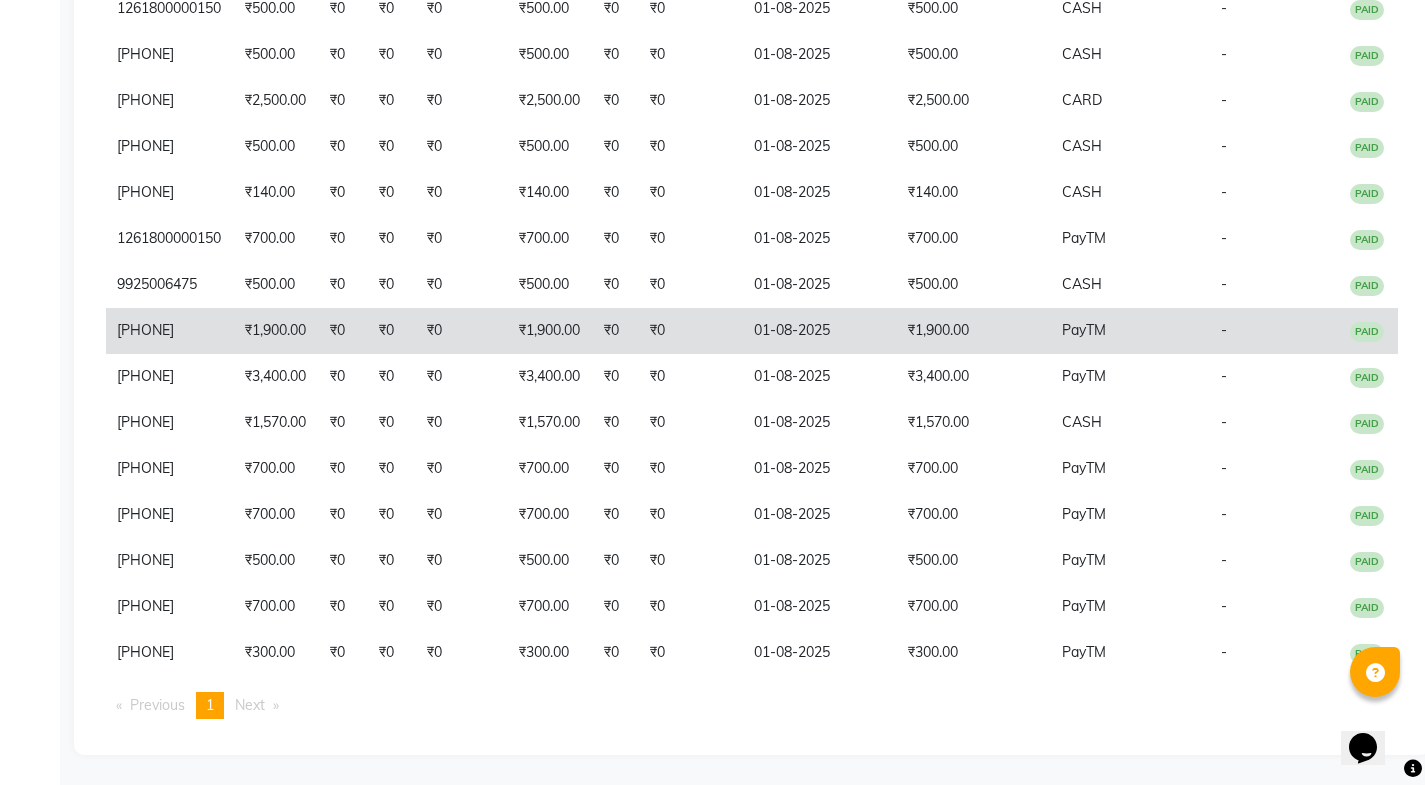 click on "₹1,900.00" 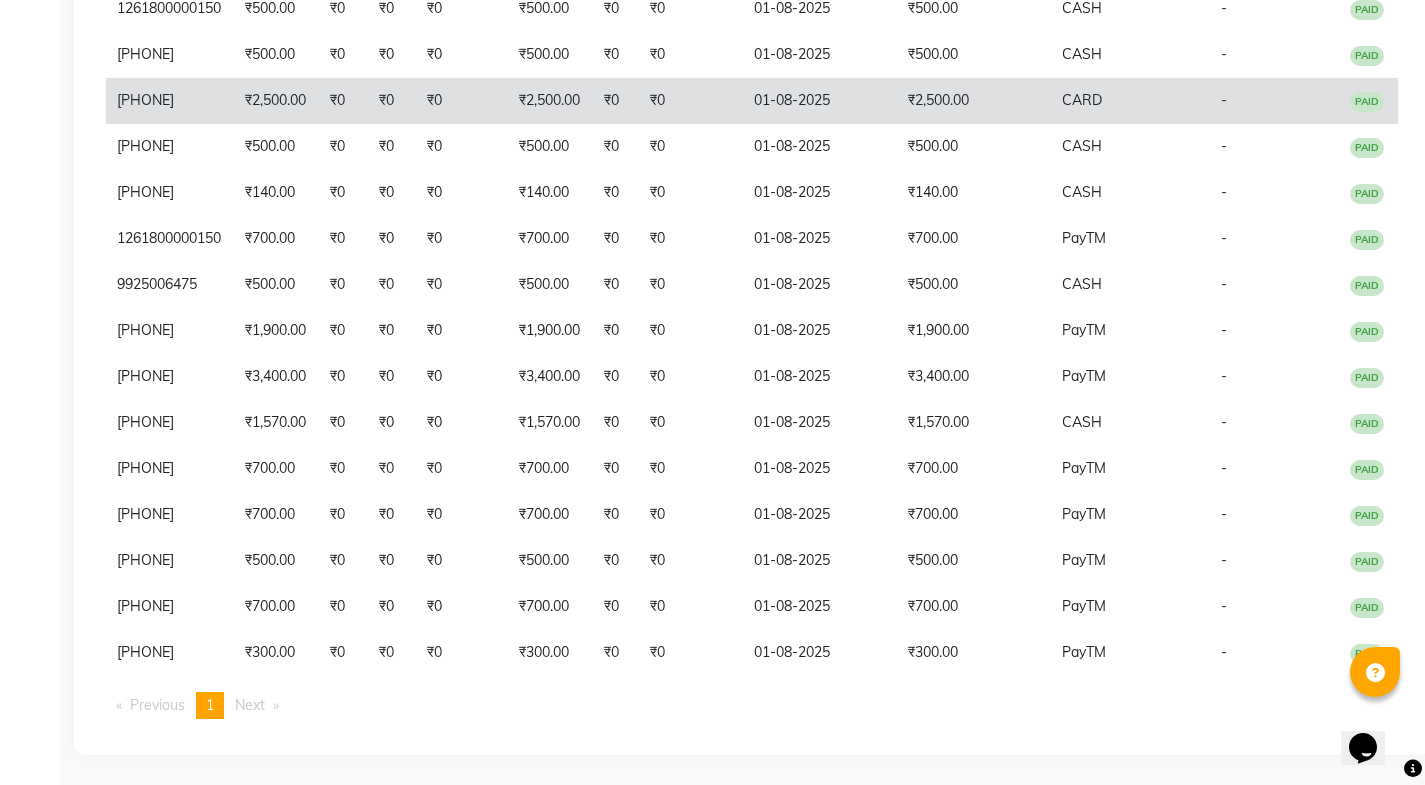 scroll, scrollTop: 645, scrollLeft: 0, axis: vertical 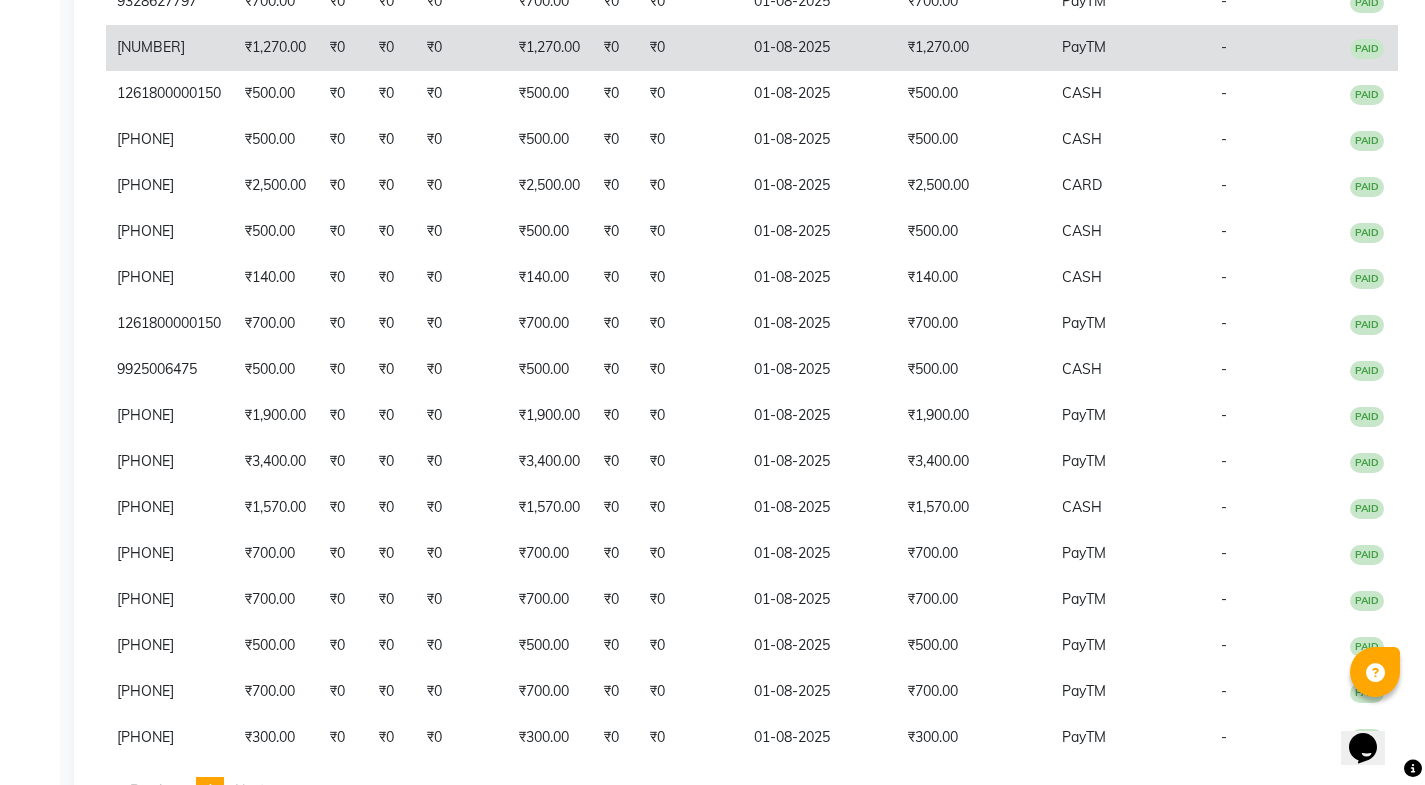 click on "₹1,270.00" 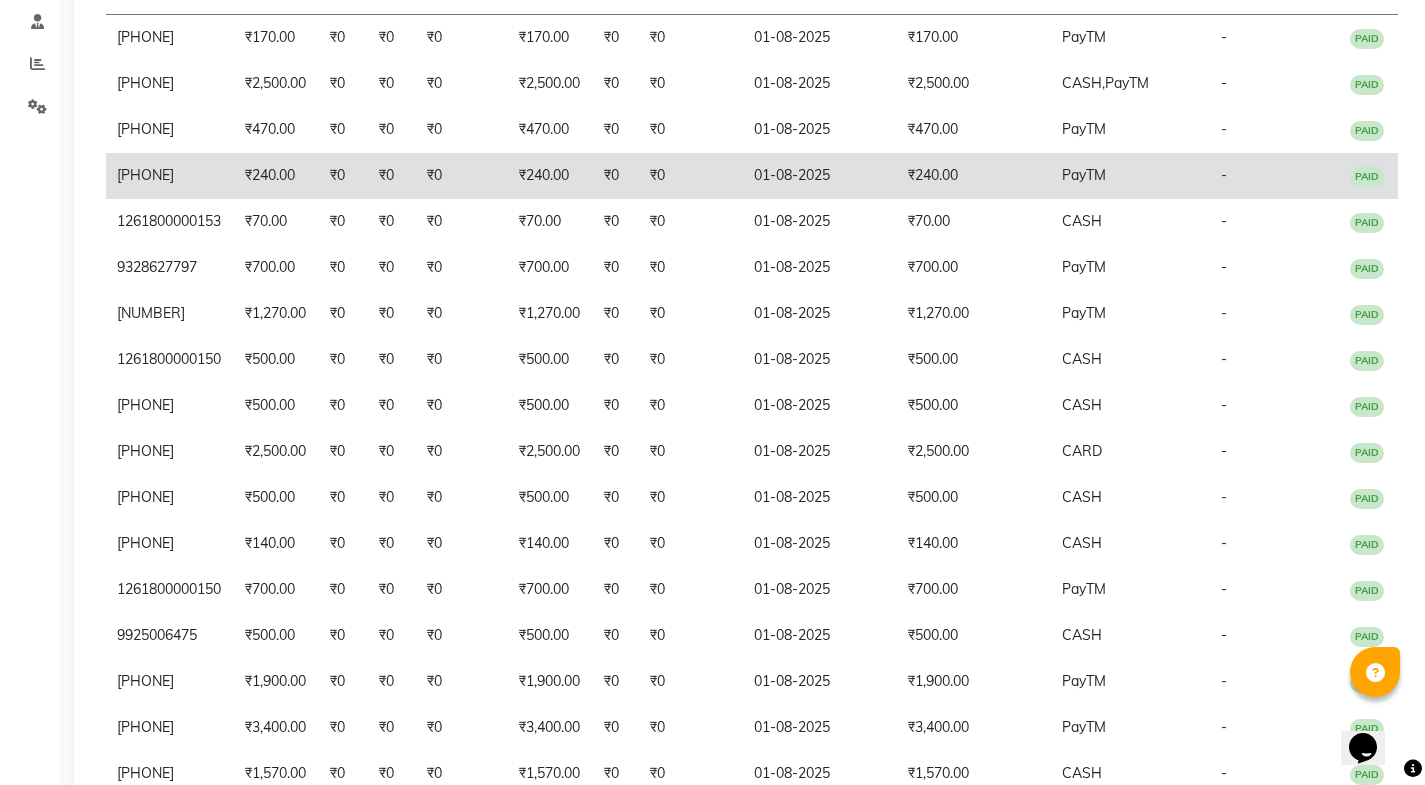 scroll, scrollTop: 345, scrollLeft: 0, axis: vertical 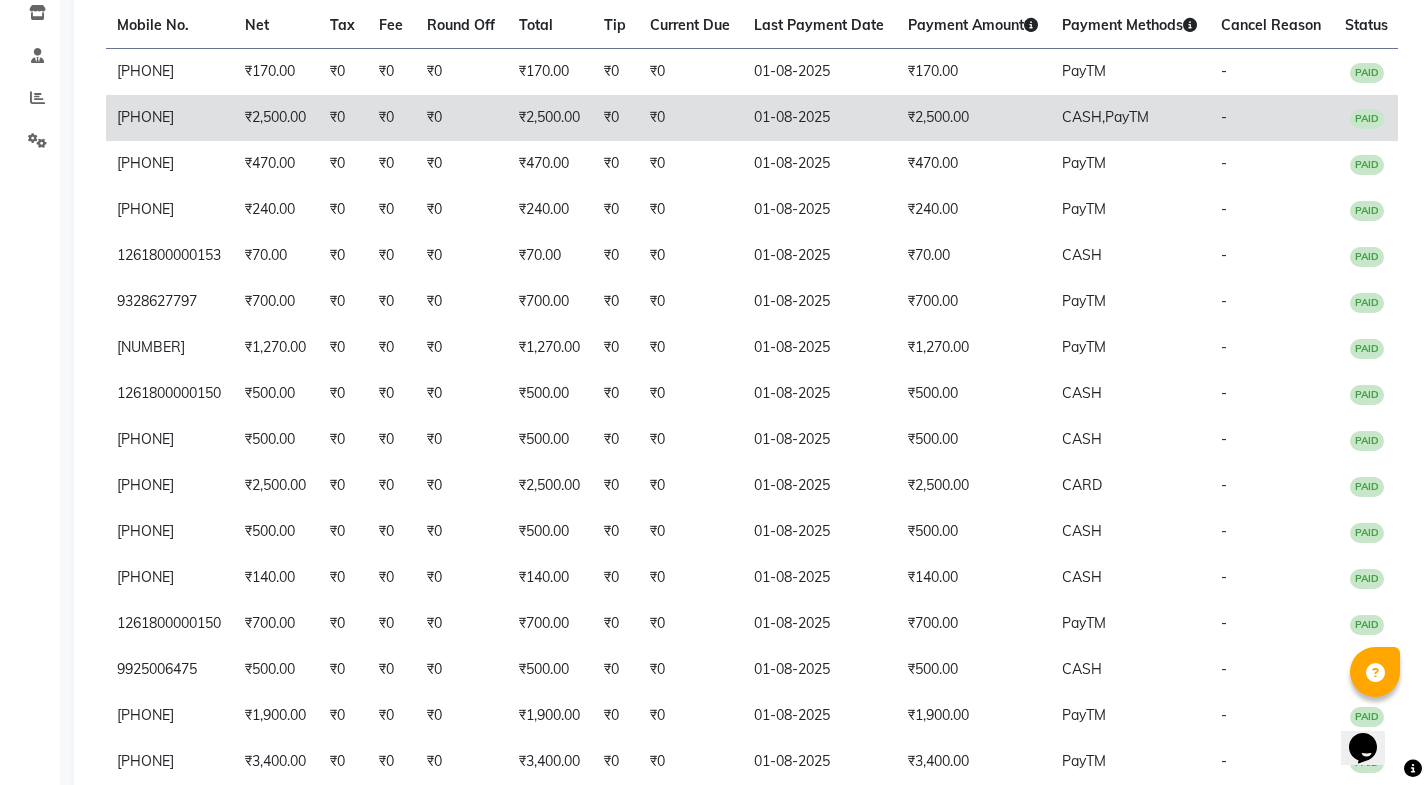 click on "₹2,500.00" 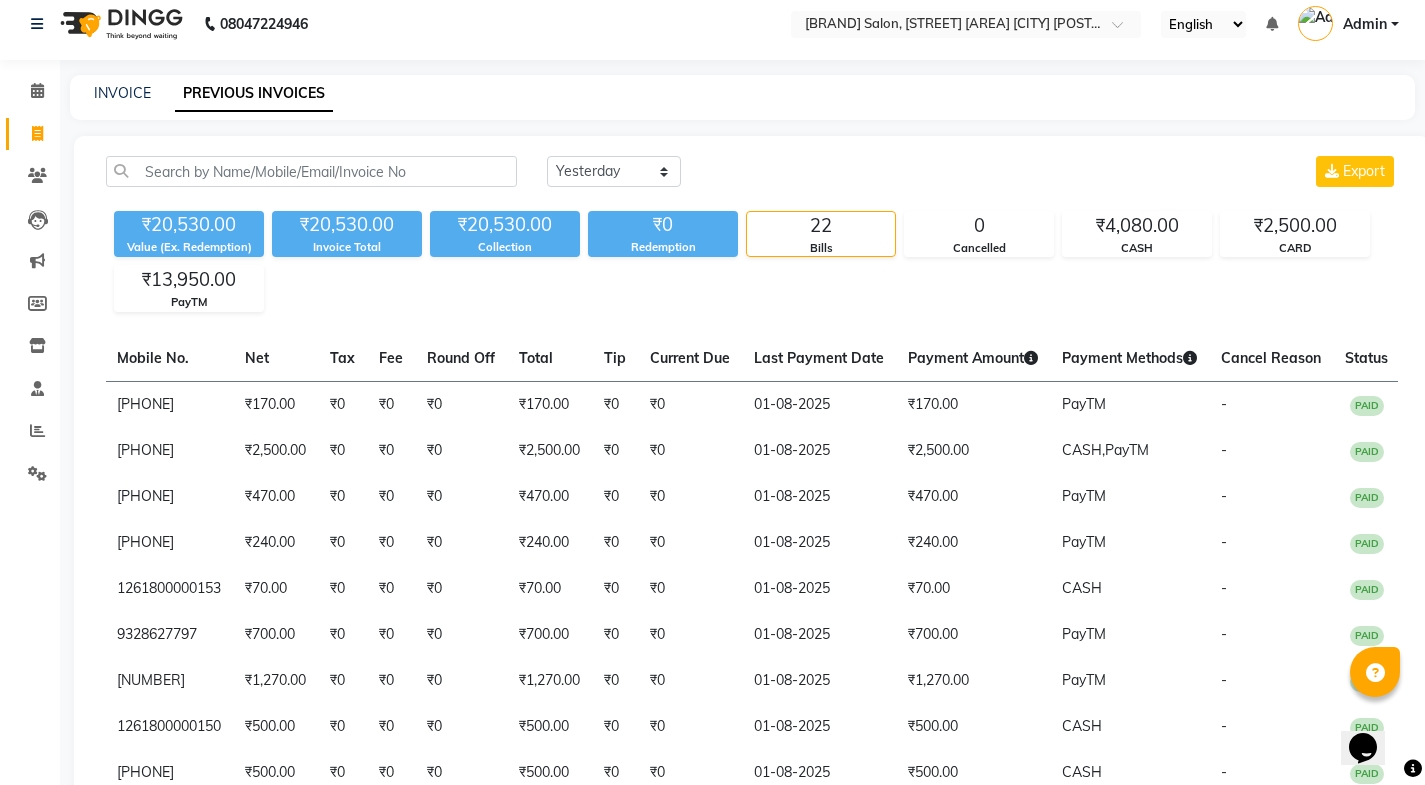 scroll, scrollTop: 0, scrollLeft: 0, axis: both 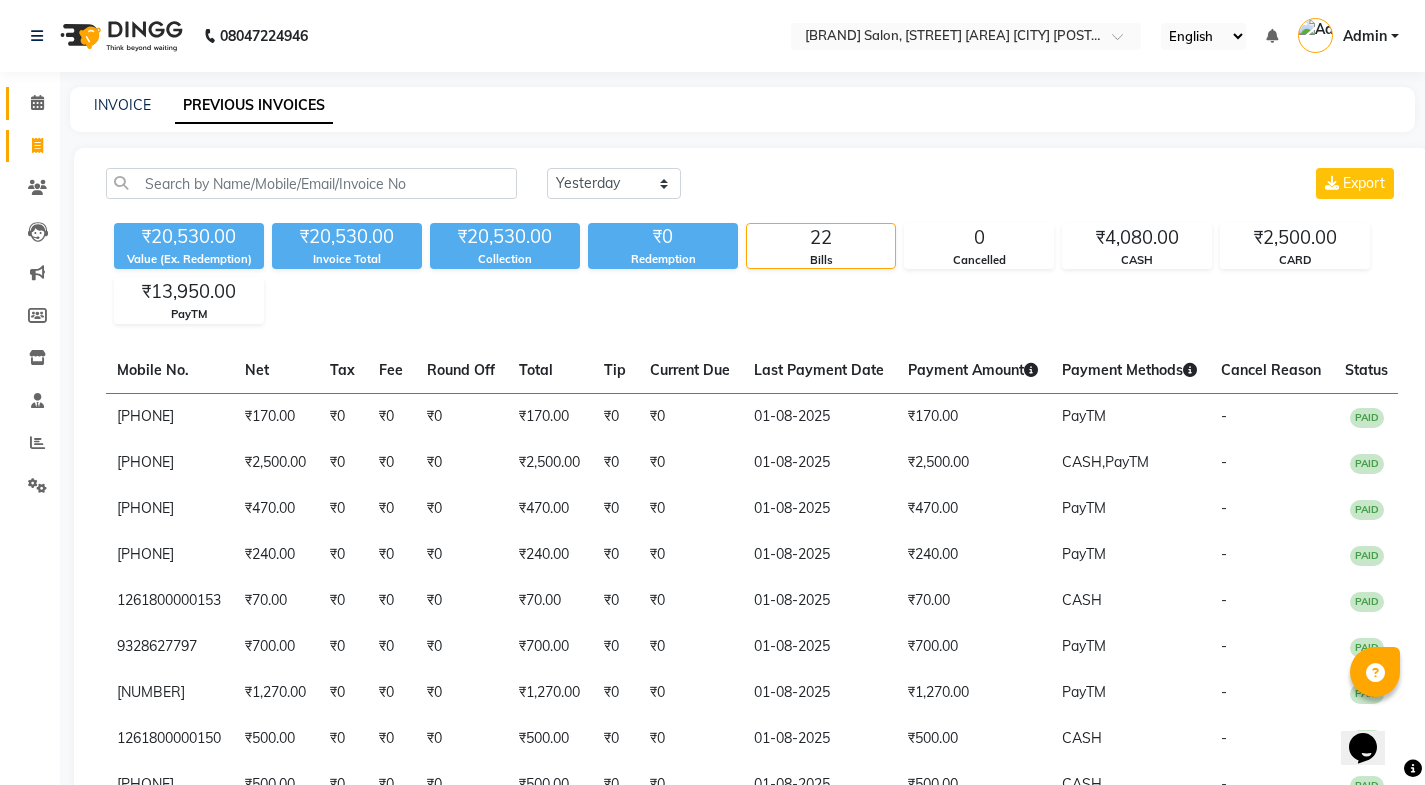 click on "Calendar" 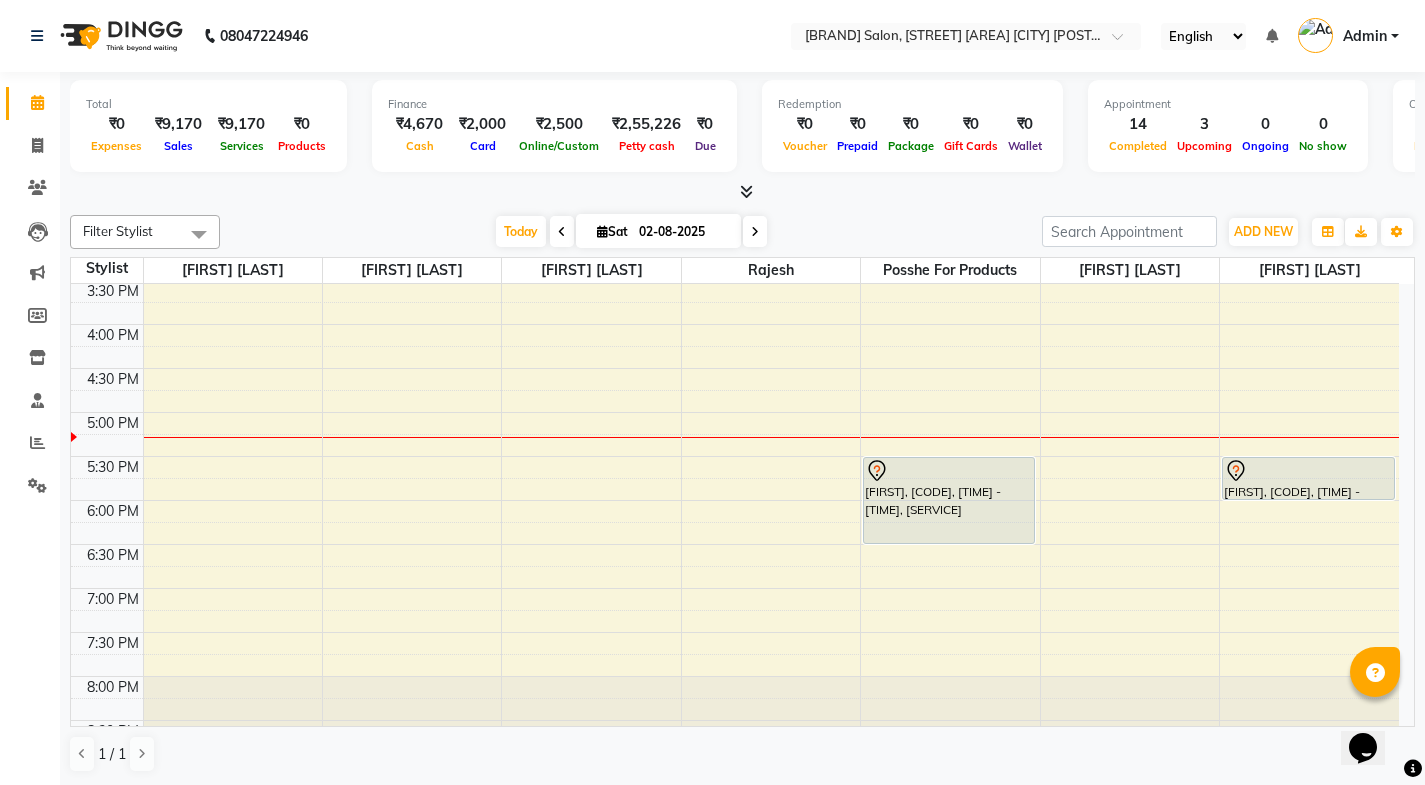 scroll, scrollTop: 701, scrollLeft: 0, axis: vertical 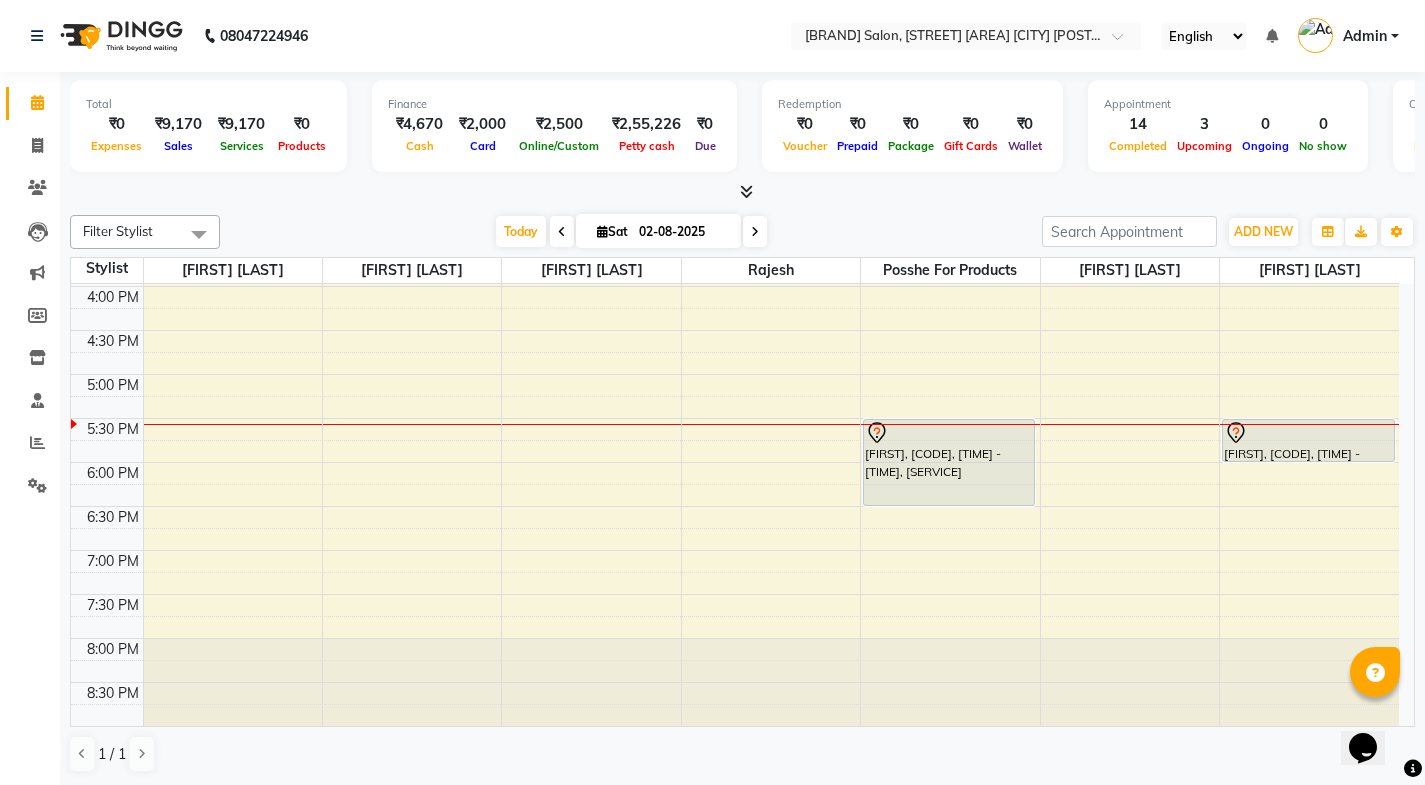 click on "Sonali, TK05, 05:30 PM-06:30 PM, Hair Spa Scalp Care & D-Tox male" at bounding box center (949, 462) 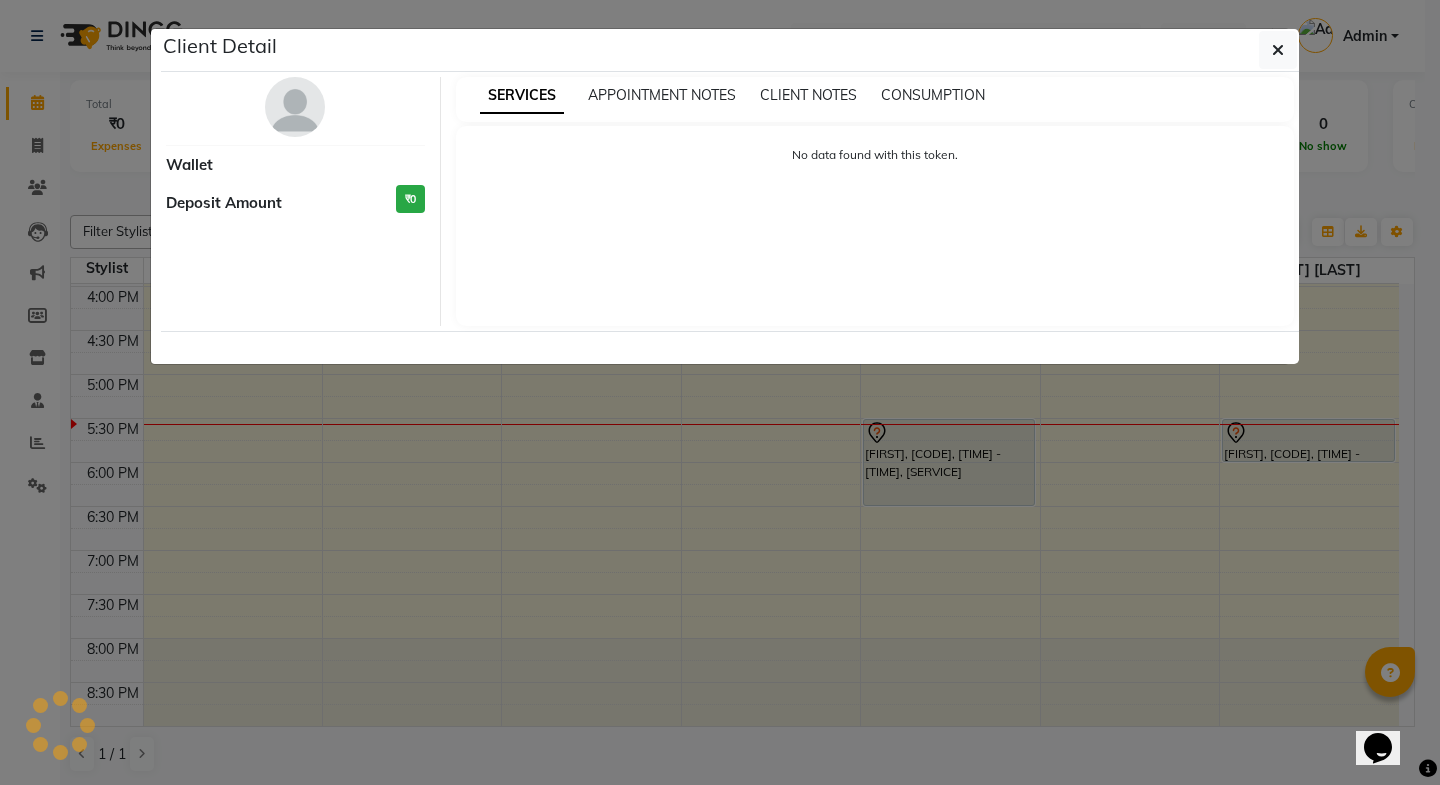 select on "7" 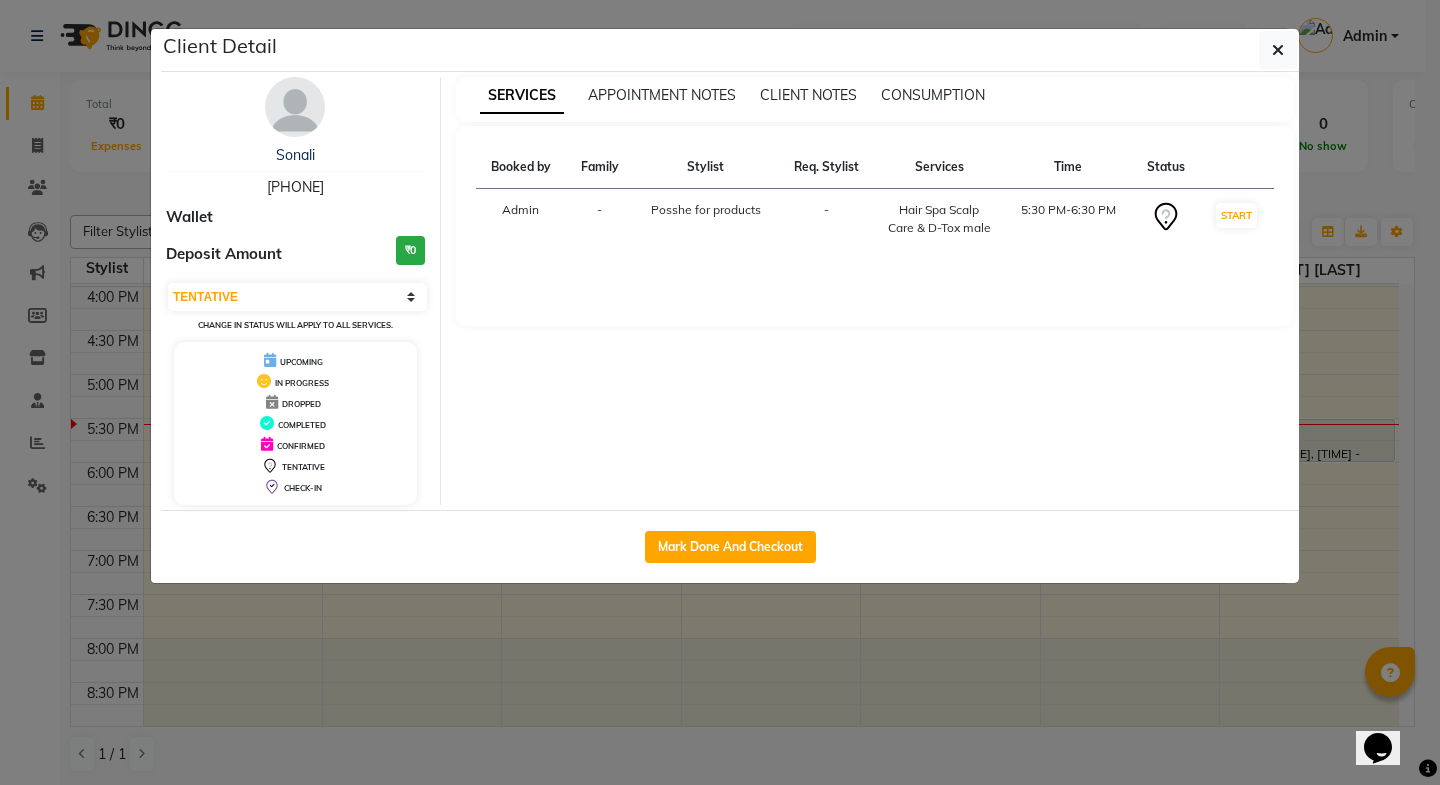 click on "Client Detail  Sonali    9800015670 Wallet Deposit Amount  ₹0  Select IN SERVICE CONFIRMED TENTATIVE CHECK IN MARK DONE DROPPED UPCOMING Change in status will apply to all services. UPCOMING IN PROGRESS DROPPED COMPLETED CONFIRMED TENTATIVE CHECK-IN SERVICES APPOINTMENT NOTES CLIENT NOTES CONSUMPTION Booked by Family Stylist Req. Stylist Services Time Status  Admin  - Posshe for products -  Hair Spa Scalp Care & D-Tox male   5:30 PM-6:30 PM   START   Mark Done And Checkout" 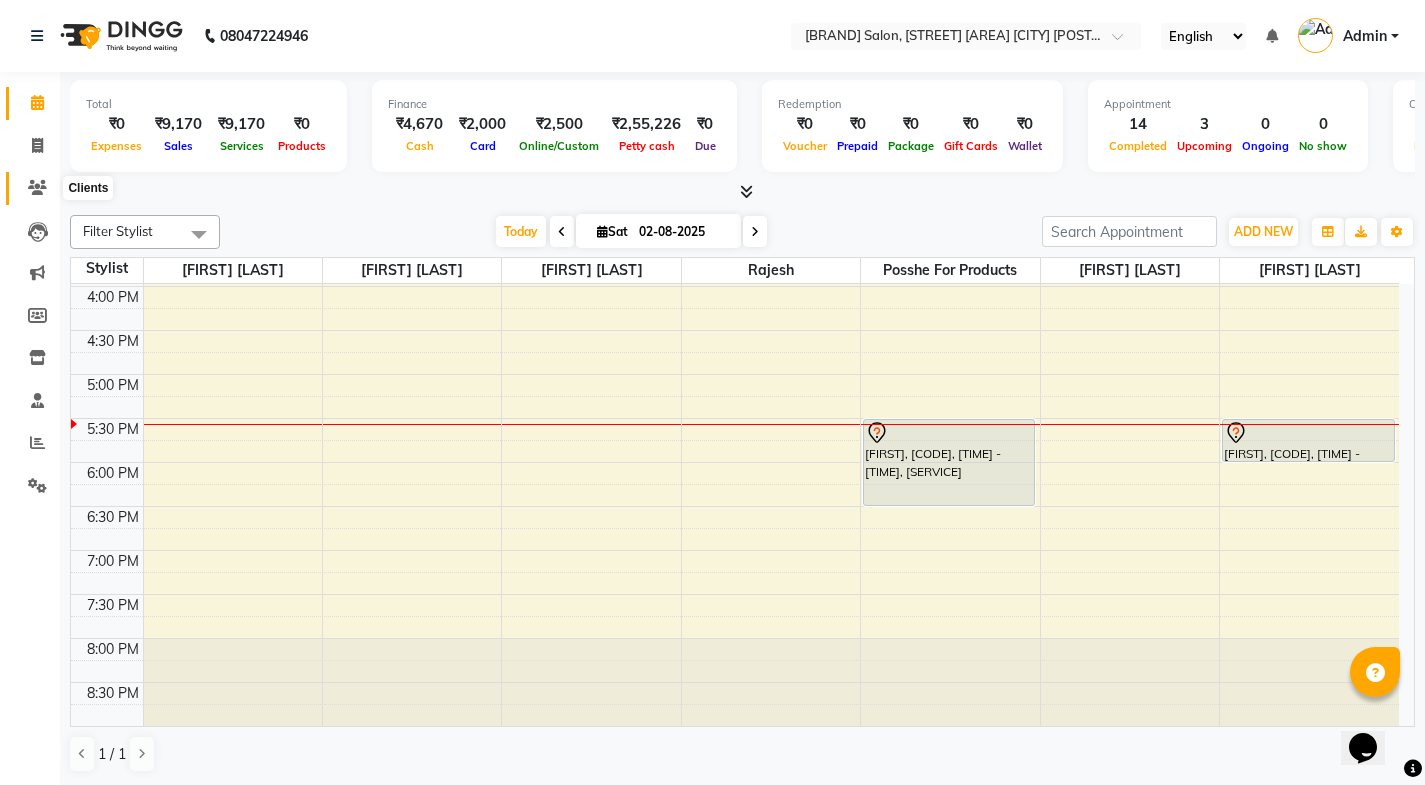 click 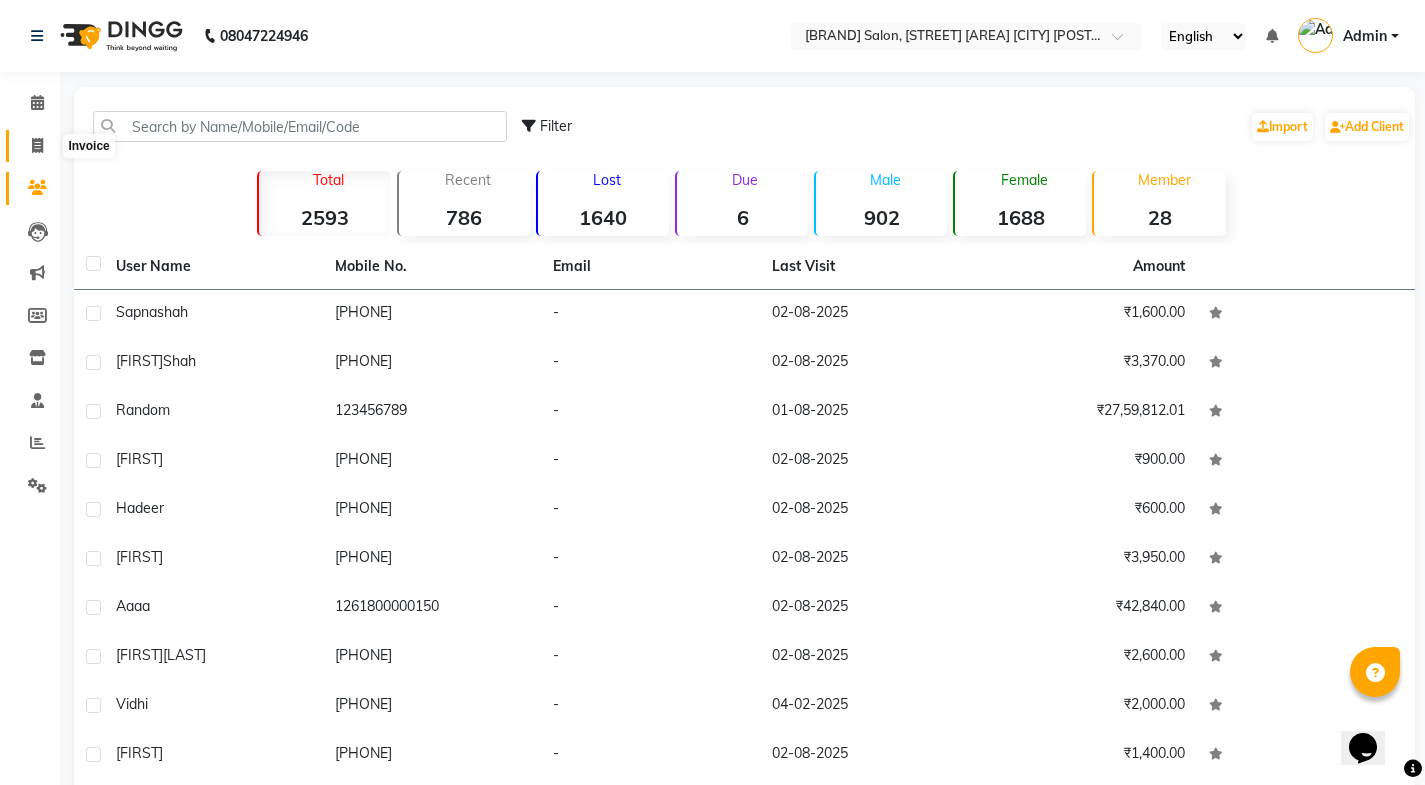 click 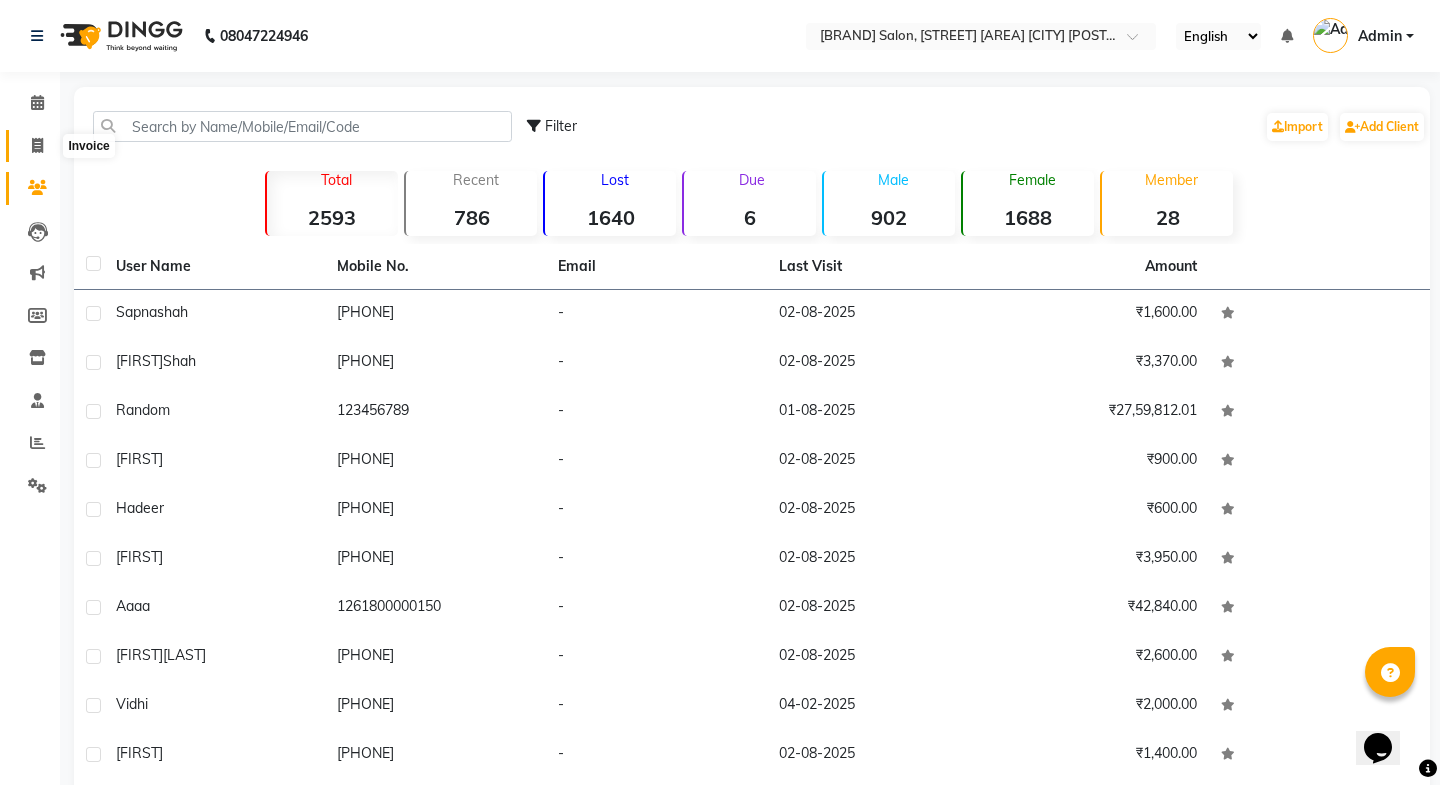 select on "6052" 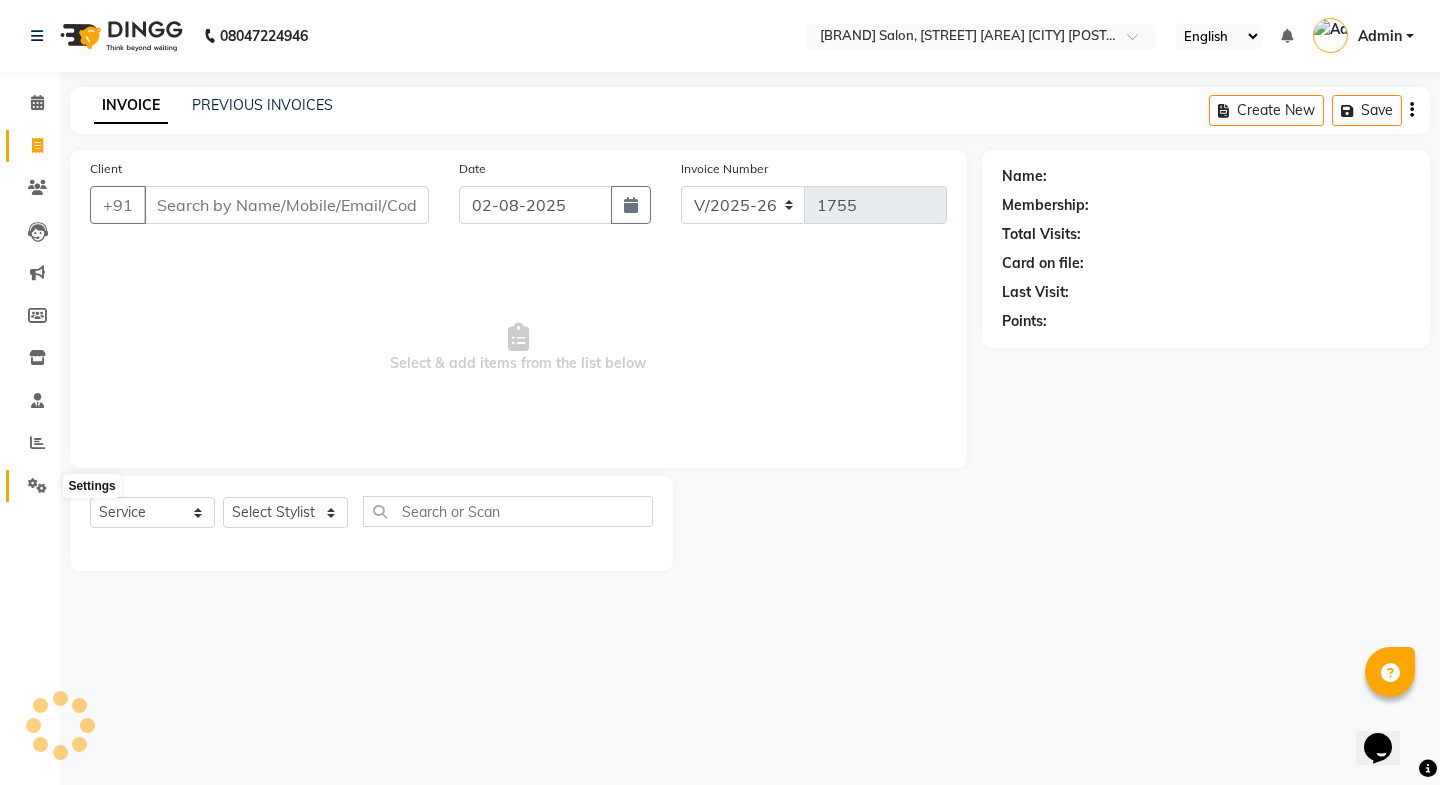 click 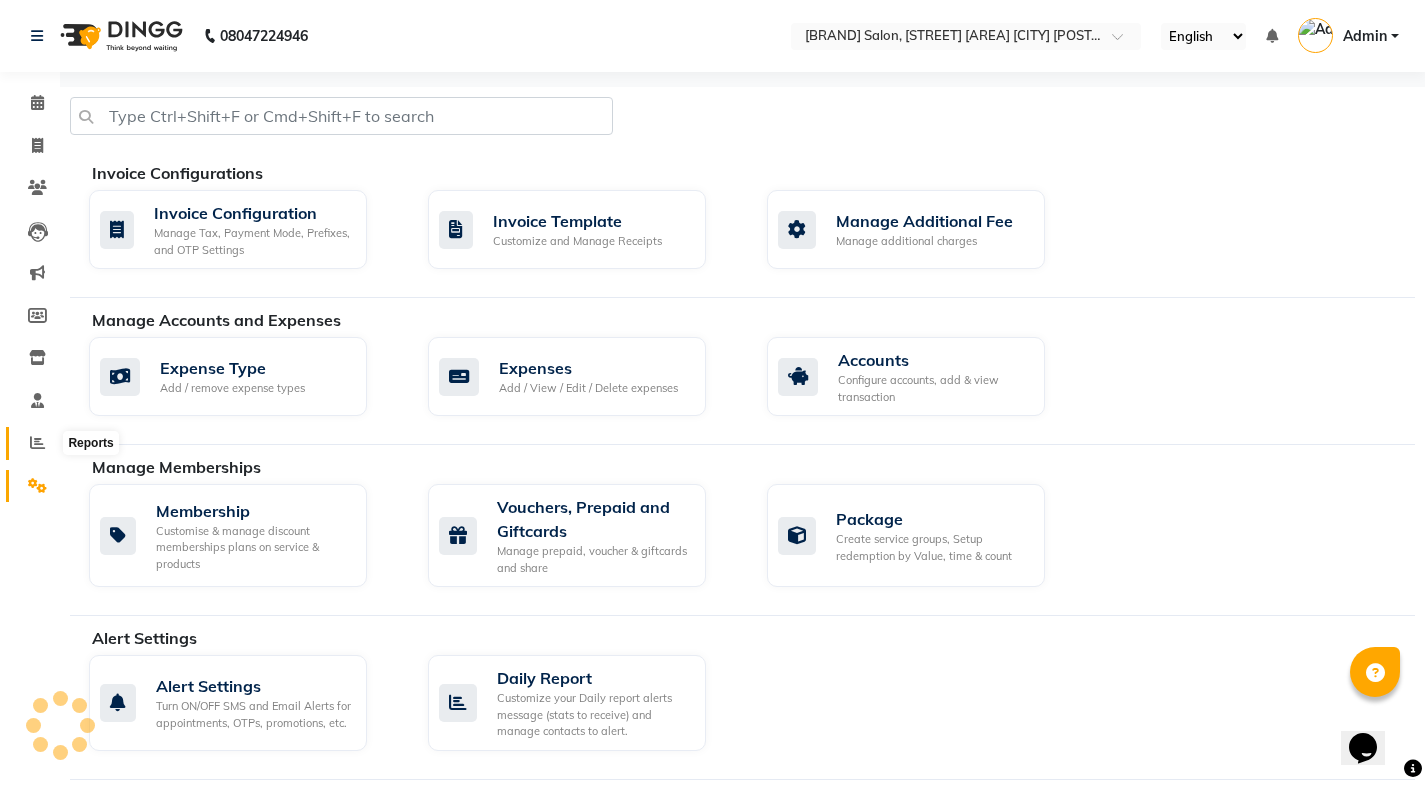 click 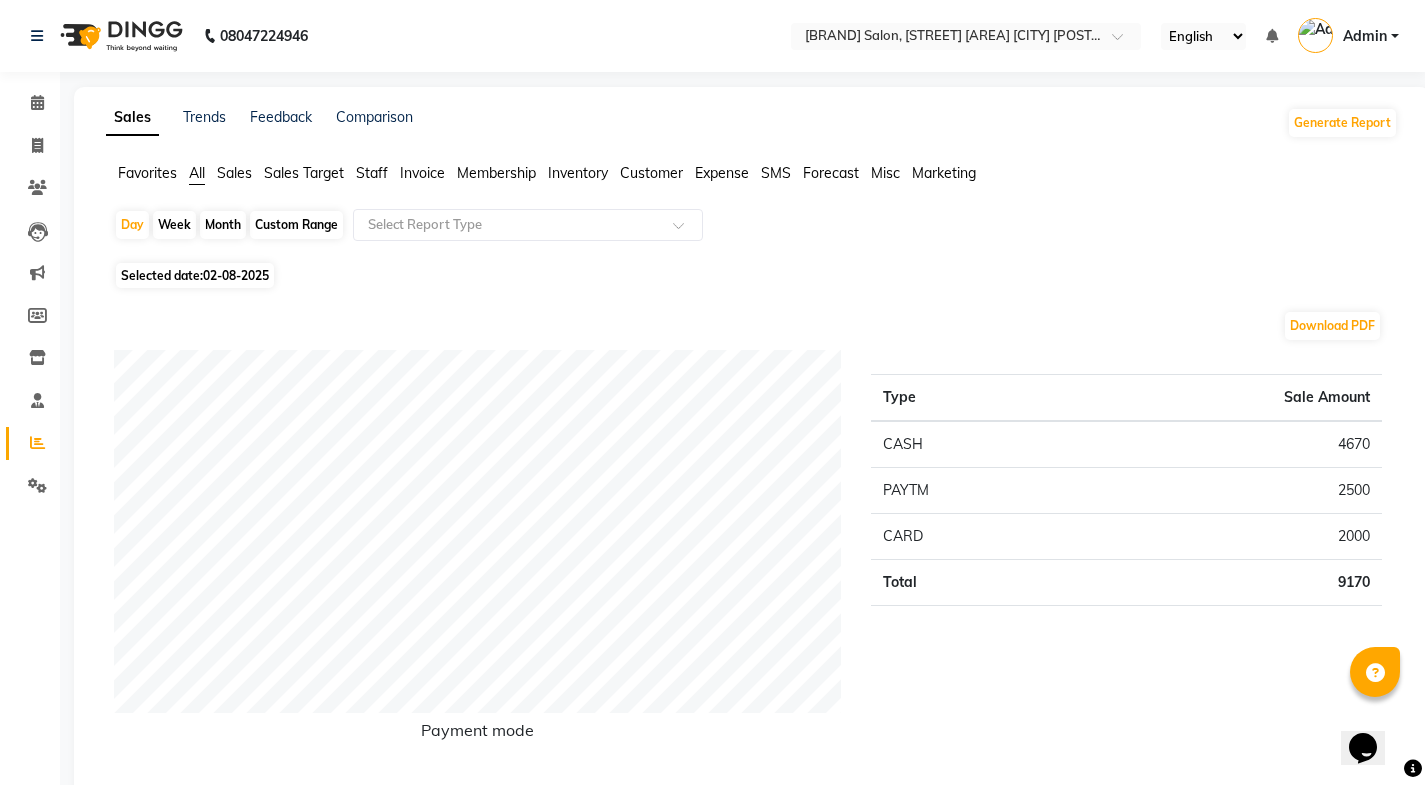 click on "Staff" 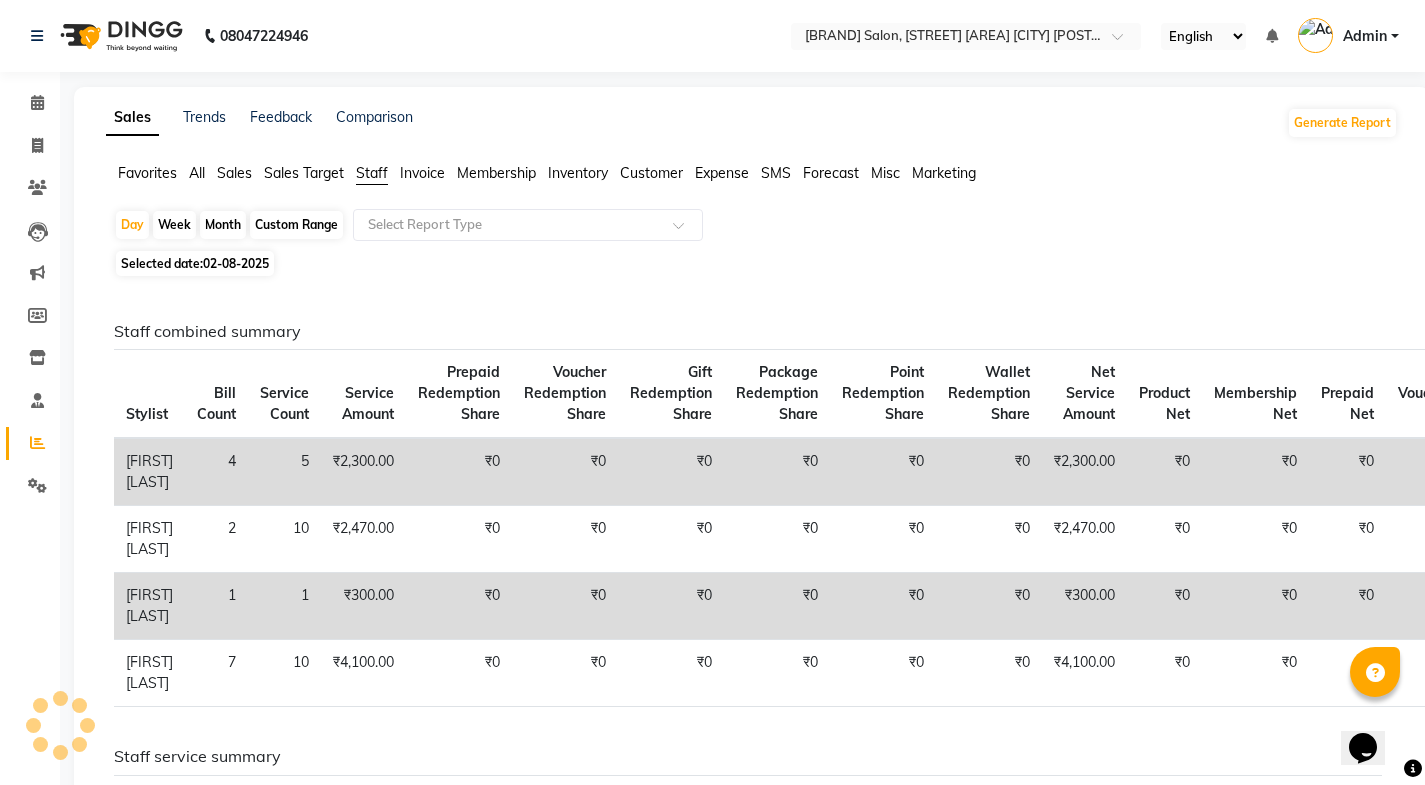 click on "Month" 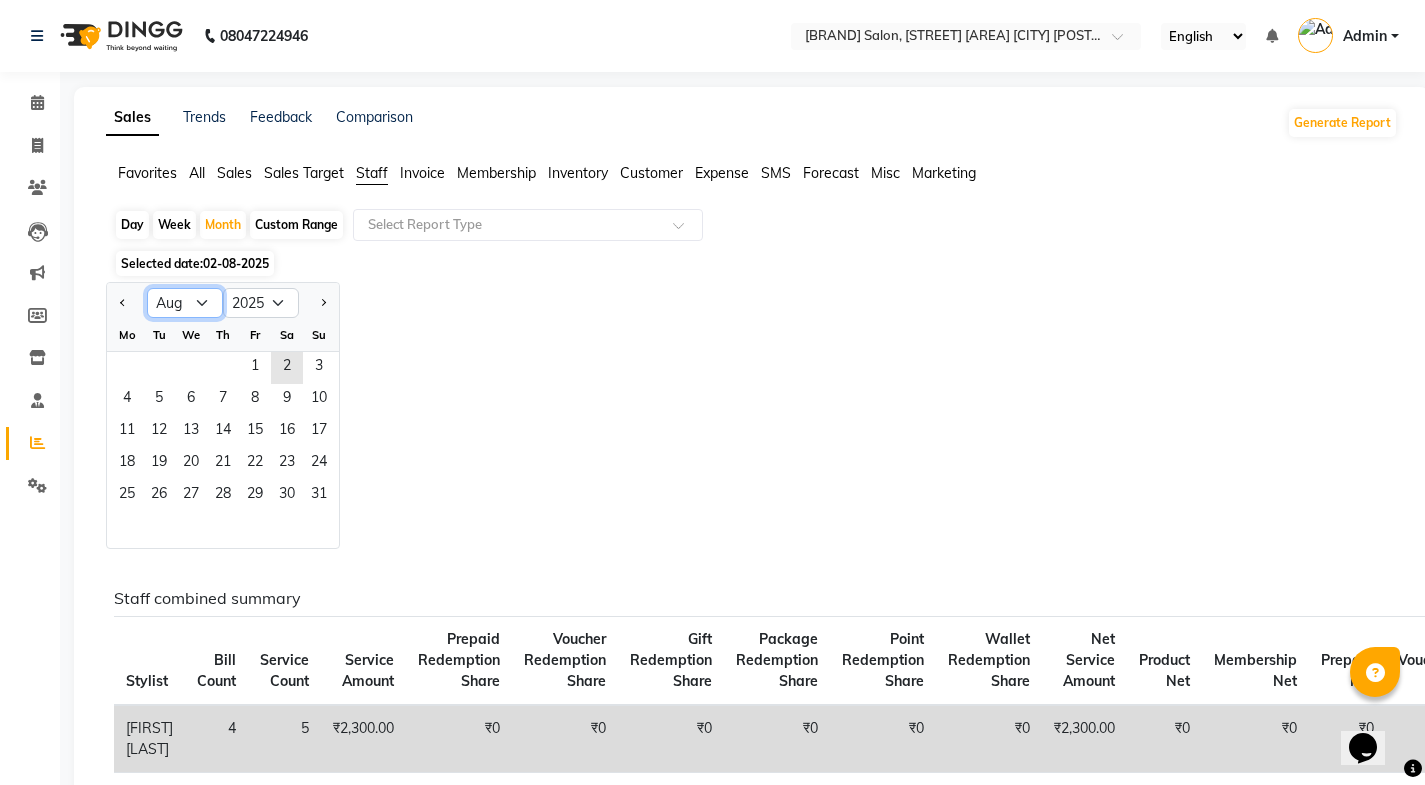 click on "Jan Feb Mar Apr May Jun Jul Aug Sep Oct Nov Dec" 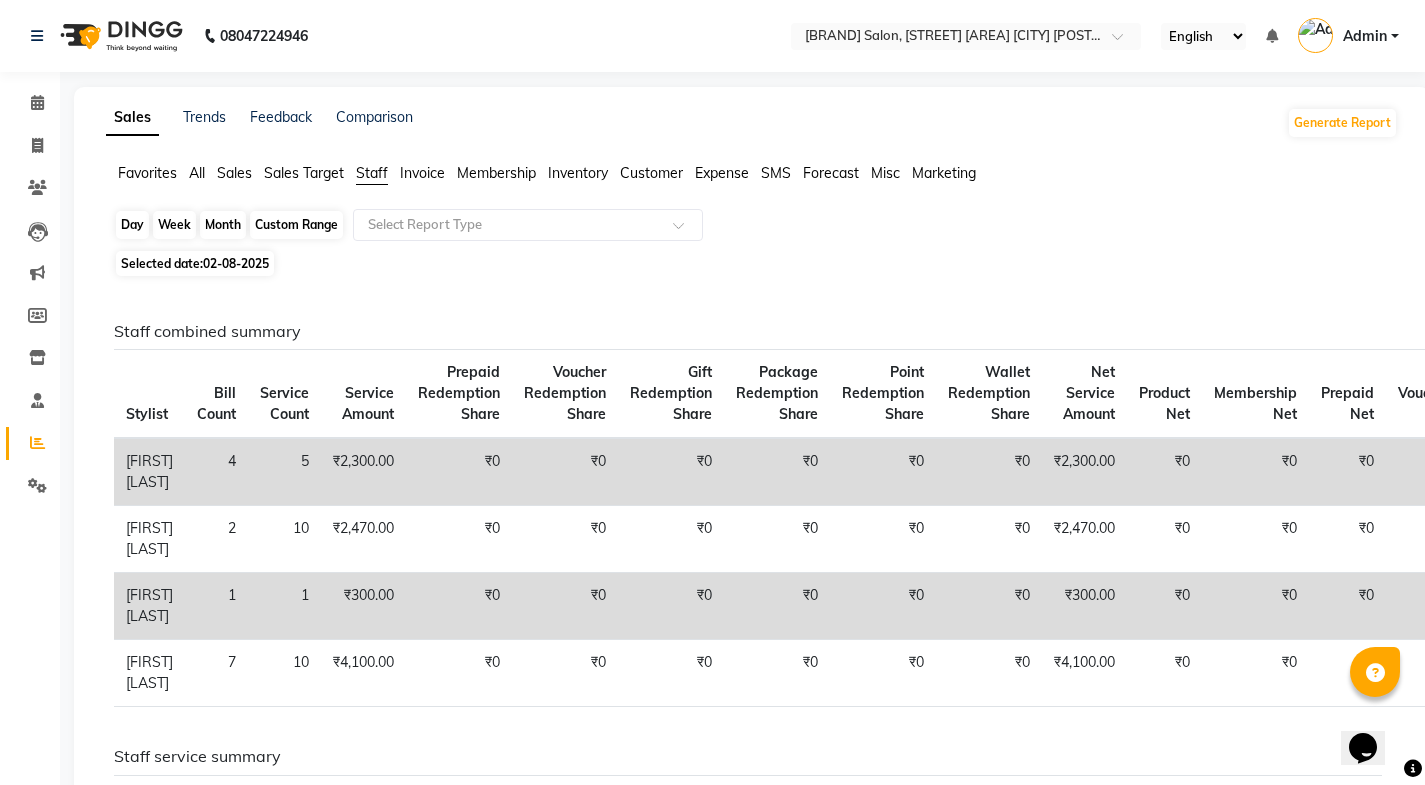 click on "Month" 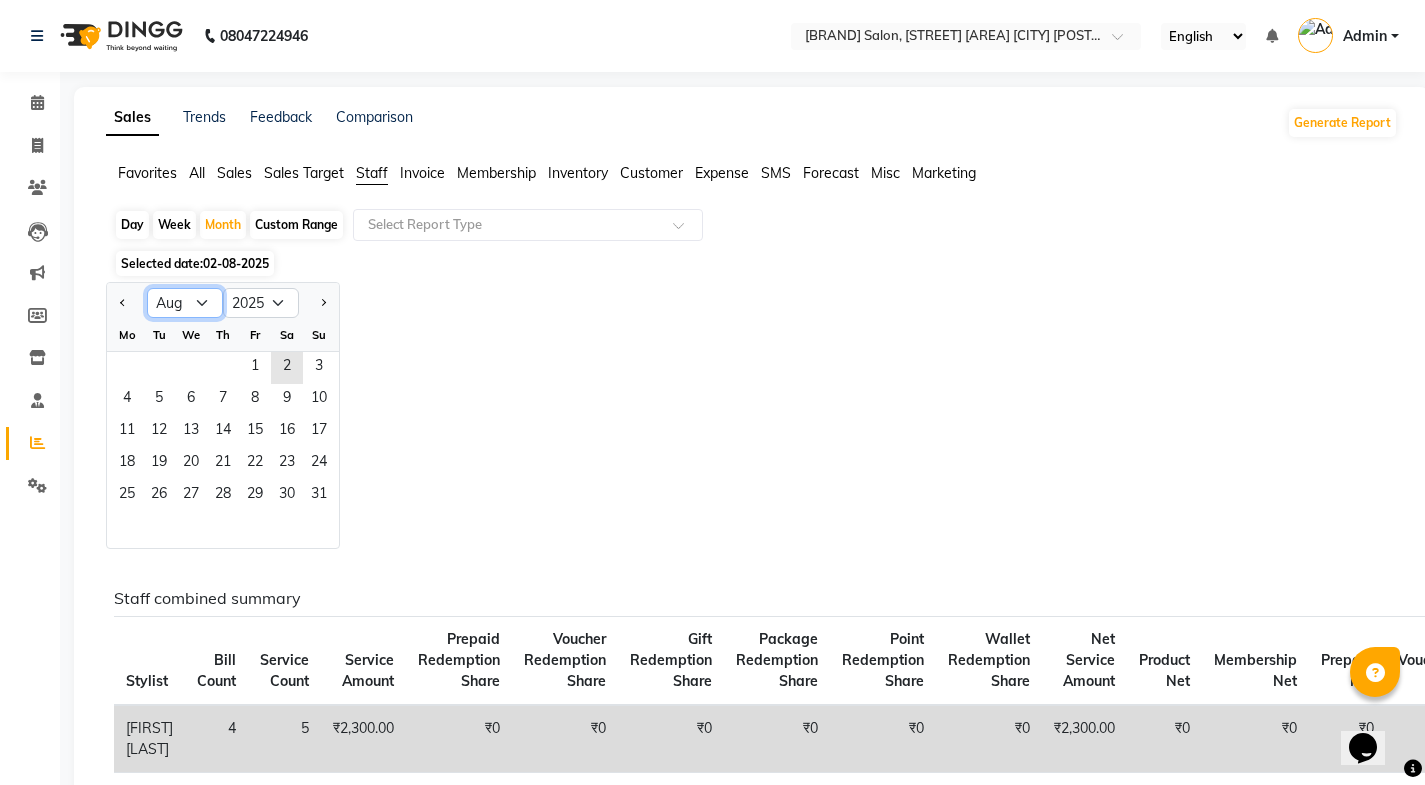 drag, startPoint x: 182, startPoint y: 311, endPoint x: 197, endPoint y: 311, distance: 15 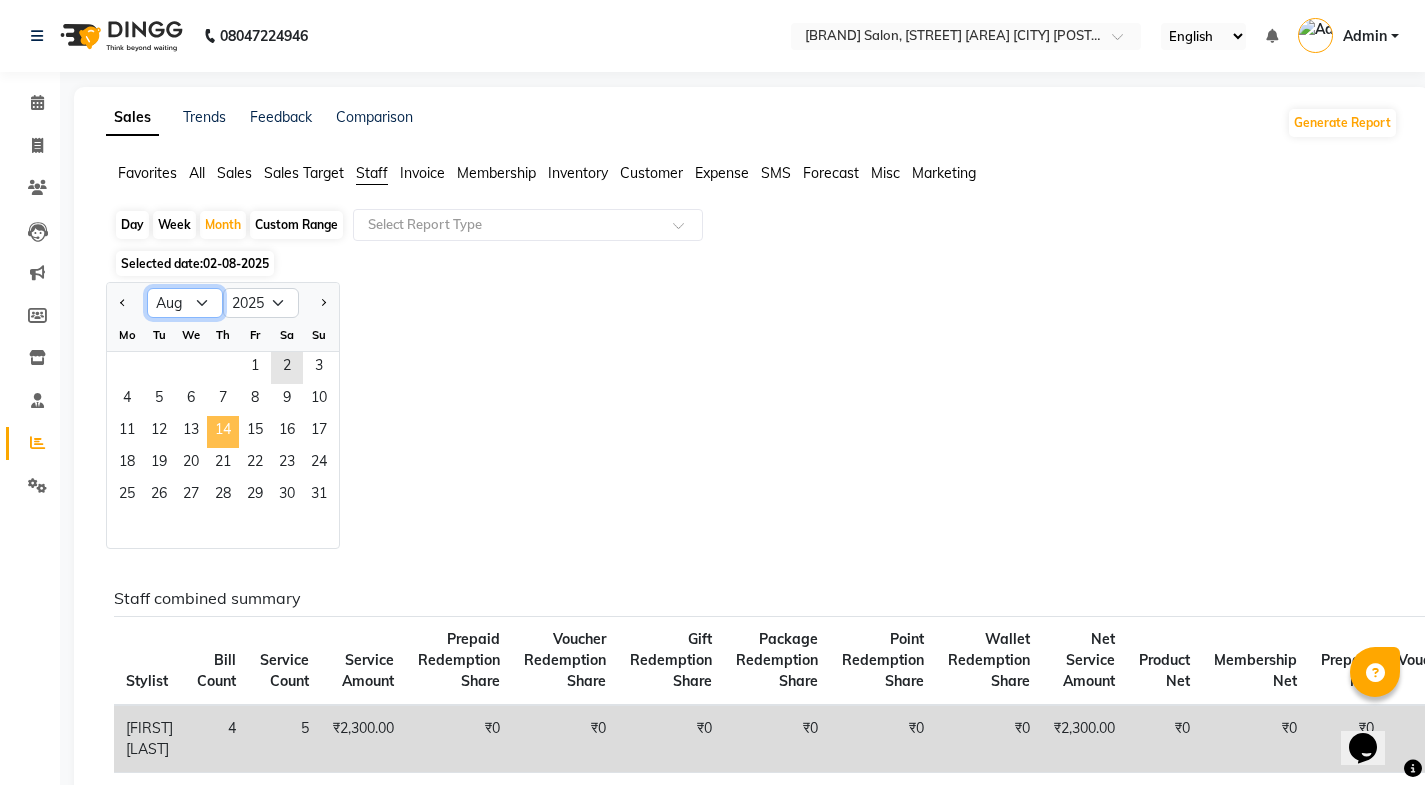 select on "4" 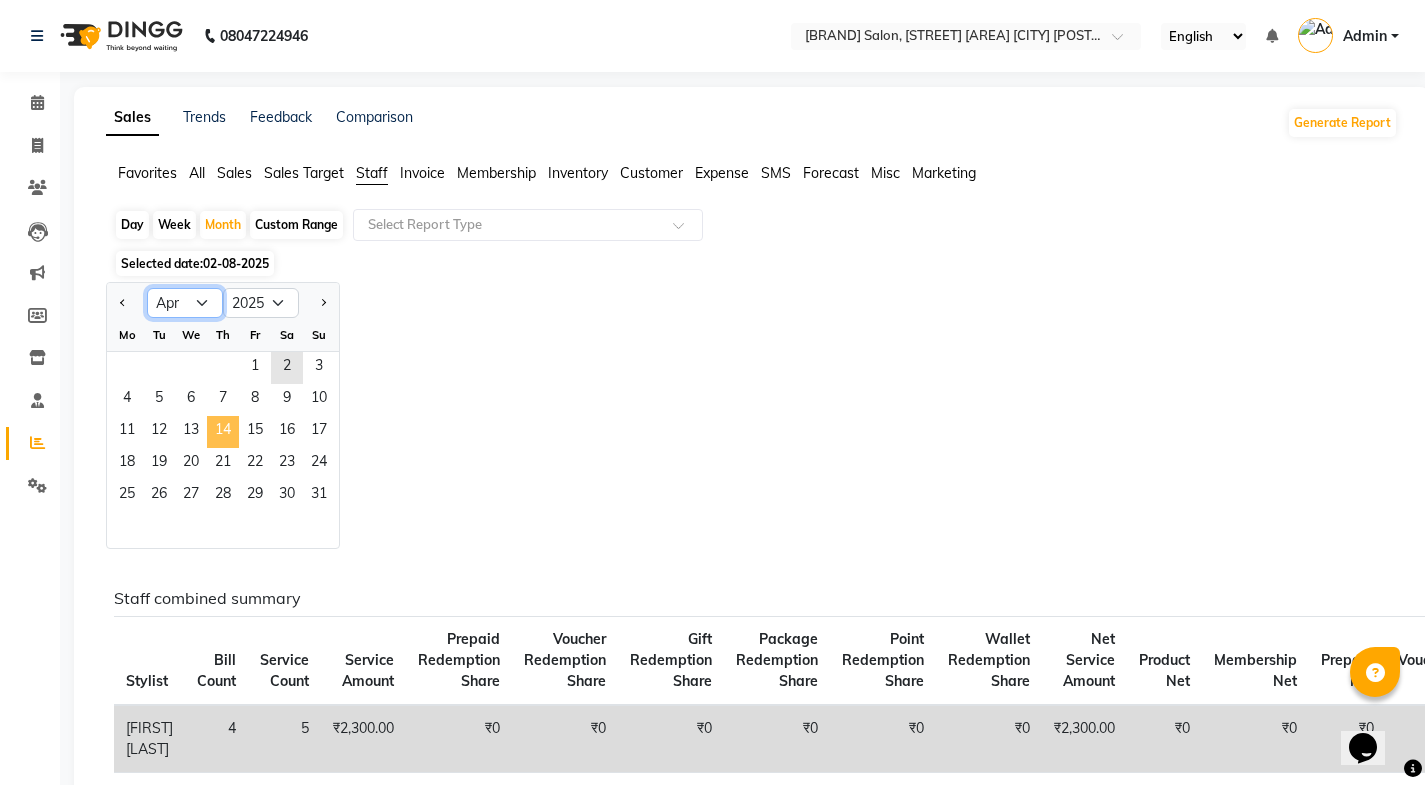click on "Jan Feb Mar Apr May Jun Jul Aug Sep Oct Nov Dec" 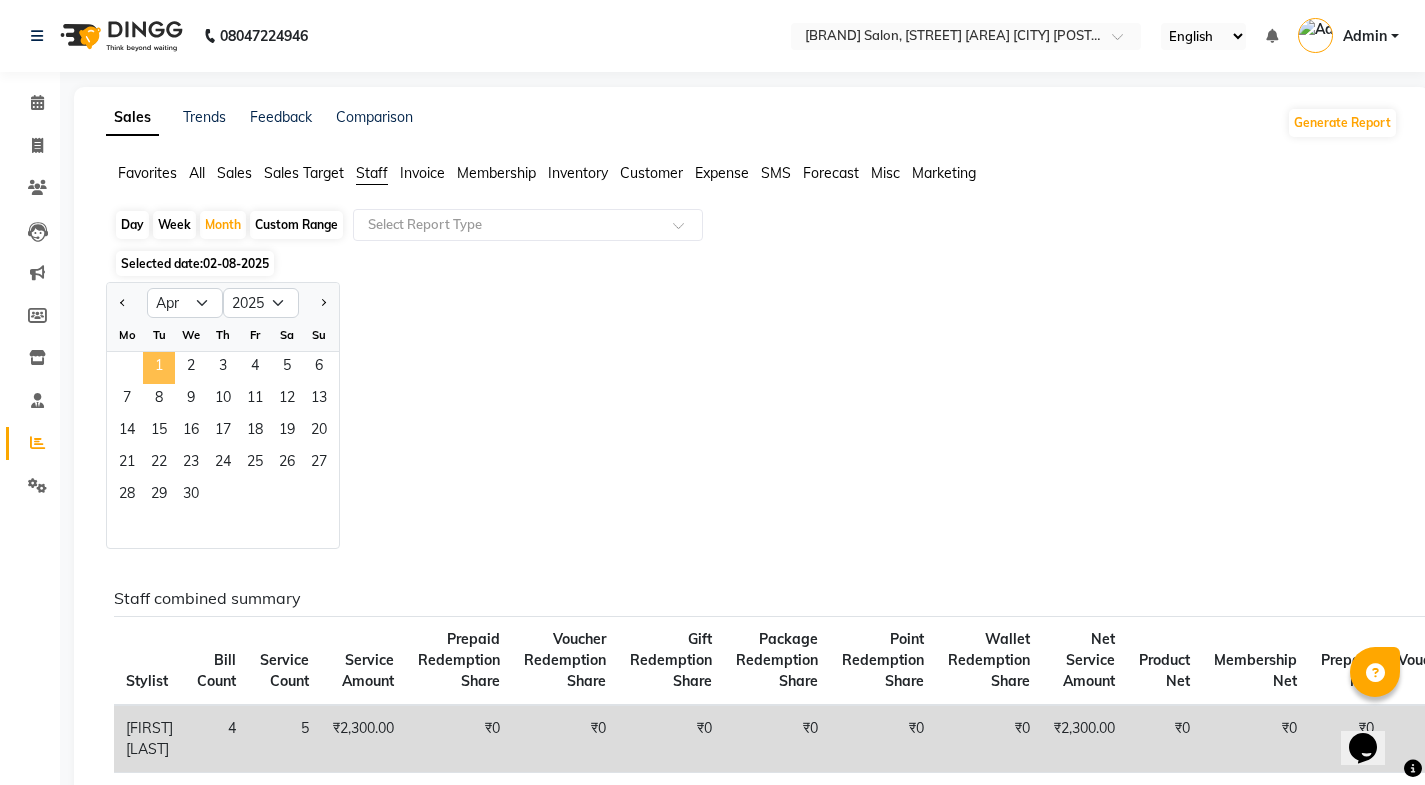 click on "1" 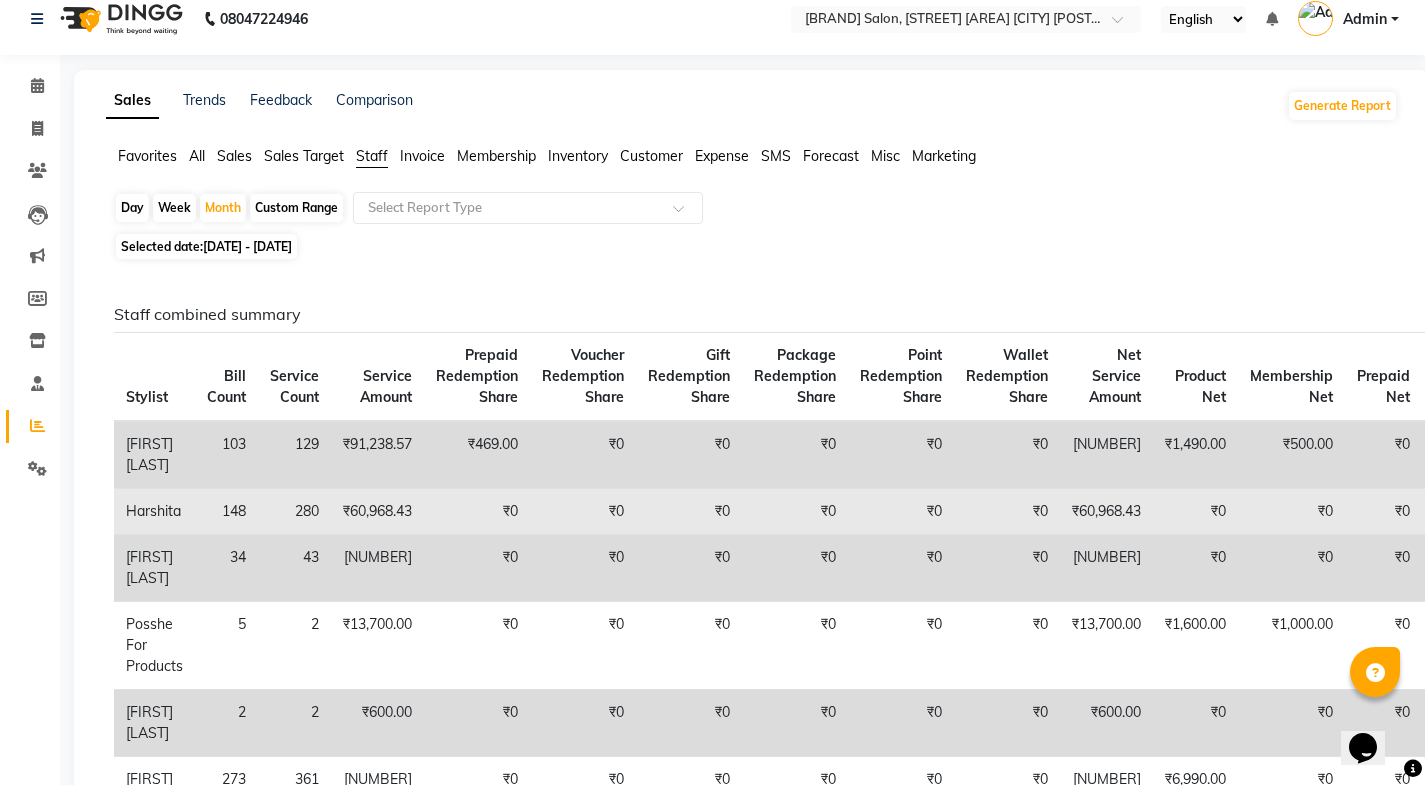 scroll, scrollTop: 0, scrollLeft: 0, axis: both 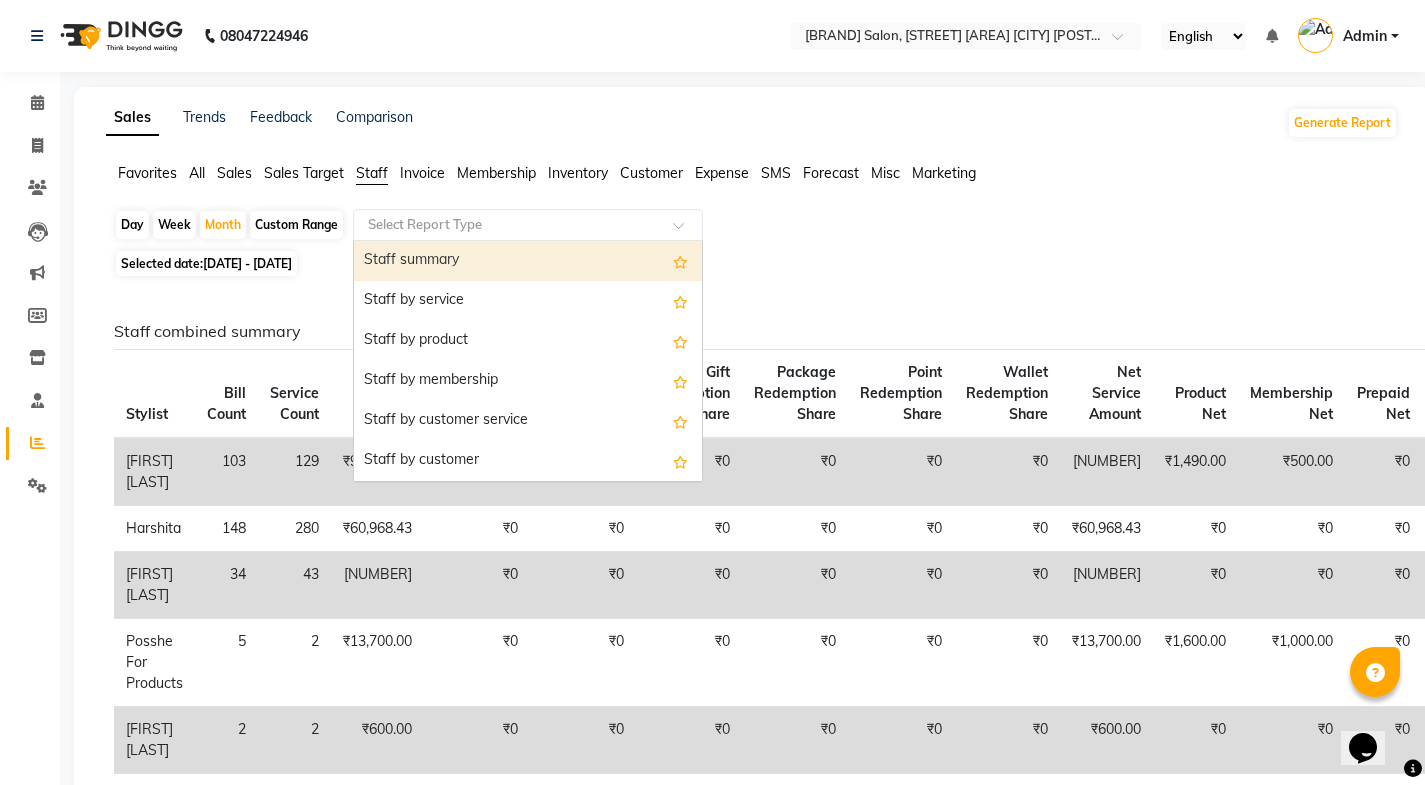 click 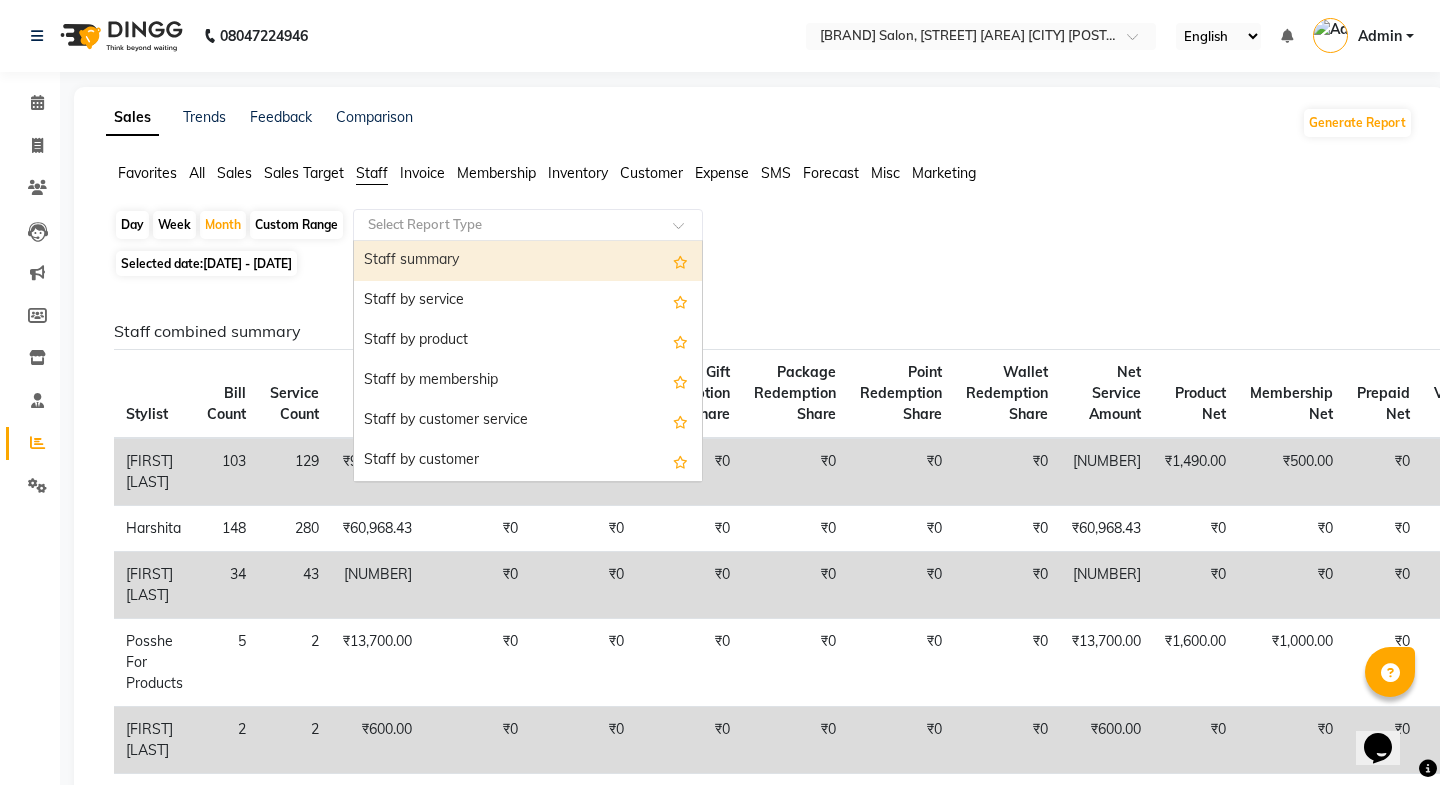 select on "full_report" 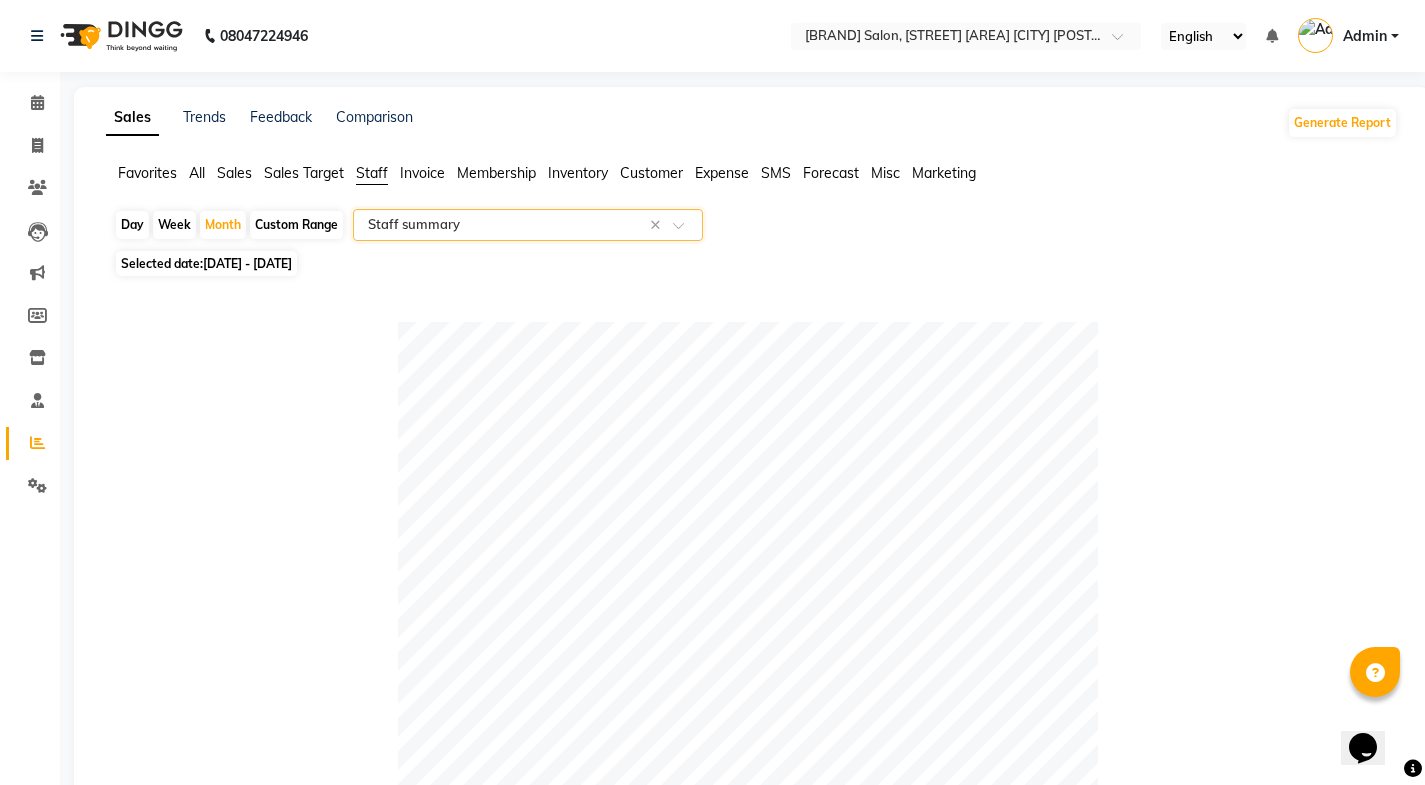 scroll, scrollTop: 100, scrollLeft: 0, axis: vertical 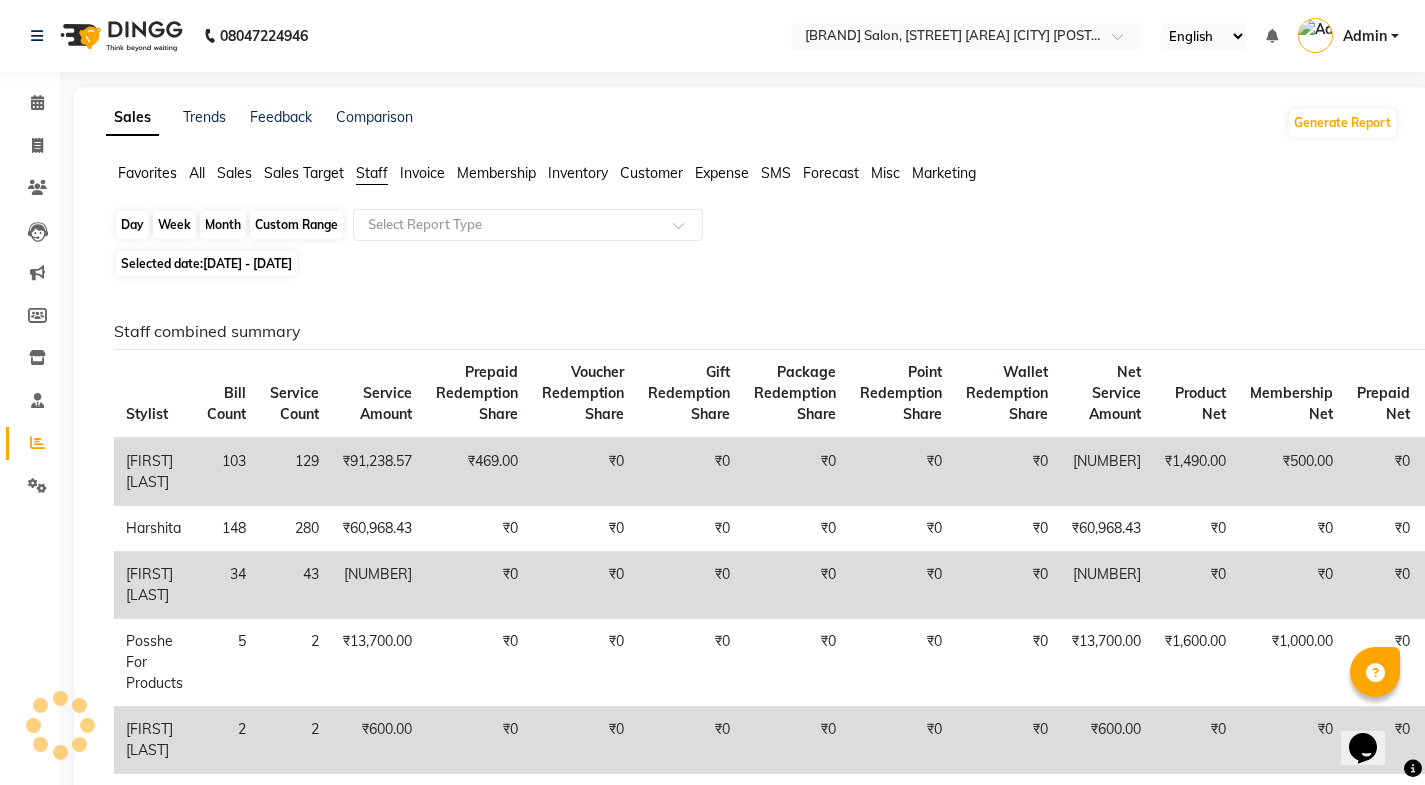 click on "Month" 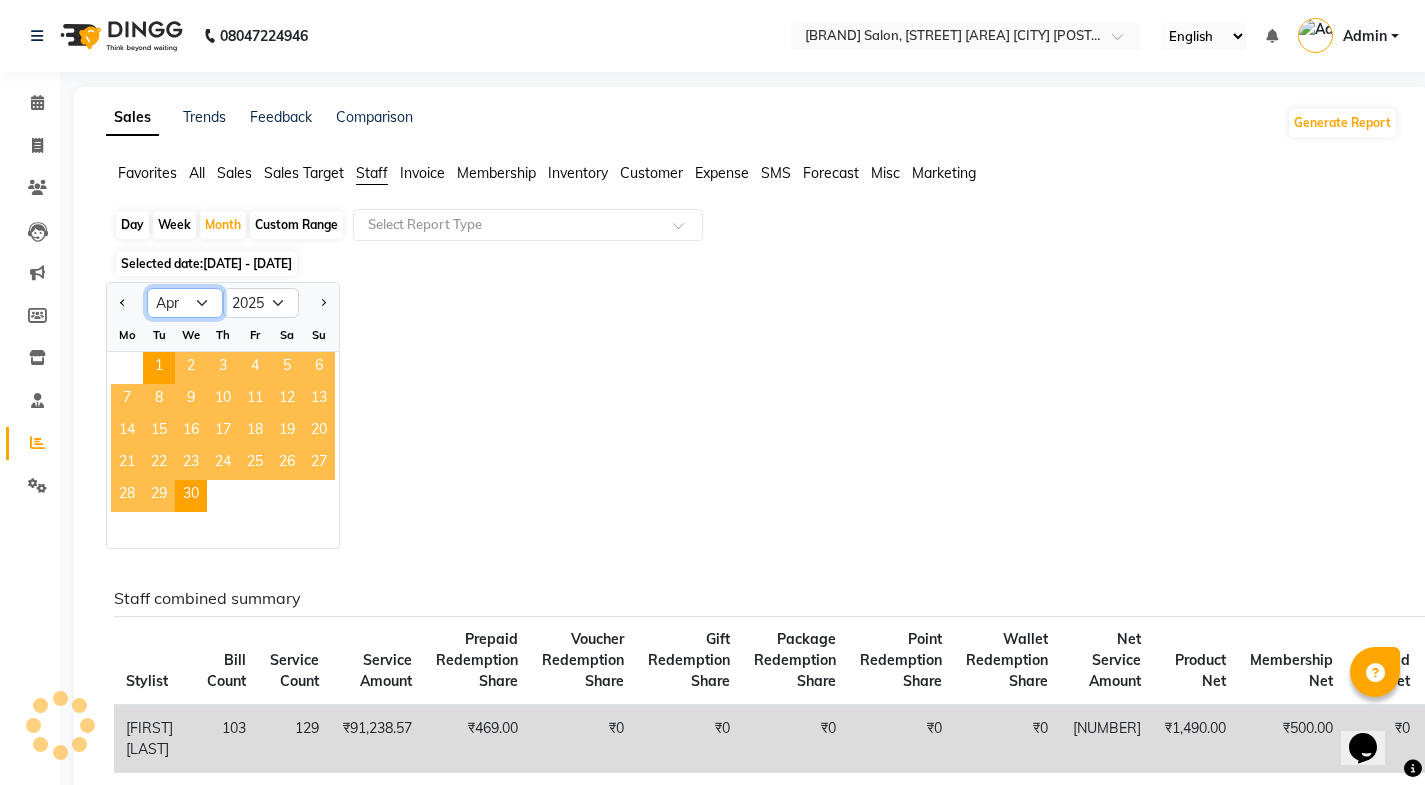 click on "Jan Feb Mar Apr May Jun Jul Aug Sep Oct Nov Dec" 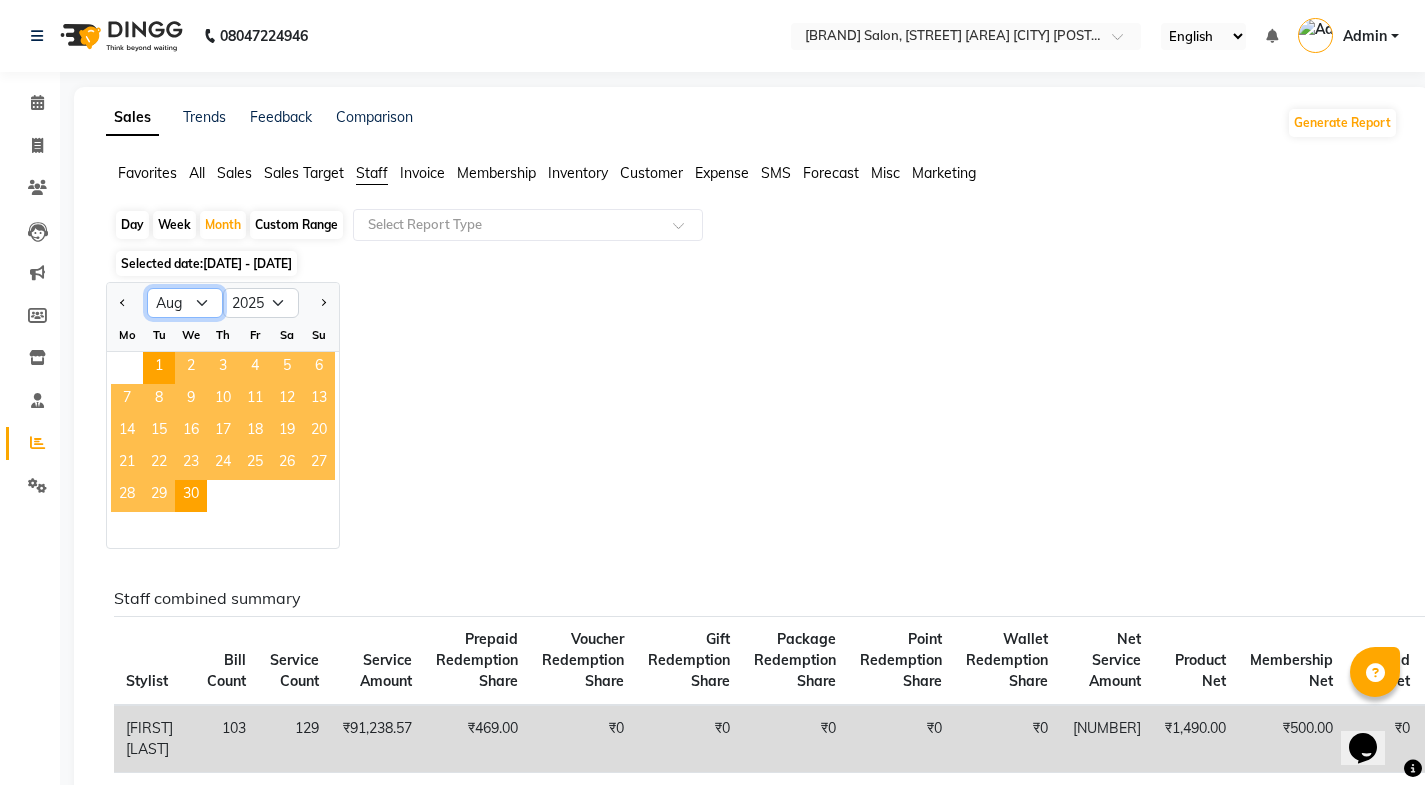 click on "Jan Feb Mar Apr May Jun Jul Aug Sep Oct Nov Dec" 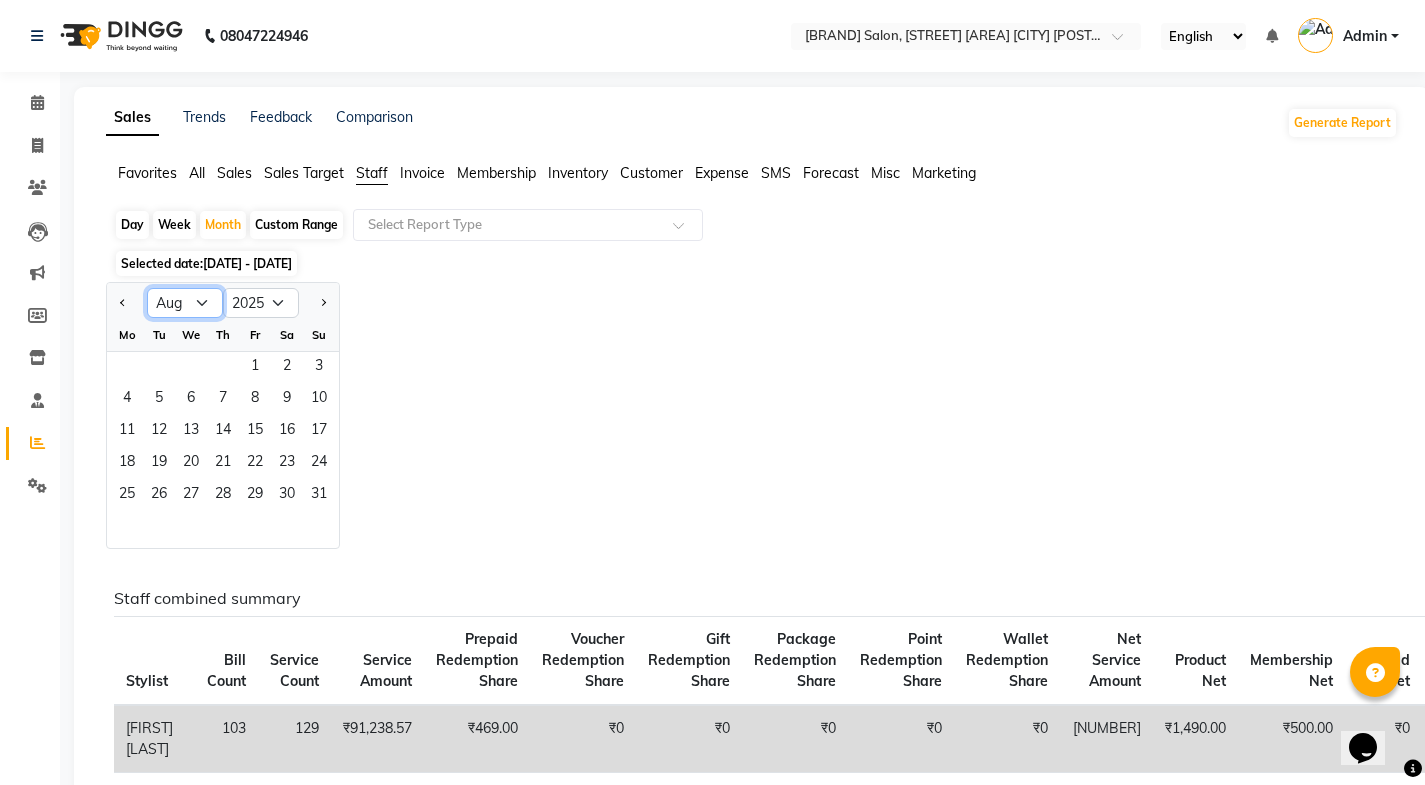 click on "Jan Feb Mar Apr May Jun Jul Aug Sep Oct Nov Dec" 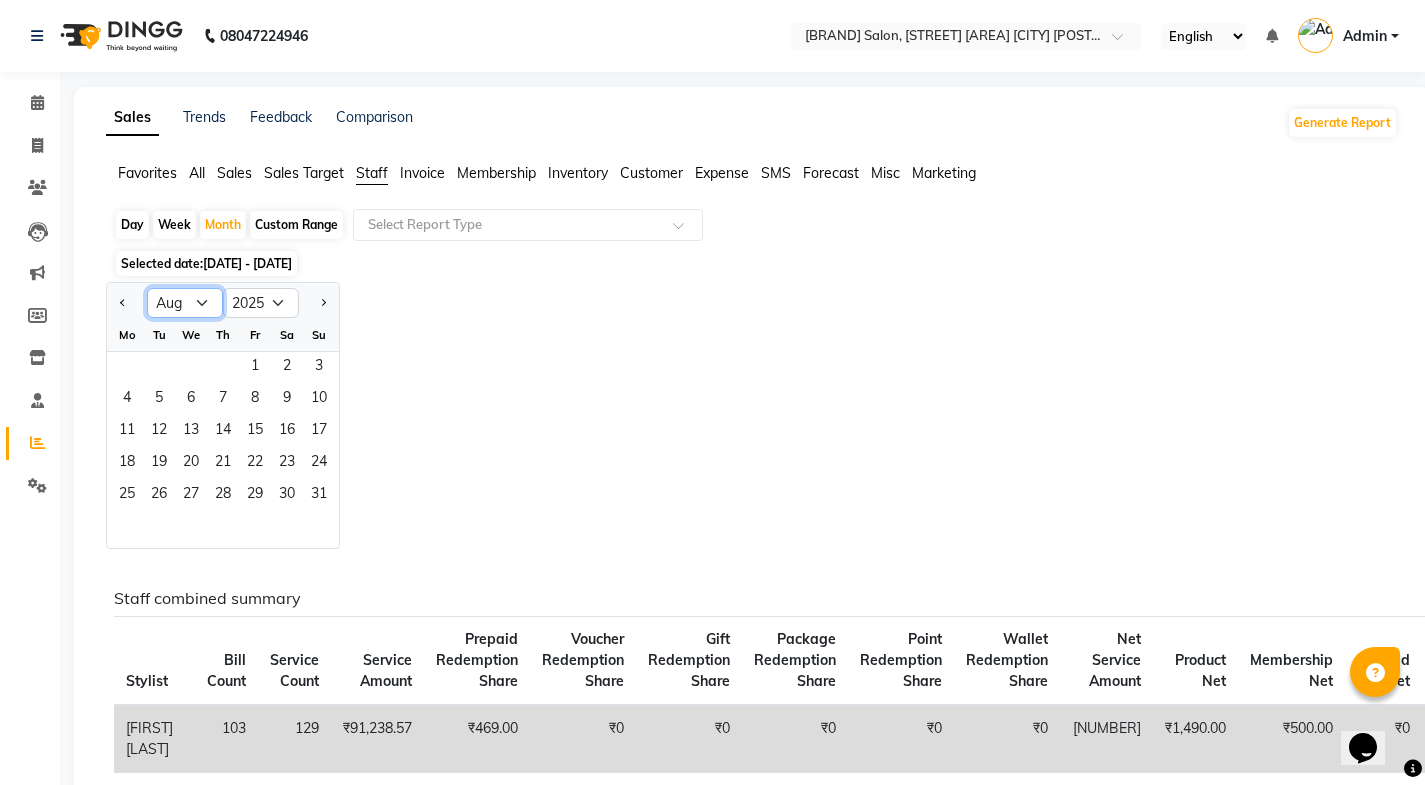 select on "7" 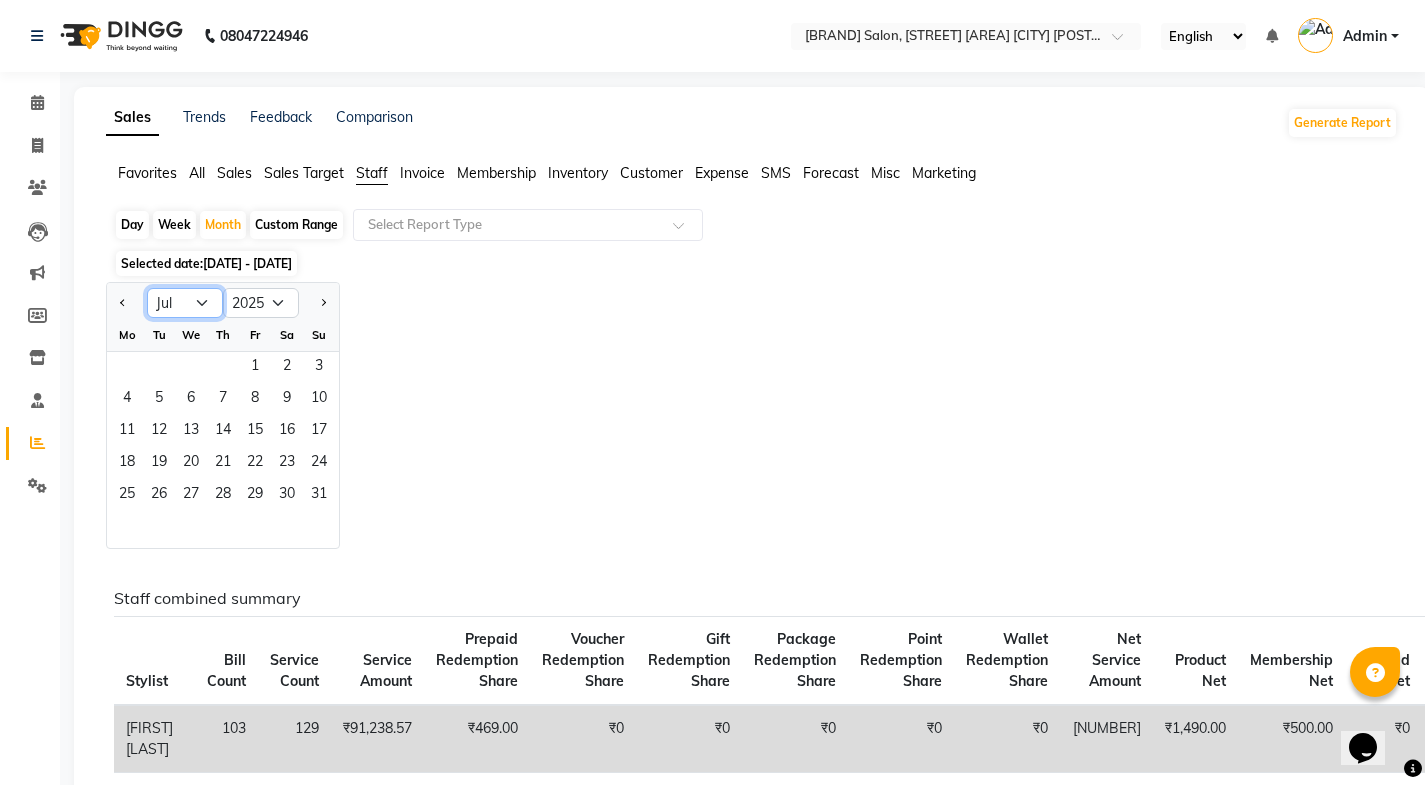 click on "Jan Feb Mar Apr May Jun Jul Aug Sep Oct Nov Dec" 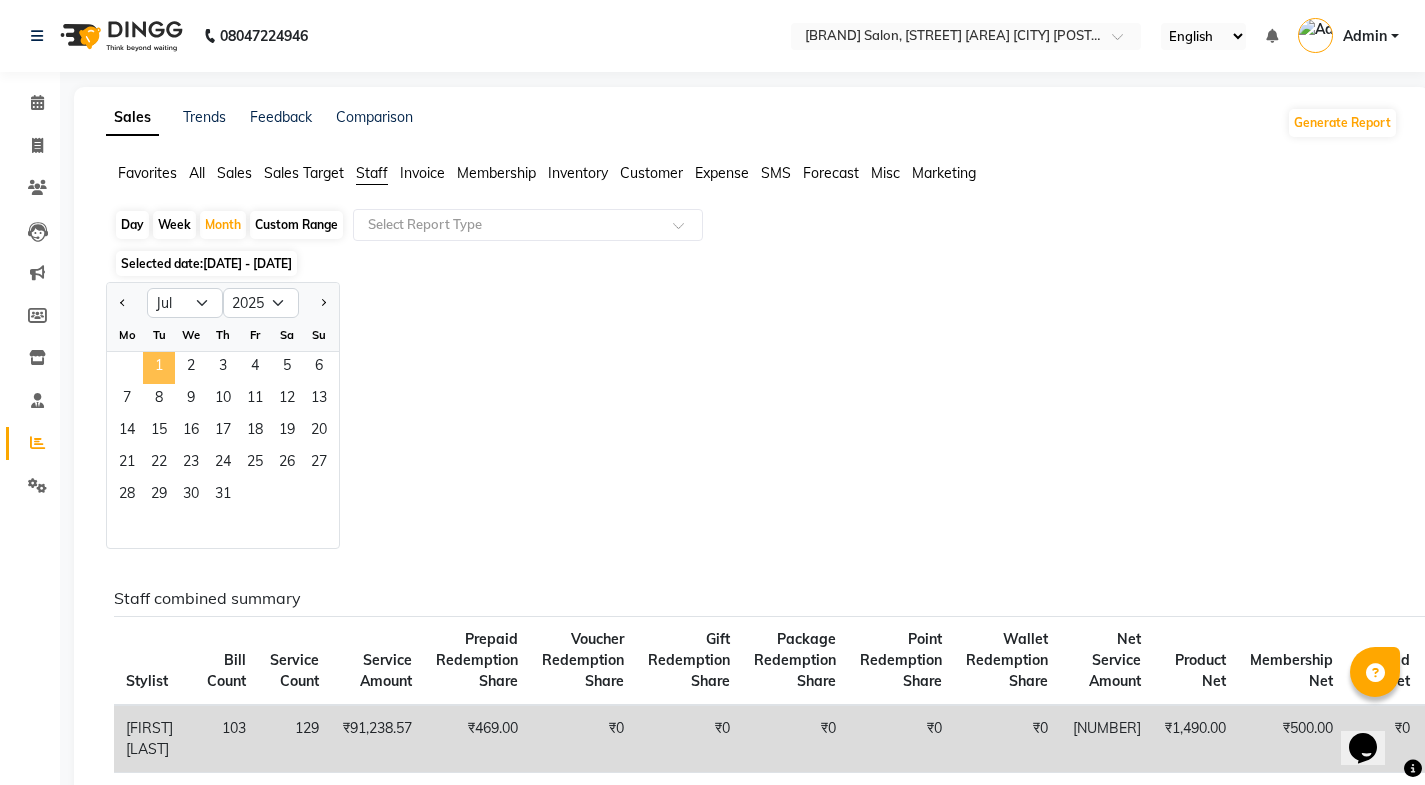 click on "1" 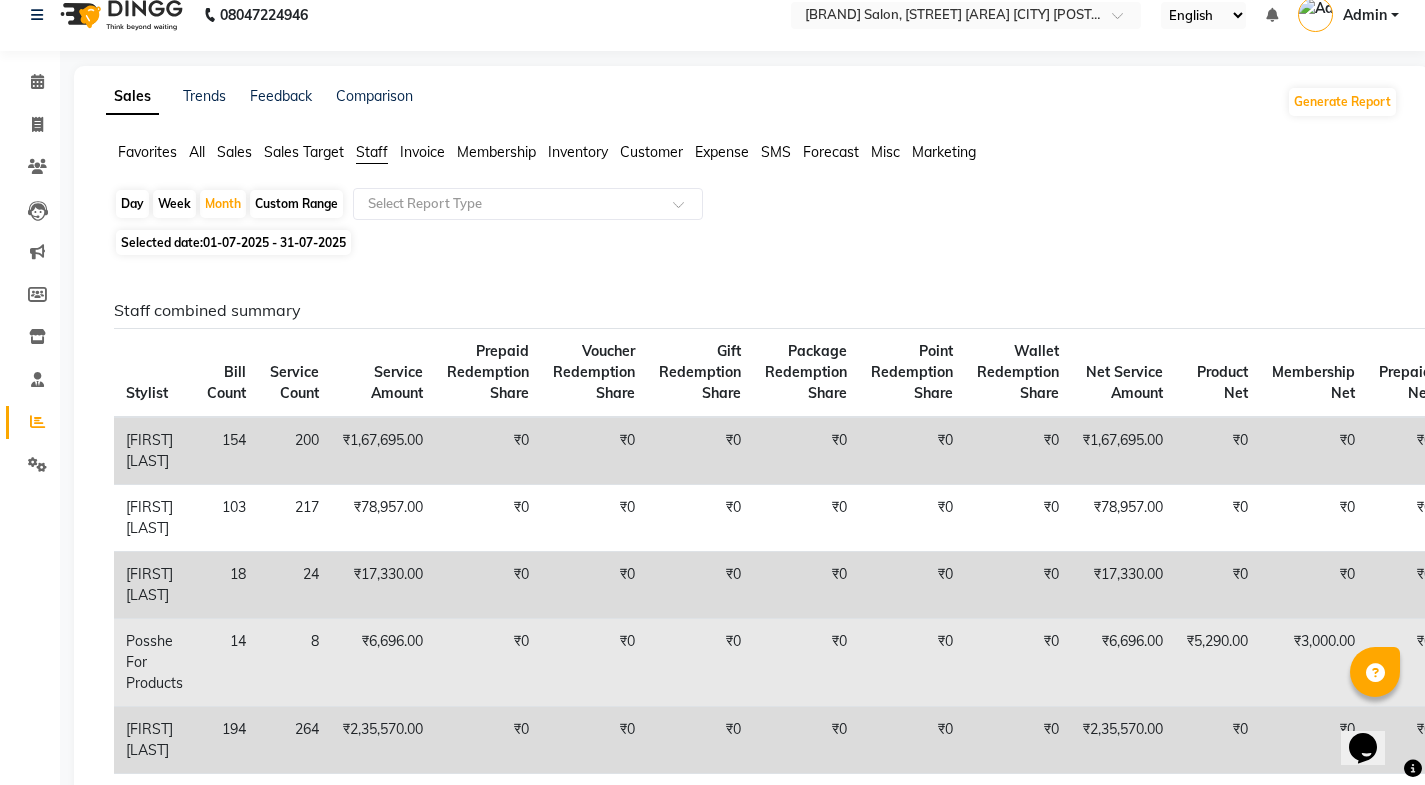 scroll, scrollTop: 0, scrollLeft: 0, axis: both 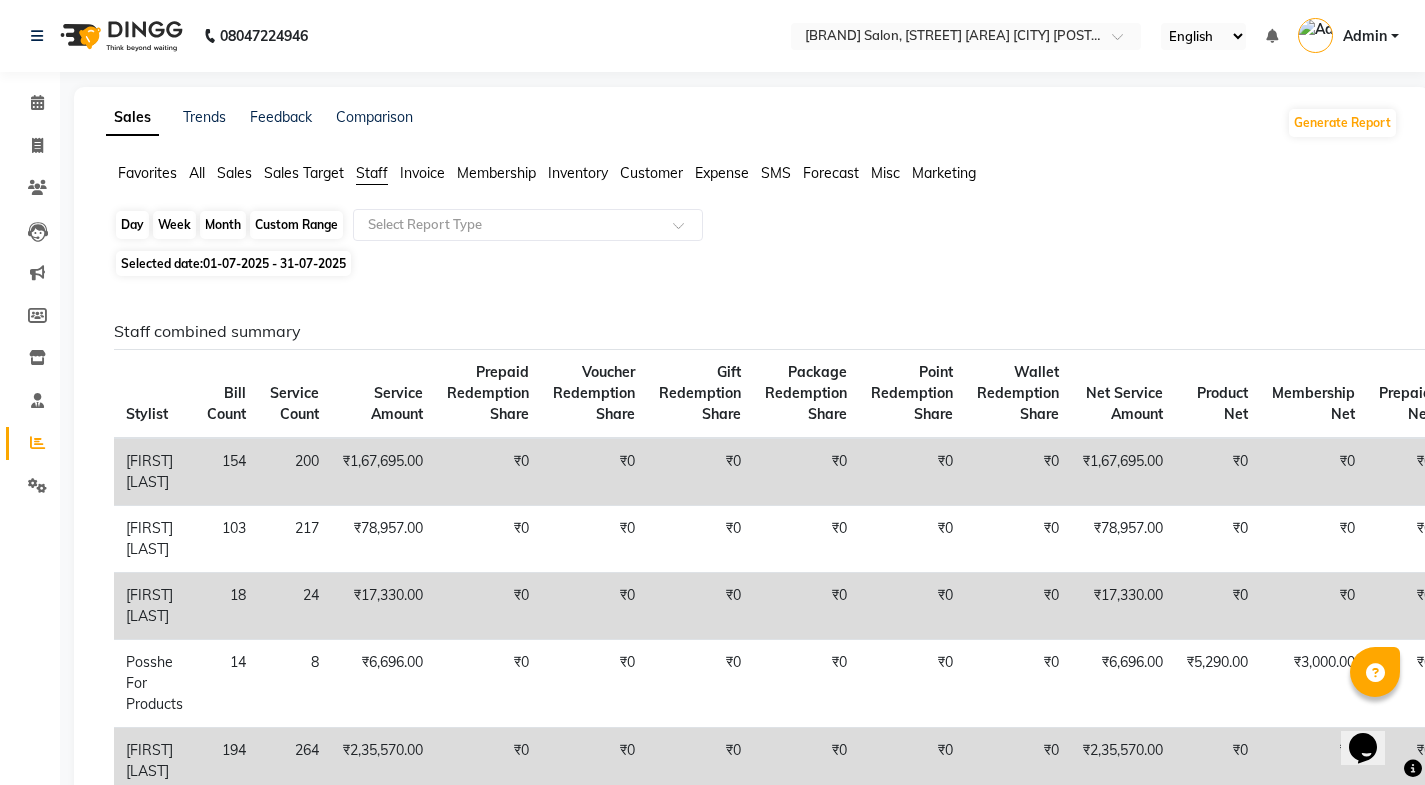 click on "Month" 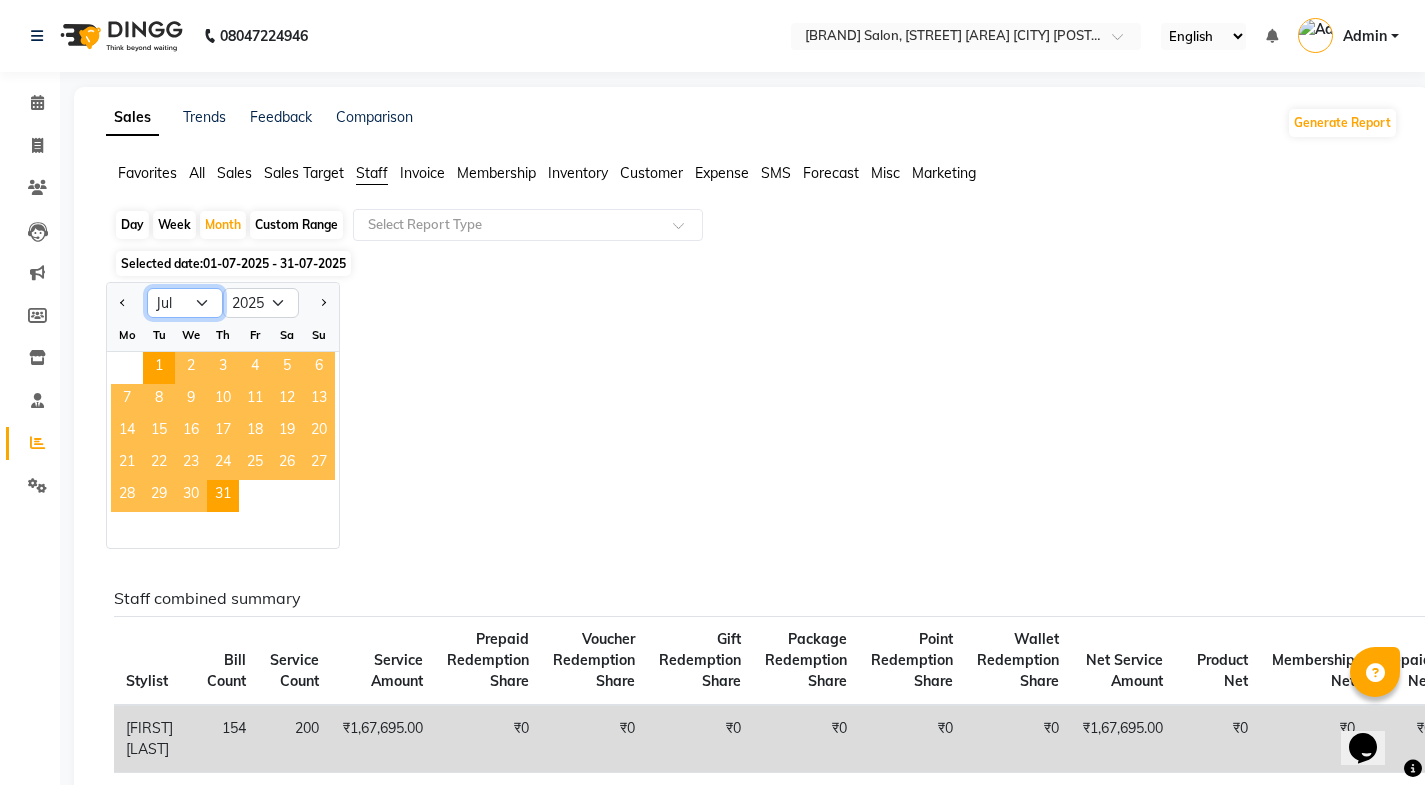 click on "Jan Feb Mar Apr May Jun Jul Aug Sep Oct Nov Dec" 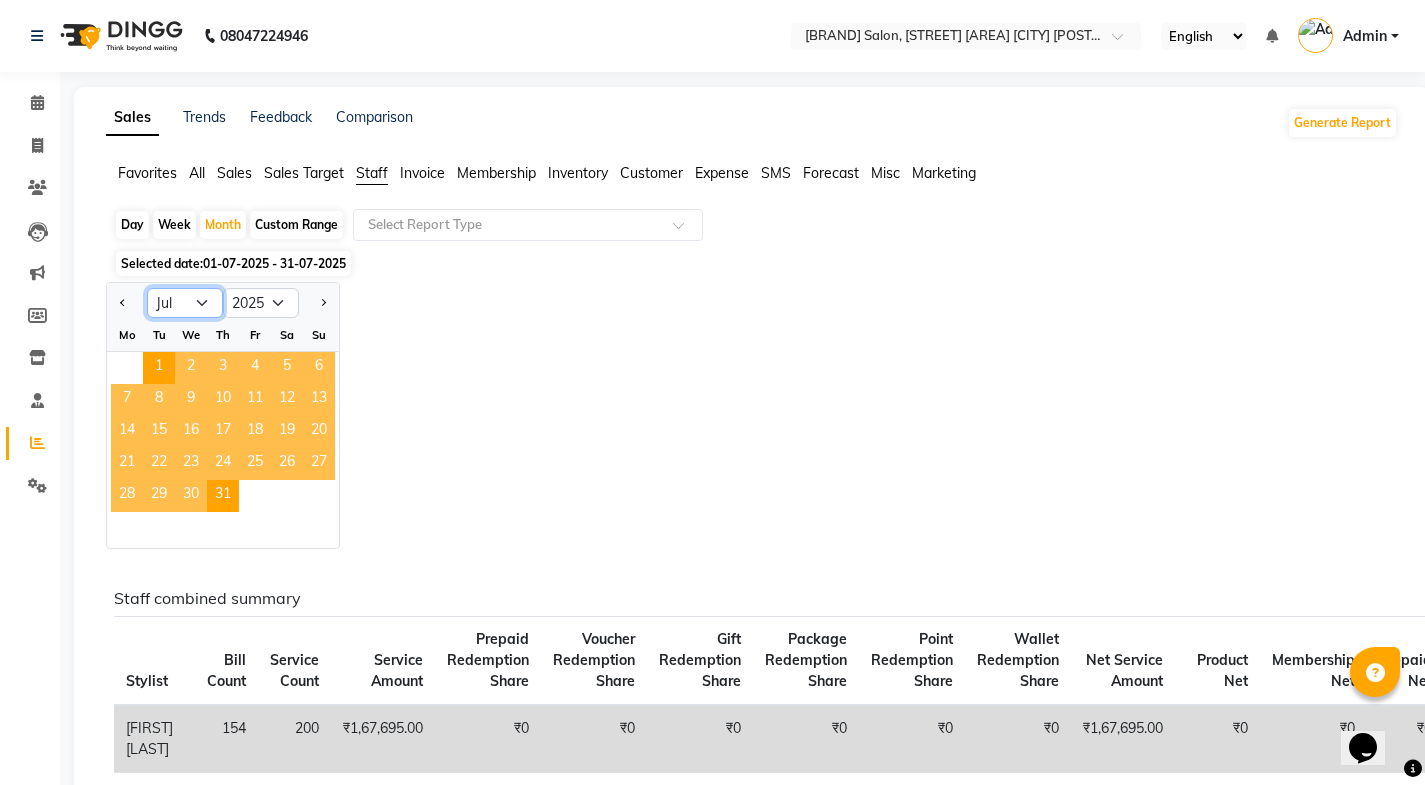 select on "8" 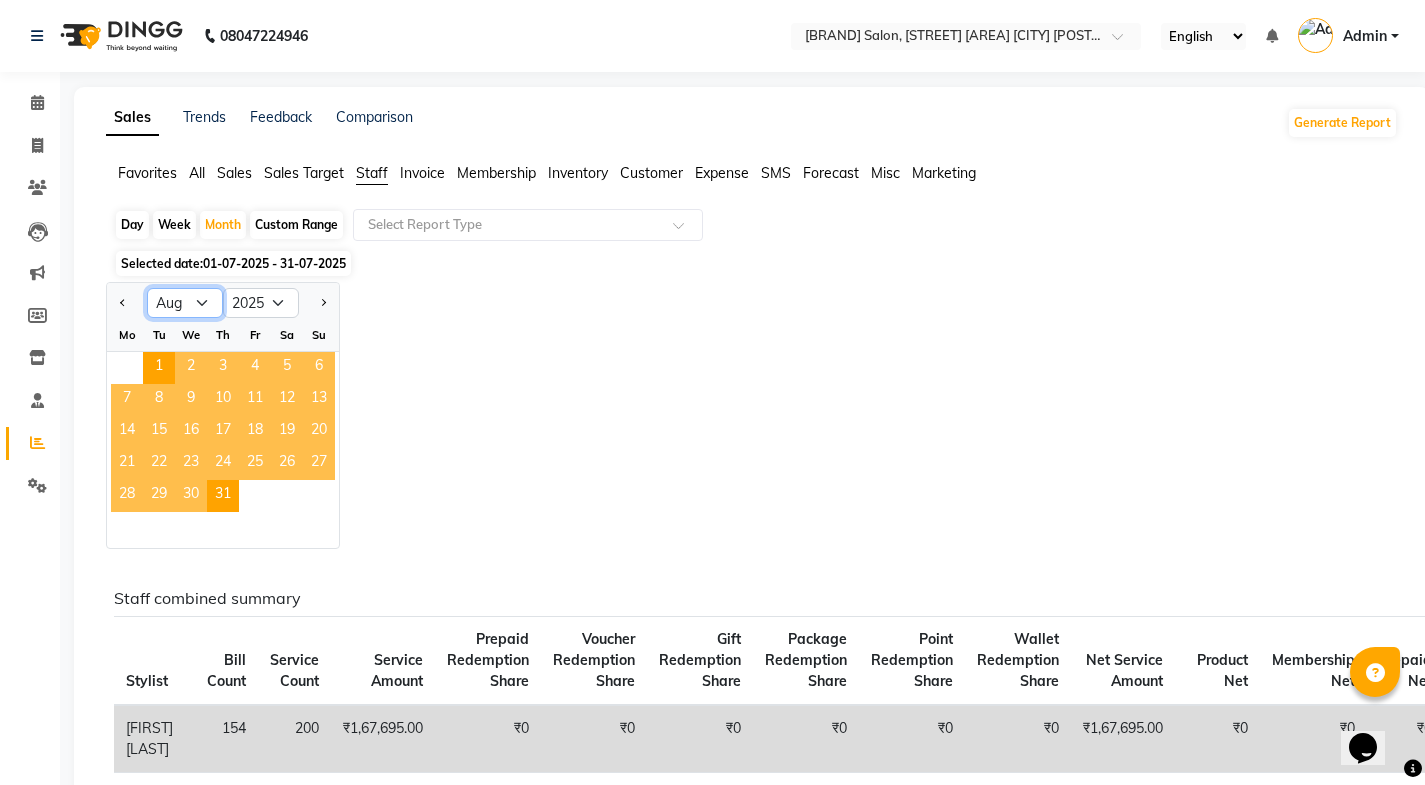 click on "Jan Feb Mar Apr May Jun Jul Aug Sep Oct Nov Dec" 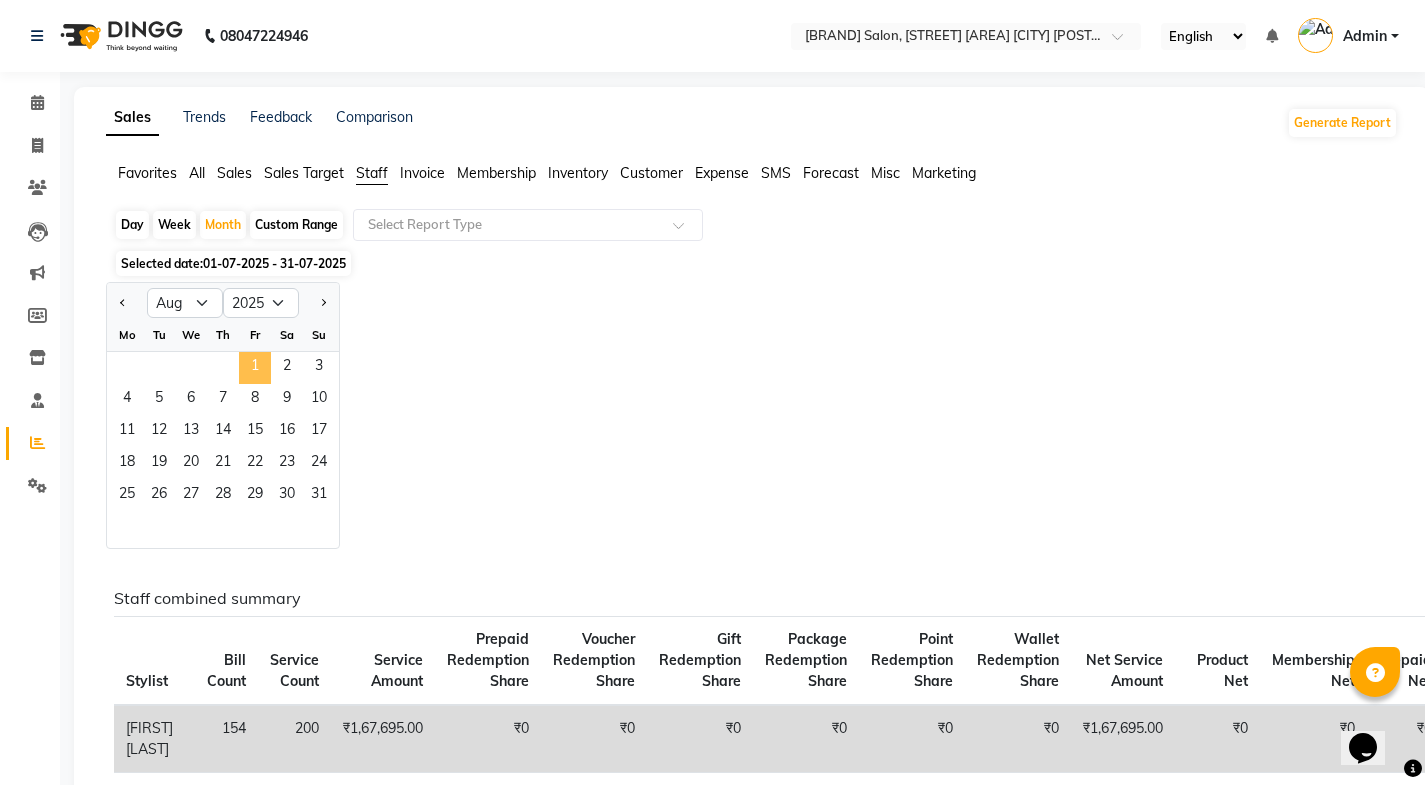 click on "1" 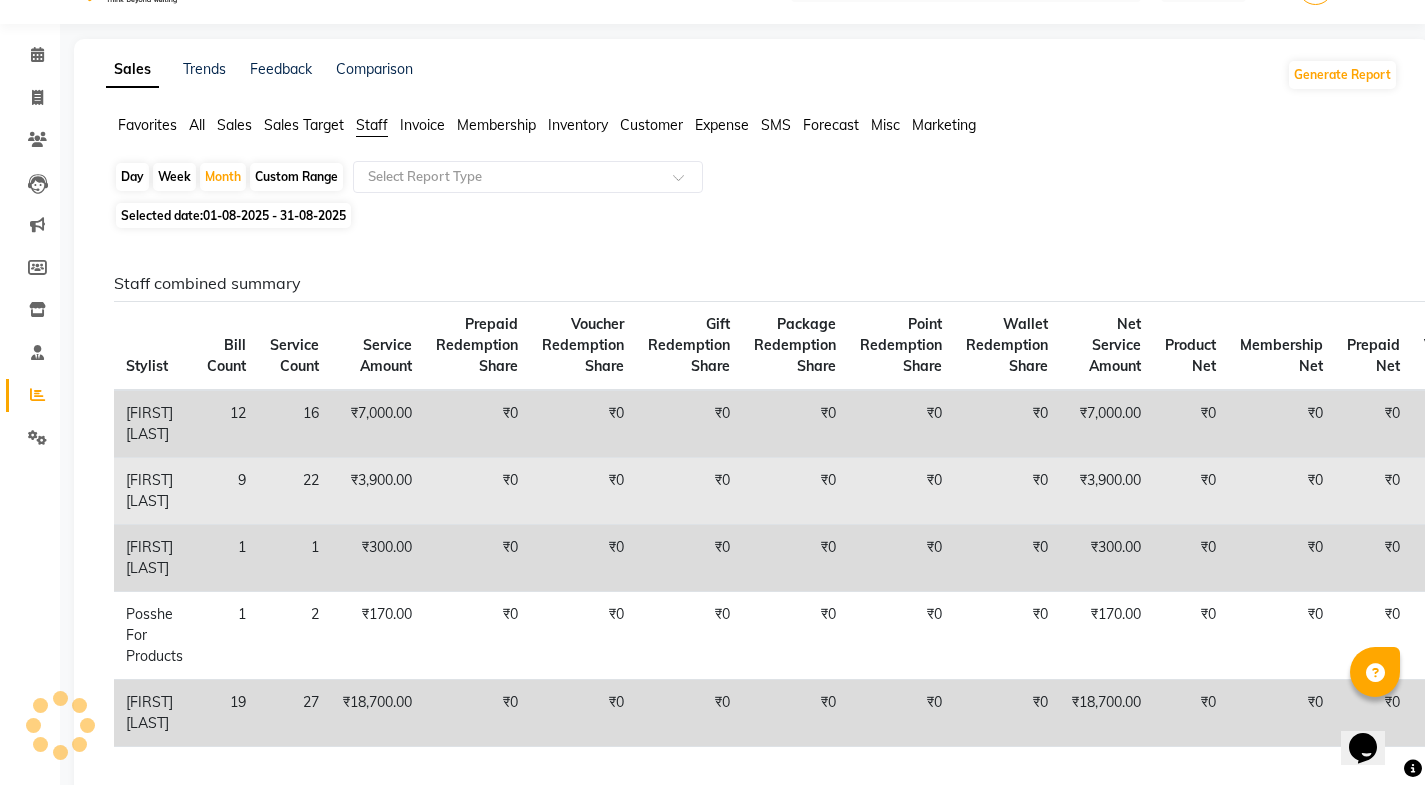 scroll, scrollTop: 0, scrollLeft: 0, axis: both 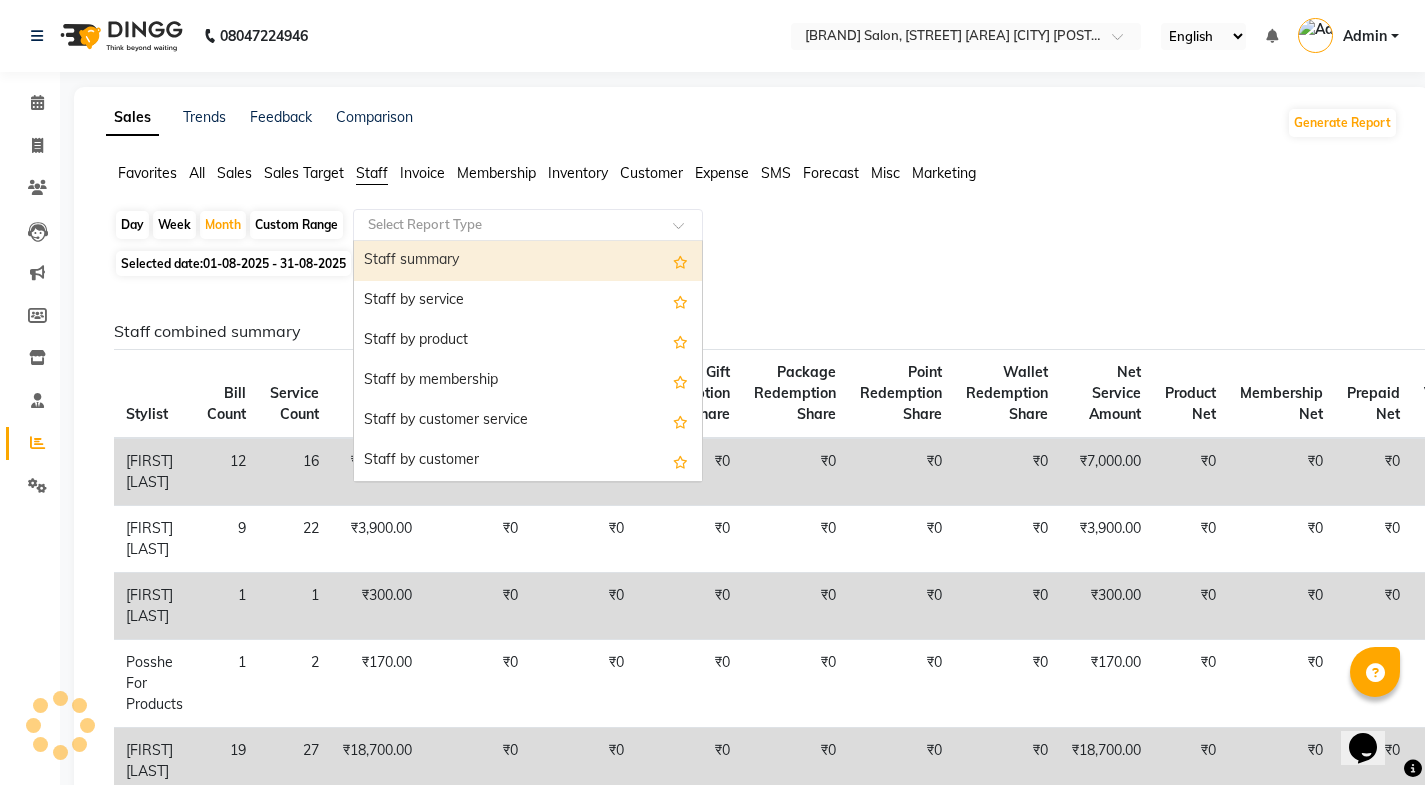 click 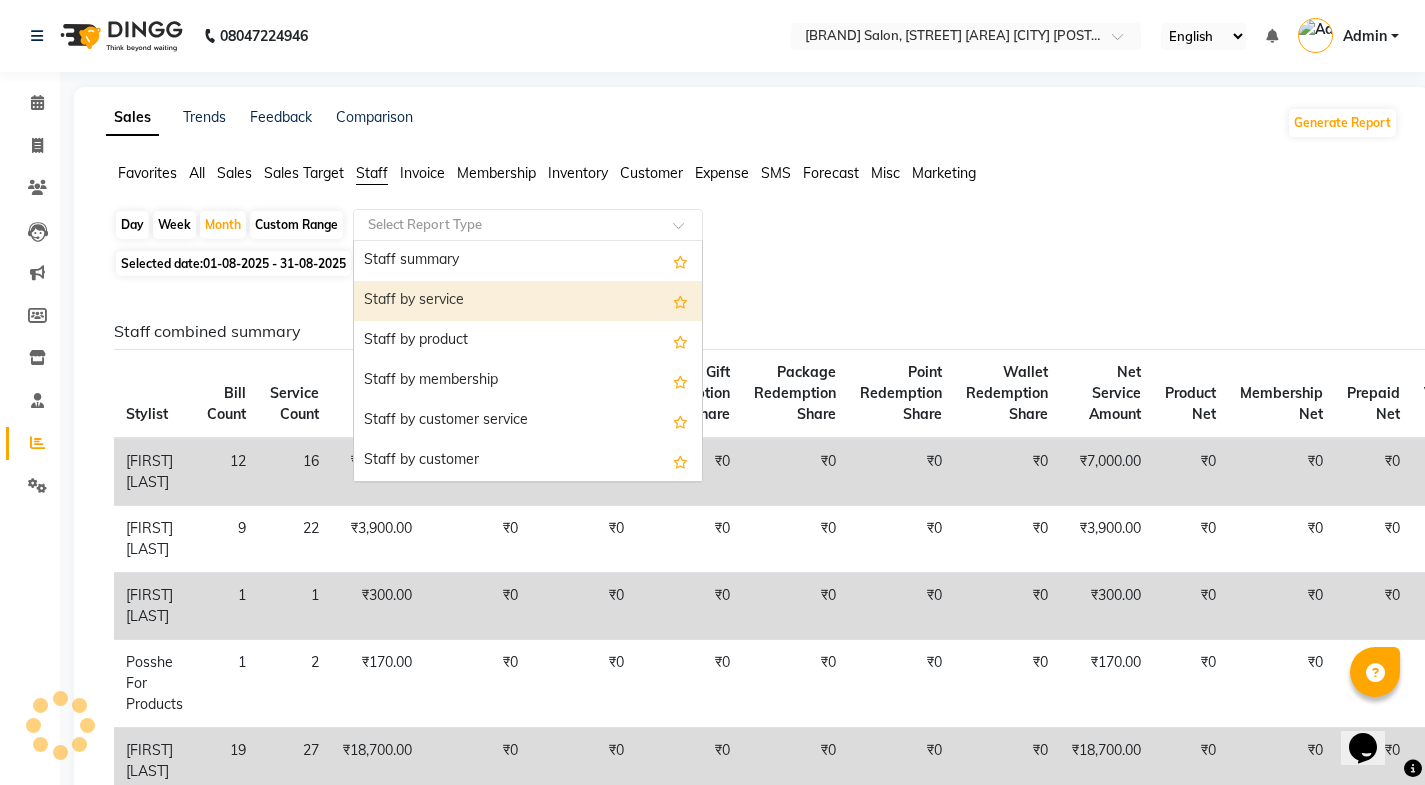 click on "Staff by service" at bounding box center [528, 301] 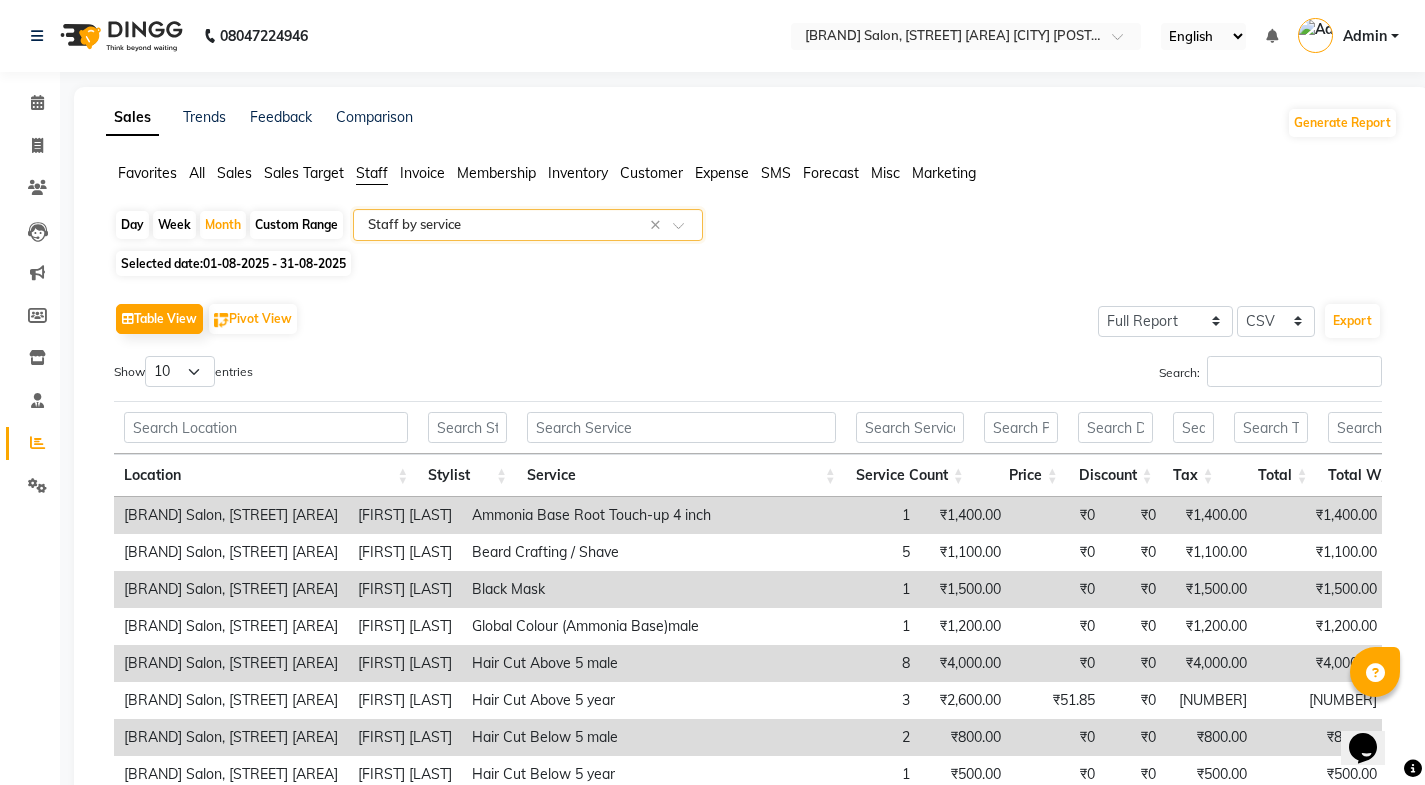 click 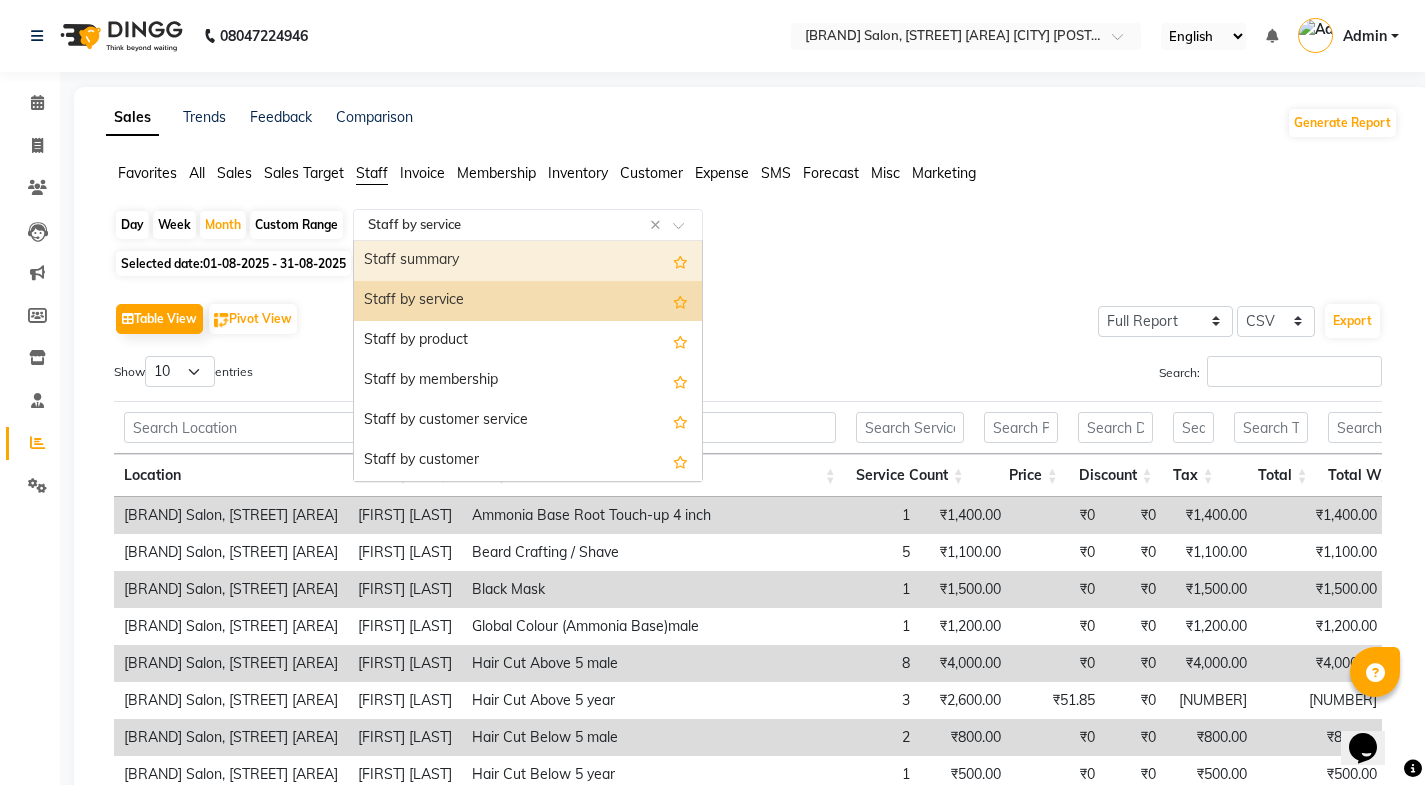 click on "Staff summary" at bounding box center [528, 261] 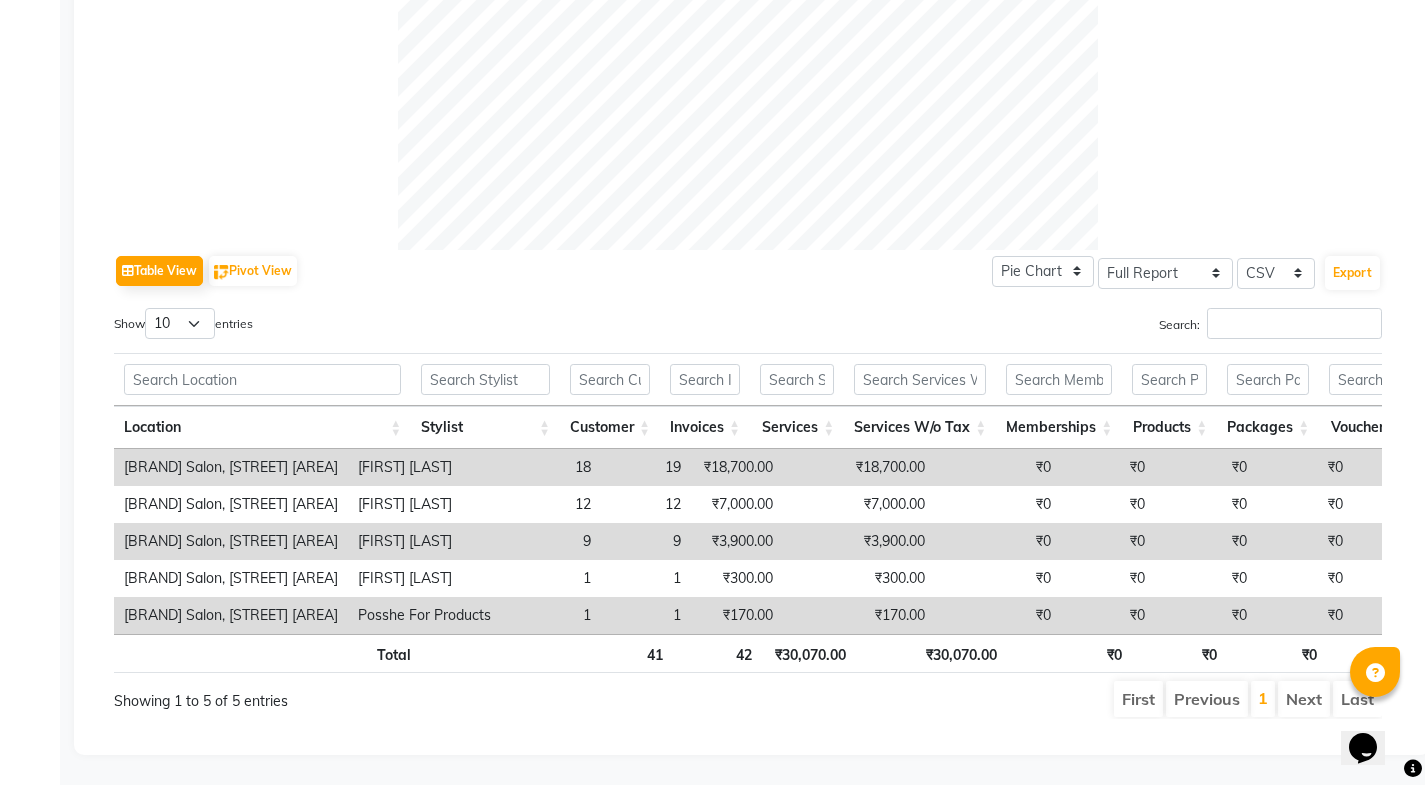 scroll, scrollTop: 802, scrollLeft: 0, axis: vertical 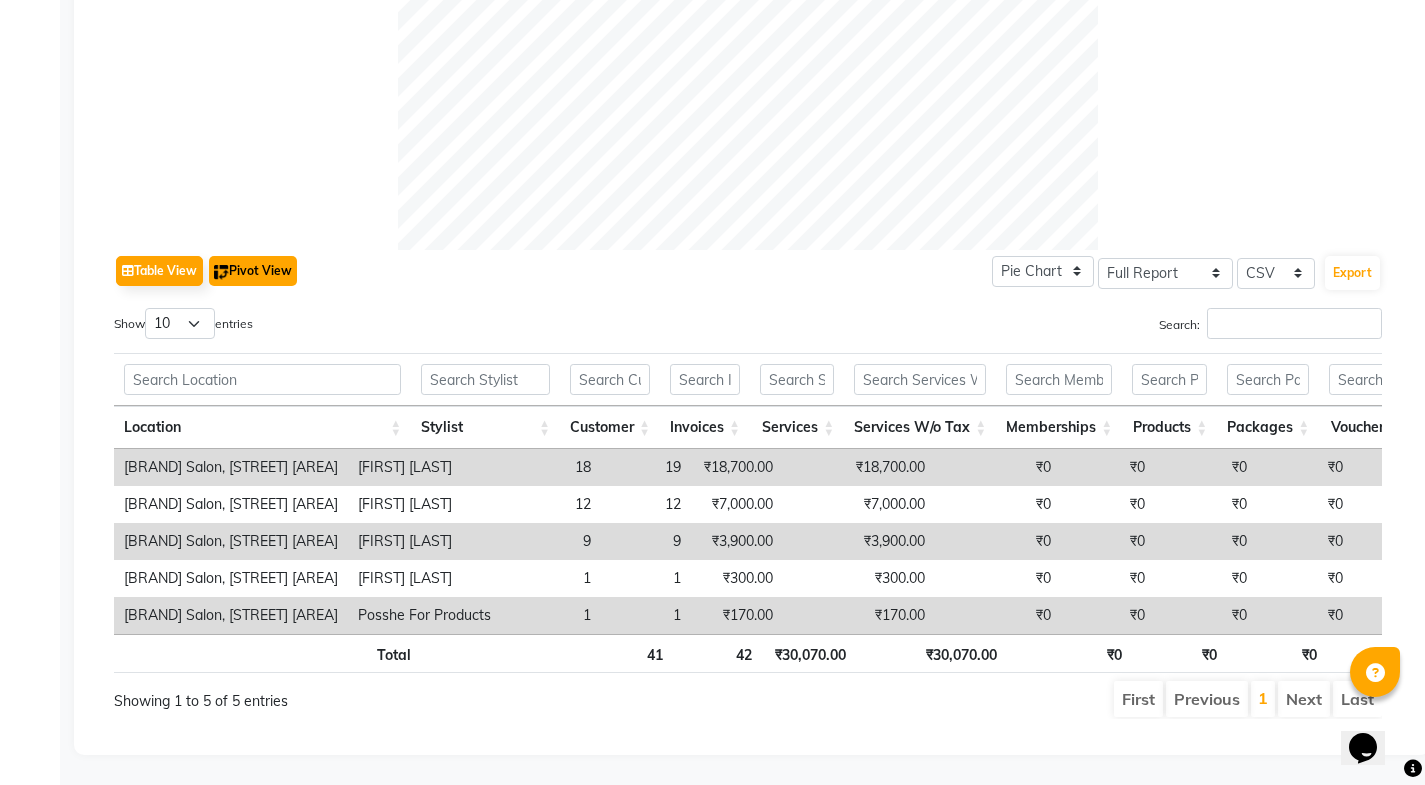 click on "Pivot View" 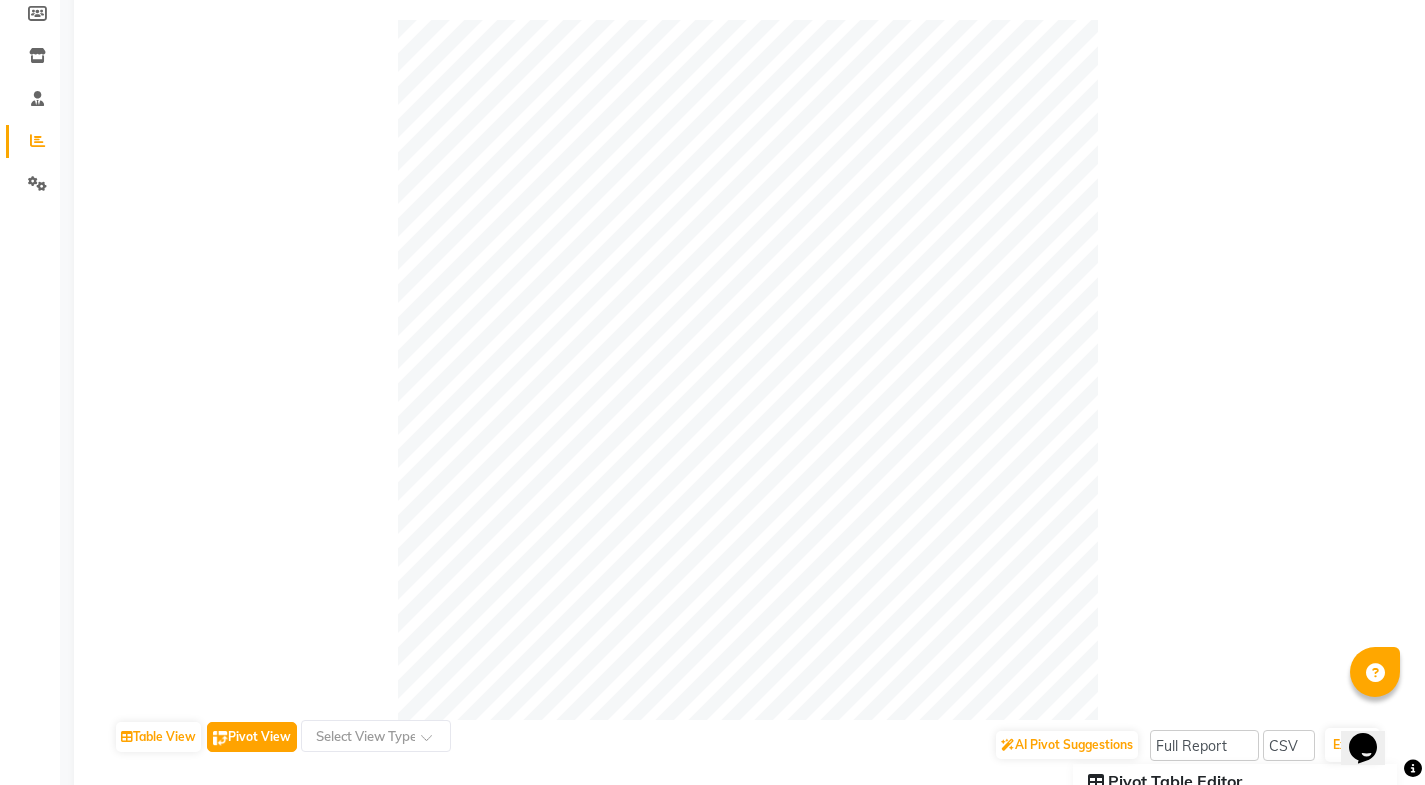 scroll, scrollTop: 0, scrollLeft: 0, axis: both 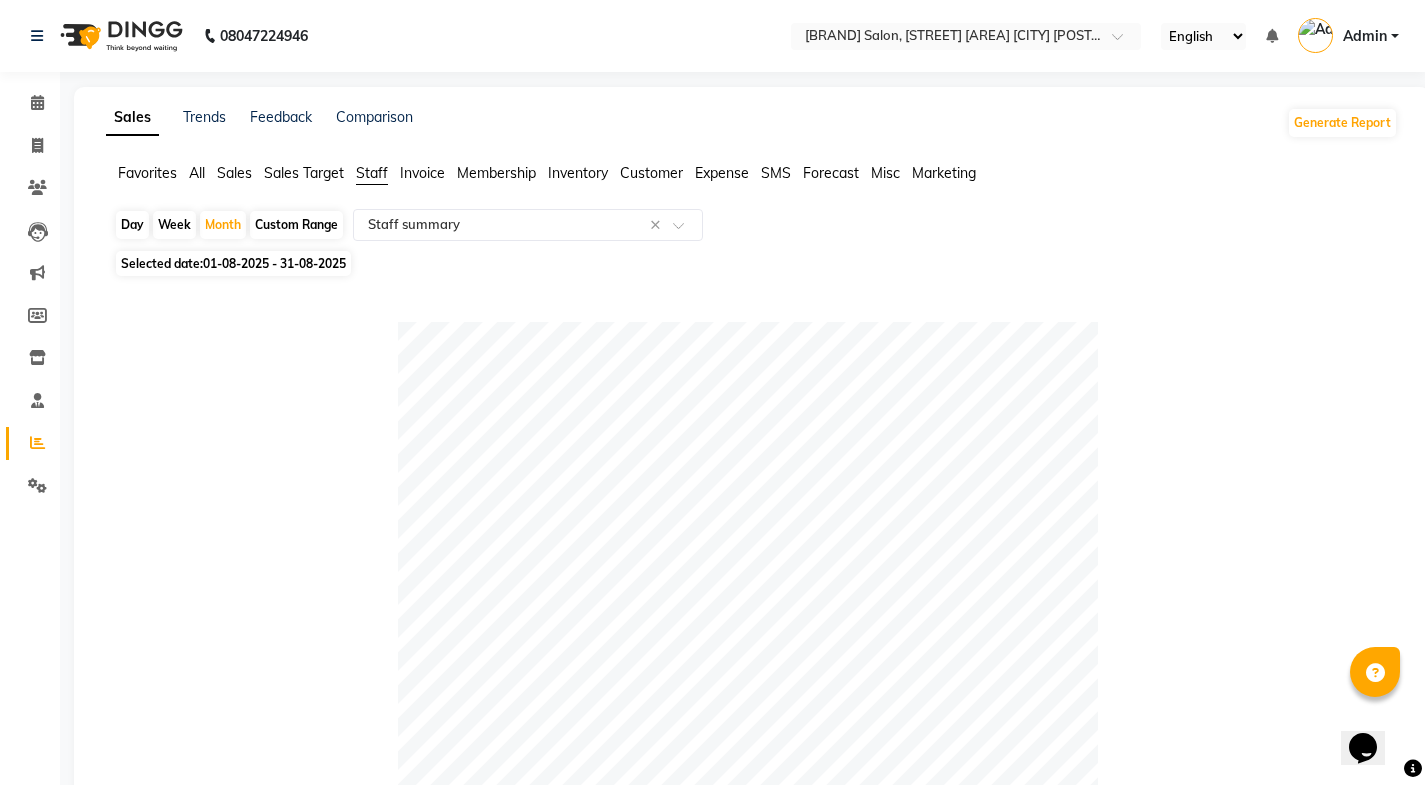click on "01-08-2025 - 31-08-2025" 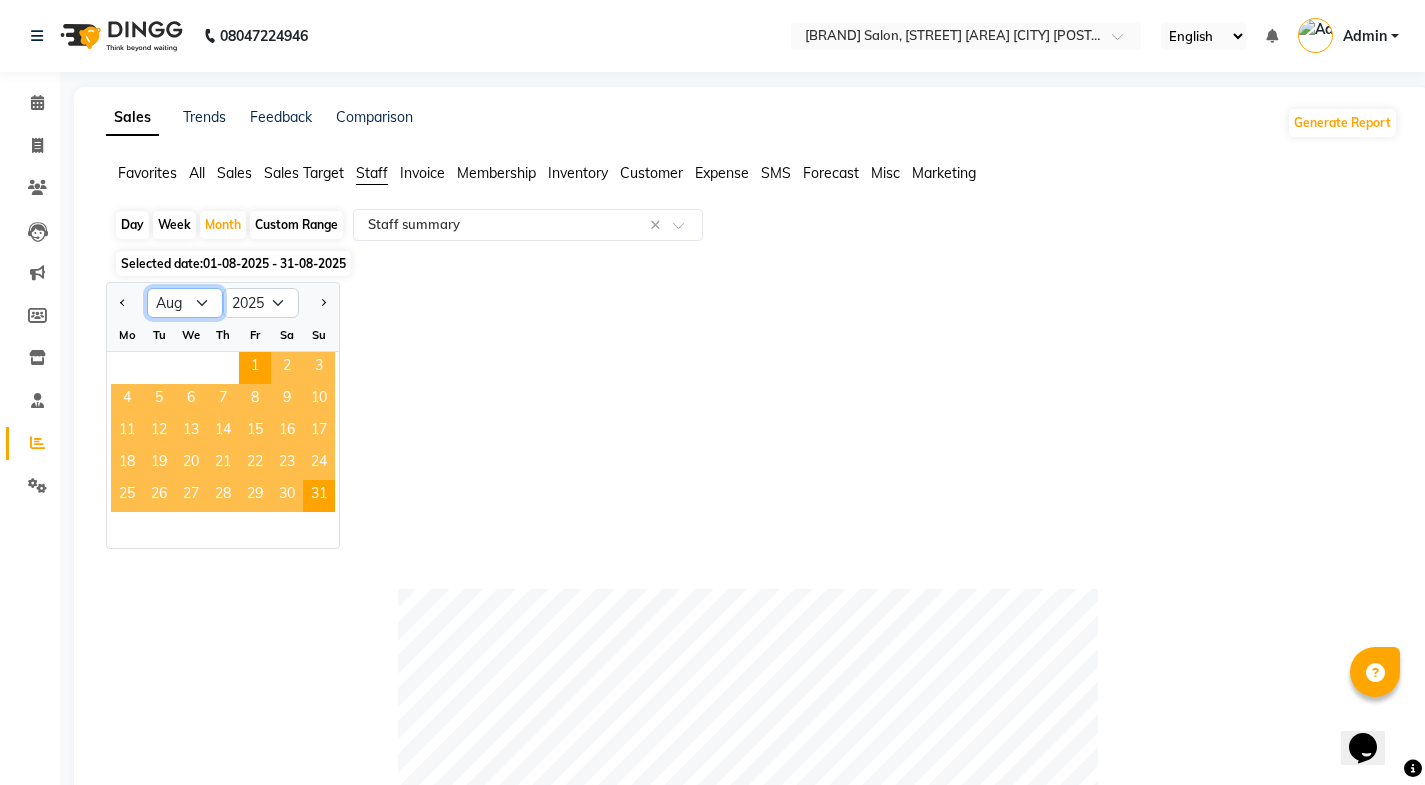 click on "Jan Feb Mar Apr May Jun Jul Aug Sep Oct Nov Dec" 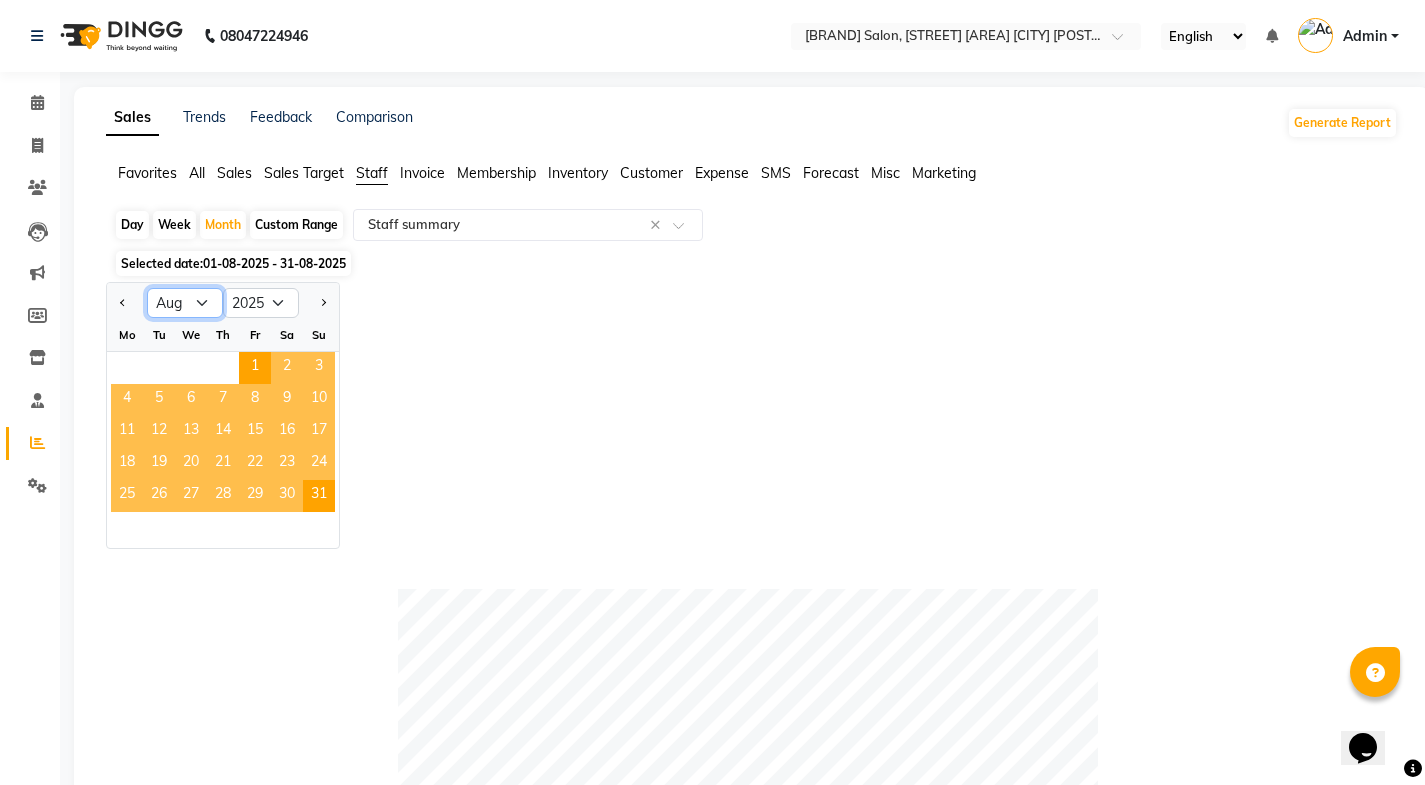 select on "7" 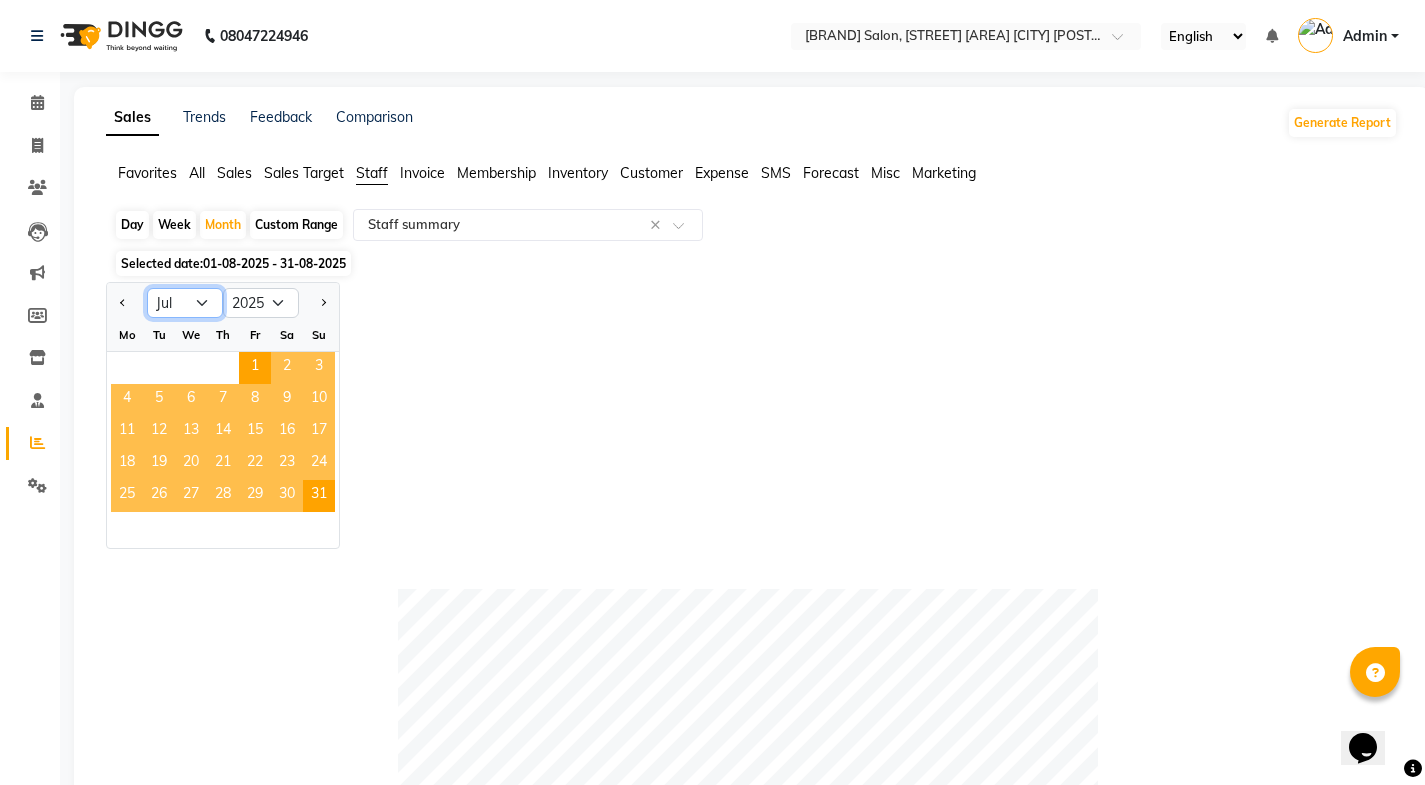 click on "Jan Feb Mar Apr May Jun Jul Aug Sep Oct Nov Dec" 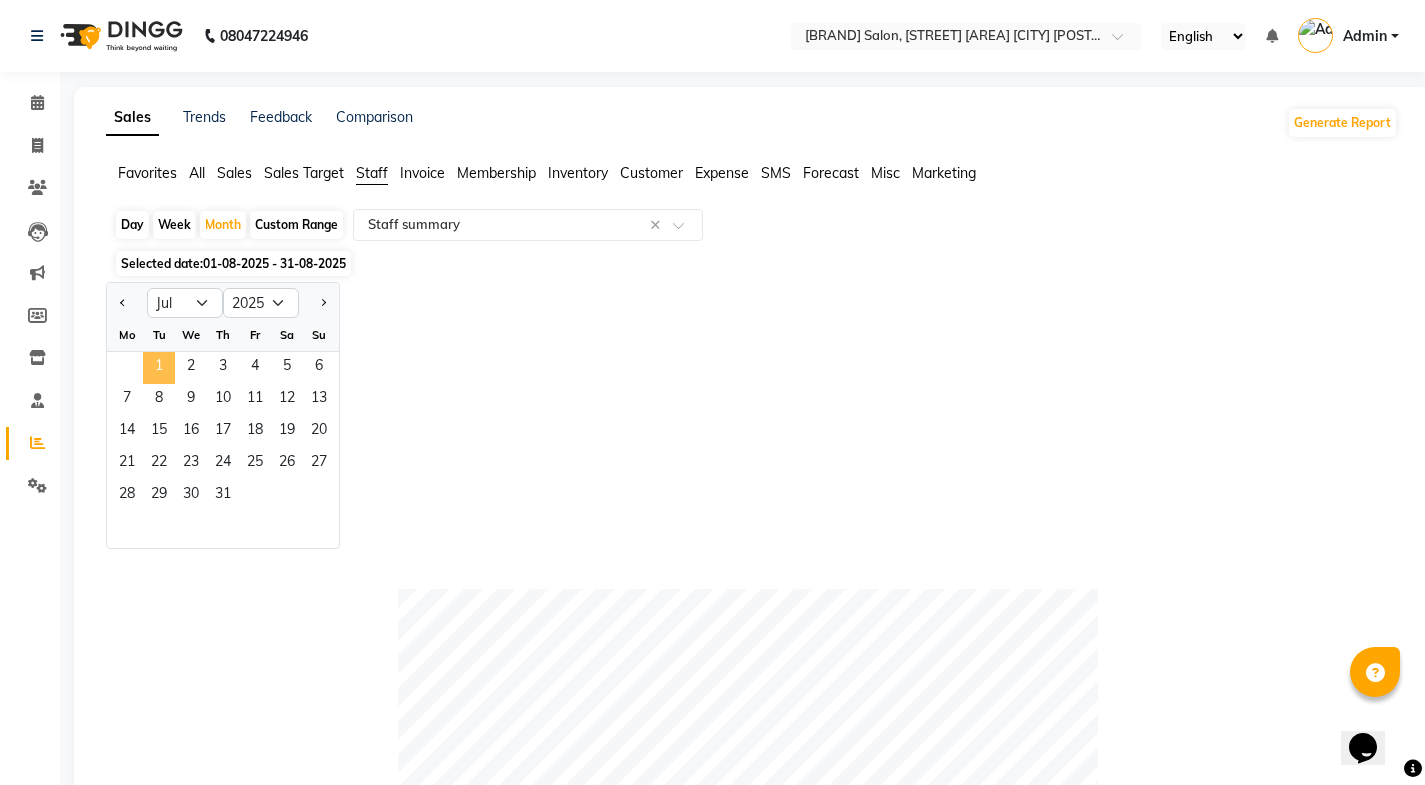 click on "1" 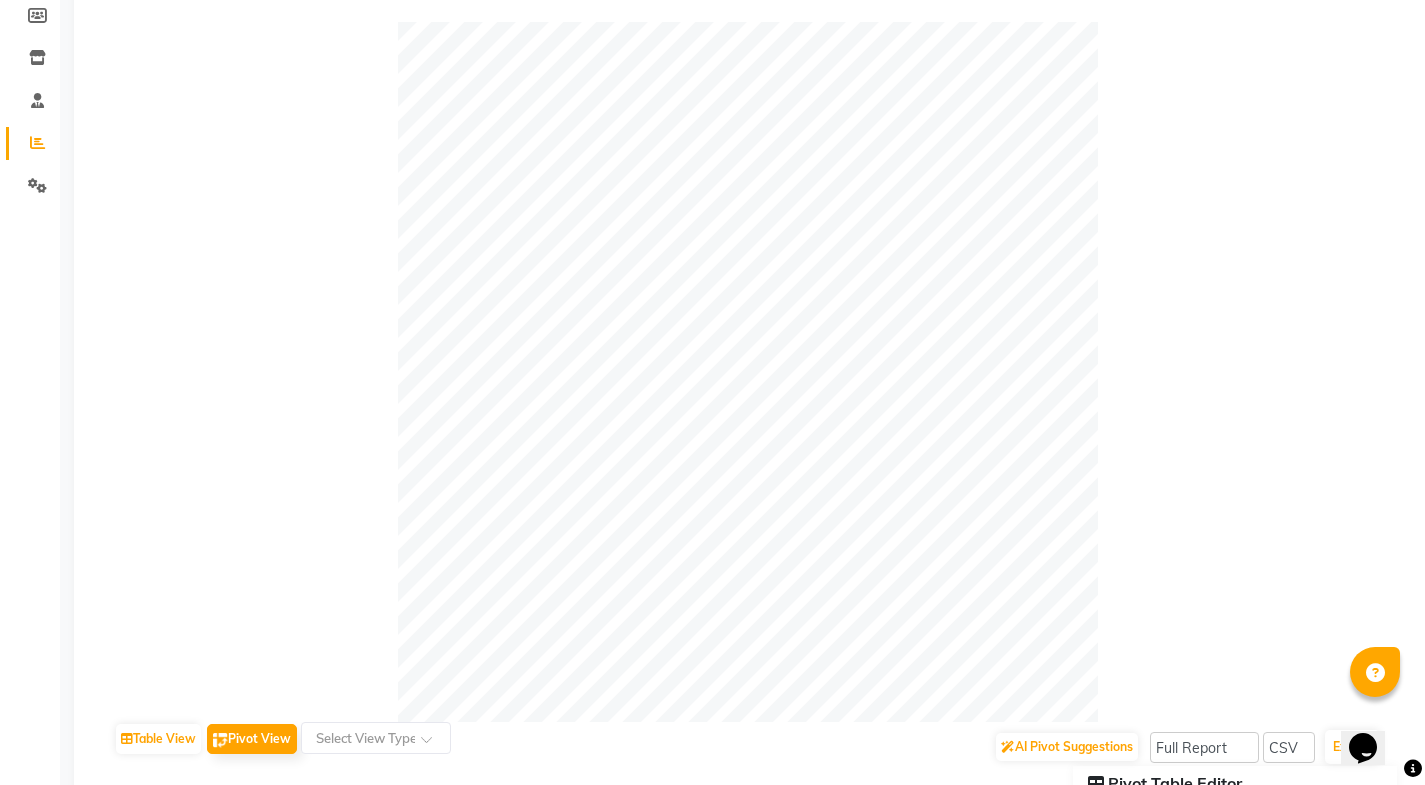 scroll, scrollTop: 0, scrollLeft: 0, axis: both 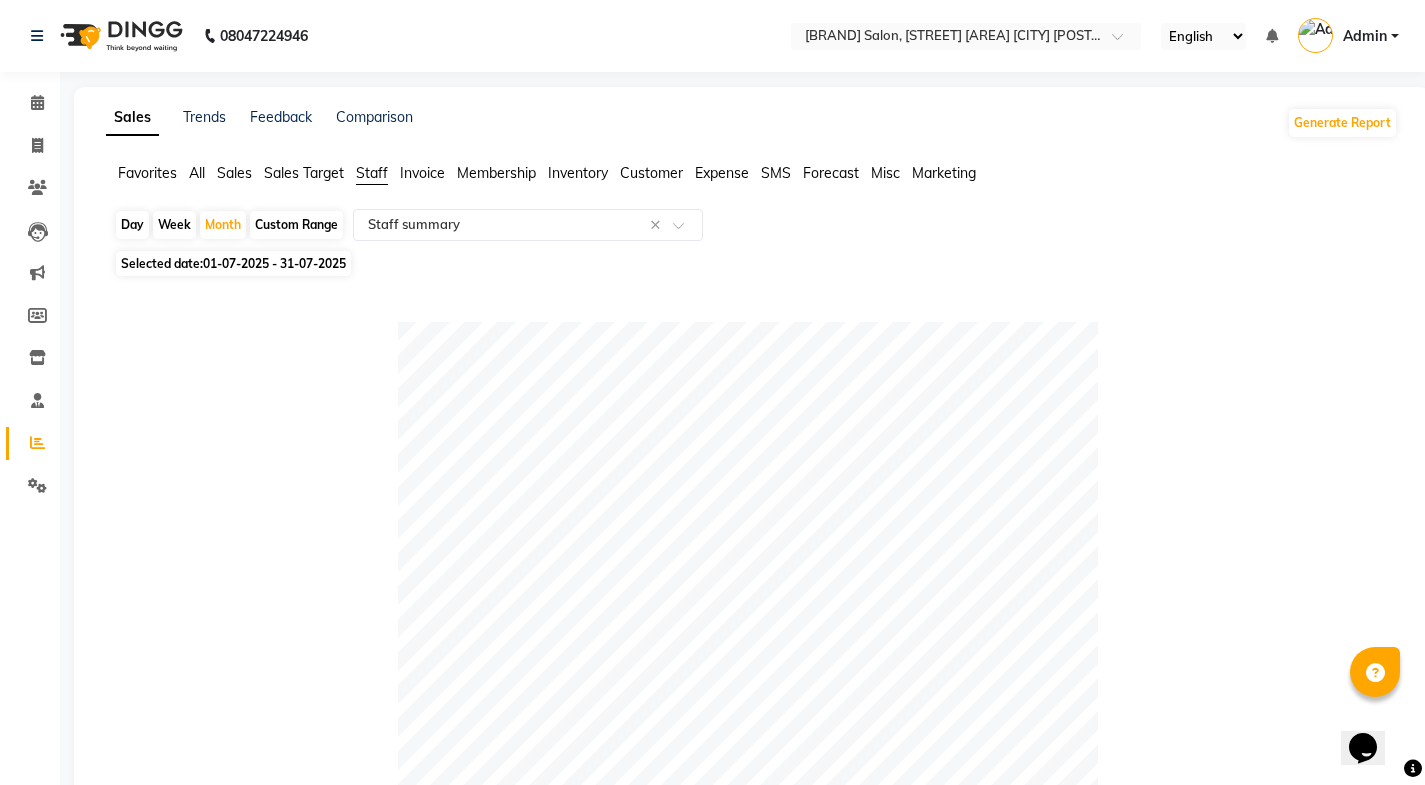 click on "Custom Range" 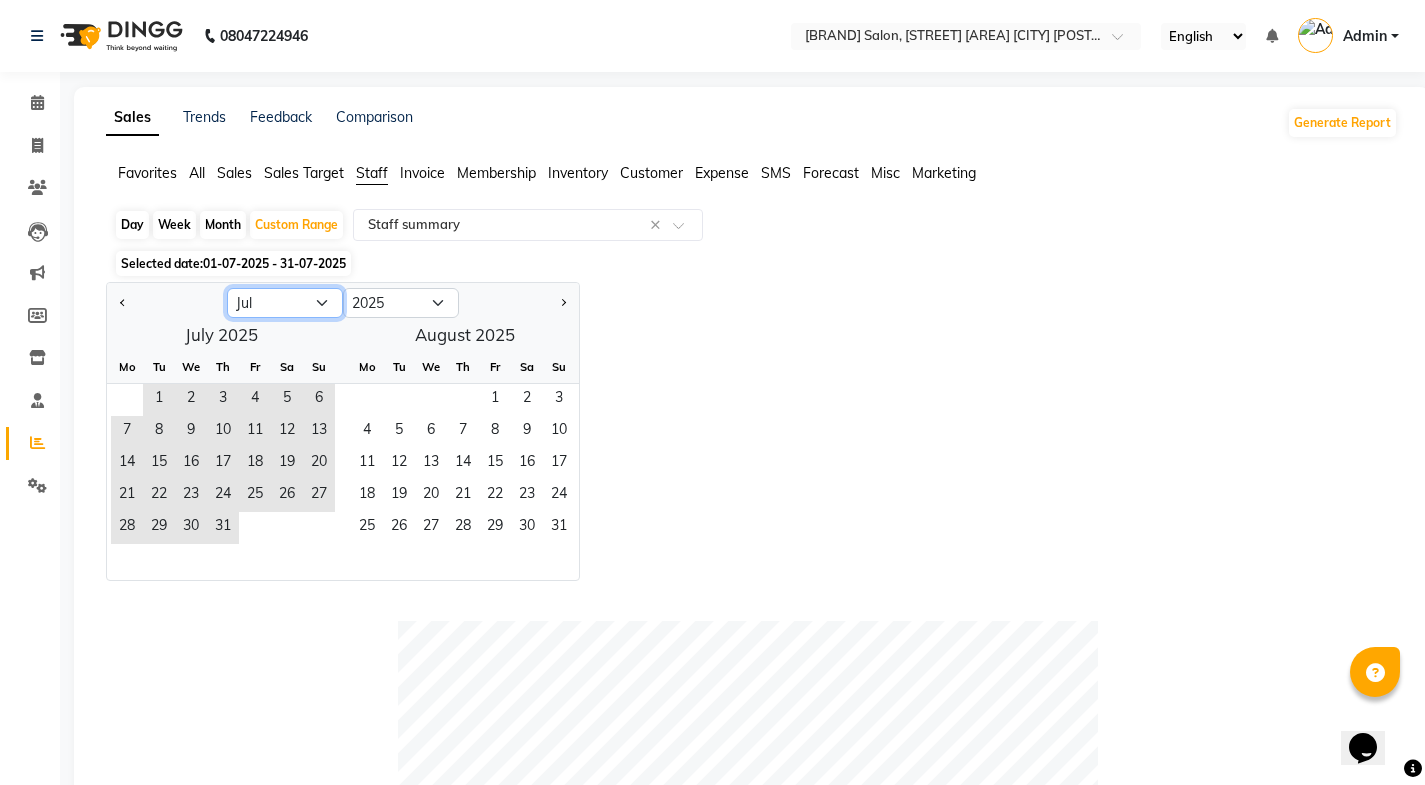click on "Jan Feb Mar Apr May Jun Jul Aug Sep Oct Nov Dec" 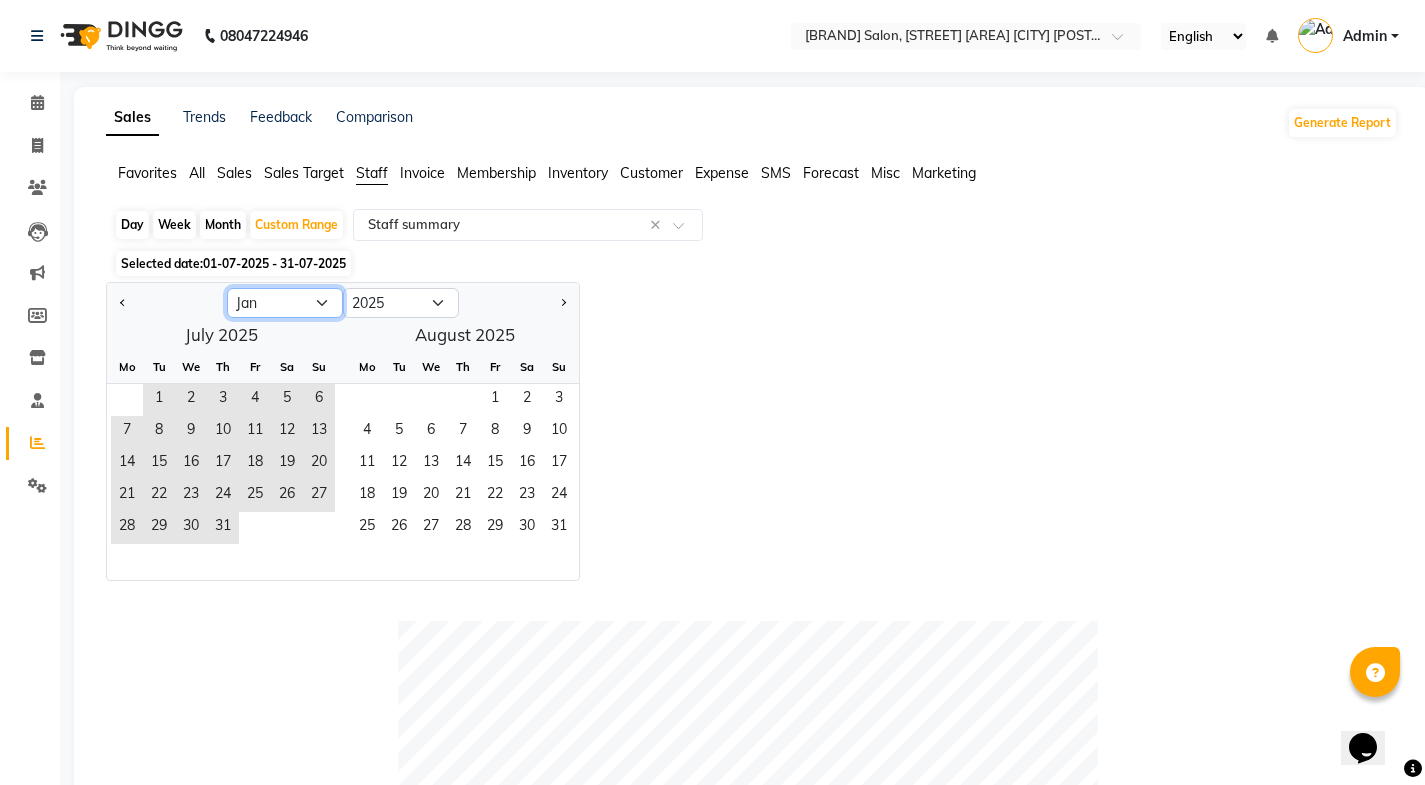 click on "Jan Feb Mar Apr May Jun Jul Aug Sep Oct Nov Dec" 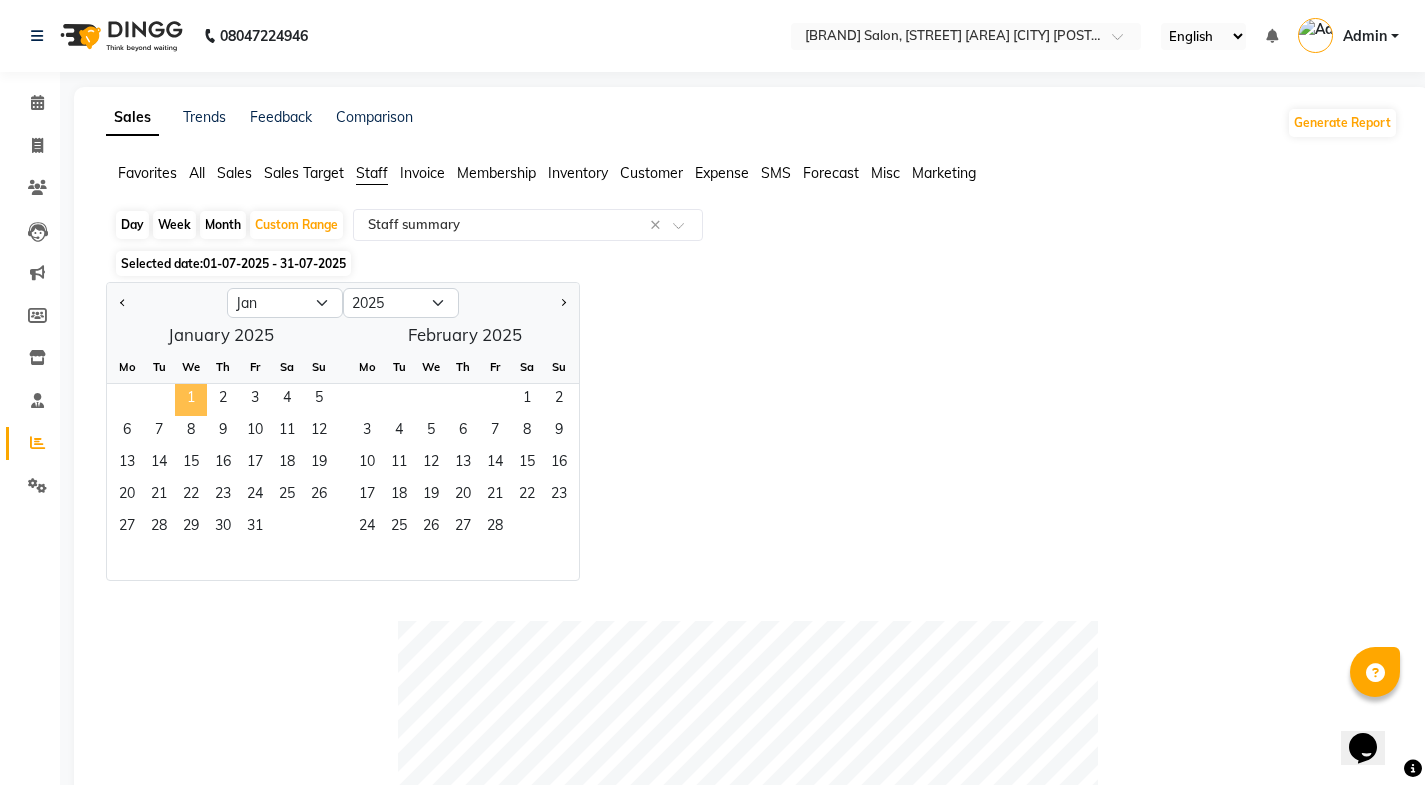 click on "1" 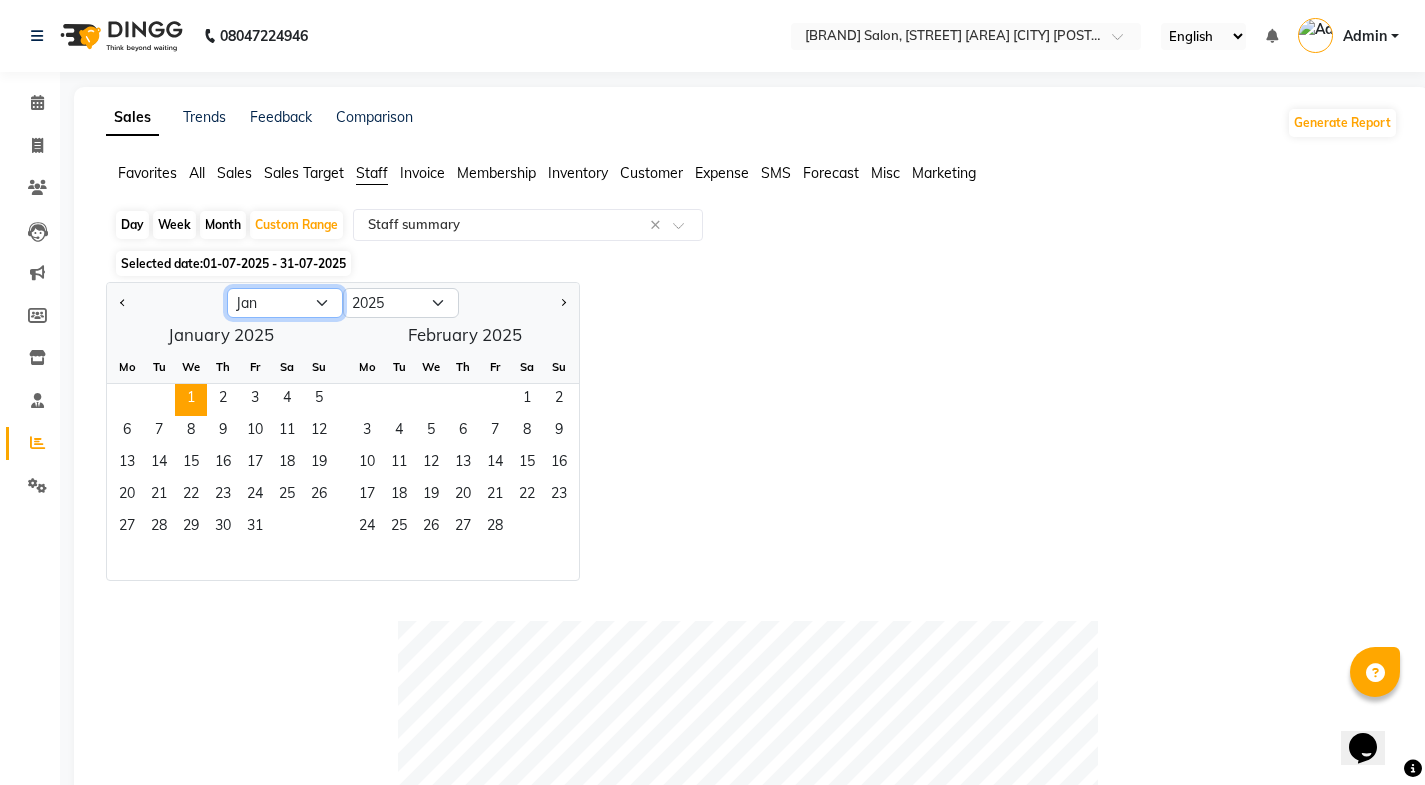 click on "Jan Feb Mar Apr May Jun Jul Aug Sep Oct Nov Dec" 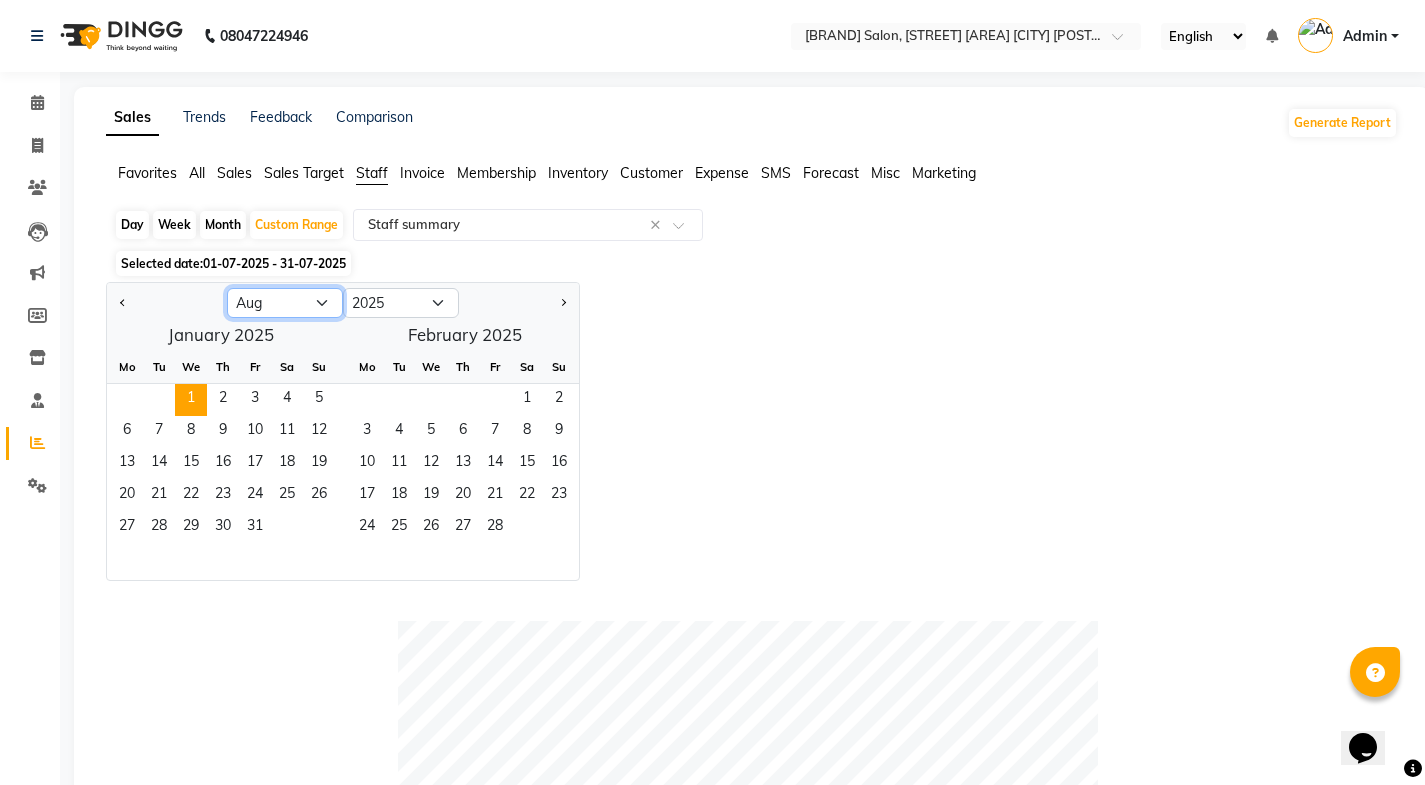 click on "Jan Feb Mar Apr May Jun Jul Aug Sep Oct Nov Dec" 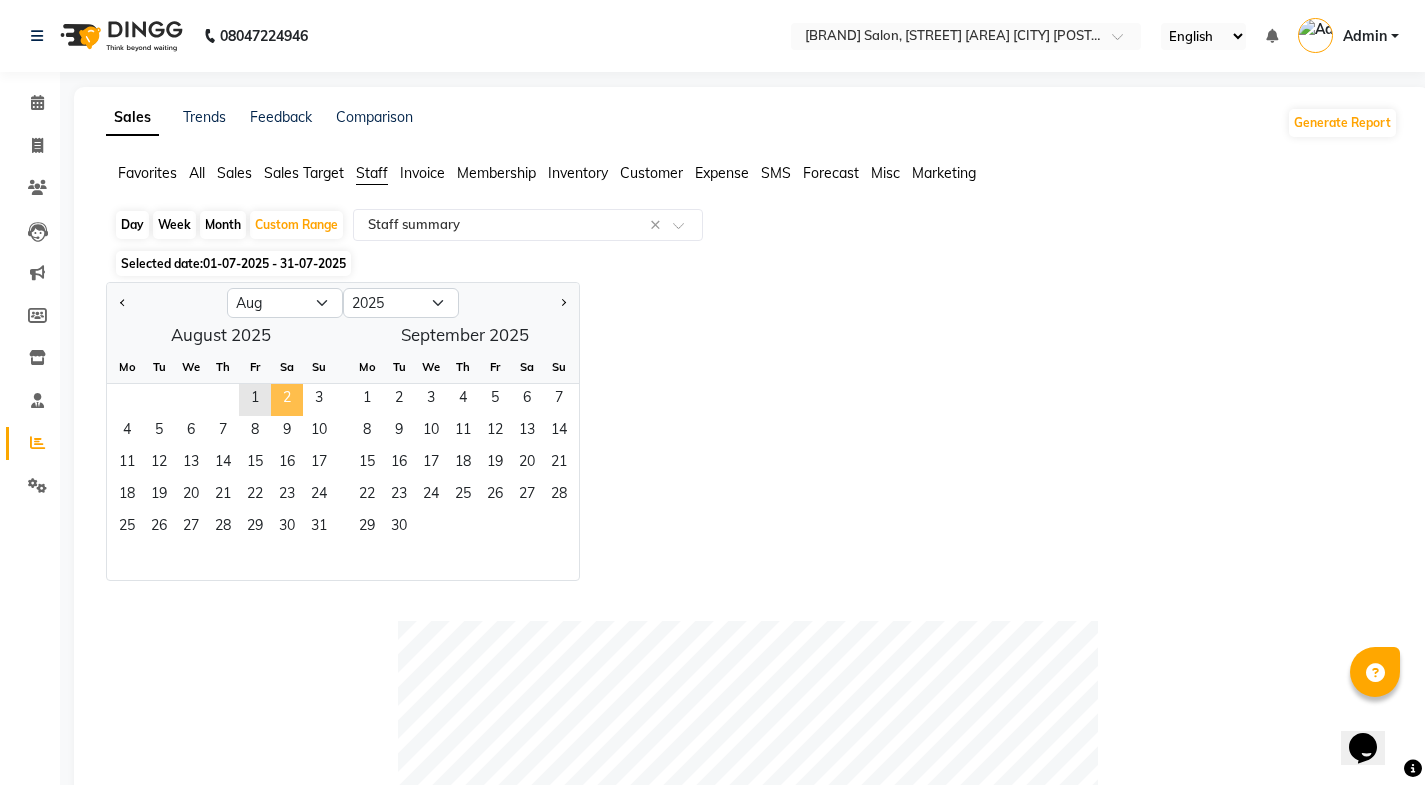 click on "2" 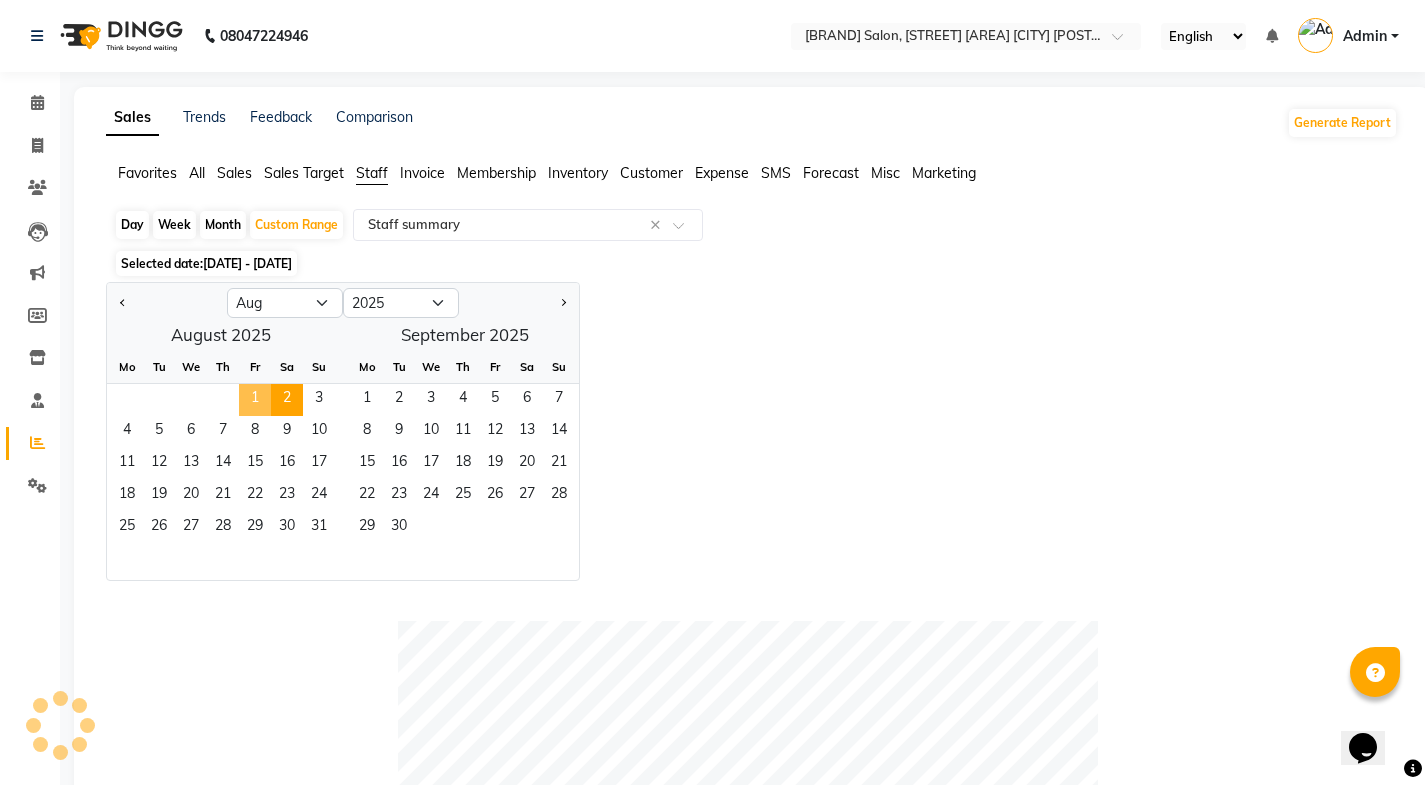 click on "Jan Feb Mar Apr May Jun Jul Aug Sep Oct Nov Dec 2015 2016 2017 2018 2019 2020 2021 2022 2023 2024 2025 2026 2027 2028 2029 2030 2031 2032 2033 2034 2035  August 2025  Mo Tu We Th Fr Sa Su  1   2   3   4   5   6   7   8   9   10   11   12   13   14   15   16   17   18   19   20   21   22   23   24   25   26   27   28   29   30   31   September 2025  Mo Tu We Th Fr Sa Su  1   2   3   4   5   6   7   8   9   10   11   12   13   14   15   16   17   18   19   20   21   22   23   24   25   26   27   28   29   30" 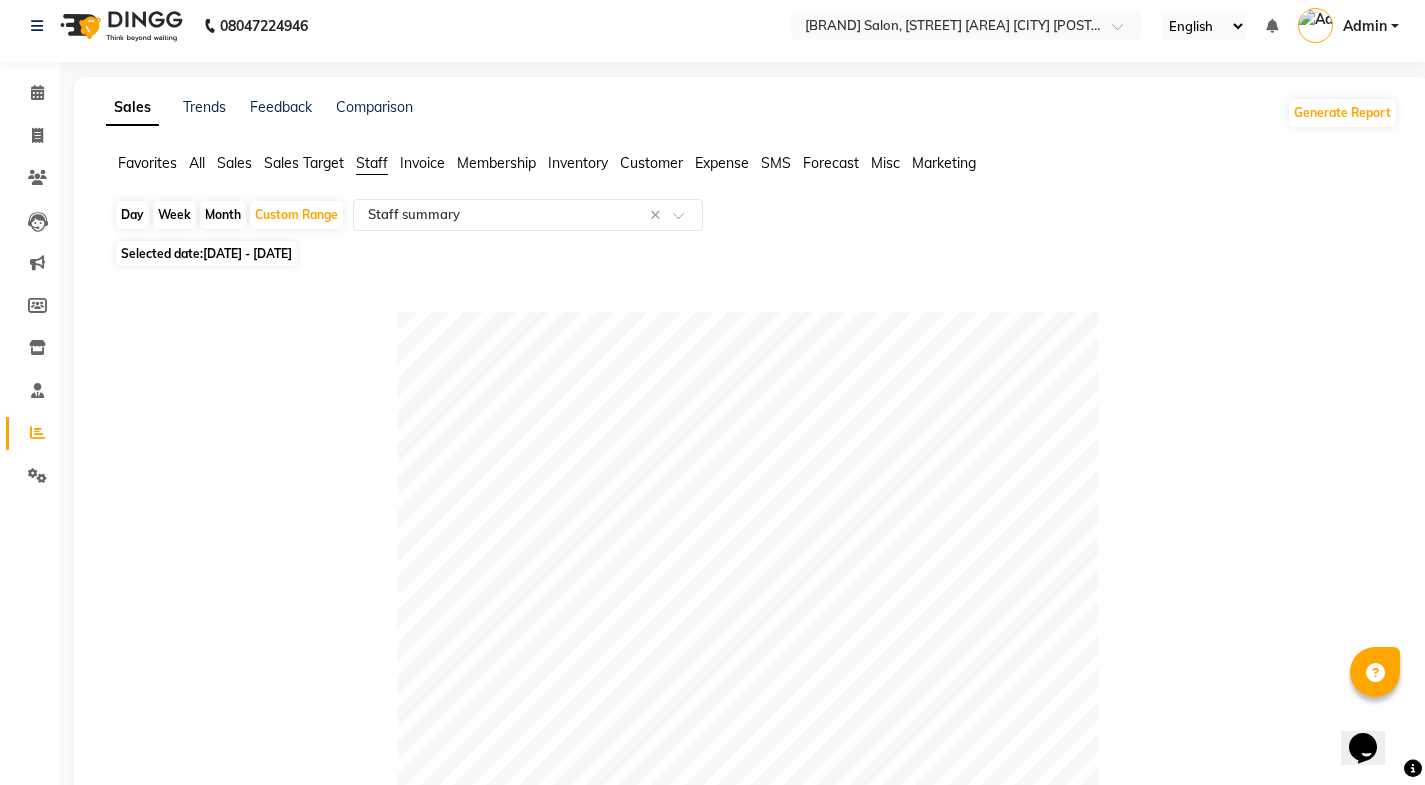 scroll, scrollTop: 0, scrollLeft: 0, axis: both 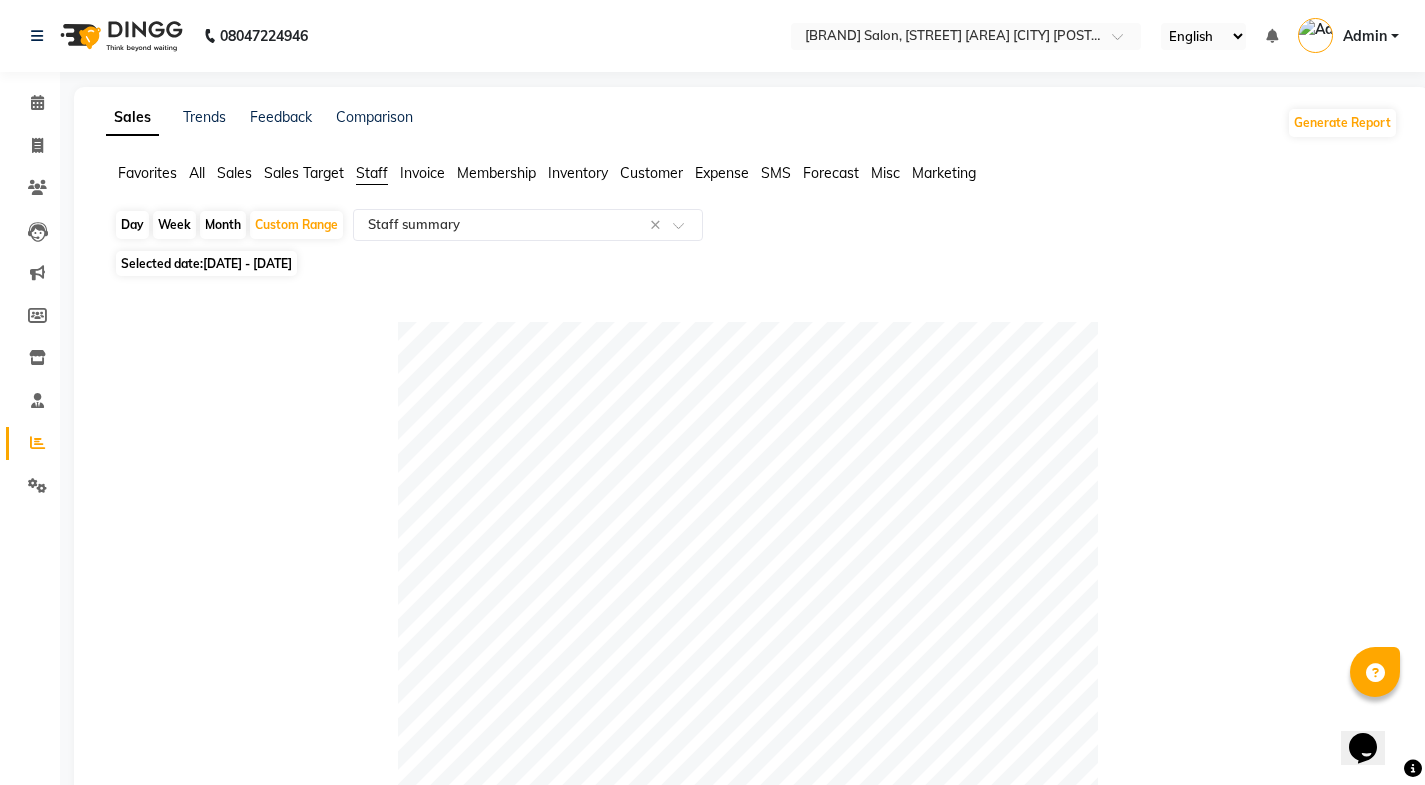 click on "All" 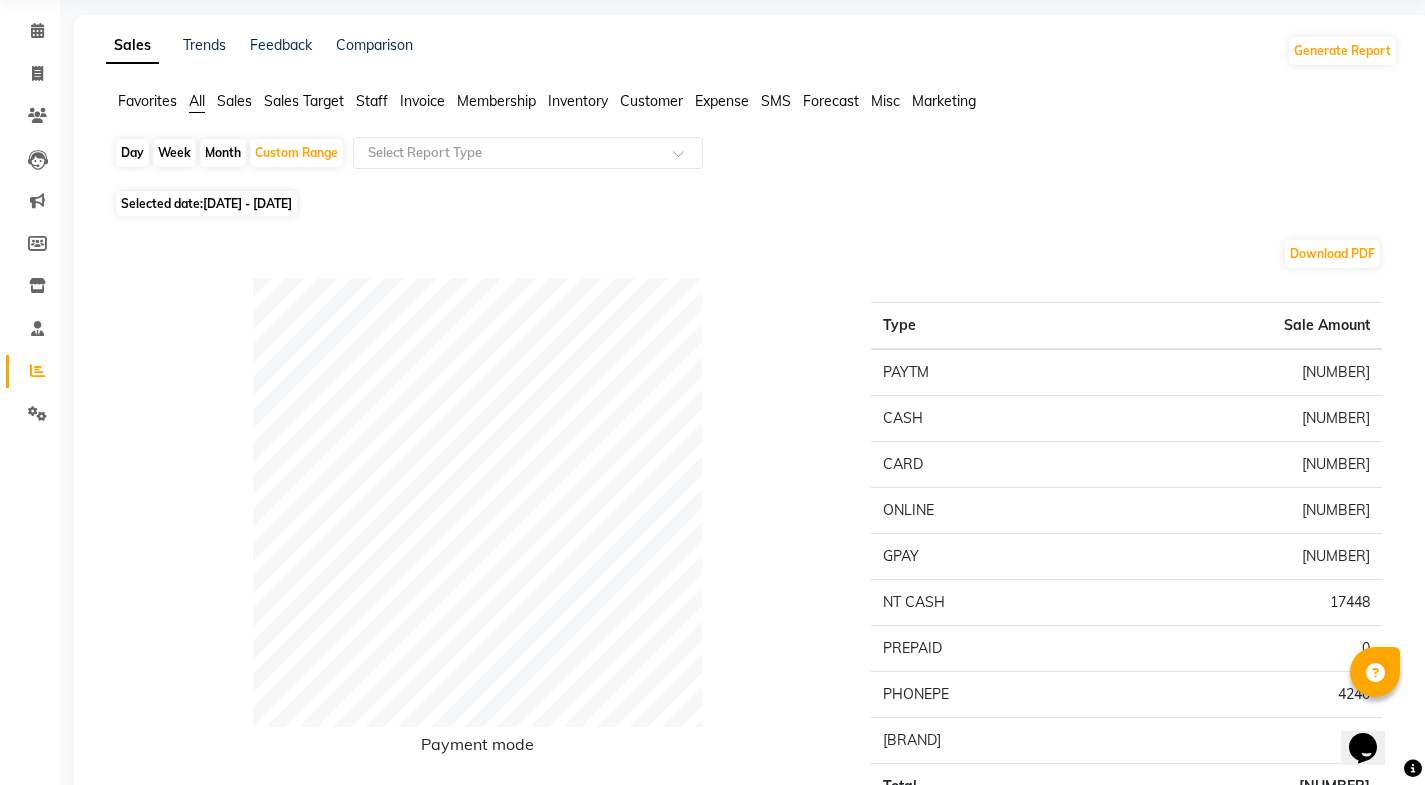 scroll, scrollTop: 0, scrollLeft: 0, axis: both 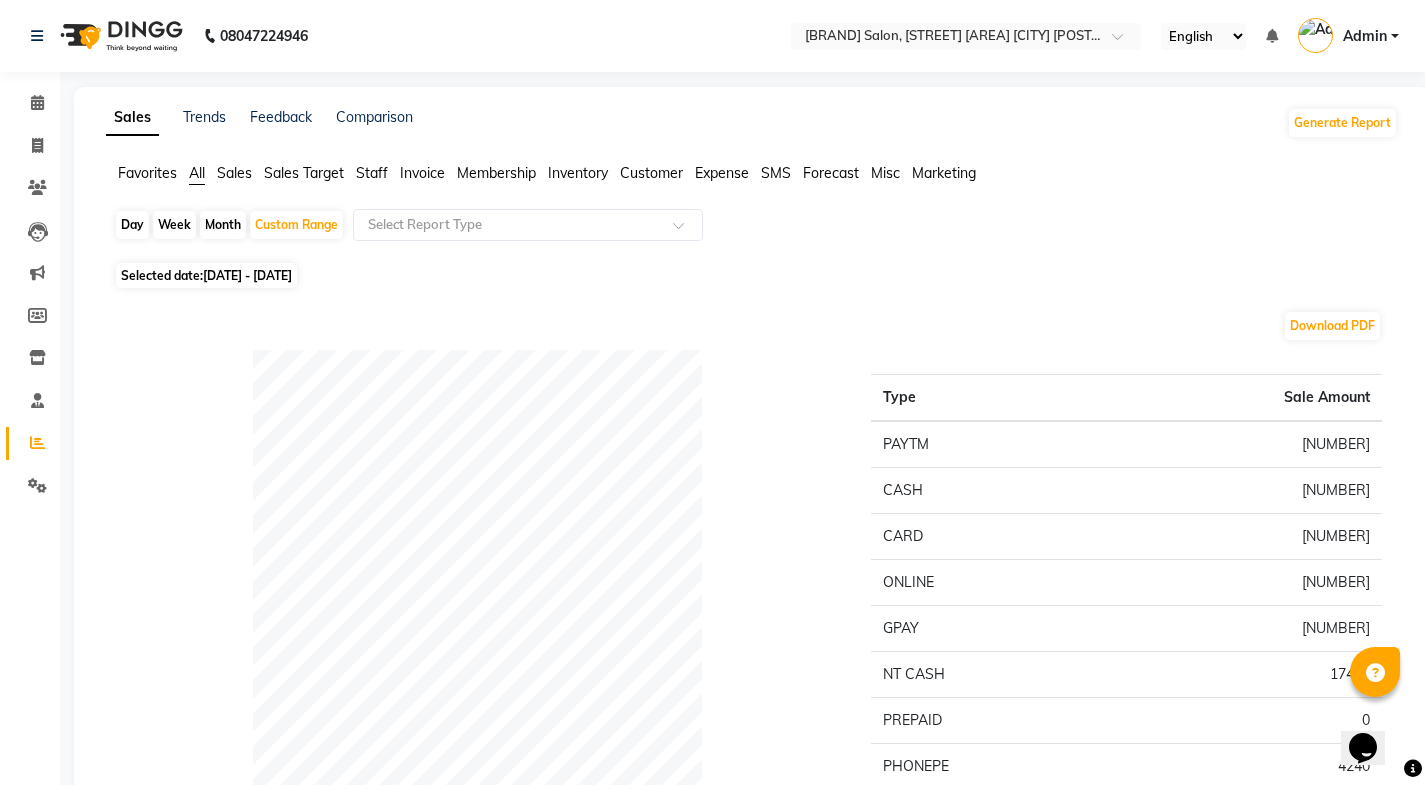 click on "Month" 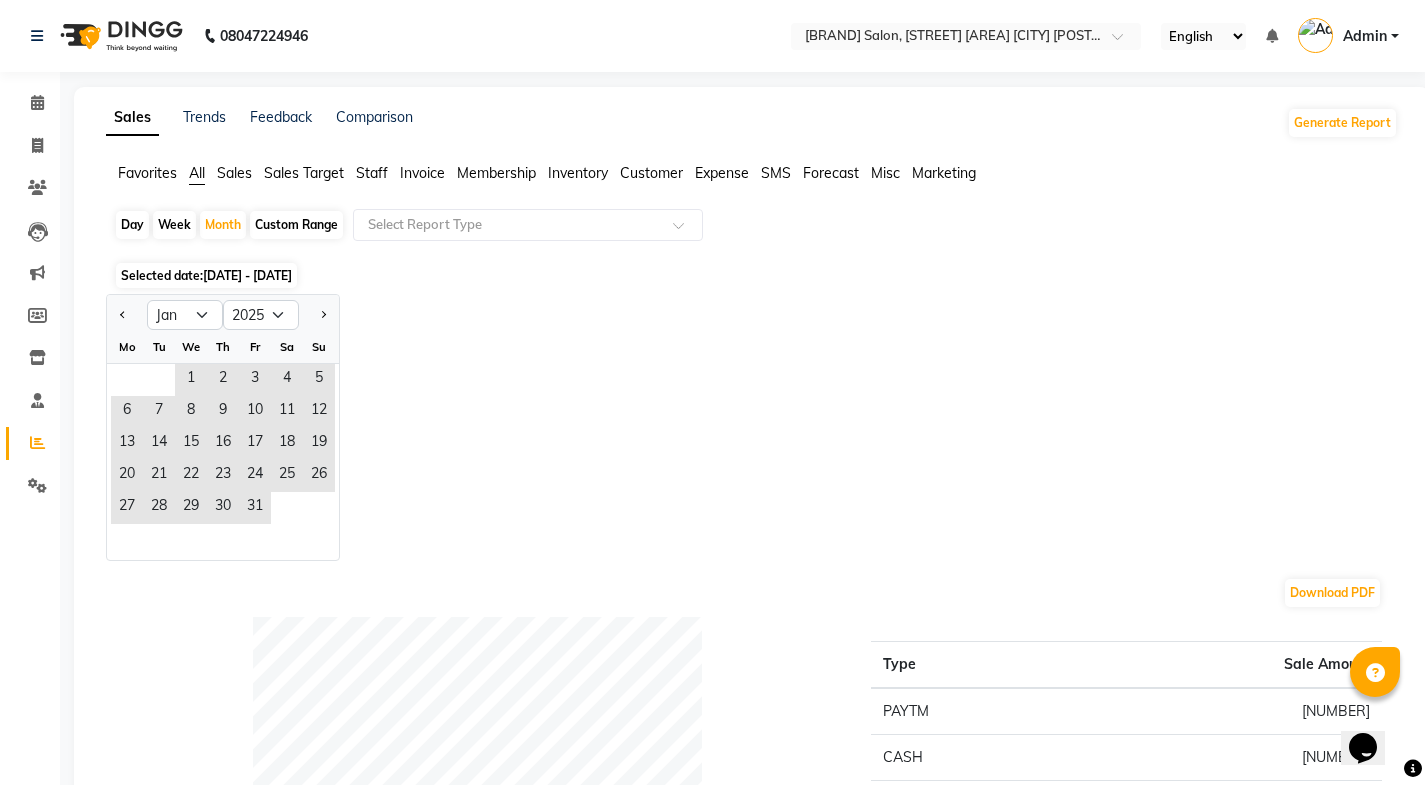 click 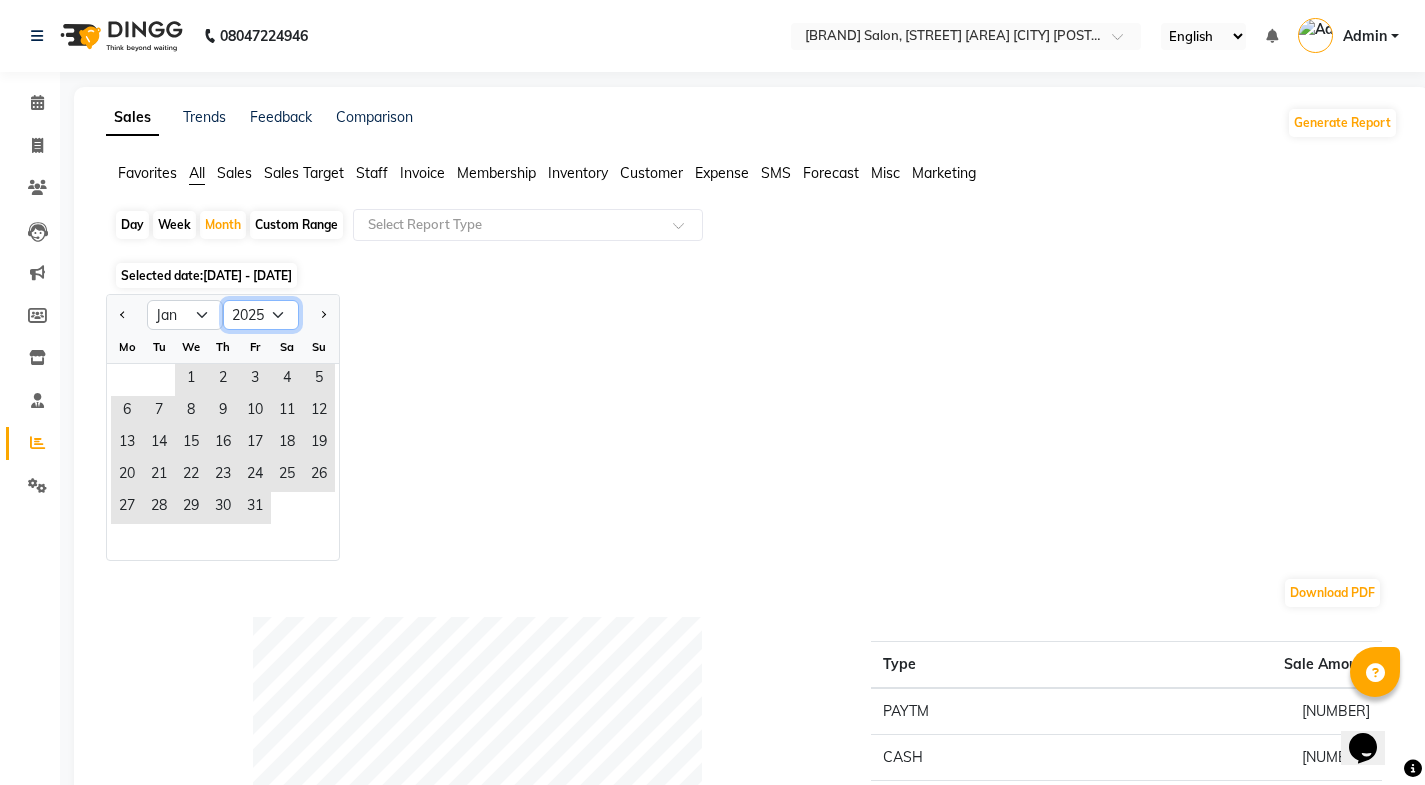 click on "2015 2016 2017 2018 2019 2020 2021 2022 2023 2024 2025 2026 2027 2028 2029 2030 2031 2032 2033 2034 2035" 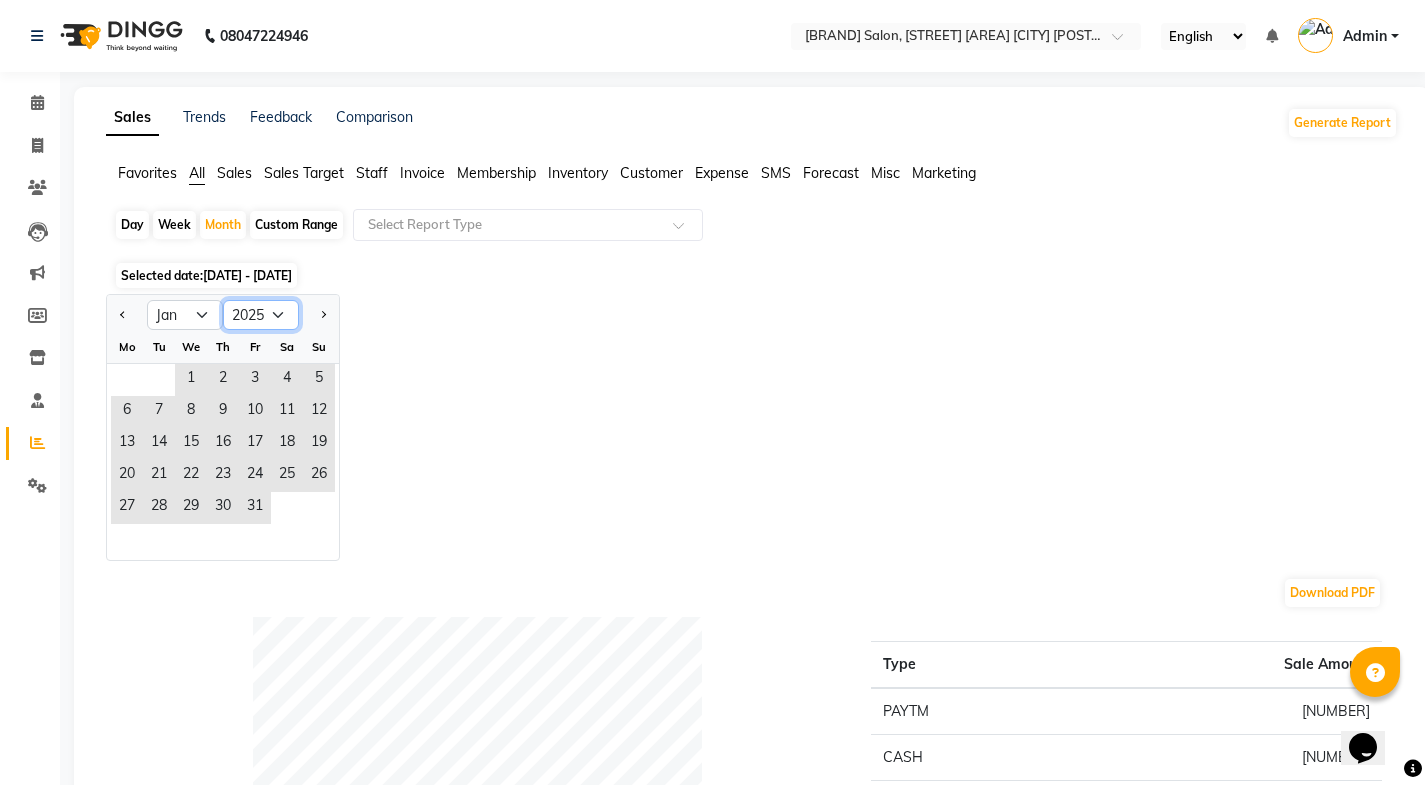 select on "2024" 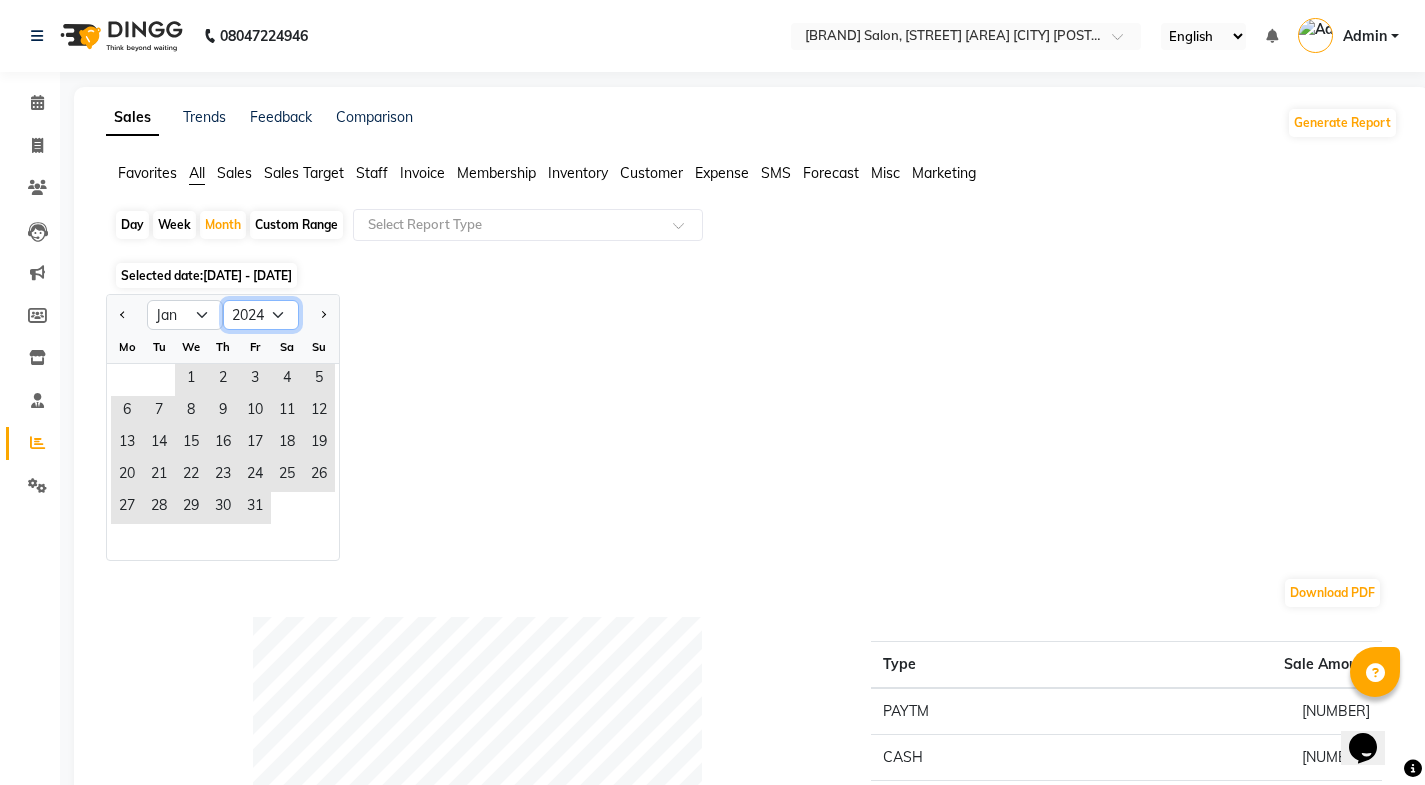 click on "2015 2016 2017 2018 2019 2020 2021 2022 2023 2024 2025 2026 2027 2028 2029 2030 2031 2032 2033 2034 2035" 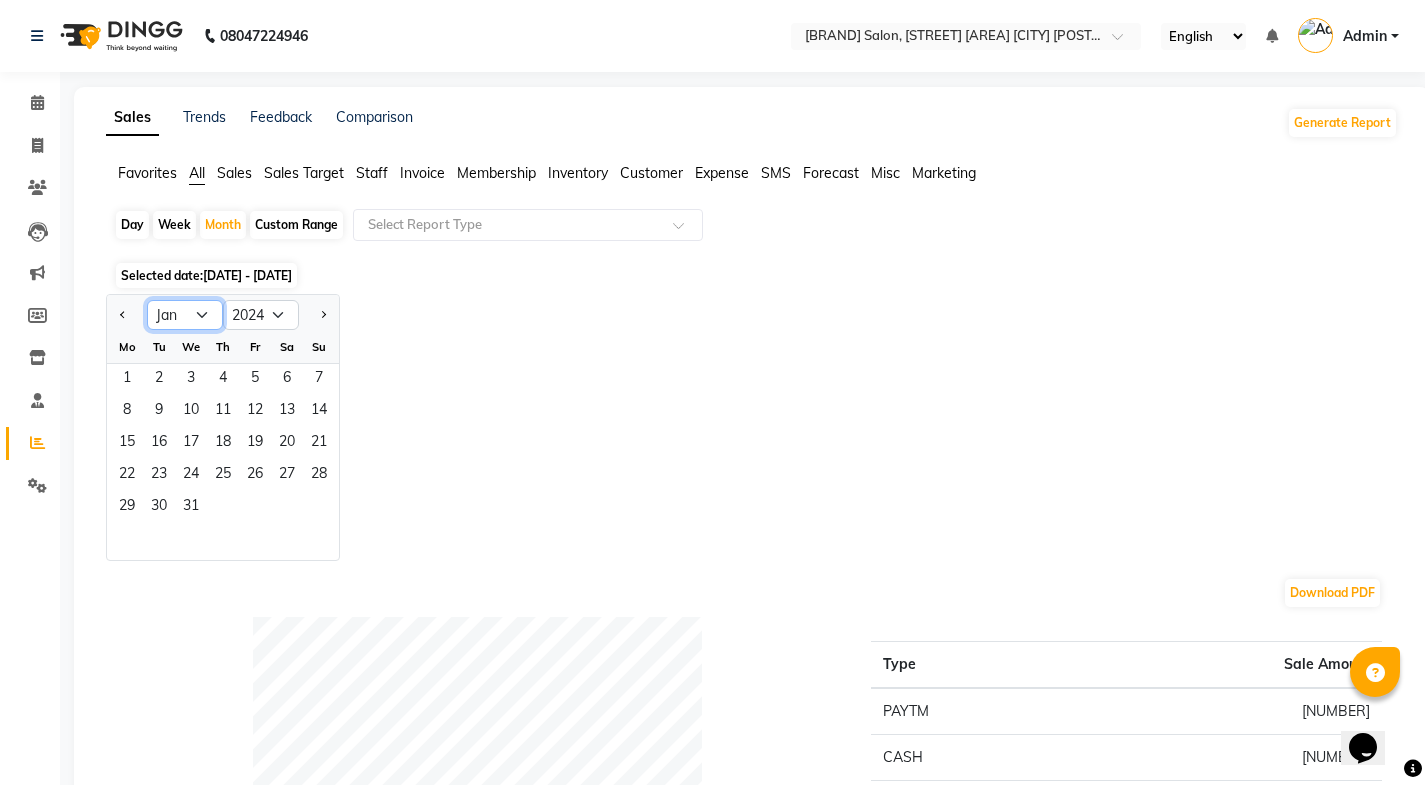 click on "Jan Feb Mar Apr May Jun Jul Aug Sep Oct Nov Dec" 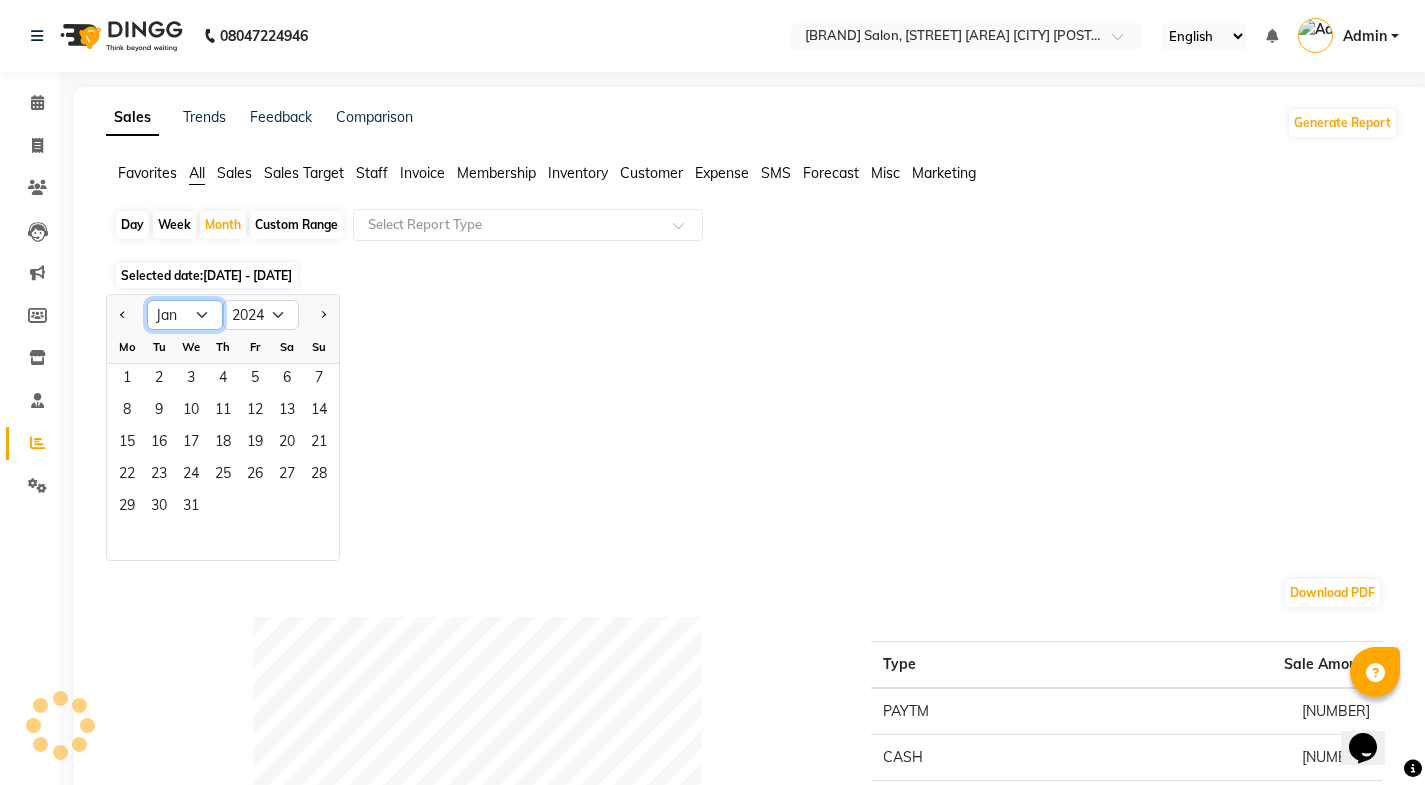 click on "Jan Feb Mar Apr May Jun Jul Aug Sep Oct Nov Dec" 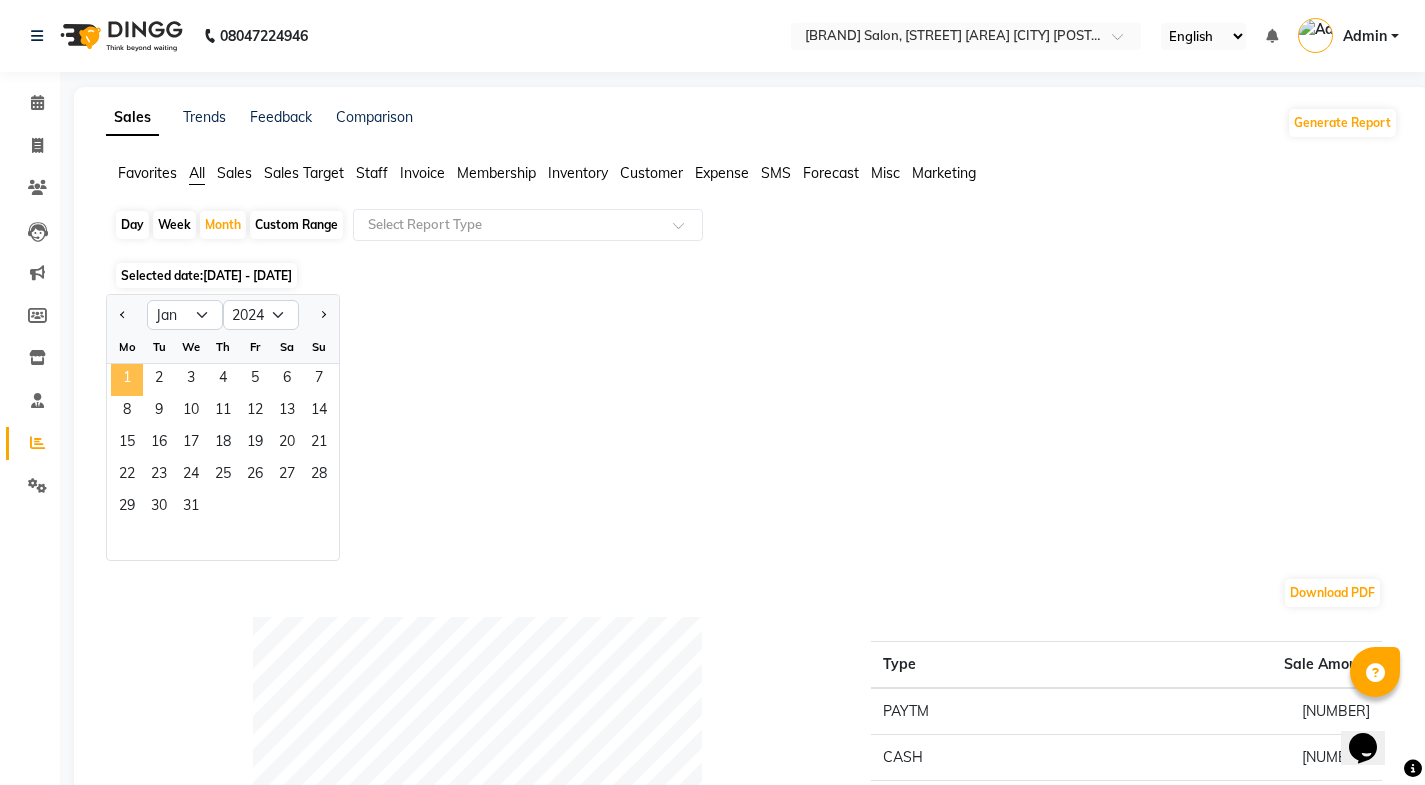 click on "1" 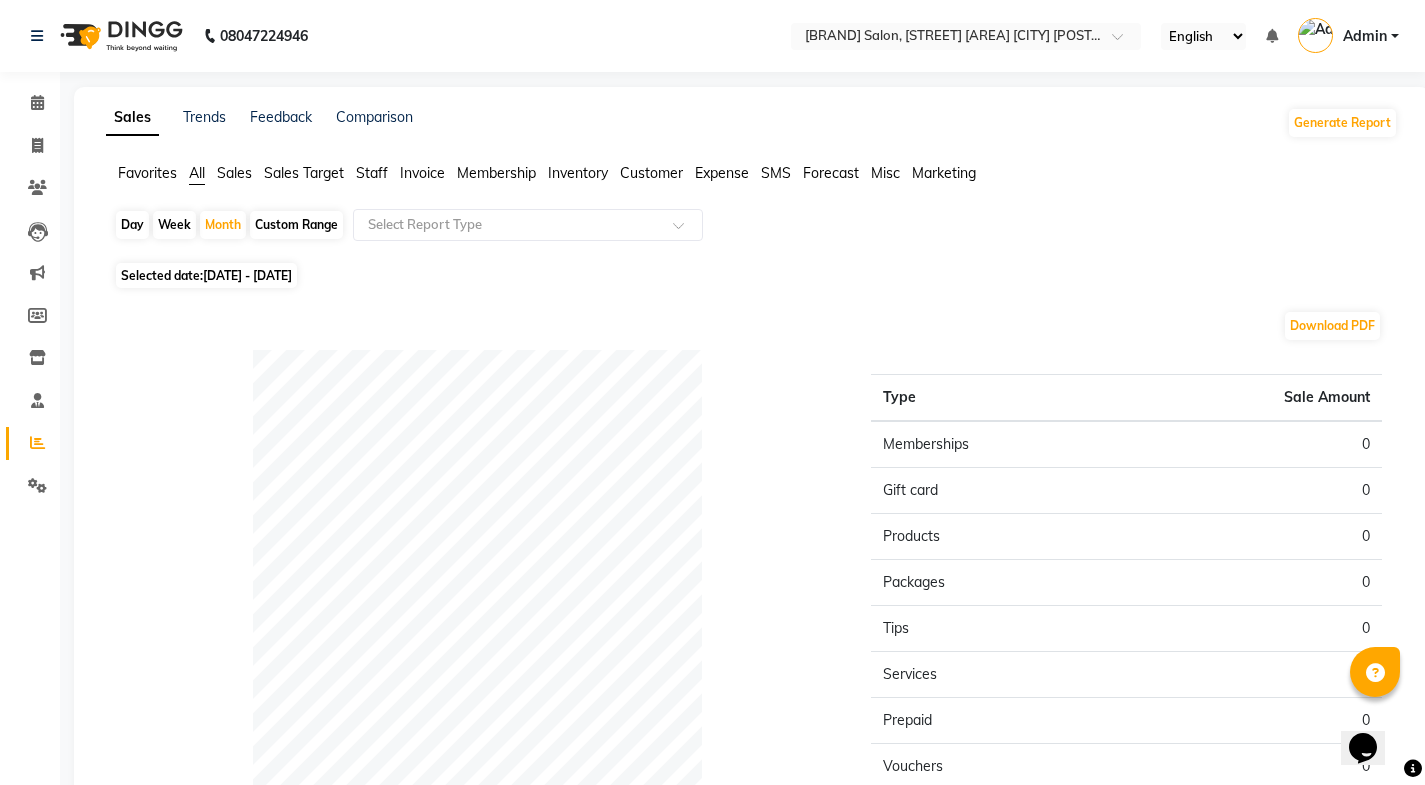 click on "Custom Range" 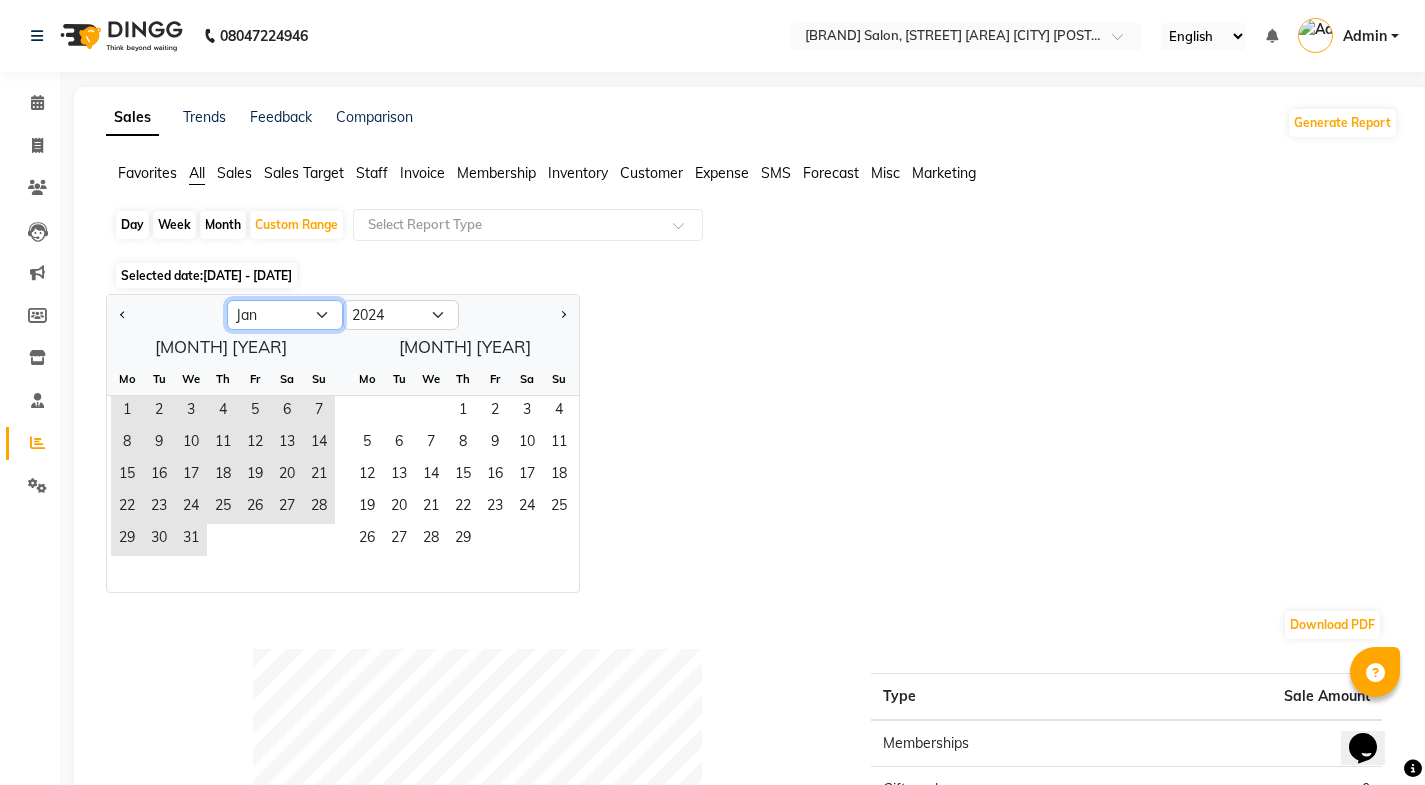 click on "Jan Feb Mar Apr May Jun Jul Aug Sep Oct Nov Dec" 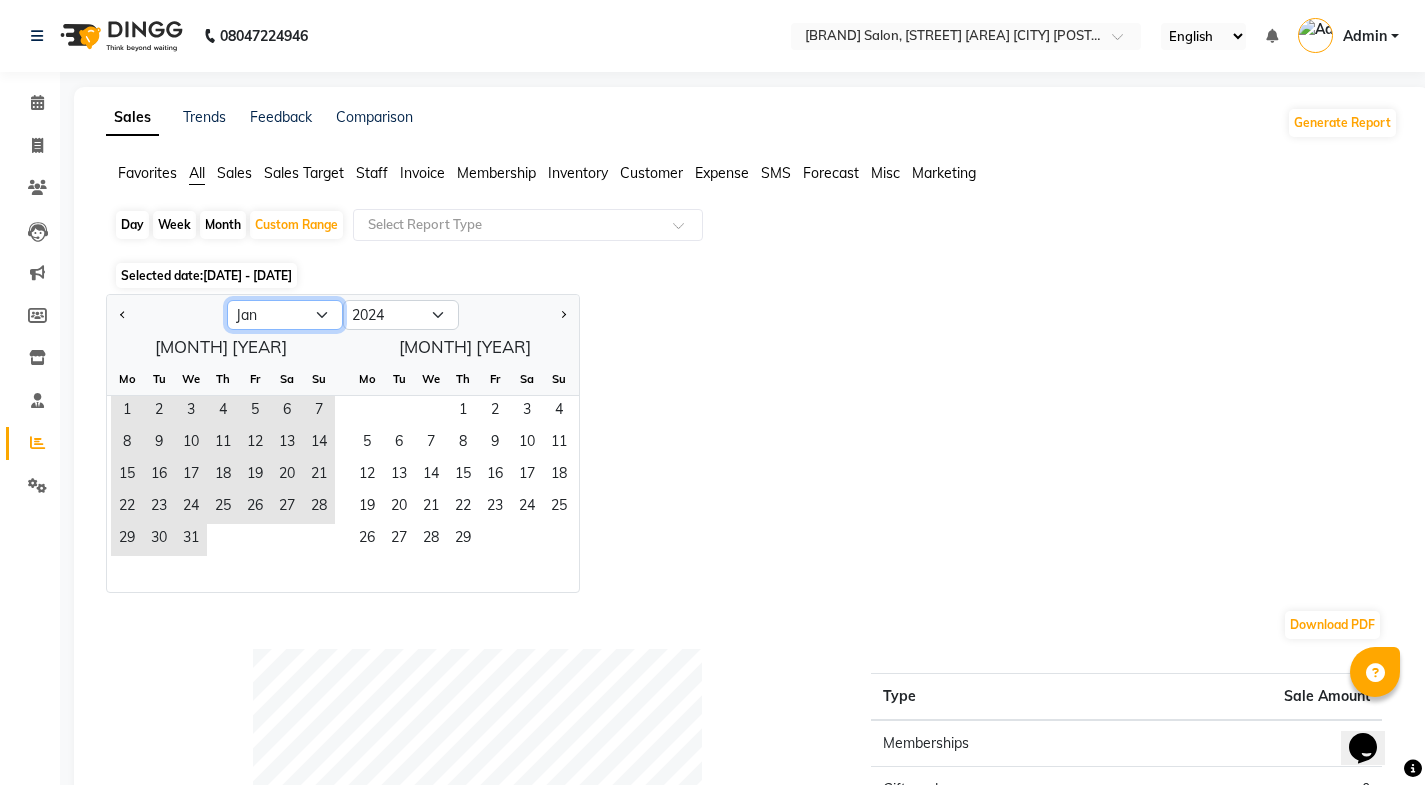click on "Jan Feb Mar Apr May Jun Jul Aug Sep Oct Nov Dec" 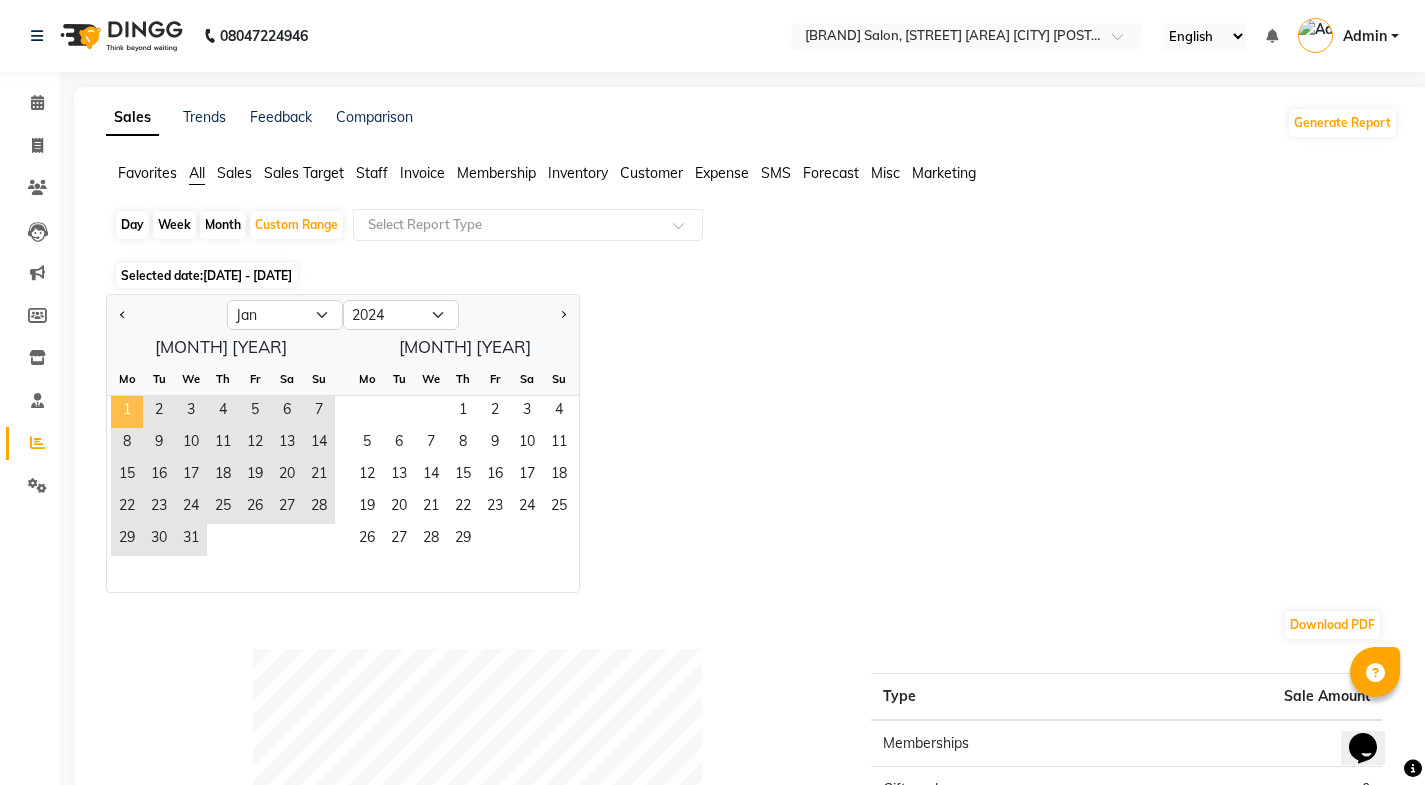 click on "1" 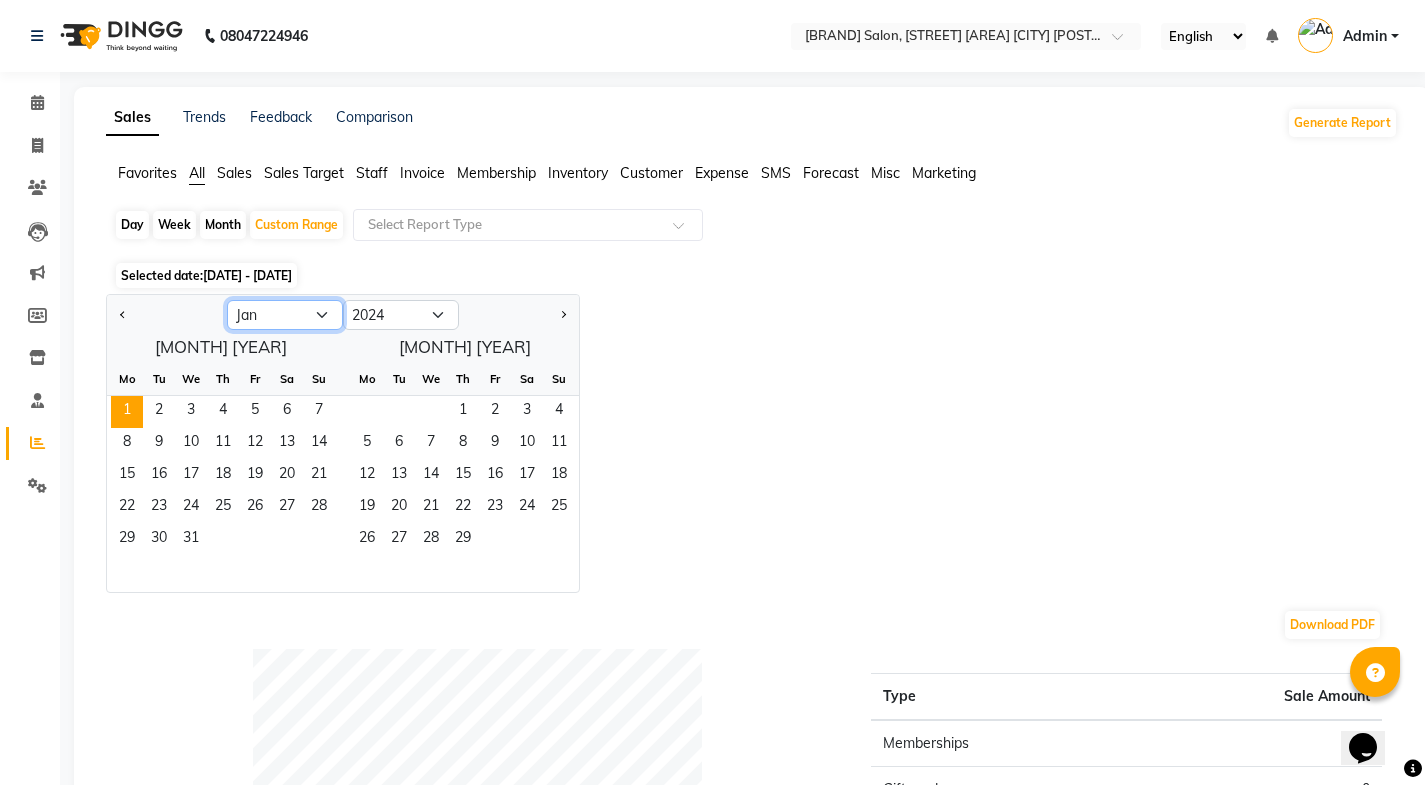 click on "Jan Feb Mar Apr May Jun Jul Aug Sep Oct Nov Dec" 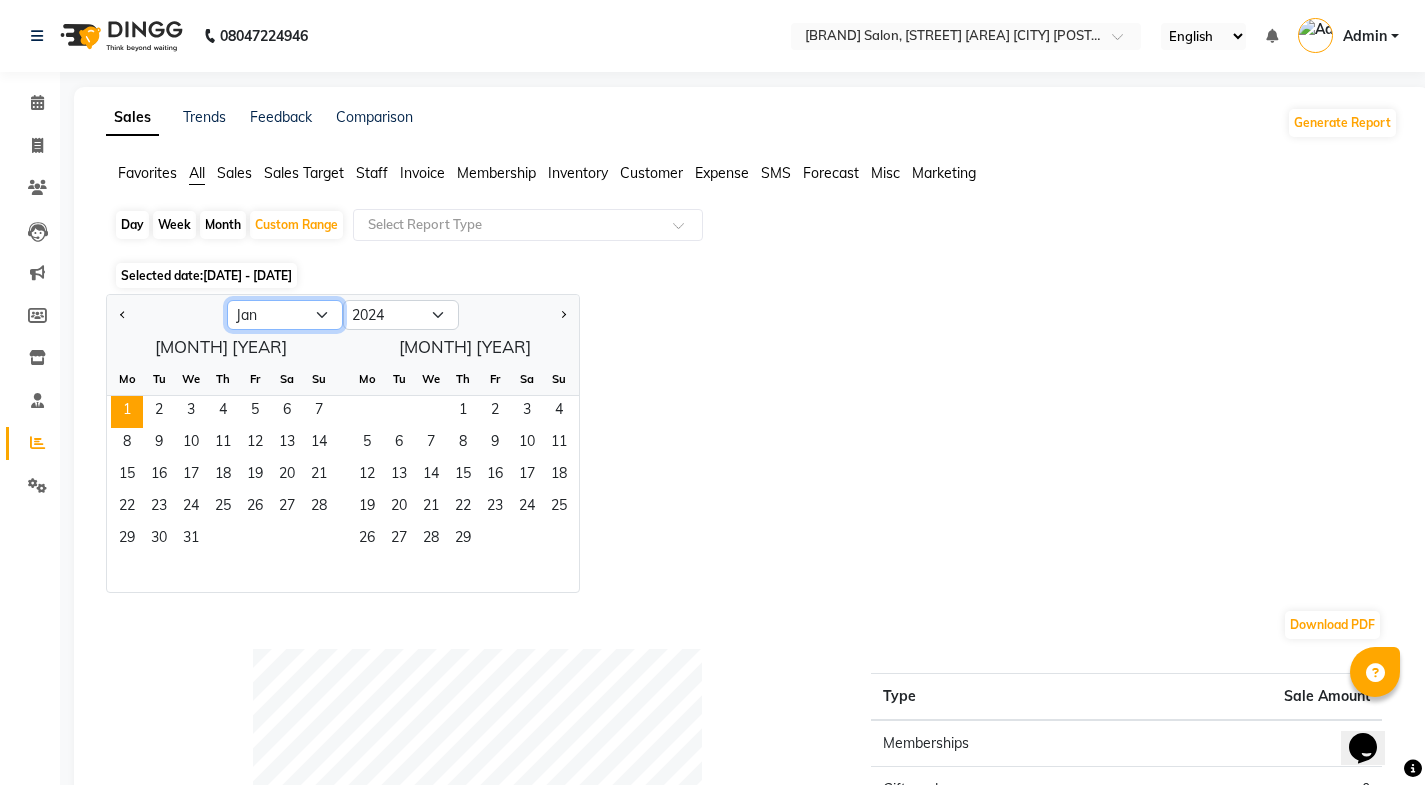 select on "12" 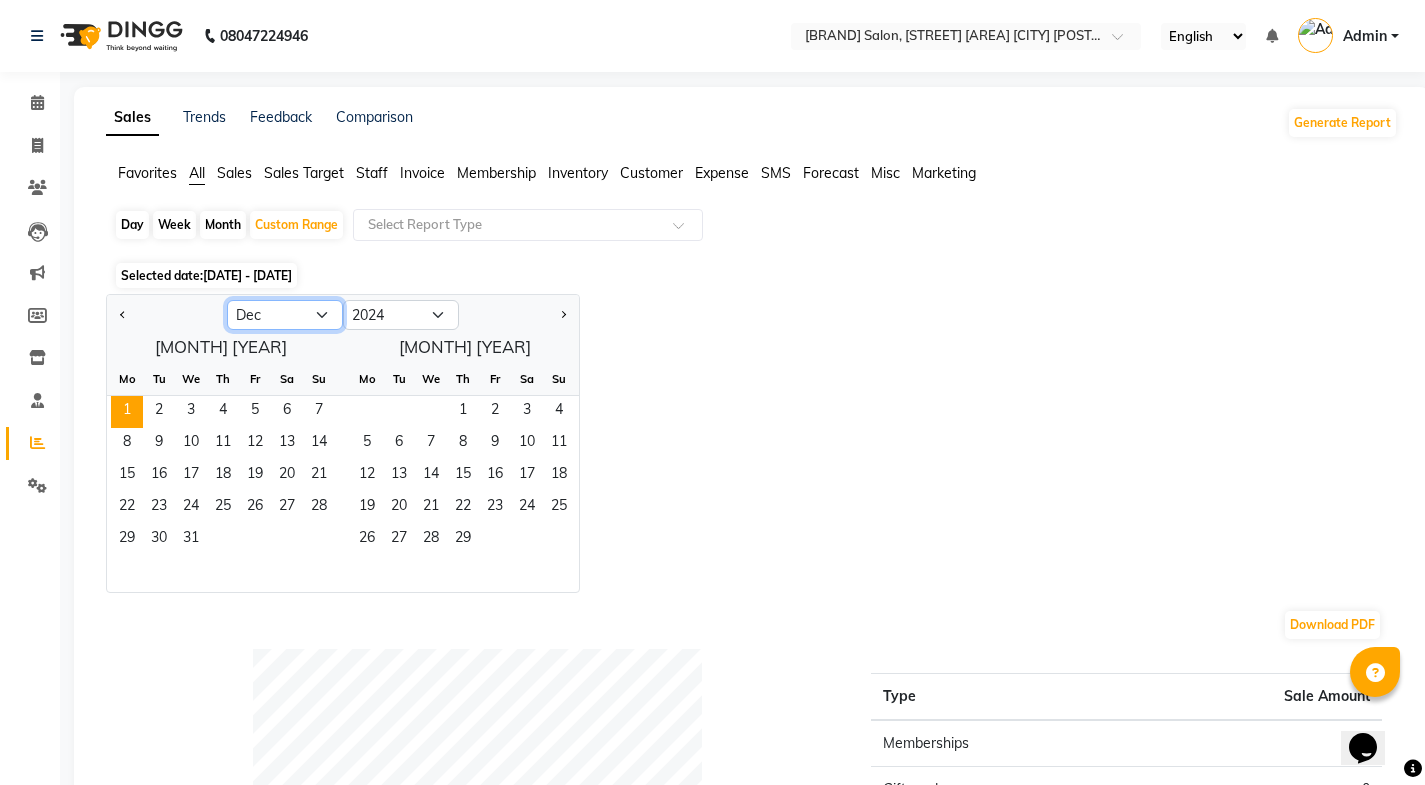 click on "Jan Feb Mar Apr May Jun Jul Aug Sep Oct Nov Dec" 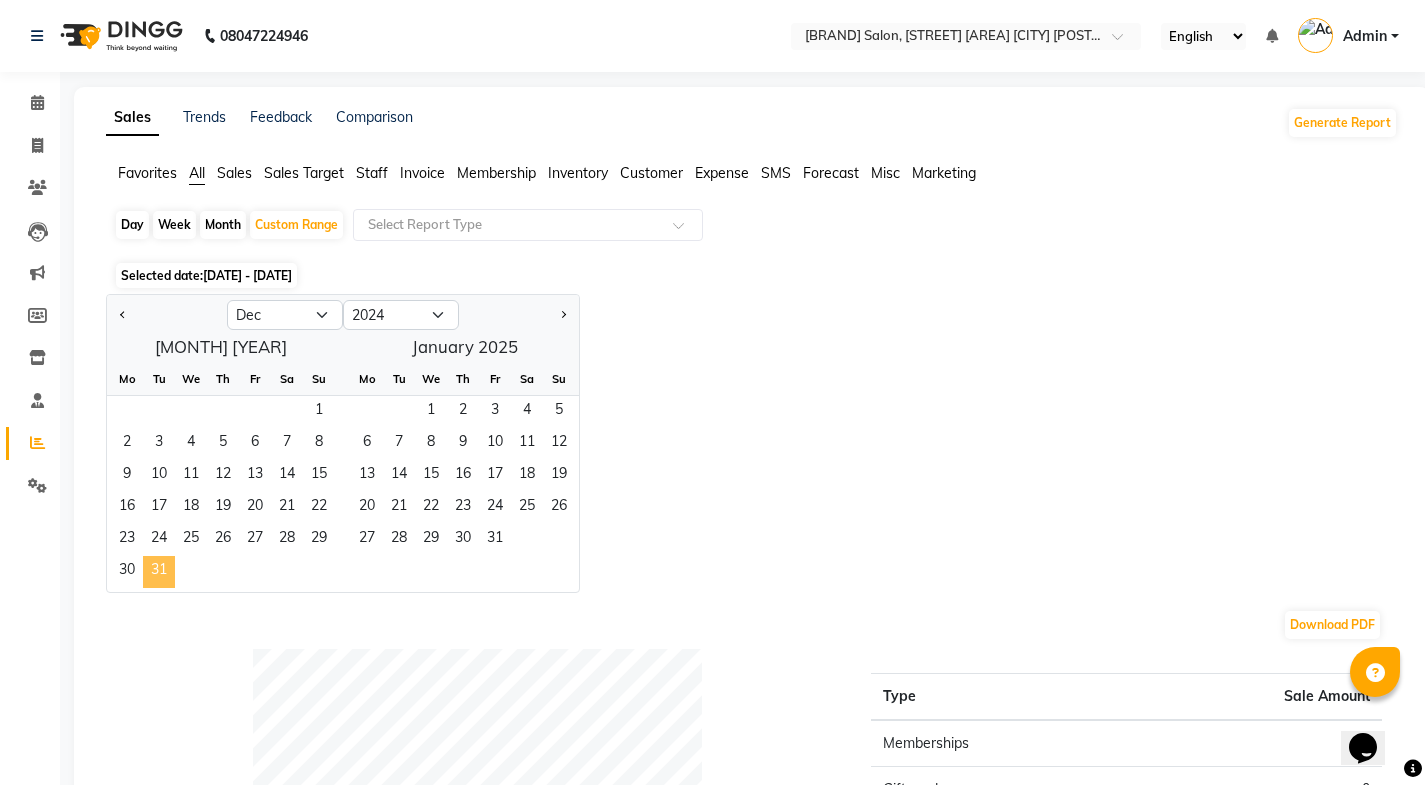 click on "31" 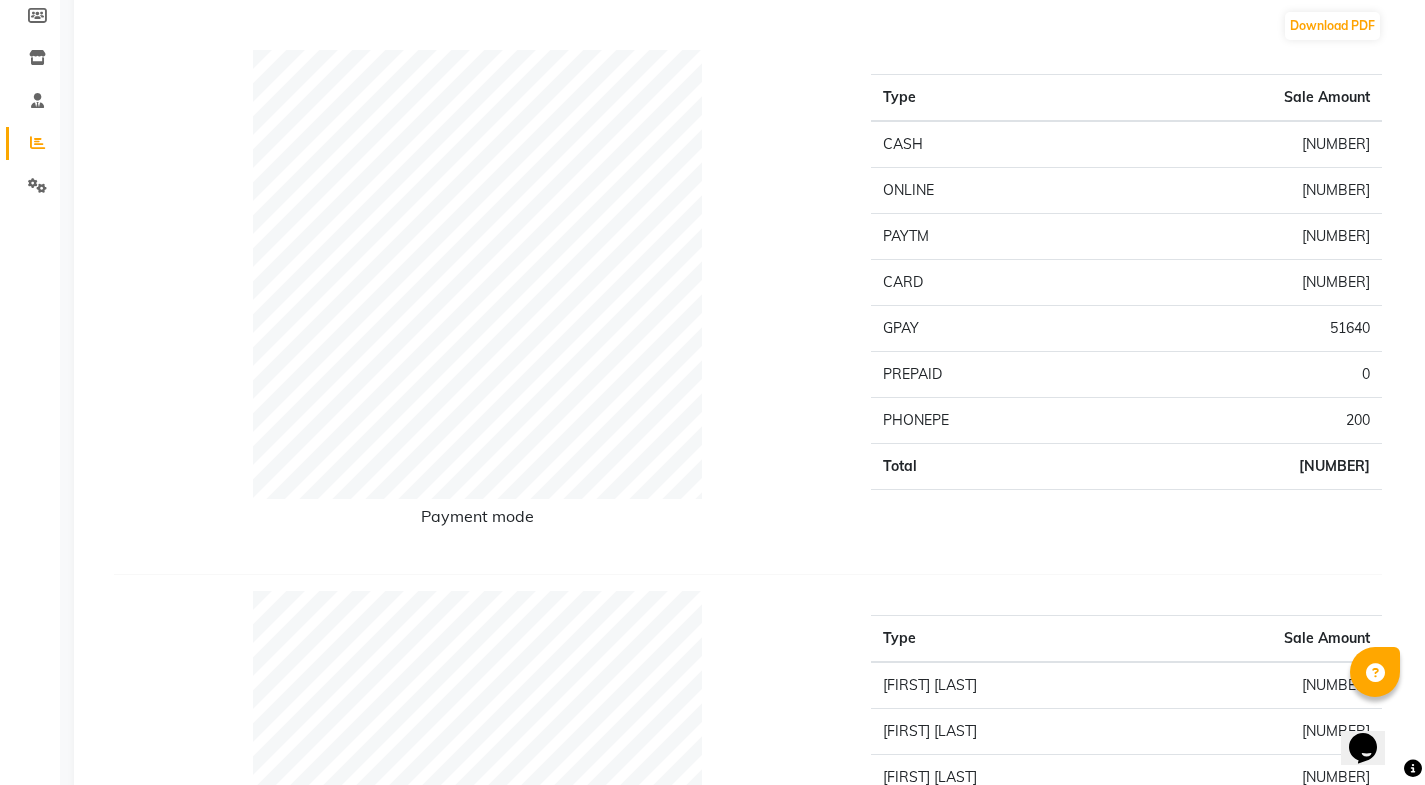 scroll, scrollTop: 0, scrollLeft: 0, axis: both 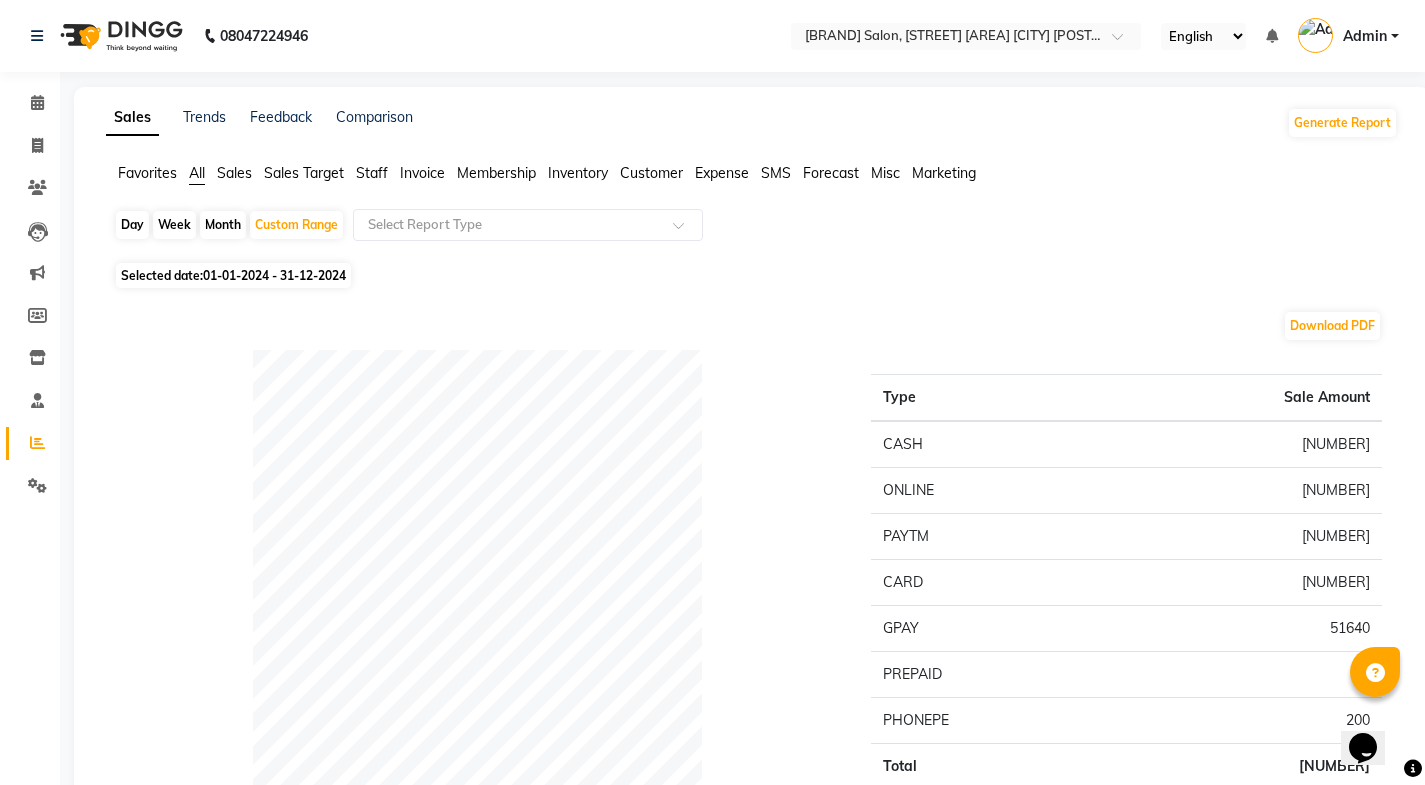 click on "Selected date:  01-01-2024 - 31-12-2024" 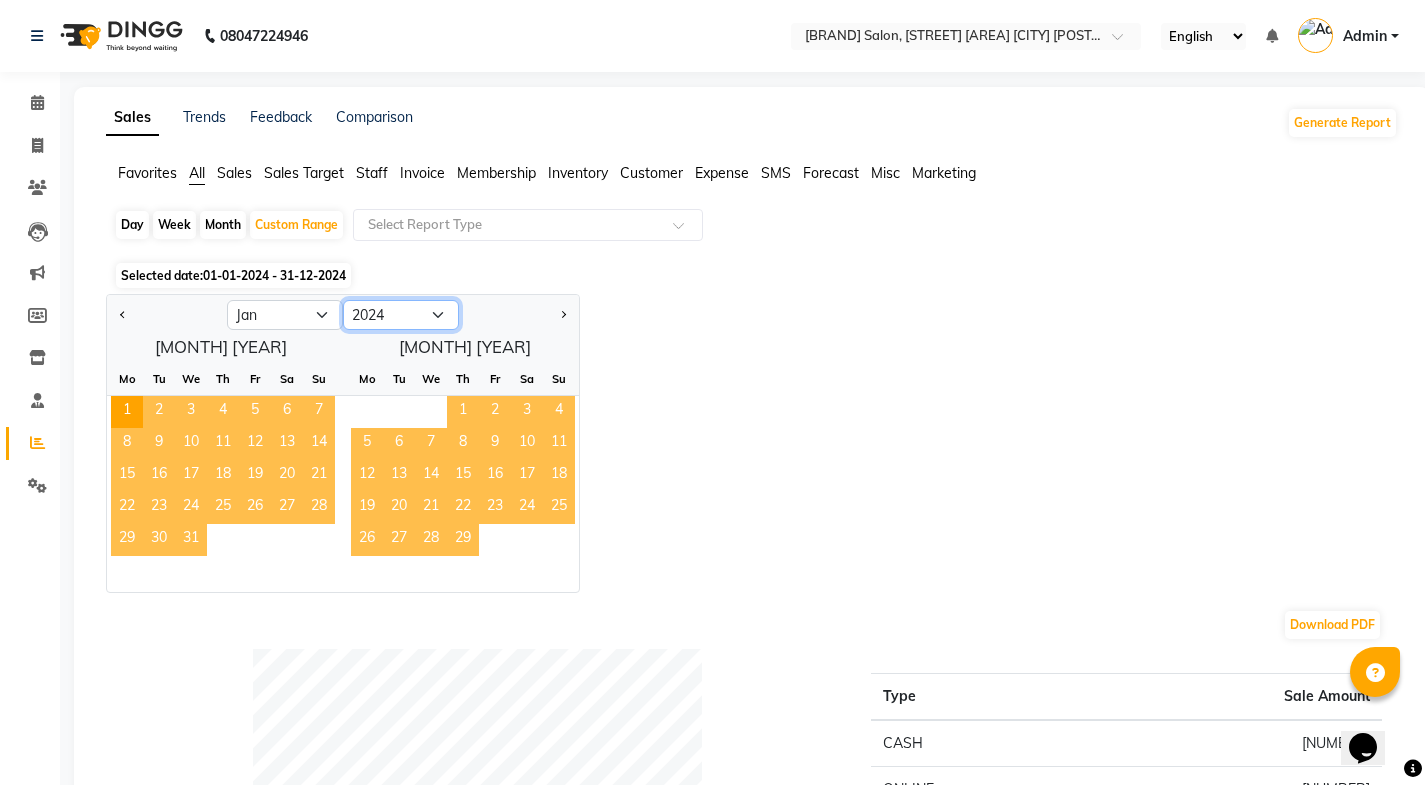 click on "2014 2015 2016 2017 2018 2019 2020 2021 2022 2023 2024 2025 2026 2027 2028 2029 2030 2031 2032 2033 2034" 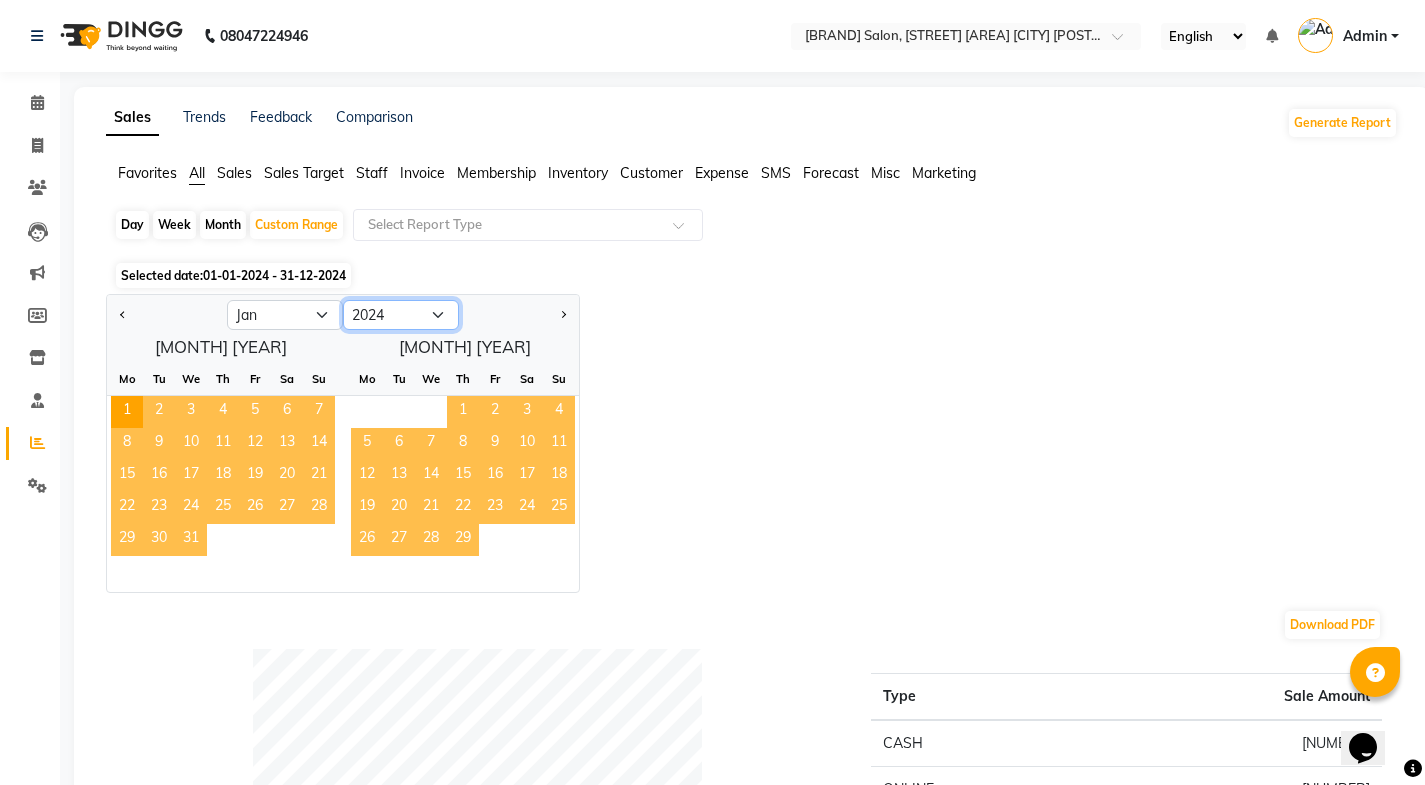 select on "2023" 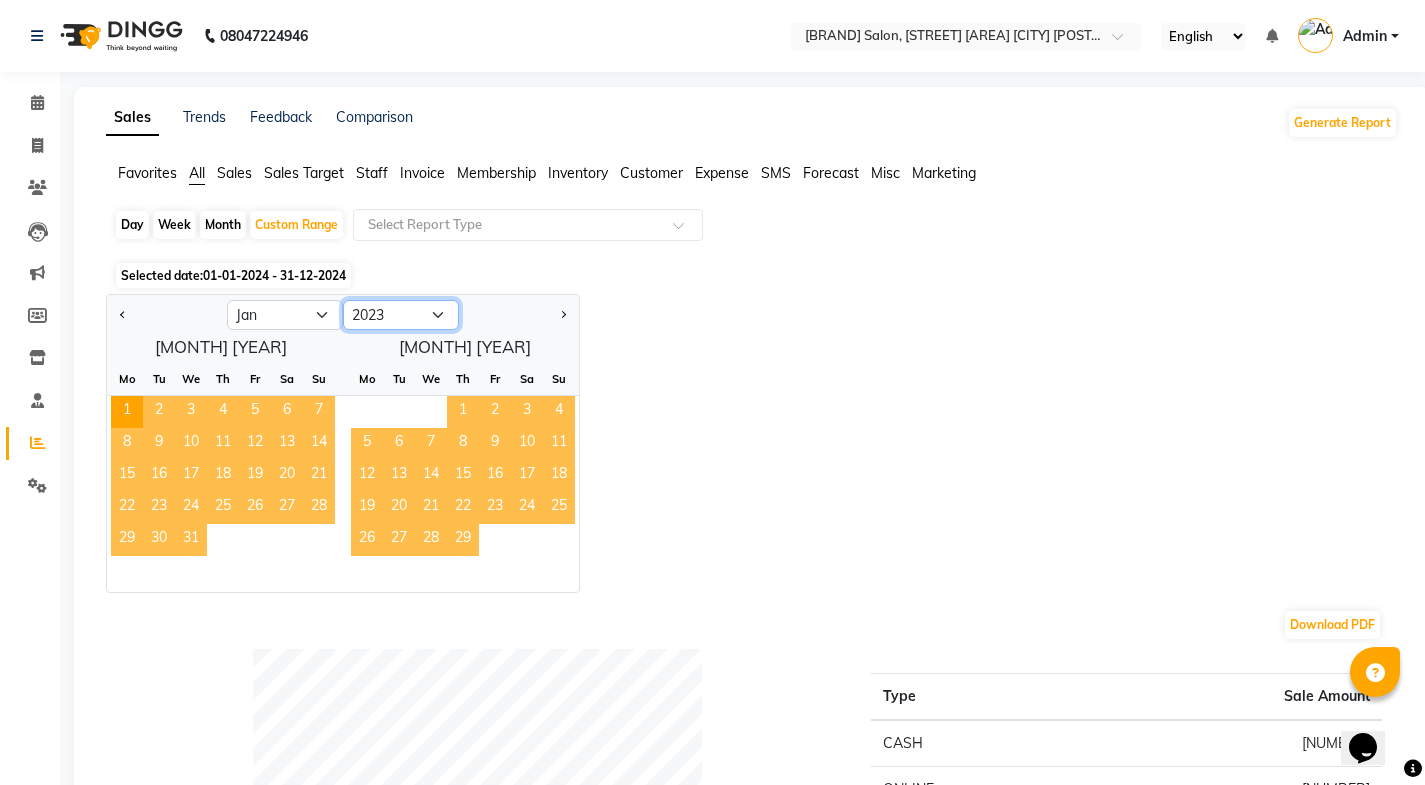 click on "2014 2015 2016 2017 2018 2019 2020 2021 2022 2023 2024 2025 2026 2027 2028 2029 2030 2031 2032 2033 2034" 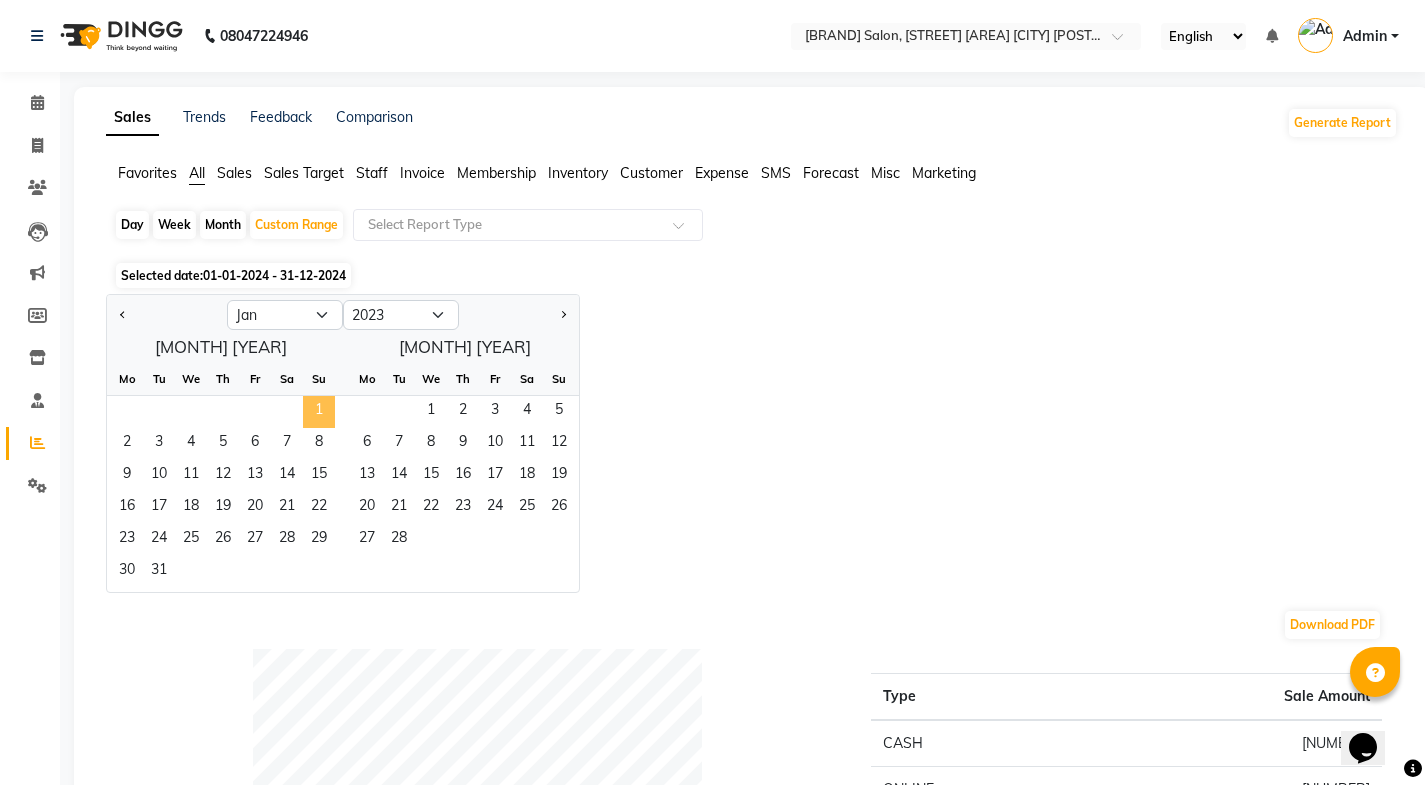 click on "1" 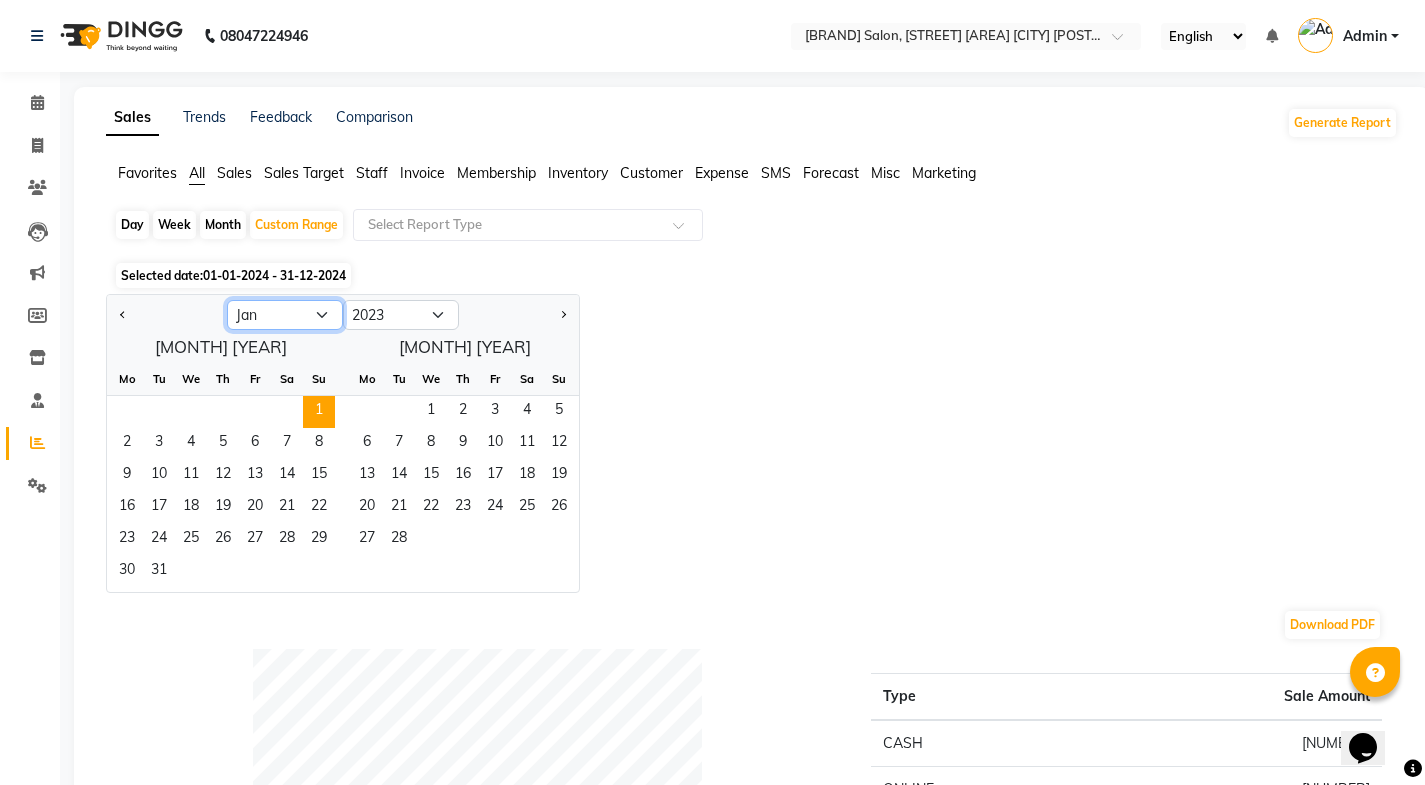 click on "Jan Feb Mar Apr May Jun Jul Aug Sep Oct Nov Dec" 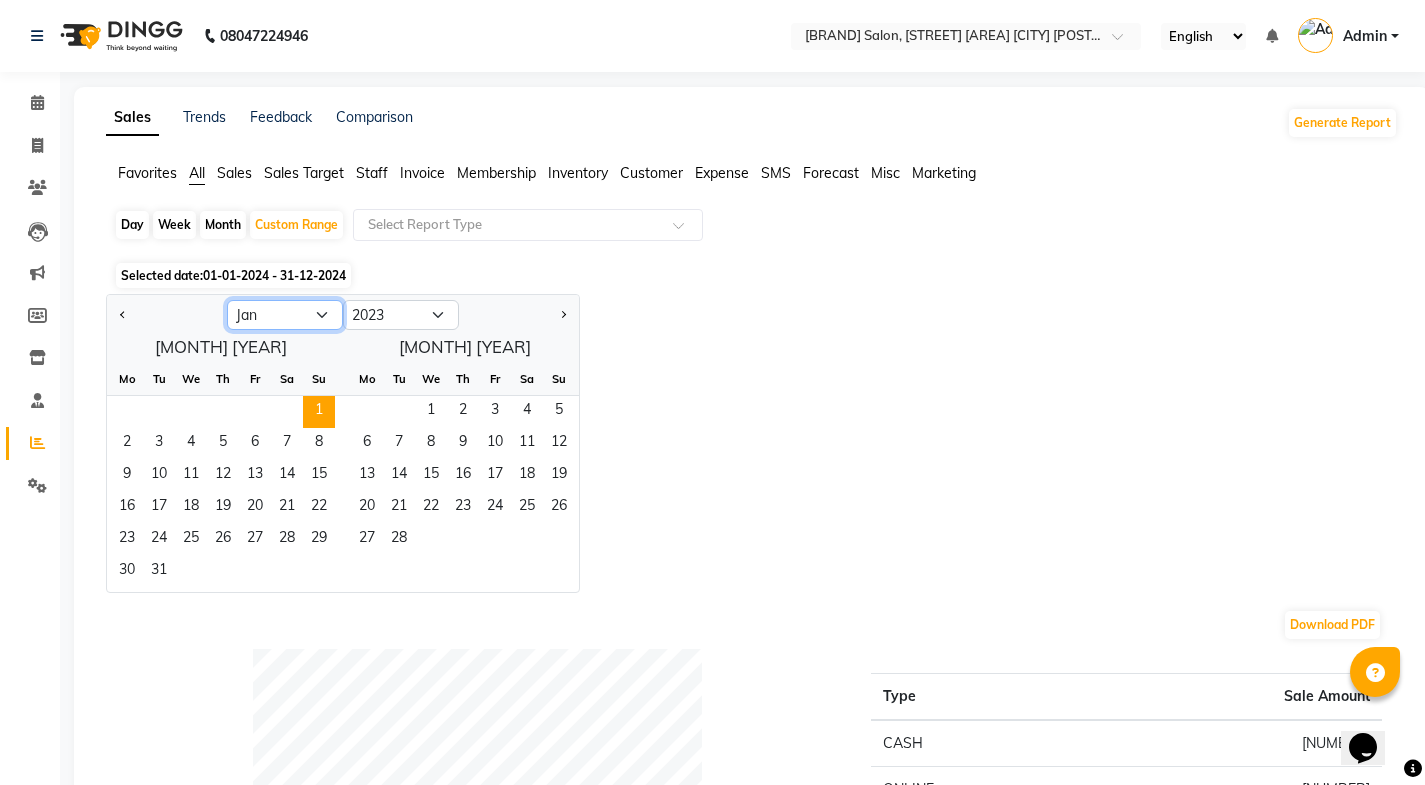 select on "12" 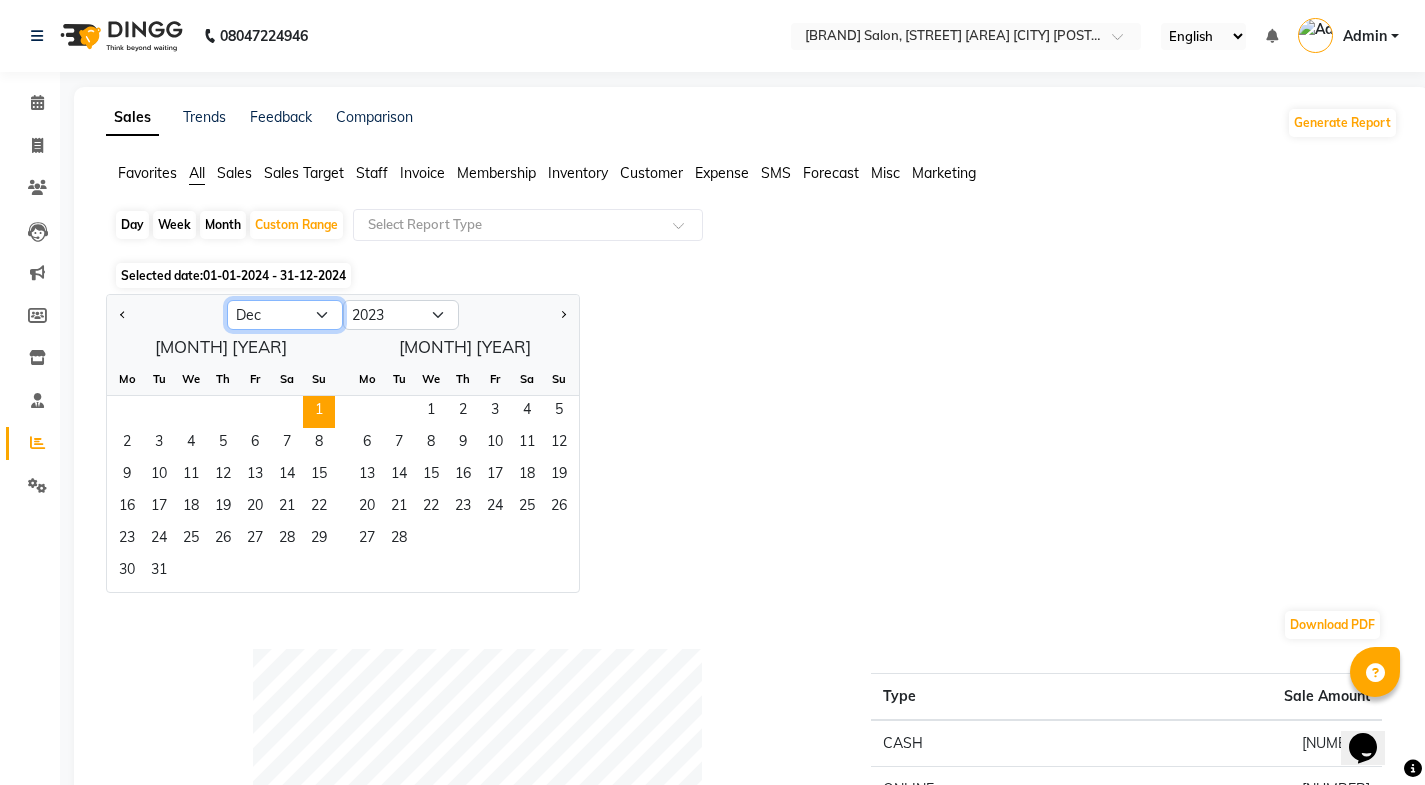 click on "Jan Feb Mar Apr May Jun Jul Aug Sep Oct Nov Dec" 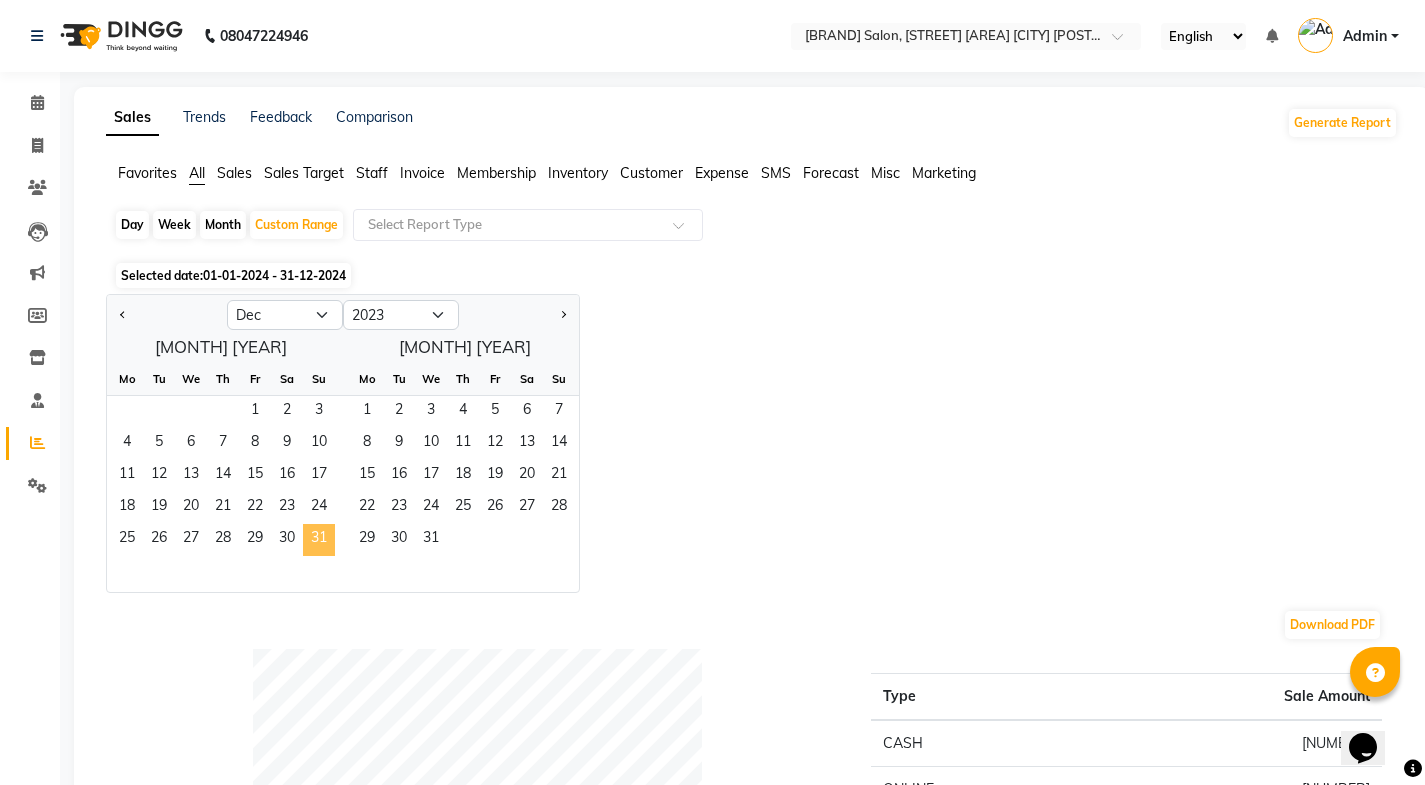 click on "31" 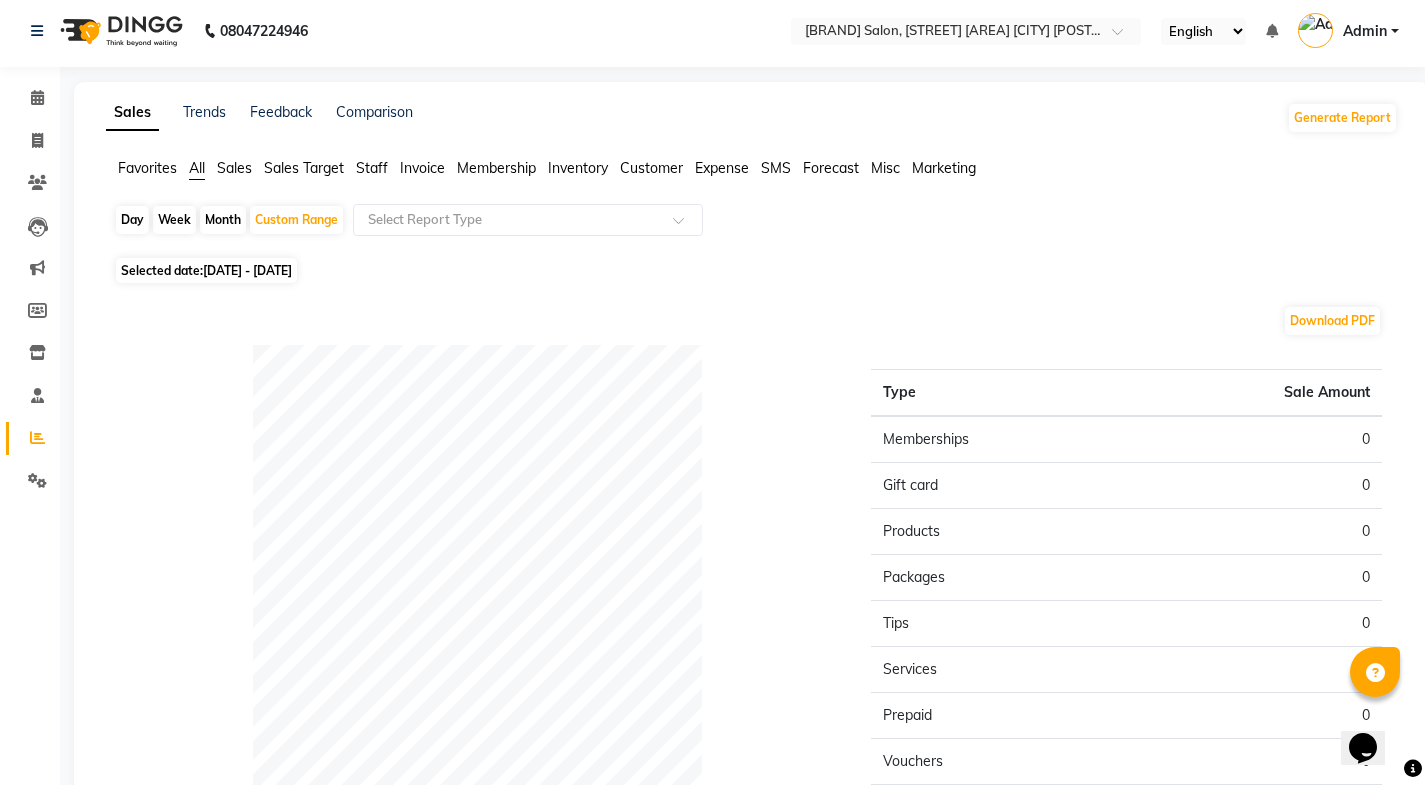 scroll, scrollTop: 0, scrollLeft: 0, axis: both 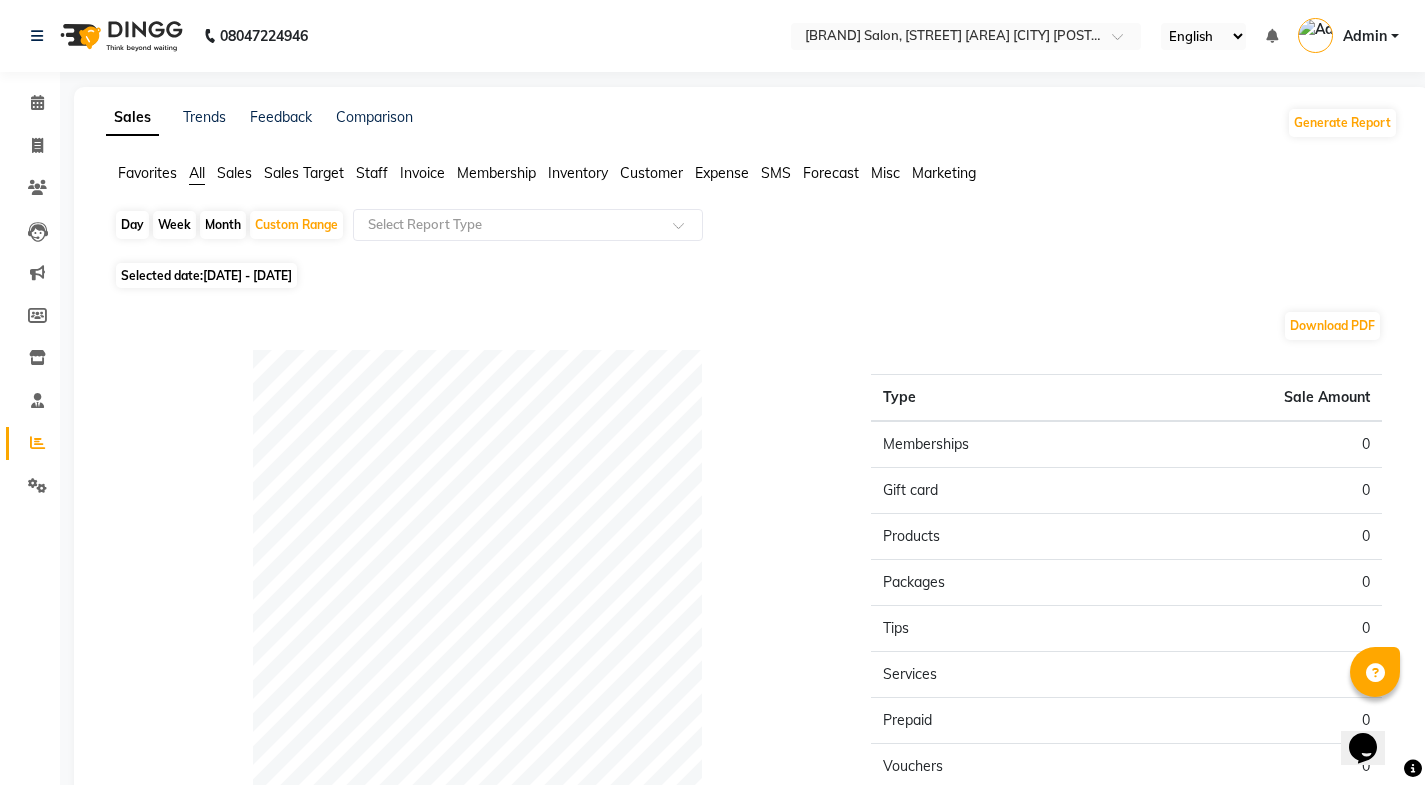 click on "01-01-2023 - 31-12-2023" 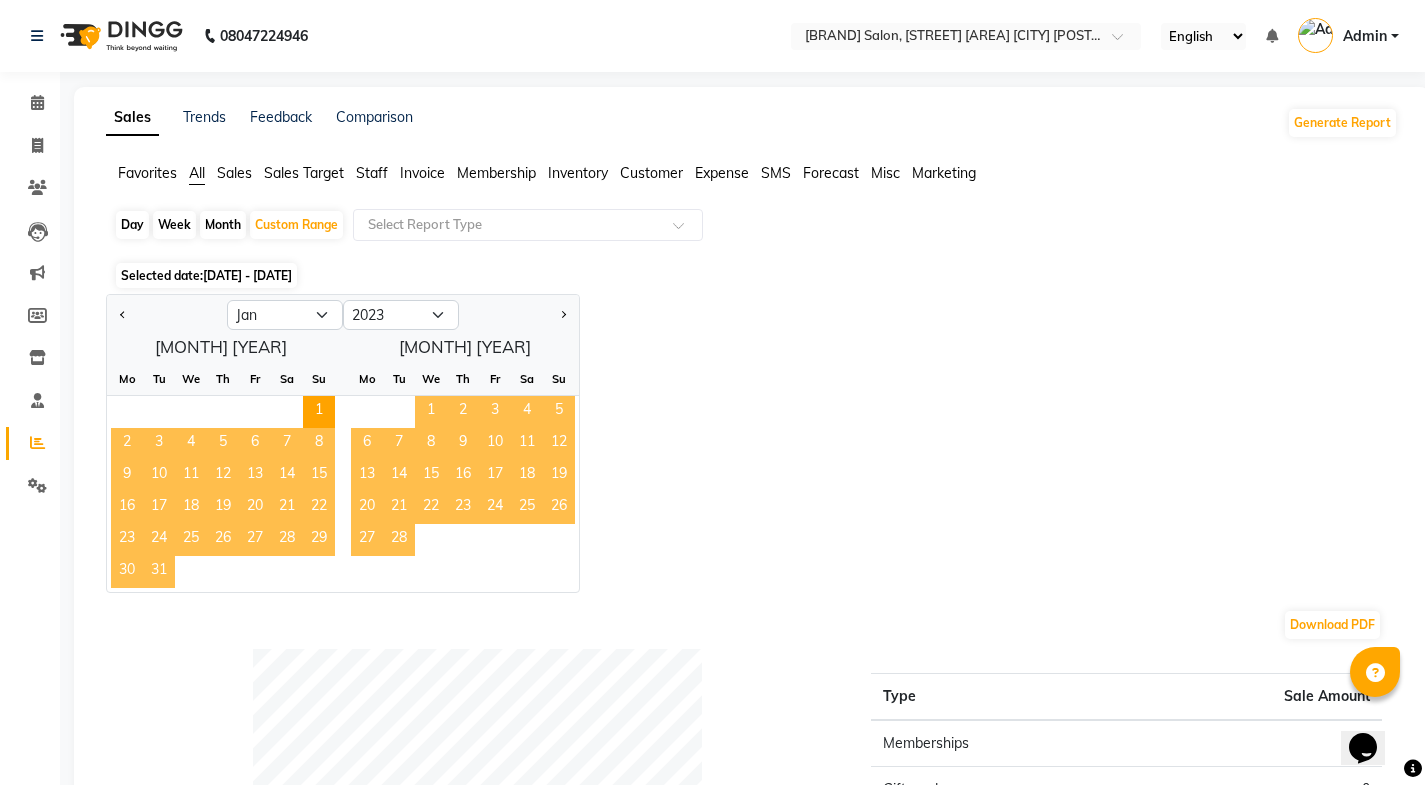 click on "Selected date:  01-01-2023 - 31-12-2023" 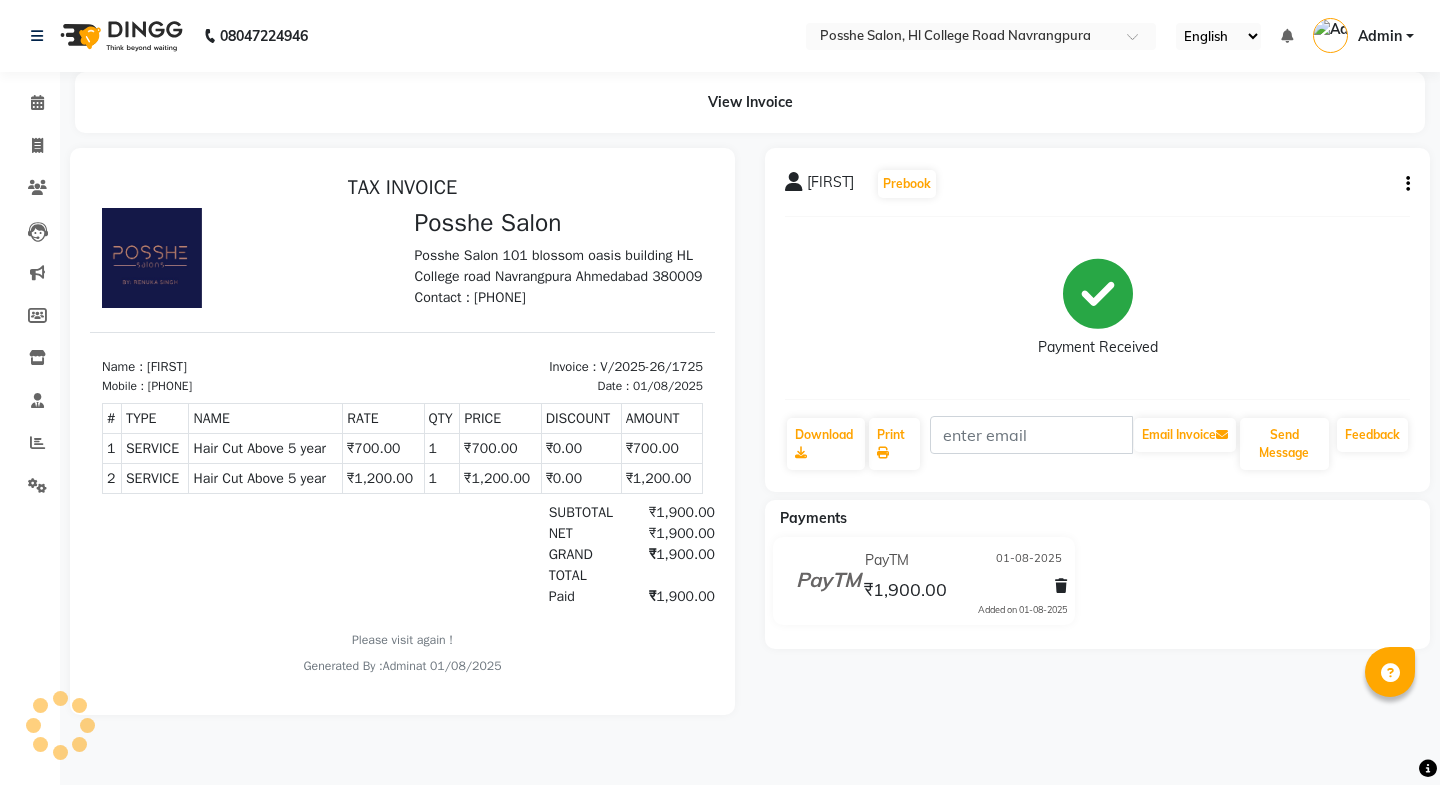 scroll, scrollTop: 0, scrollLeft: 0, axis: both 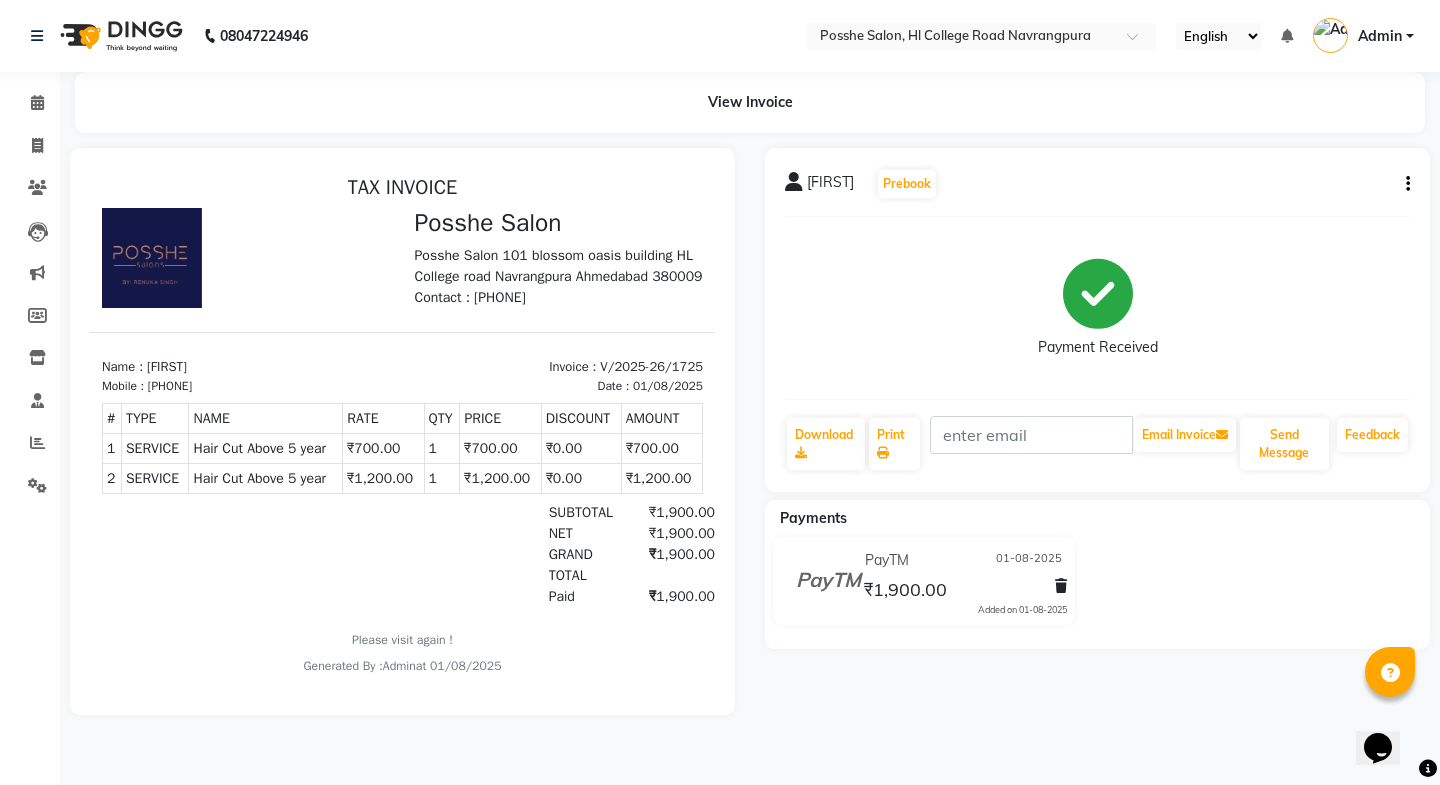 click 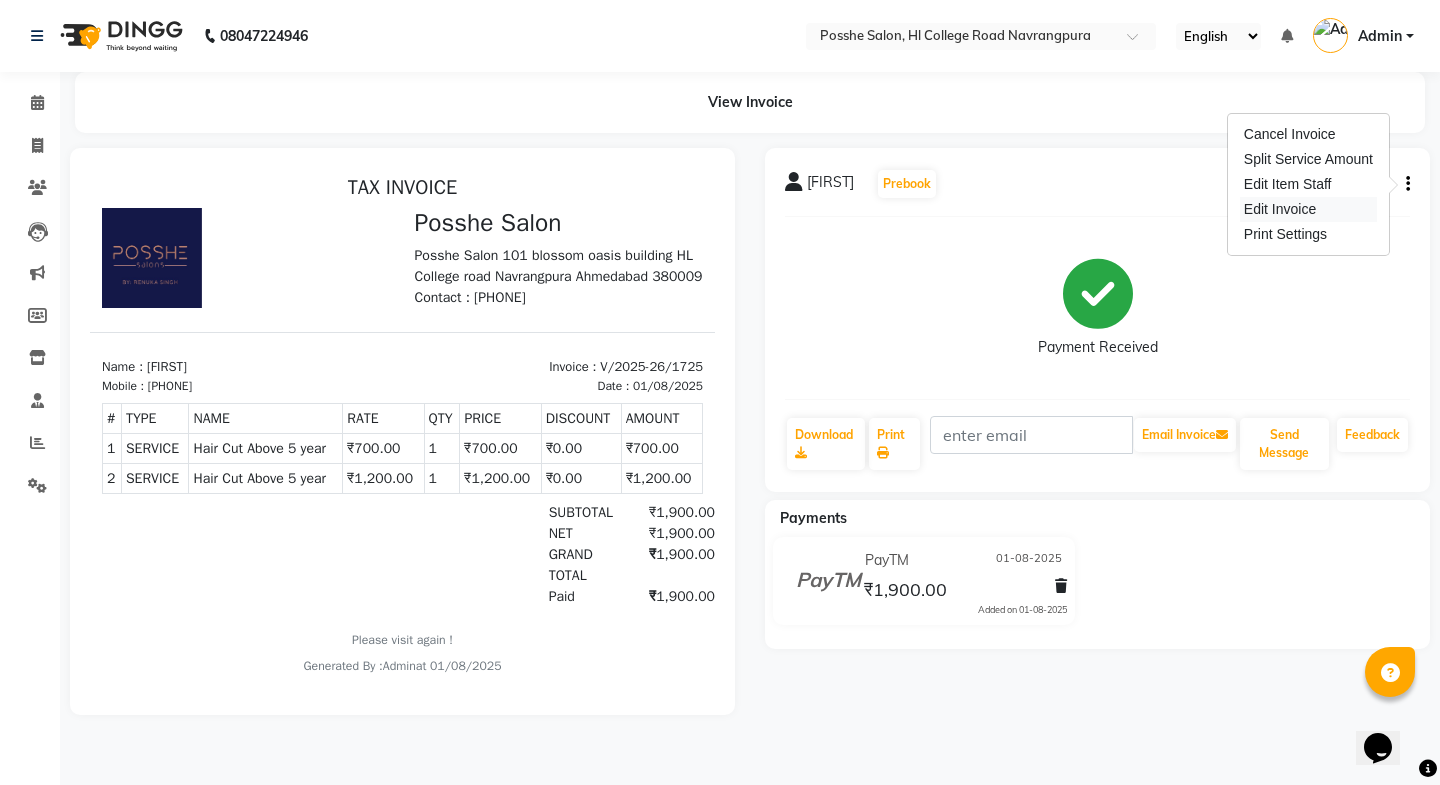 click on "Edit Invoice" at bounding box center (1308, 209) 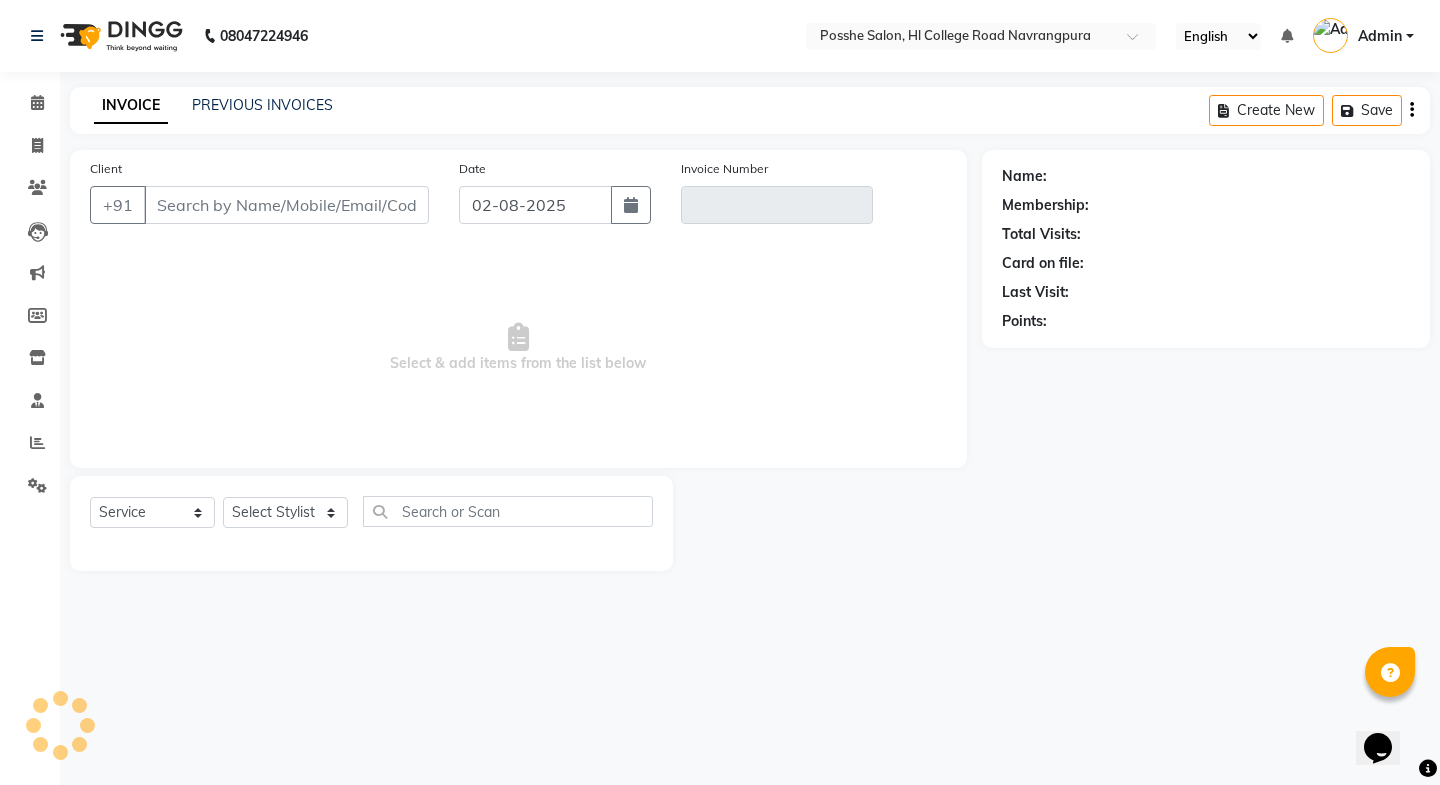 type on "9979749821" 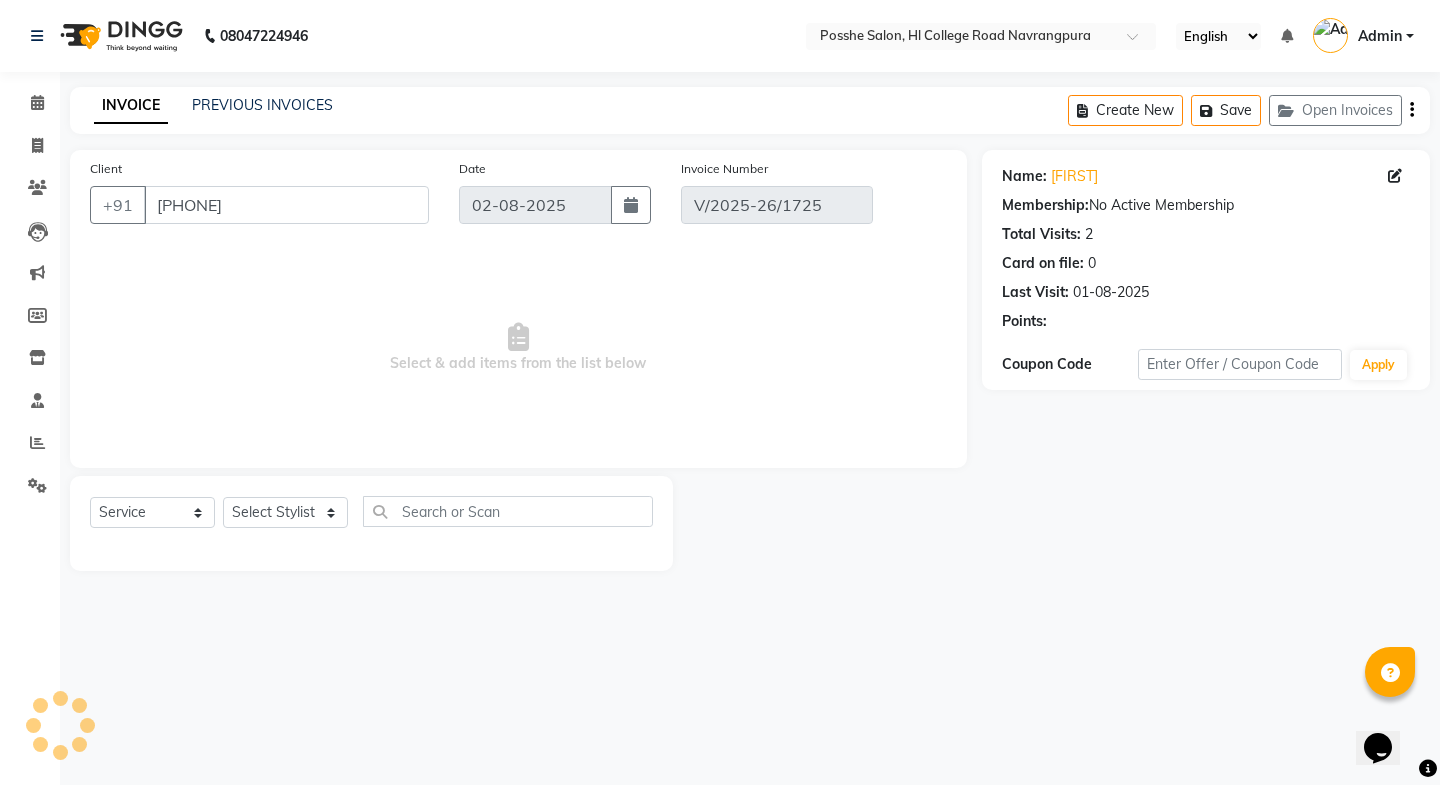 type on "01-08-2025" 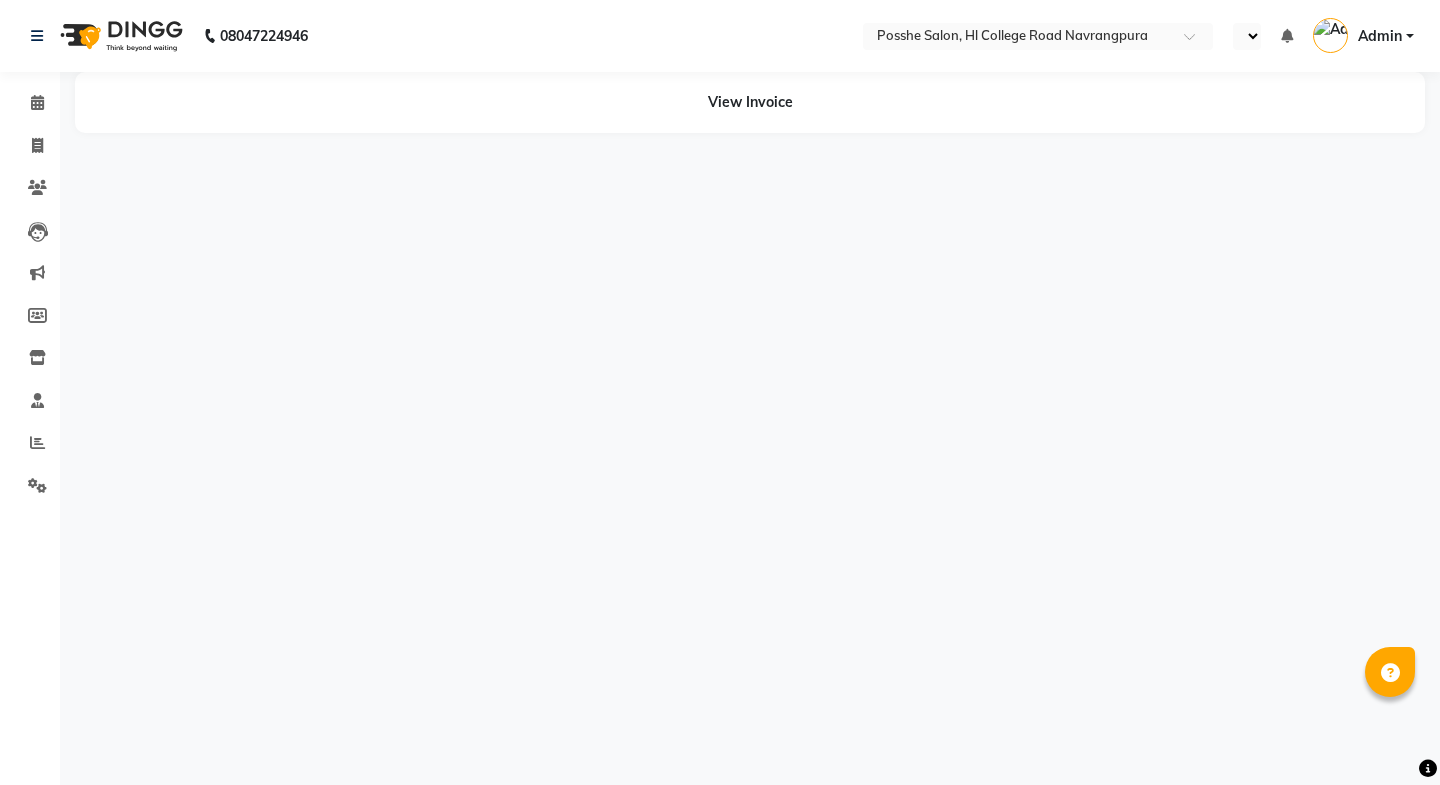 scroll, scrollTop: 0, scrollLeft: 0, axis: both 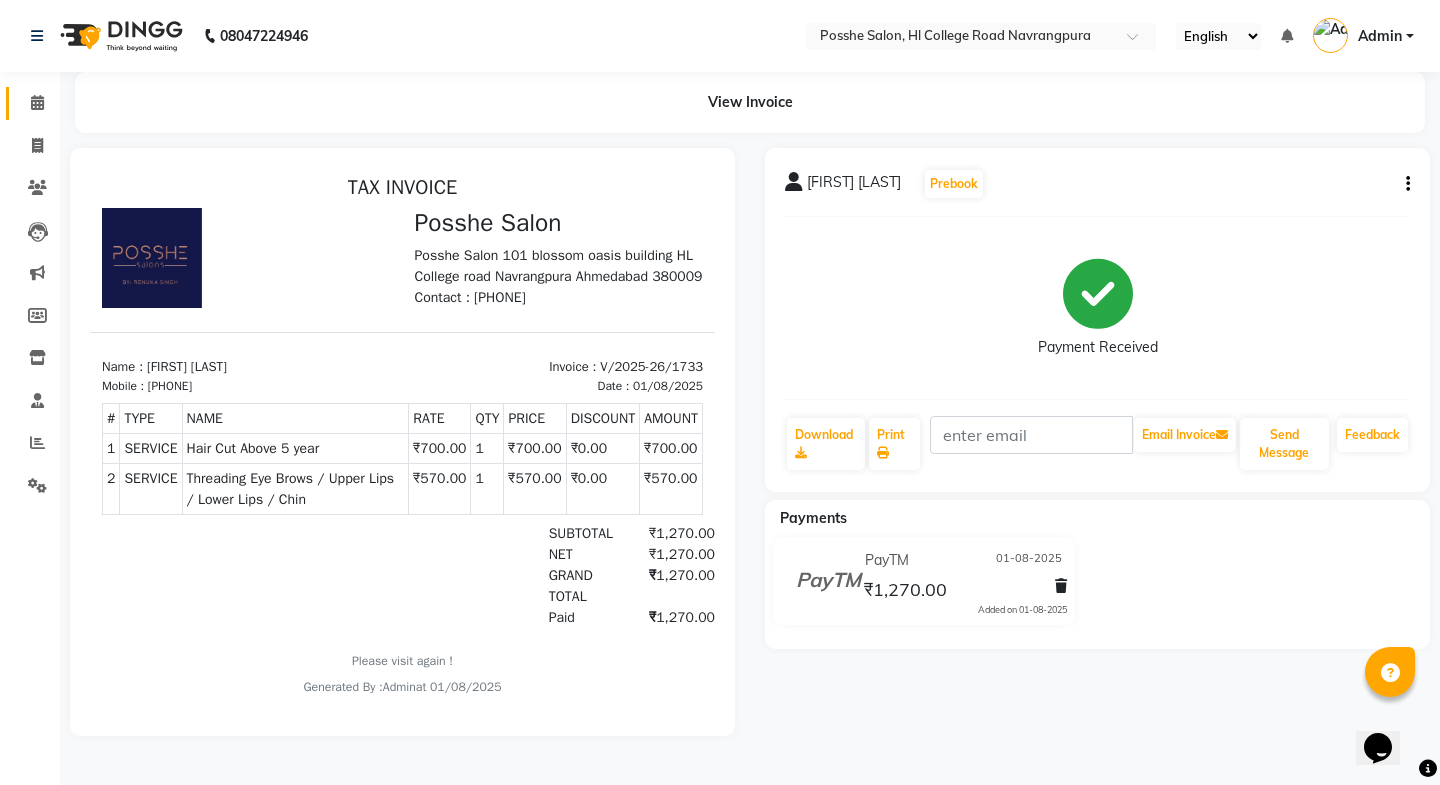 click 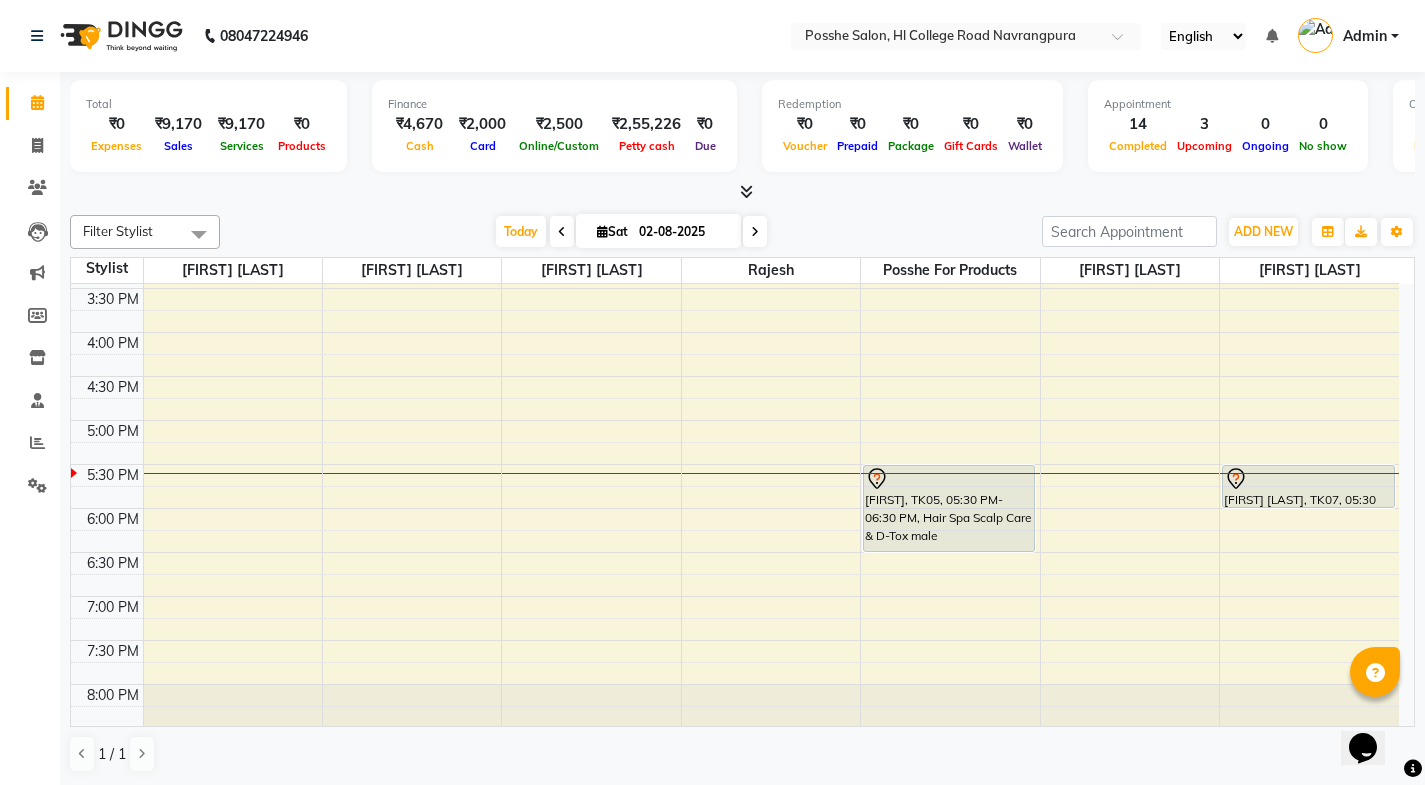 scroll, scrollTop: 700, scrollLeft: 0, axis: vertical 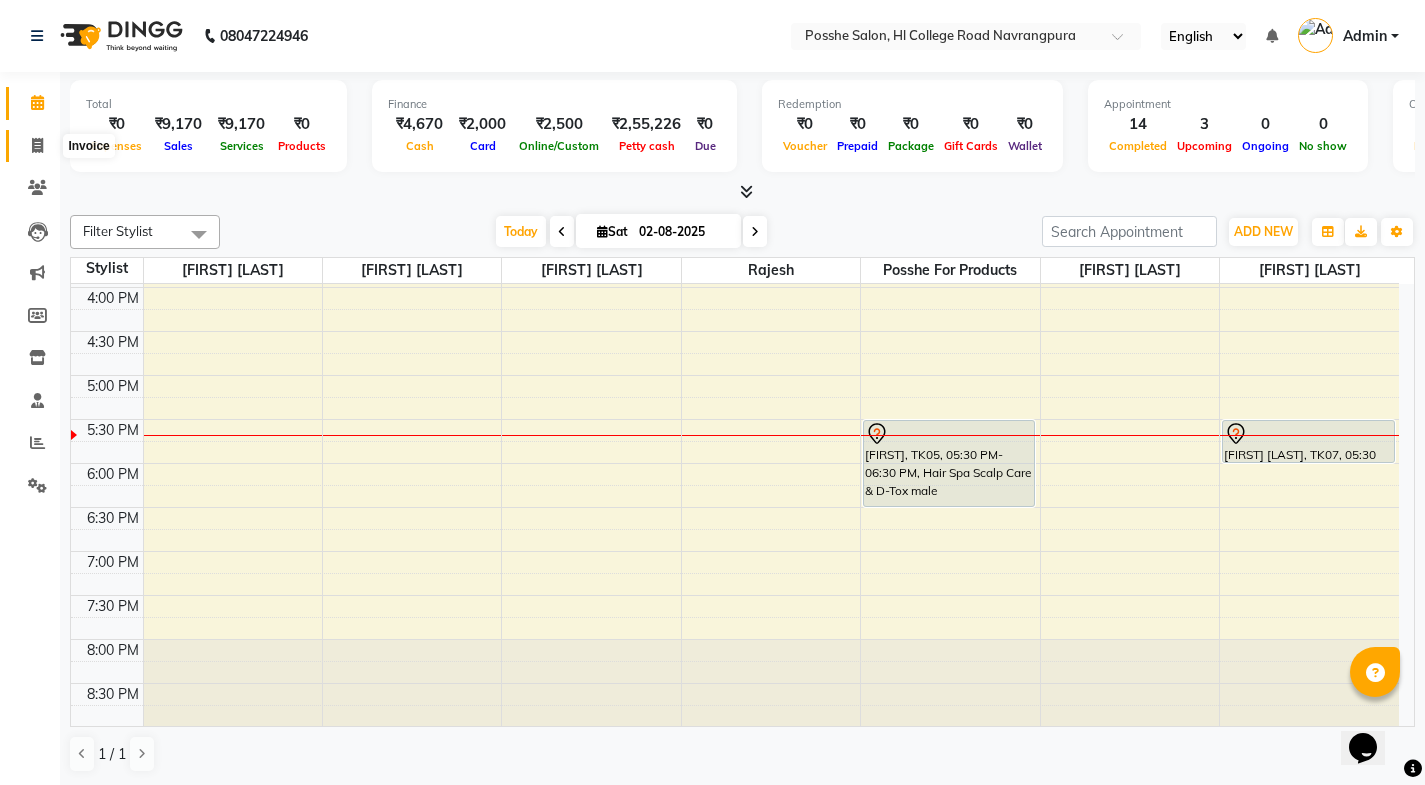 click 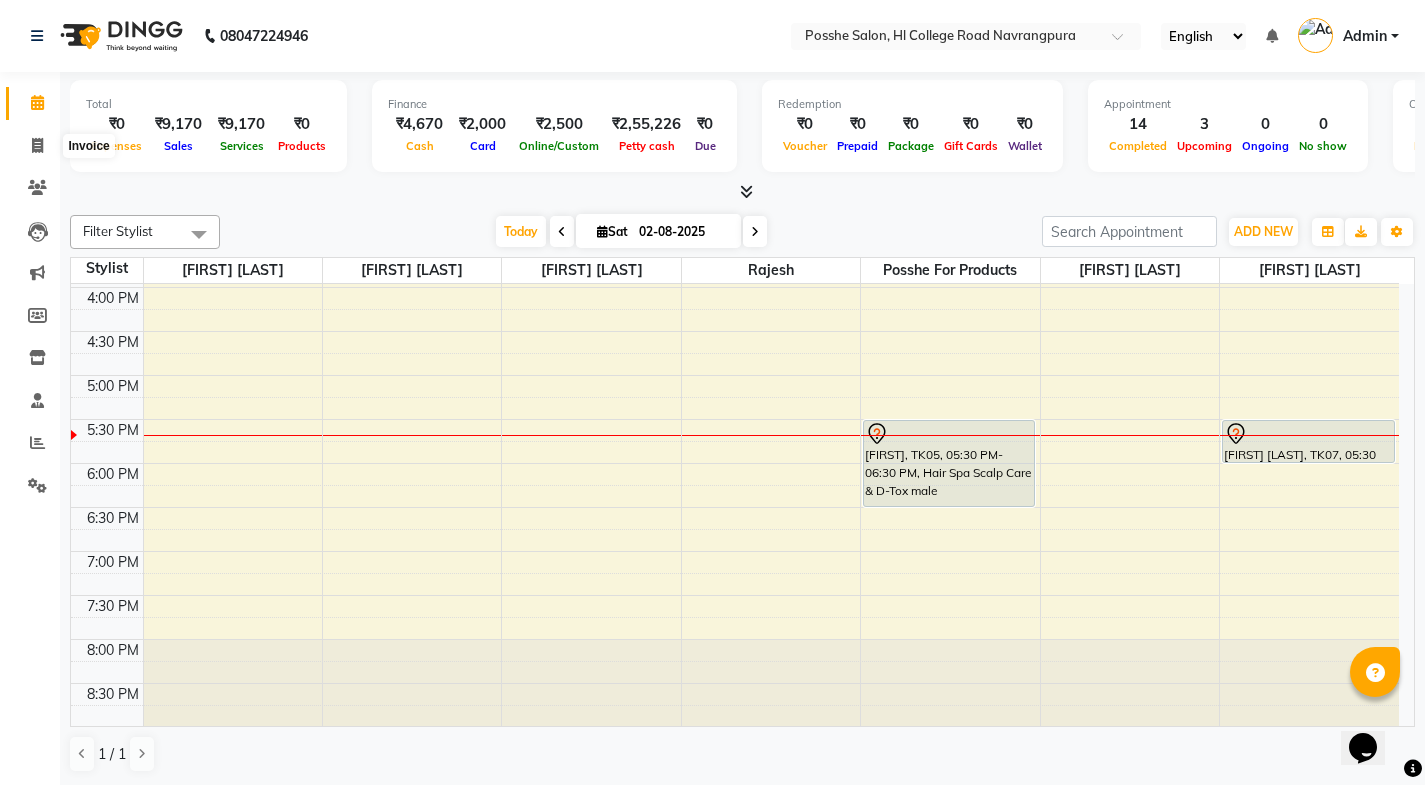 select on "service" 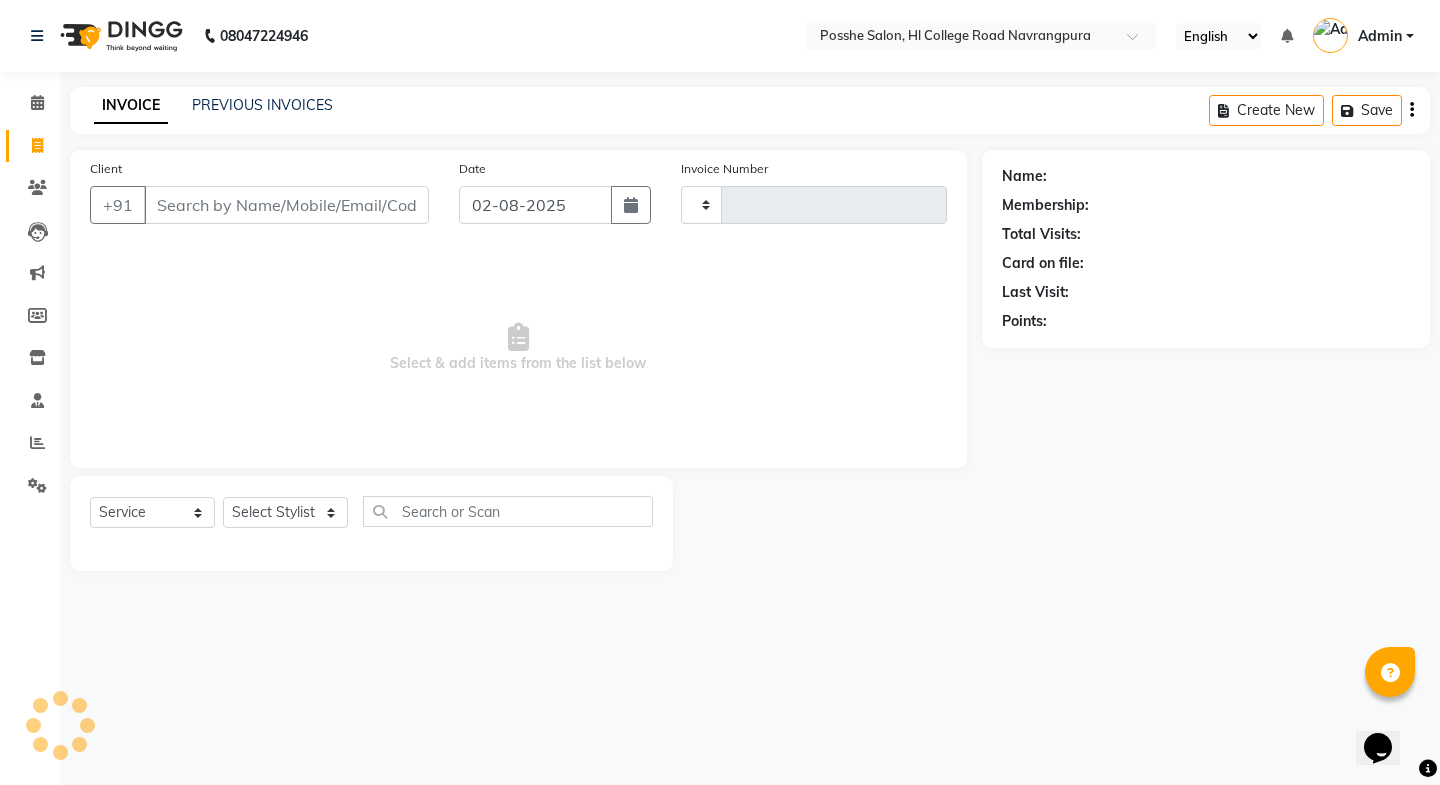 type on "1755" 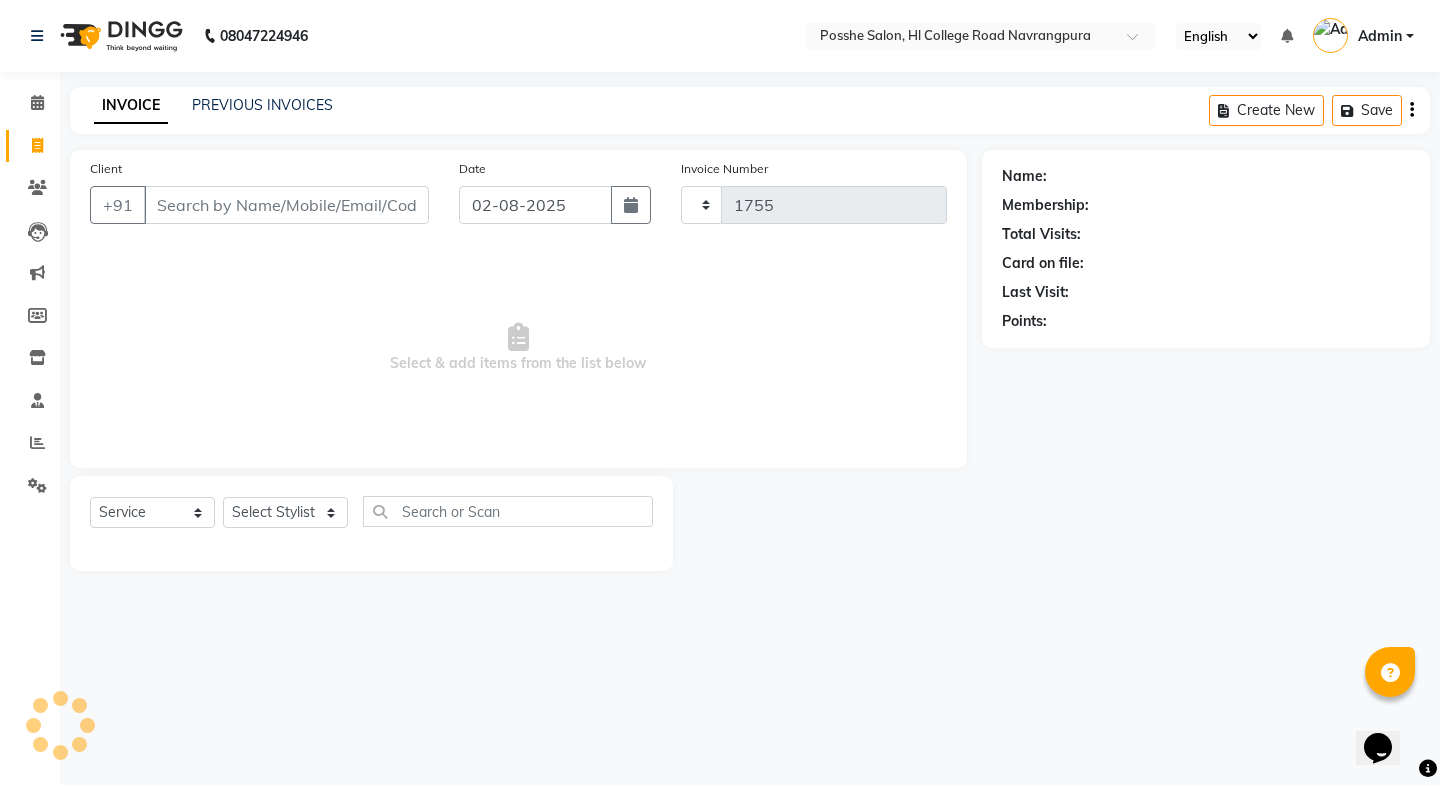 select on "6052" 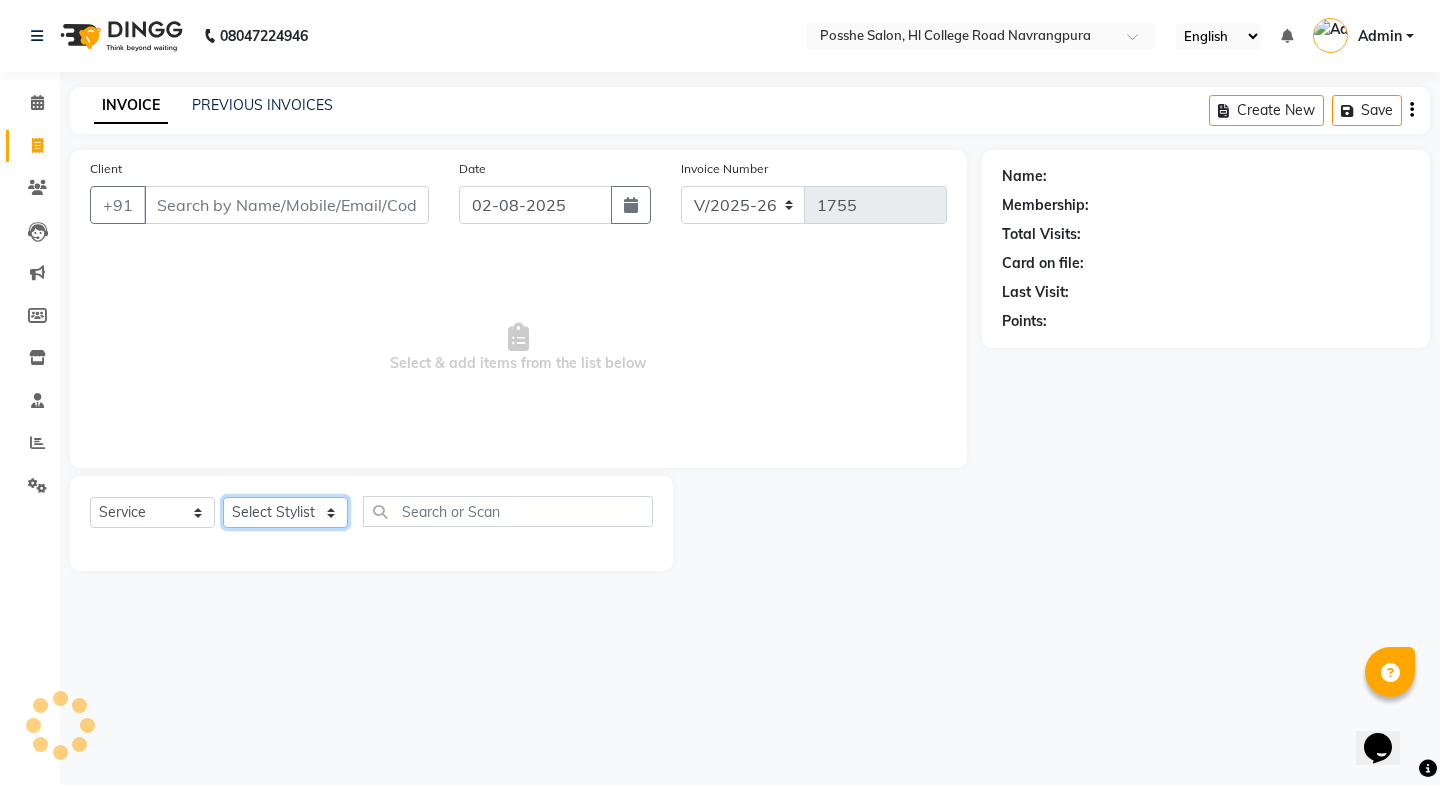 click on "Select Stylist Faheem Salmani Kajal Mali Kamal Chand Posshe for products Rajesh simran bhatiya Sonu Verma" 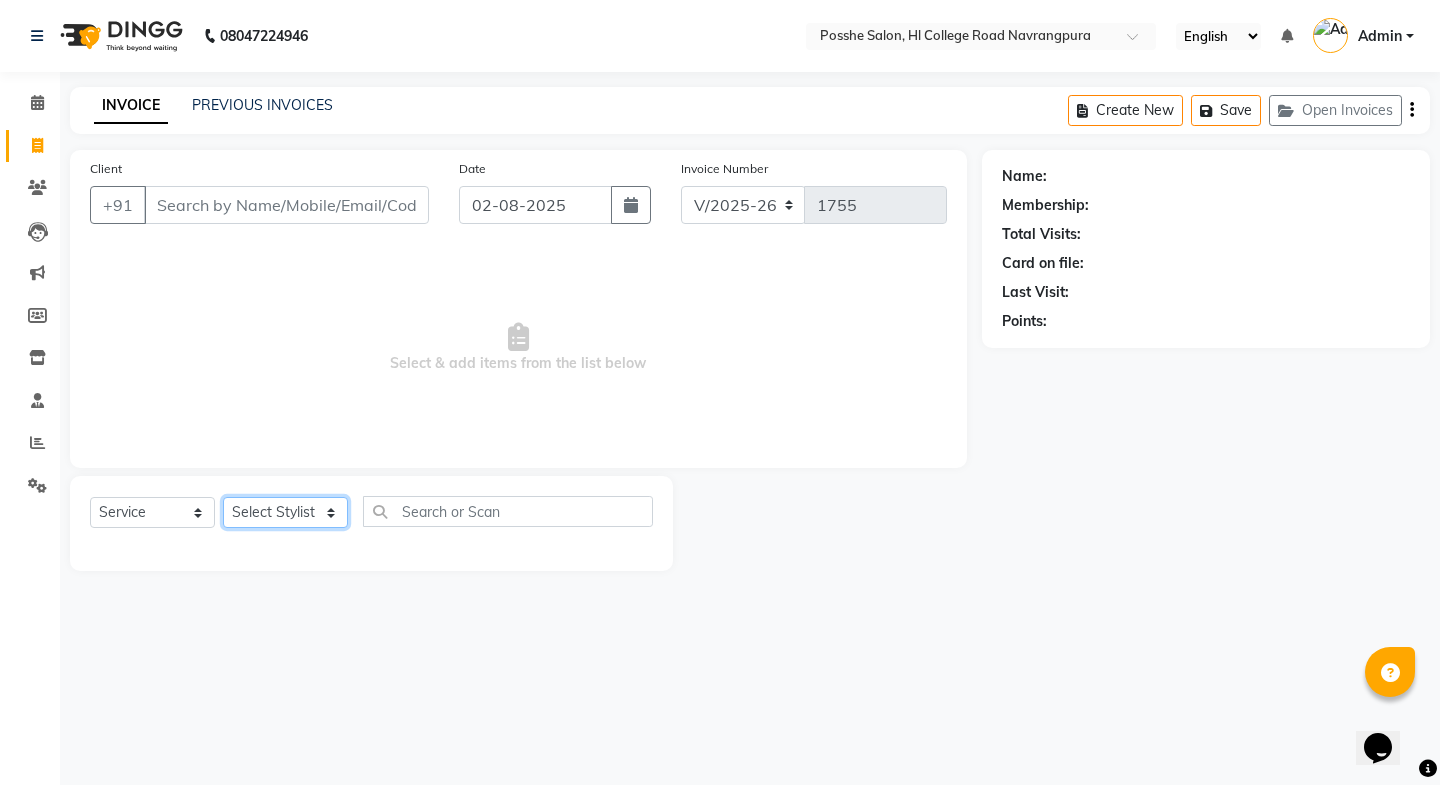 select on "43736" 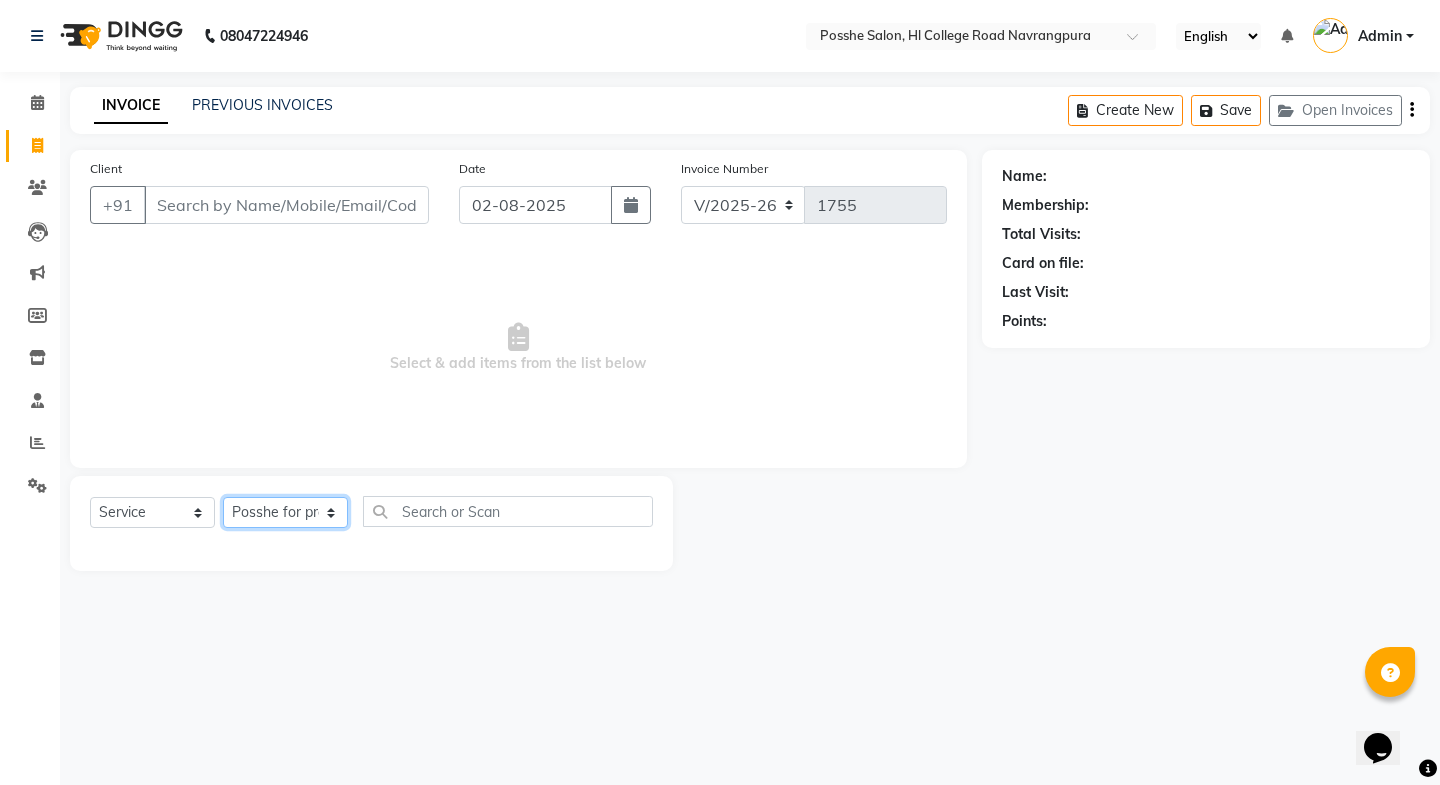 click on "Select Stylist Faheem Salmani Kajal Mali Kamal Chand Posshe for products Rajesh simran bhatiya Sonu Verma" 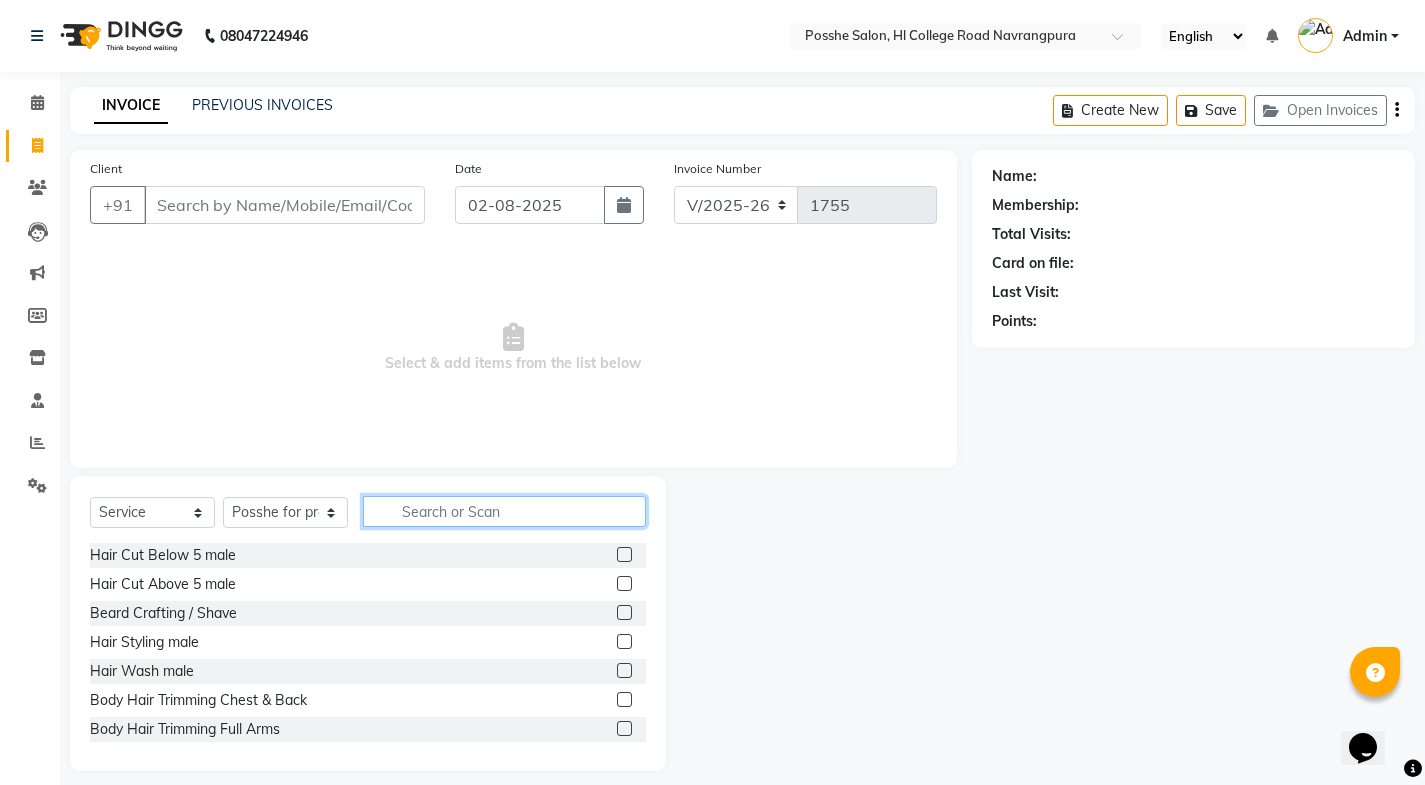 click 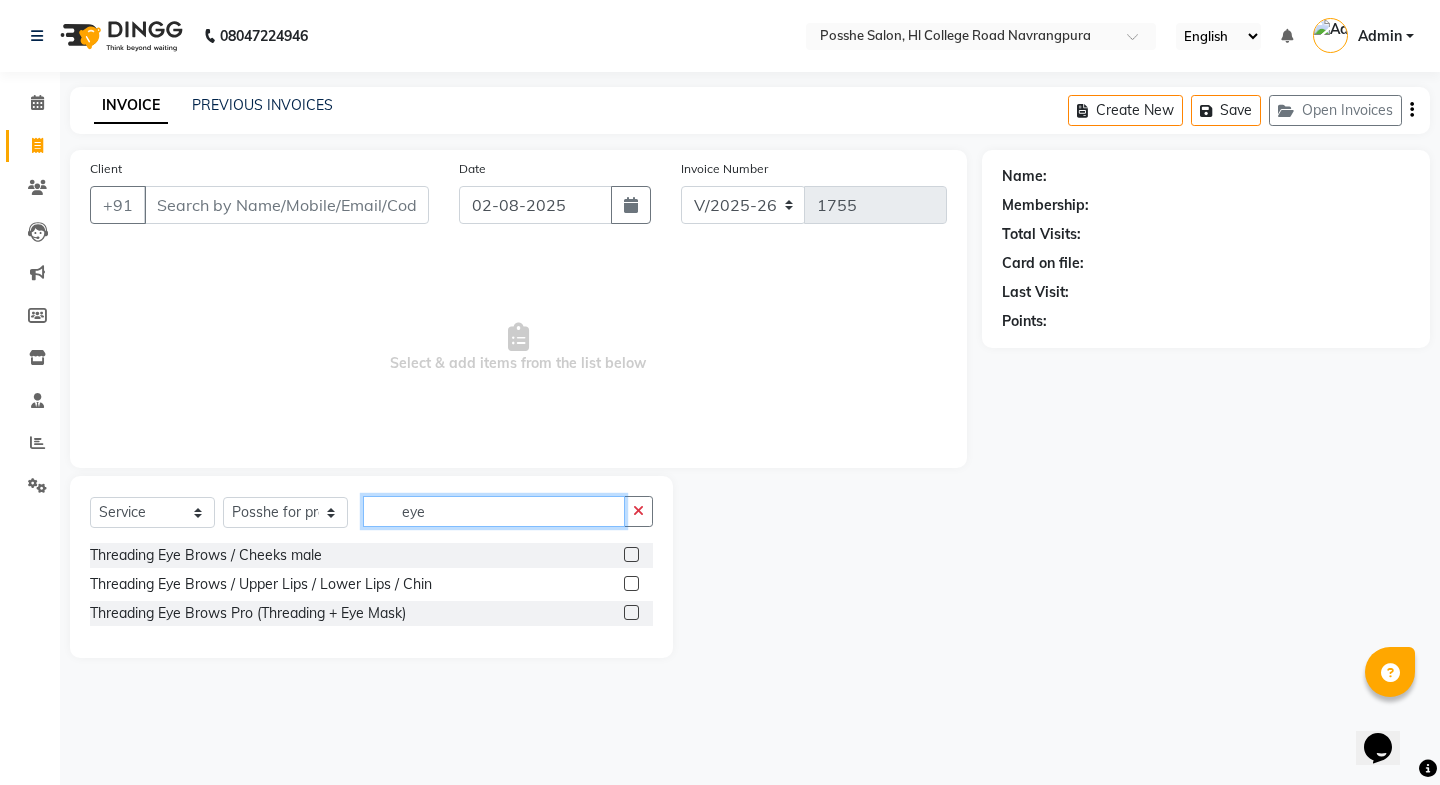 type on "eye" 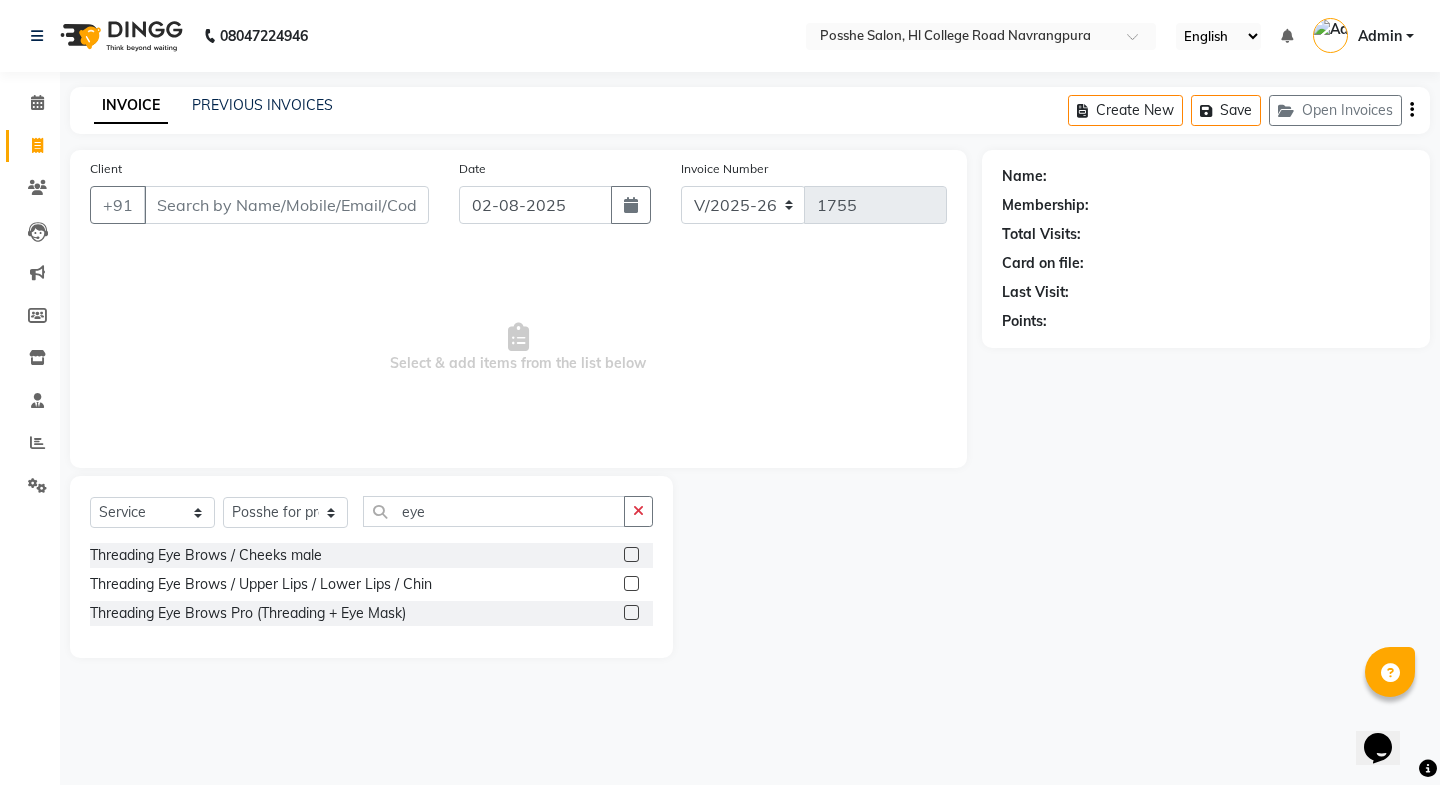 click 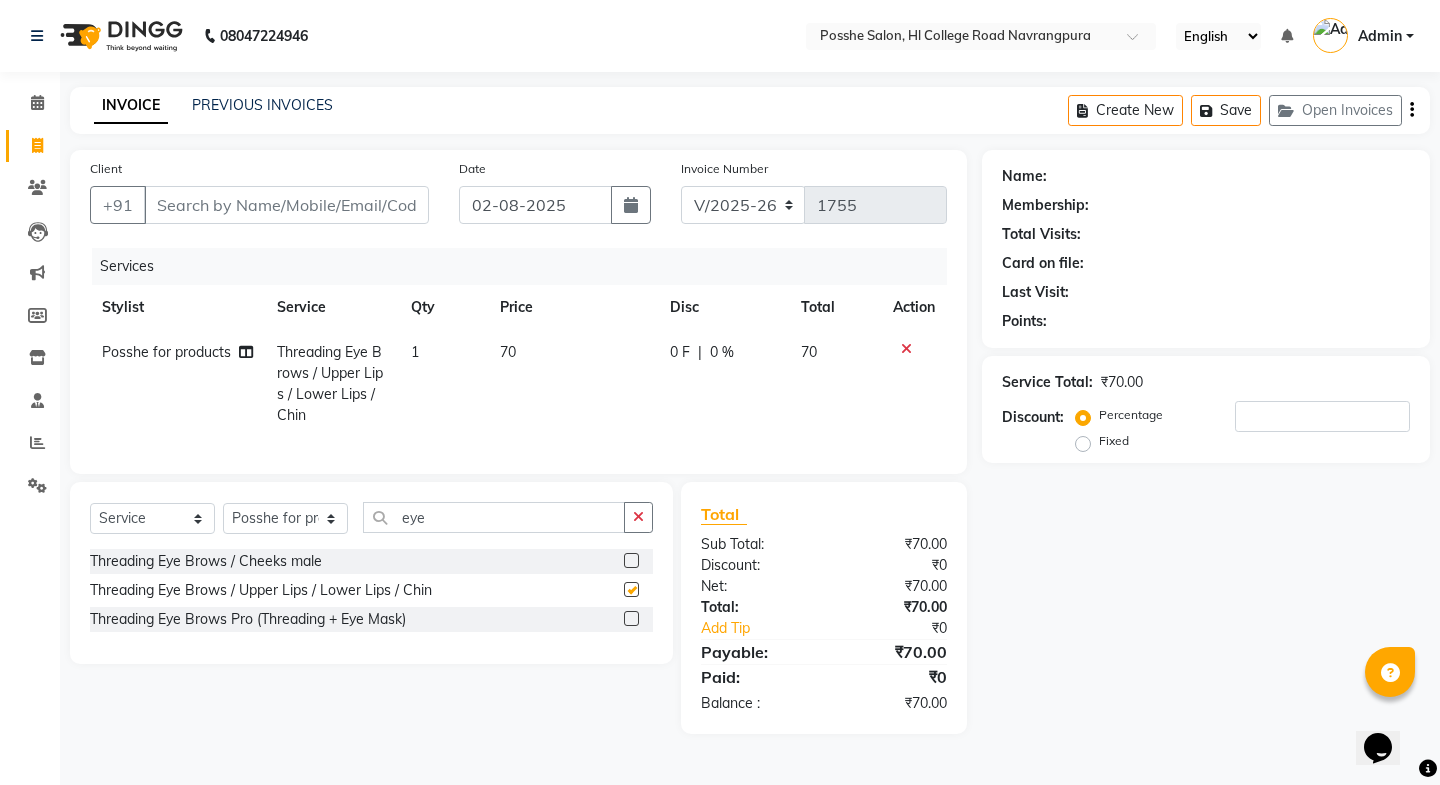 checkbox on "false" 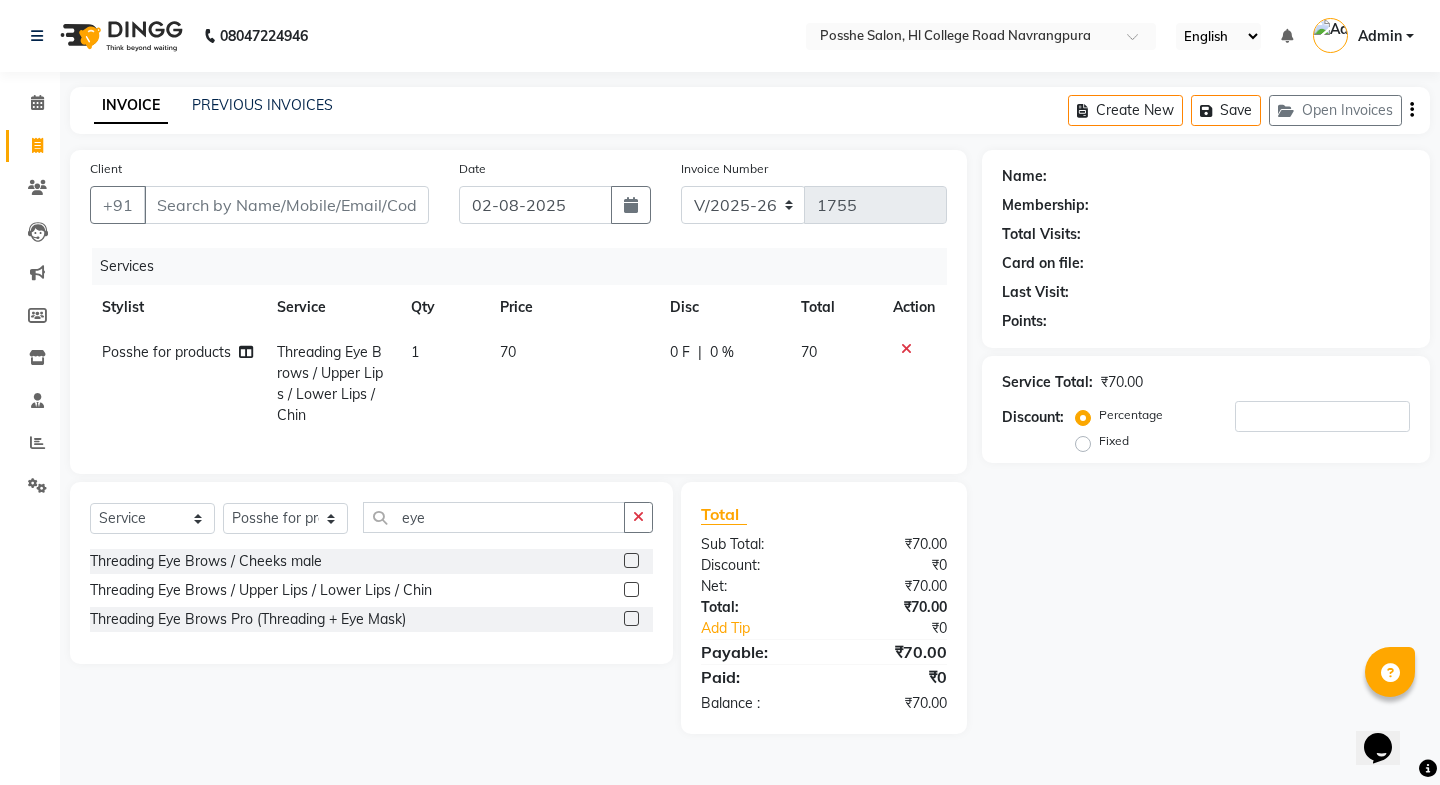 click on "Select  Service  Product  Membership  Package Voucher Prepaid Gift Card  Select Stylist [FIRST] [LAST] [FIRST] [LAST] [FIRST] [LAST] [FIRST] [LAST] [FIRST] [LAST] eye" 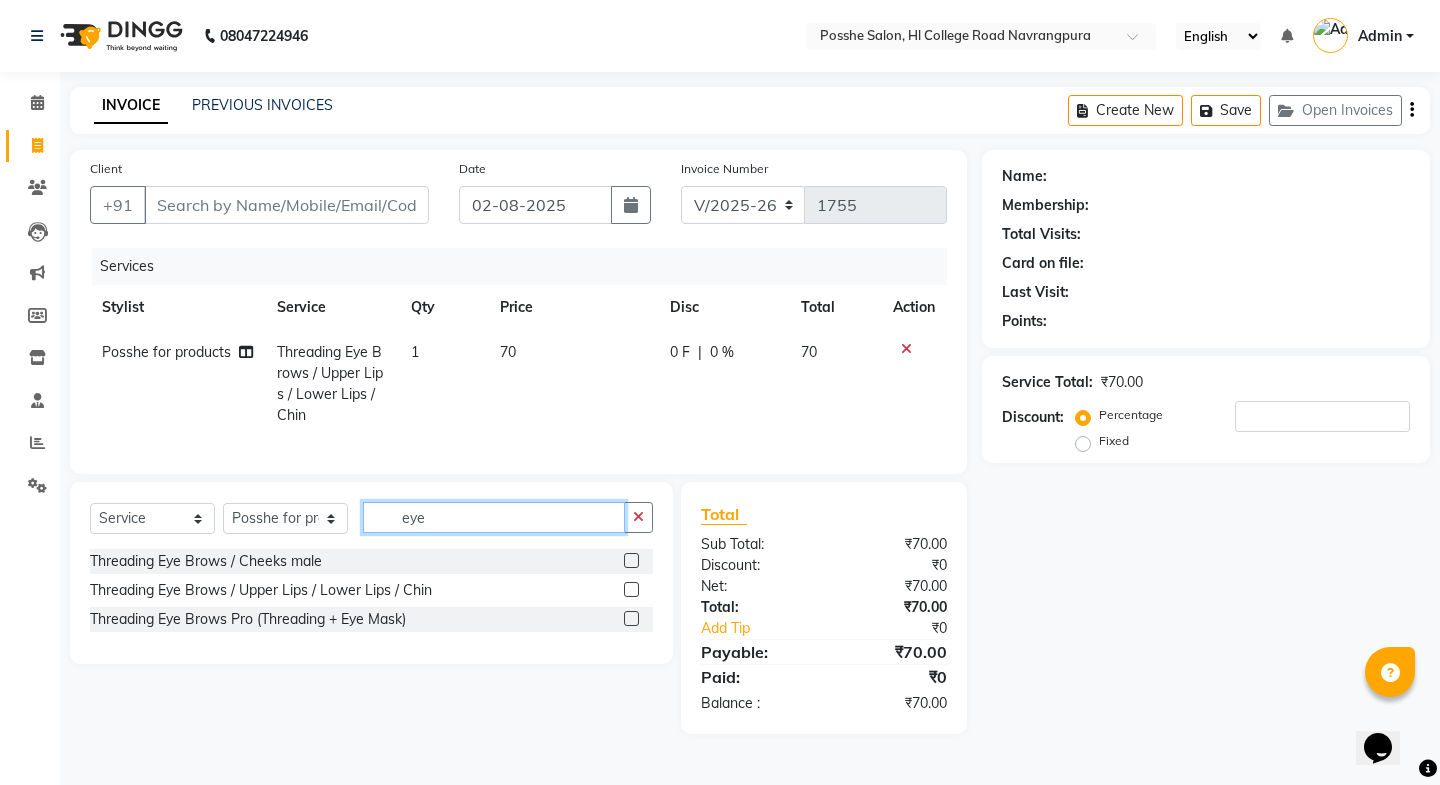 click on "eye" 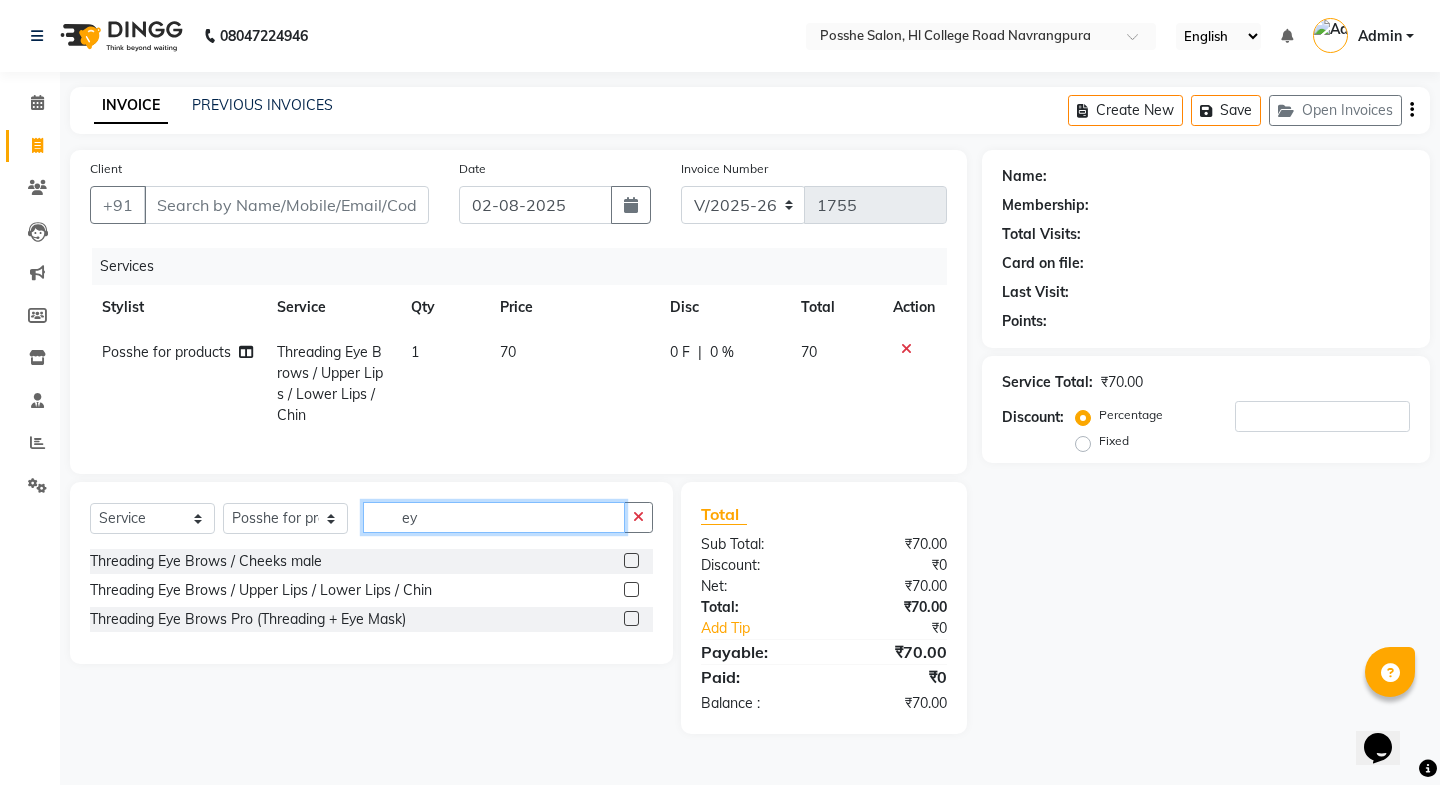 type on "e" 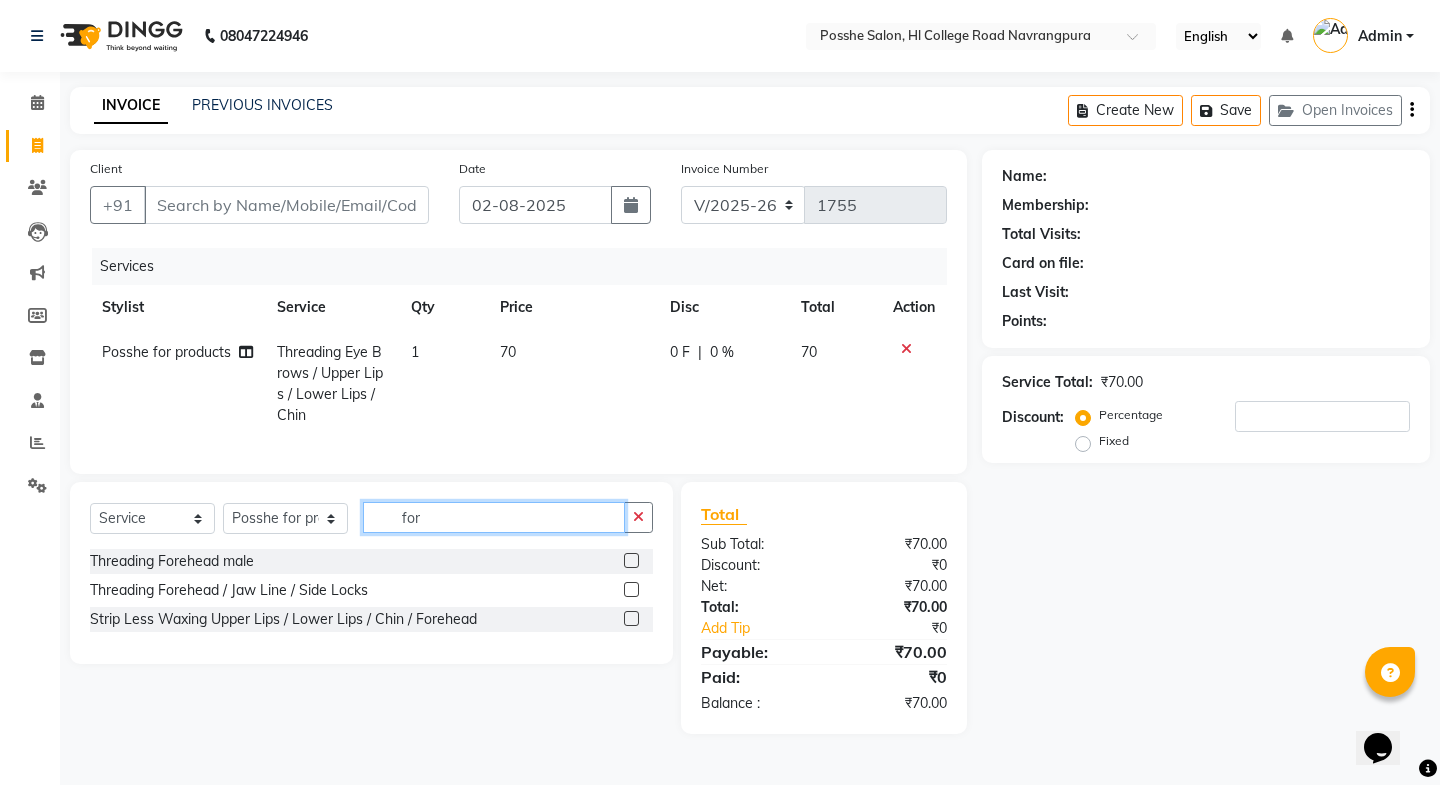 type on "for" 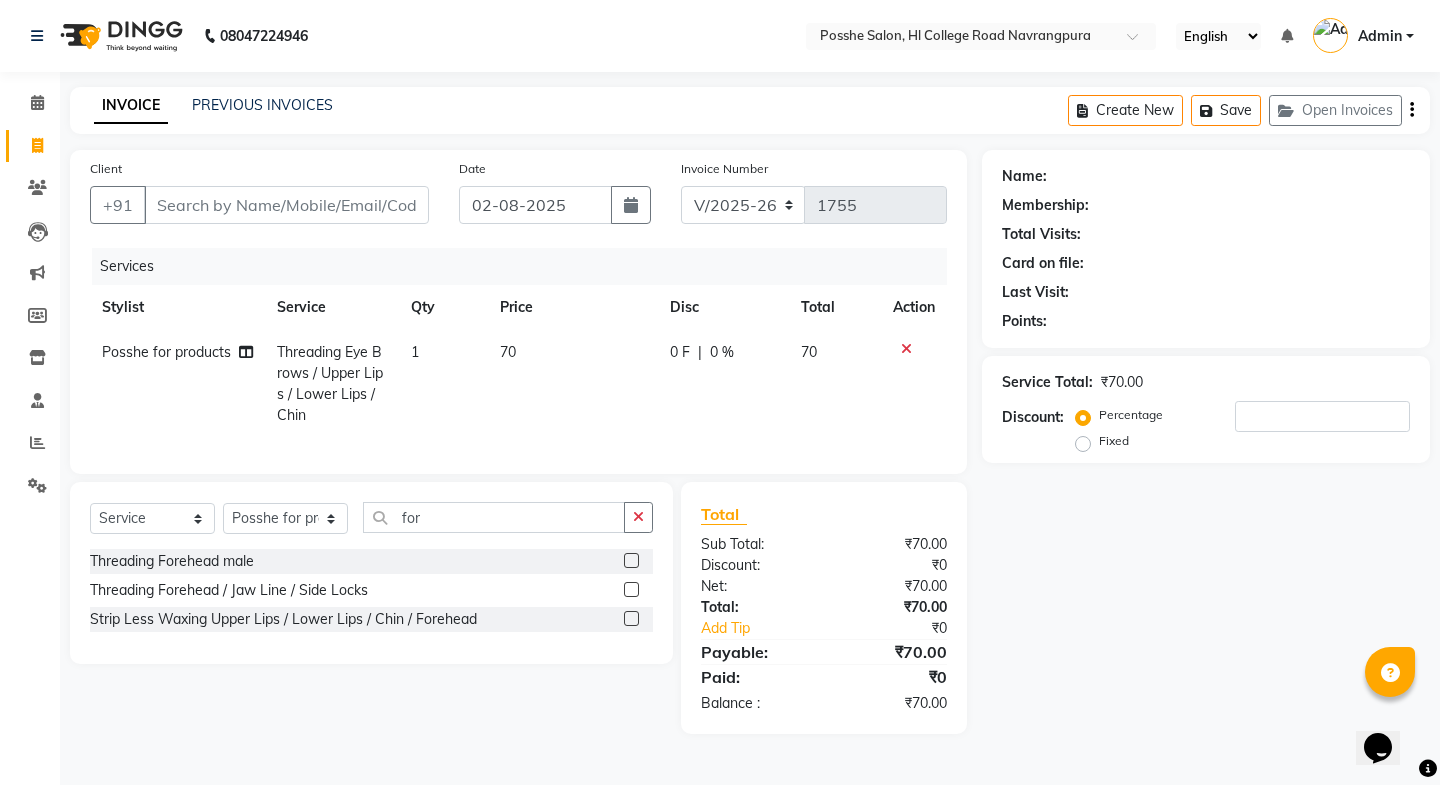 click 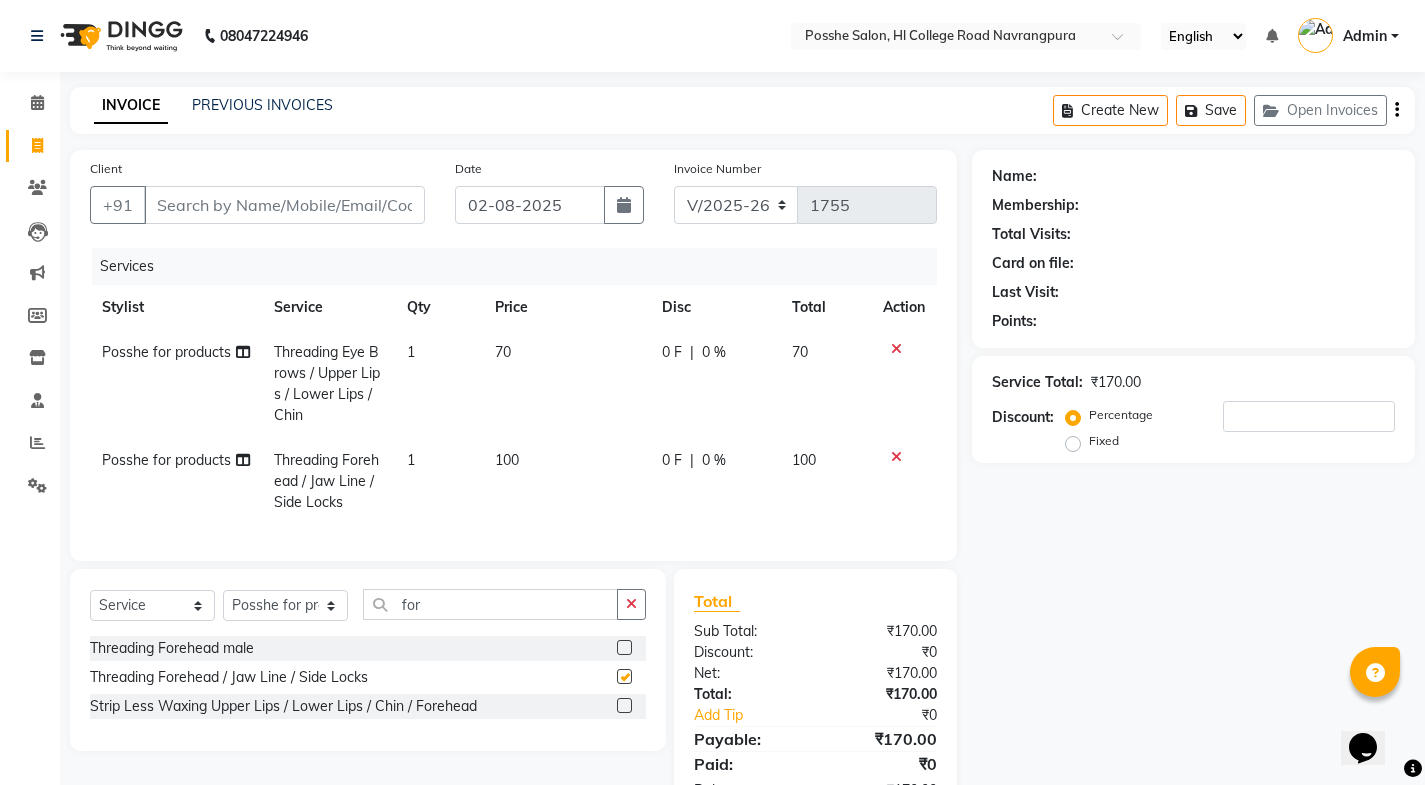 checkbox on "false" 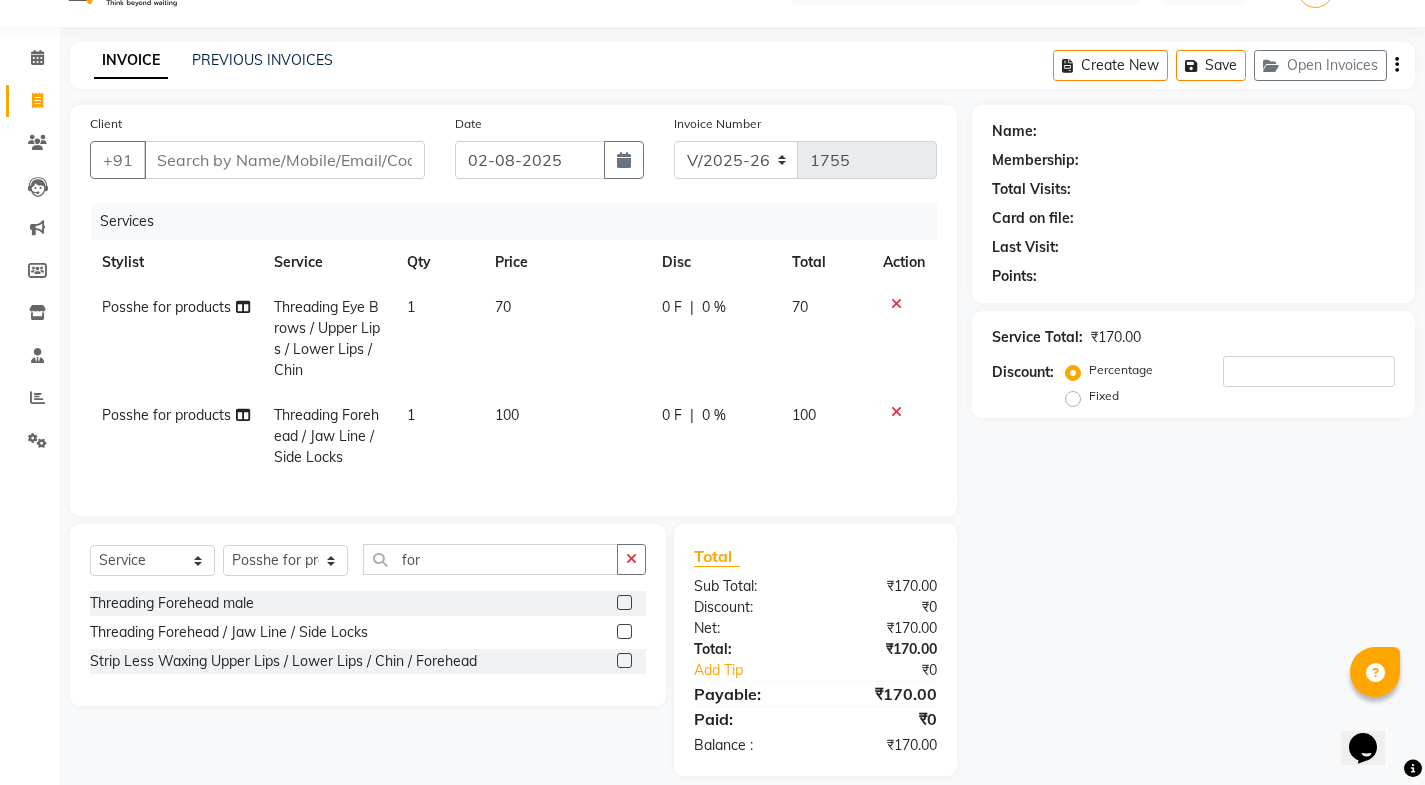 scroll, scrollTop: 81, scrollLeft: 0, axis: vertical 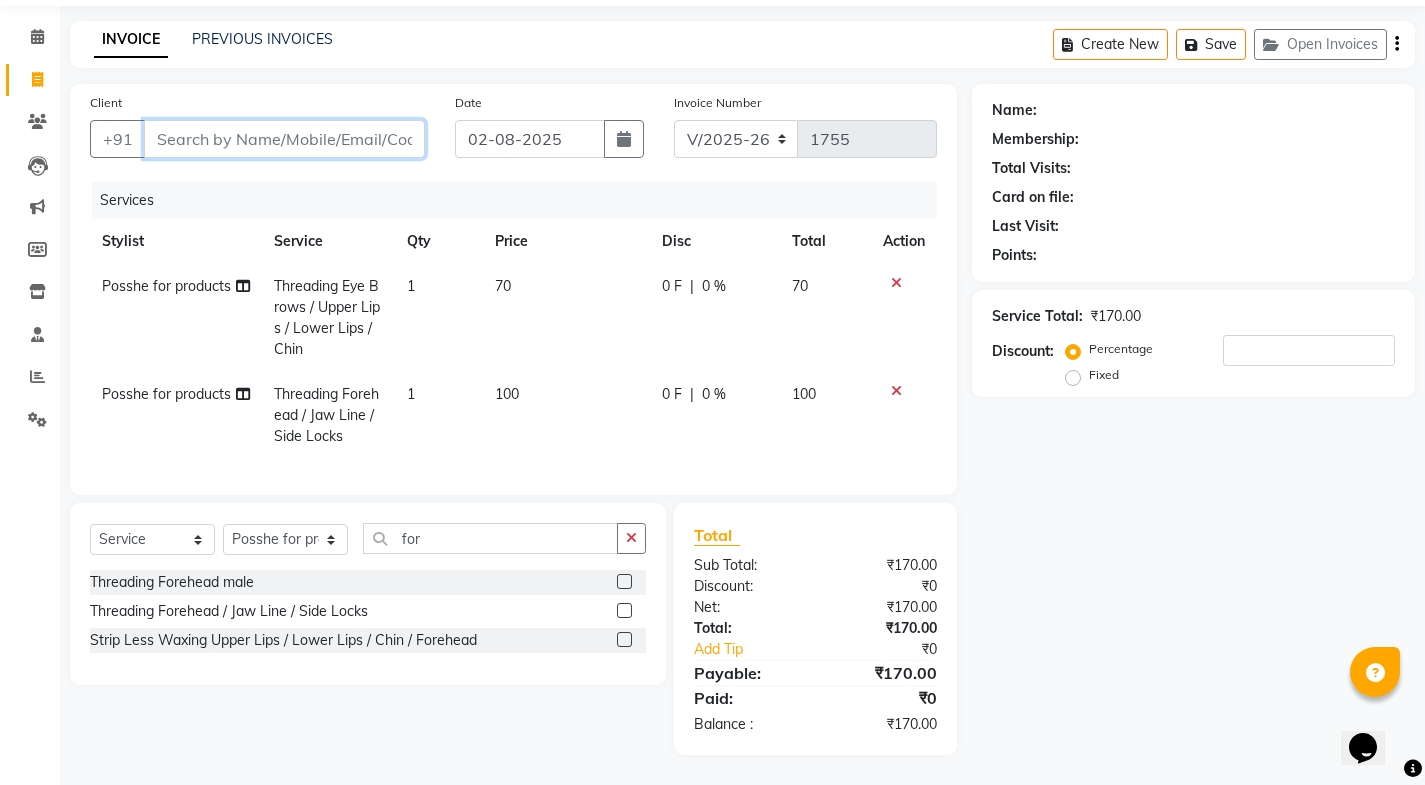 click on "Client" at bounding box center [284, 139] 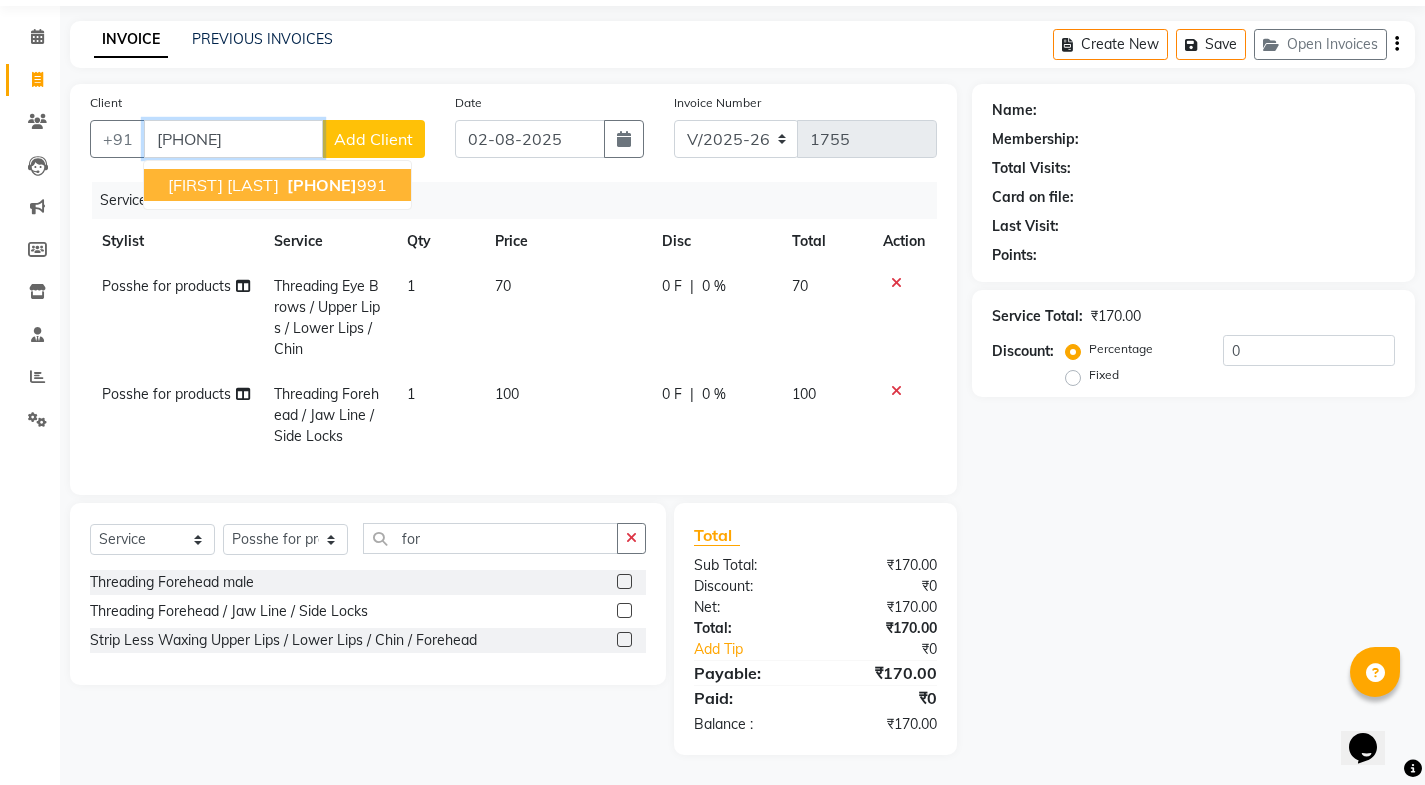 click on "Priyanka kendu   9749146 991" at bounding box center (277, 185) 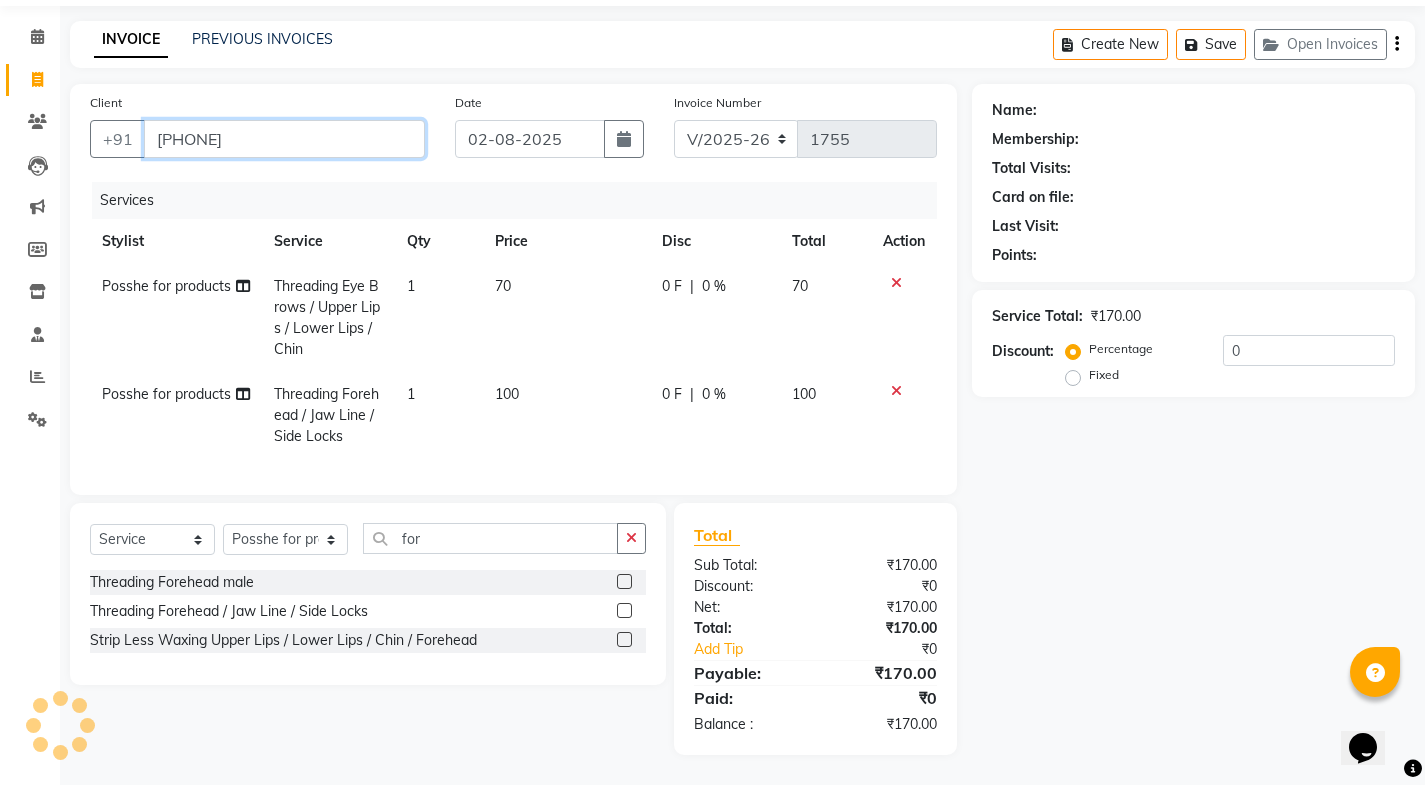 type on "9749146991" 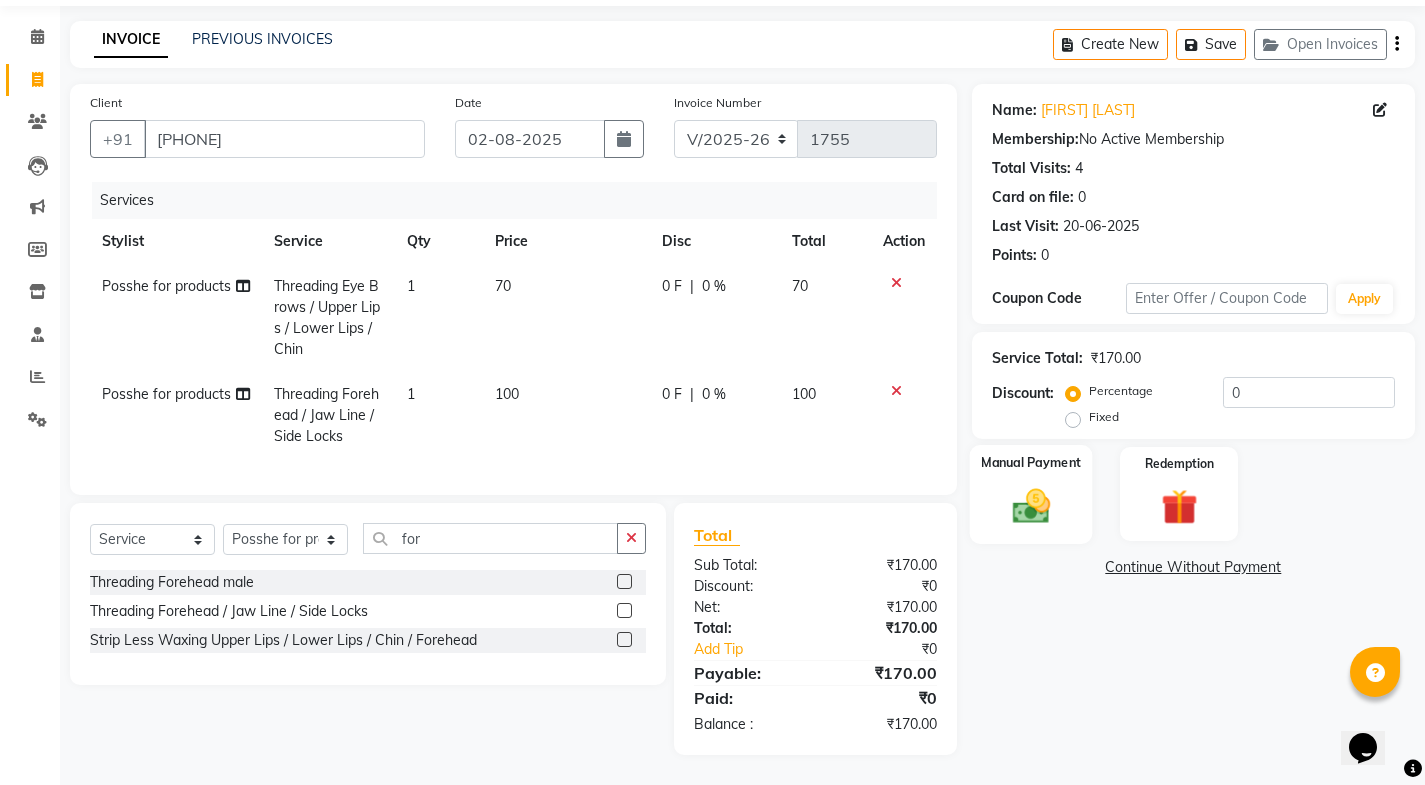 click on "Manual Payment" 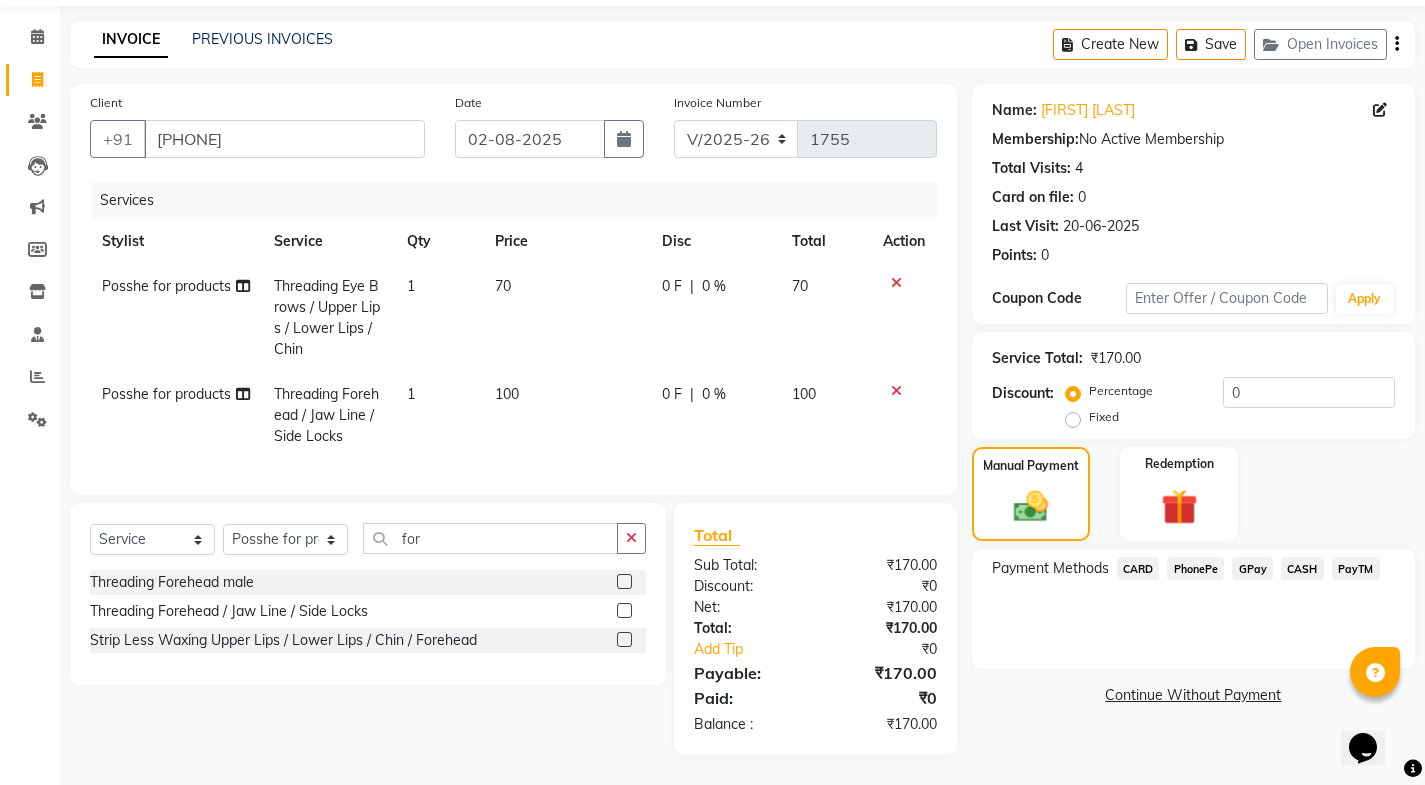 click on "PayTM" 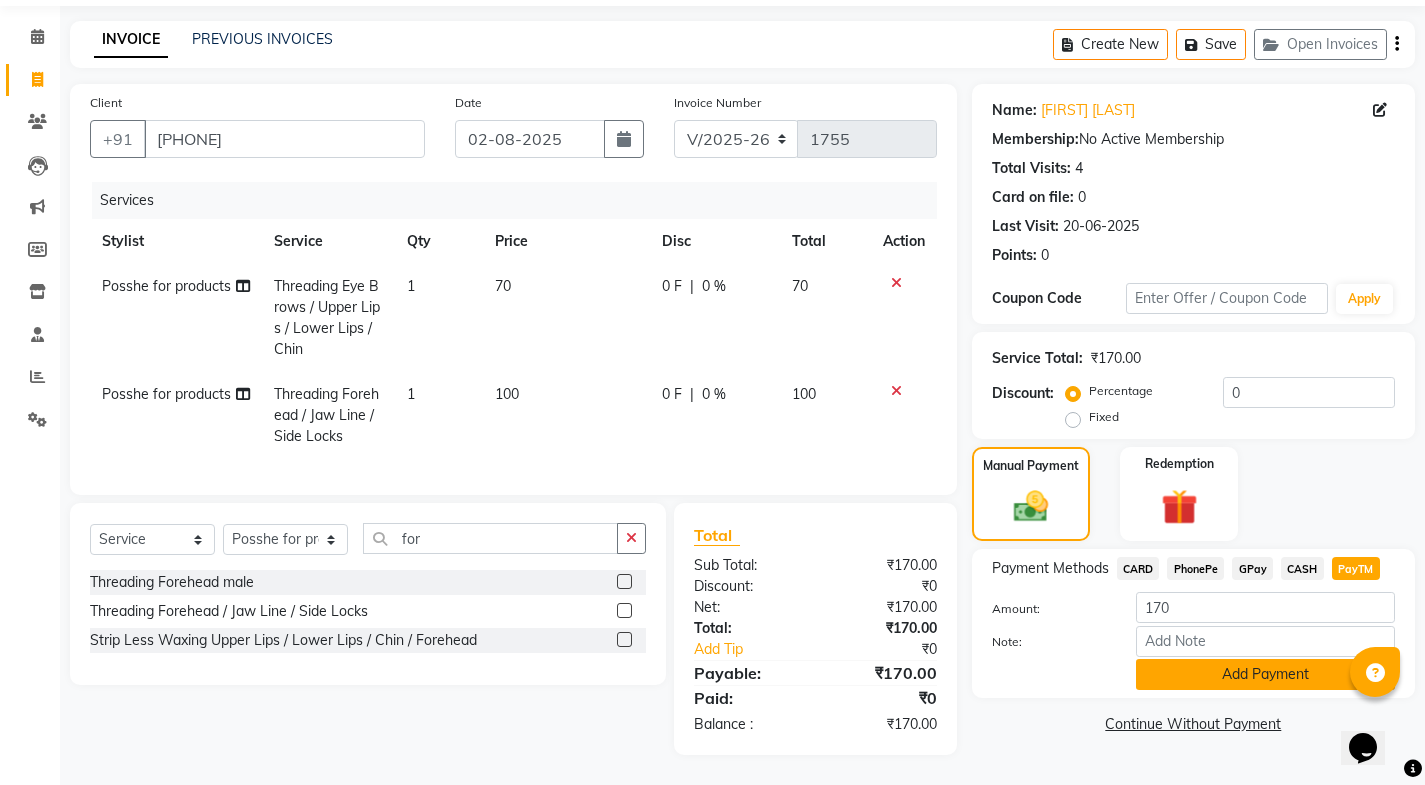 click on "Add Payment" 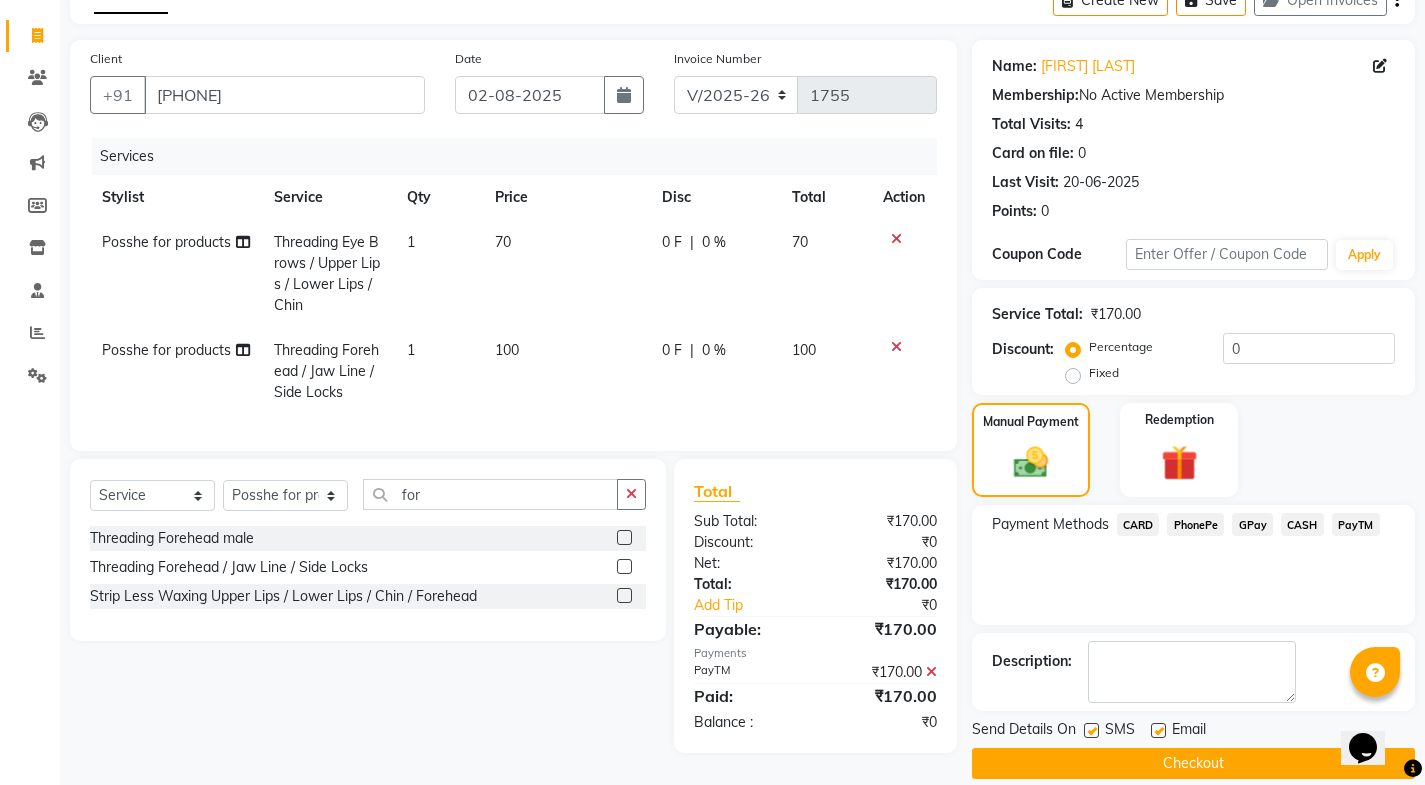 scroll, scrollTop: 134, scrollLeft: 0, axis: vertical 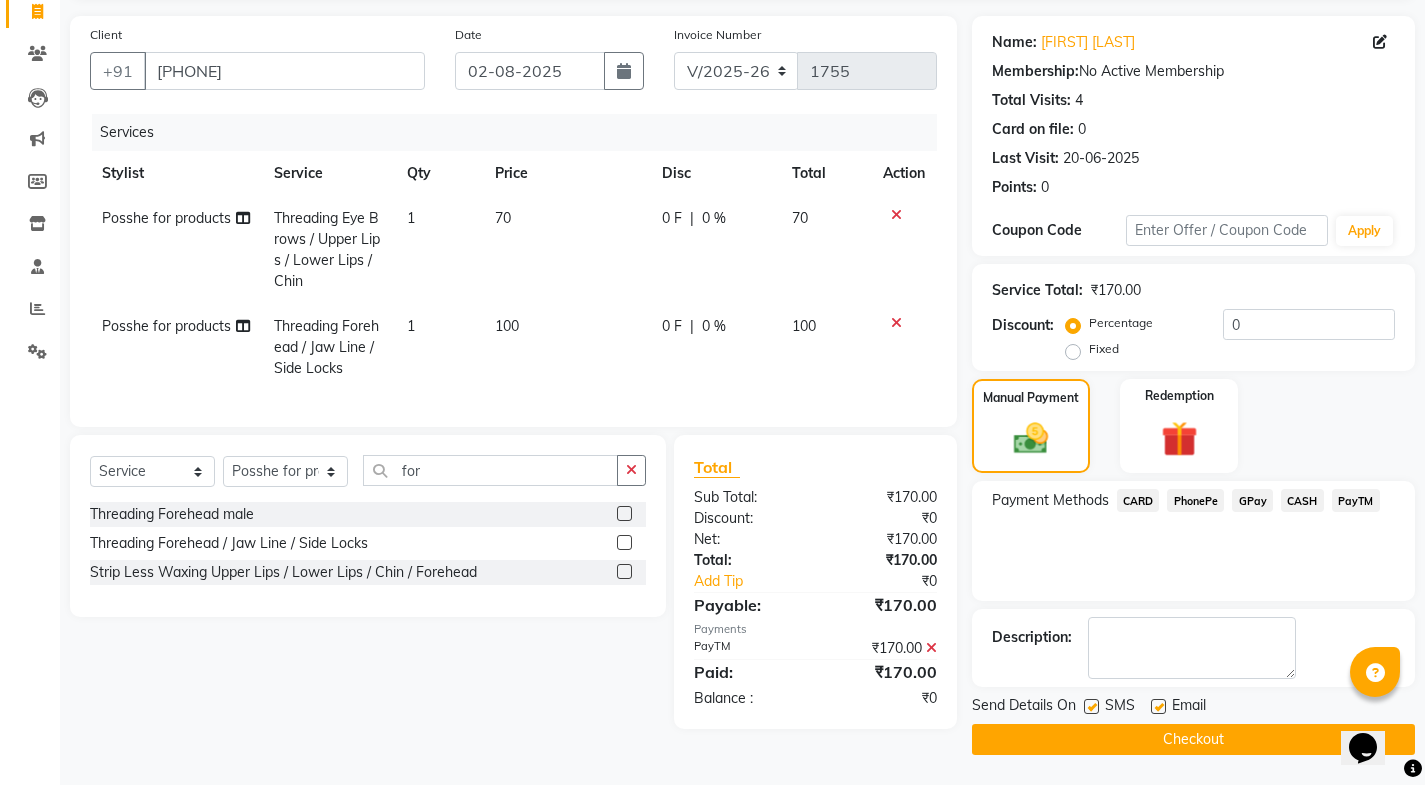 click 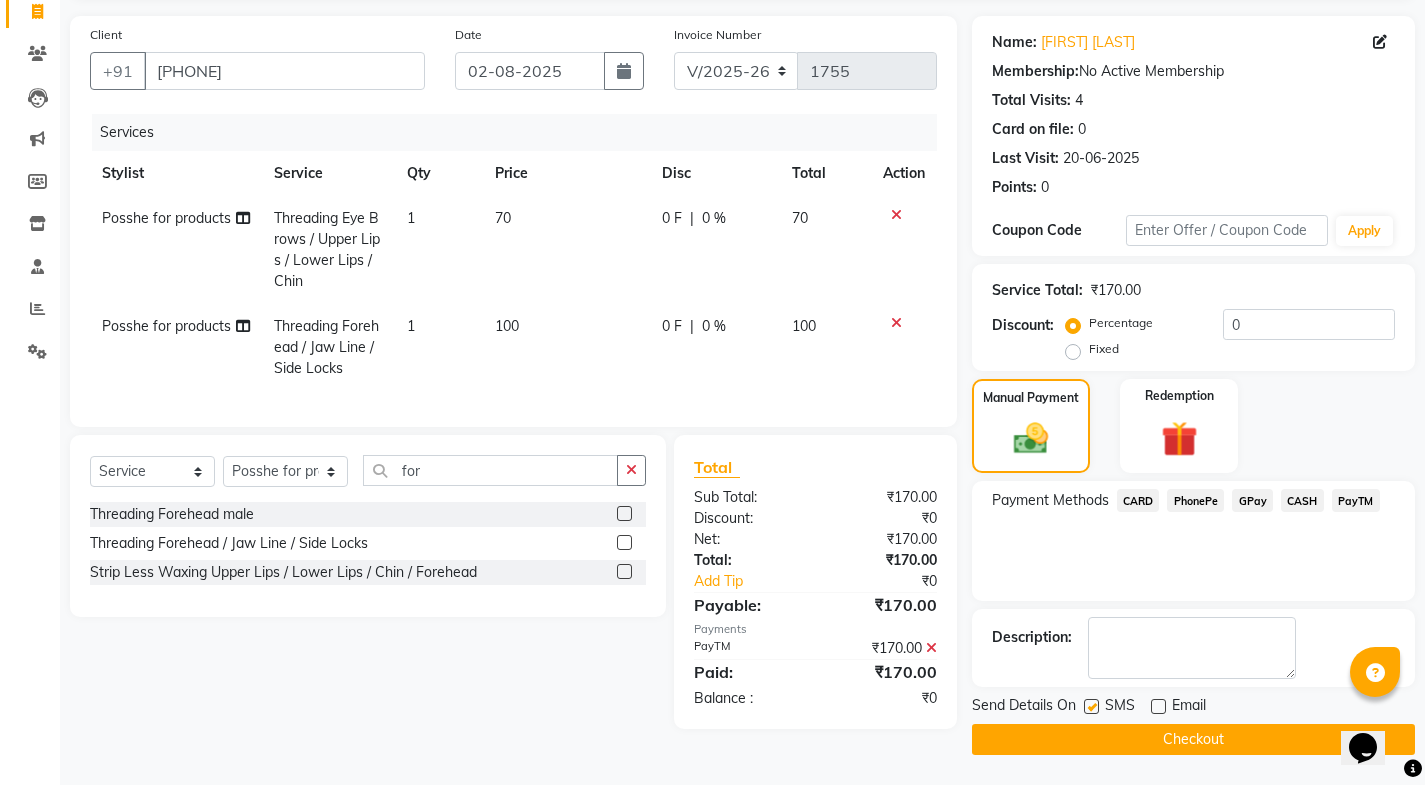 click 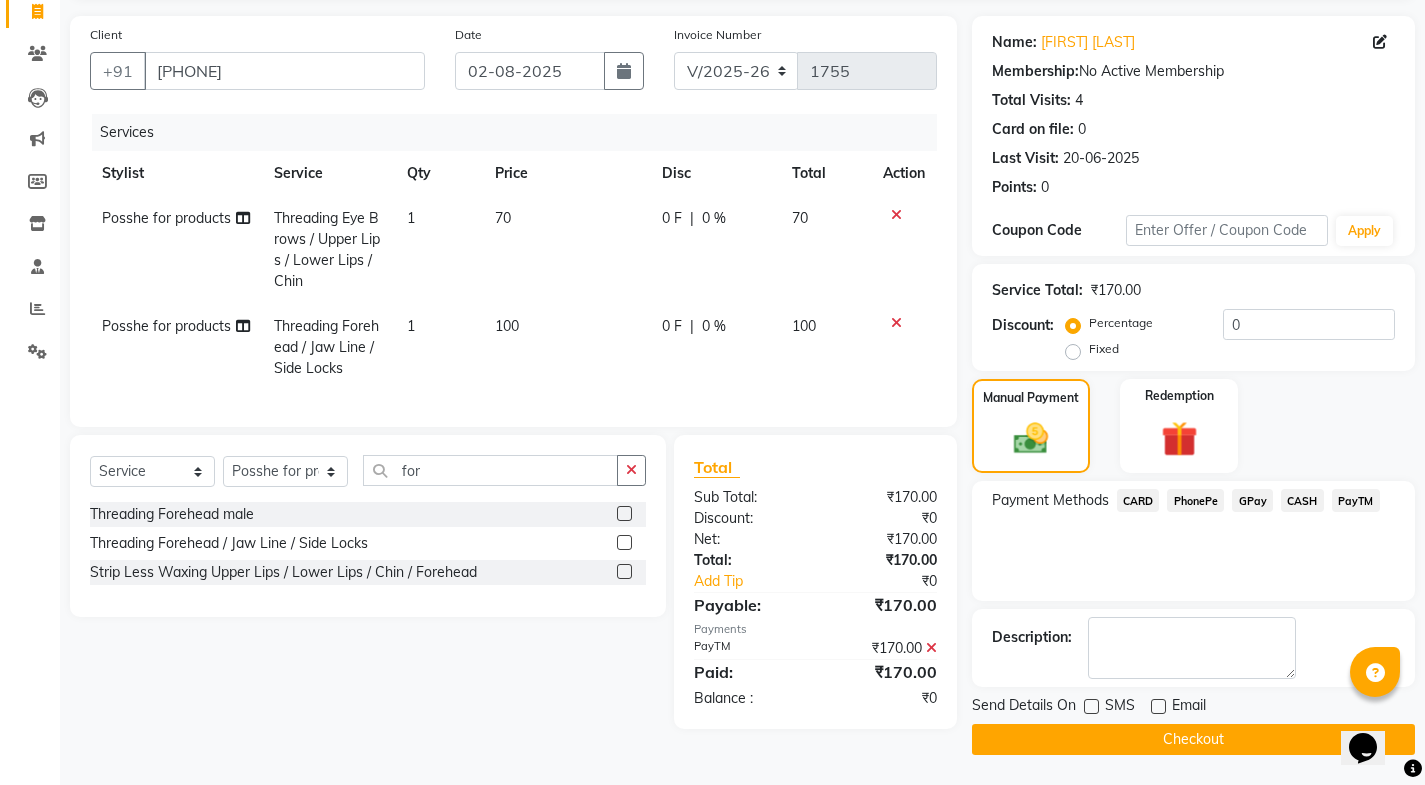 click on "Checkout" 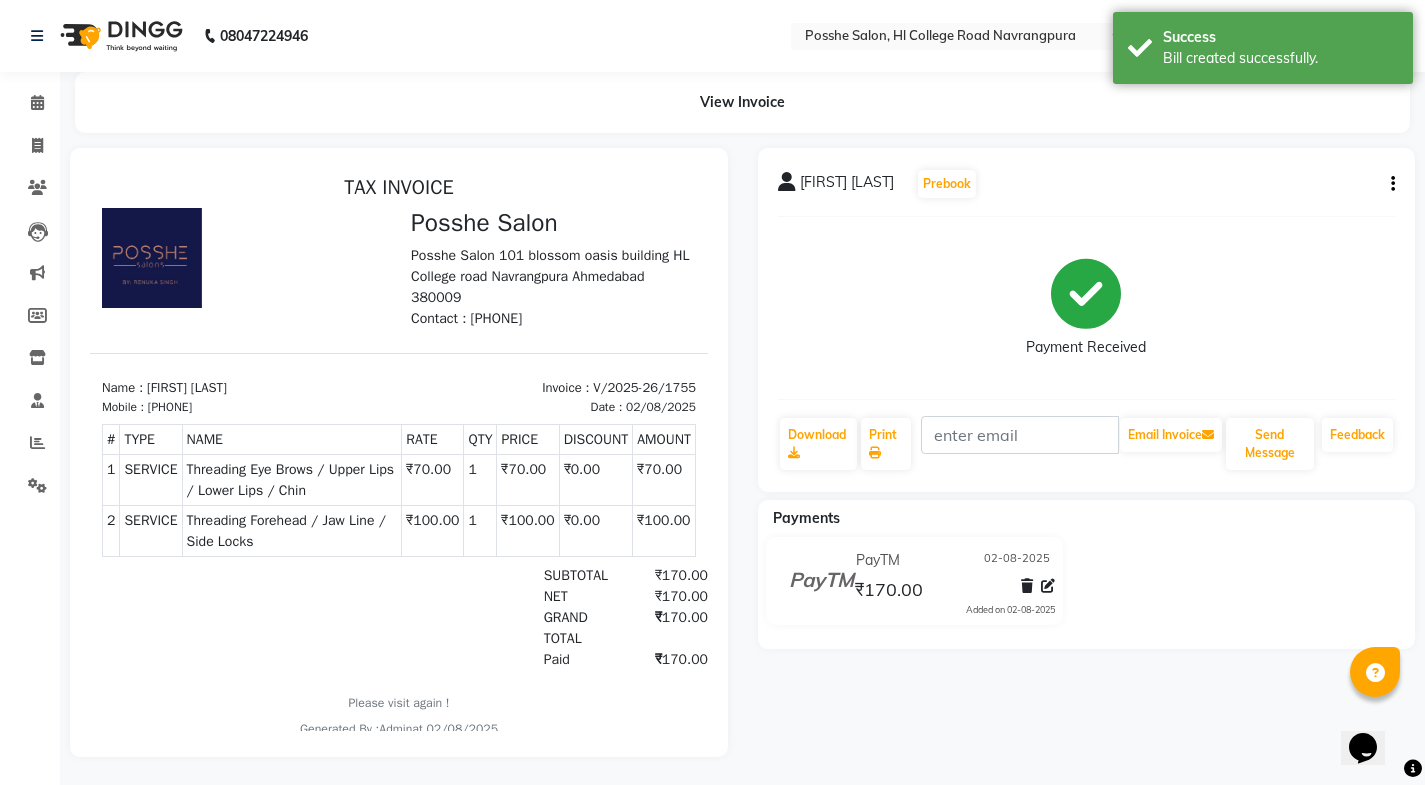 scroll, scrollTop: 0, scrollLeft: 0, axis: both 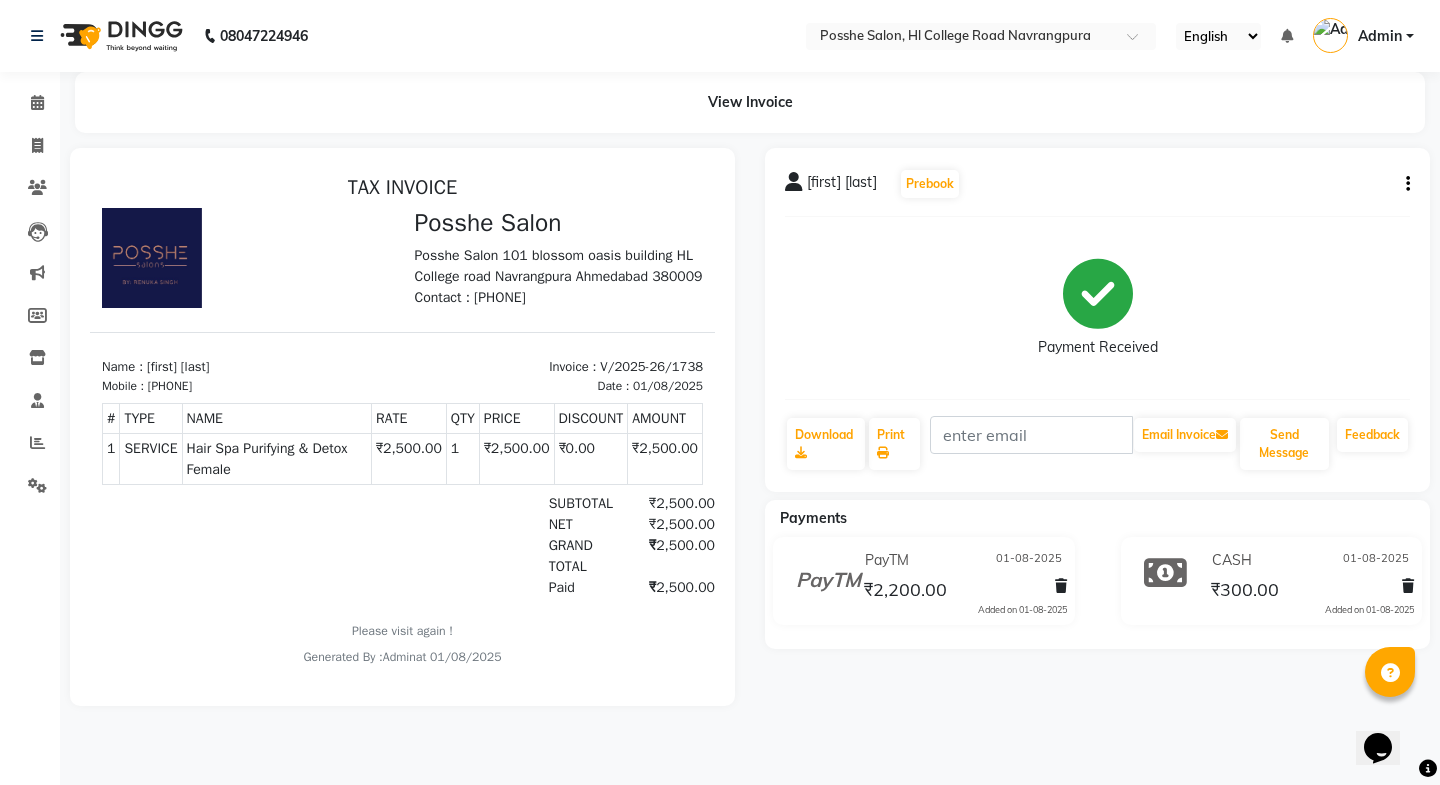 click 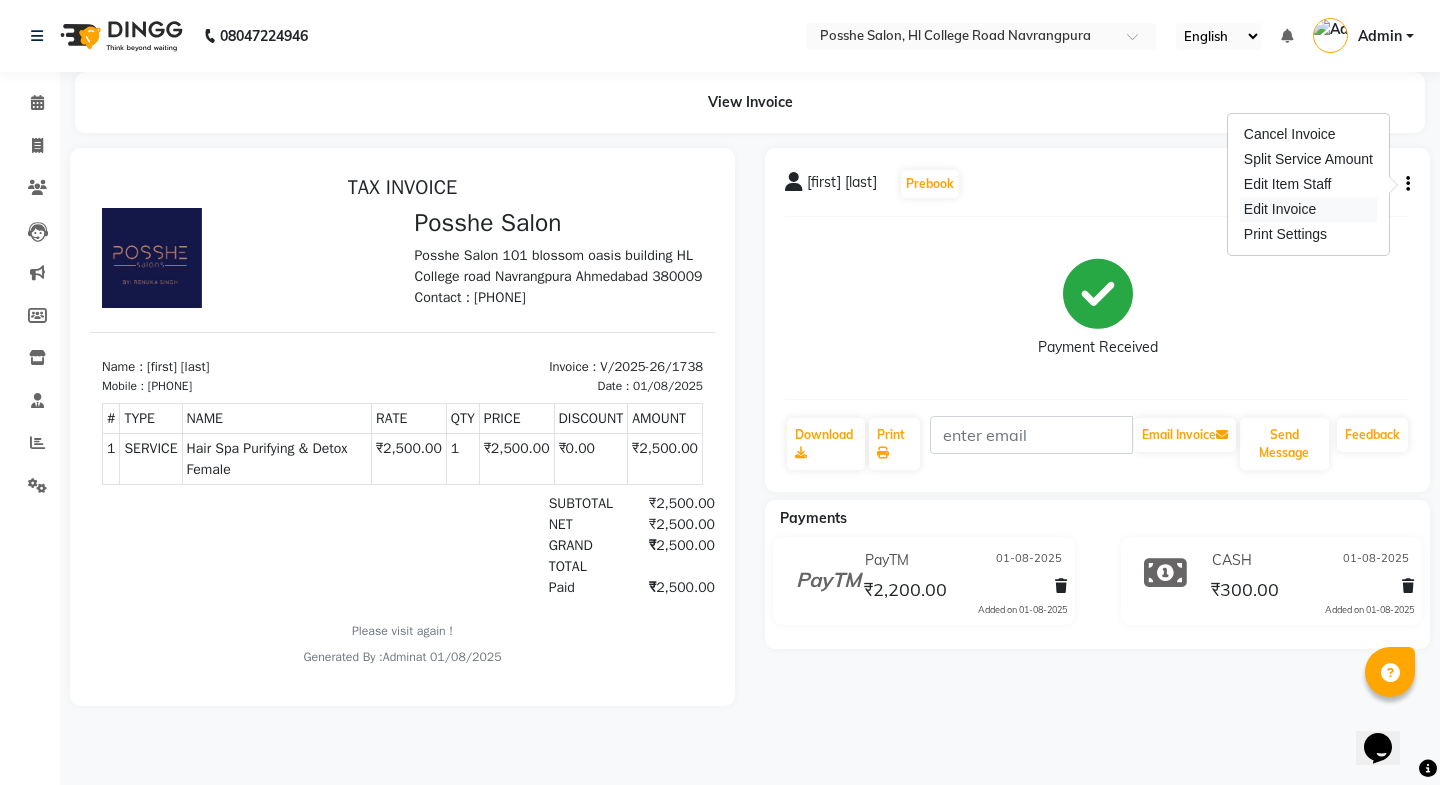 click on "Edit Invoice" at bounding box center (1308, 209) 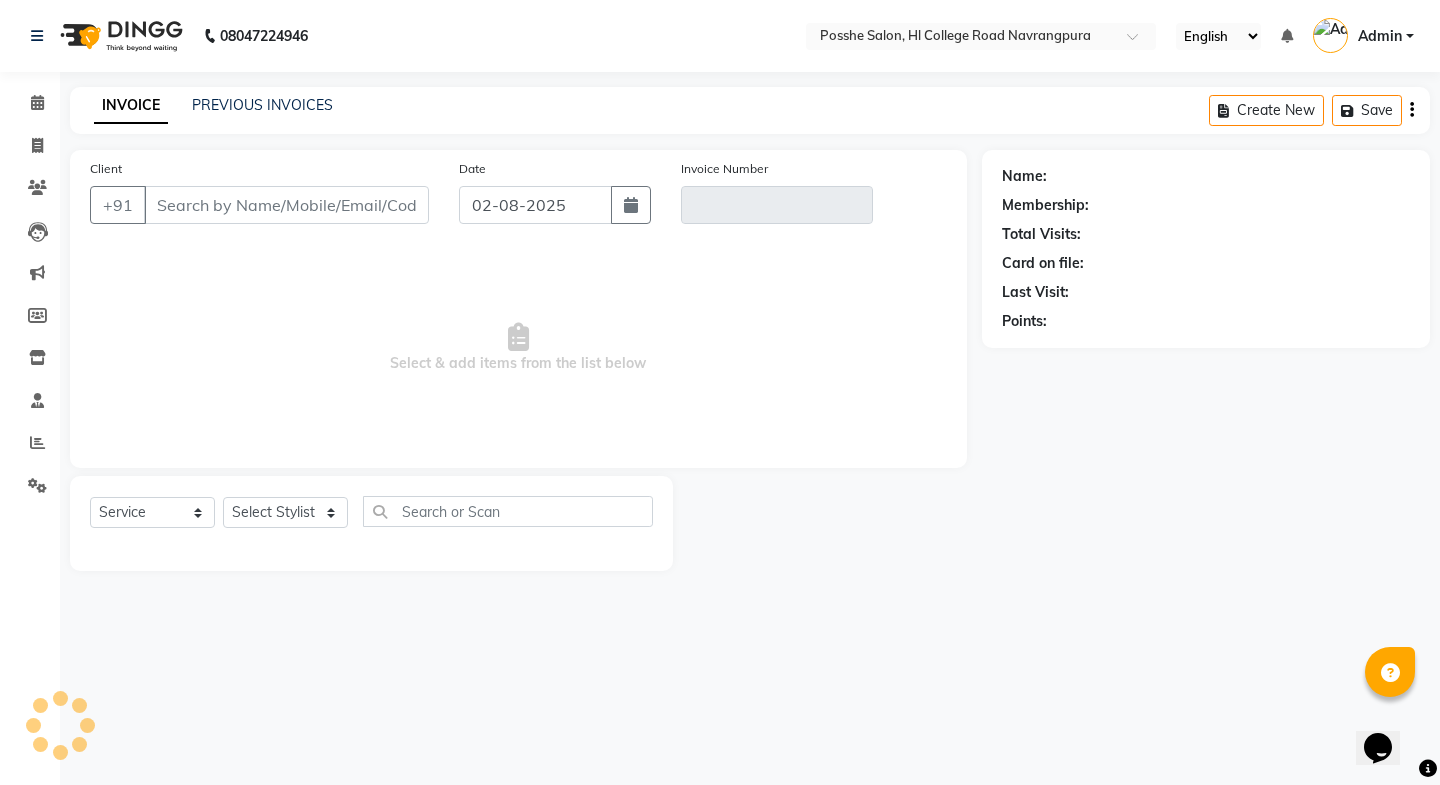 type on "[PHONE]" 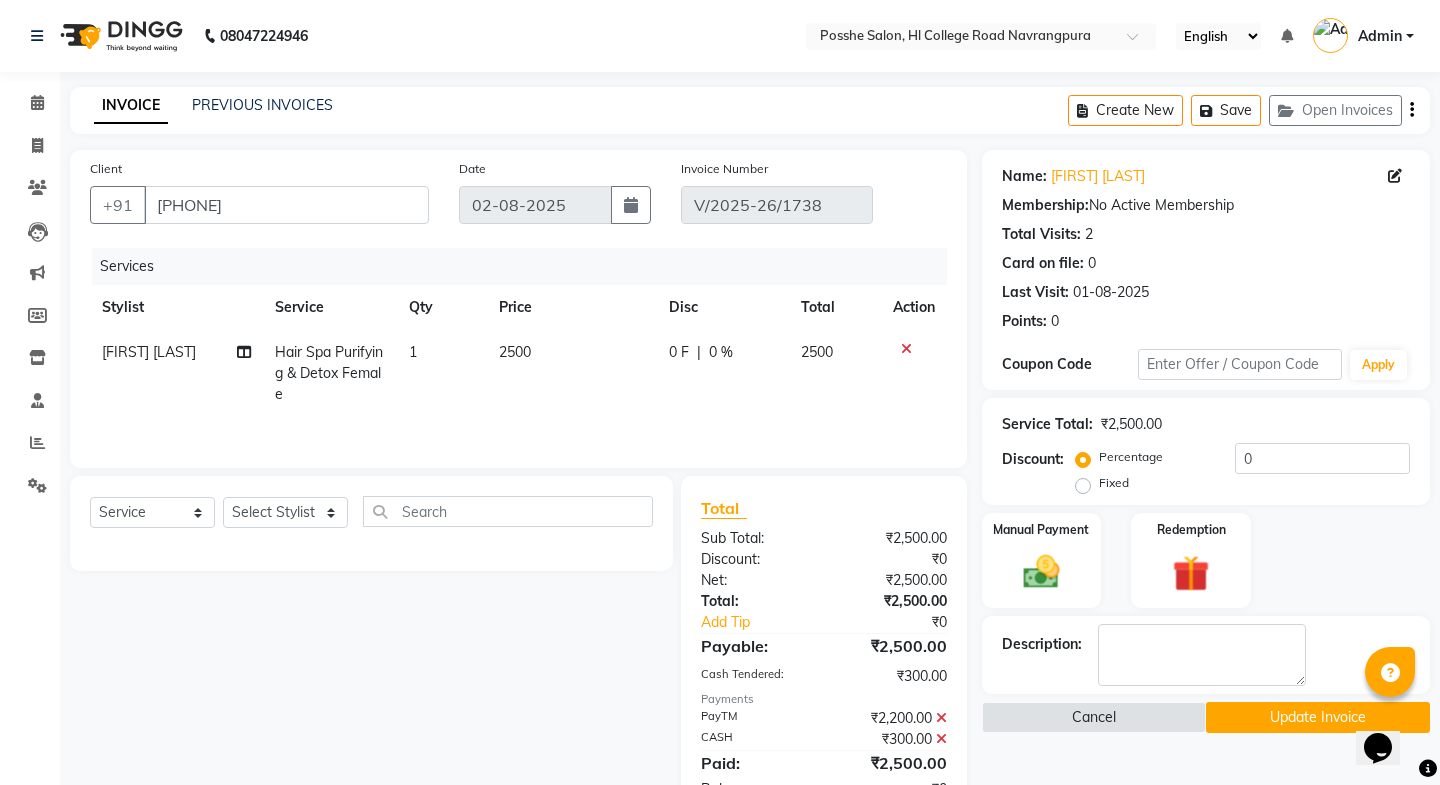 type on "01-08-2025" 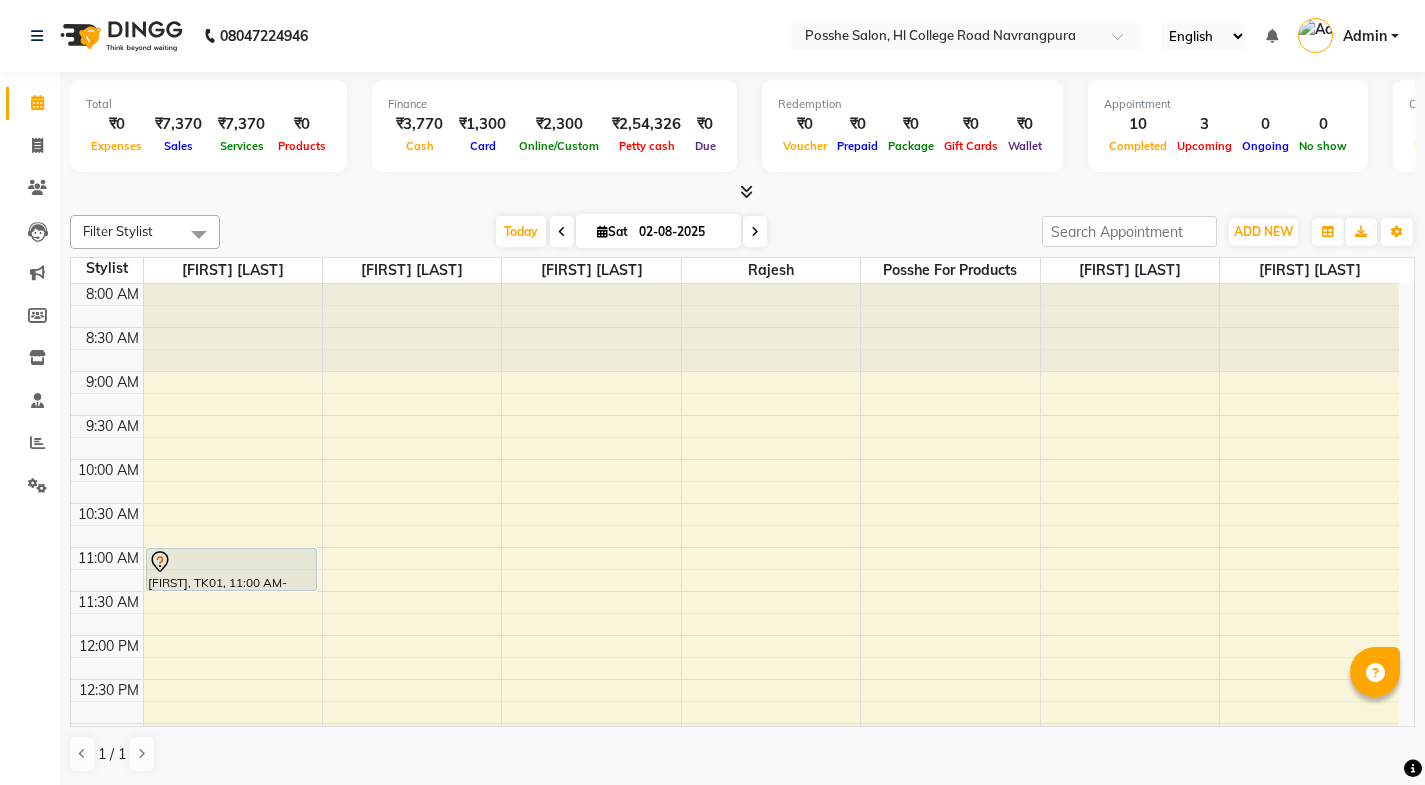 scroll, scrollTop: 0, scrollLeft: 0, axis: both 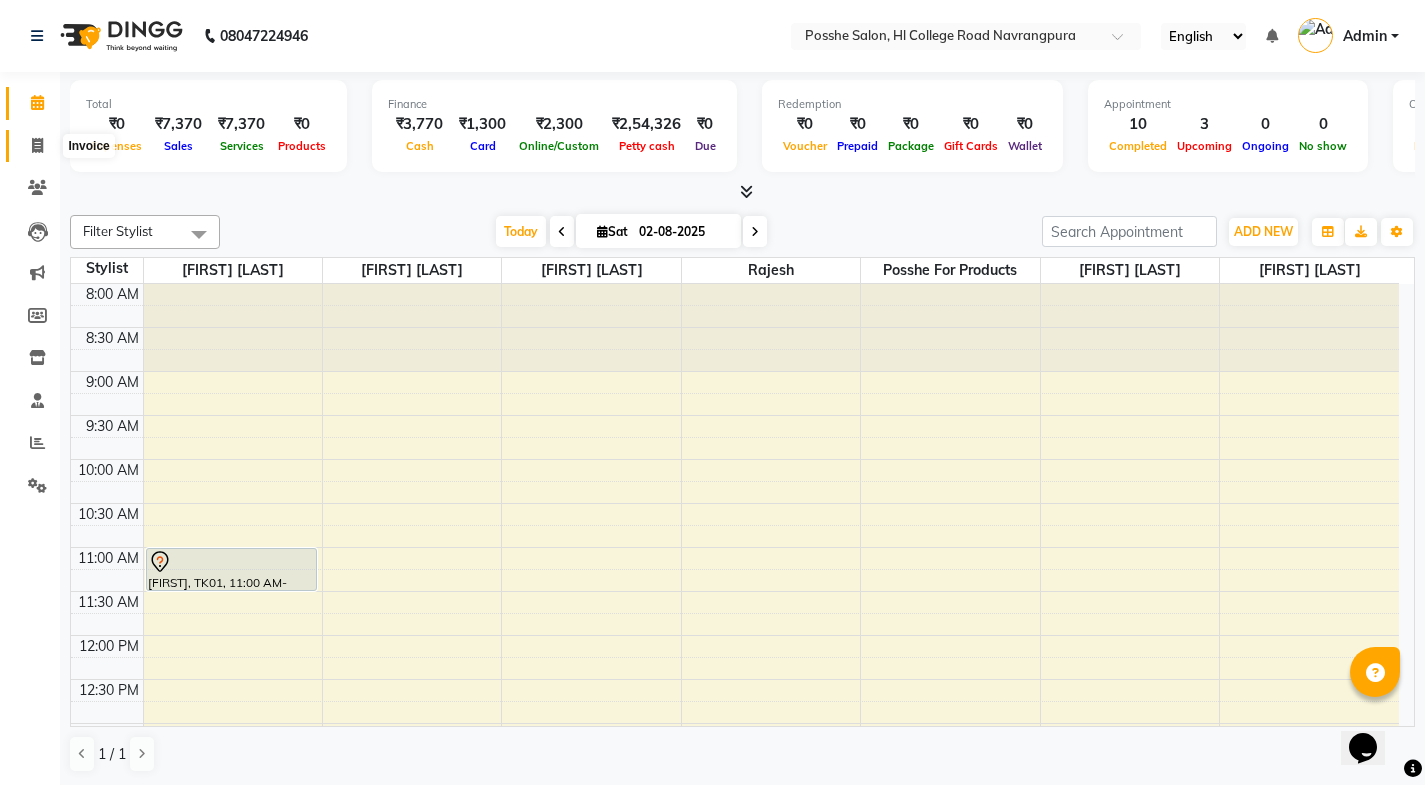 click 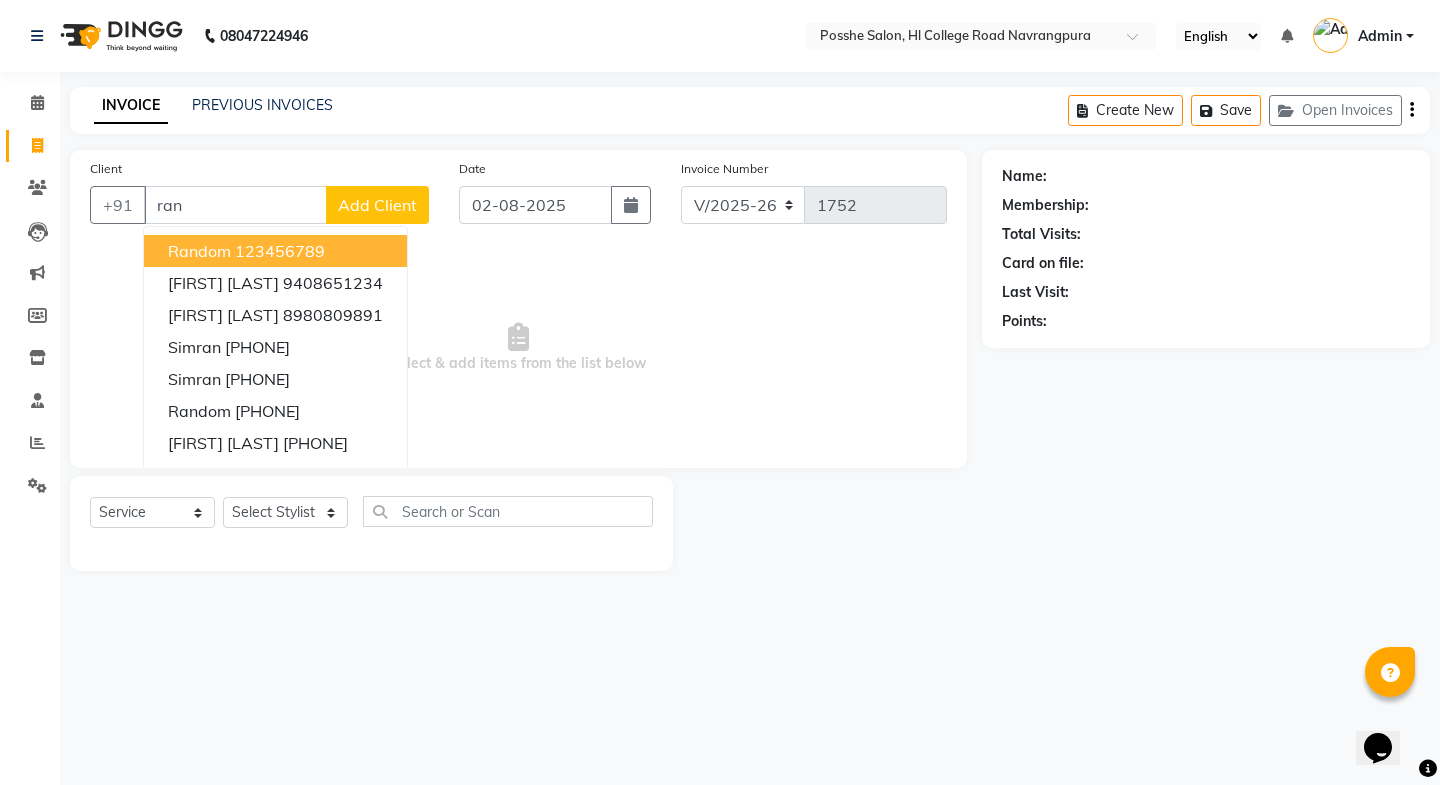 click on "[FIRST] [PHONE]" at bounding box center (275, 251) 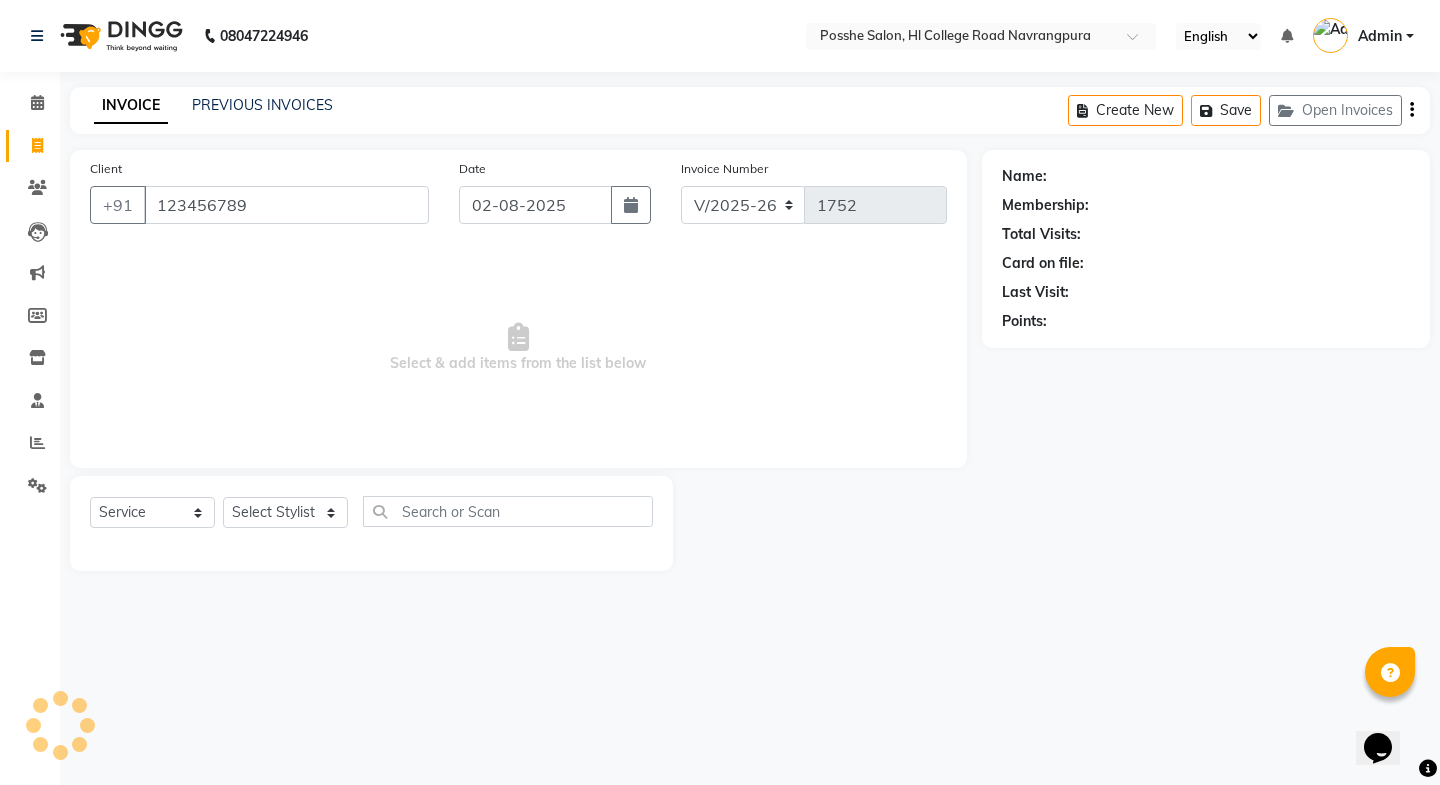 type on "123456789" 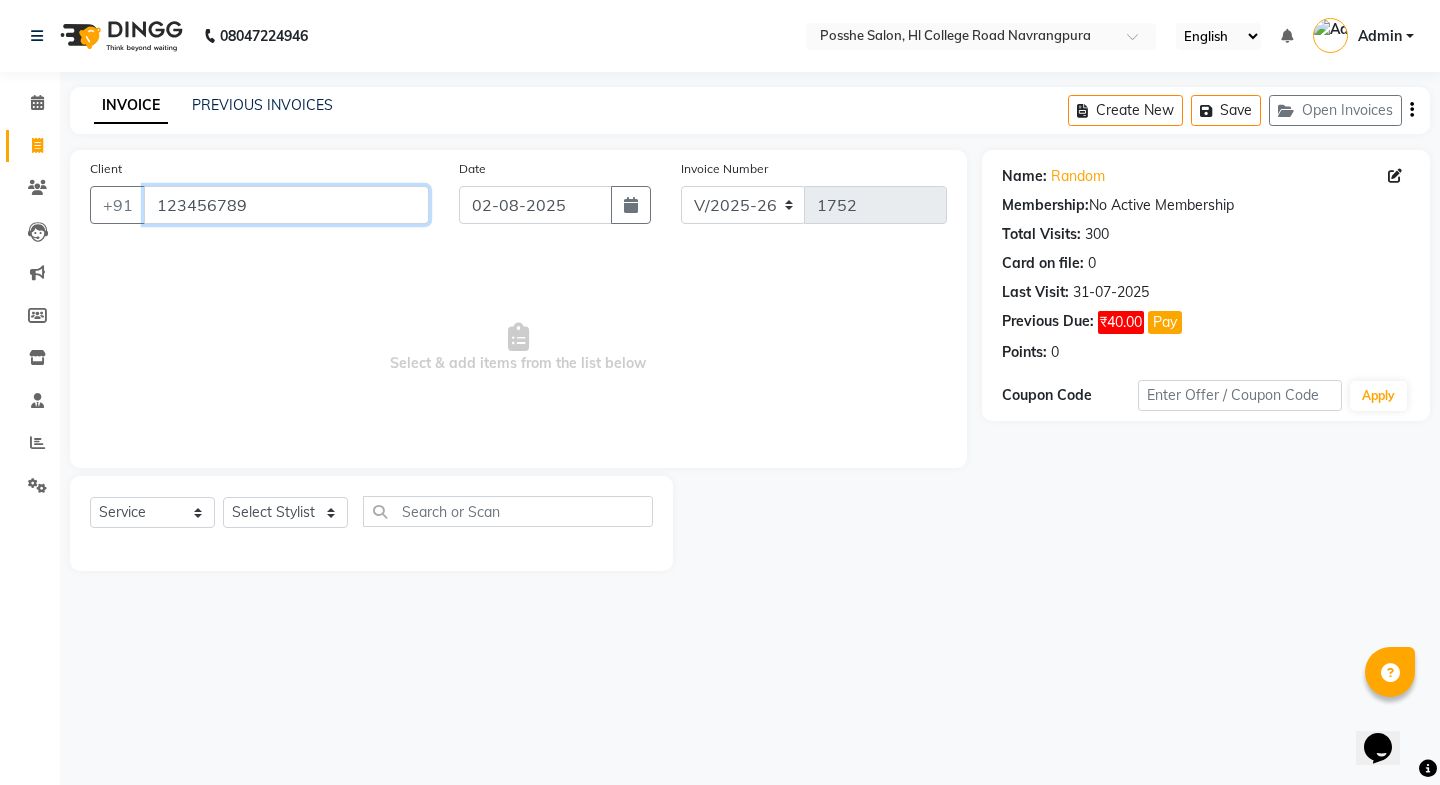 click on "123456789" at bounding box center (286, 205) 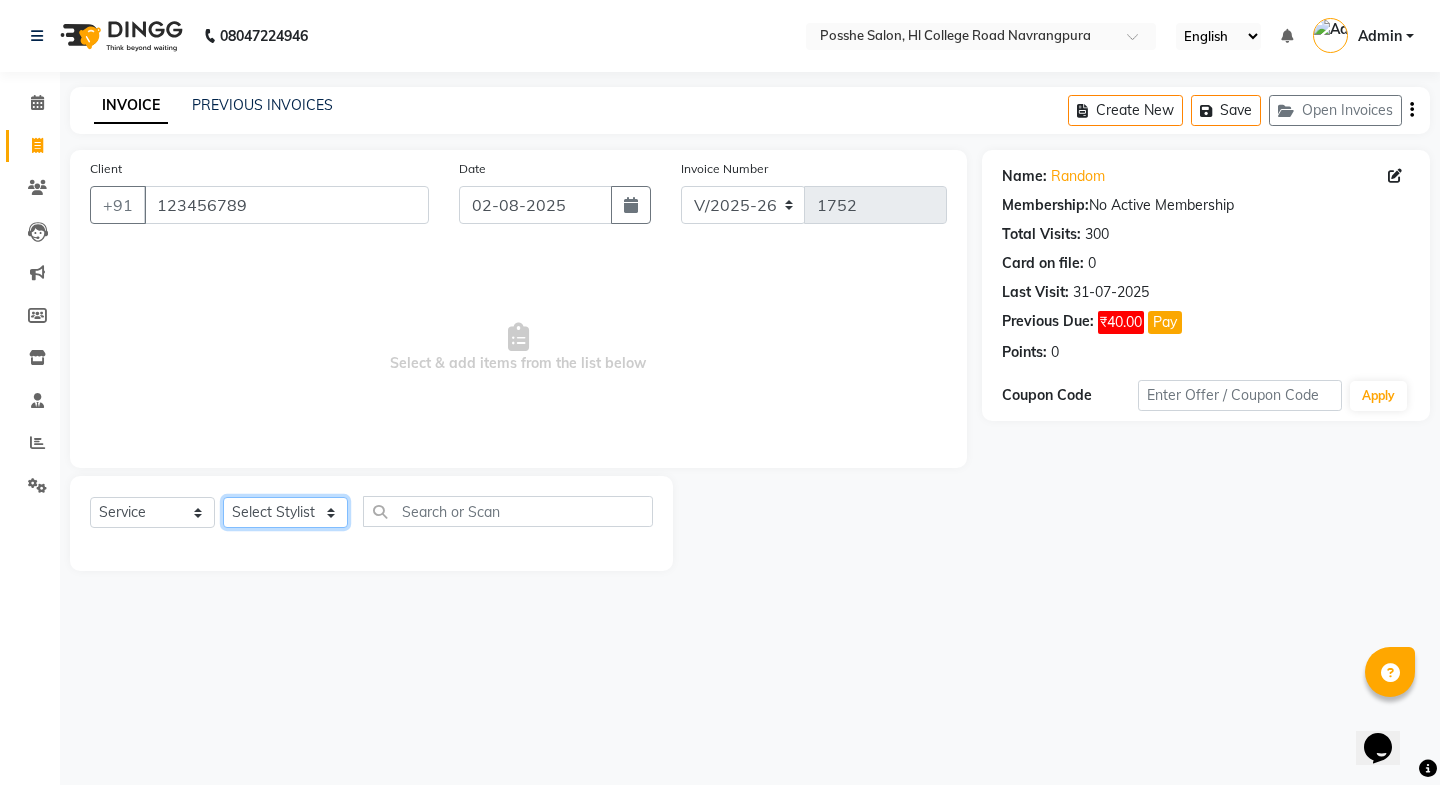 drag, startPoint x: 260, startPoint y: 513, endPoint x: 284, endPoint y: 511, distance: 24.083189 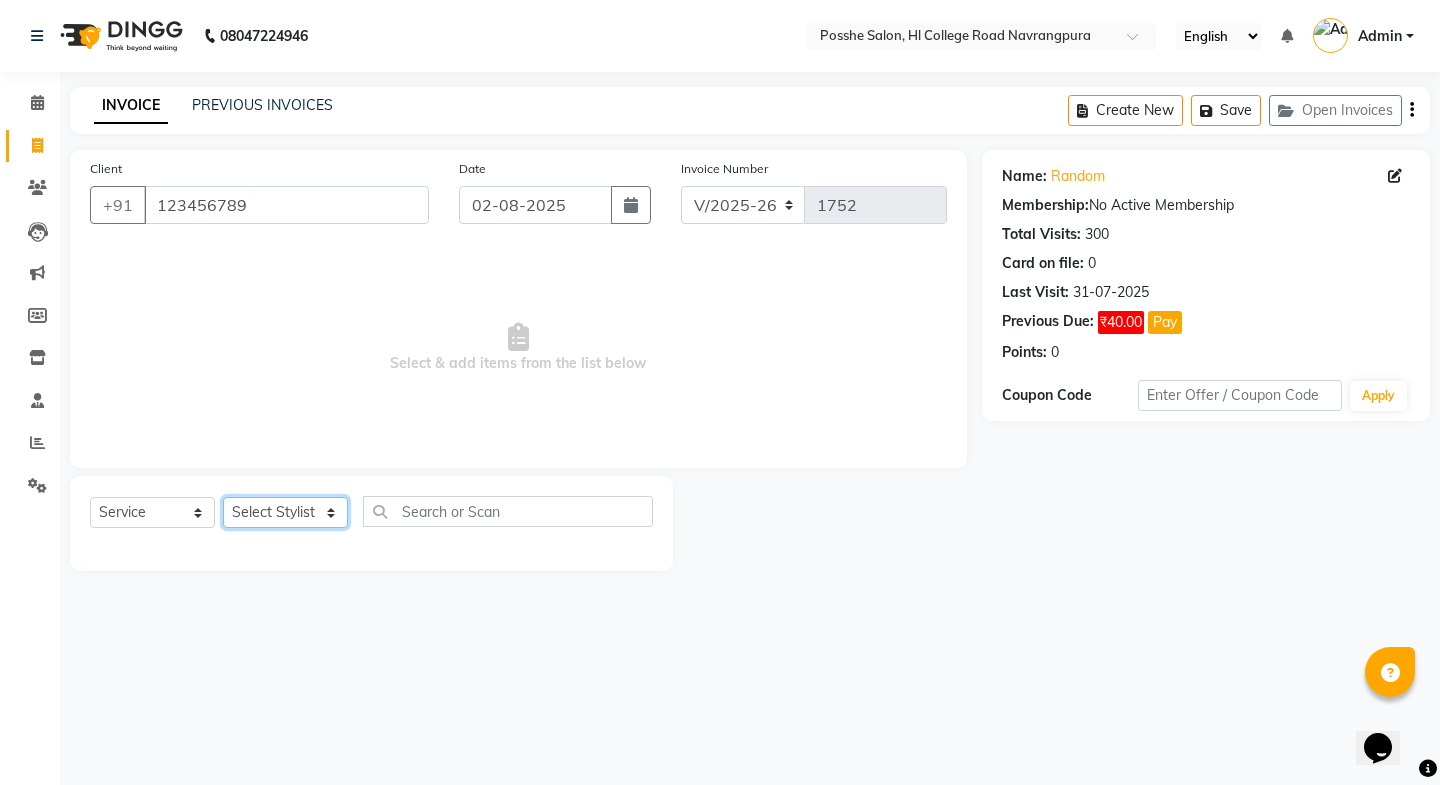 select on "43693" 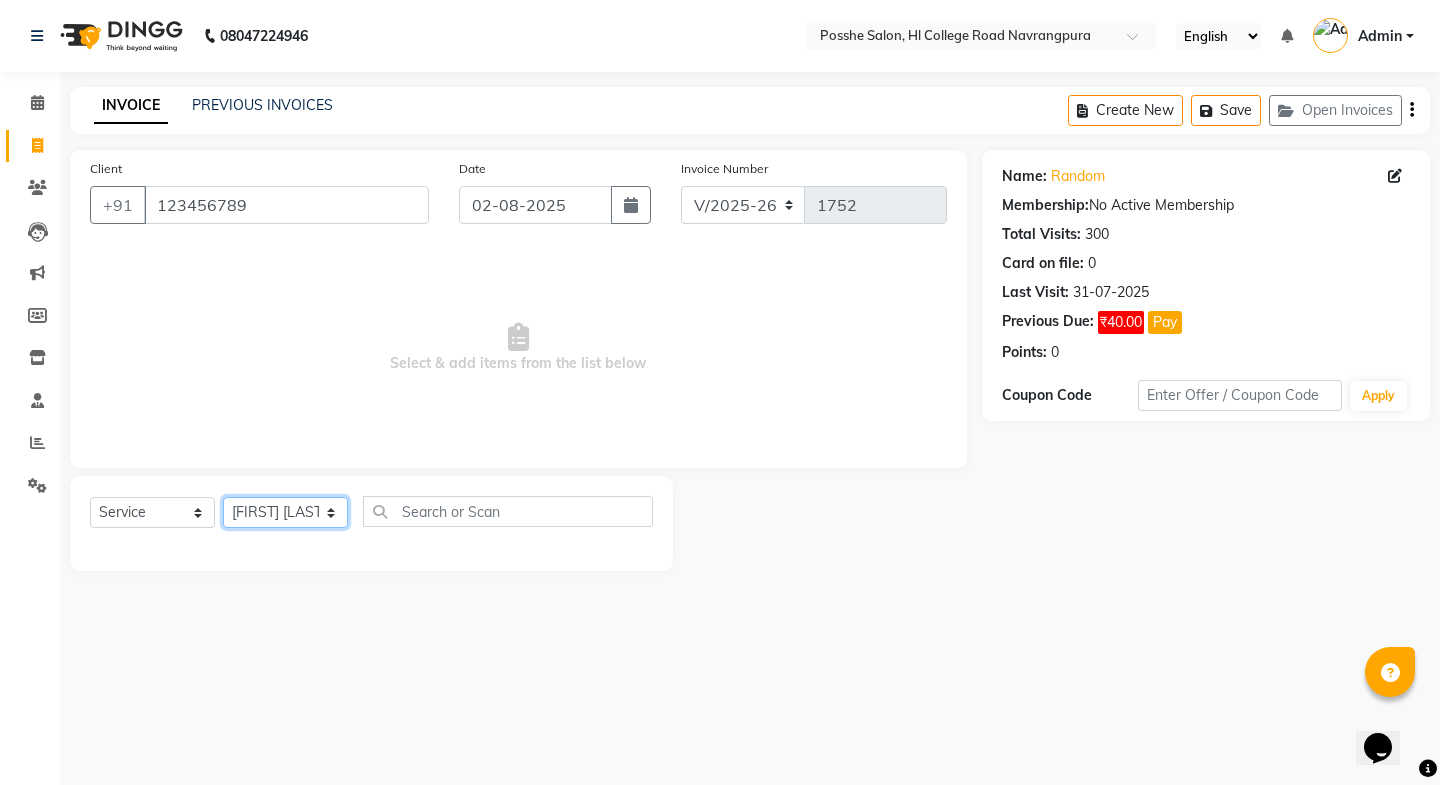 click on "Select Stylist Faheem Salmani Kajal Mali Kamal Chand Posshe for products Rajesh simran bhatiya Sonu Verma" 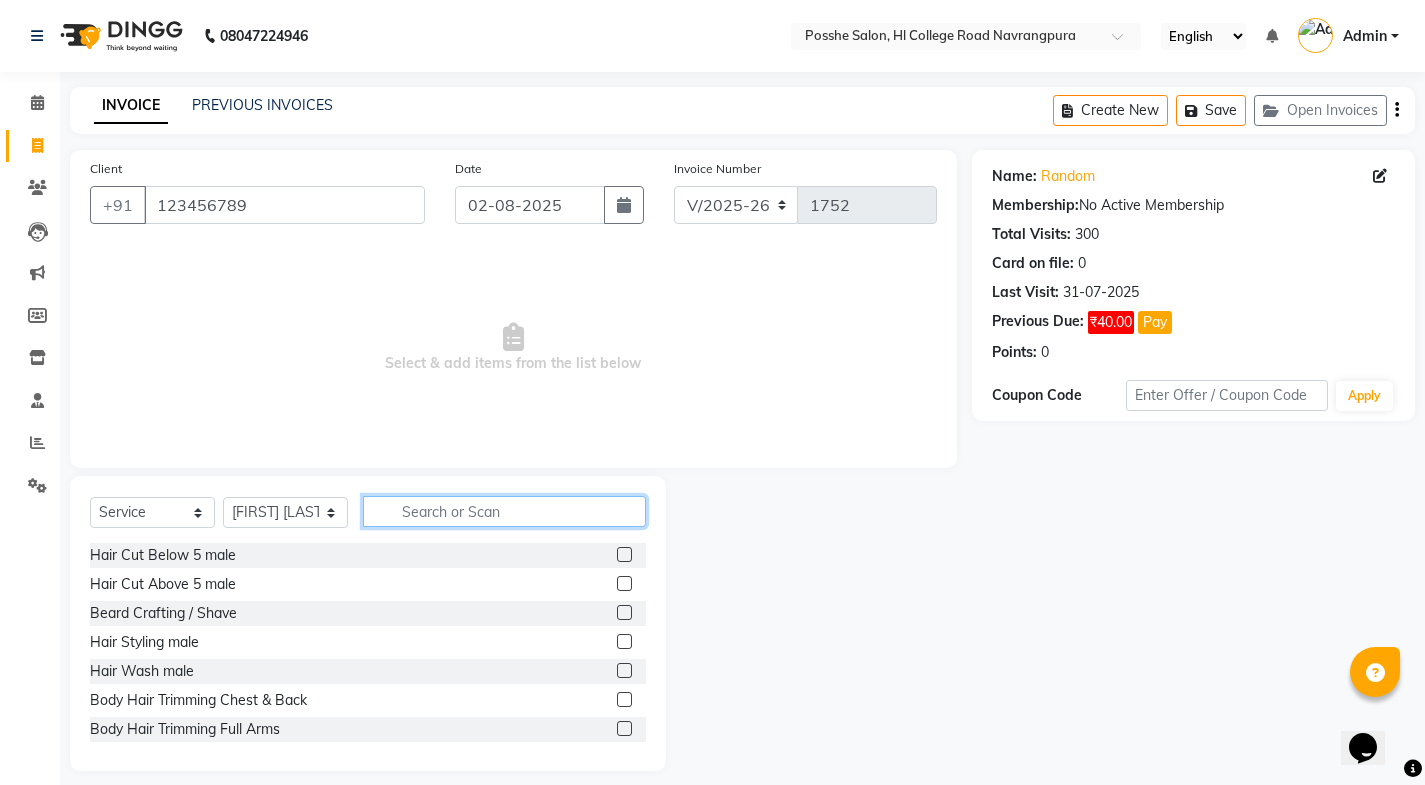 click 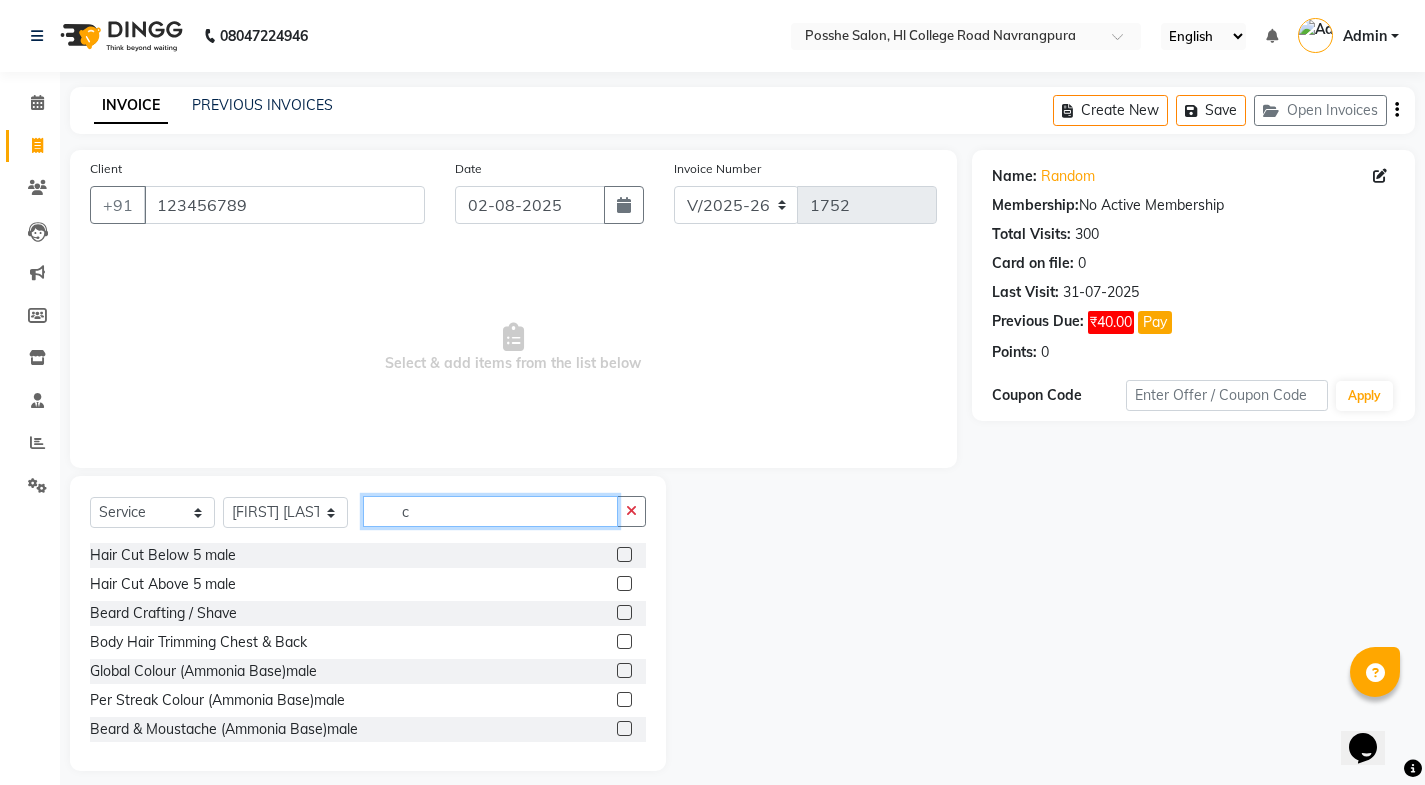 type 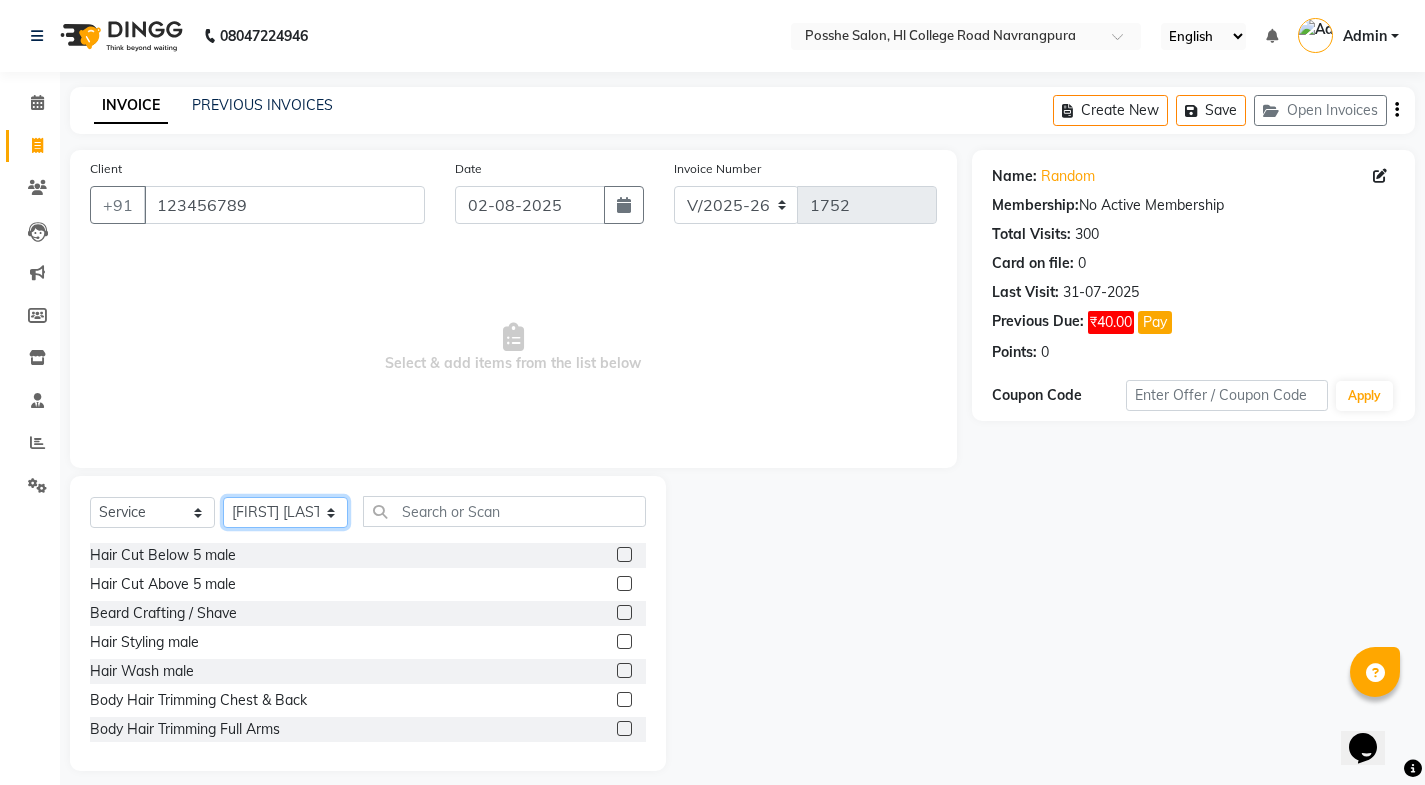 click on "Select Stylist Faheem Salmani Kajal Mali Kamal Chand Posshe for products Rajesh simran bhatiya Sonu Verma" 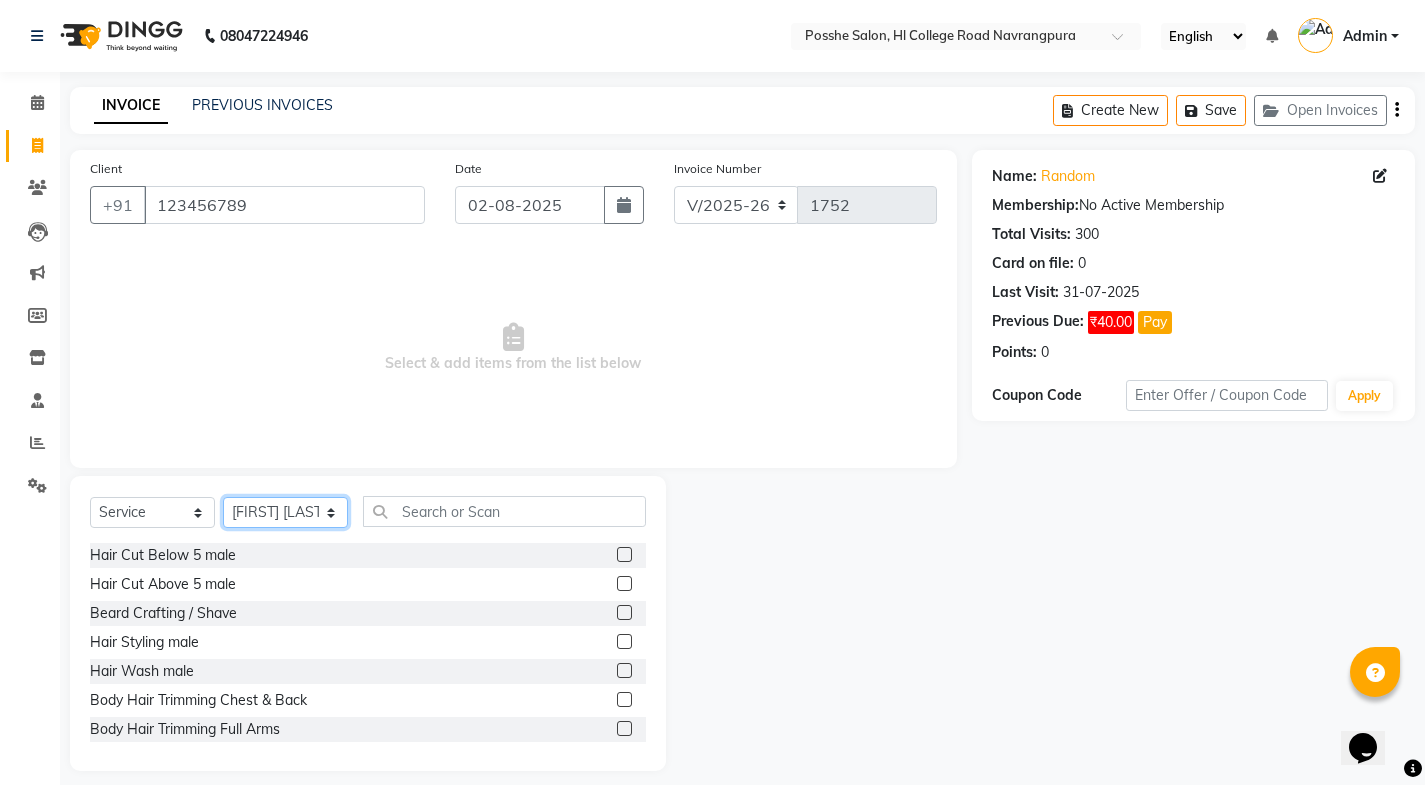 select on "43692" 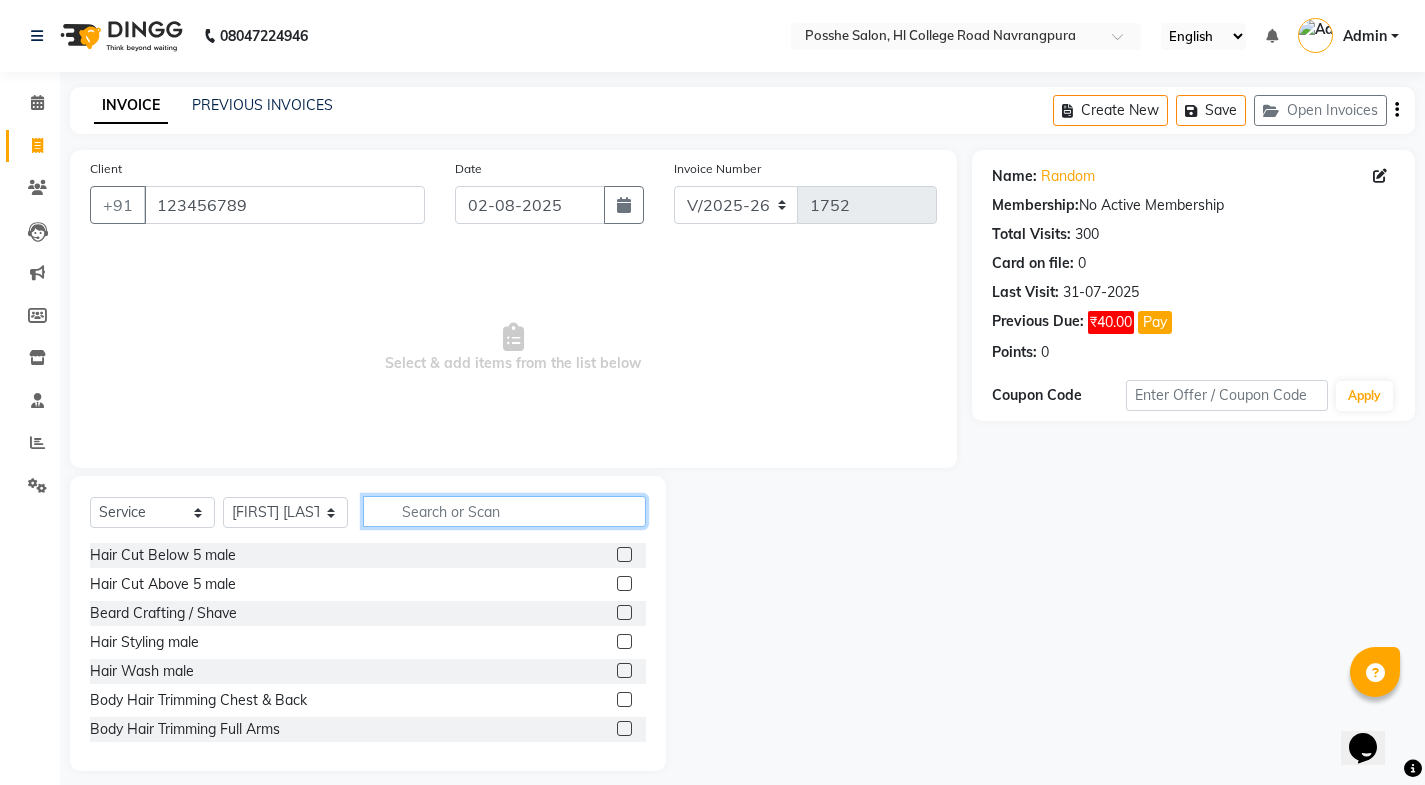 click 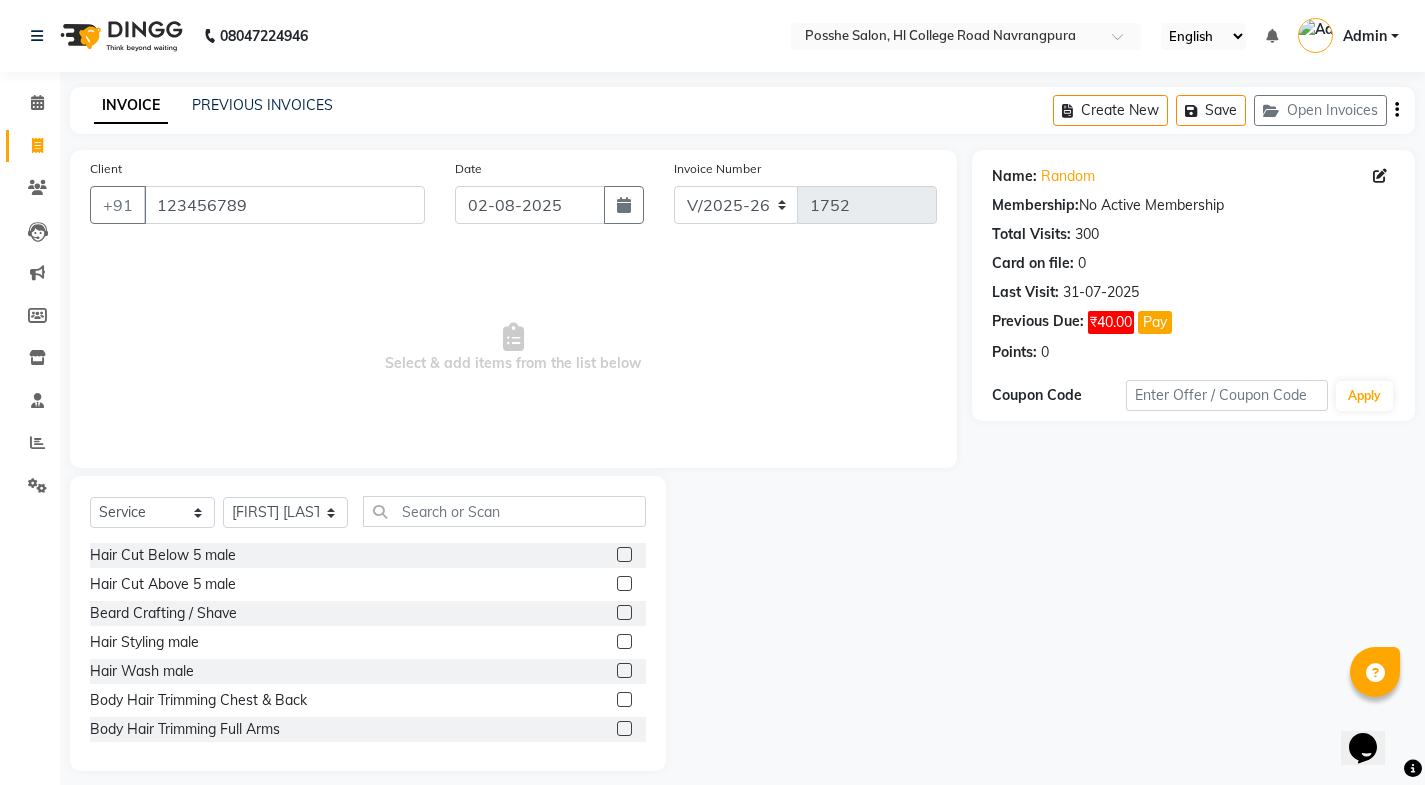click 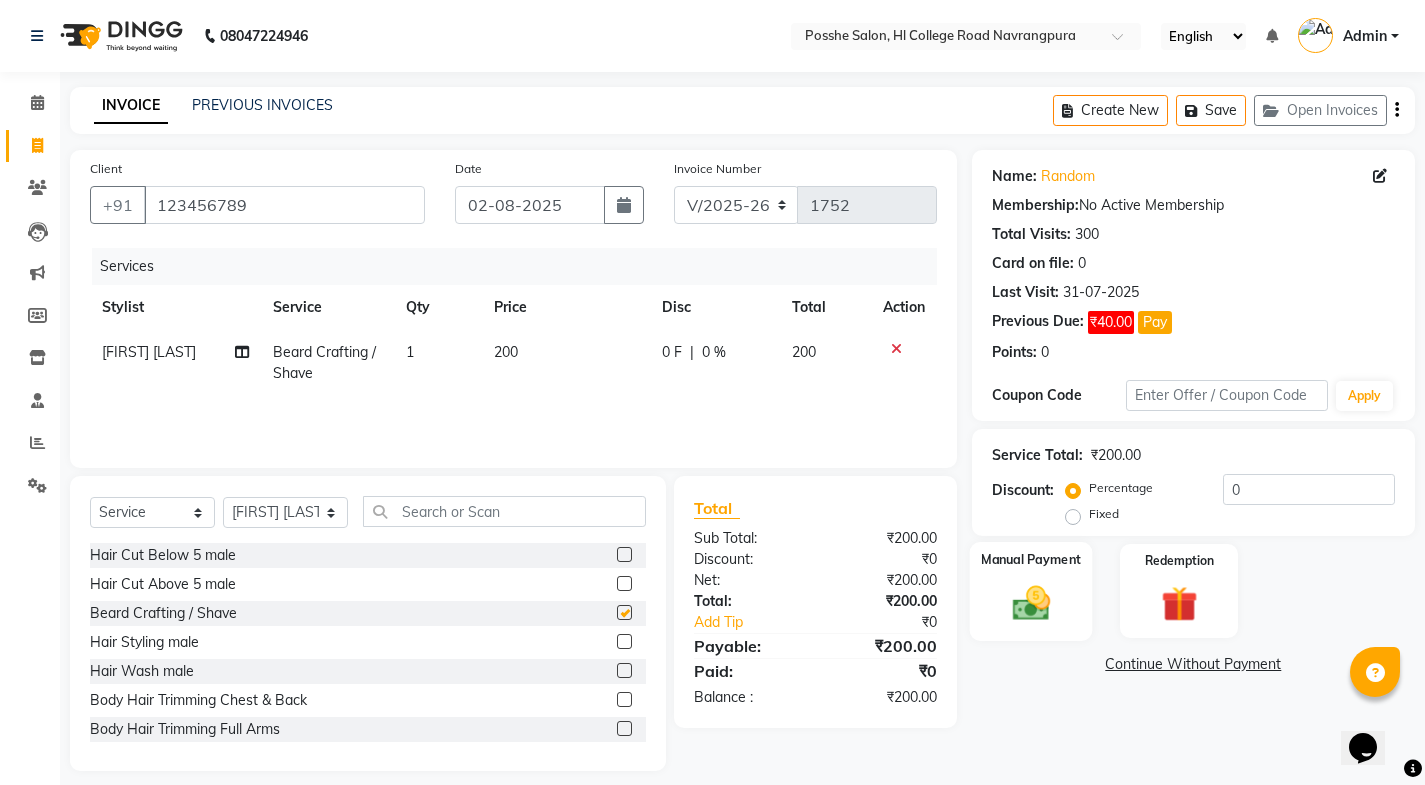 checkbox on "false" 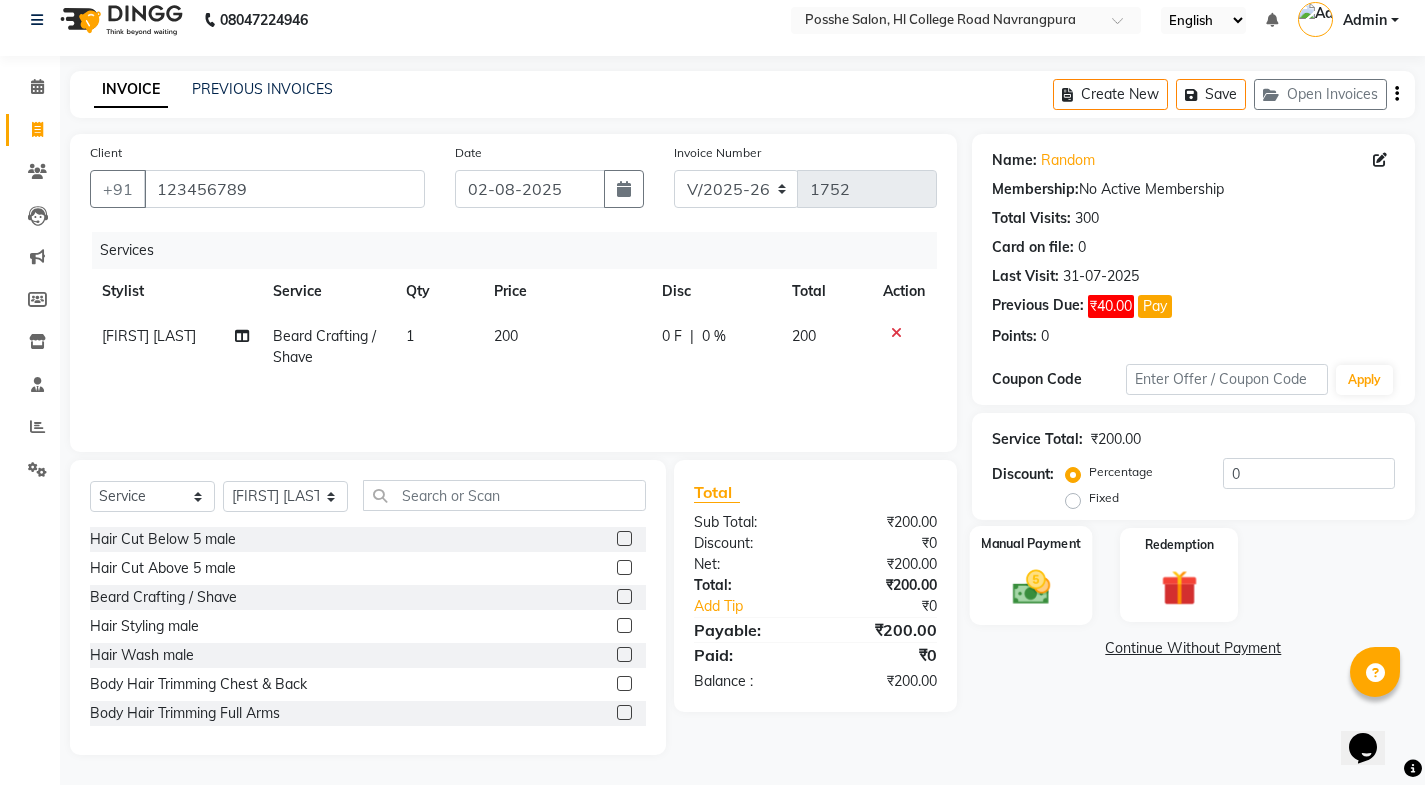 click 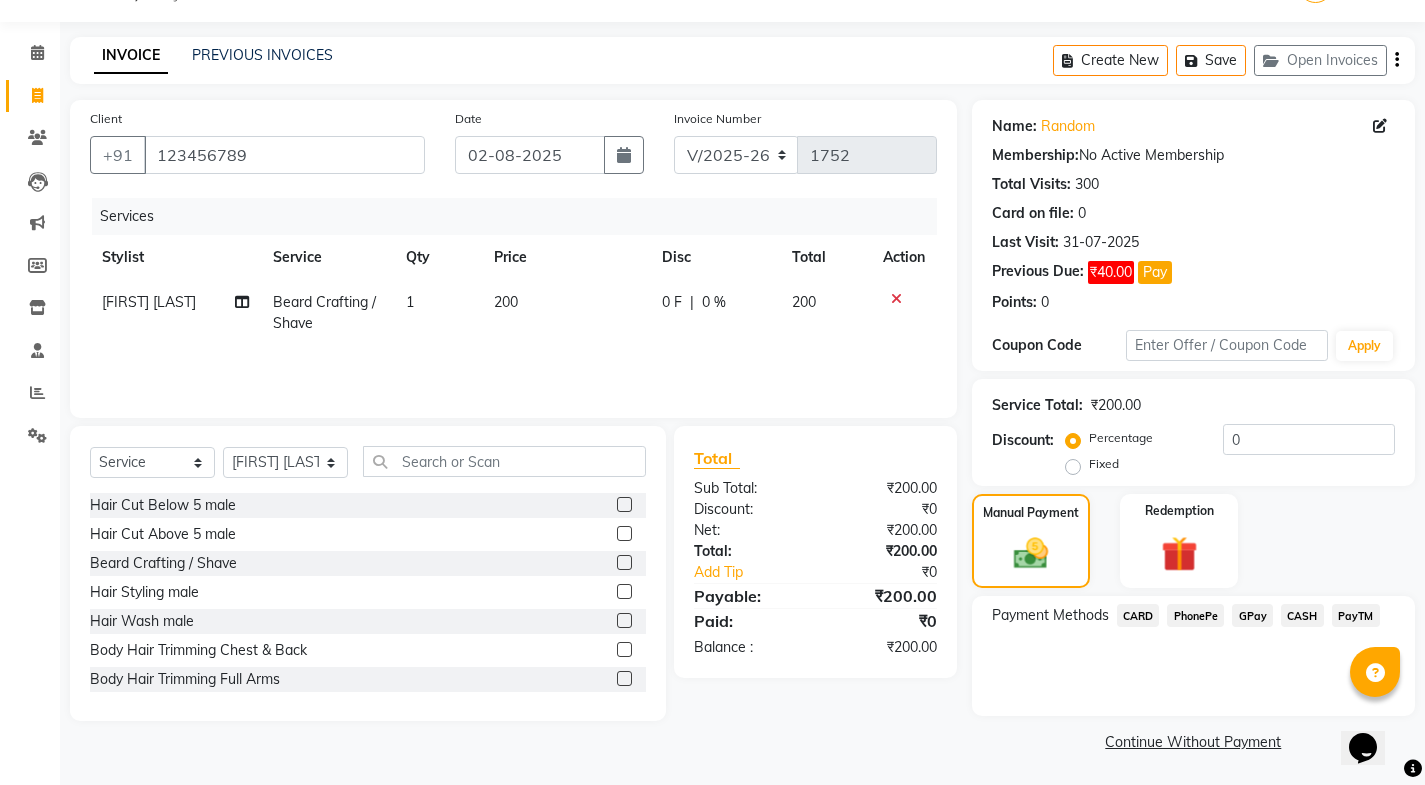 scroll, scrollTop: 52, scrollLeft: 0, axis: vertical 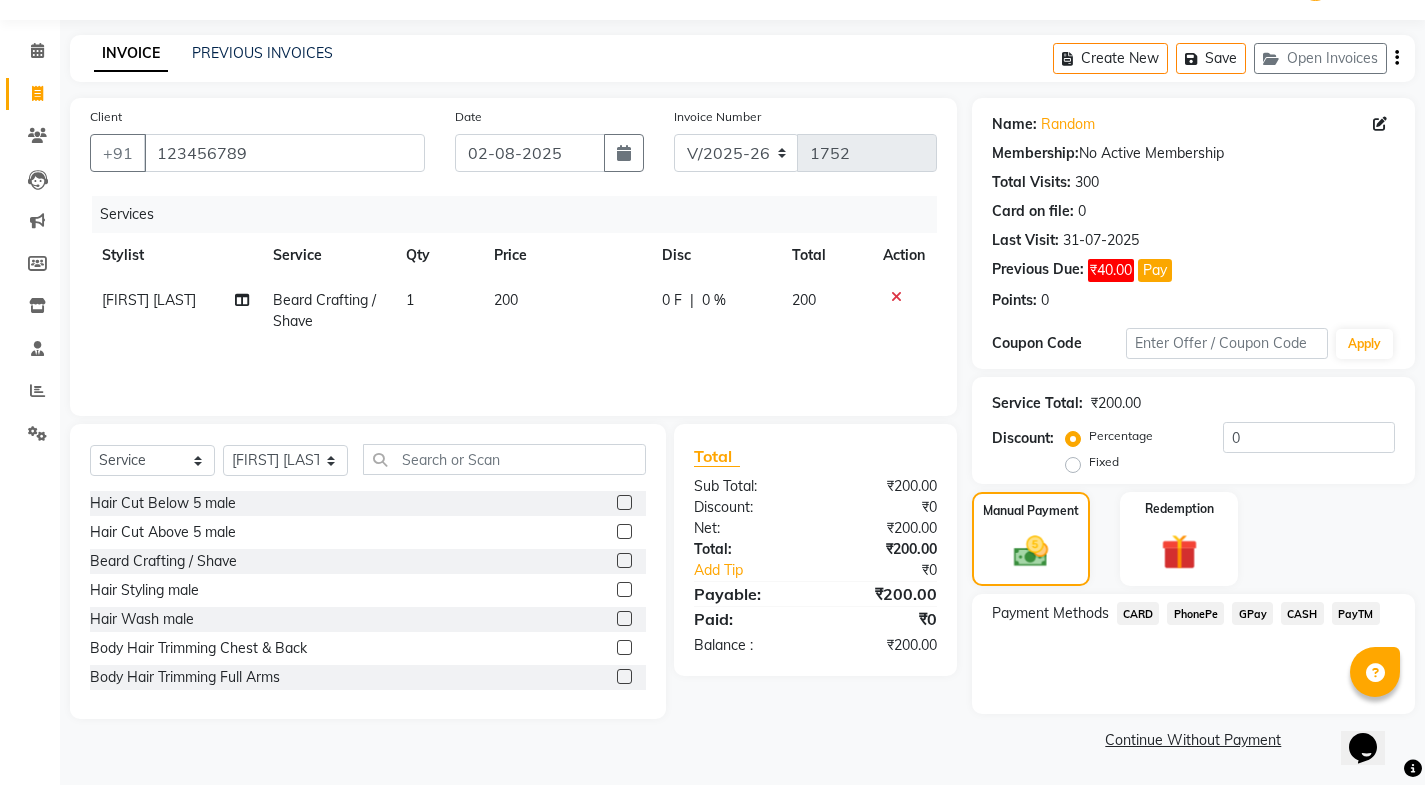 click on "PayTM" 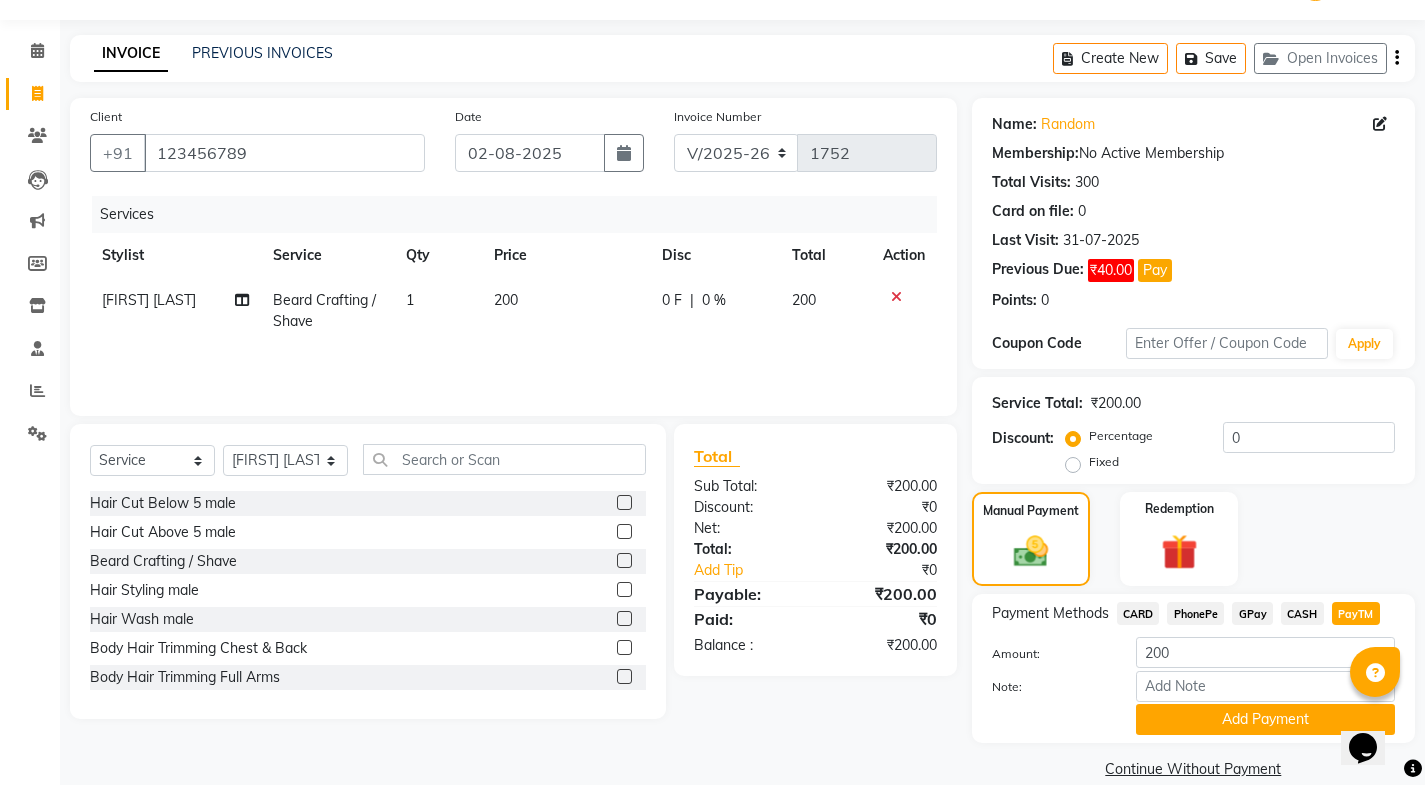 scroll, scrollTop: 0, scrollLeft: 0, axis: both 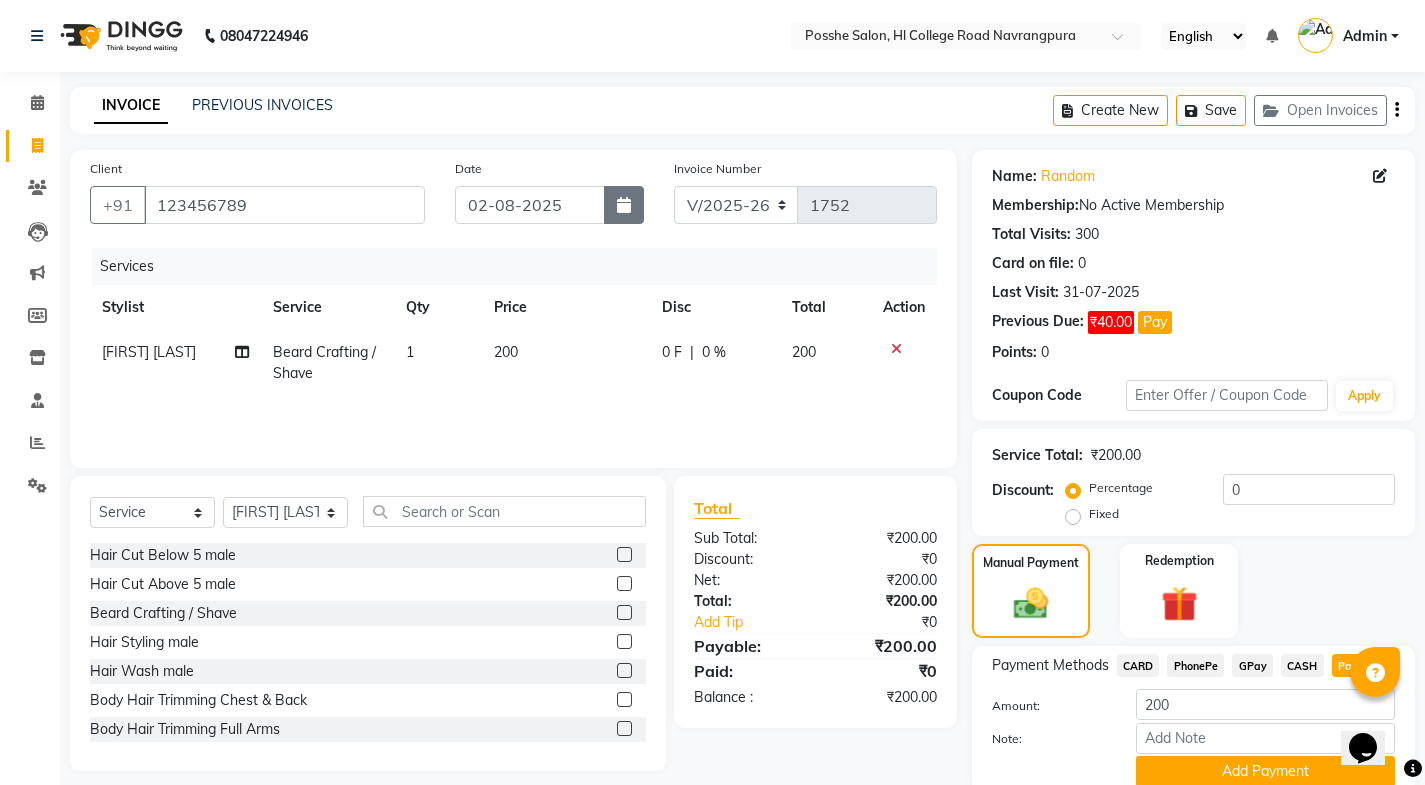 click 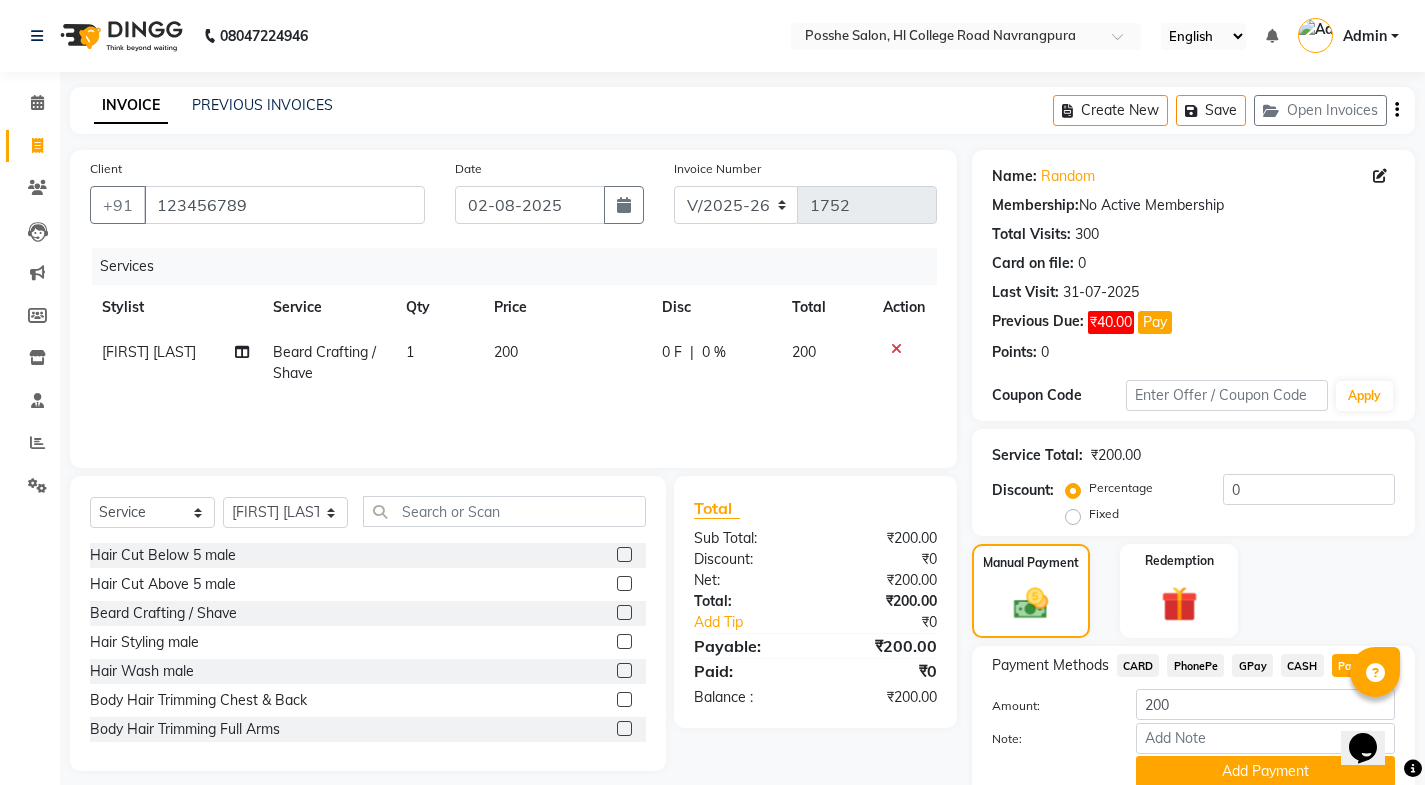 select on "8" 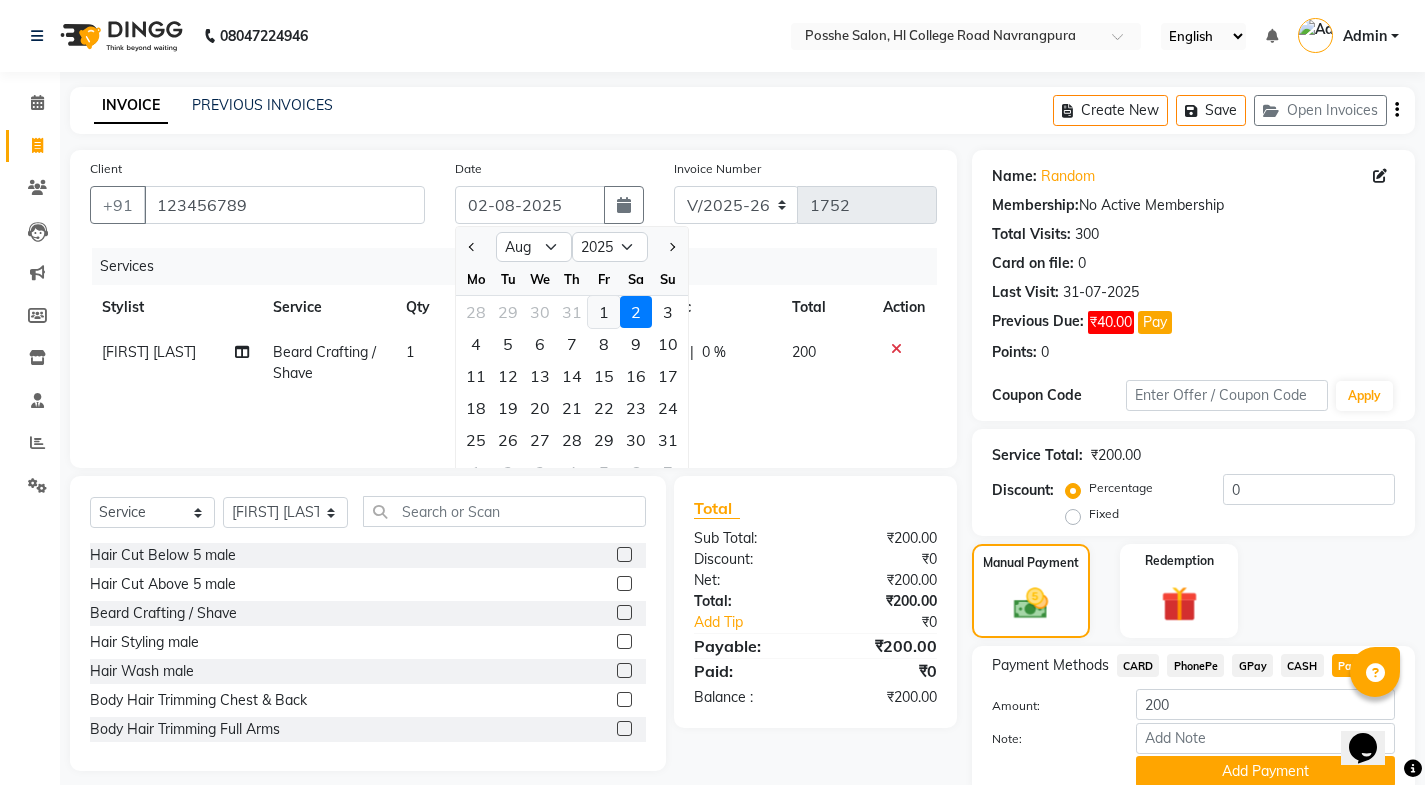 click on "1" 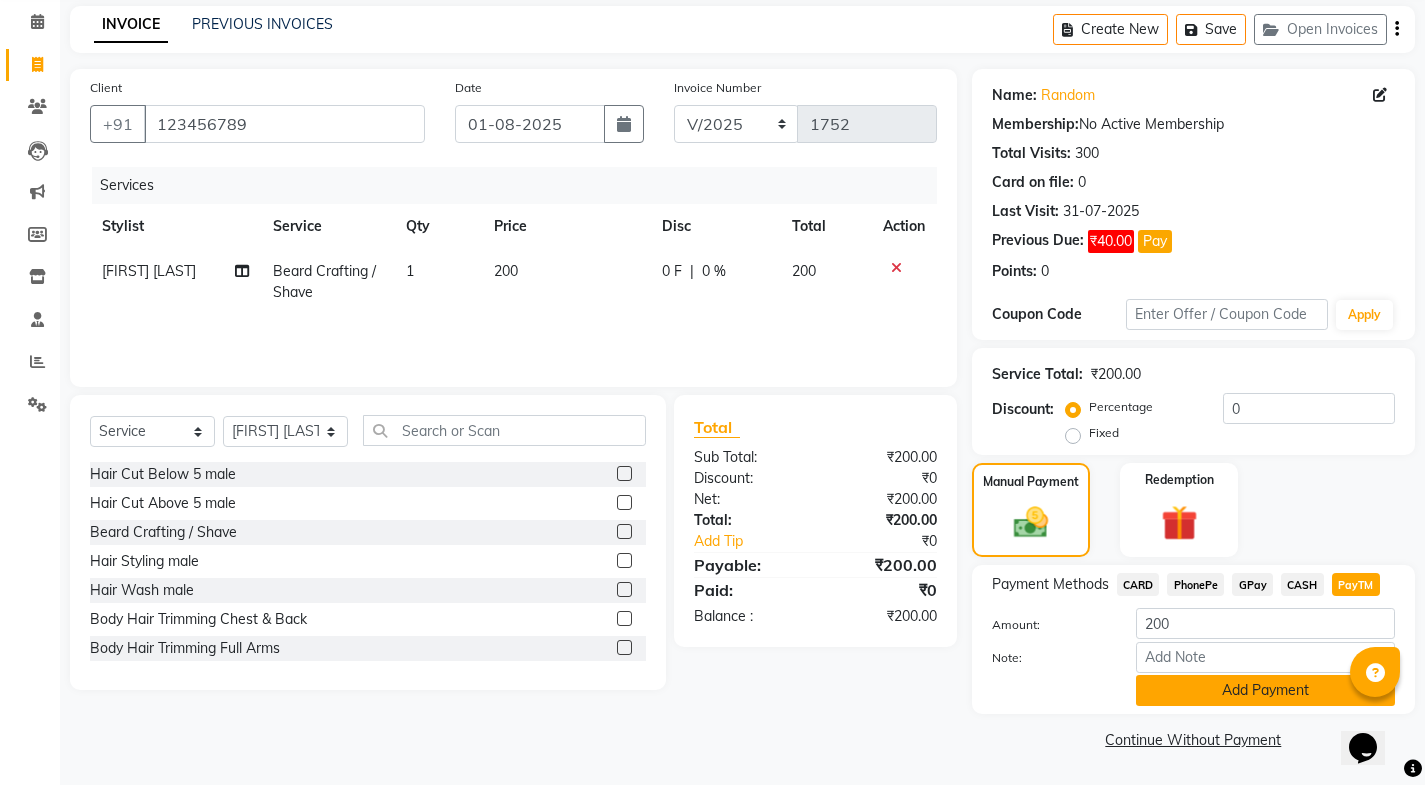 click on "Add Payment" 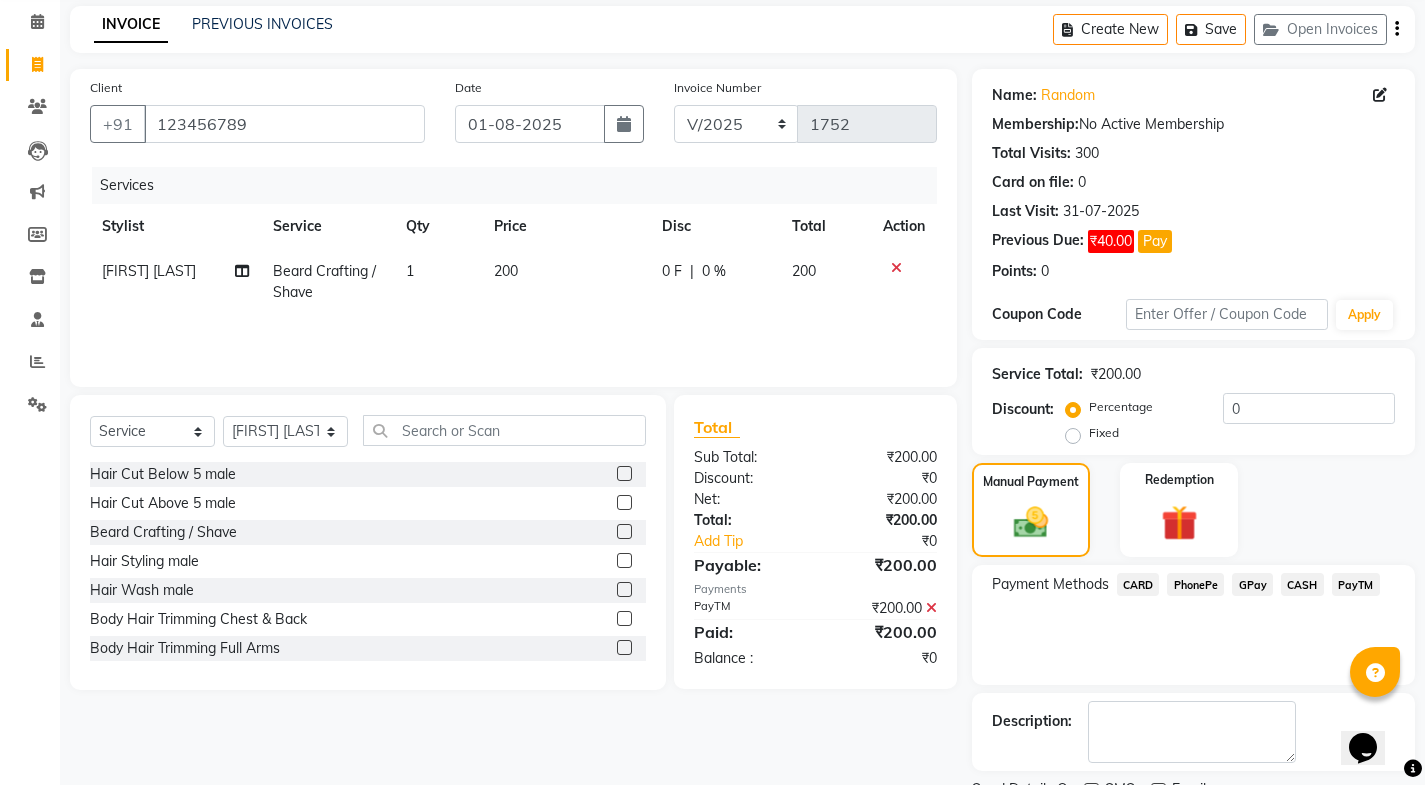 scroll, scrollTop: 165, scrollLeft: 0, axis: vertical 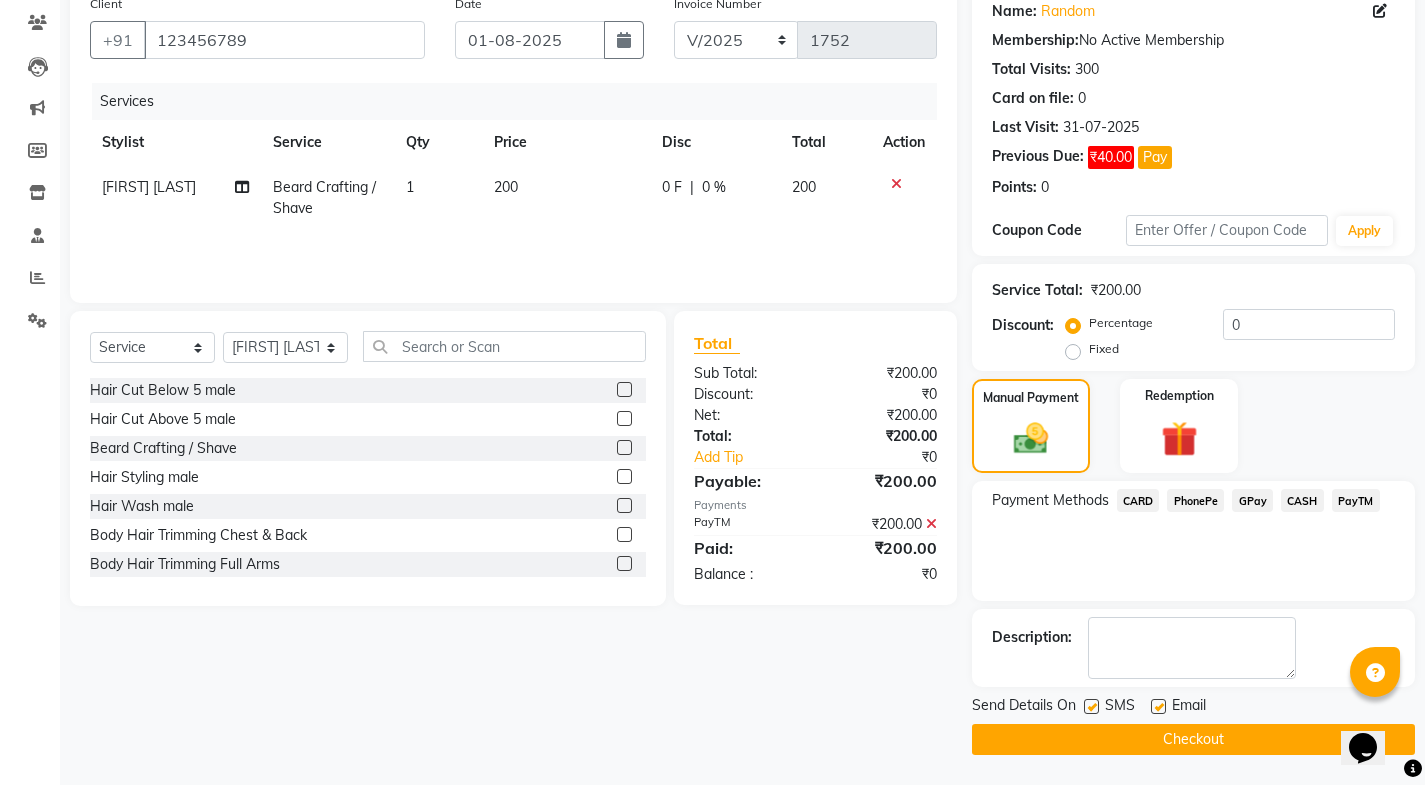 click 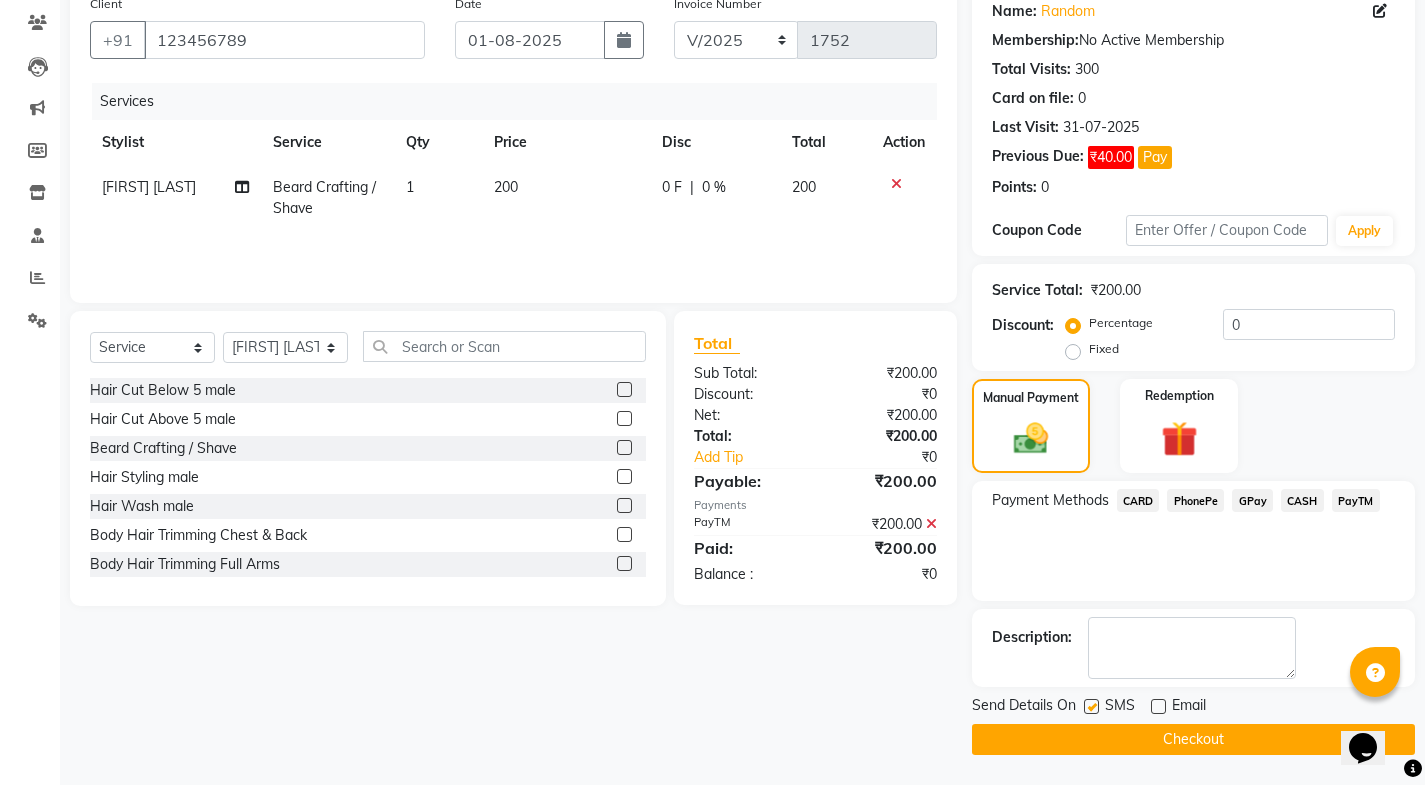click 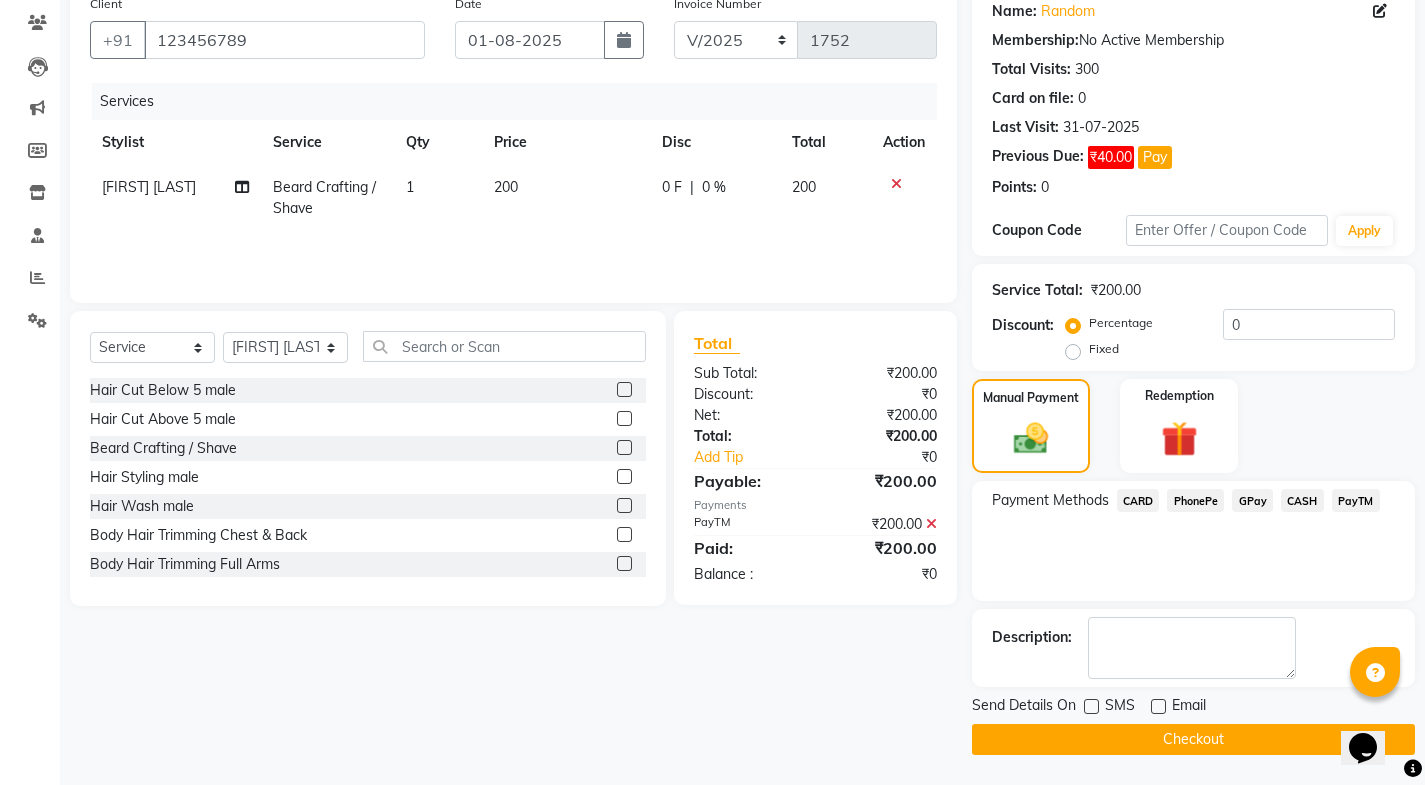 click on "Checkout" 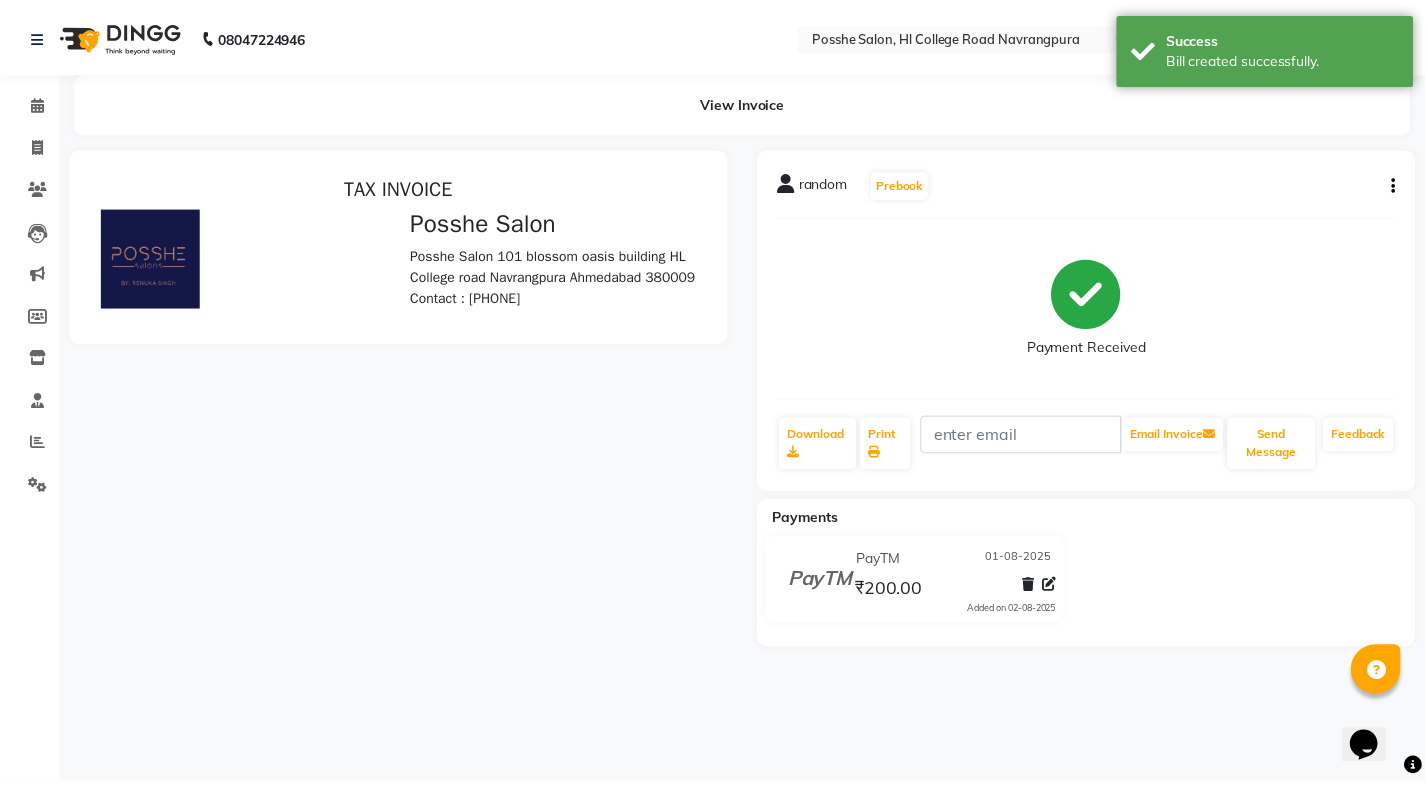 scroll, scrollTop: 0, scrollLeft: 0, axis: both 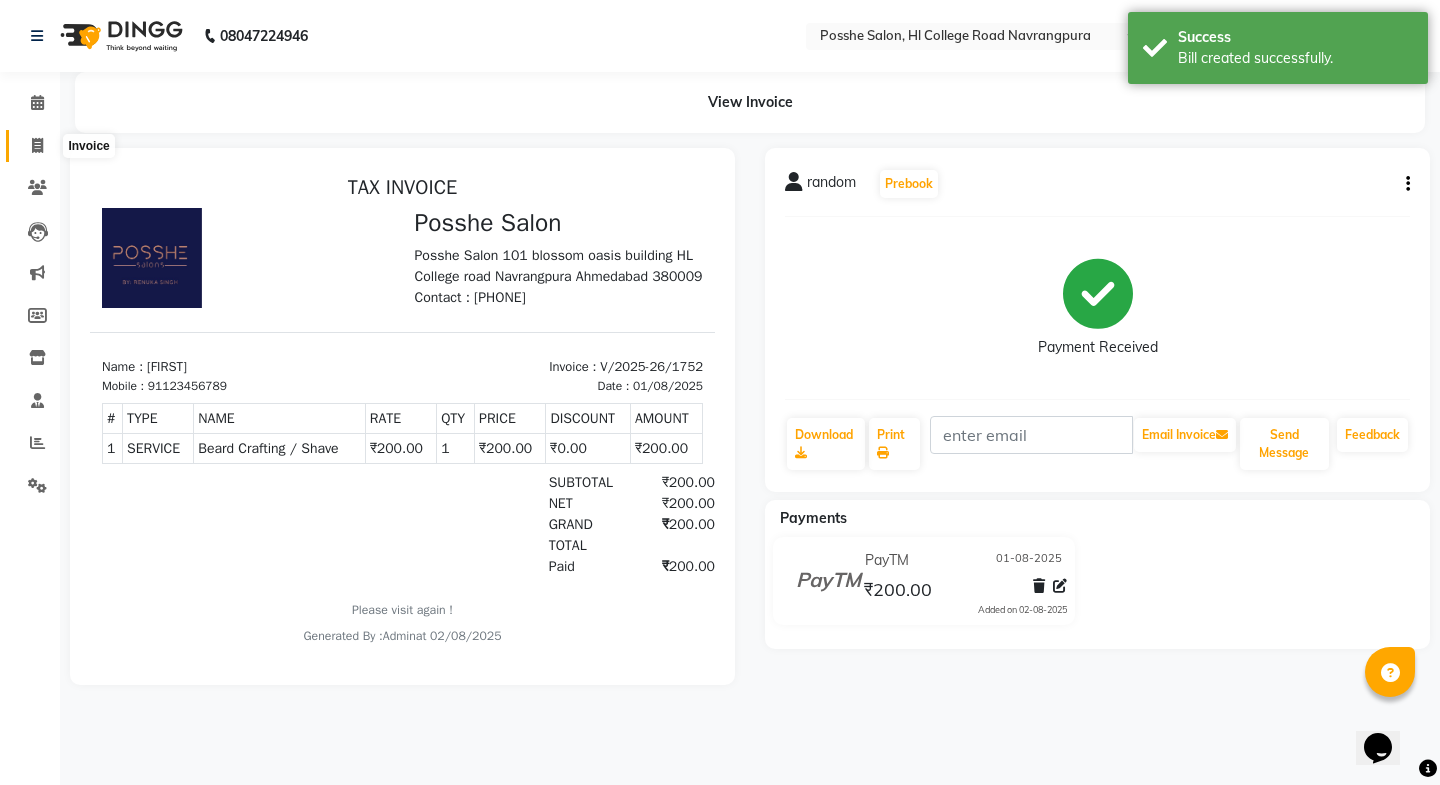 click 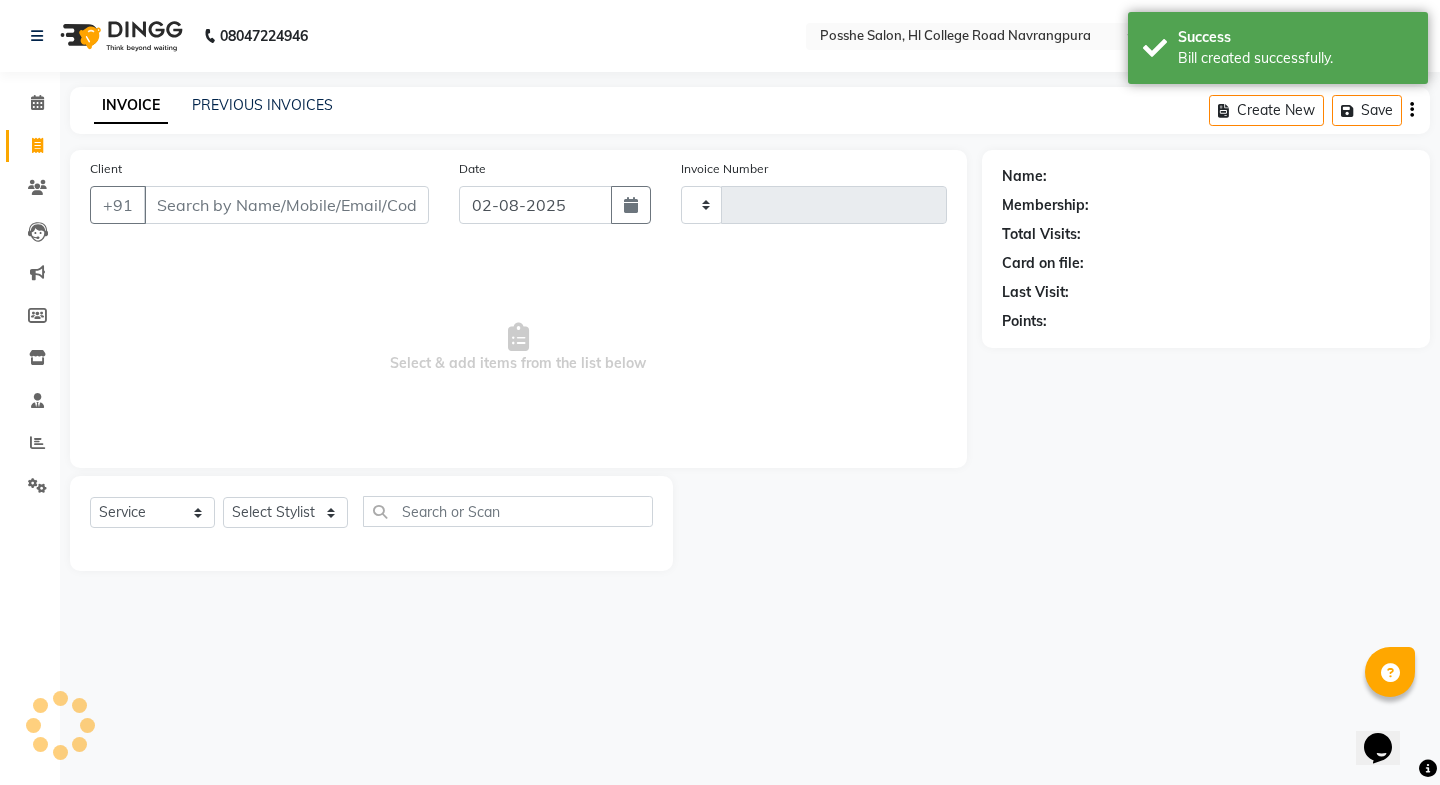 type on "1753" 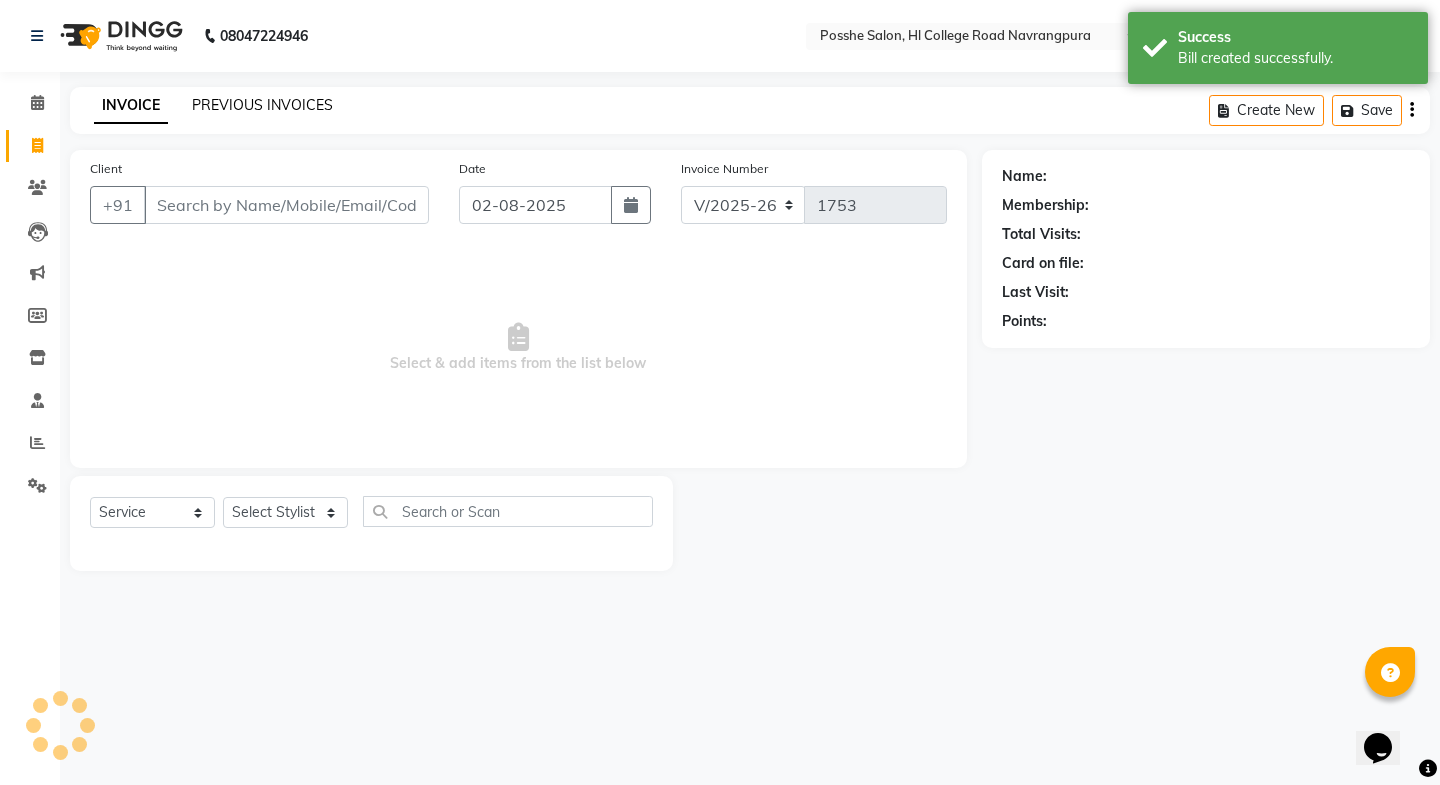 click on "PREVIOUS INVOICES" 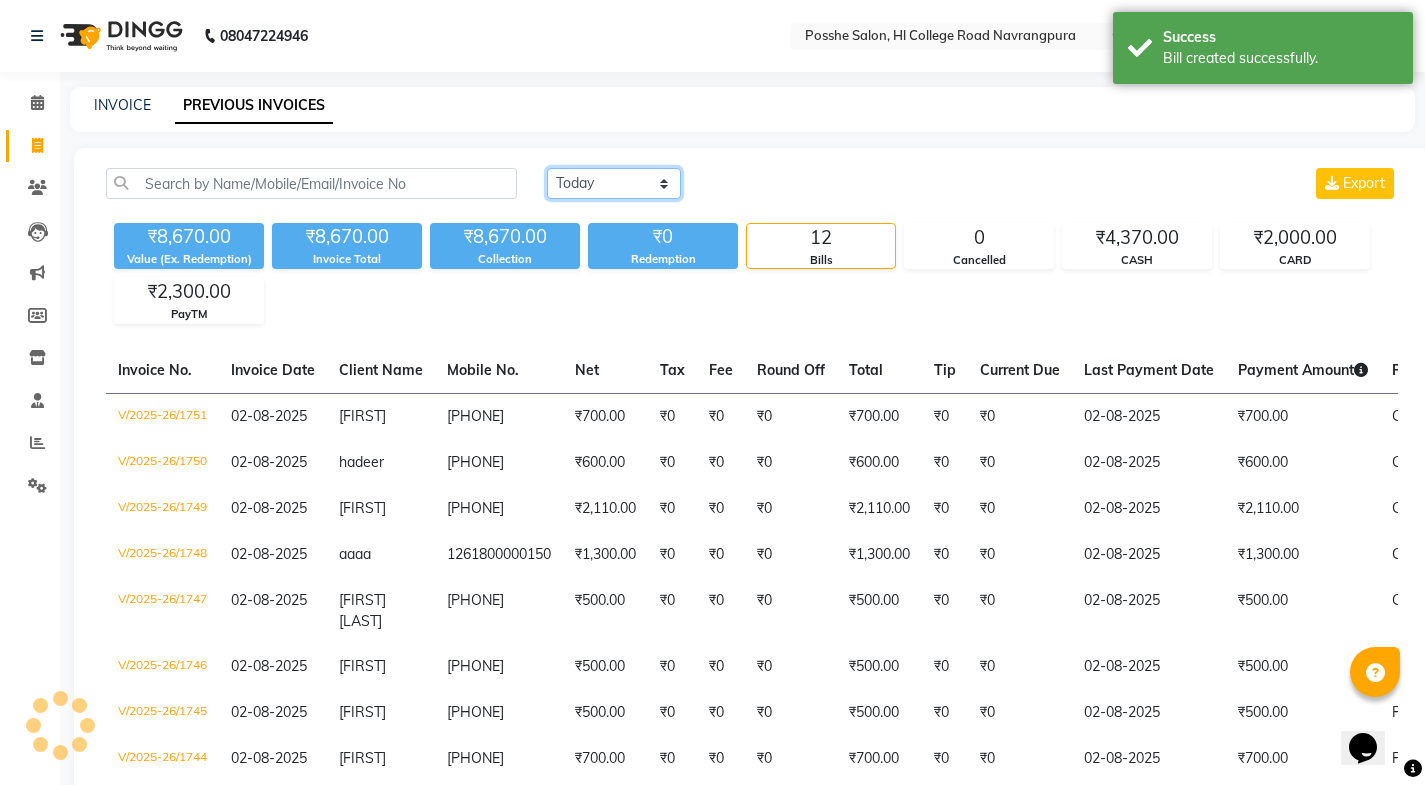 click on "Today Yesterday Custom Range" 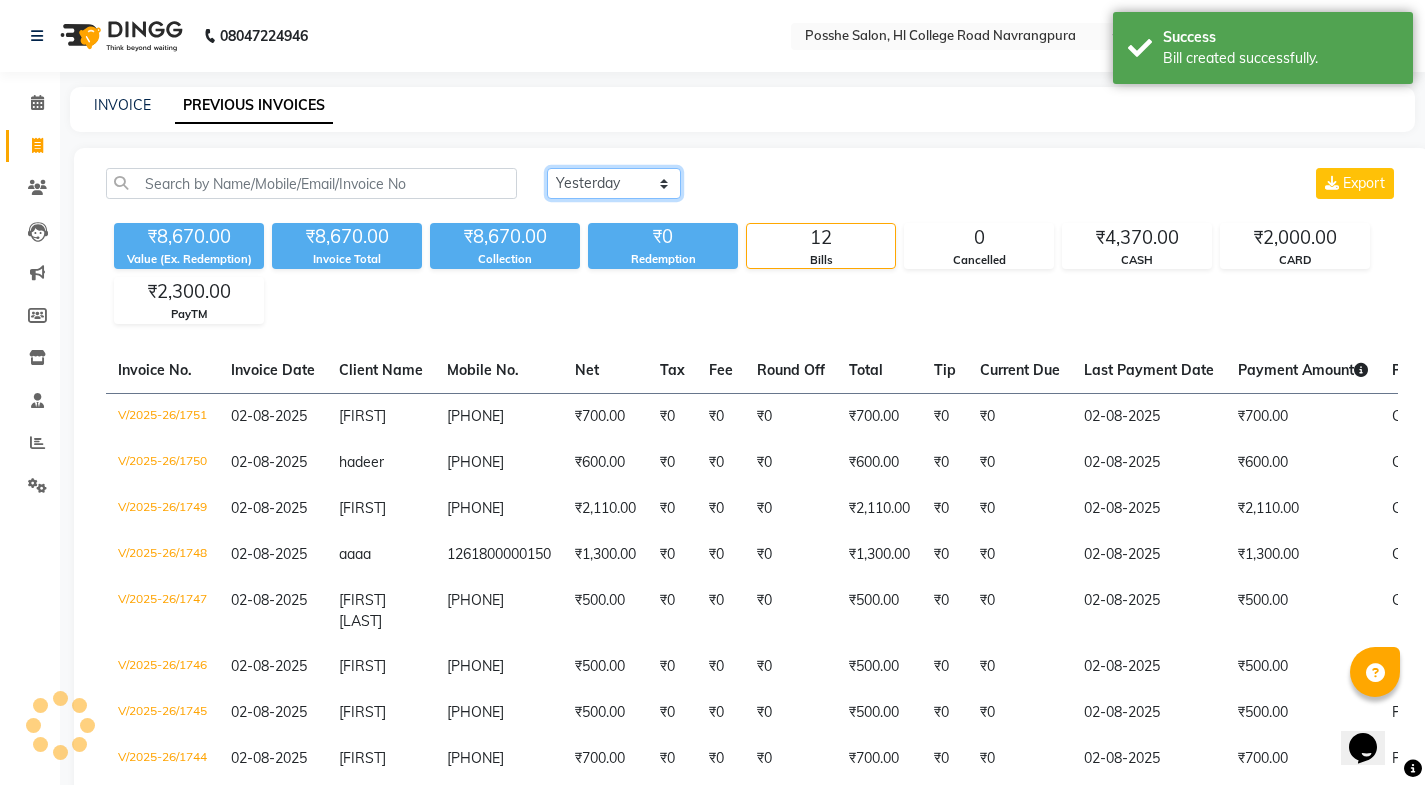 click on "Today Yesterday Custom Range" 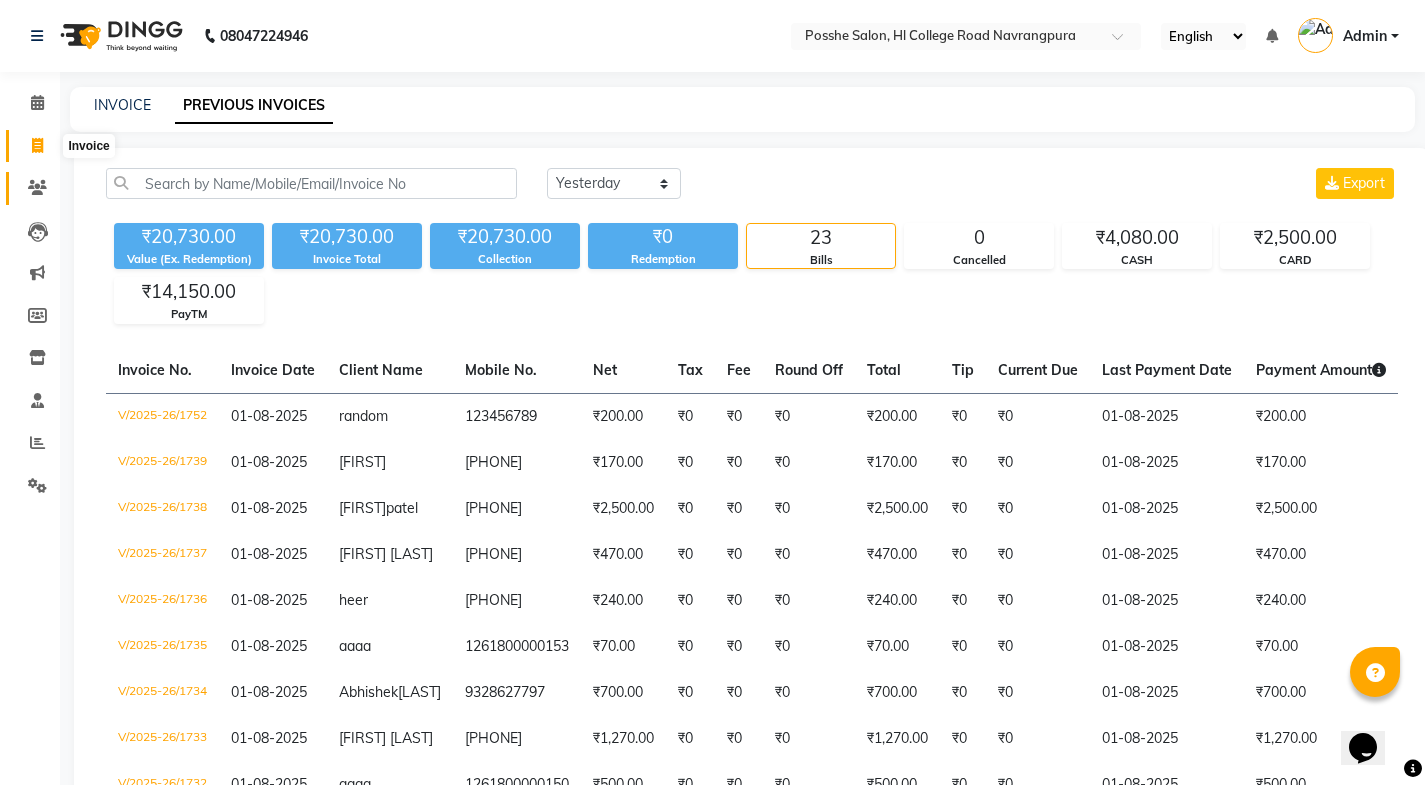 drag, startPoint x: 34, startPoint y: 152, endPoint x: 54, endPoint y: 183, distance: 36.891735 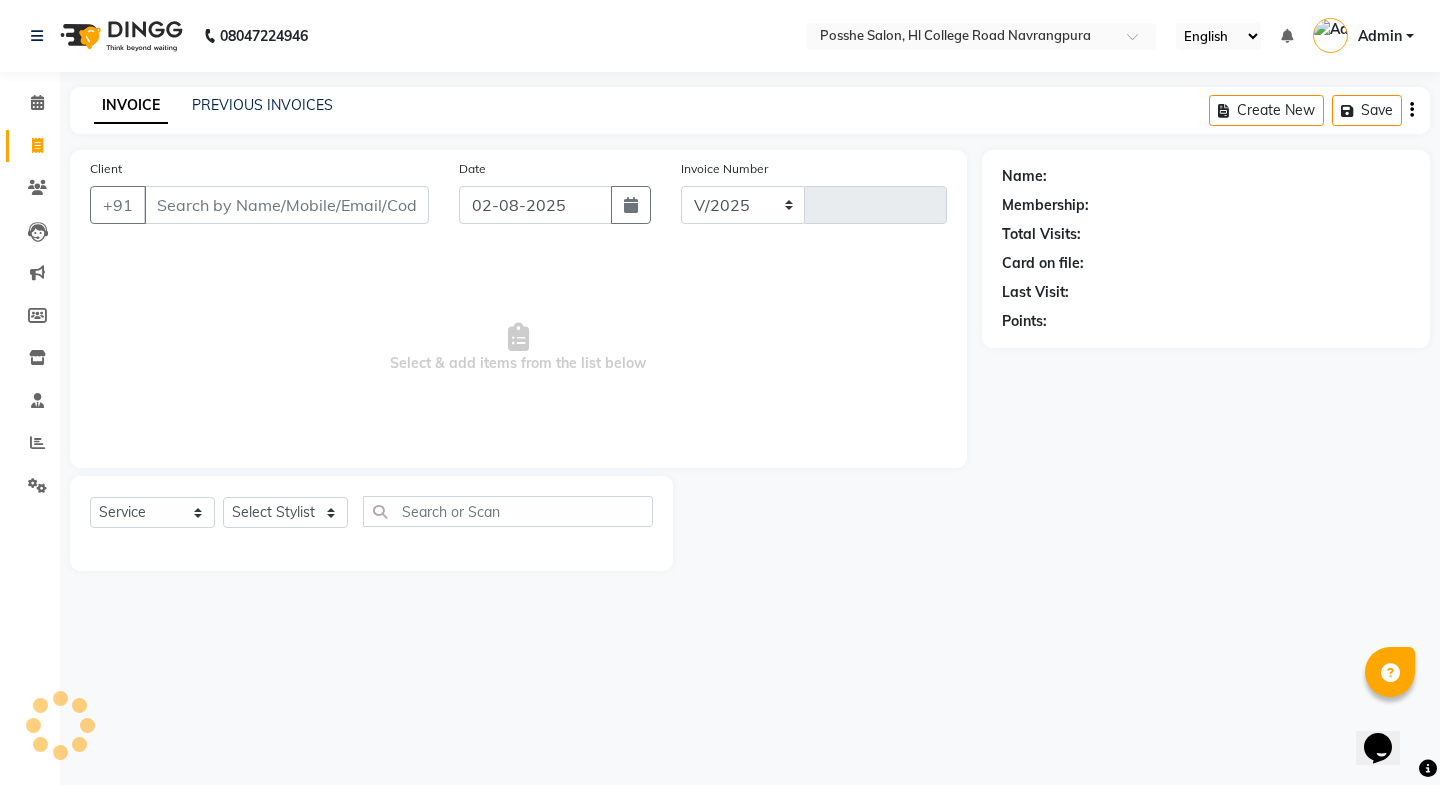 select on "6052" 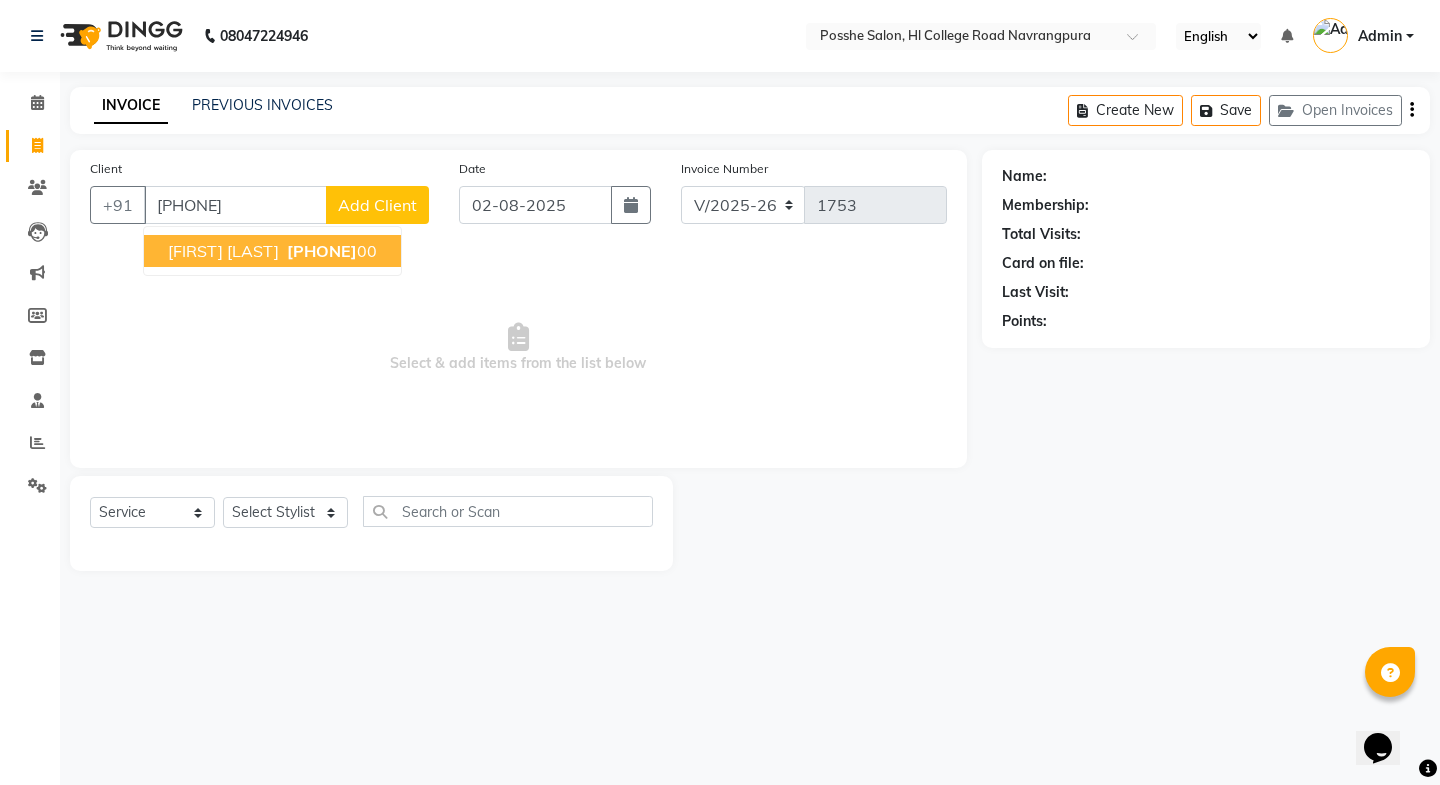 click on "99795092" at bounding box center (322, 251) 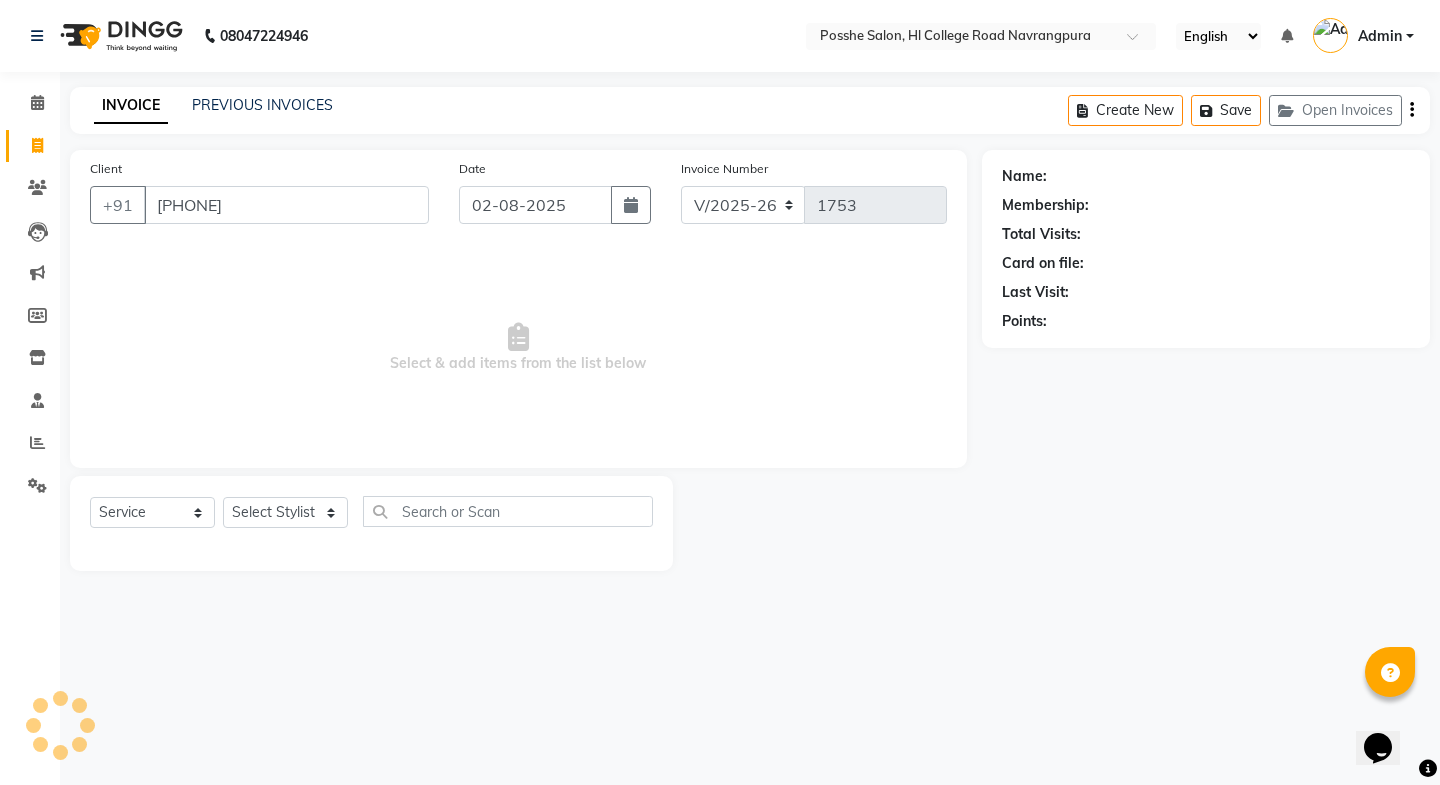 type on "9979509200" 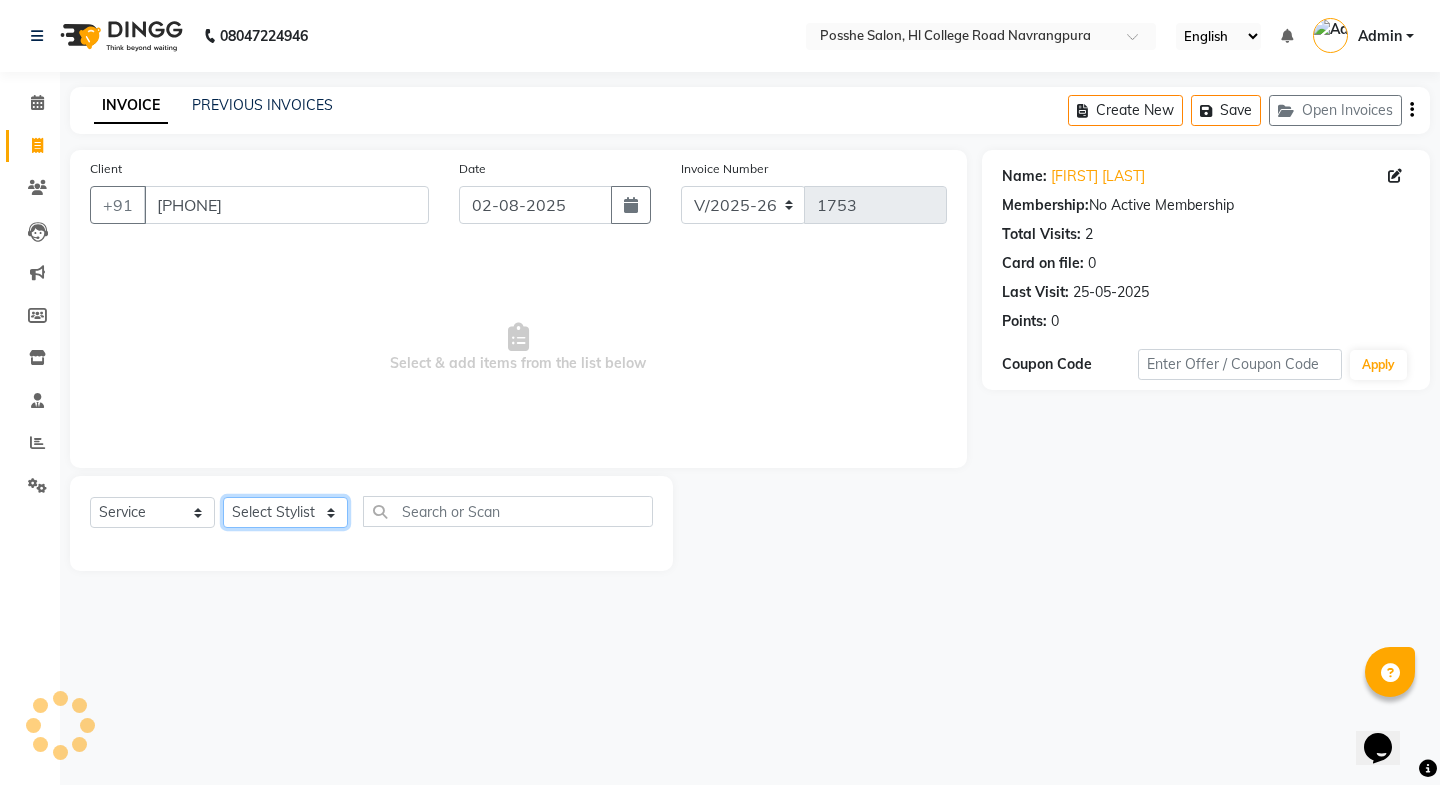 click on "Select Stylist Faheem Salmani Kajal Mali Kamal Chand Posshe for products Rajesh simran bhatiya Sonu Verma" 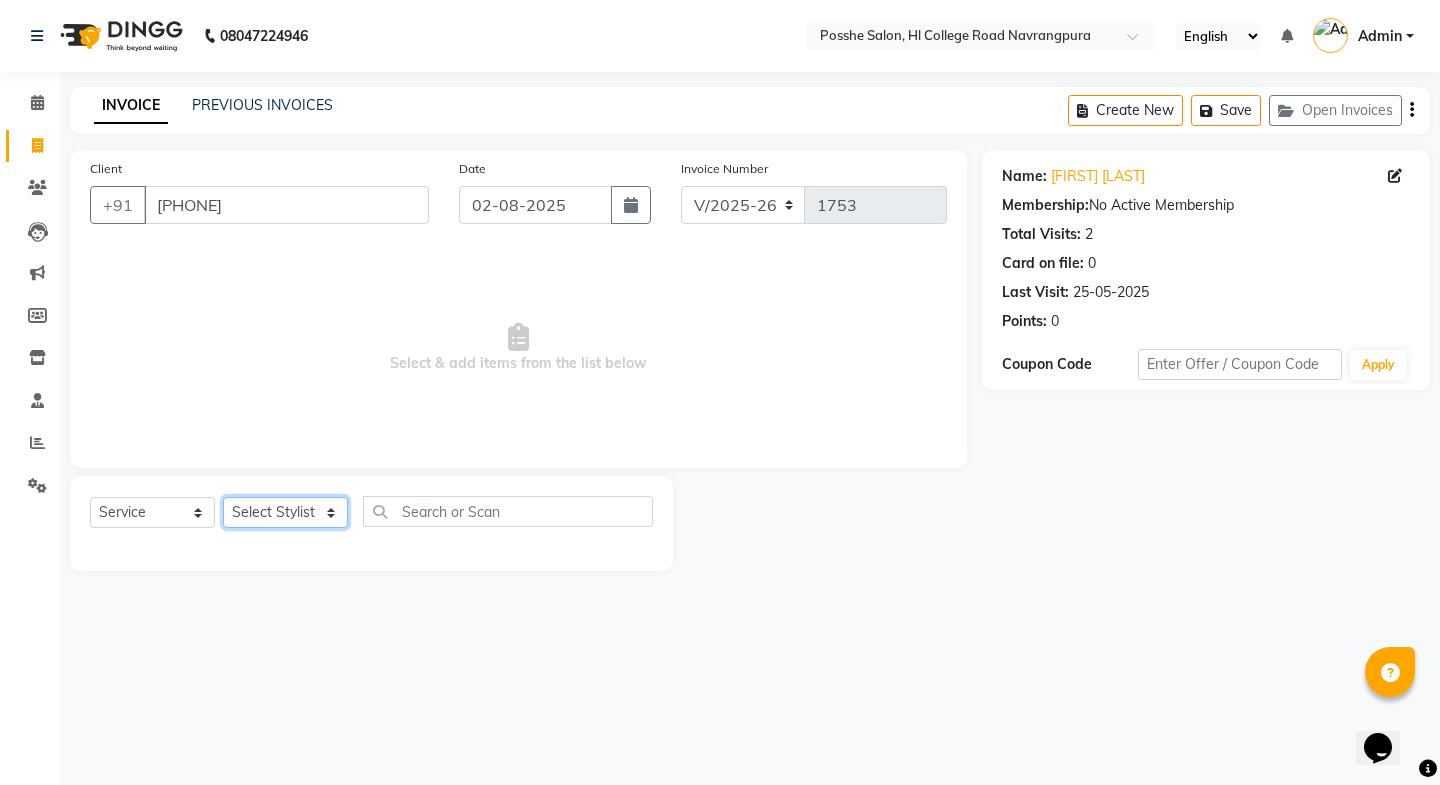 select on "43693" 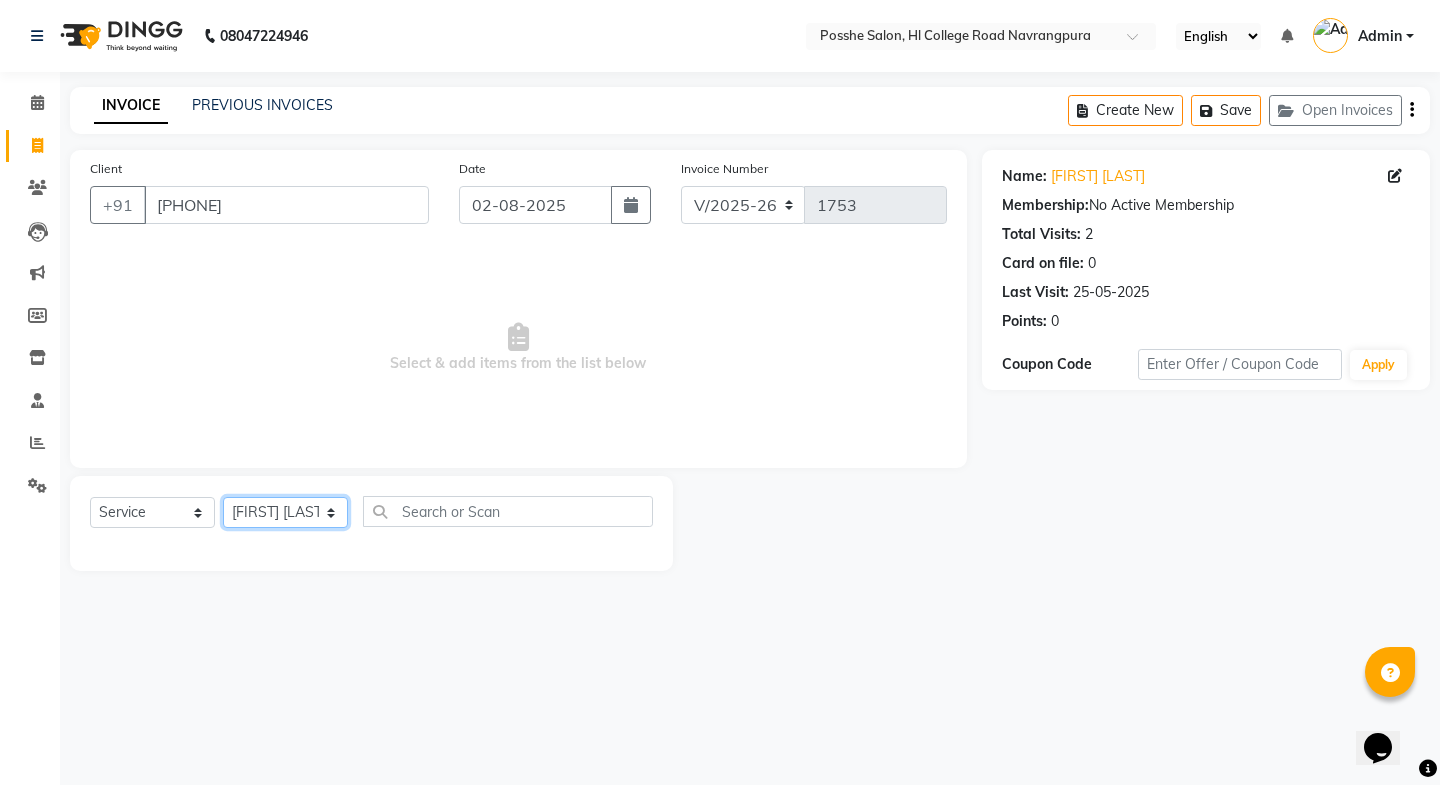 click on "Select Stylist Faheem Salmani Kajal Mali Kamal Chand Posshe for products Rajesh simran bhatiya Sonu Verma" 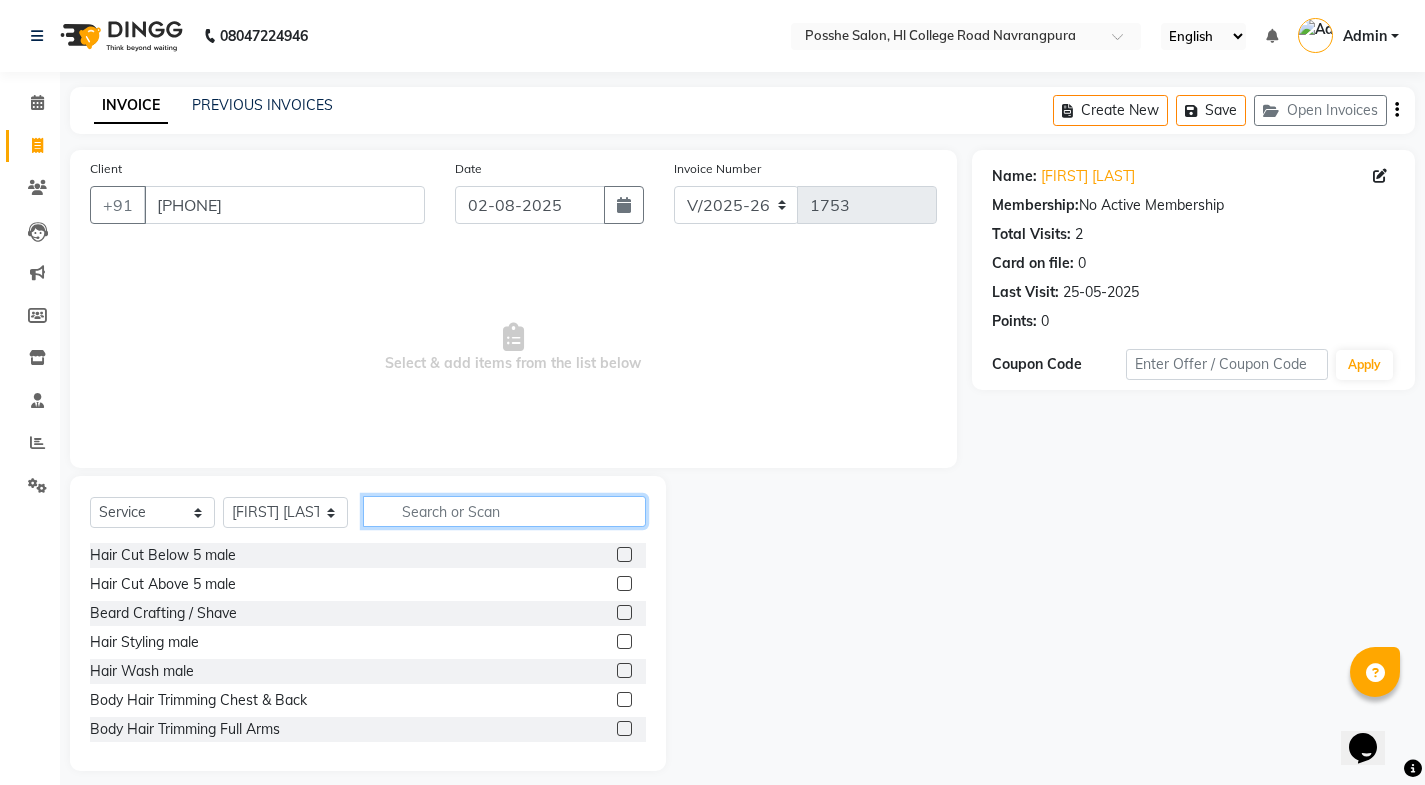 click 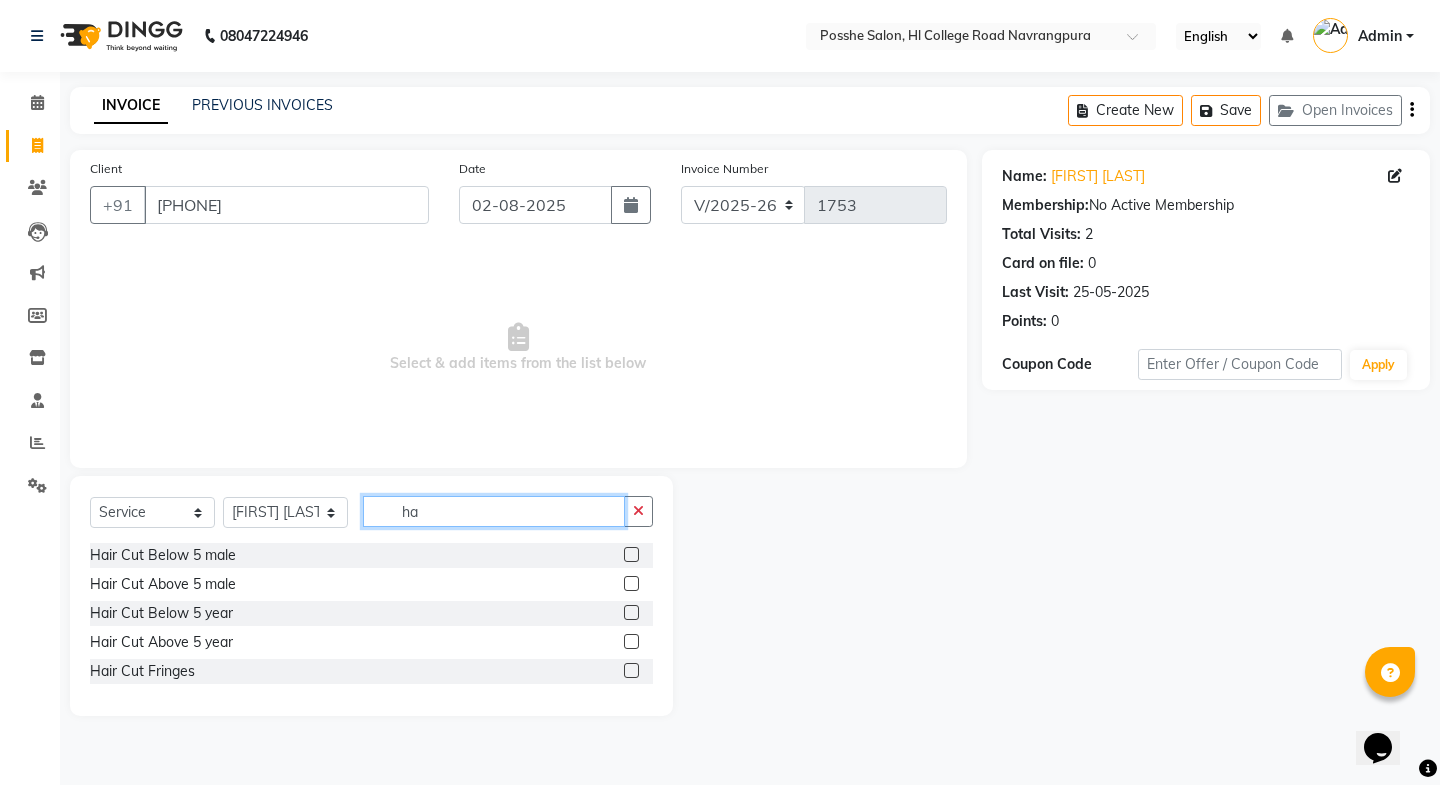 type on "h" 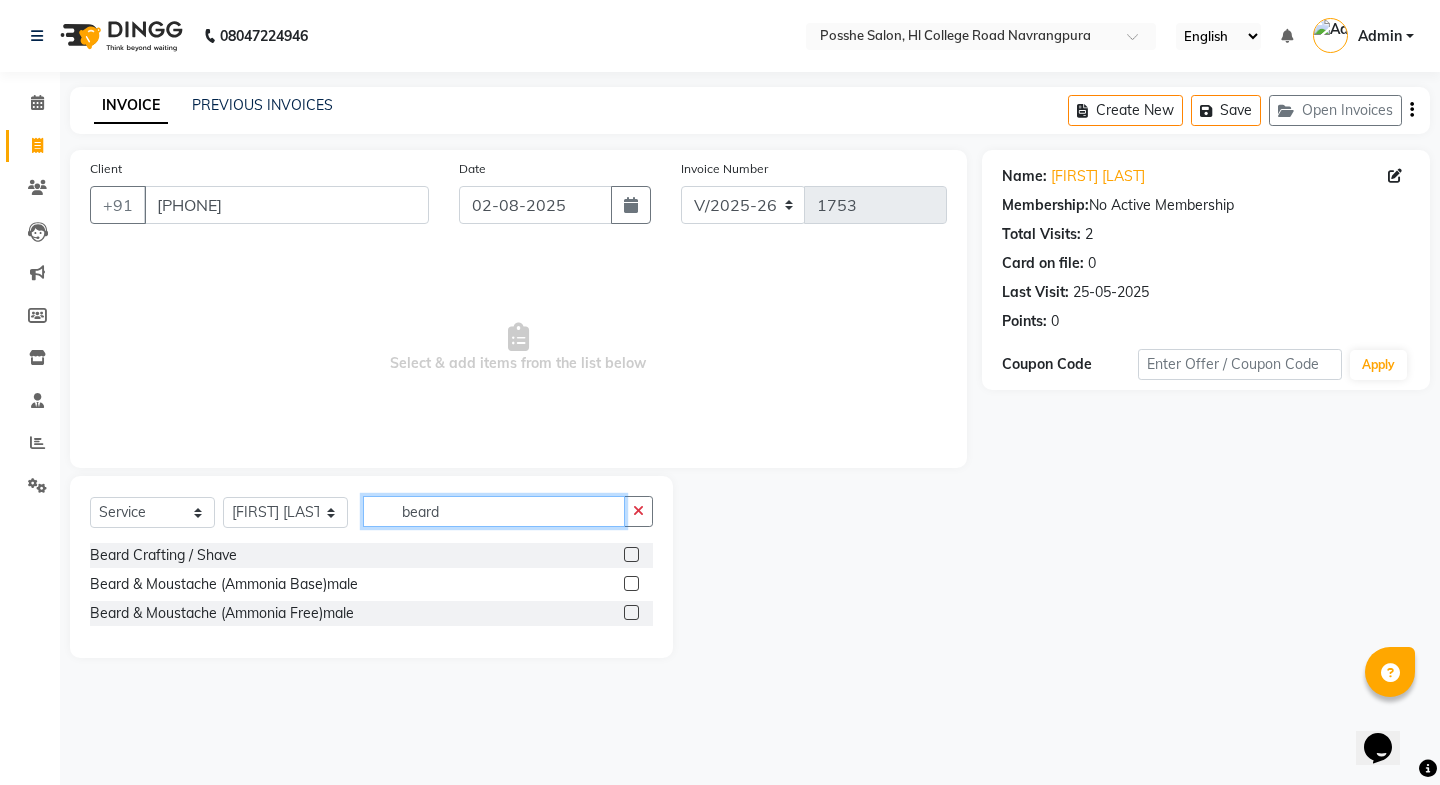 type on "beard" 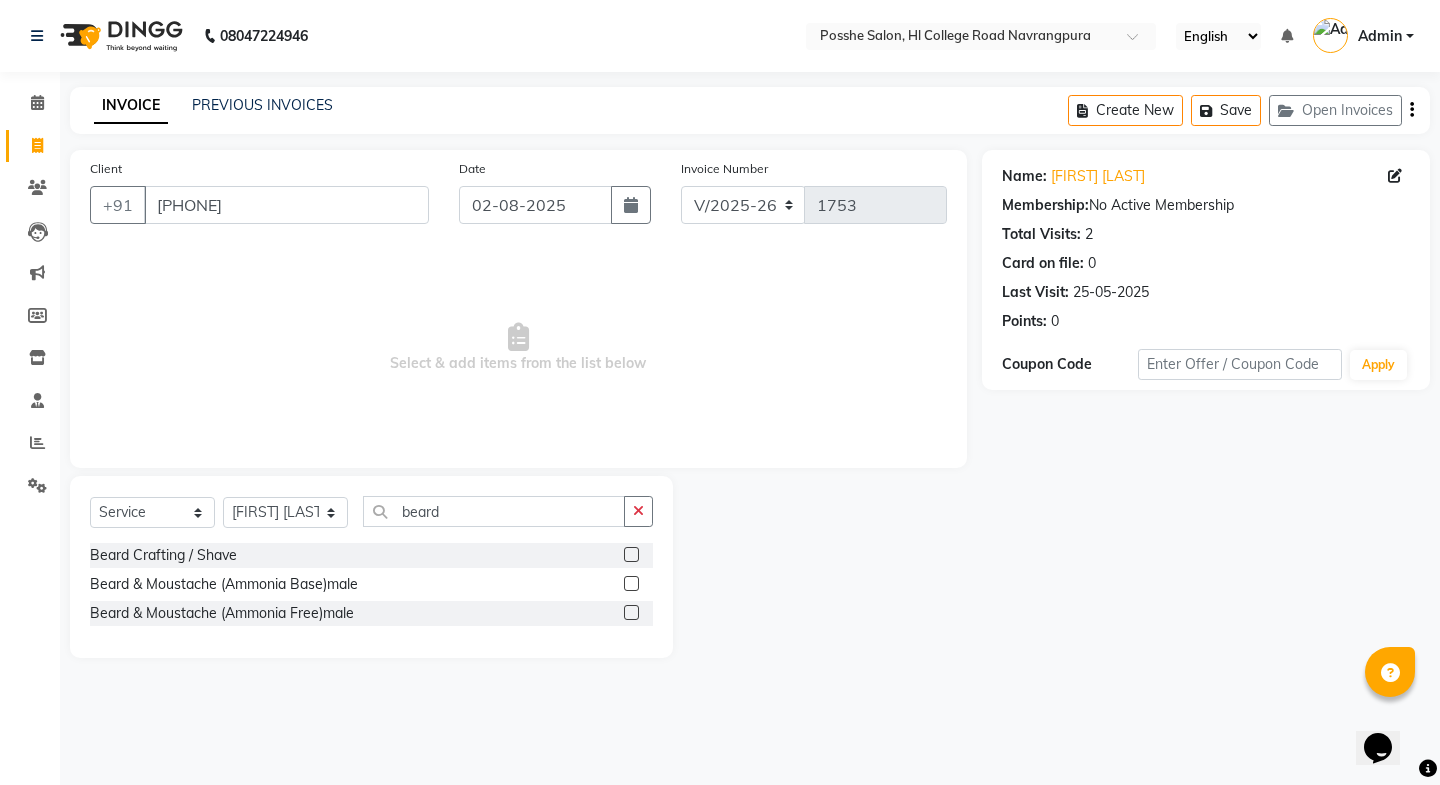 click 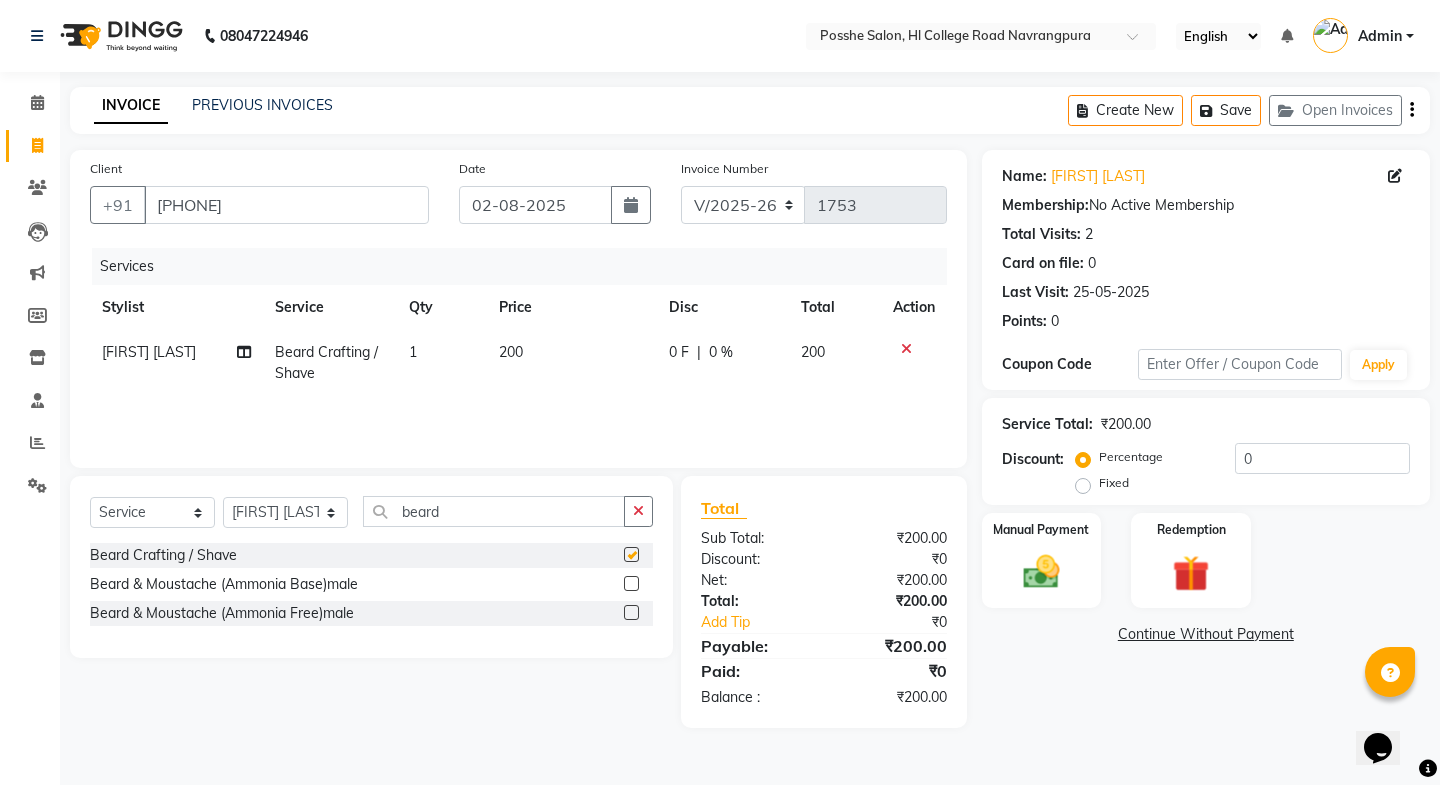 checkbox on "false" 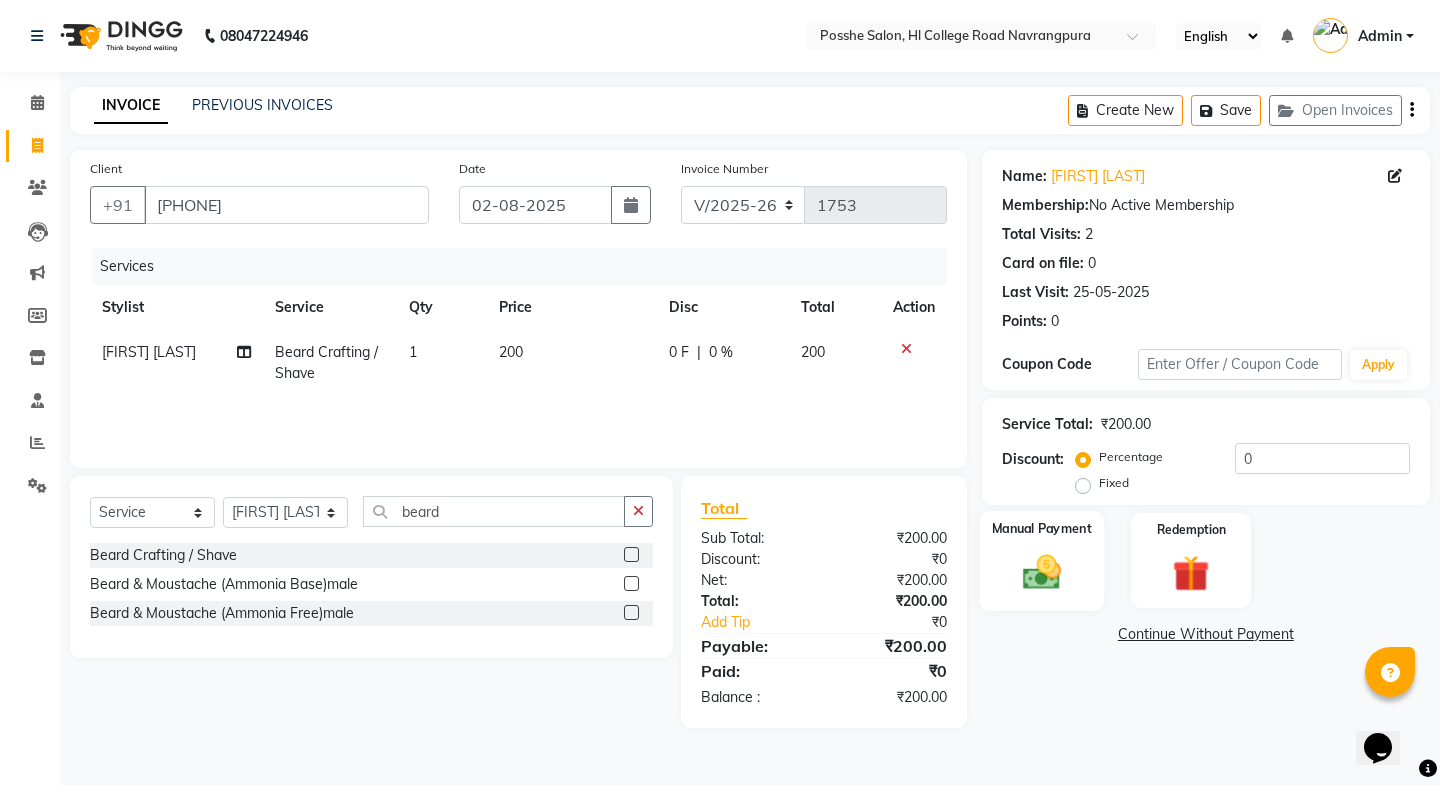 click 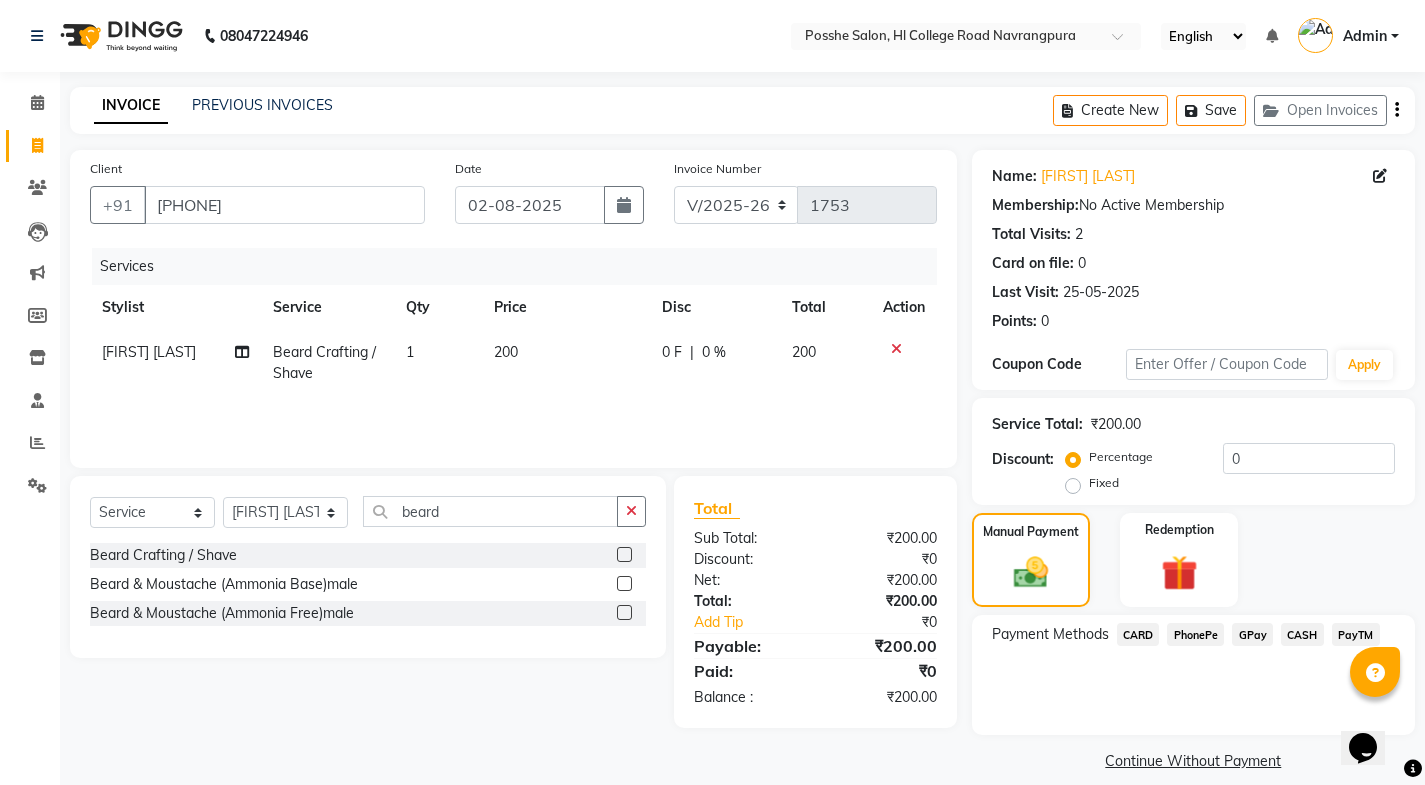 click on "CASH" 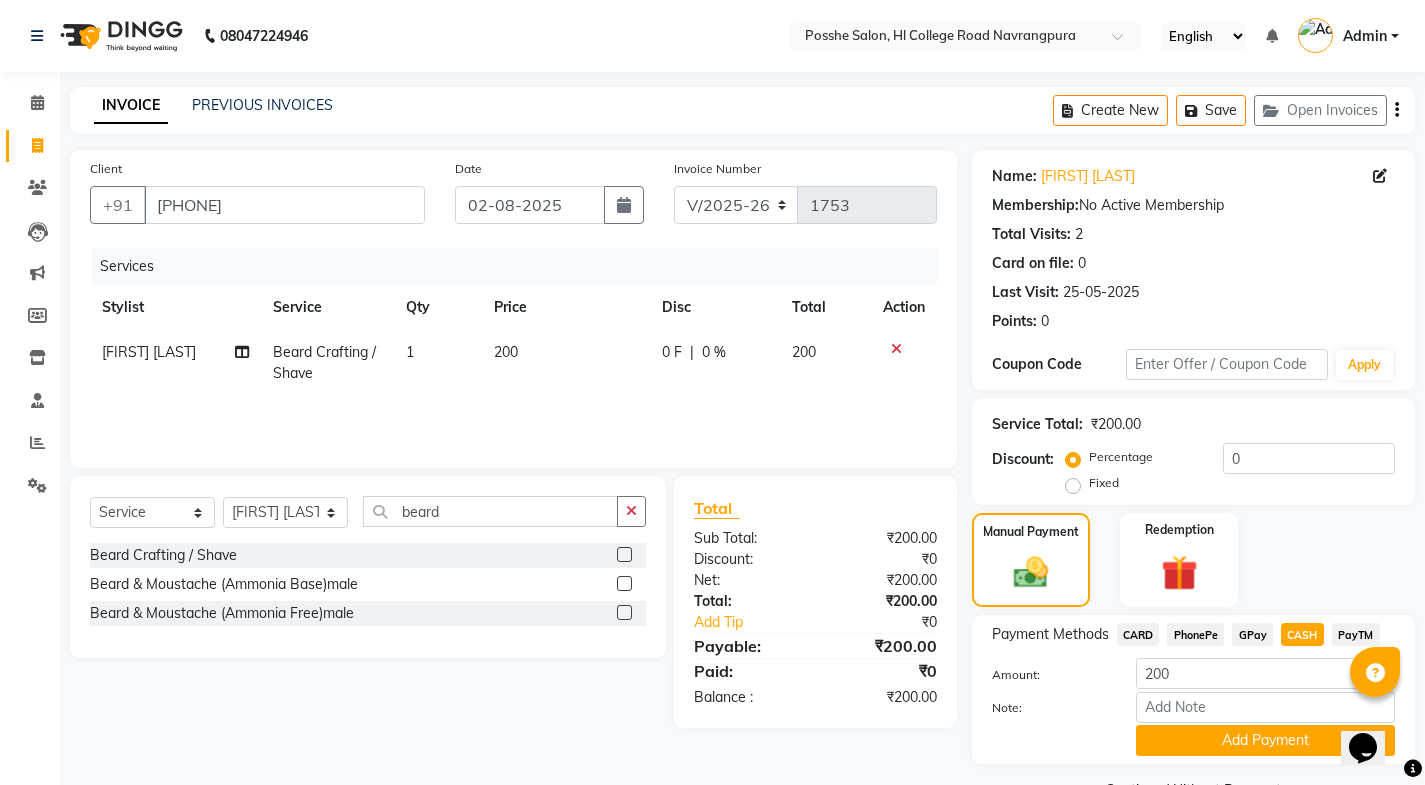 click on "PayTM" 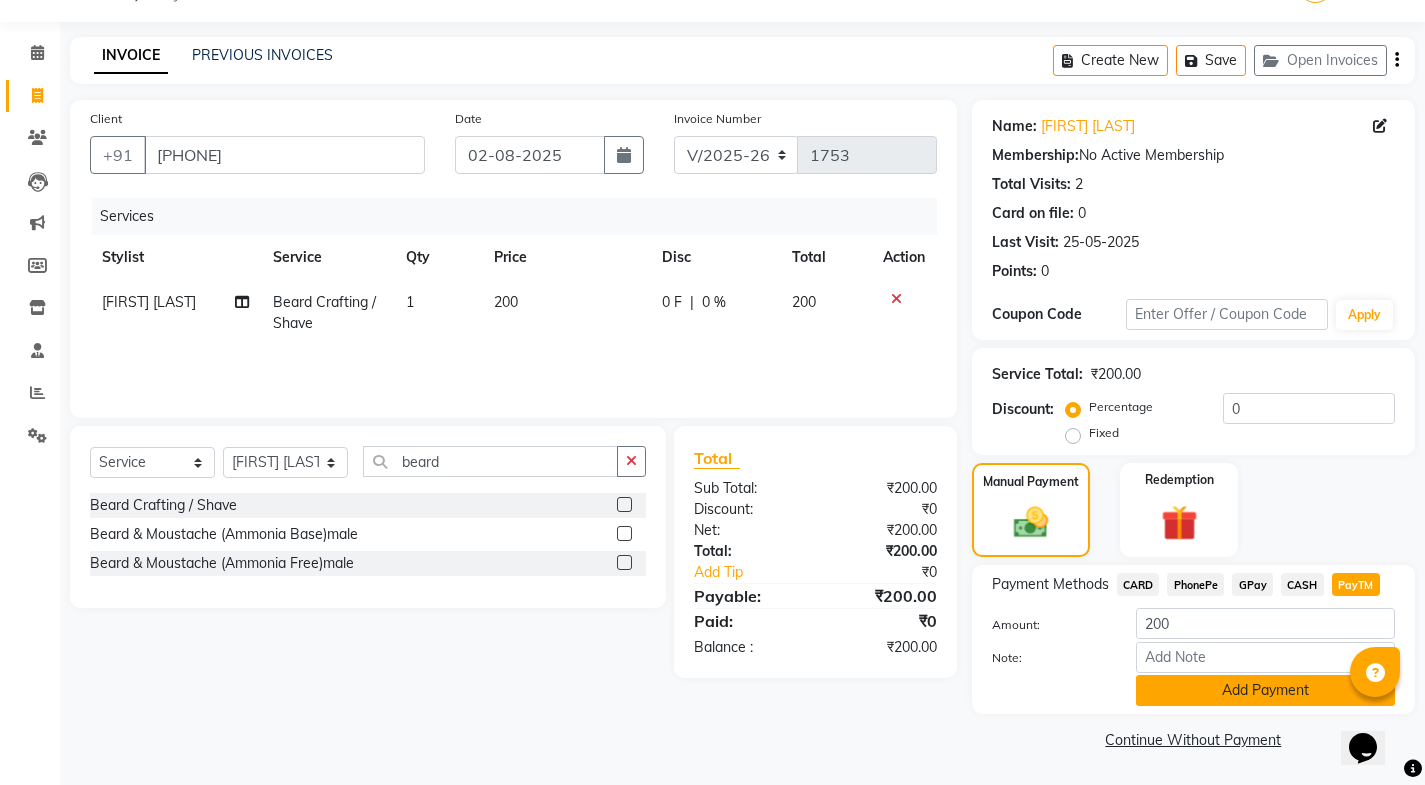click on "Add Payment" 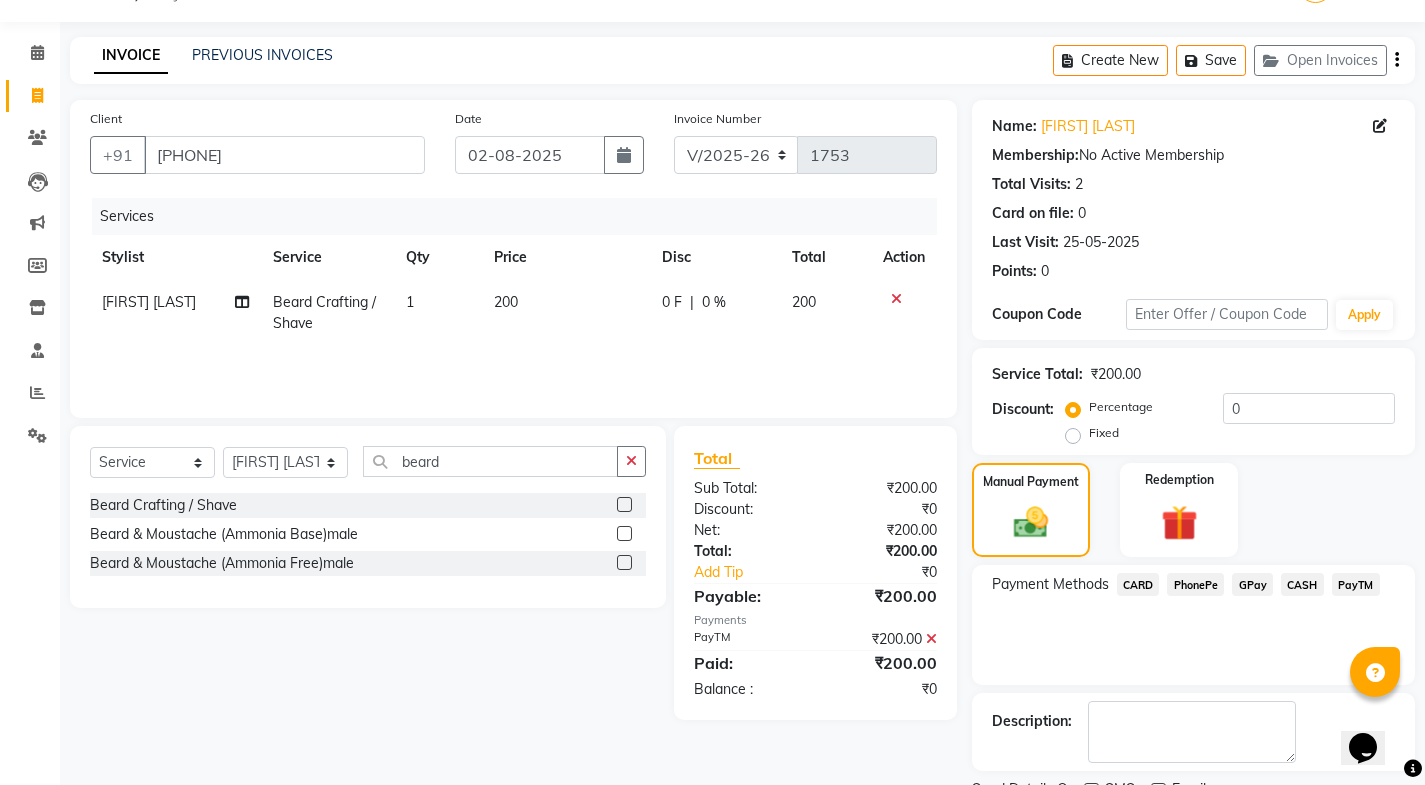 scroll, scrollTop: 134, scrollLeft: 0, axis: vertical 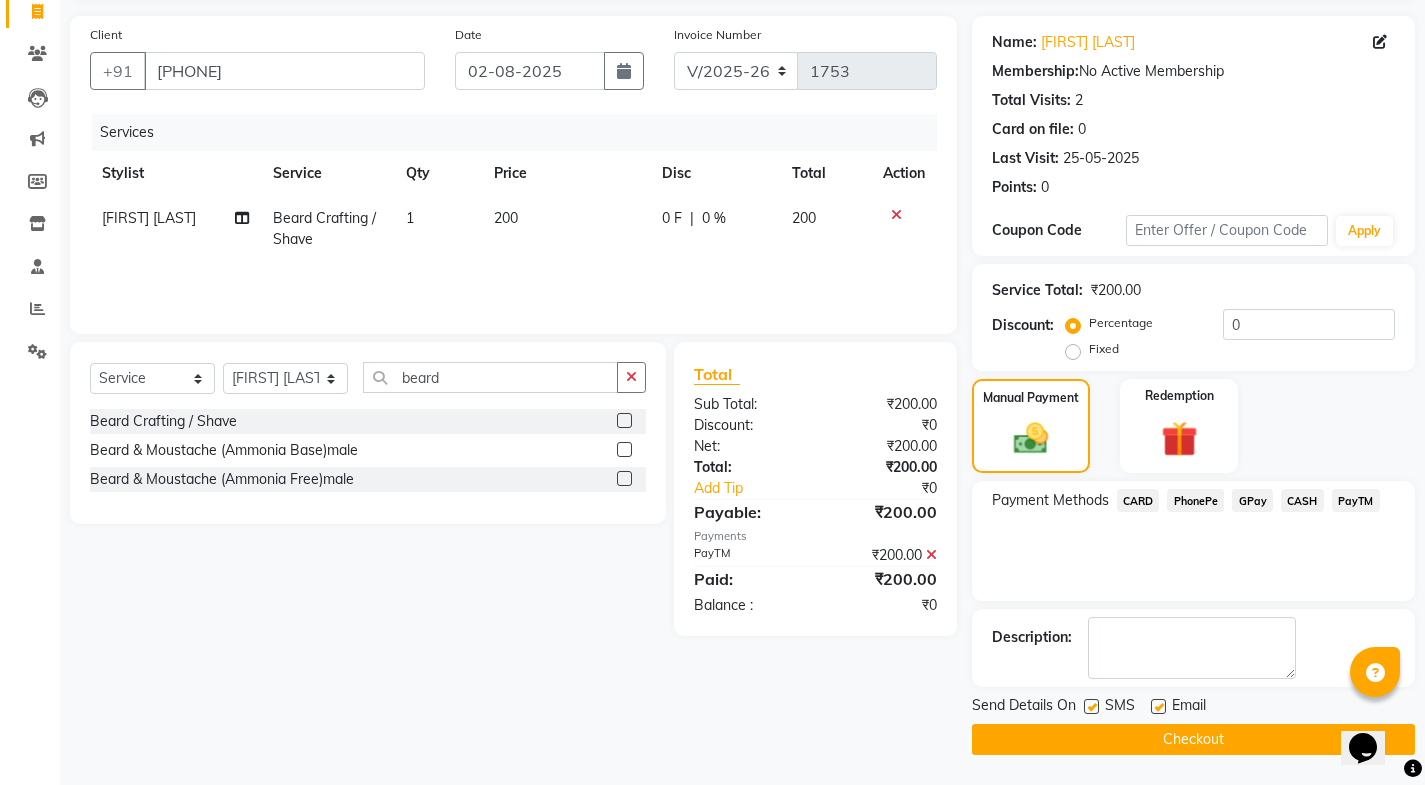 click 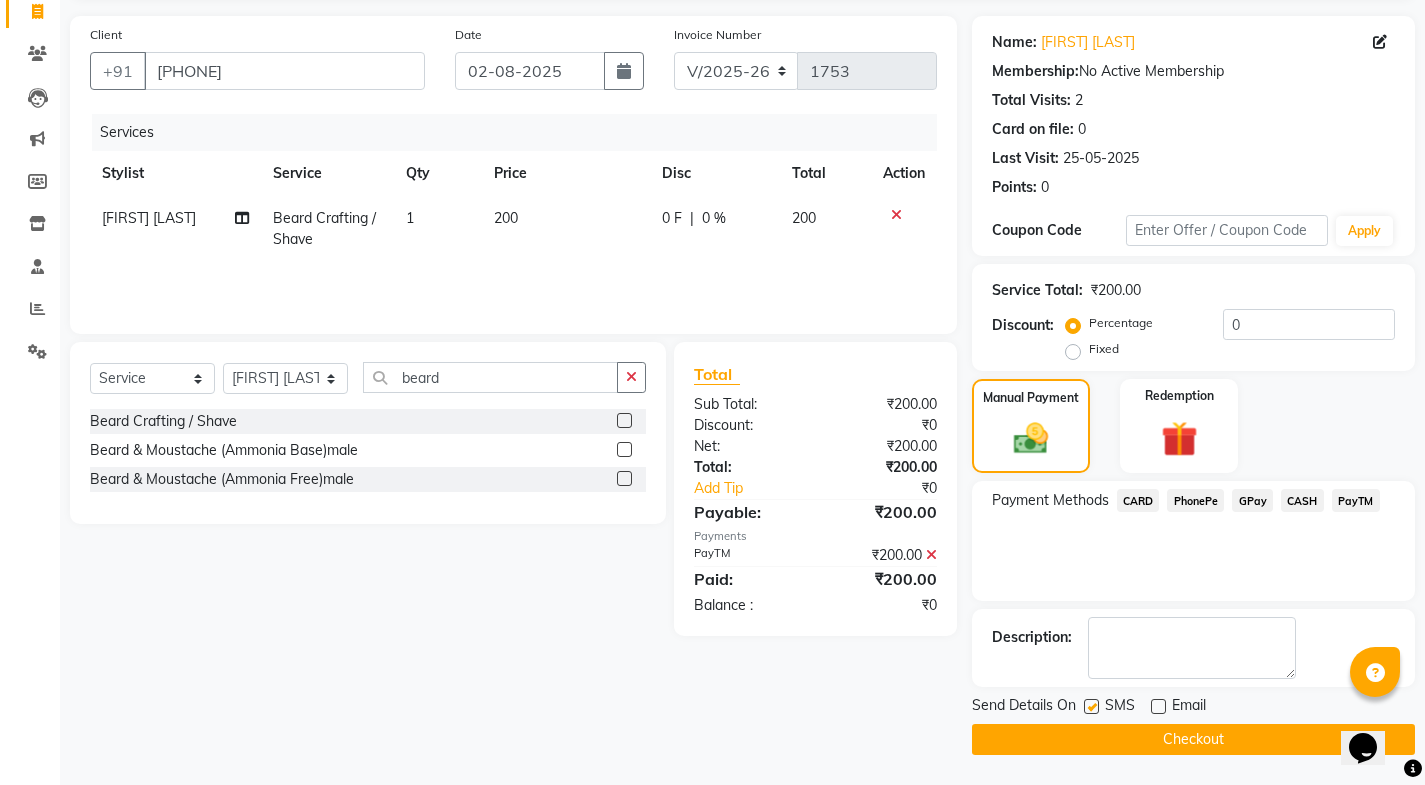 drag, startPoint x: 1086, startPoint y: 708, endPoint x: 1098, endPoint y: 725, distance: 20.808653 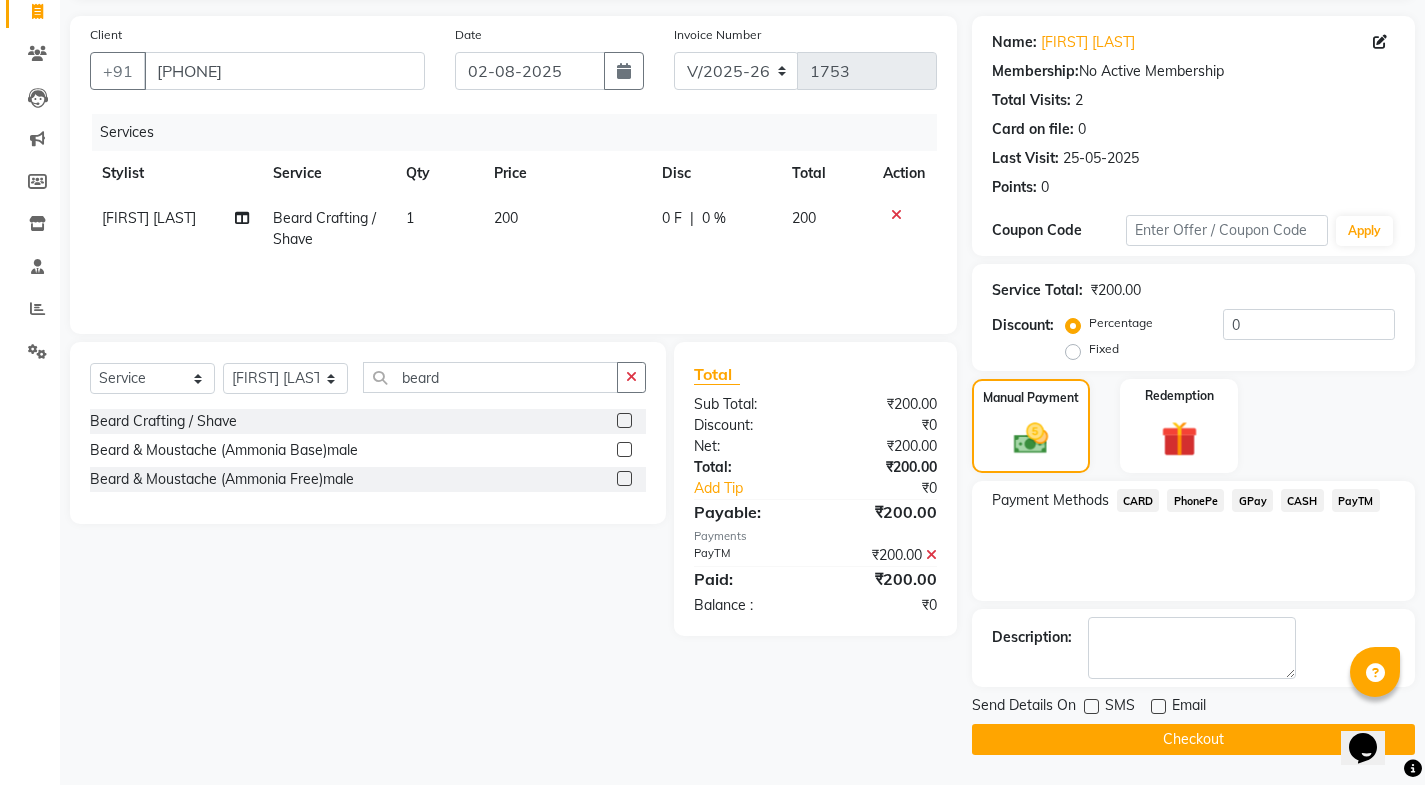 click on "Checkout" 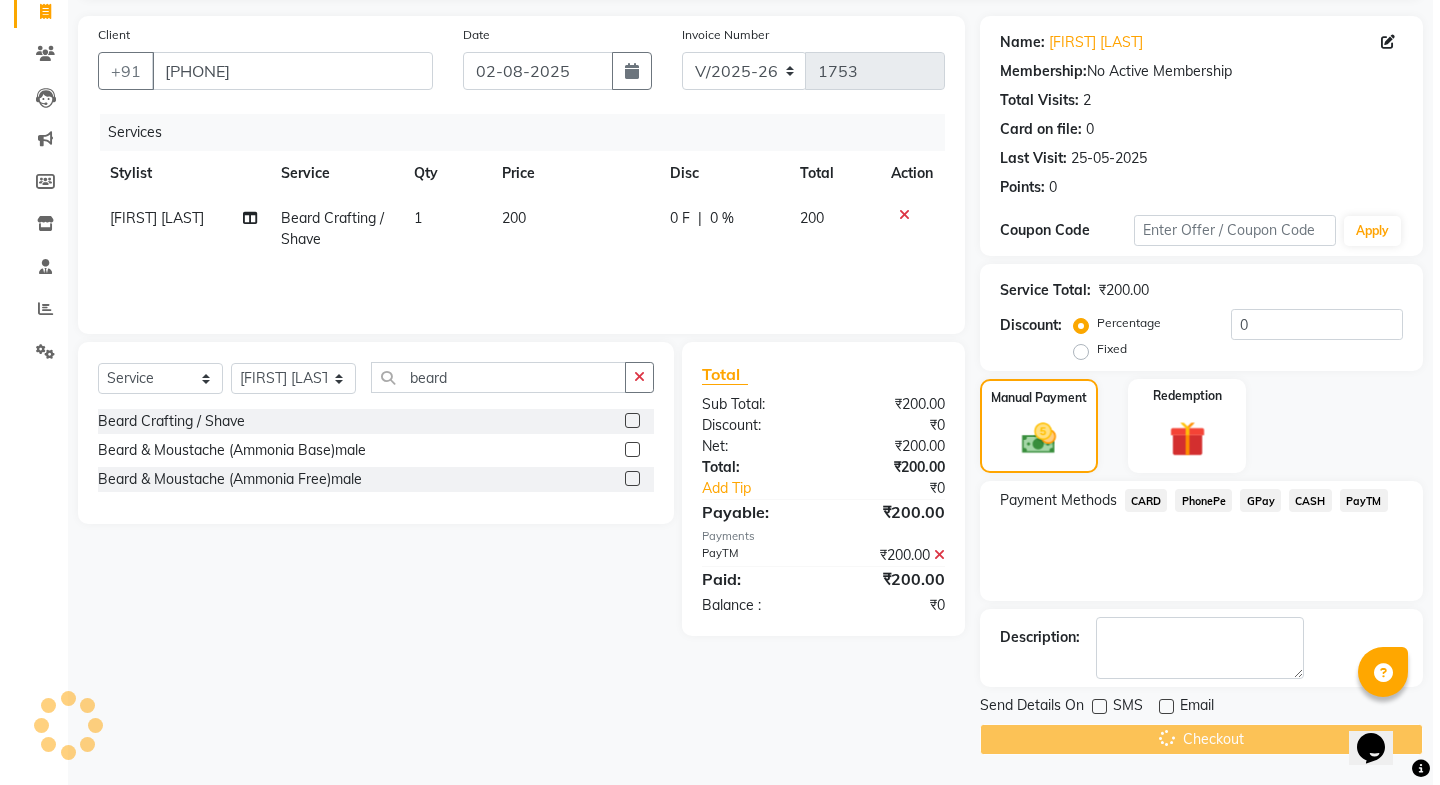 scroll, scrollTop: 0, scrollLeft: 0, axis: both 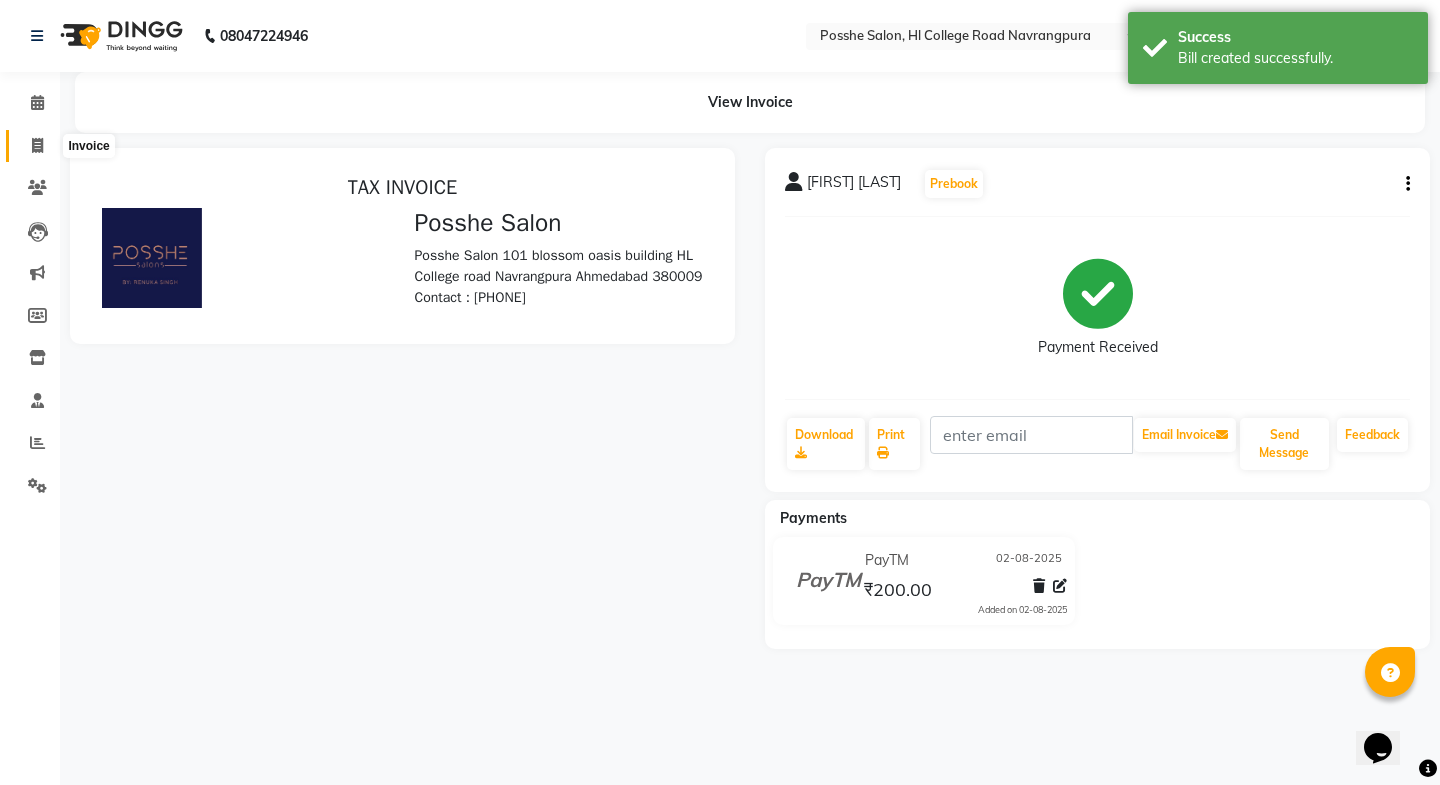 click 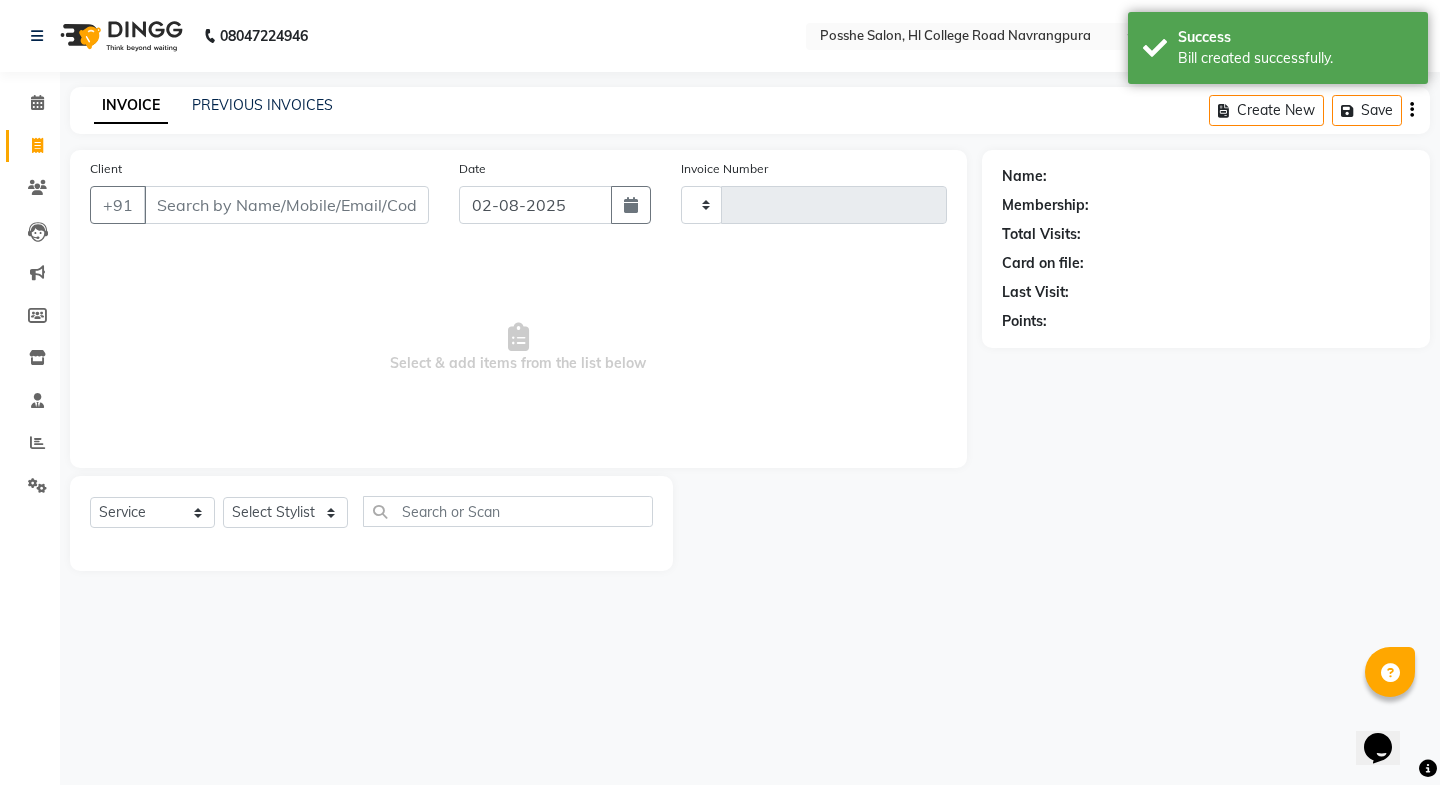 type on "1754" 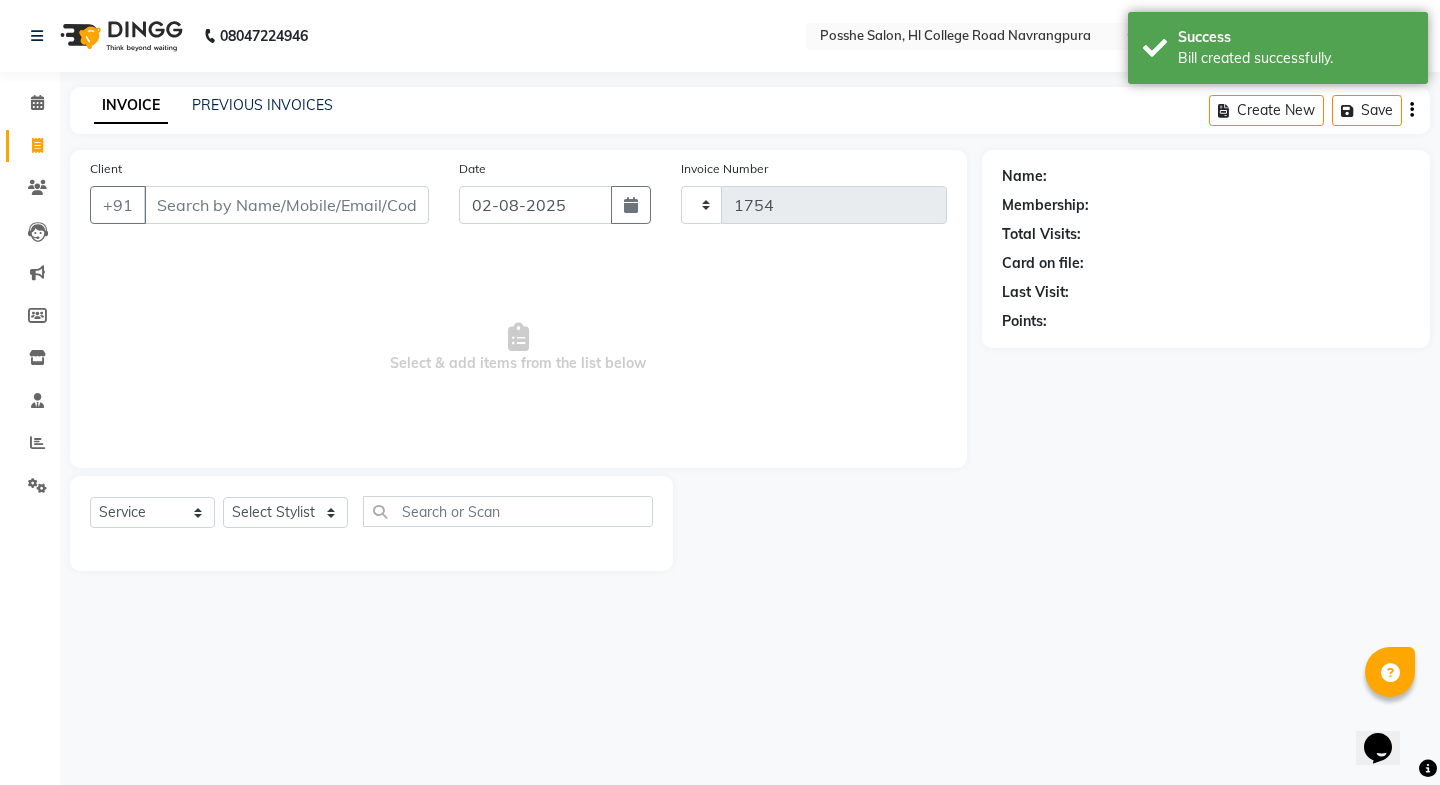 select on "6052" 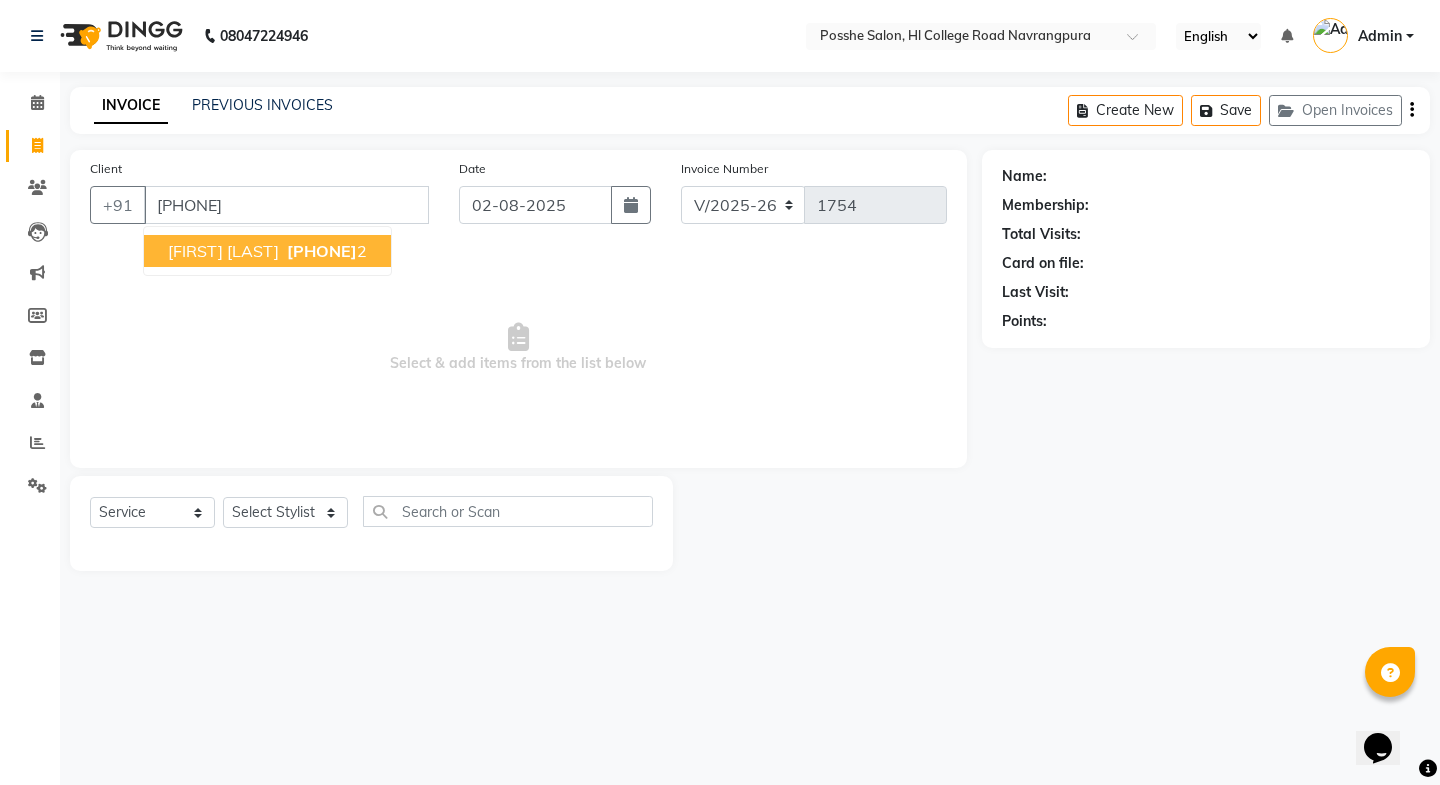 type on "9825226372" 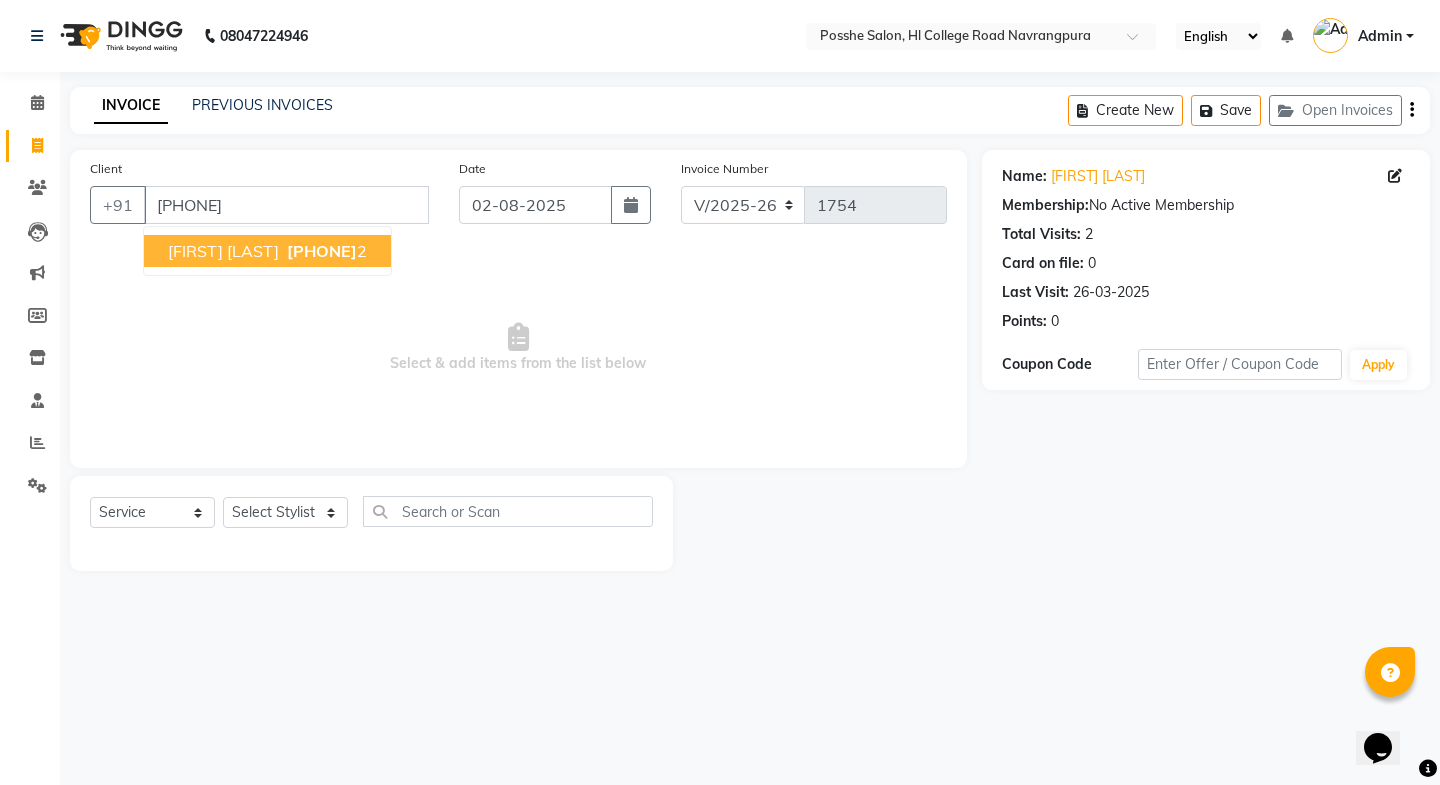 click on "982522637" at bounding box center (322, 251) 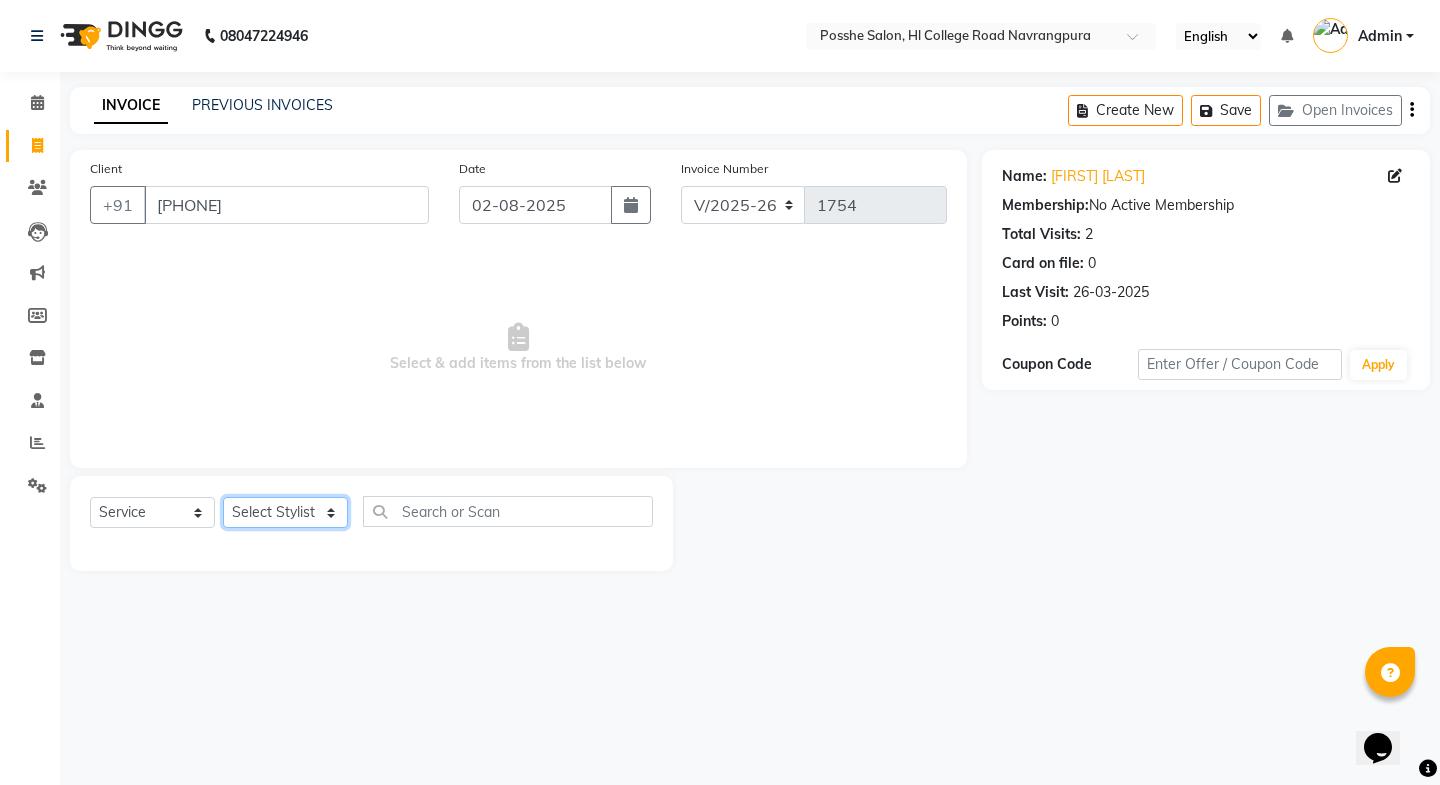 drag, startPoint x: 312, startPoint y: 516, endPoint x: 330, endPoint y: 494, distance: 28.42534 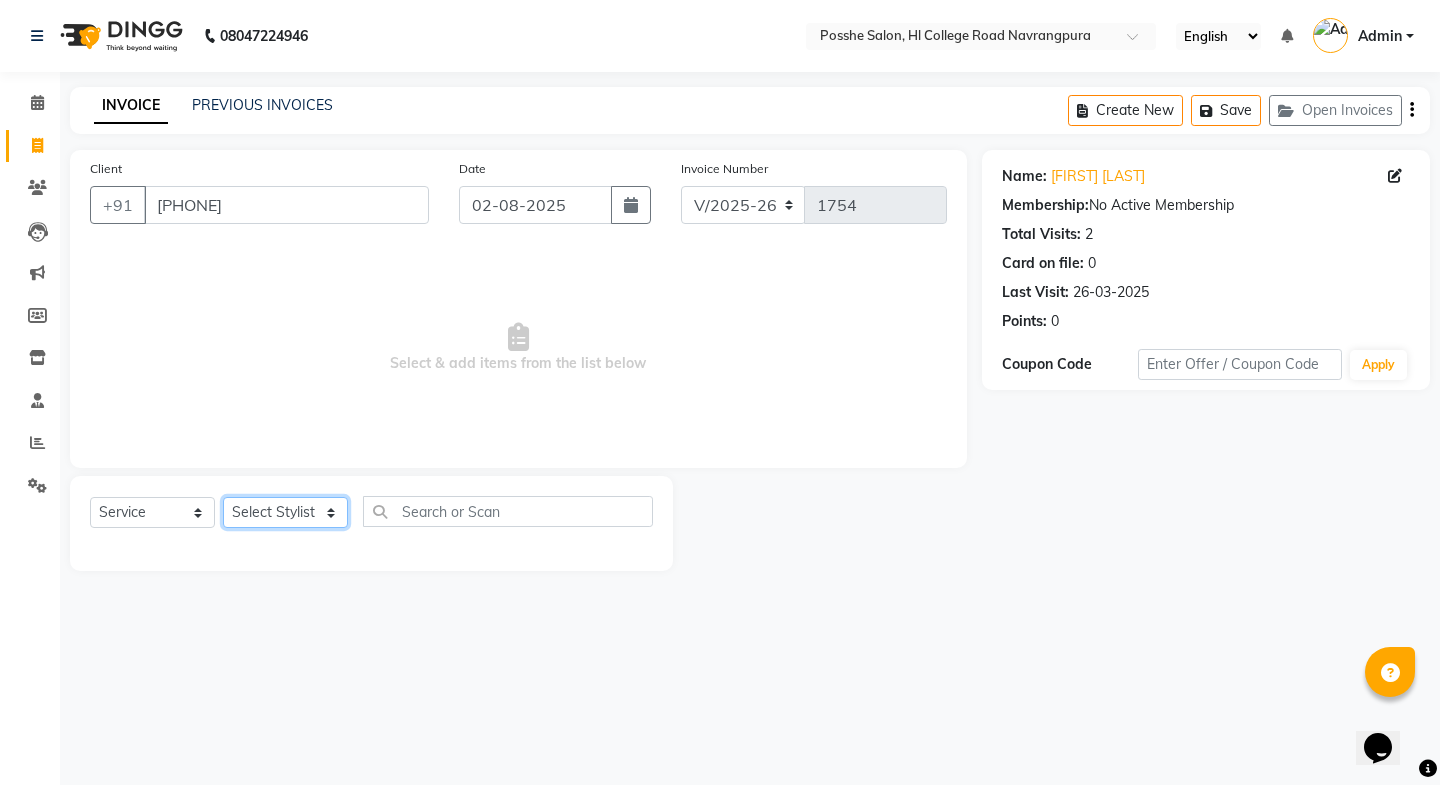 select on "43693" 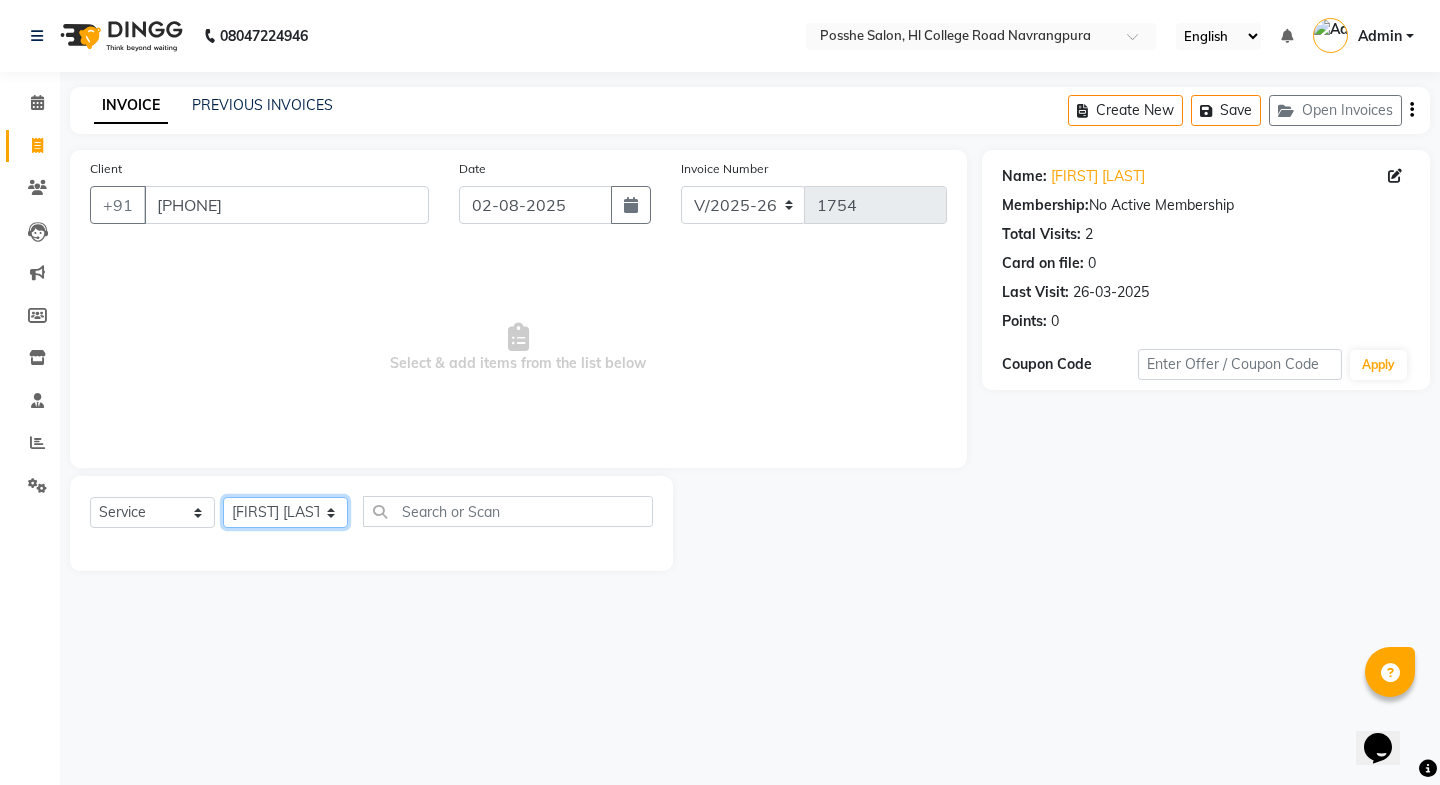 click on "Select Stylist Faheem Salmani Kajal Mali Kamal Chand Posshe for products Rajesh simran bhatiya Sonu Verma" 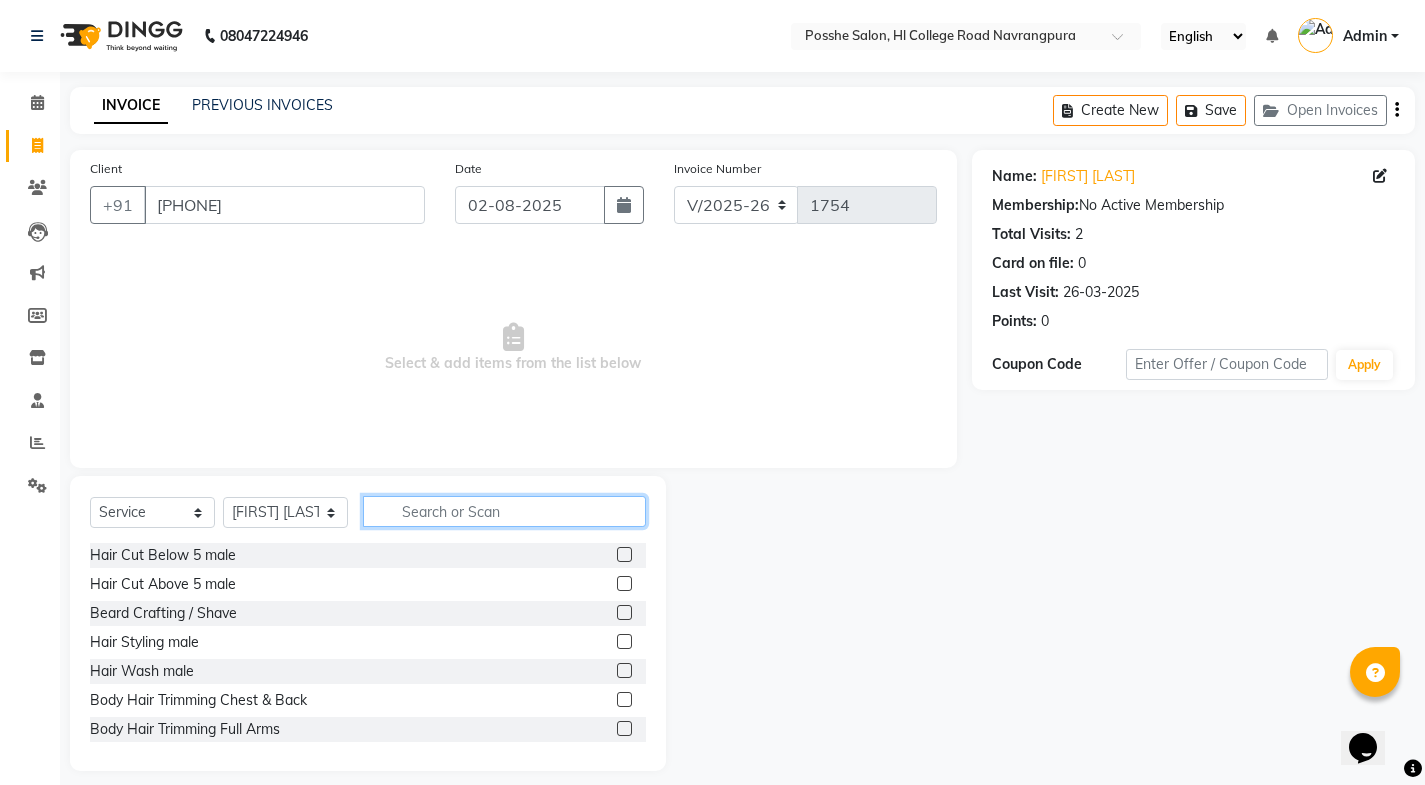click 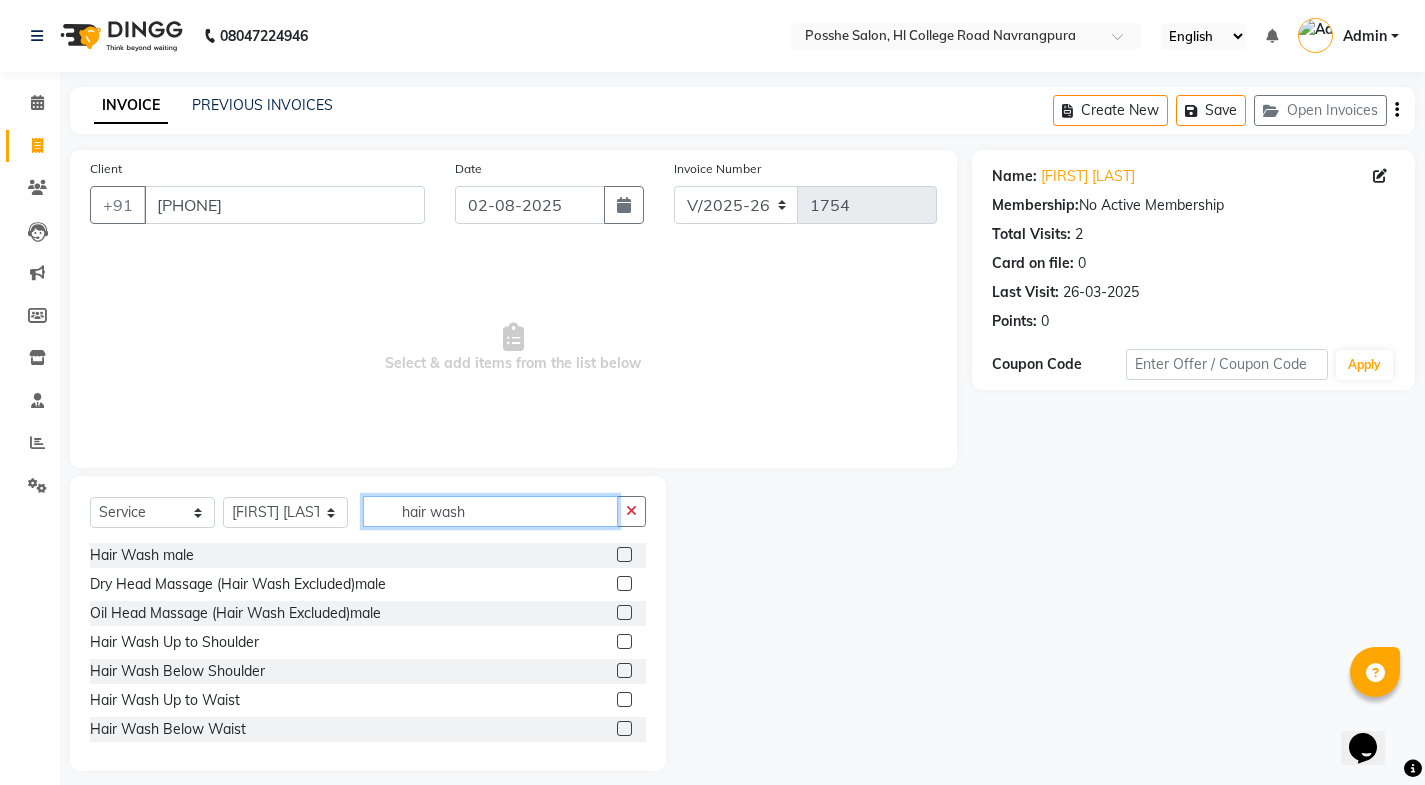 type on "hair wash" 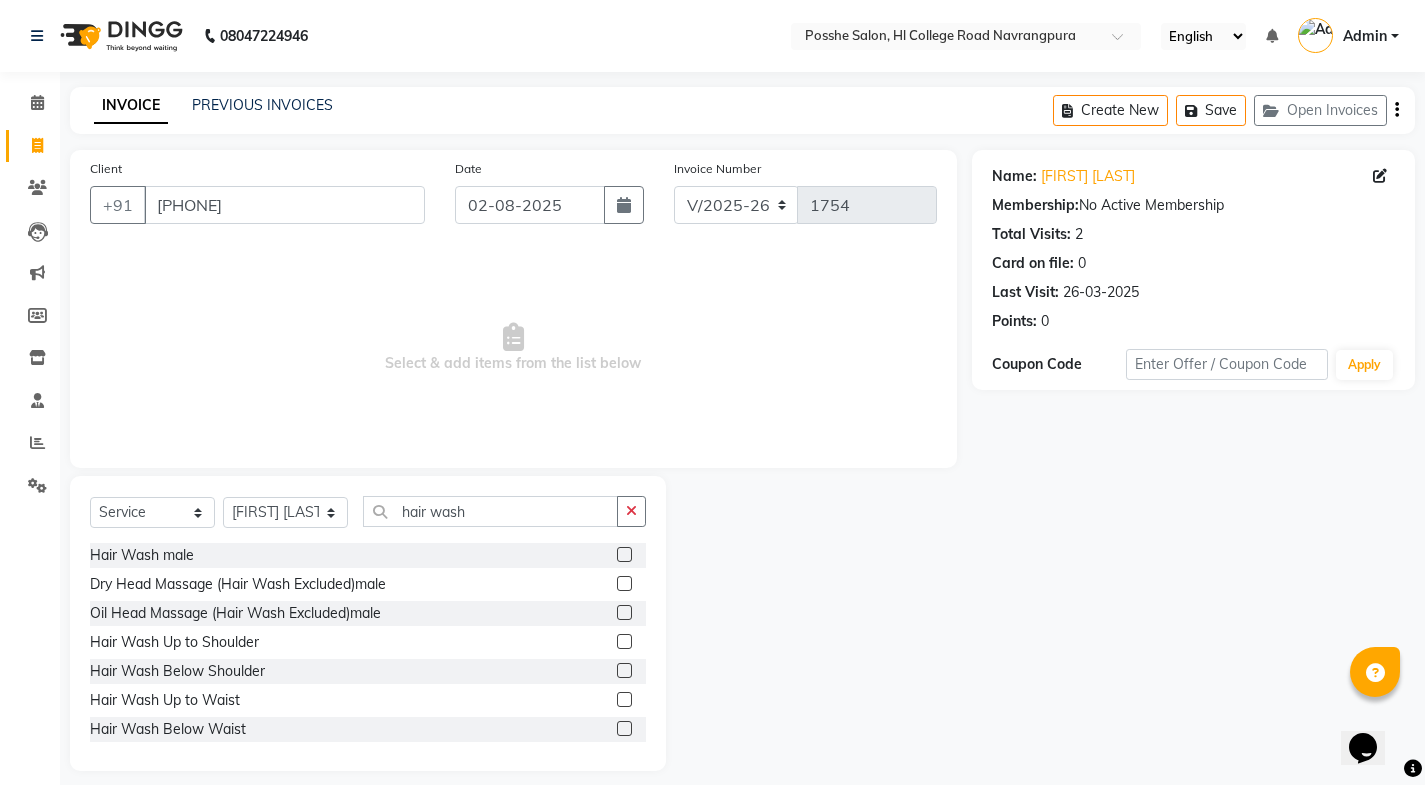 click 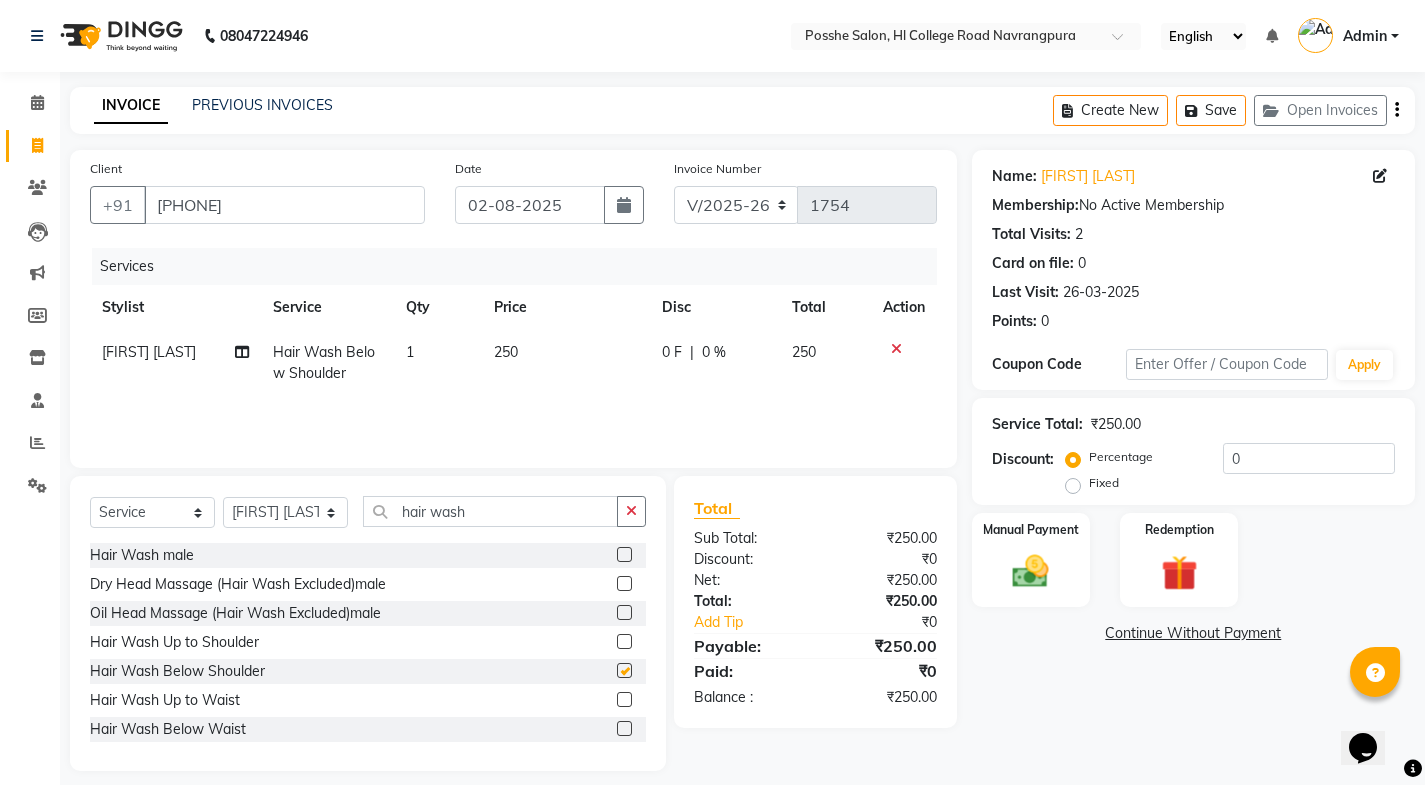 checkbox on "false" 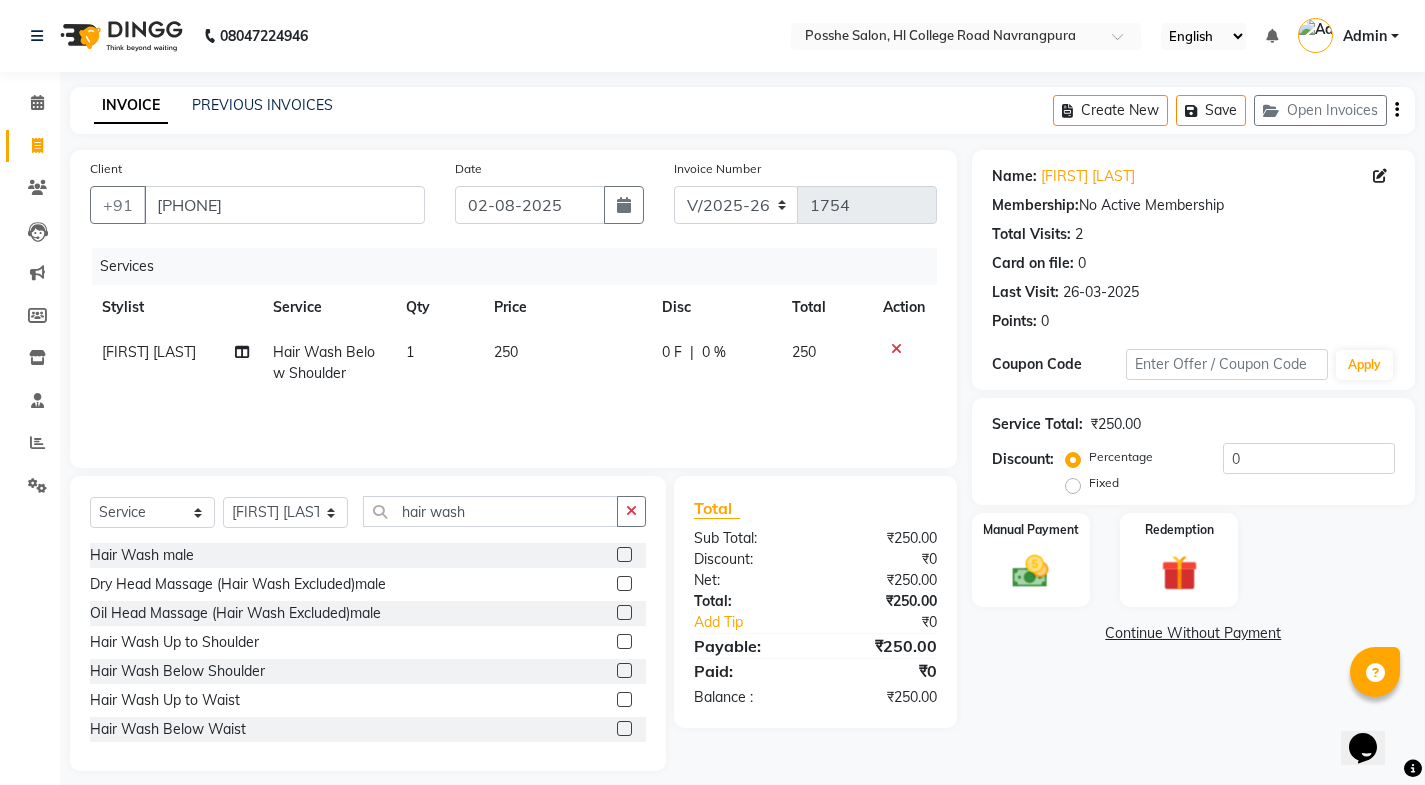 click on "250" 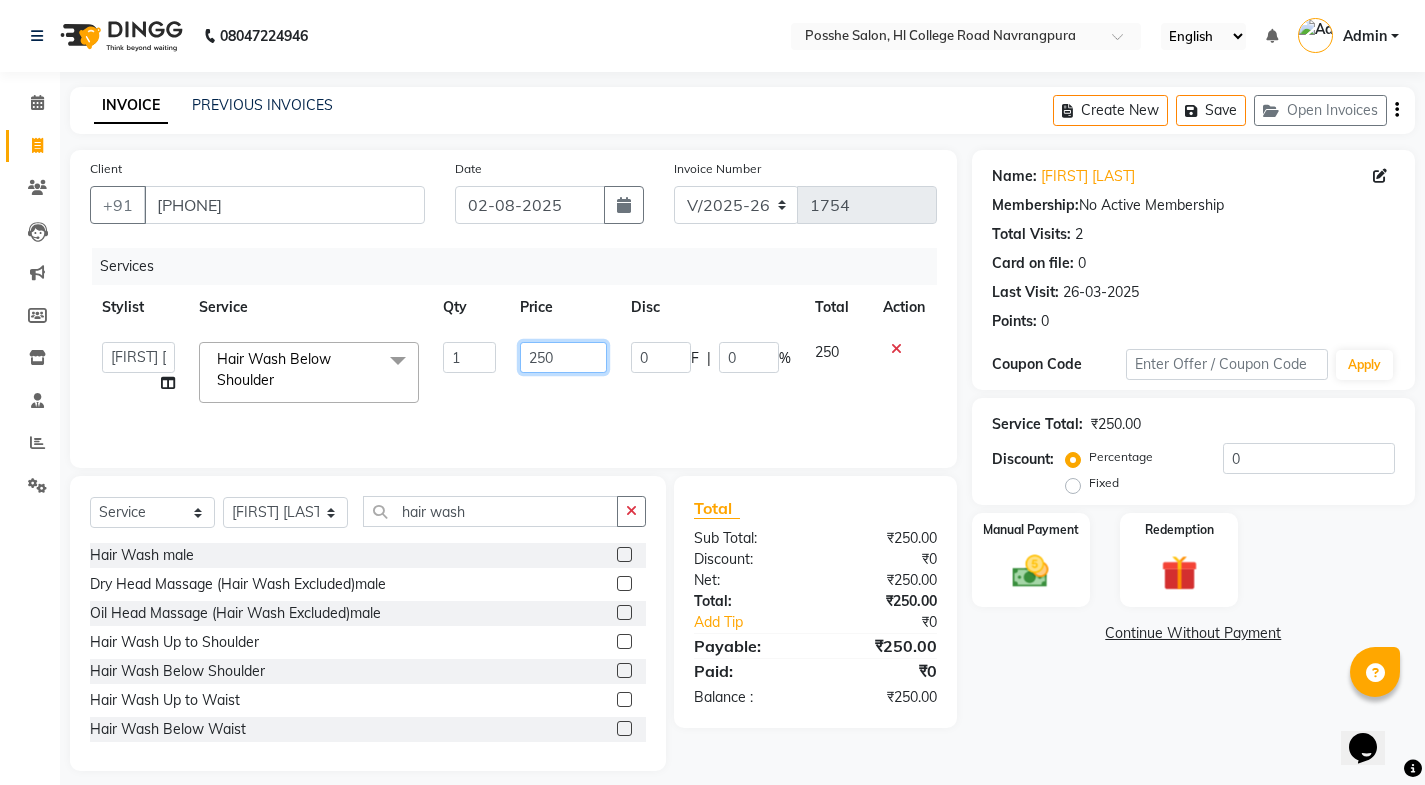 click on "250" 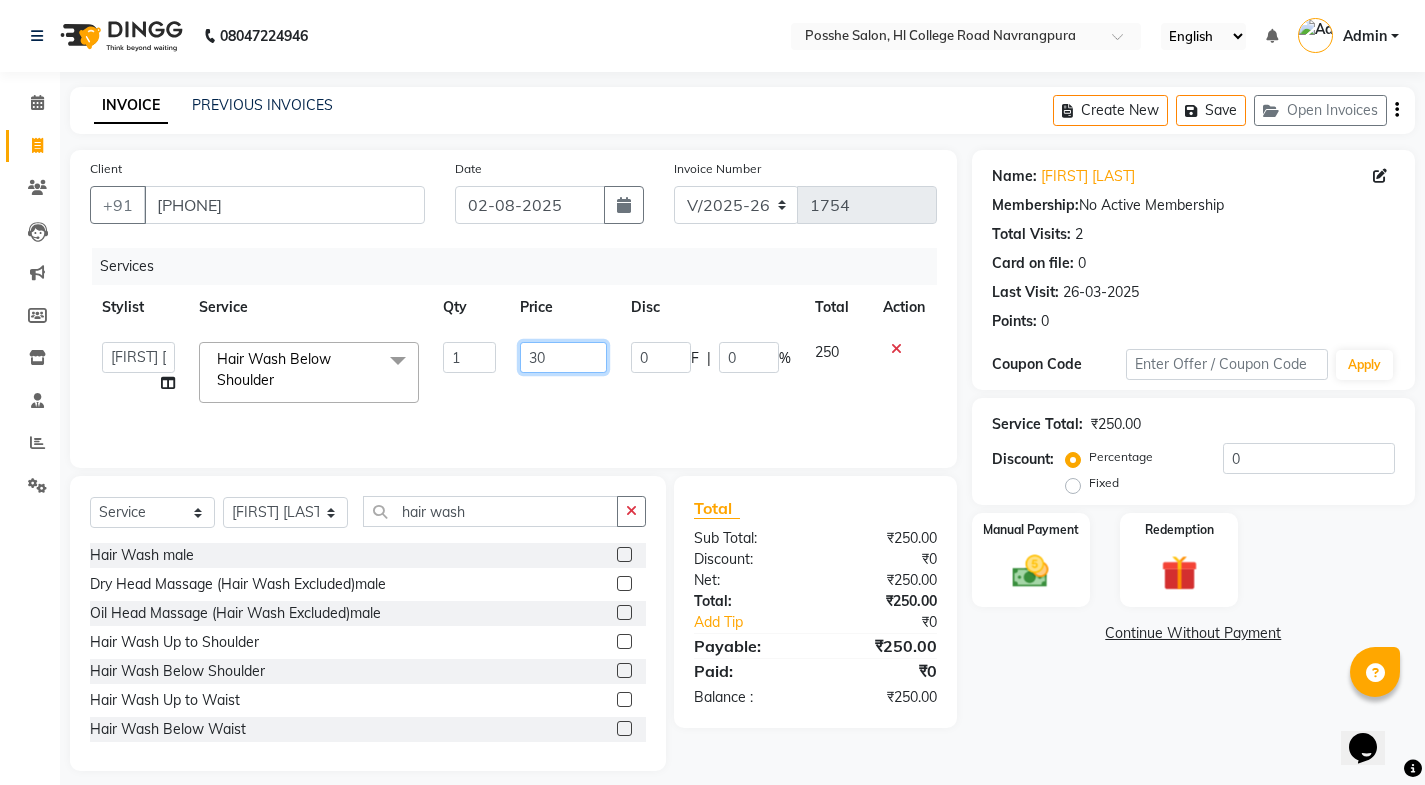 type on "300" 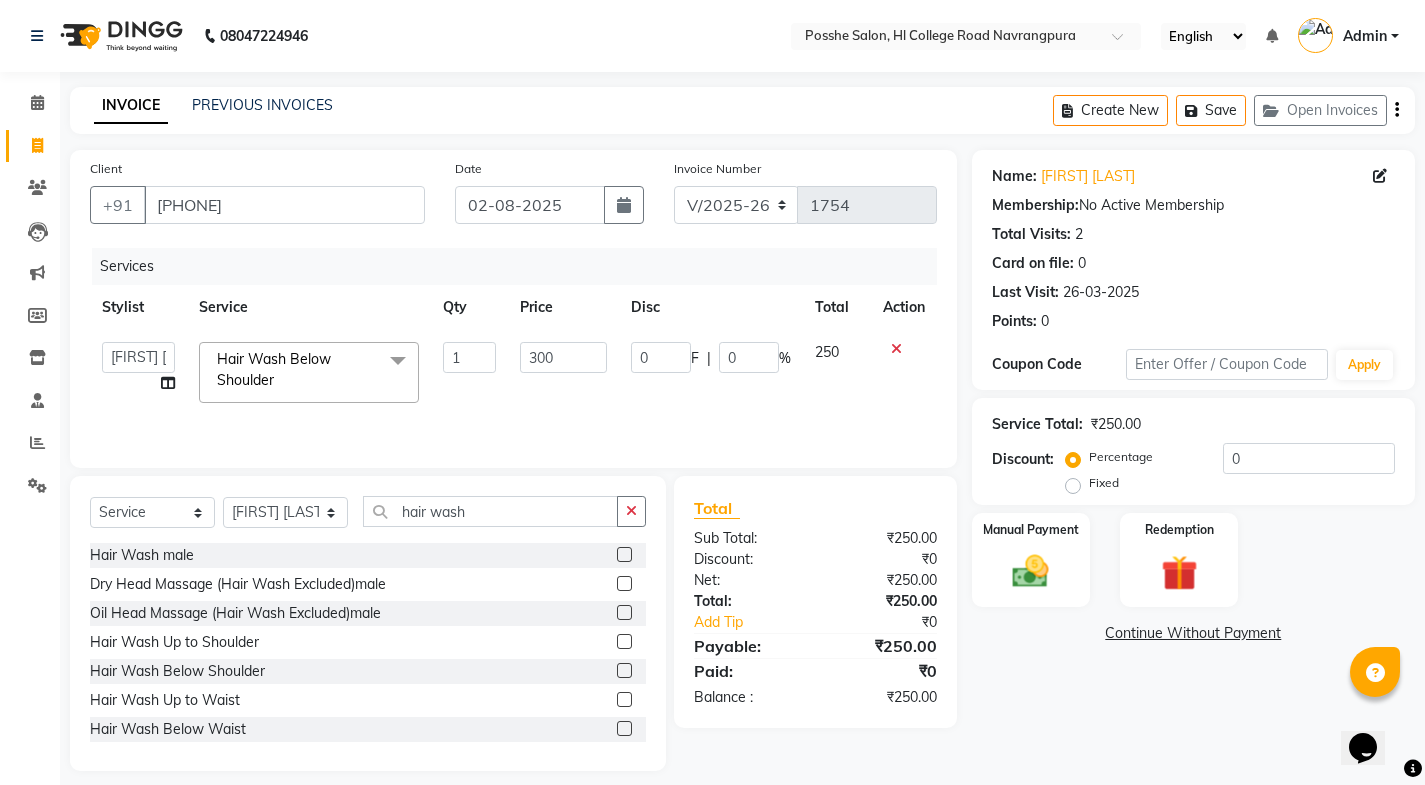 click on "Name: Sapna Shah Membership:  No Active Membership  Total Visits:  2 Card on file:  0 Last Visit:   26-03-2025 Points:   0  Coupon Code Apply Service Total:  ₹250.00  Discount:  Percentage   Fixed  0 Manual Payment Redemption  Continue Without Payment" 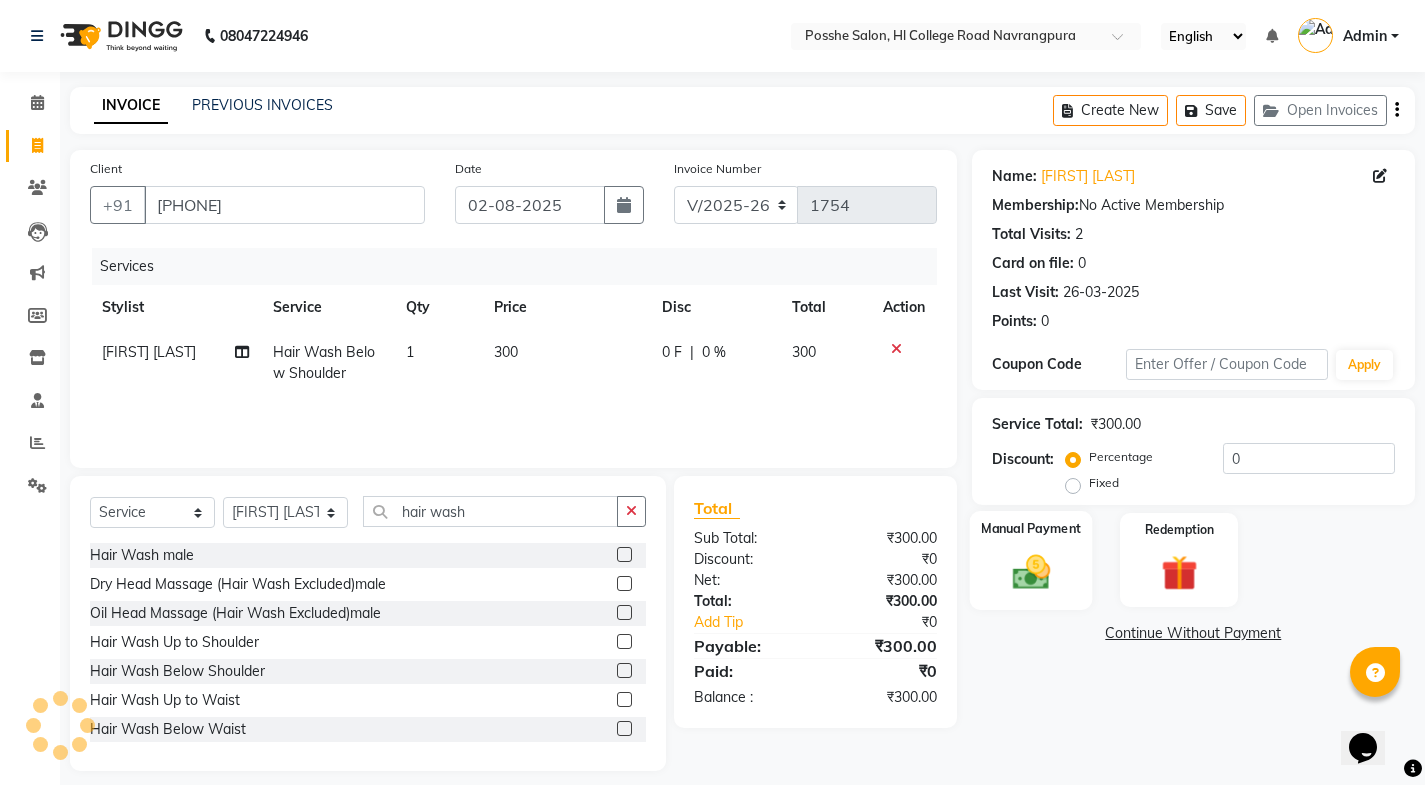 click on "Manual Payment" 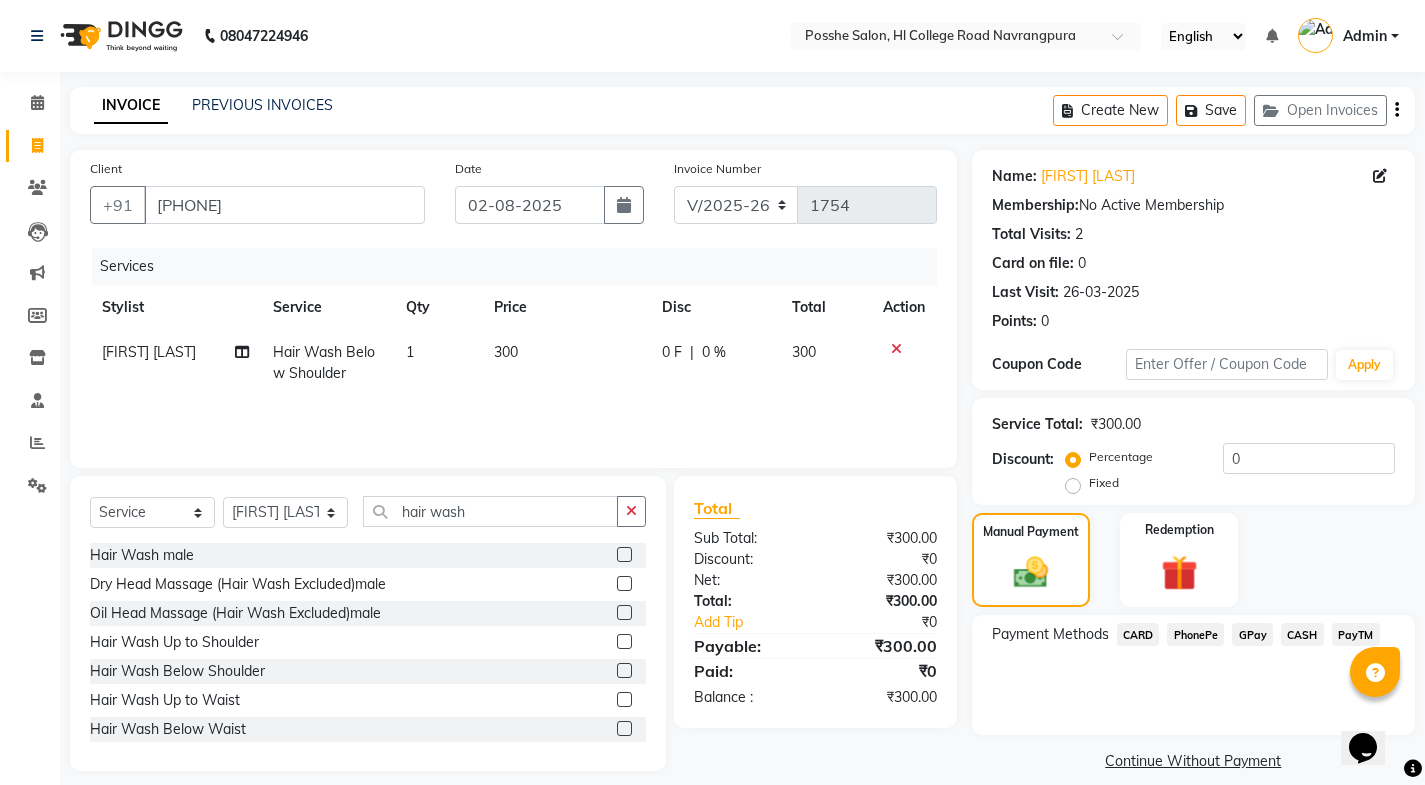 click on "Payment Methods  CARD   PhonePe   GPay   CASH   PayTM" 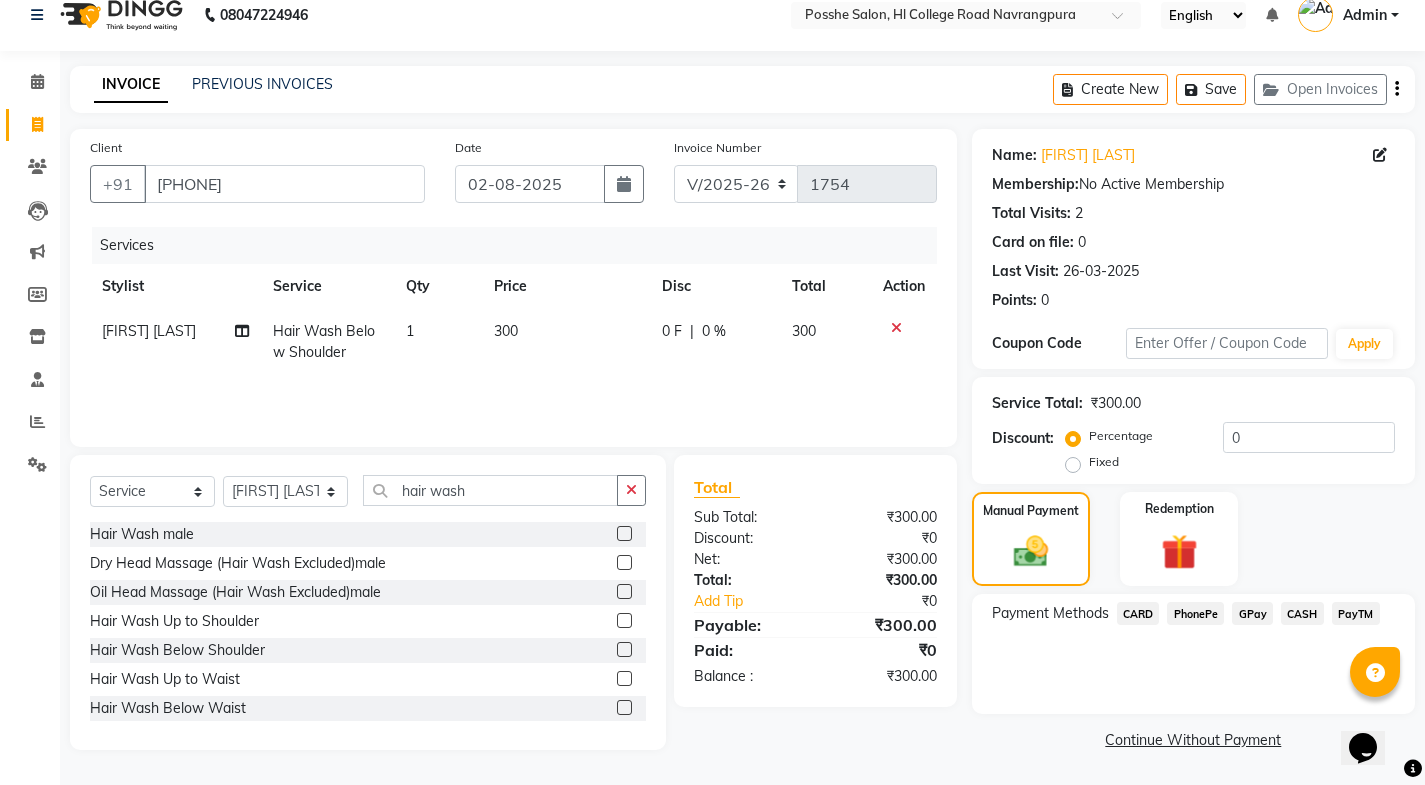 click on "CASH" 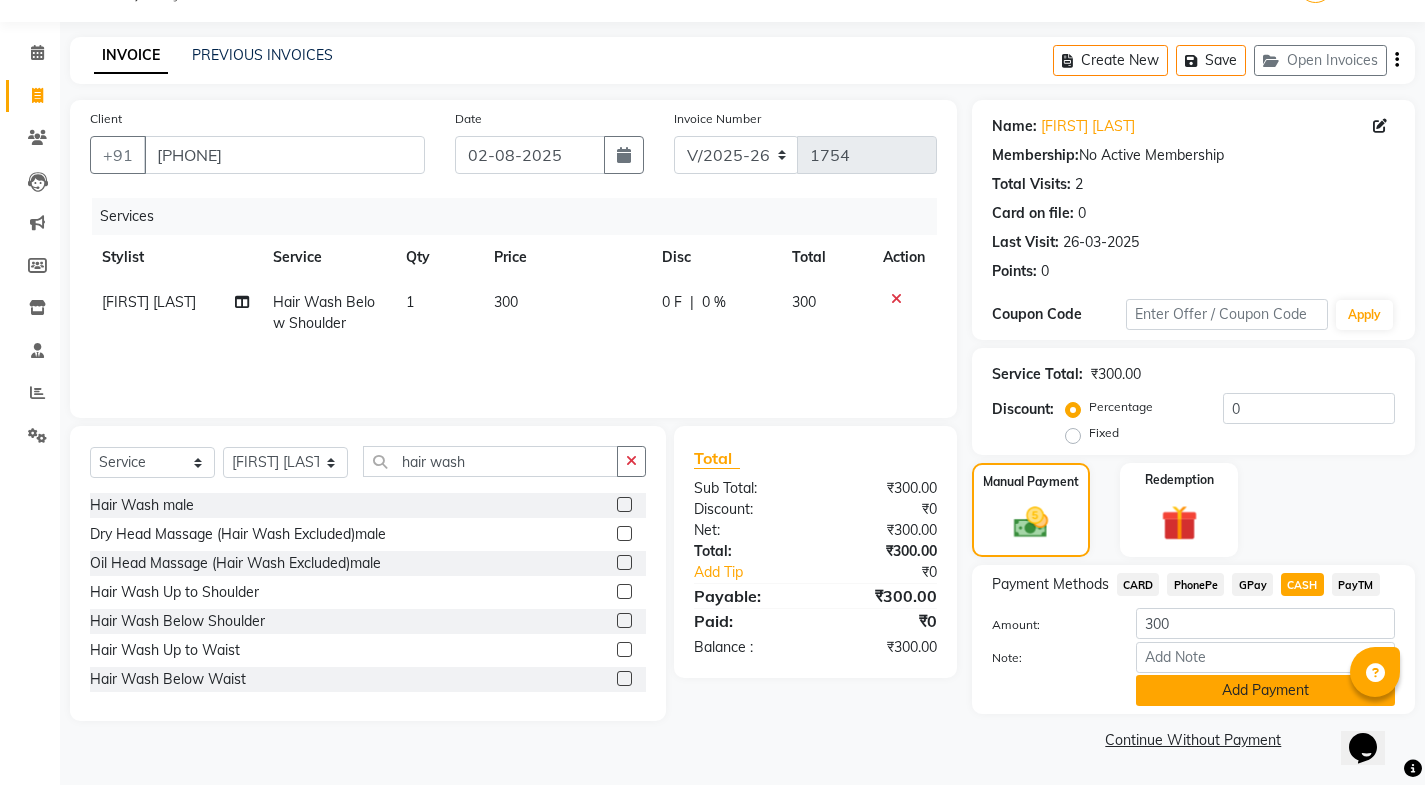 click on "Add Payment" 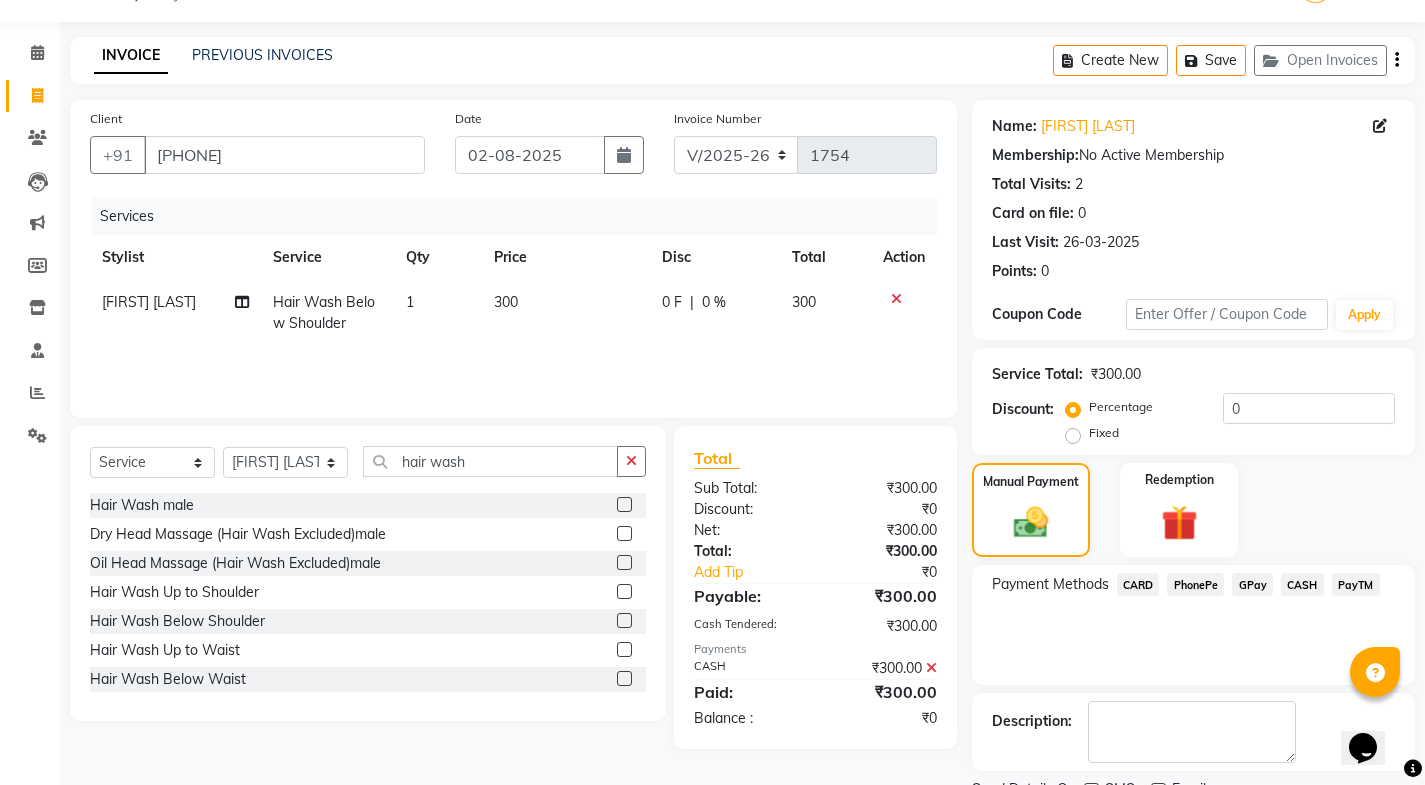 scroll, scrollTop: 134, scrollLeft: 0, axis: vertical 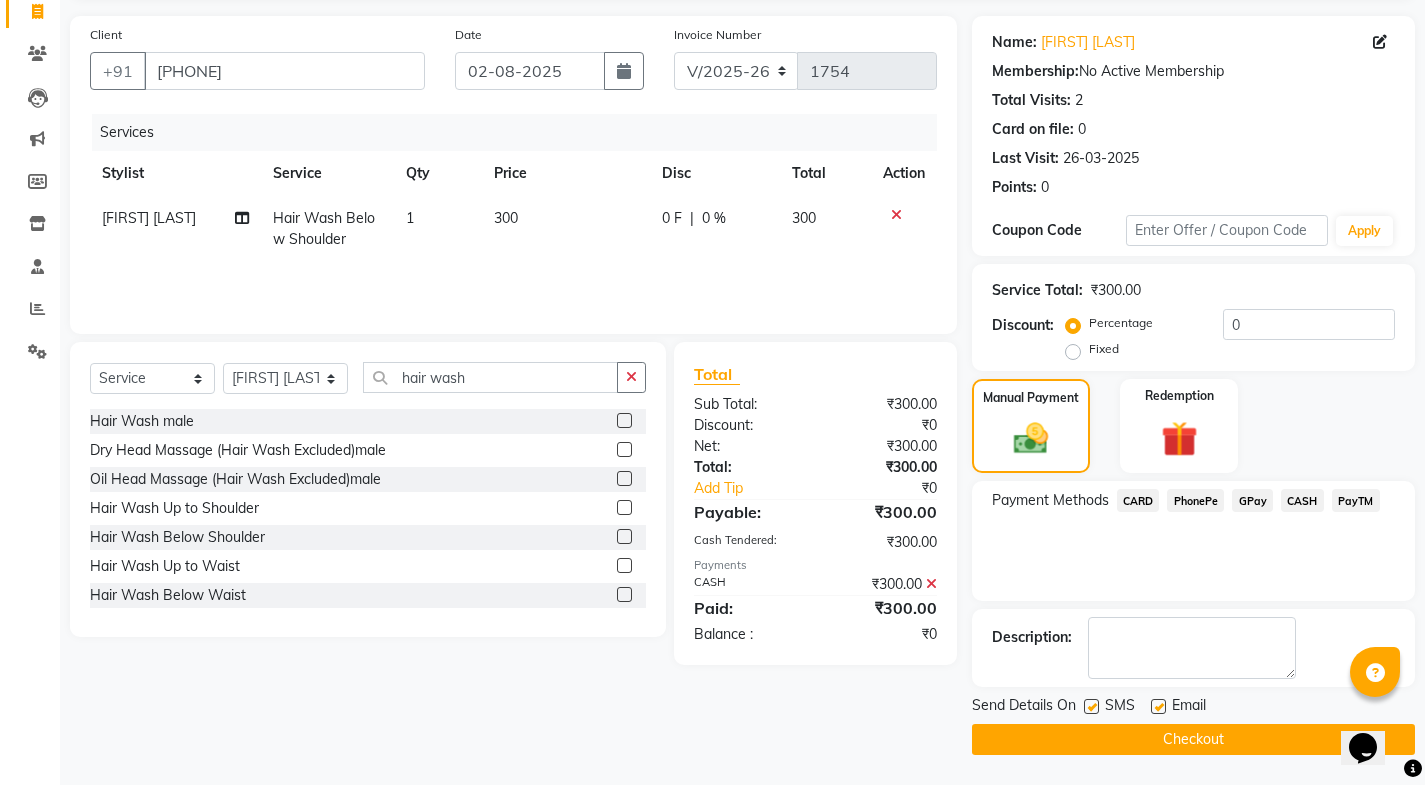click on "Email" 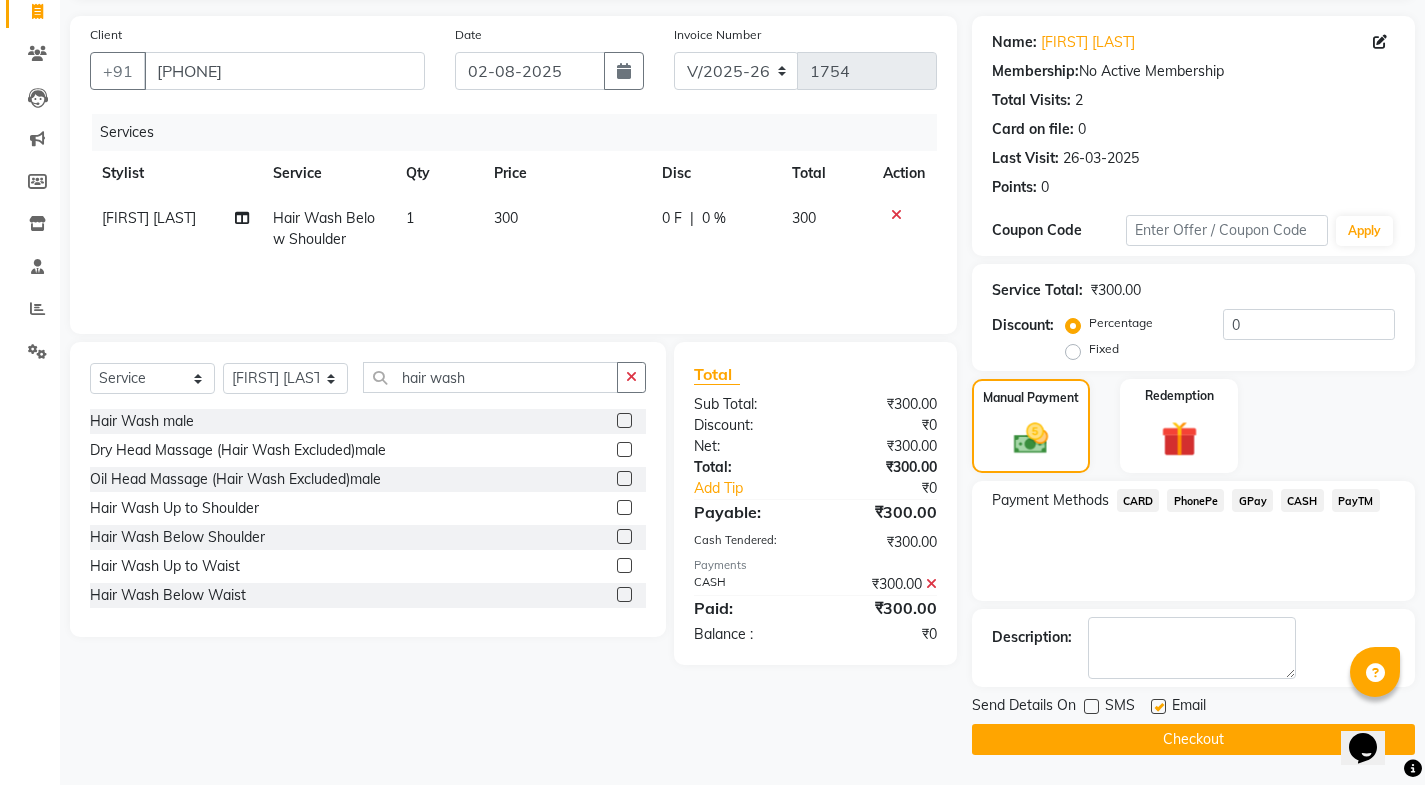 click 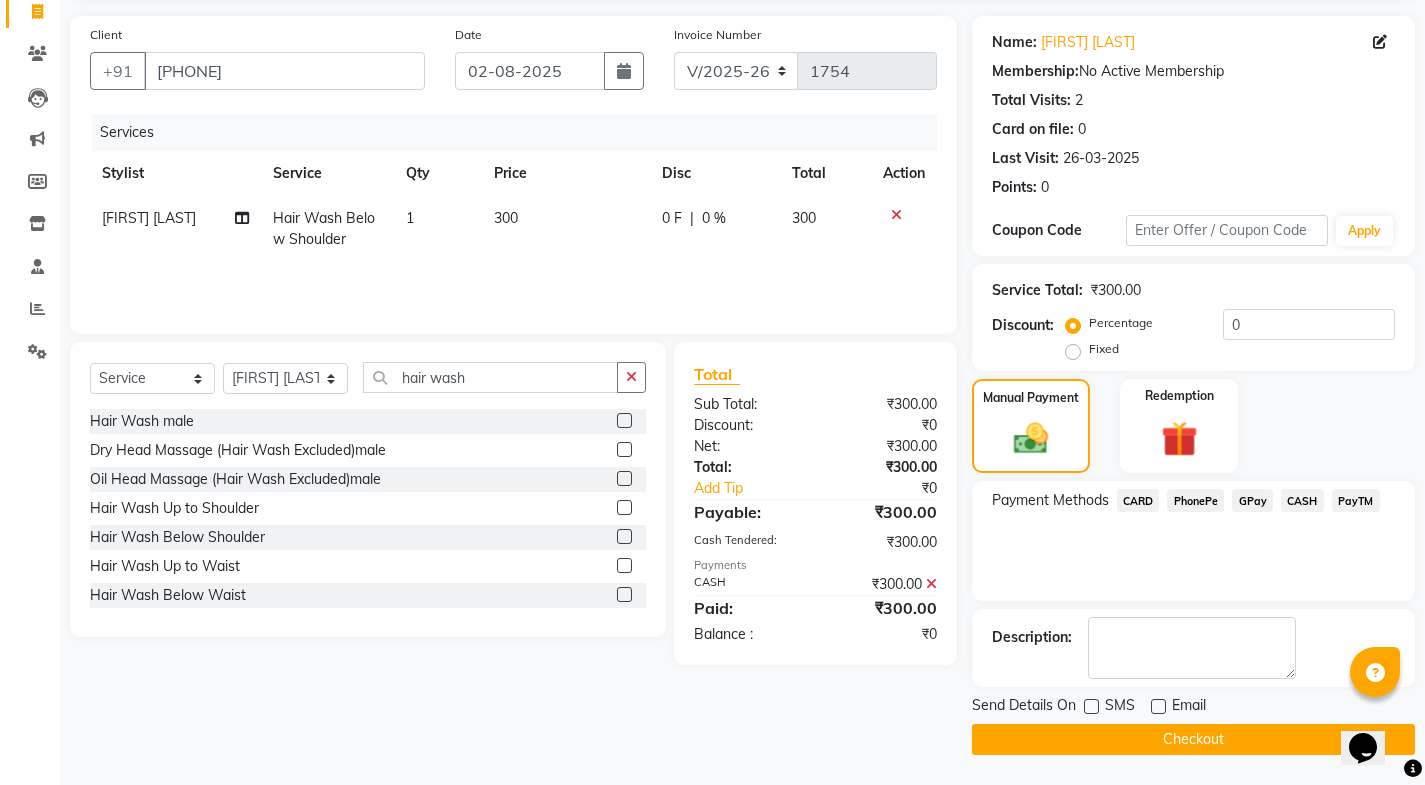 click on "Checkout" 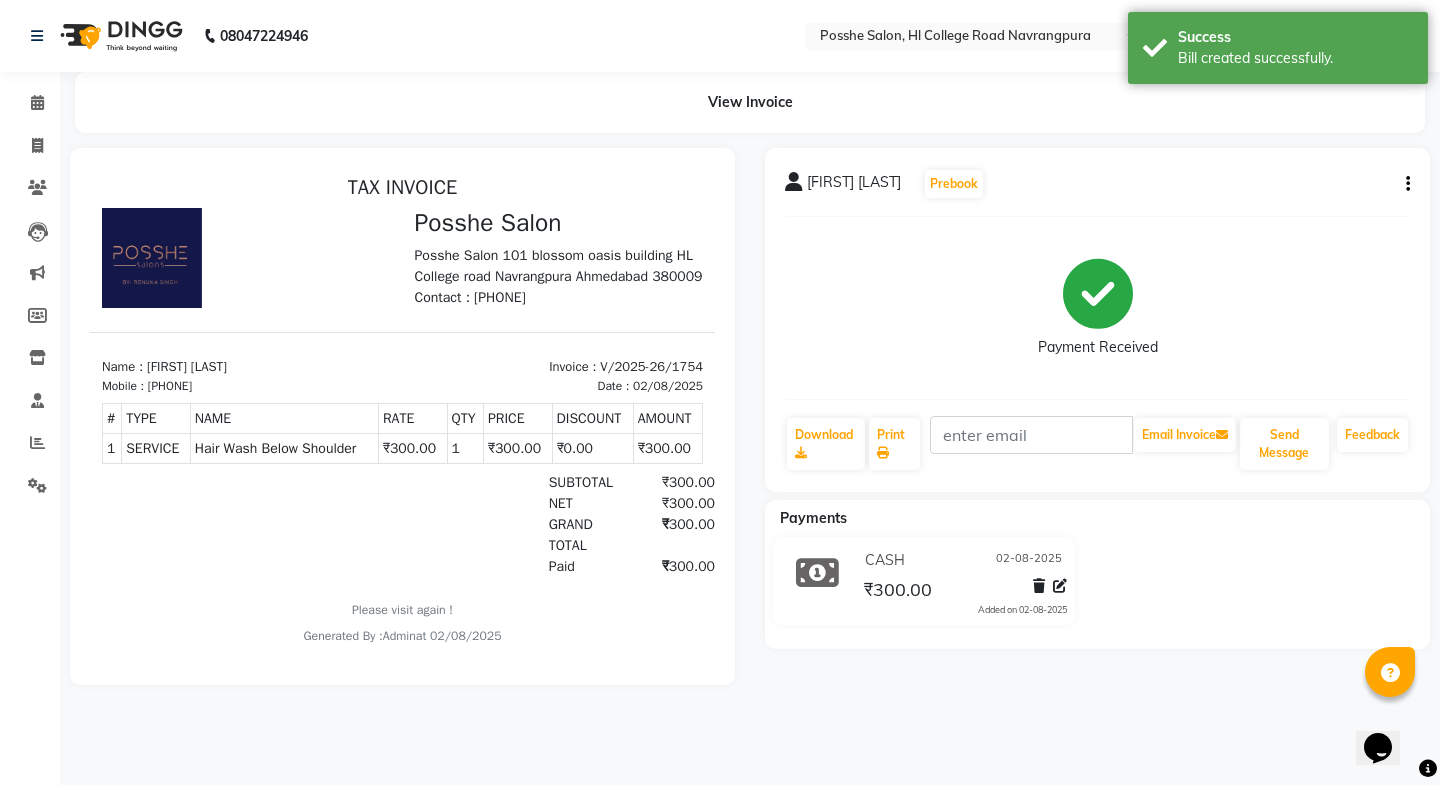 scroll, scrollTop: 0, scrollLeft: 0, axis: both 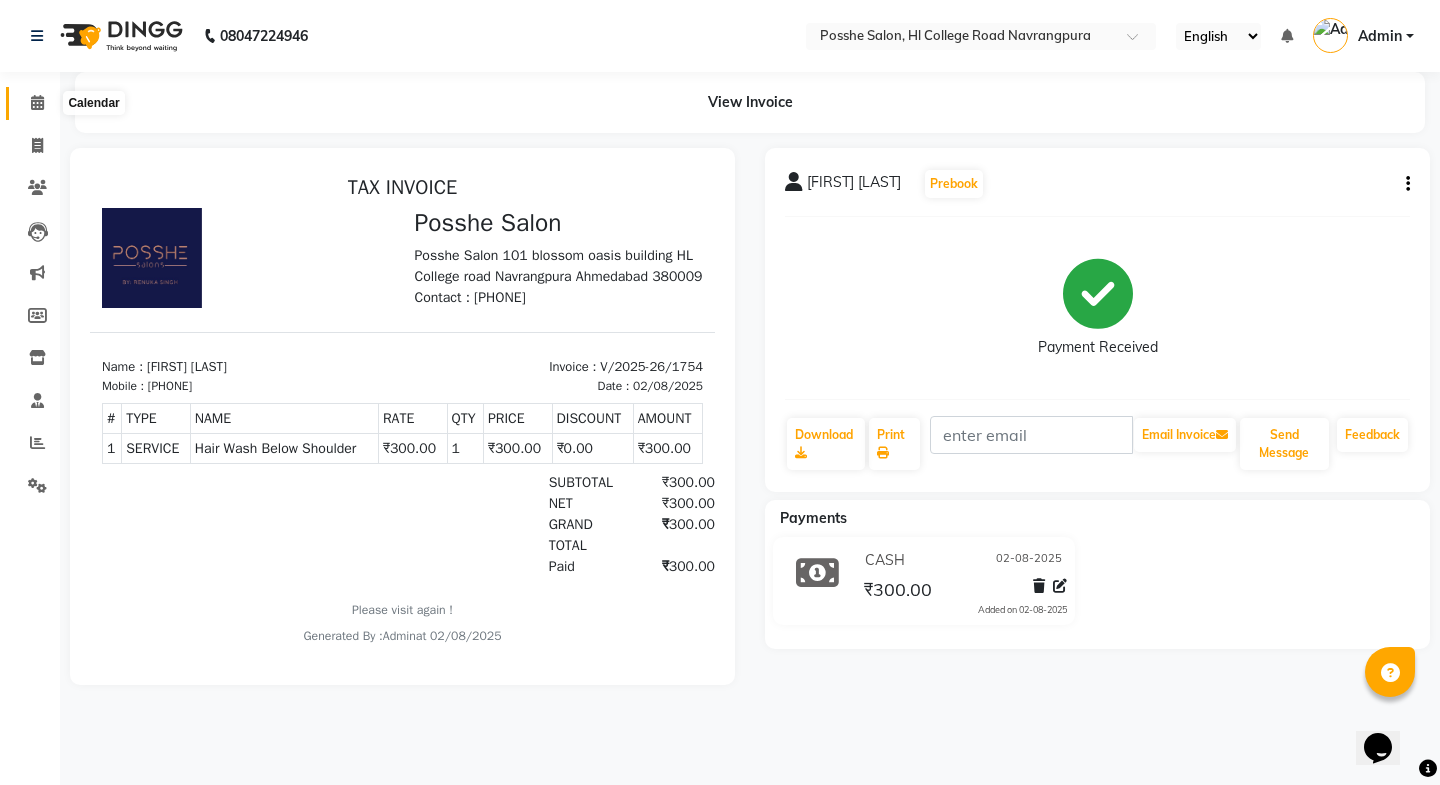 click 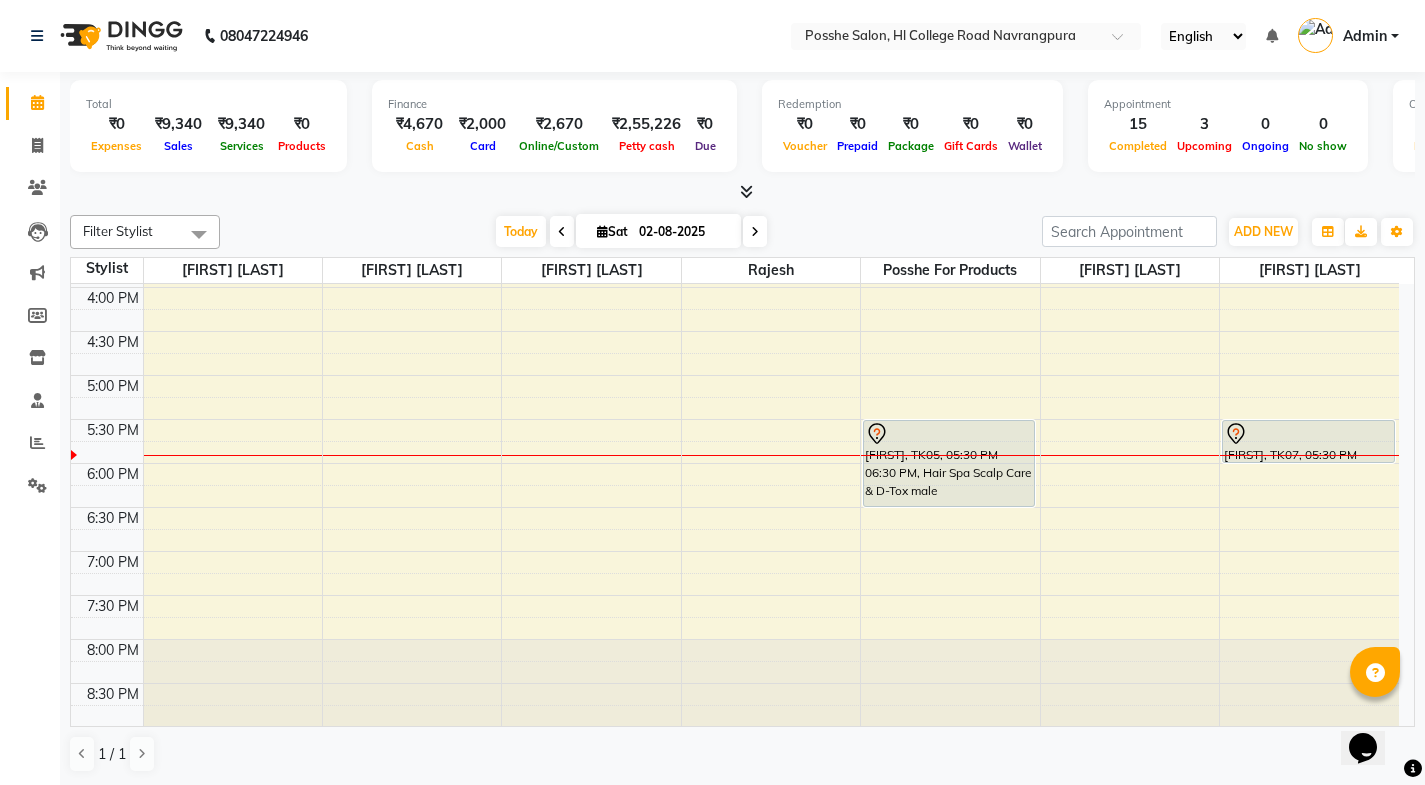 scroll, scrollTop: 701, scrollLeft: 0, axis: vertical 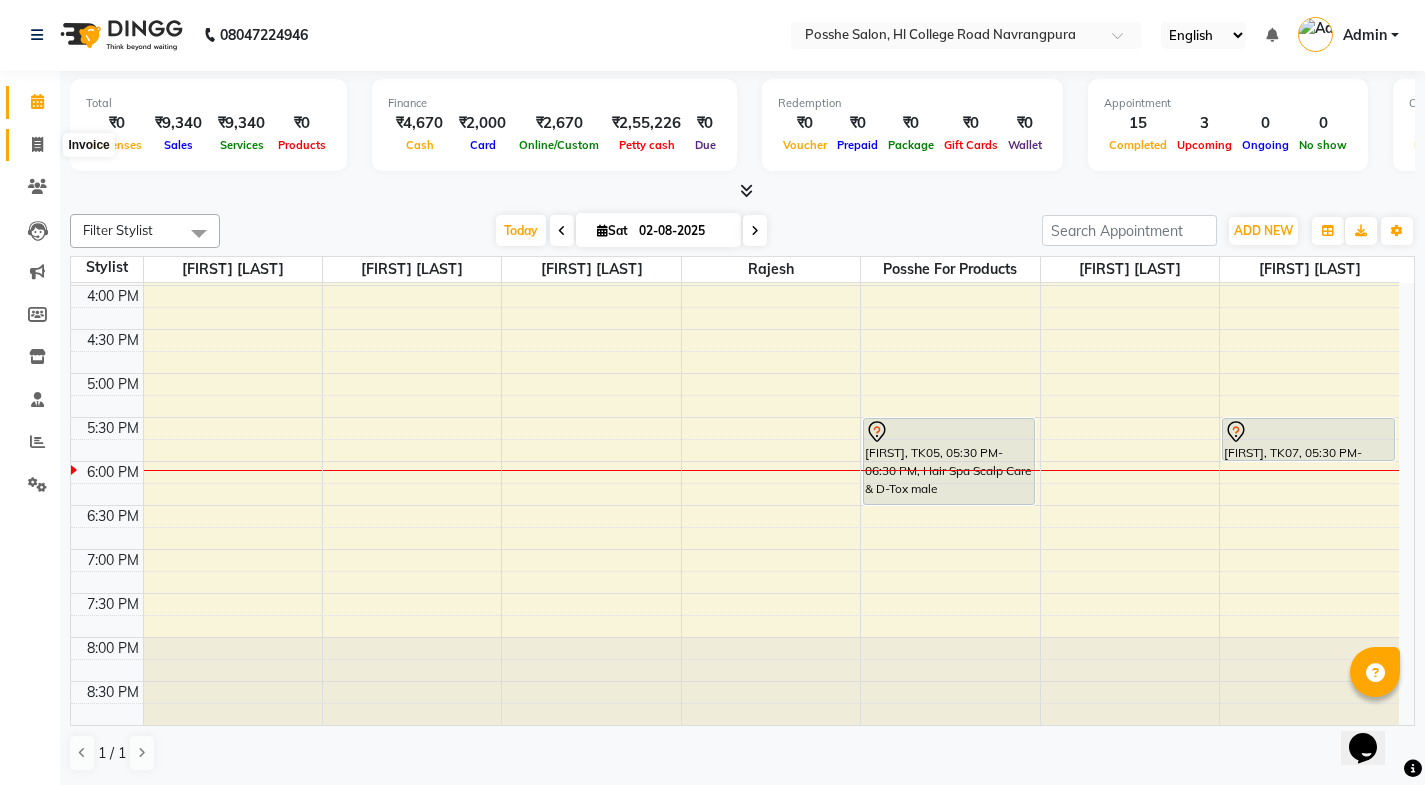 click 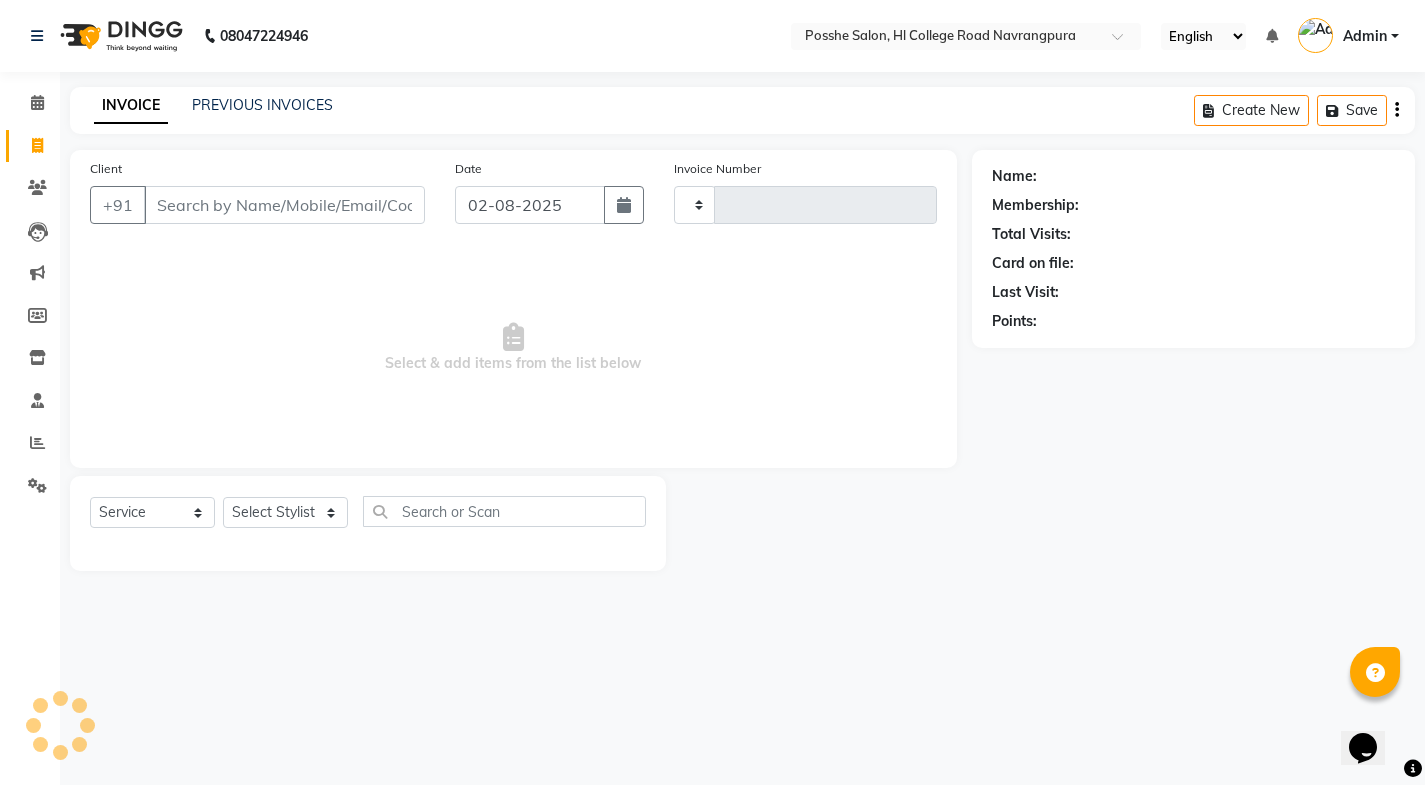 scroll, scrollTop: 0, scrollLeft: 0, axis: both 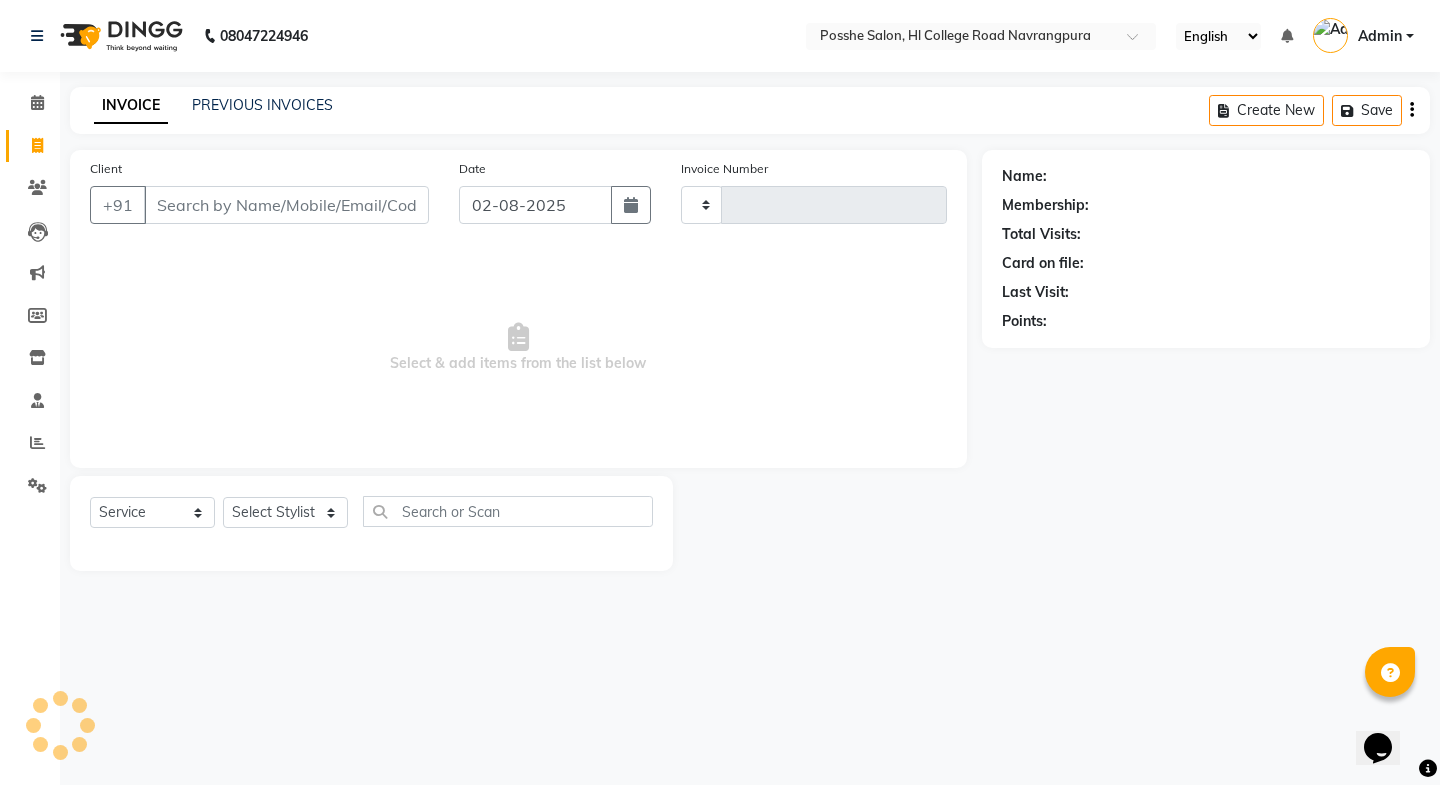 type on "1756" 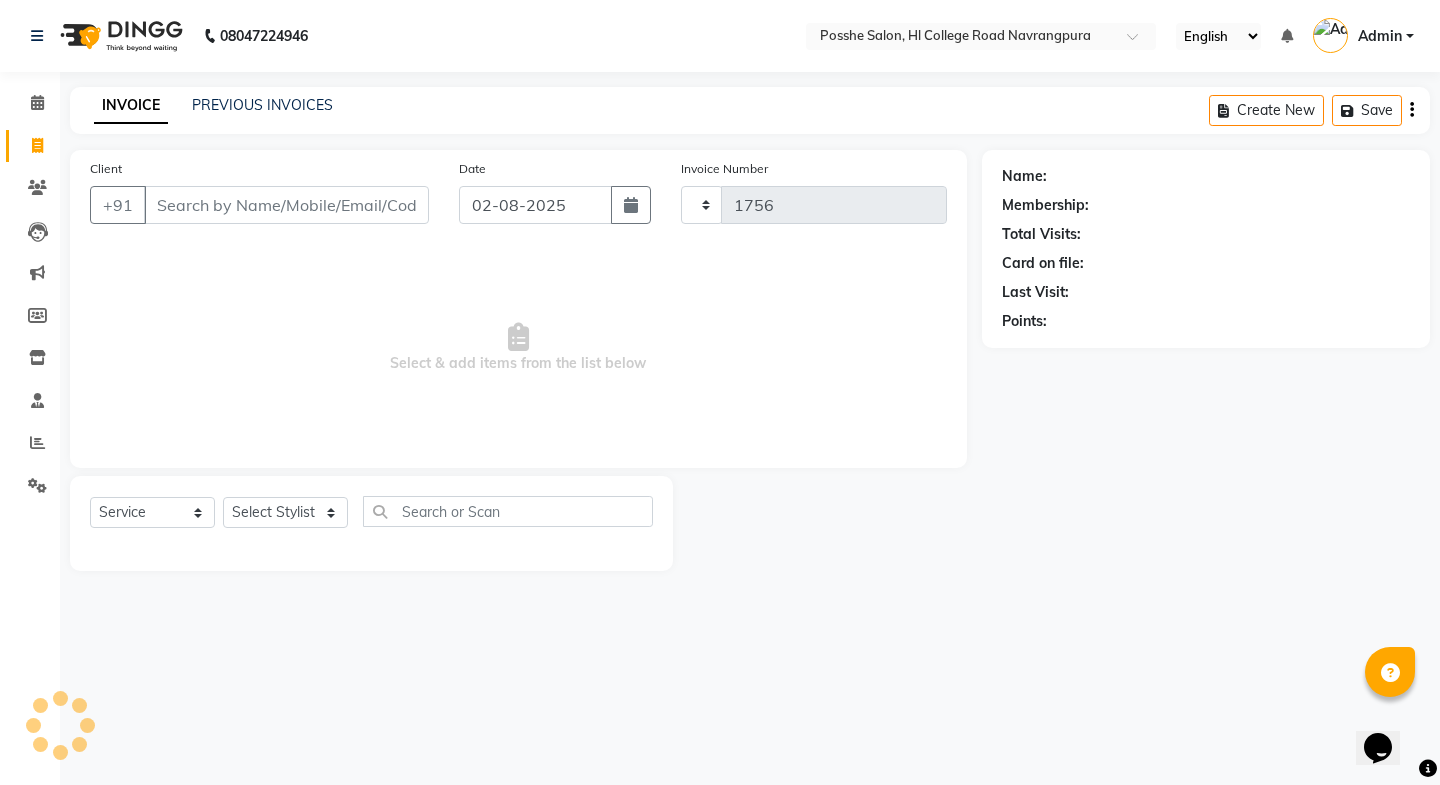 select on "6052" 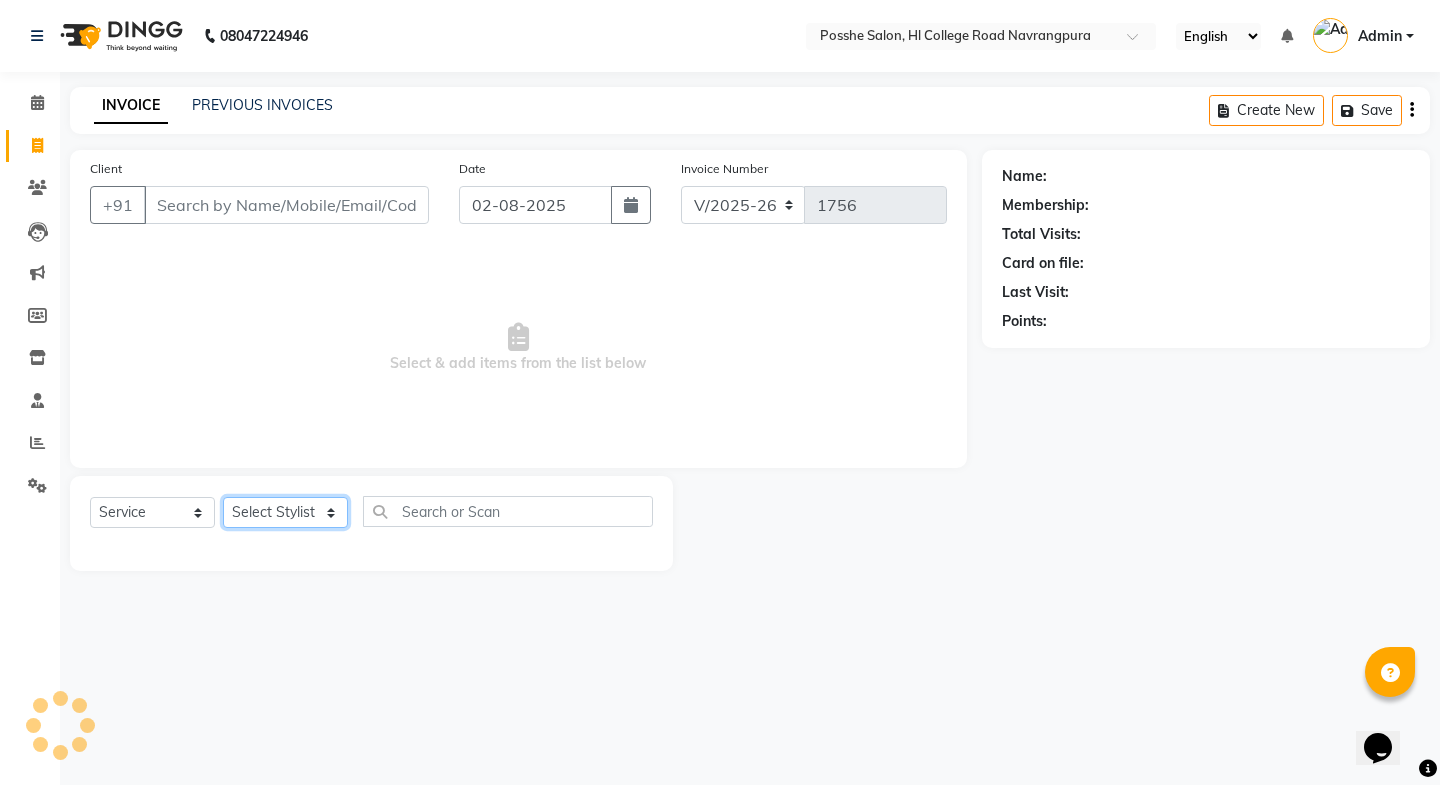 click on "Select Stylist Faheem Salmani Kajal Mali Kamal Chand Posshe for products Rajesh simran bhatiya Sonu Verma" 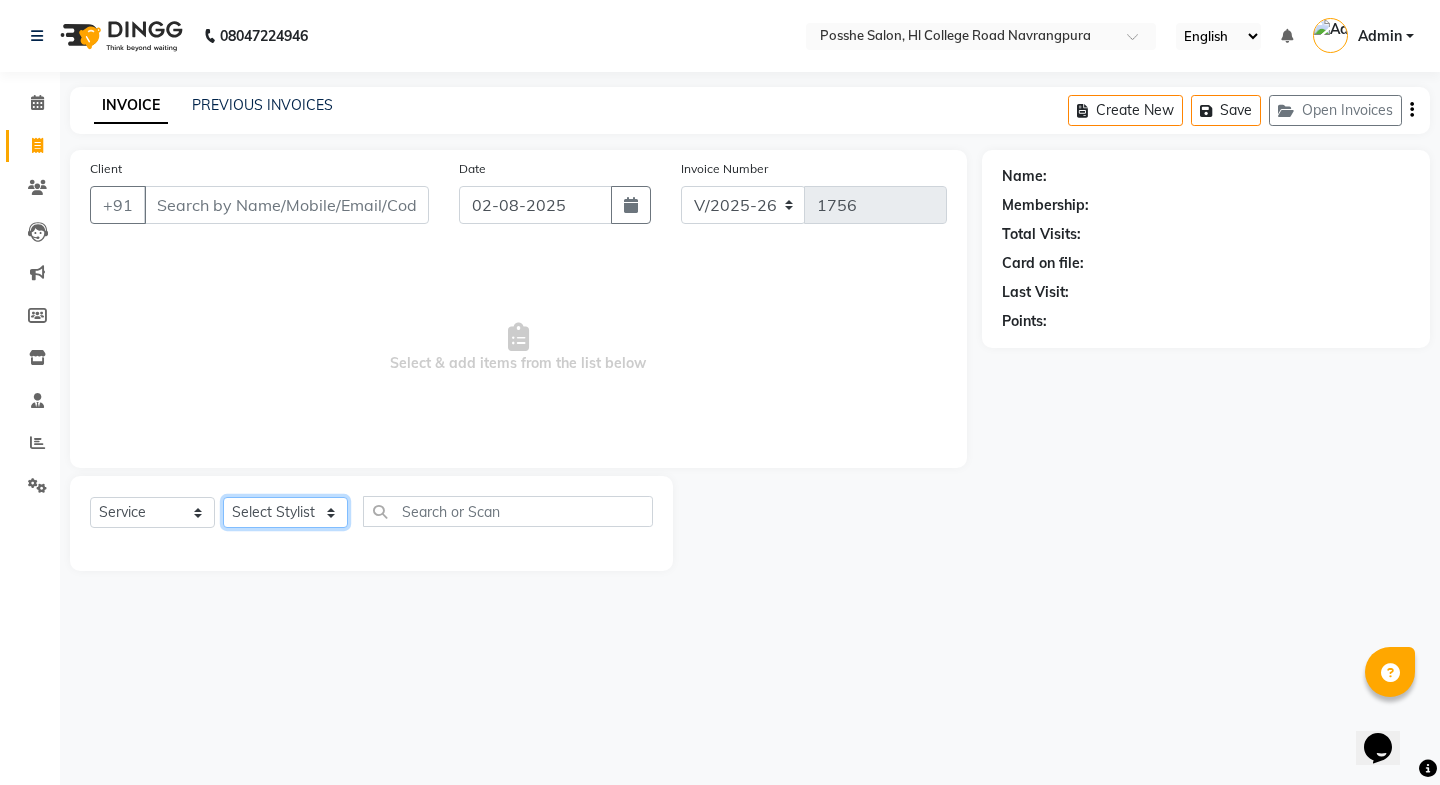 select on "43736" 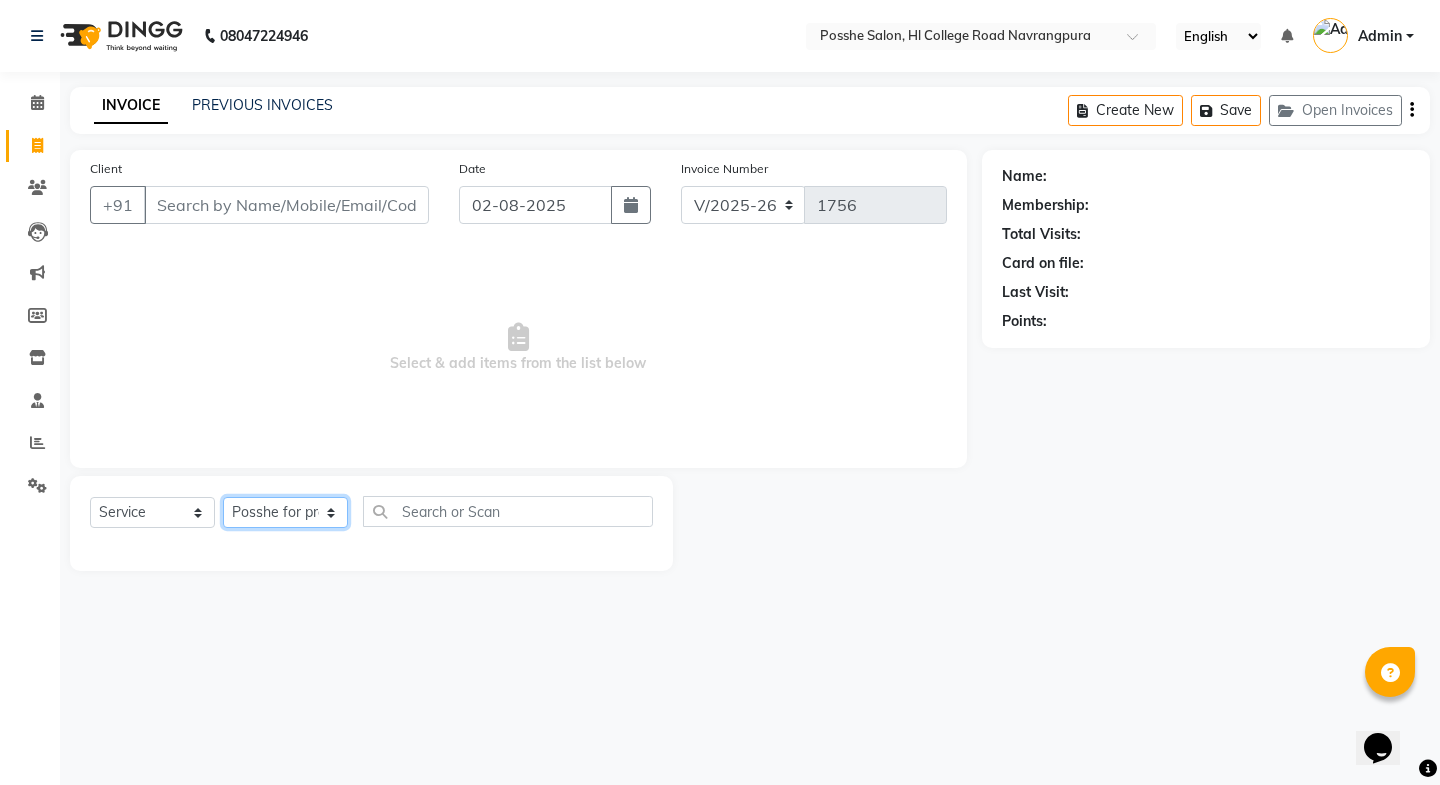 click on "Select Stylist Faheem Salmani Kajal Mali Kamal Chand Posshe for products Rajesh simran bhatiya Sonu Verma" 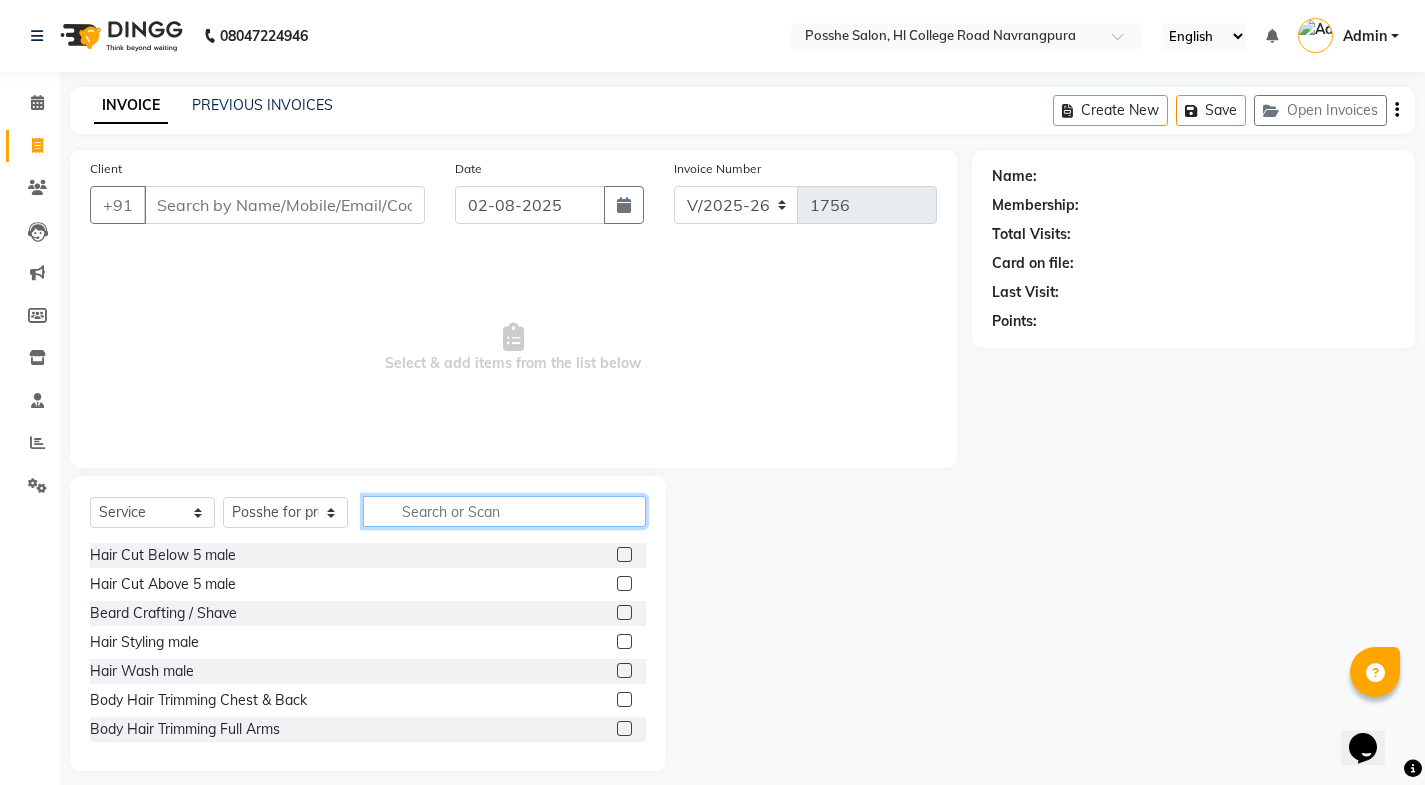 click 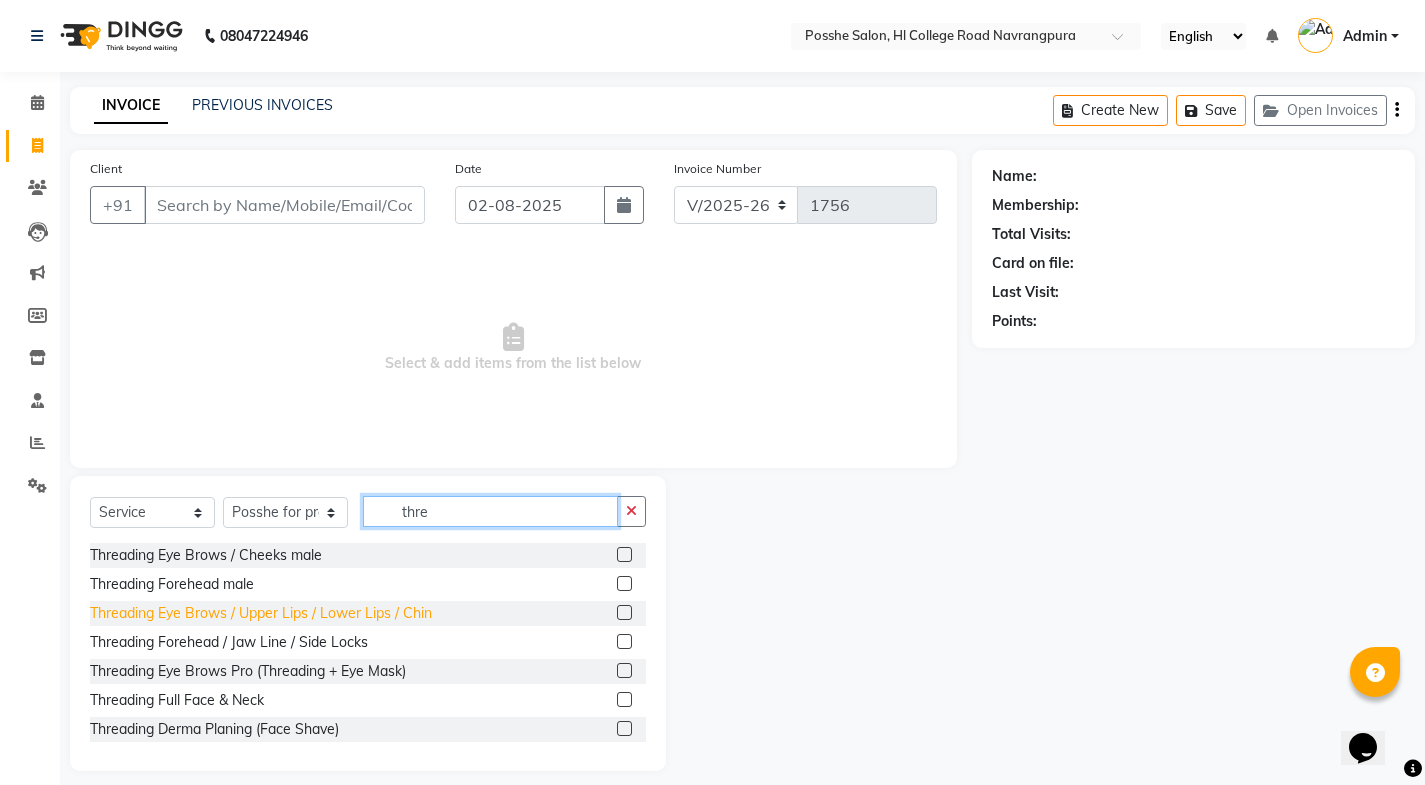 type on "thre" 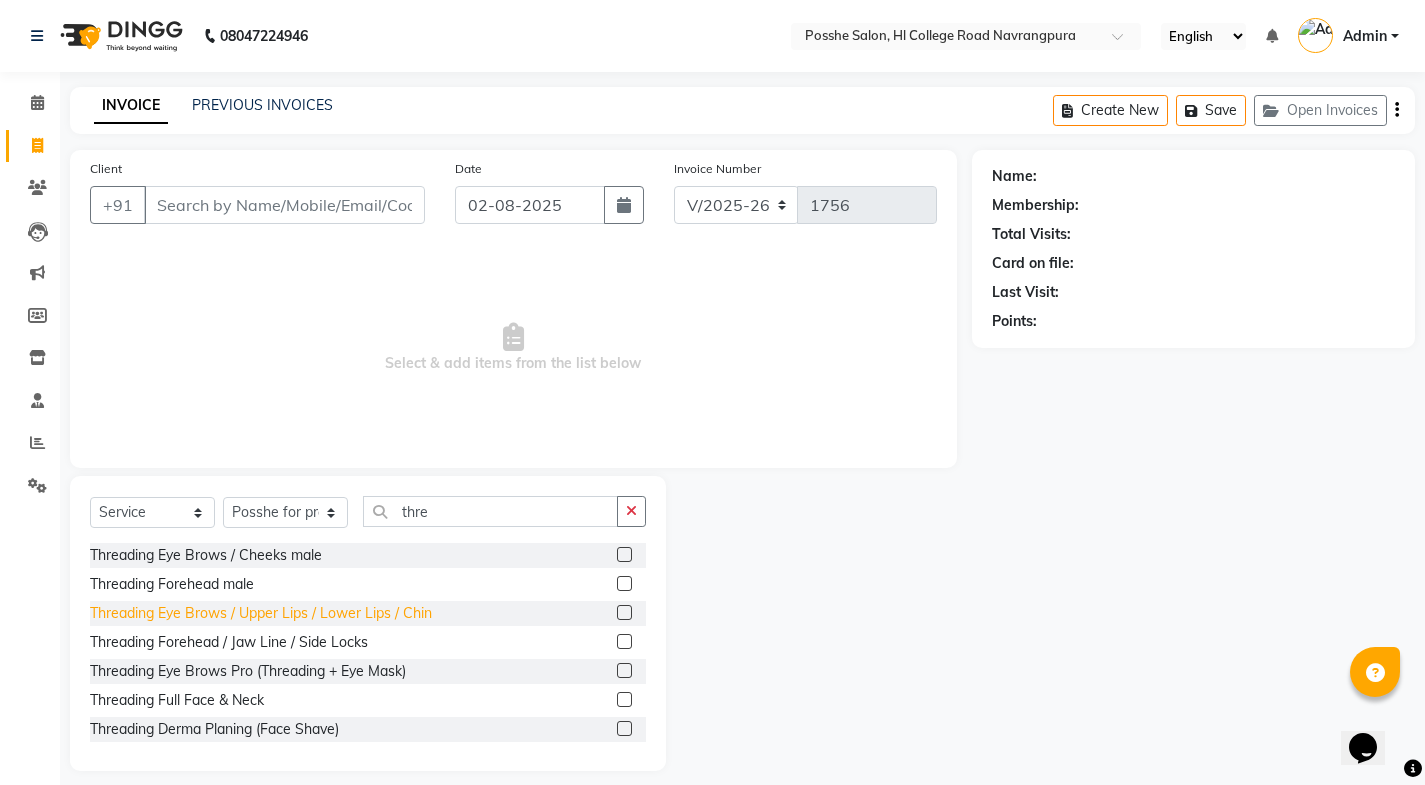 click on "Threading Eye Brows / Upper Lips / Lower Lips / Chin" 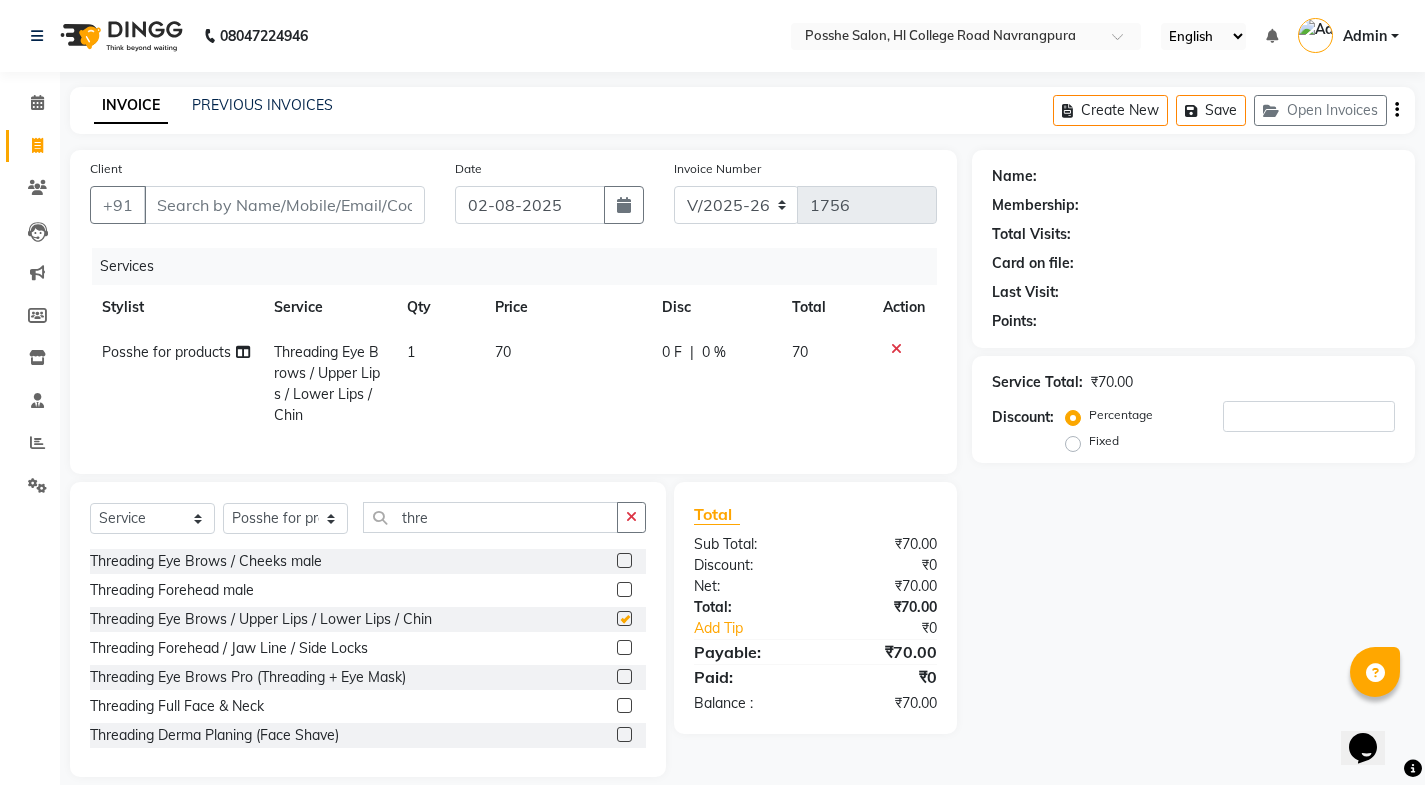 checkbox on "false" 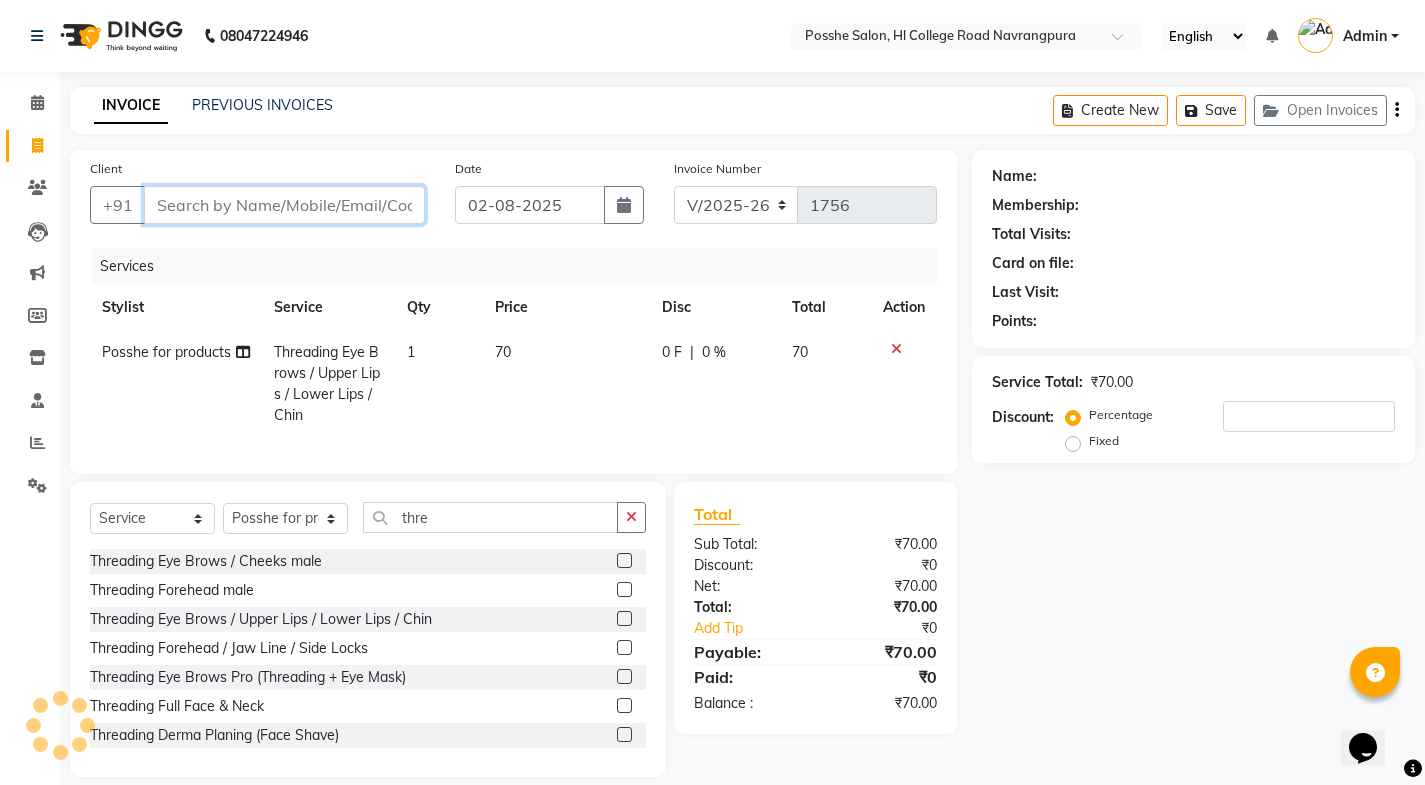 click on "Client" at bounding box center (284, 205) 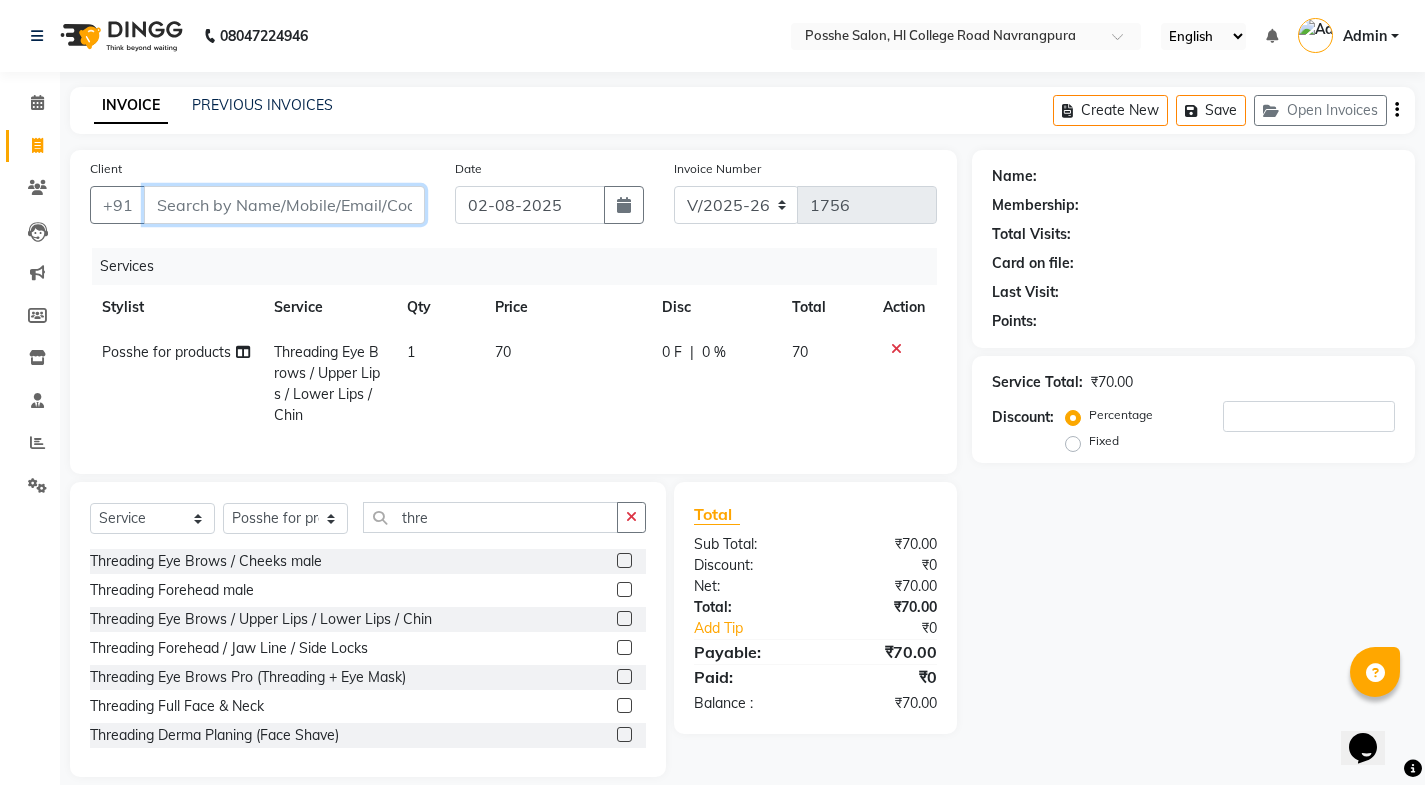 type on "9" 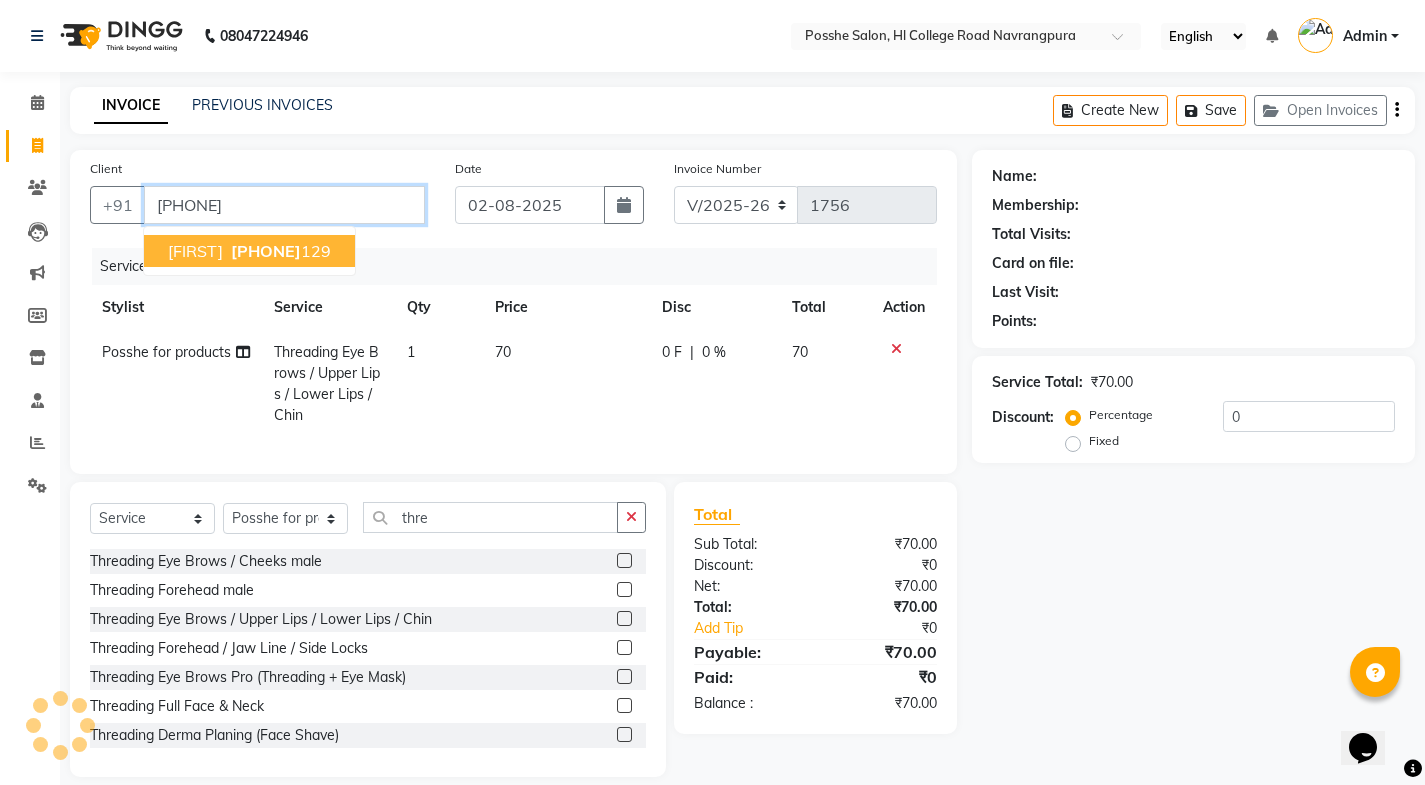 type on "9426670129" 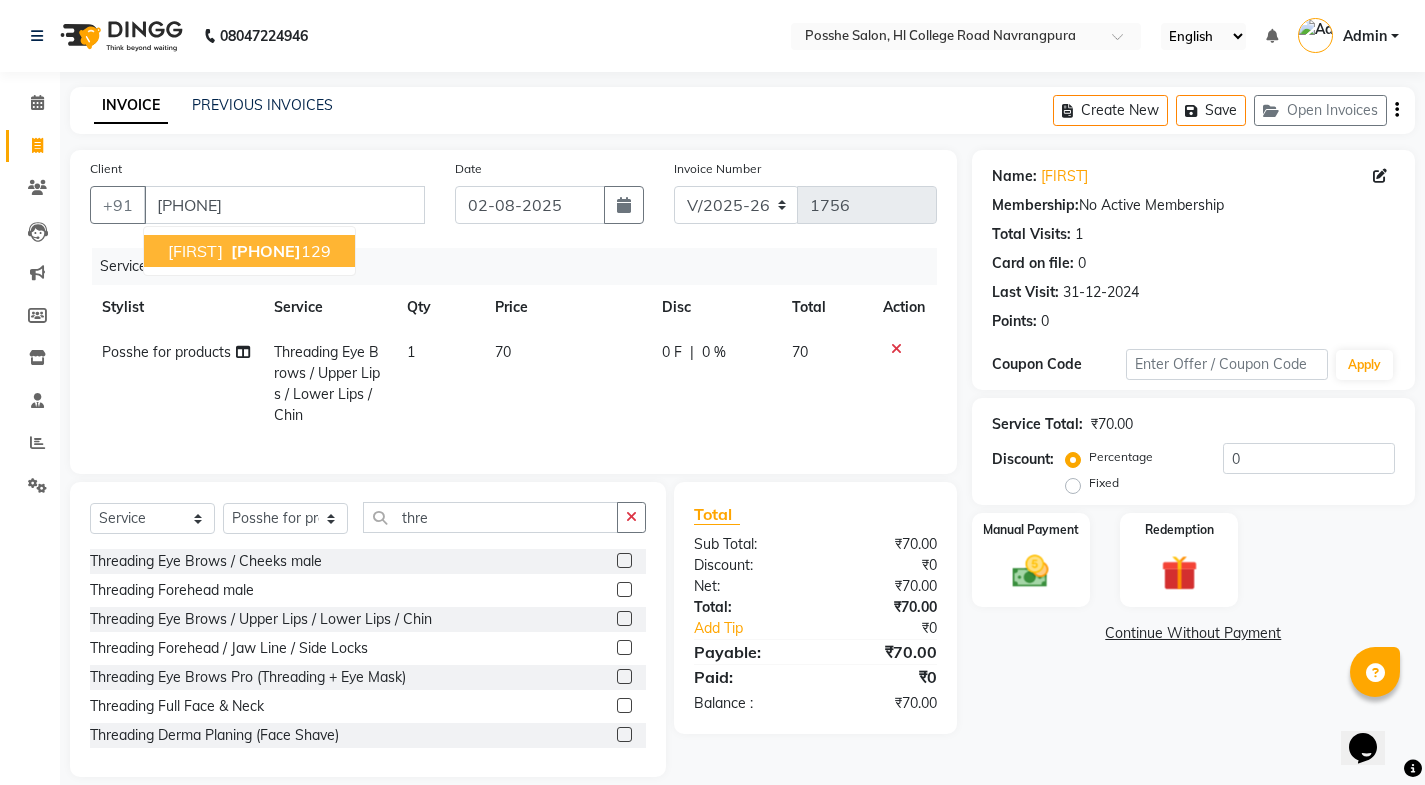 click on "hilomi   9426670 129" at bounding box center [249, 251] 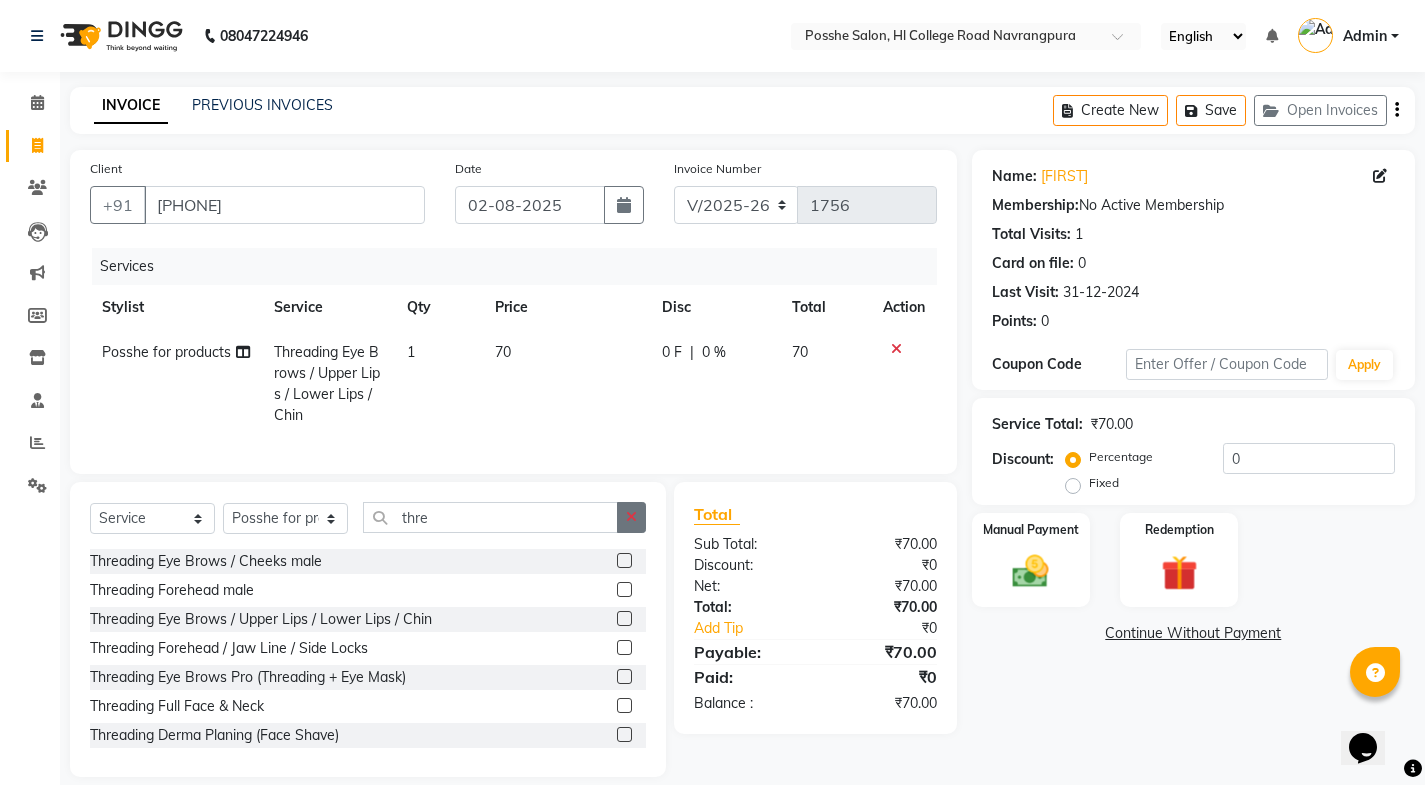 scroll, scrollTop: 37, scrollLeft: 0, axis: vertical 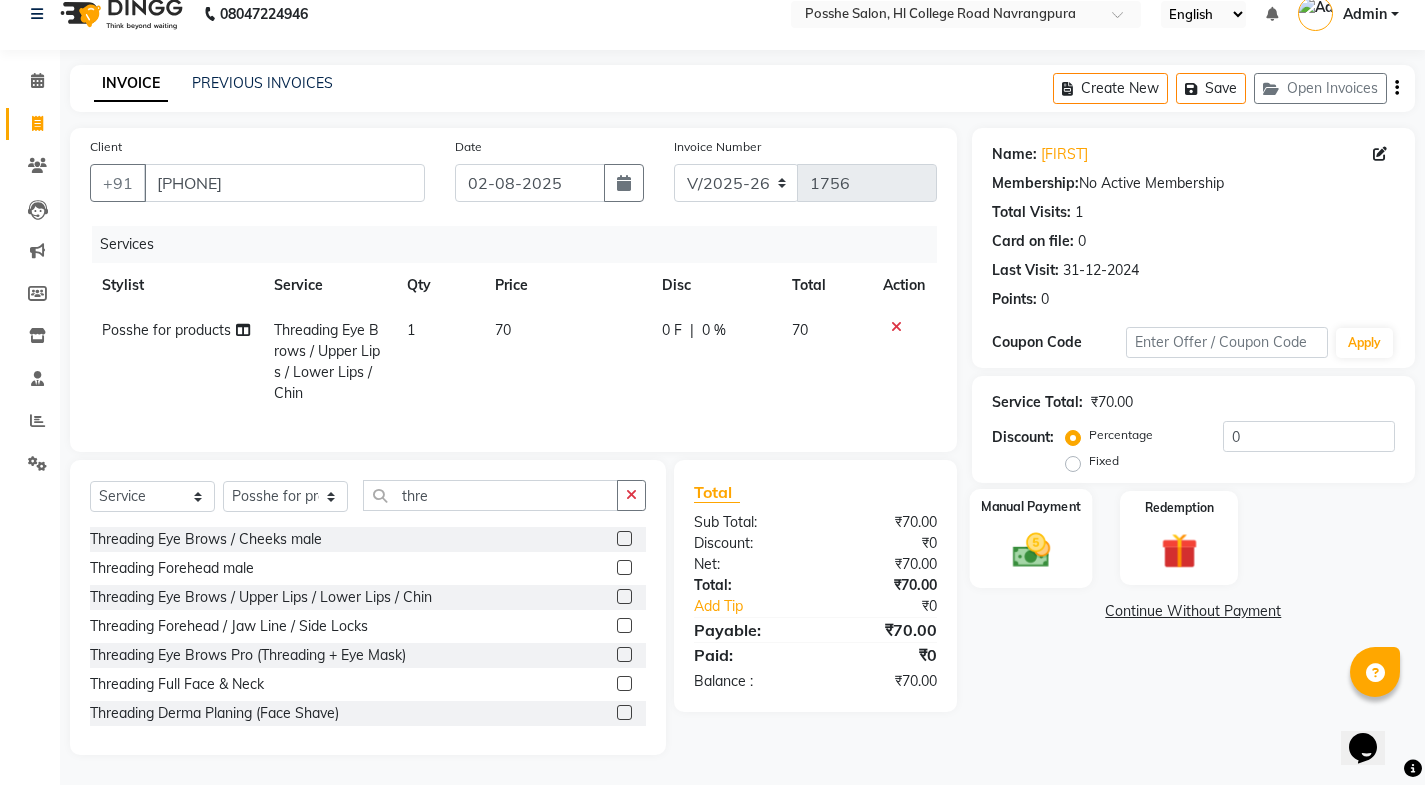 click 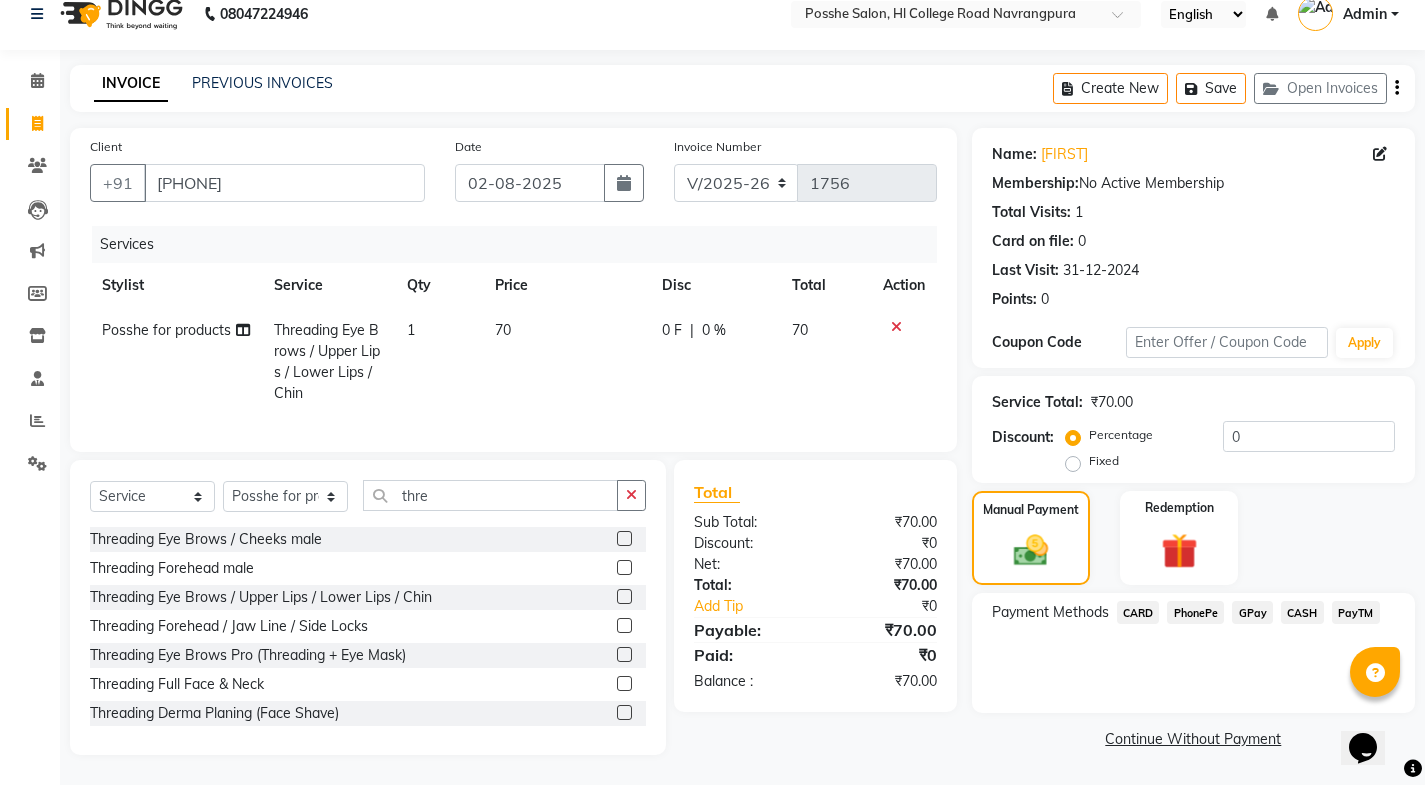 click on "CASH" 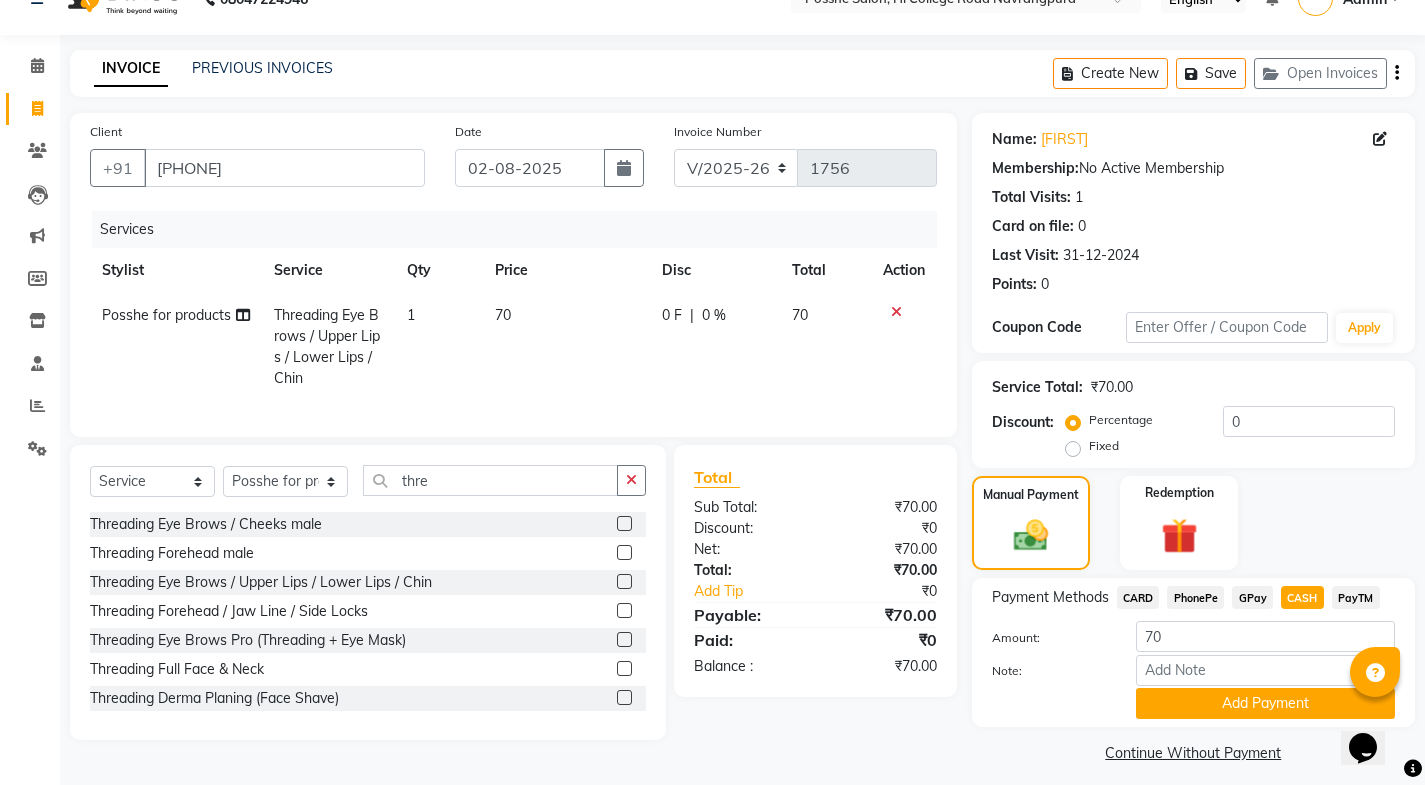 scroll, scrollTop: 50, scrollLeft: 0, axis: vertical 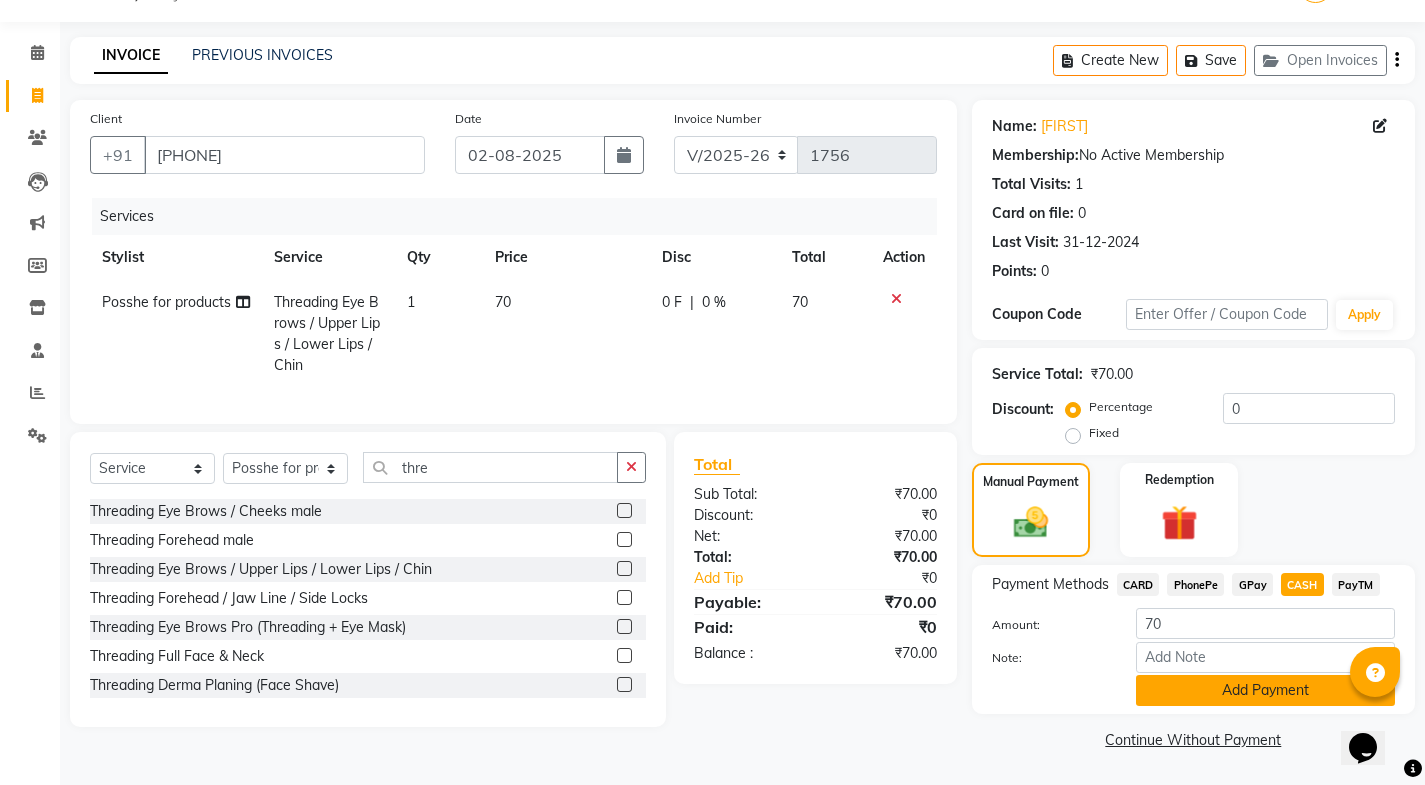 click on "Add Payment" 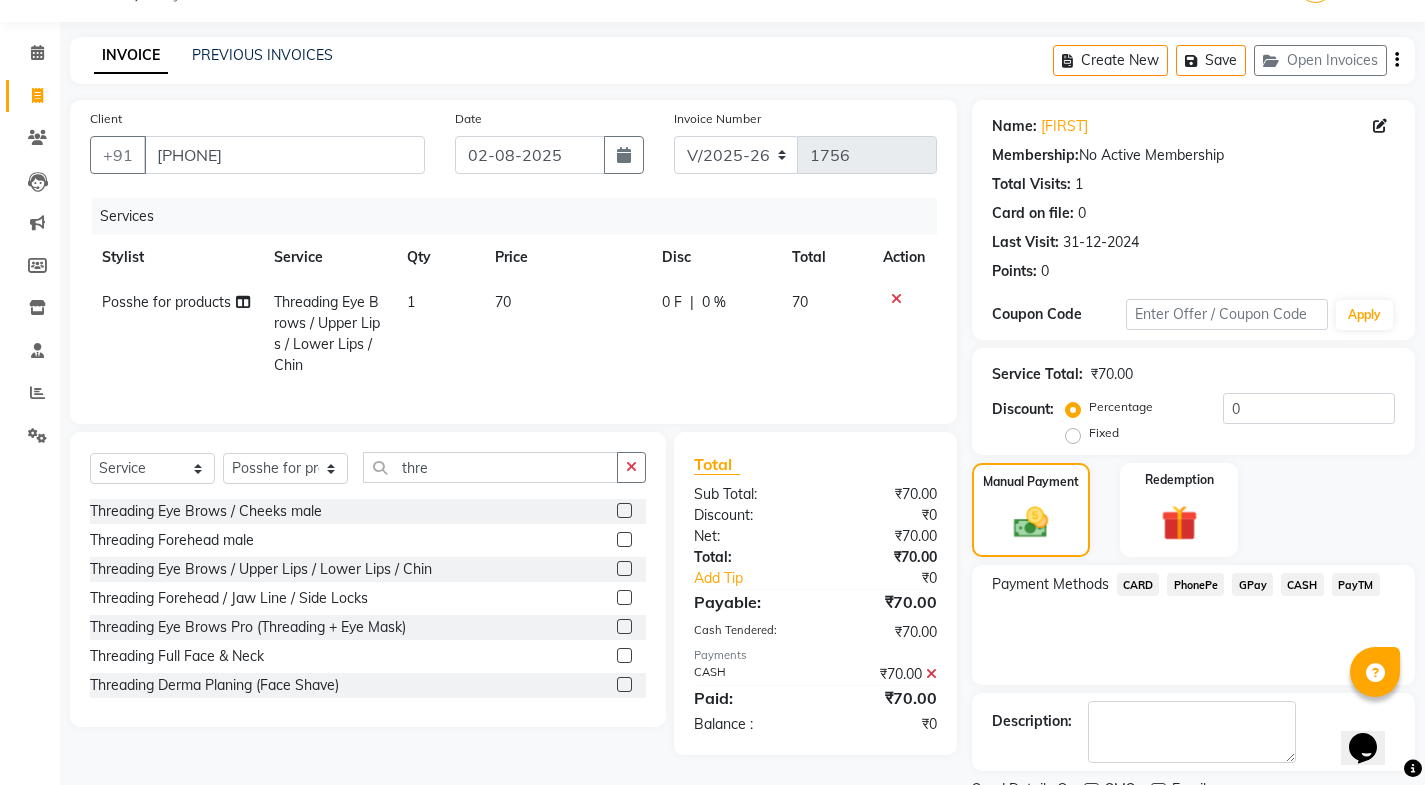 scroll, scrollTop: 134, scrollLeft: 0, axis: vertical 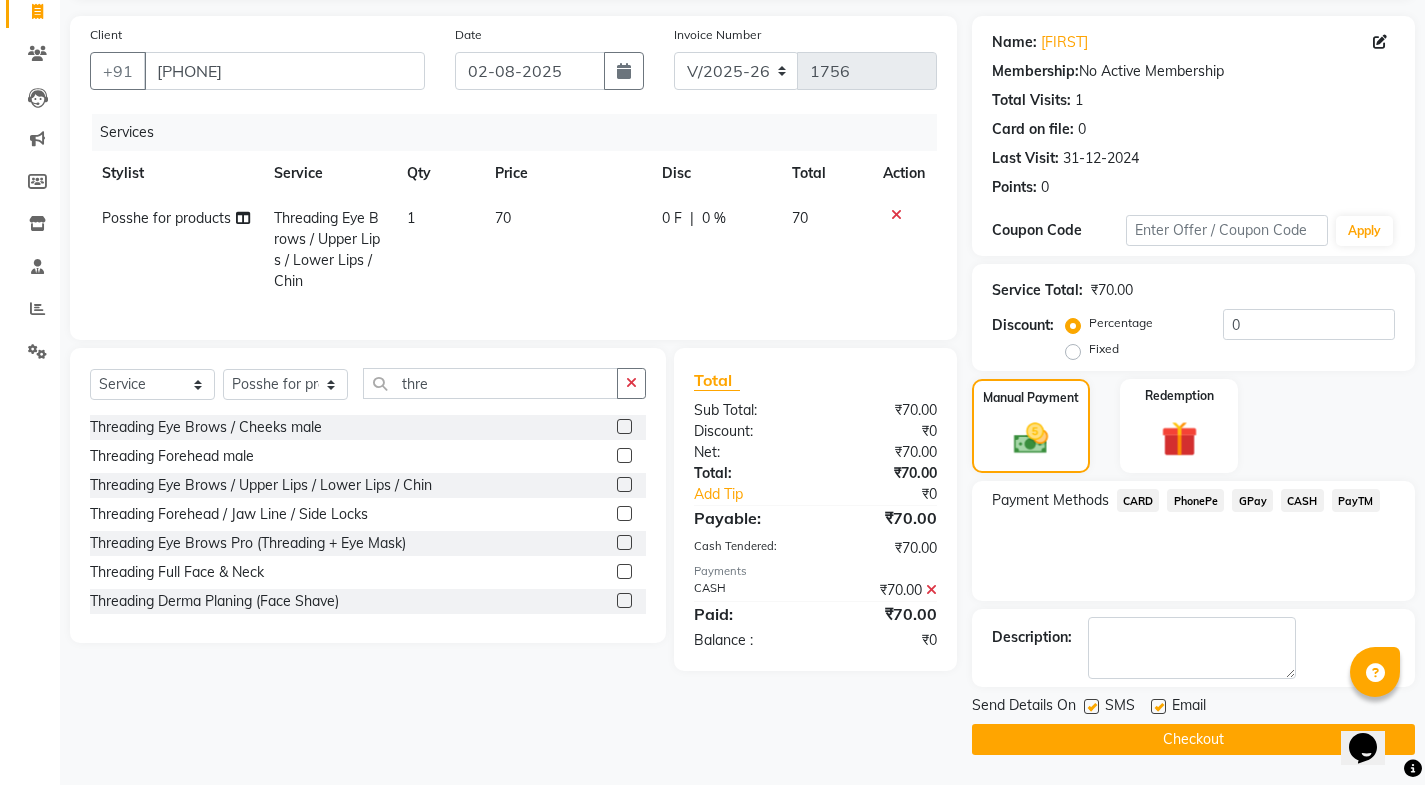 click 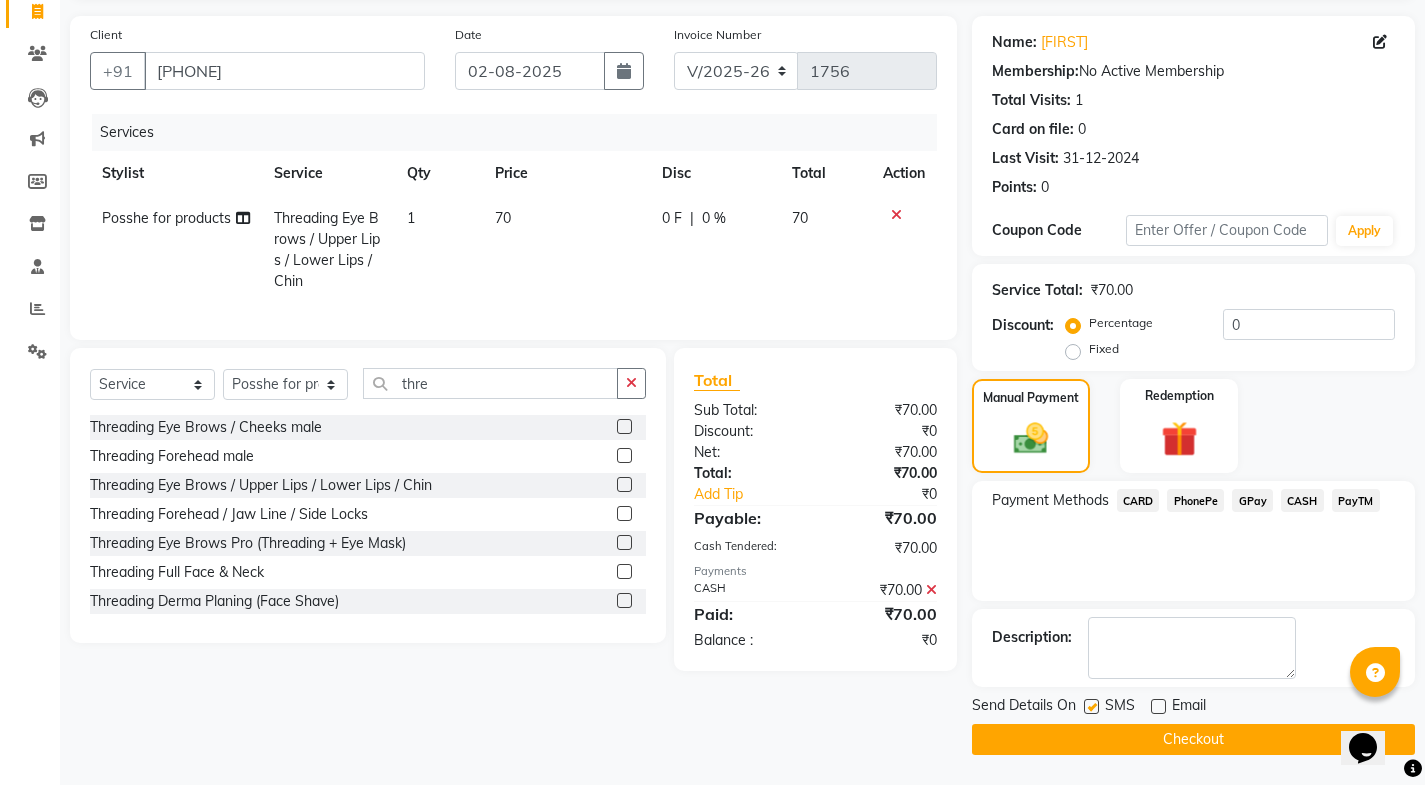 click 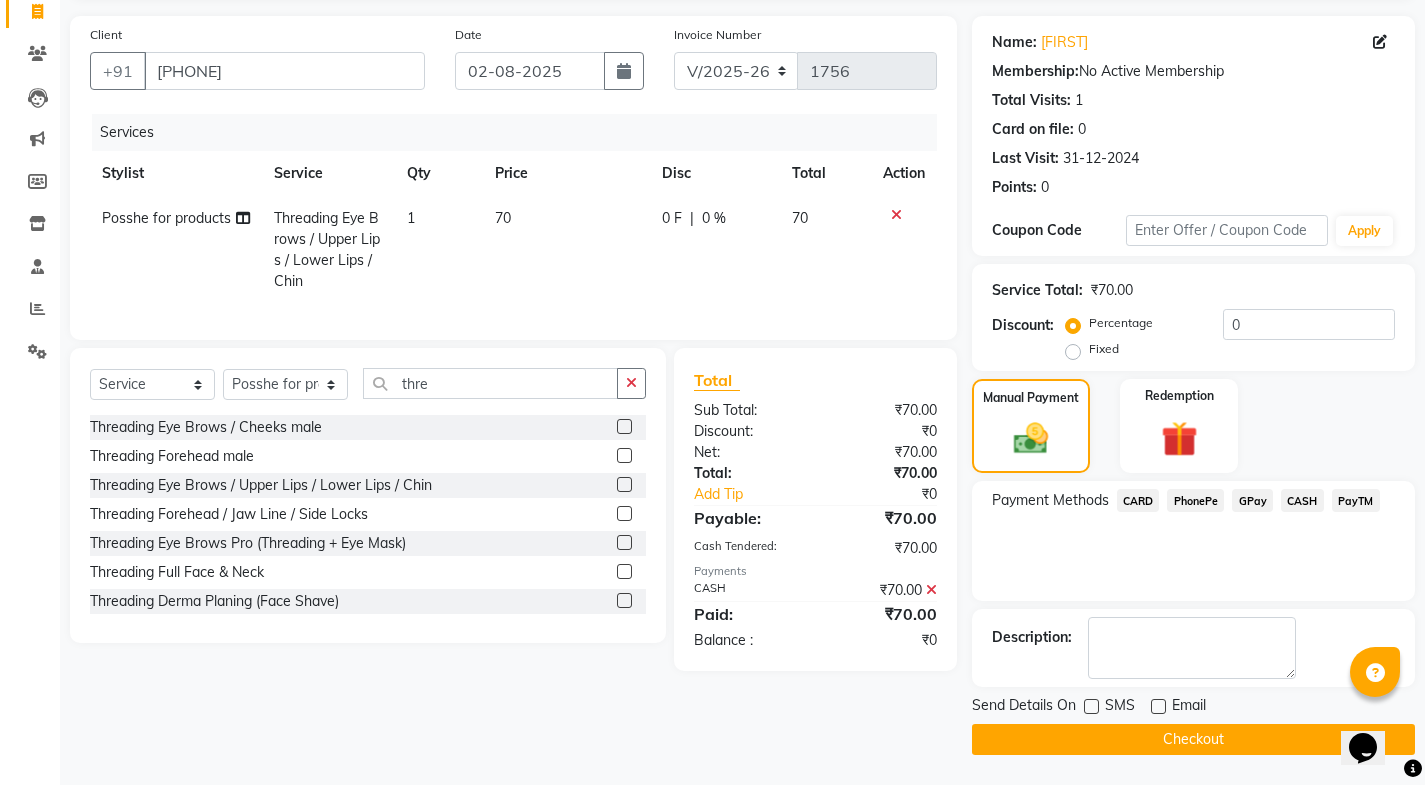click on "Checkout" 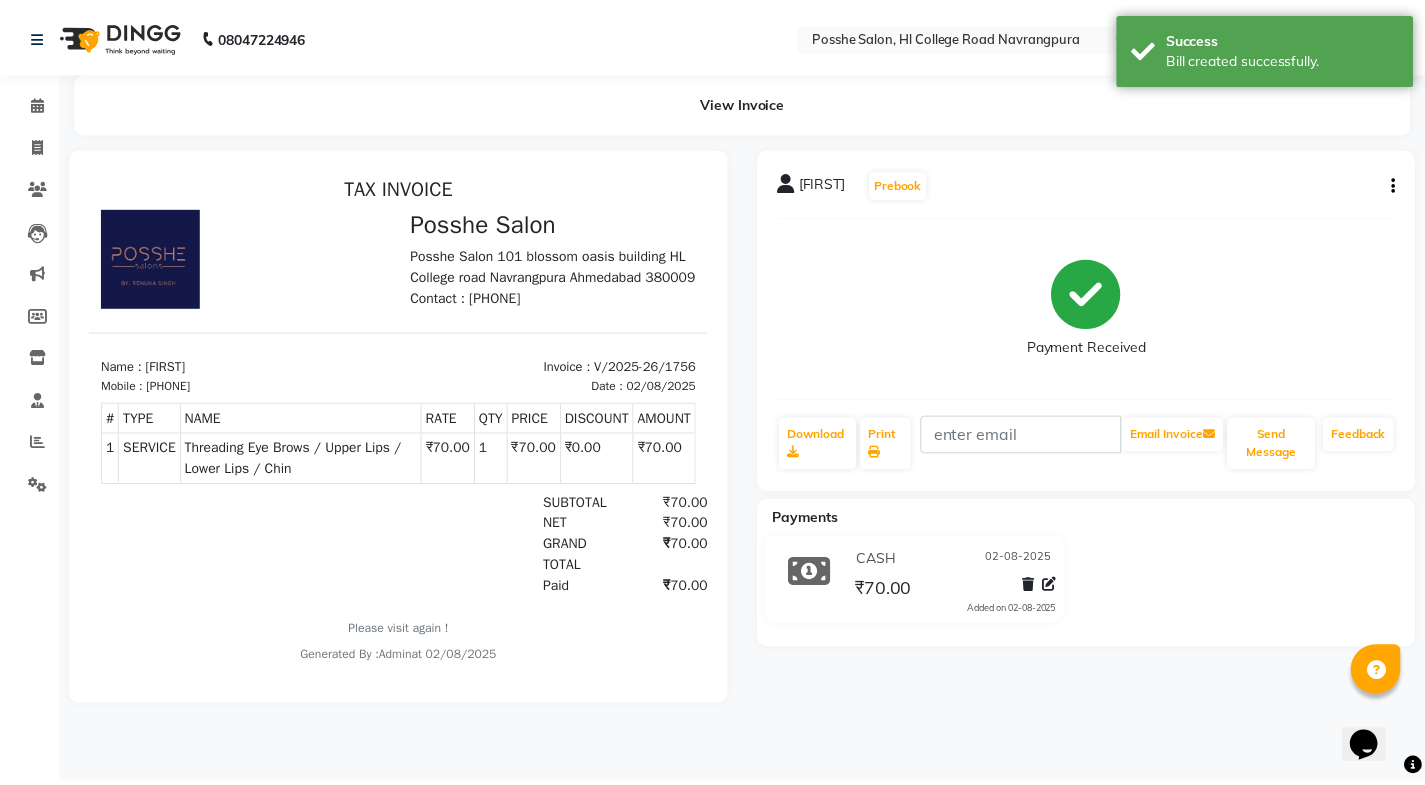 scroll, scrollTop: 0, scrollLeft: 0, axis: both 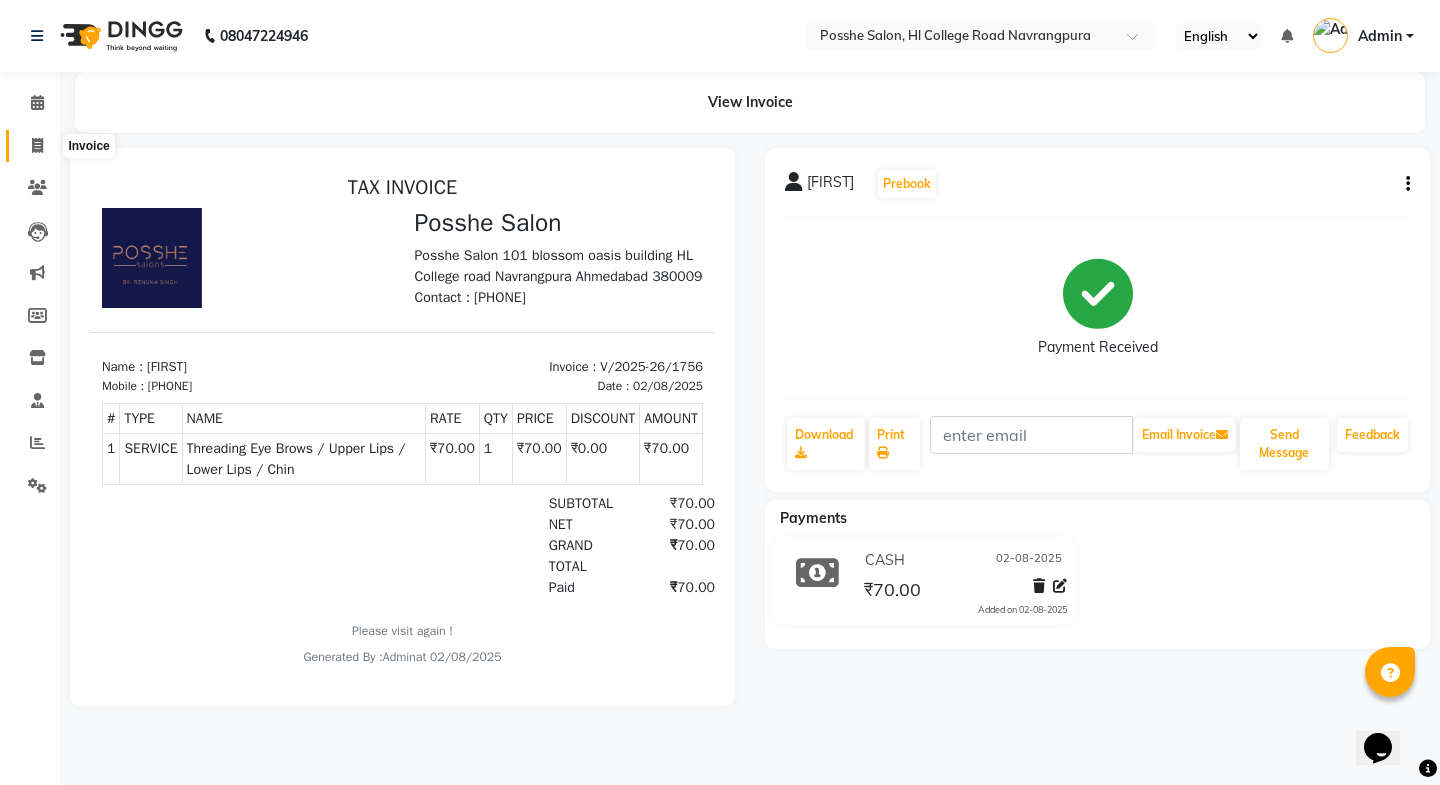 click 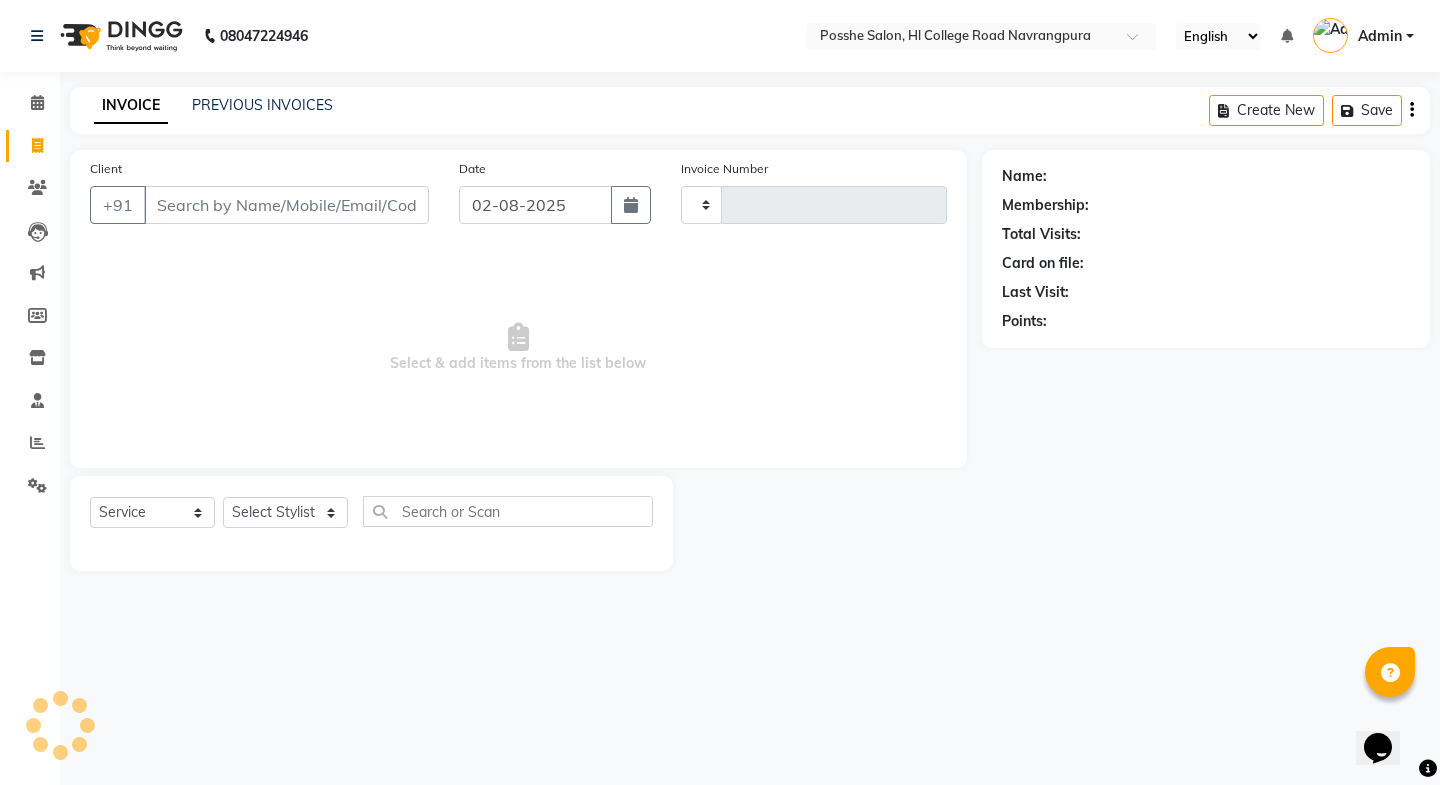 type on "1757" 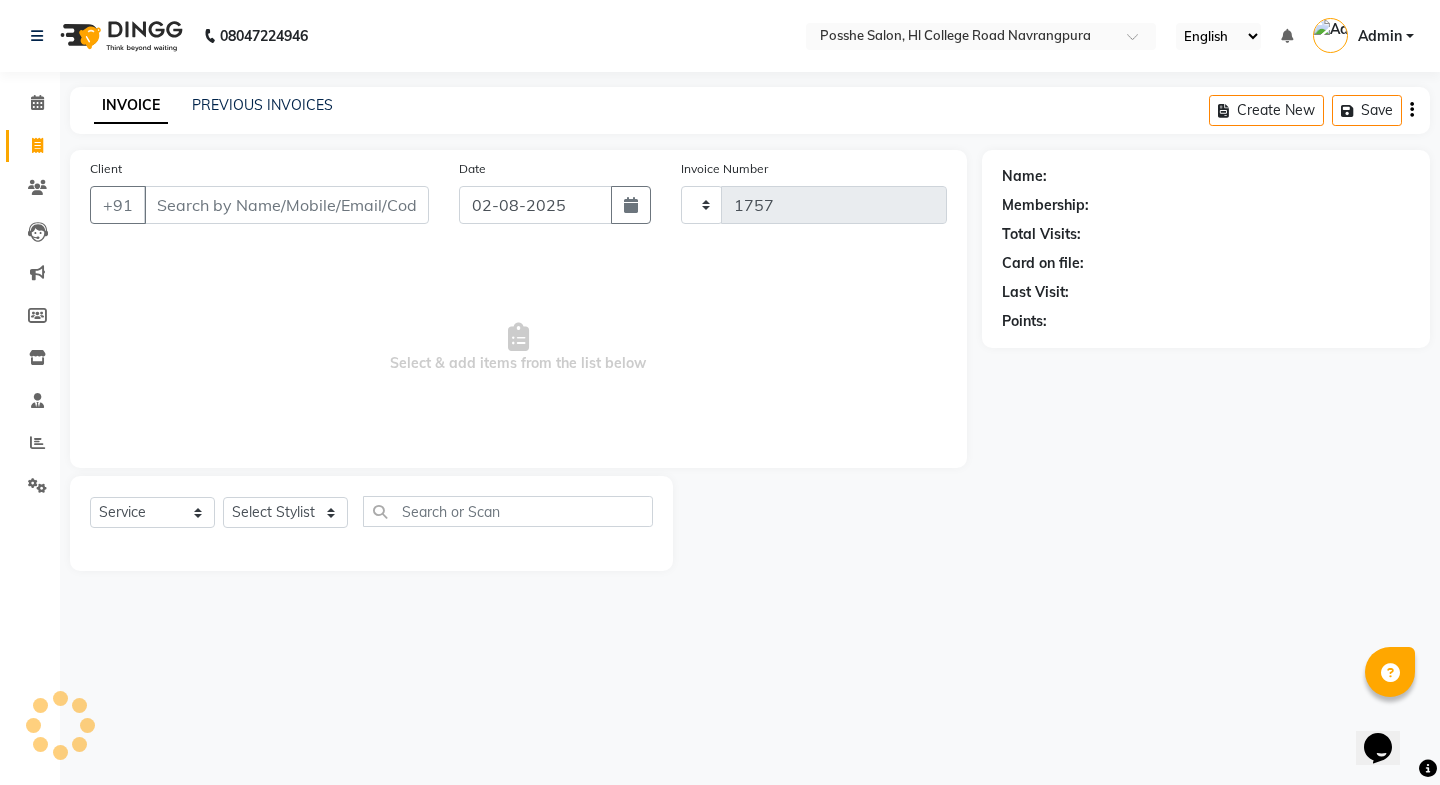 select on "6052" 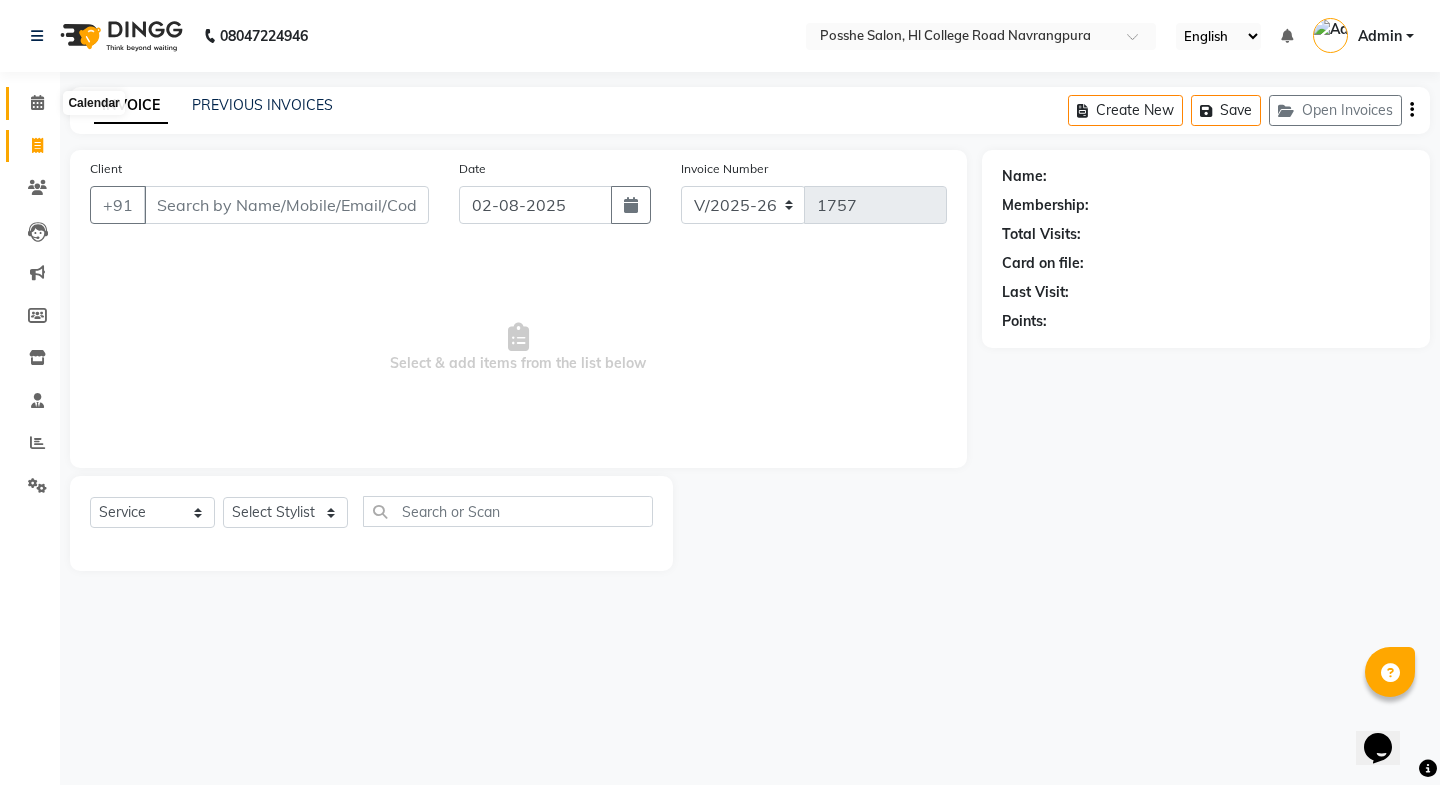 click 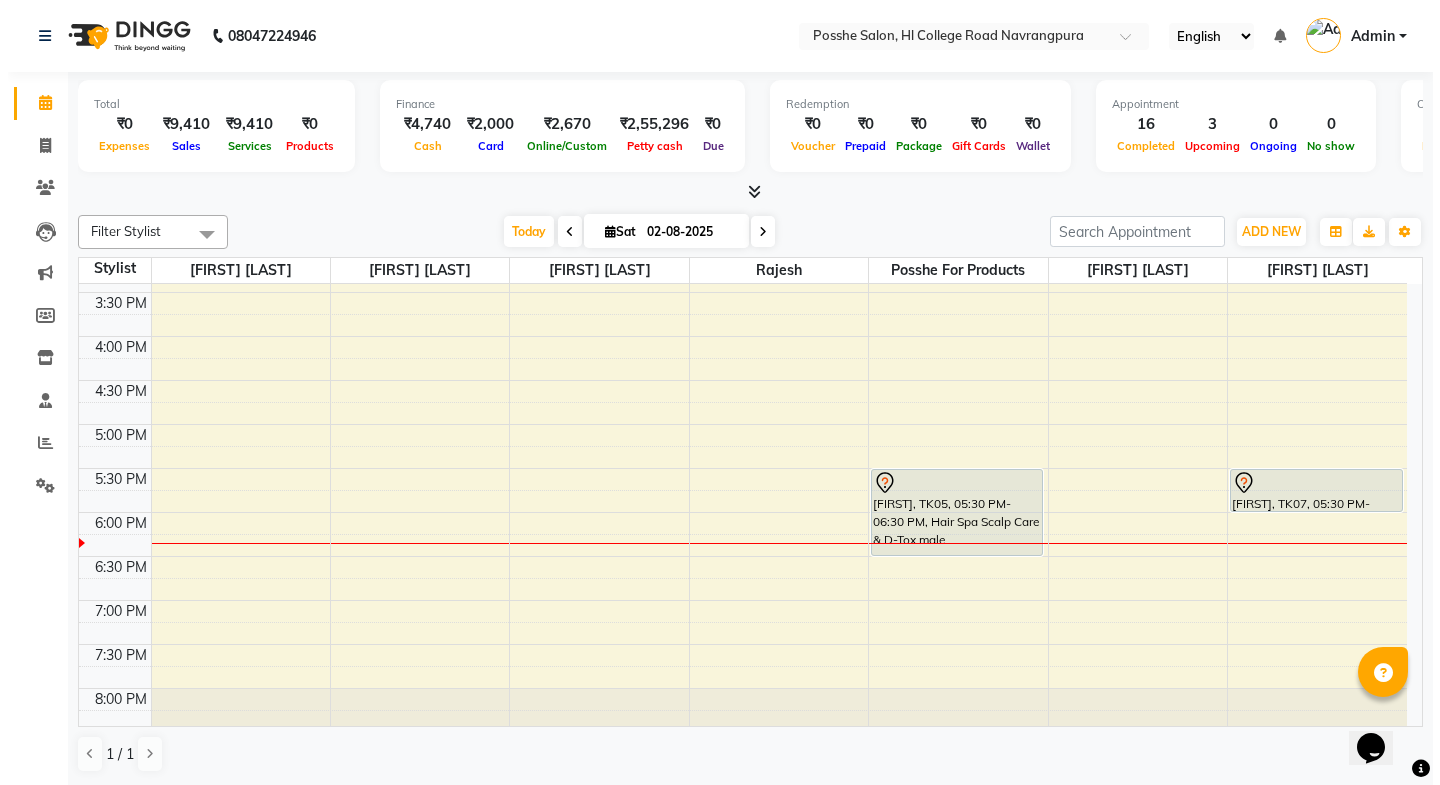 scroll, scrollTop: 701, scrollLeft: 0, axis: vertical 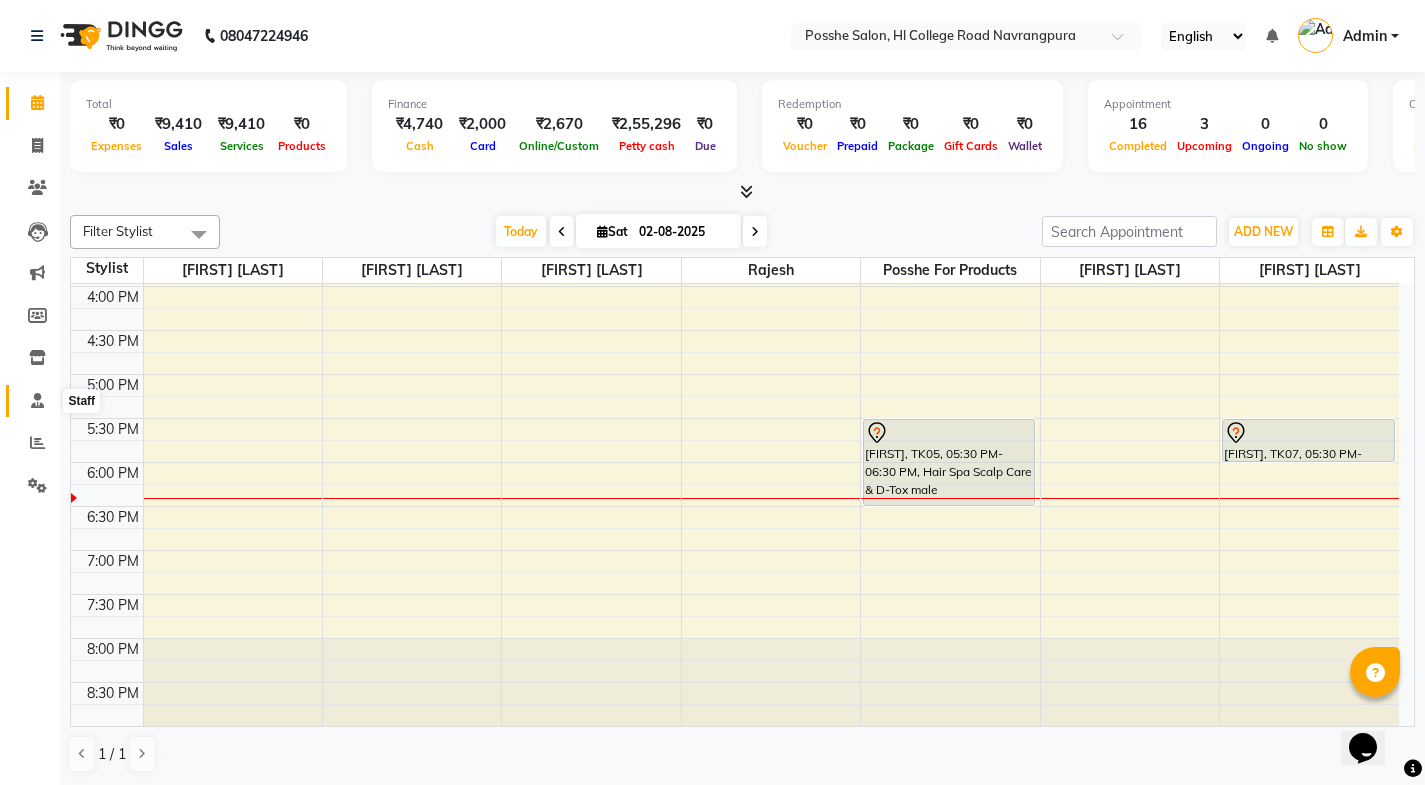 click 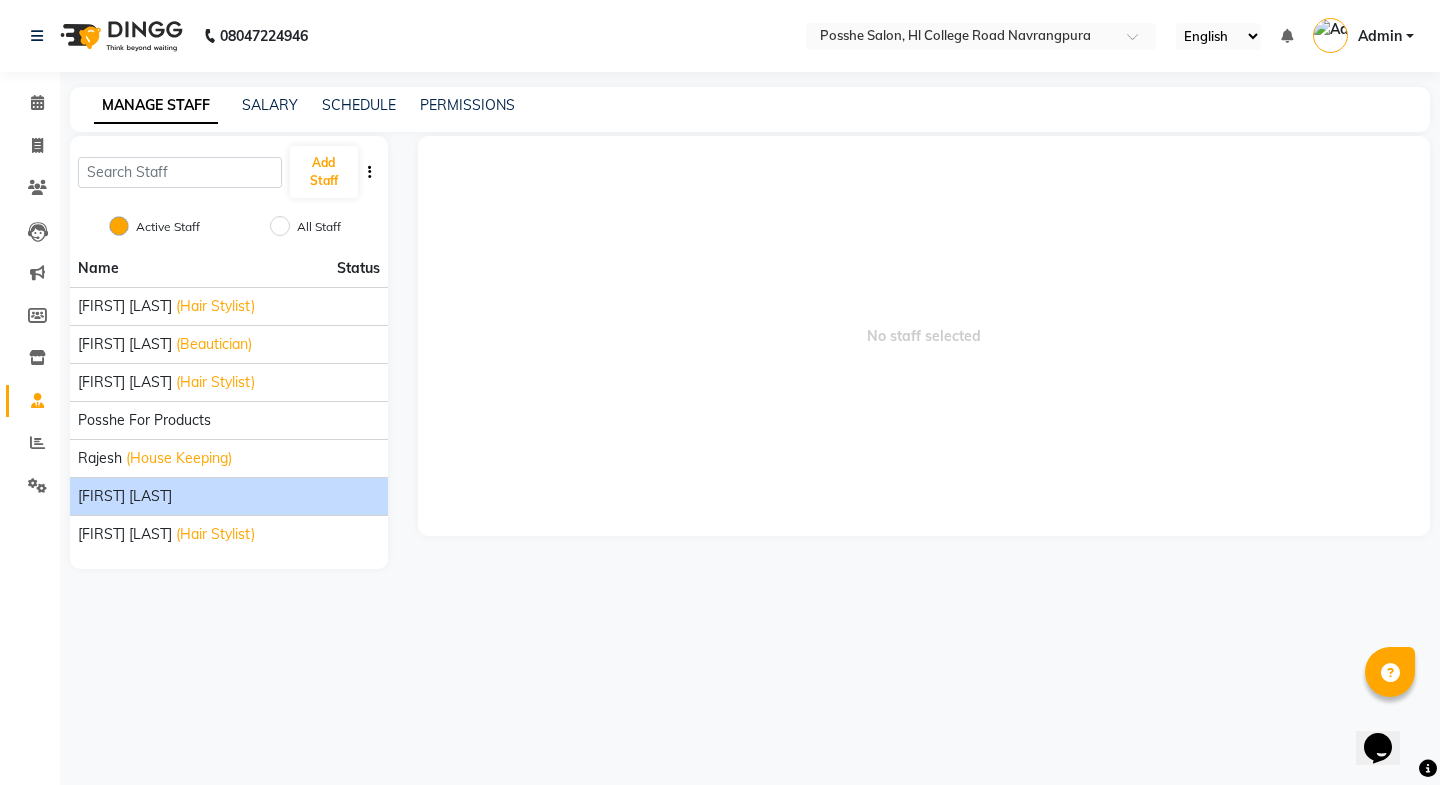 click on "simran bhatiya" 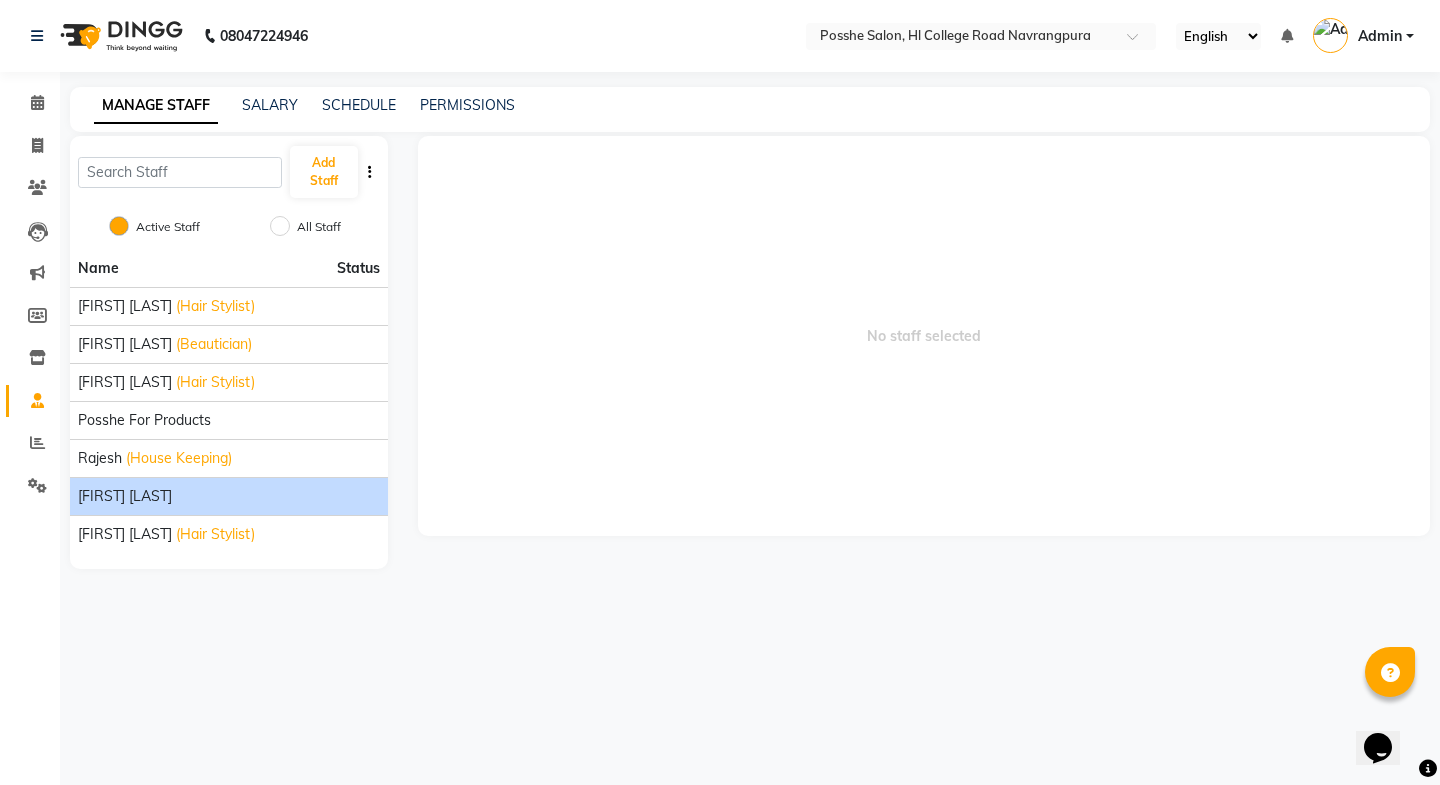 click on "simran bhatiya" 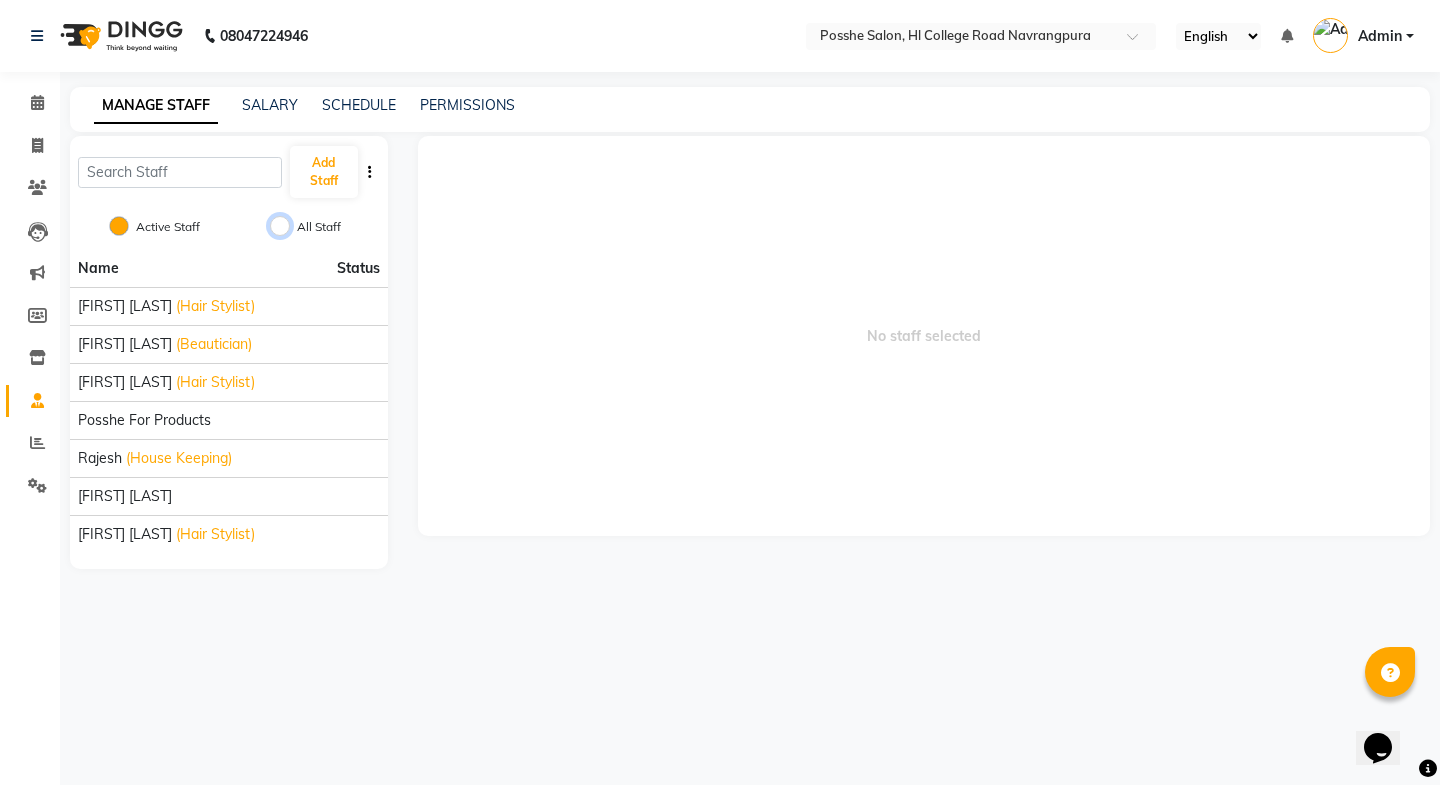 click on "All Staff" at bounding box center [280, 226] 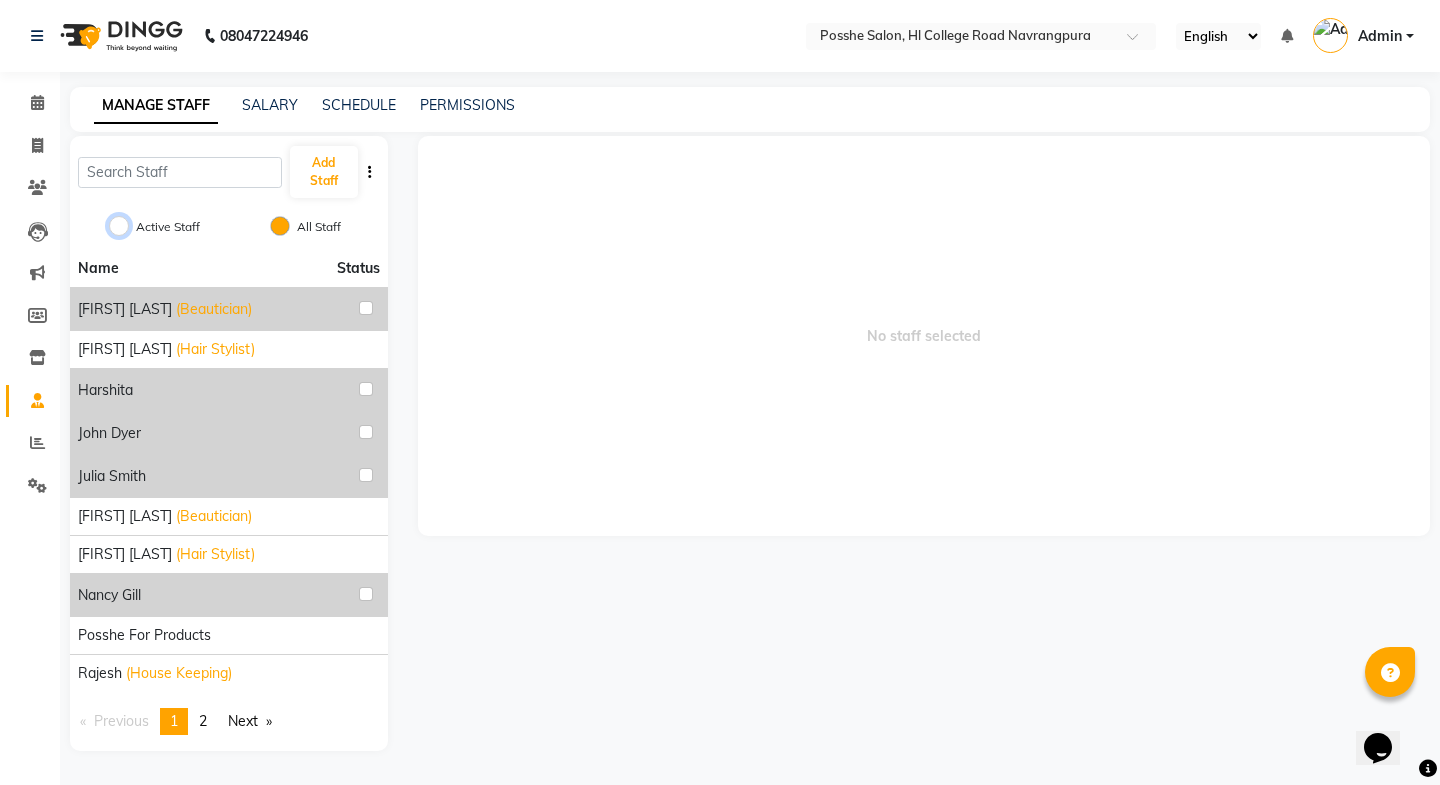 click on "Active Staff" at bounding box center (119, 226) 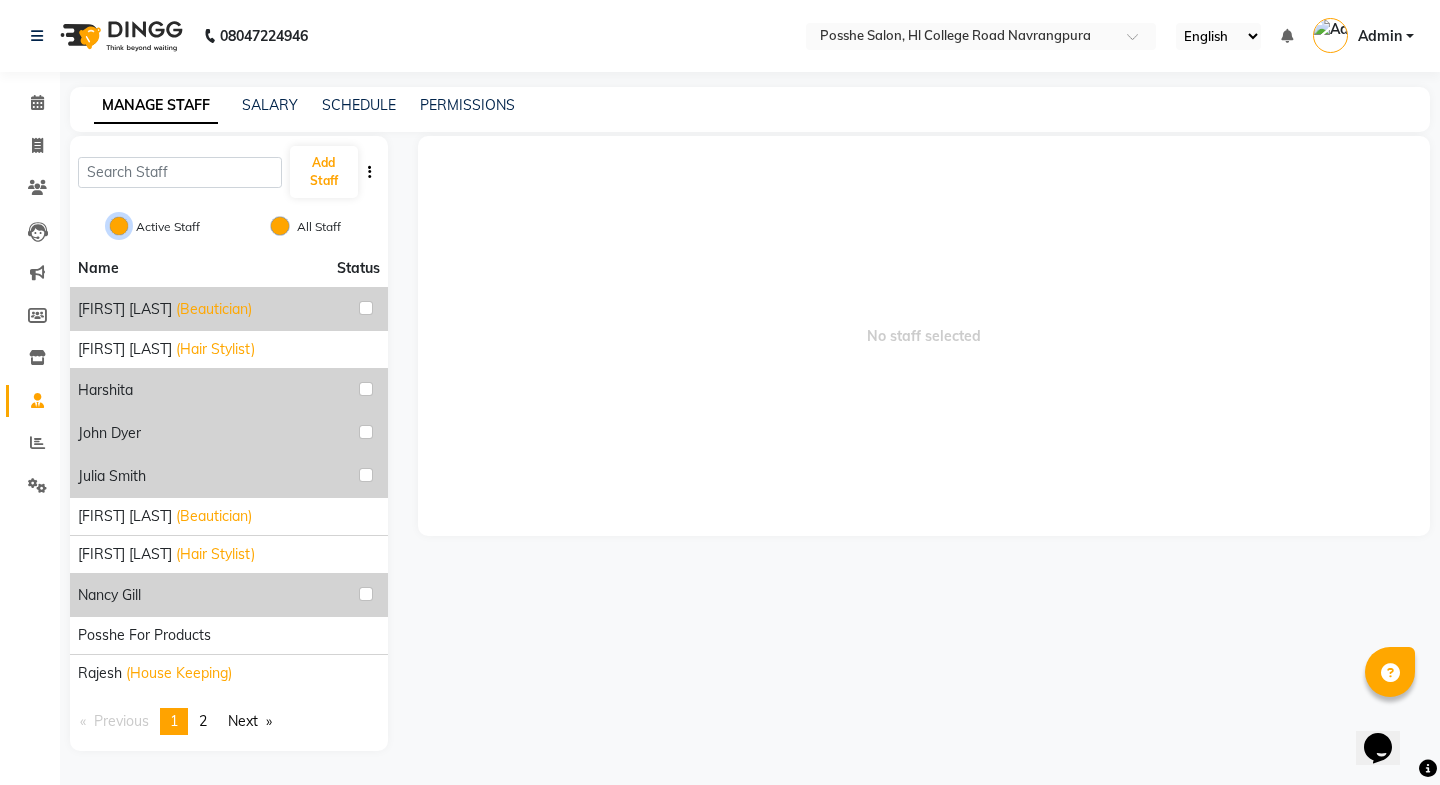 radio on "false" 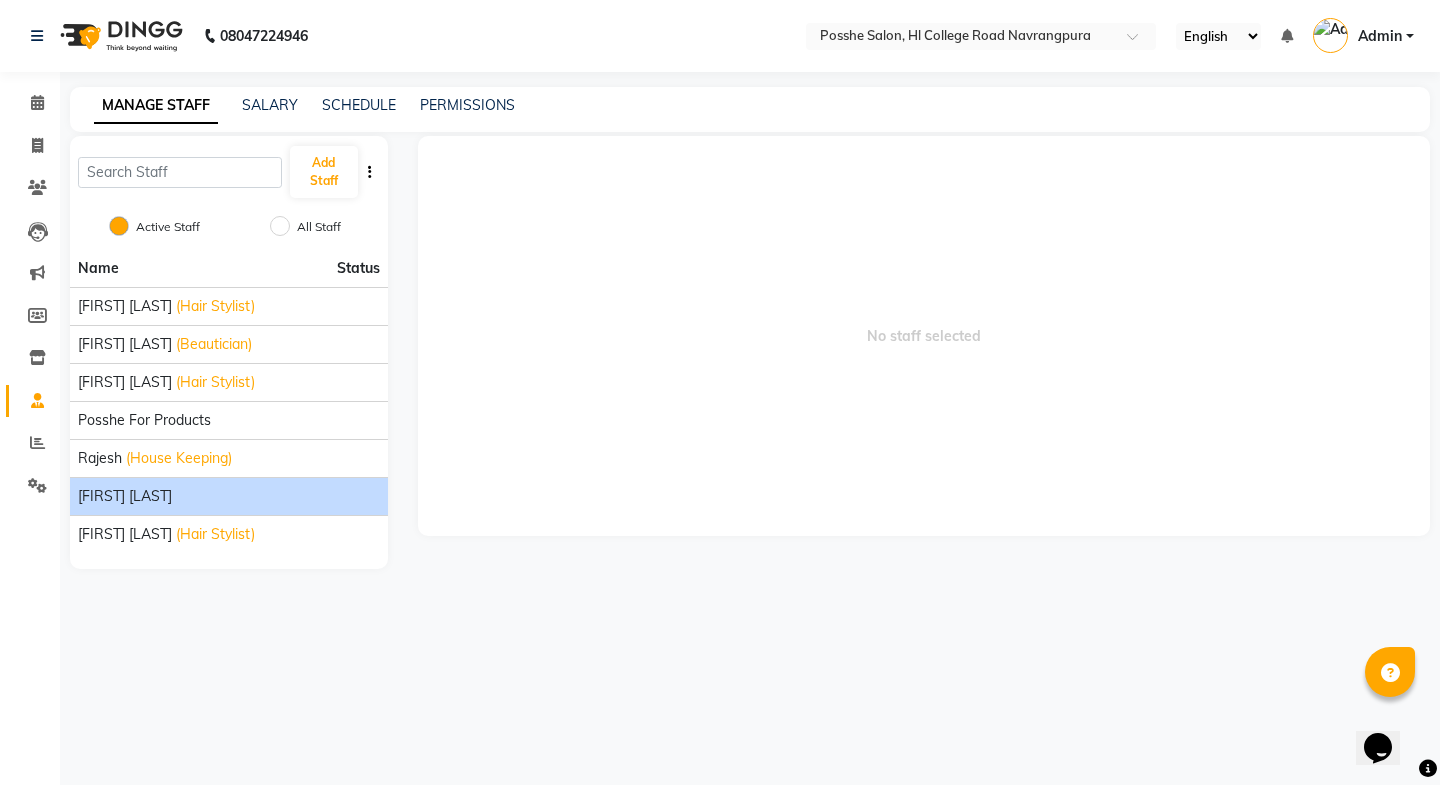 drag, startPoint x: 133, startPoint y: 464, endPoint x: 137, endPoint y: 494, distance: 30.265491 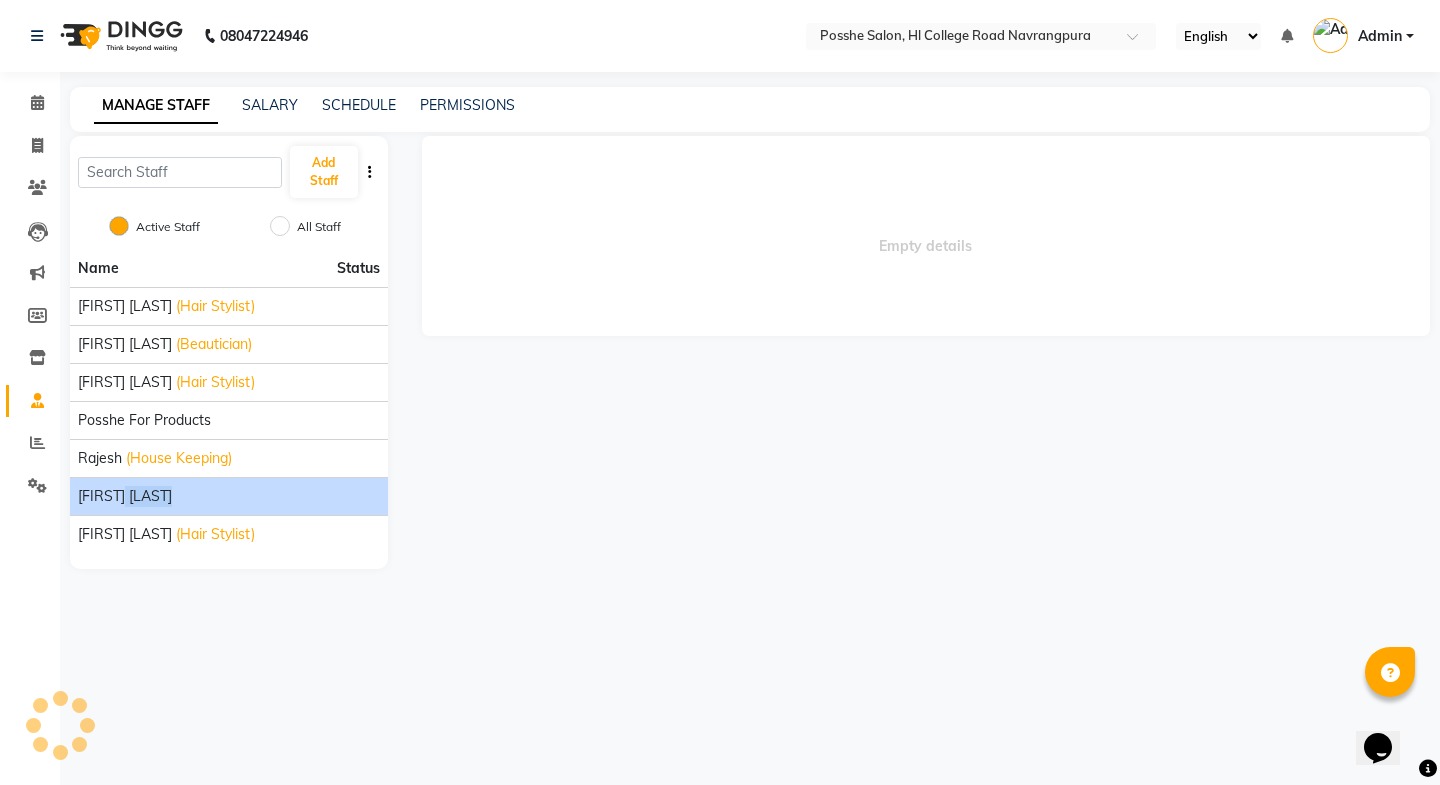 click on "simran bhatiya" 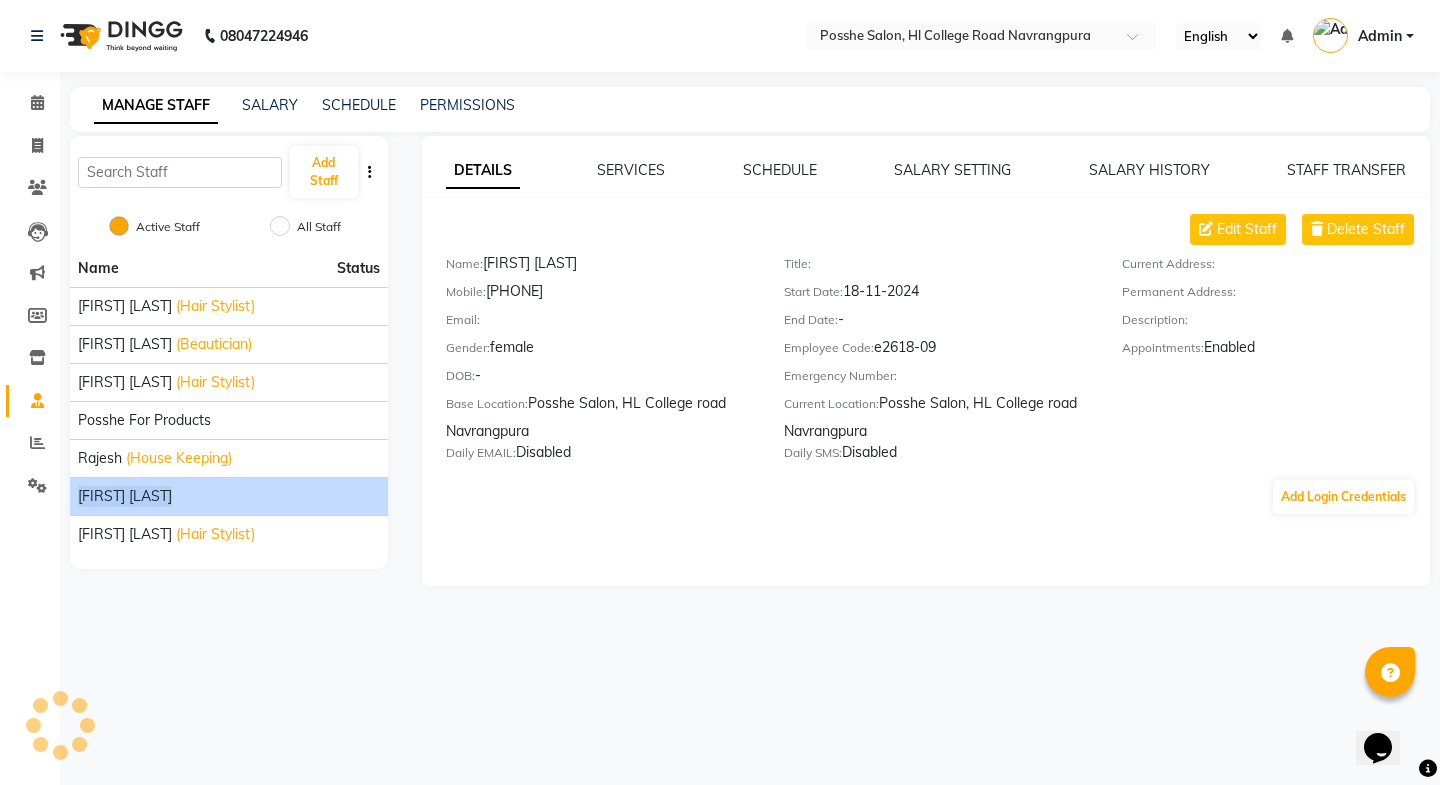 click on "simran bhatiya" 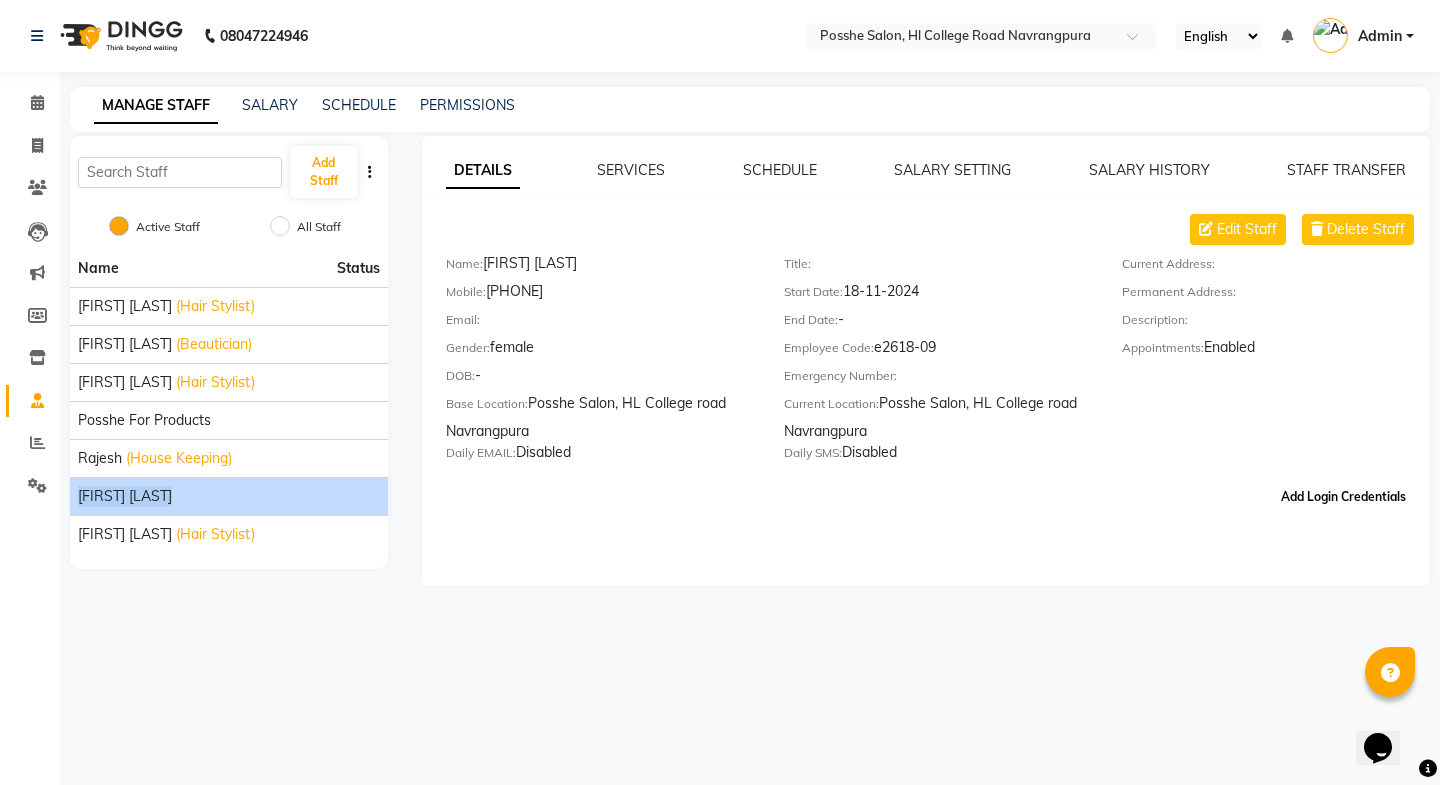 click on "Add Login Credentials" 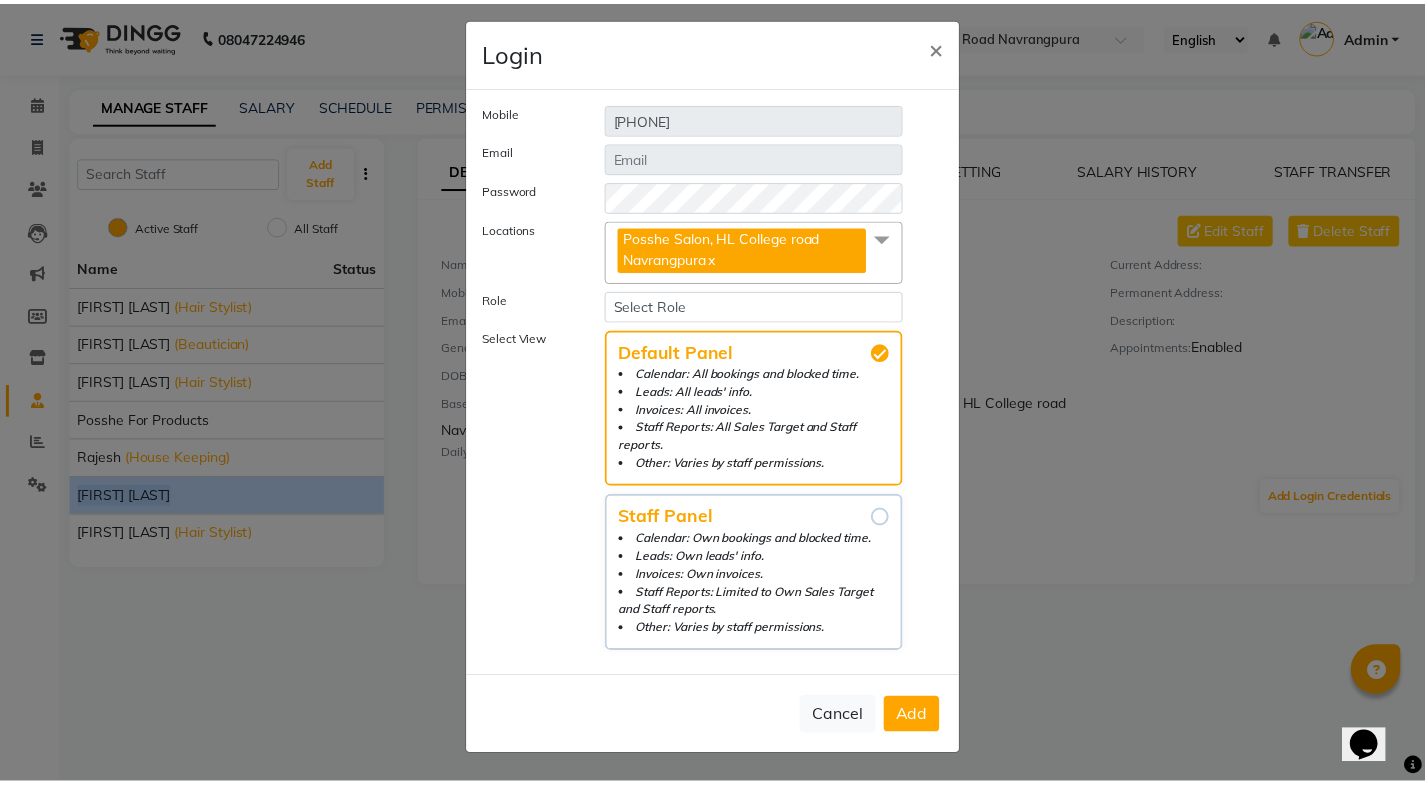 scroll, scrollTop: 0, scrollLeft: 0, axis: both 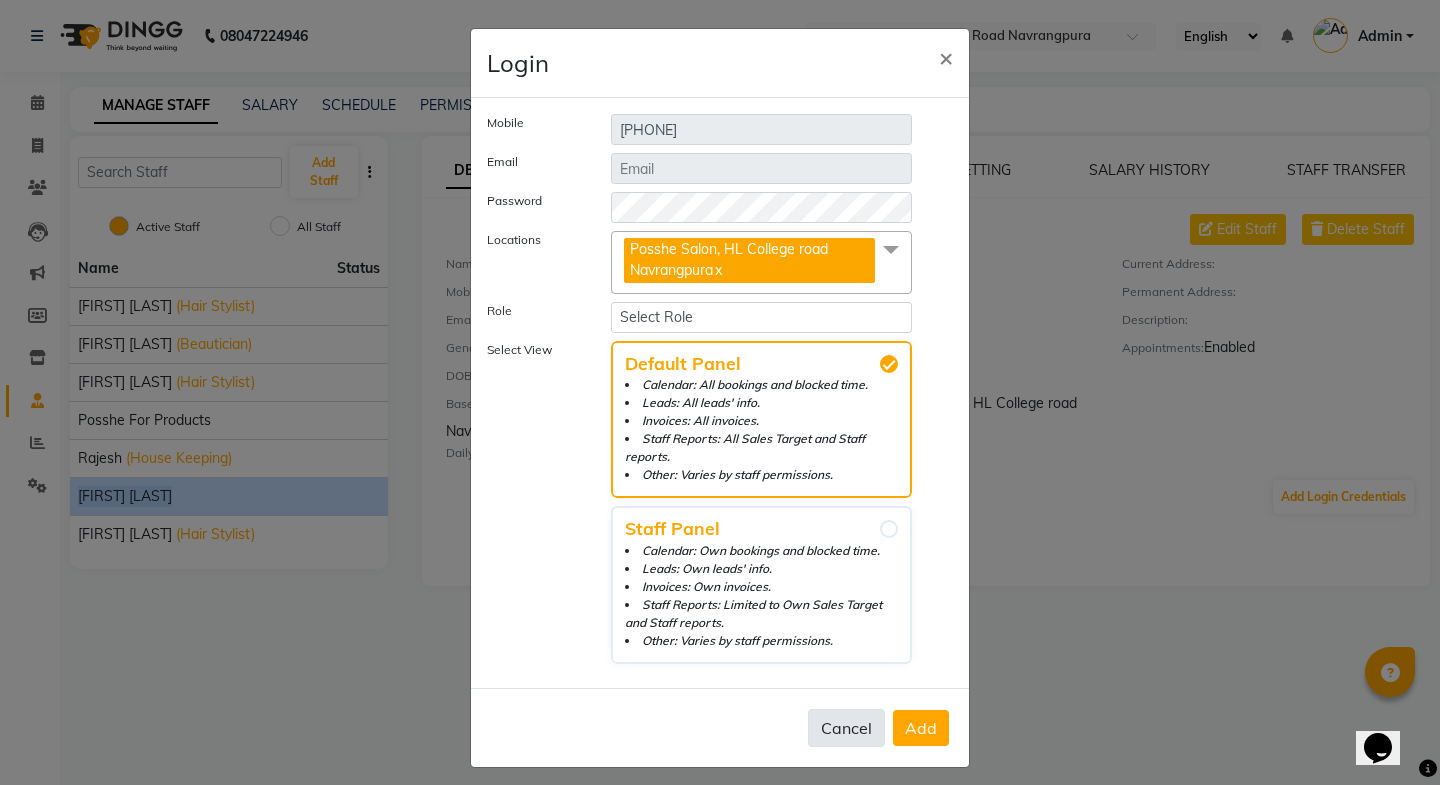 click on "Cancel" 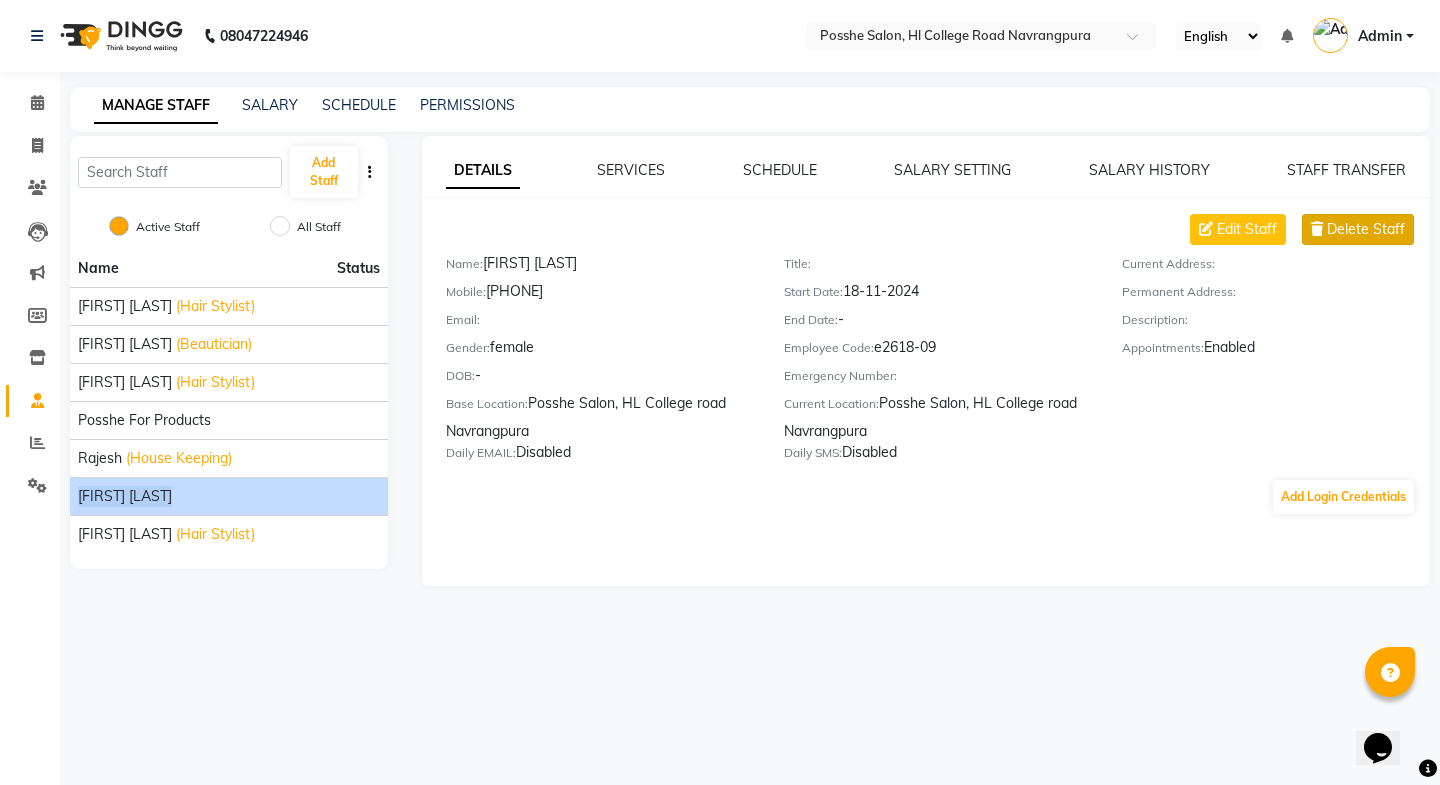 click on "Delete Staff" 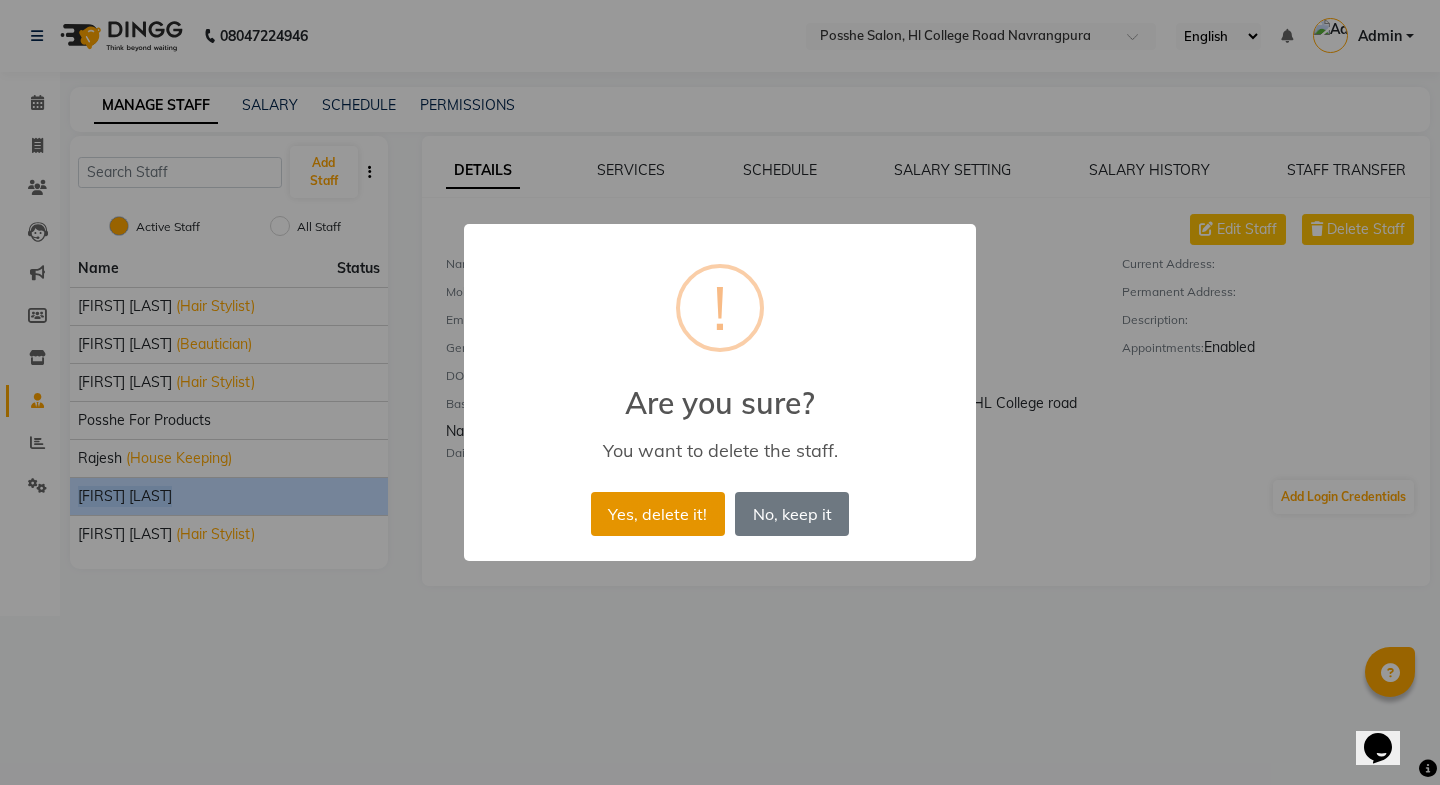 click on "Yes, delete it!" at bounding box center [658, 514] 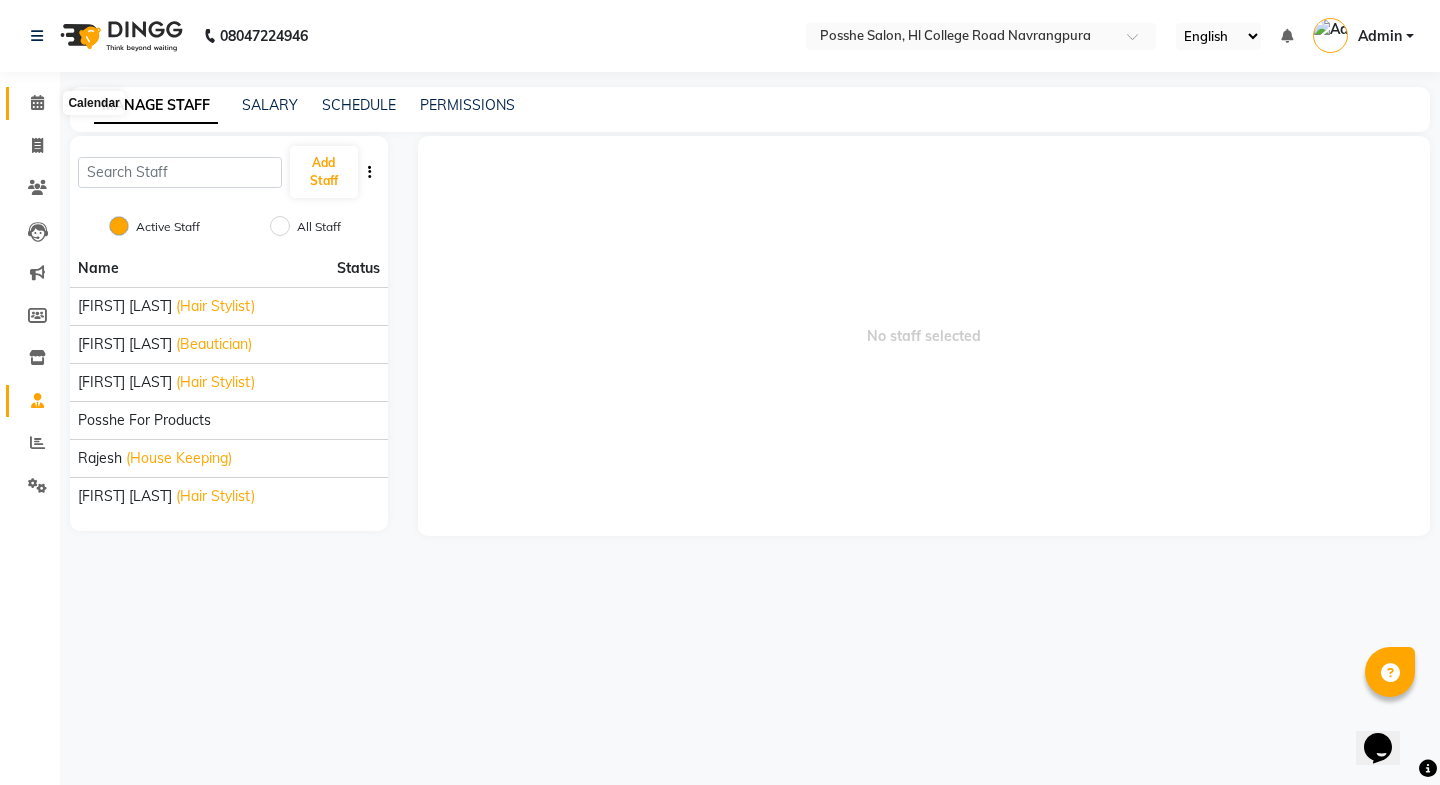 drag, startPoint x: 30, startPoint y: 99, endPoint x: 103, endPoint y: 111, distance: 73.97973 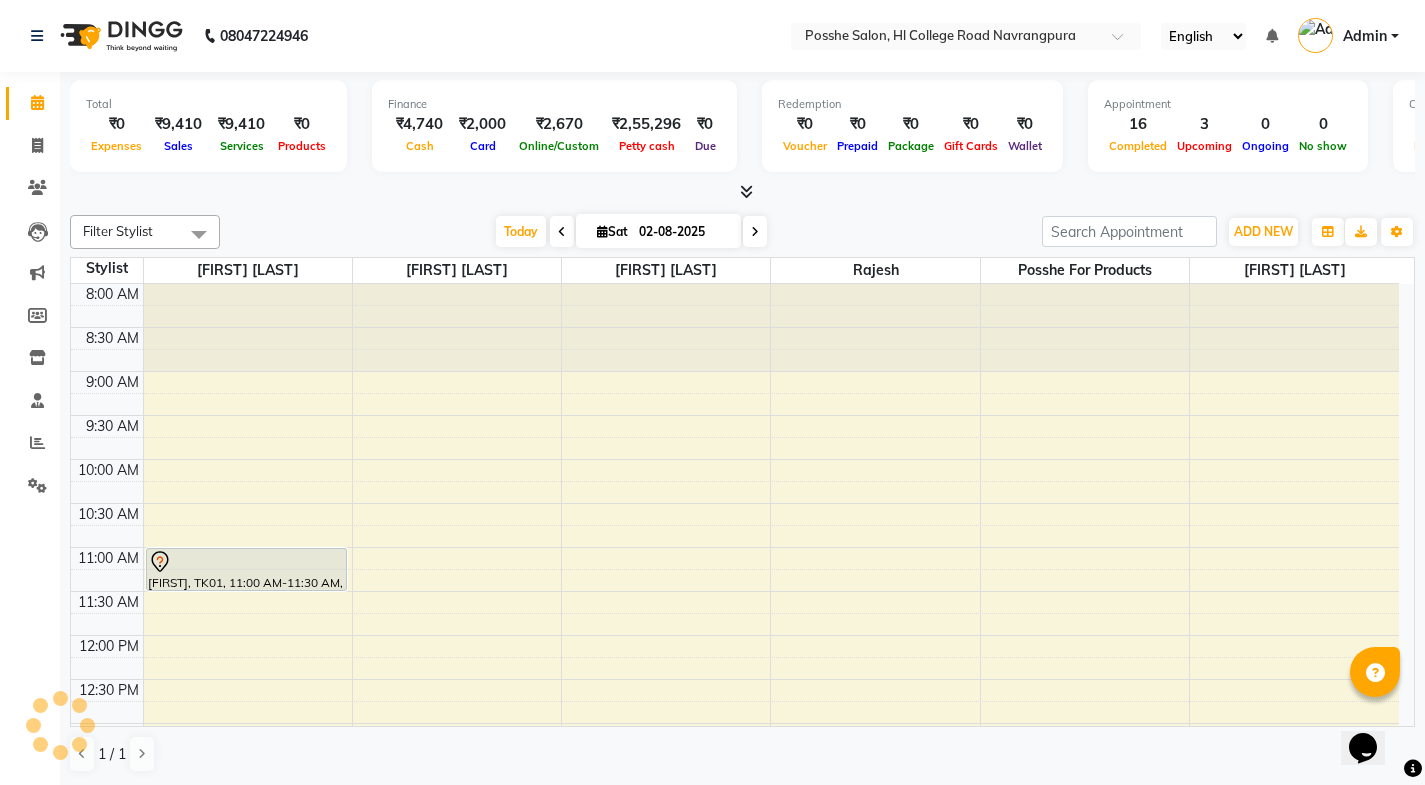 scroll, scrollTop: 0, scrollLeft: 0, axis: both 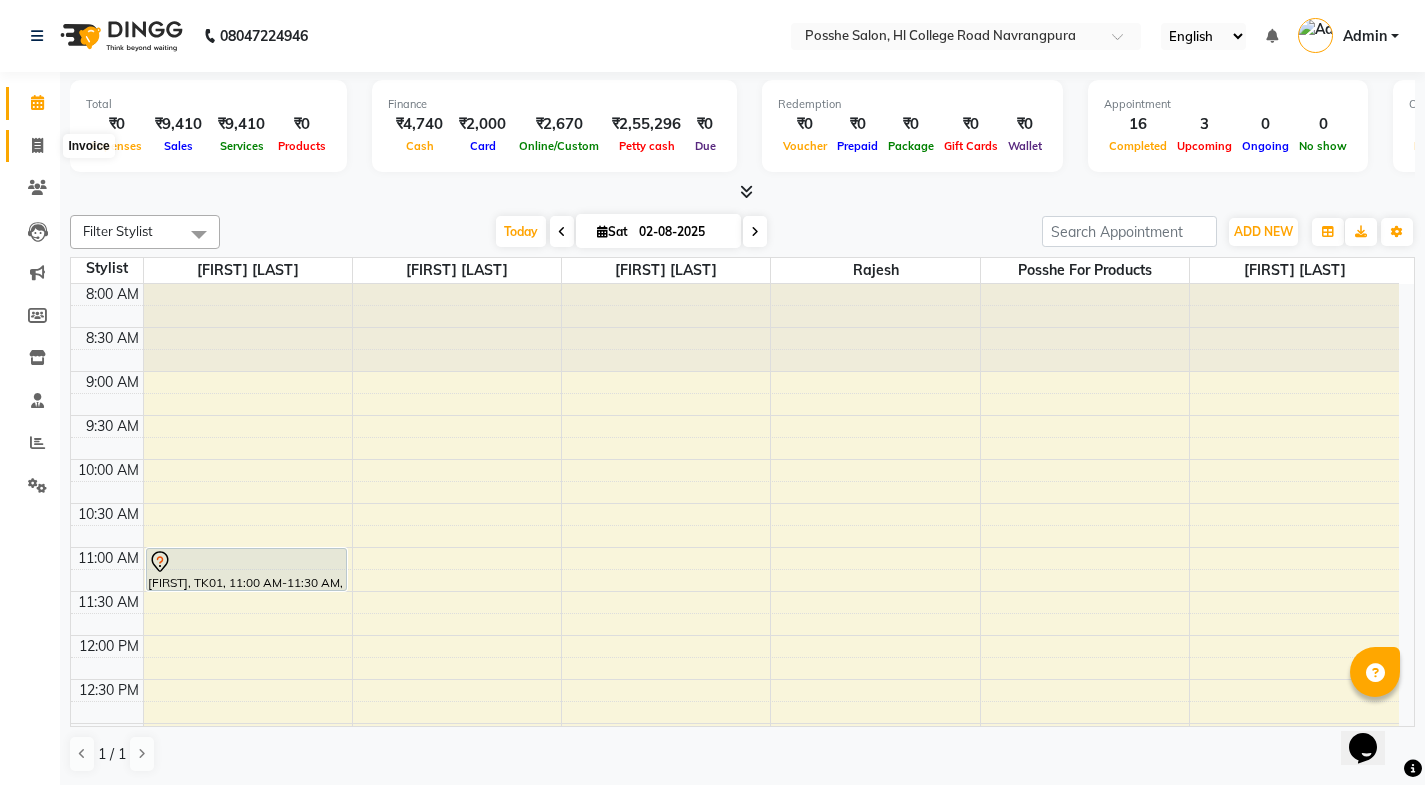 click 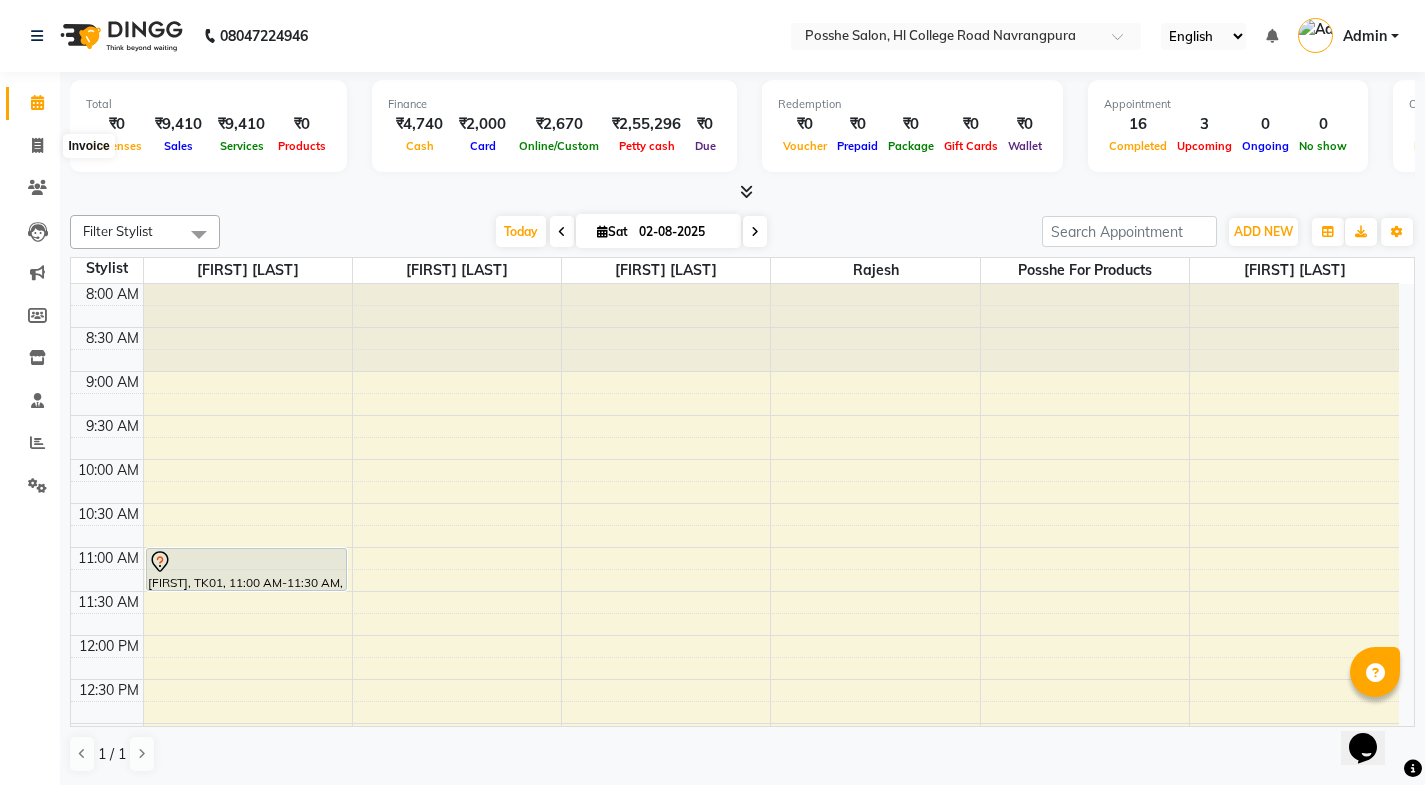 select on "6052" 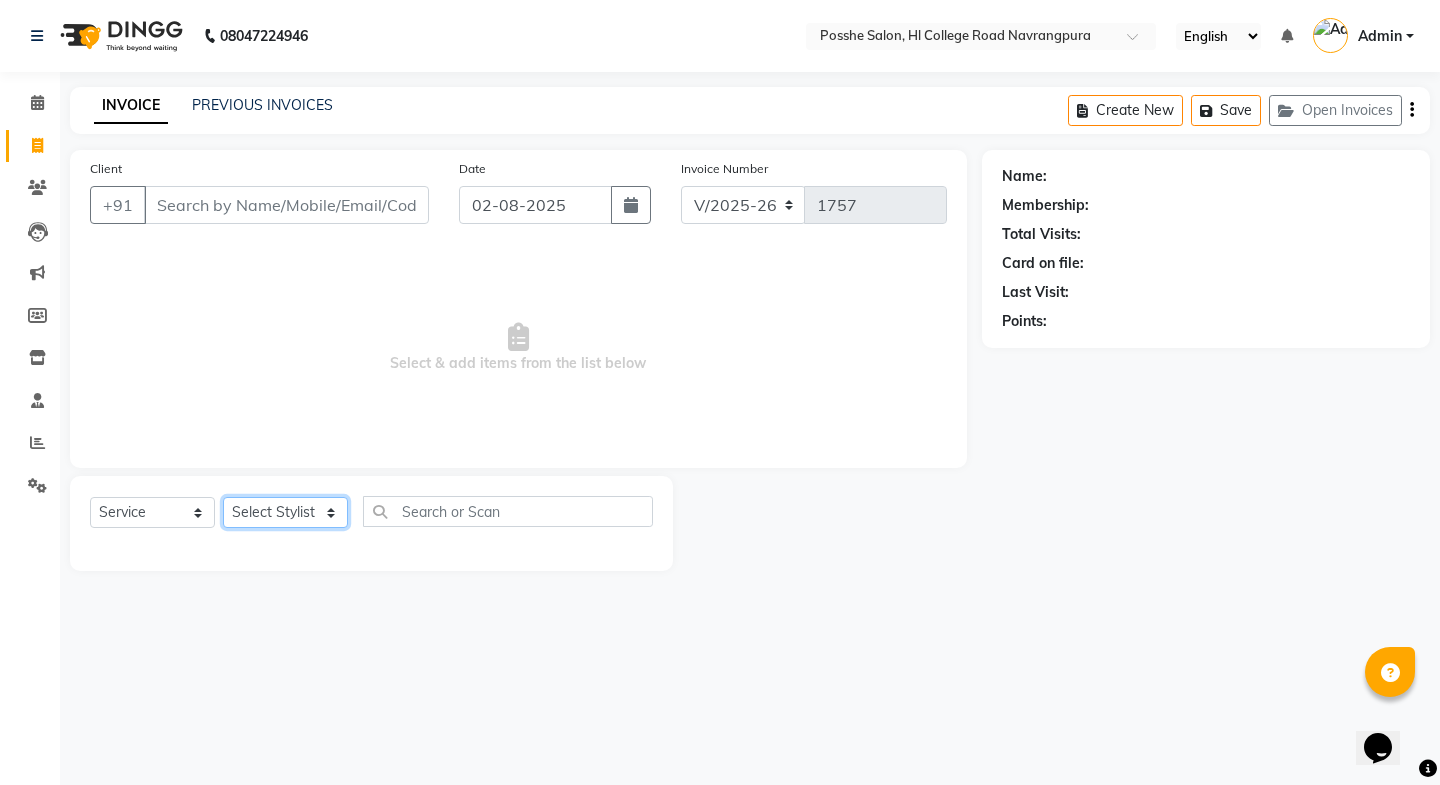 click on "Select Stylist [FIRST] [LAST], [FIRST] [LAST], [FIRST] [LAST], Posshe for products [FIRST], [FIRST] [LAST]" 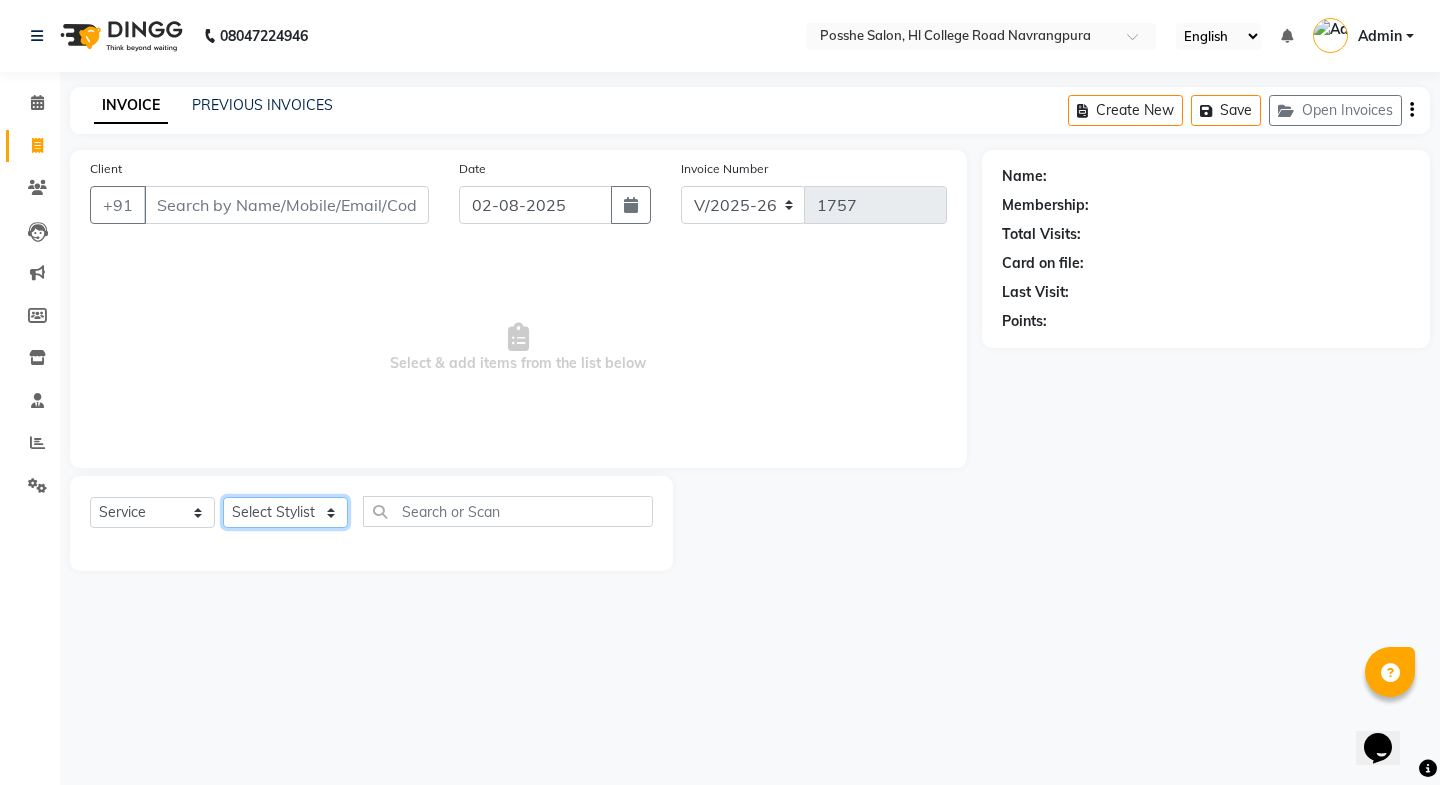 select on "43693" 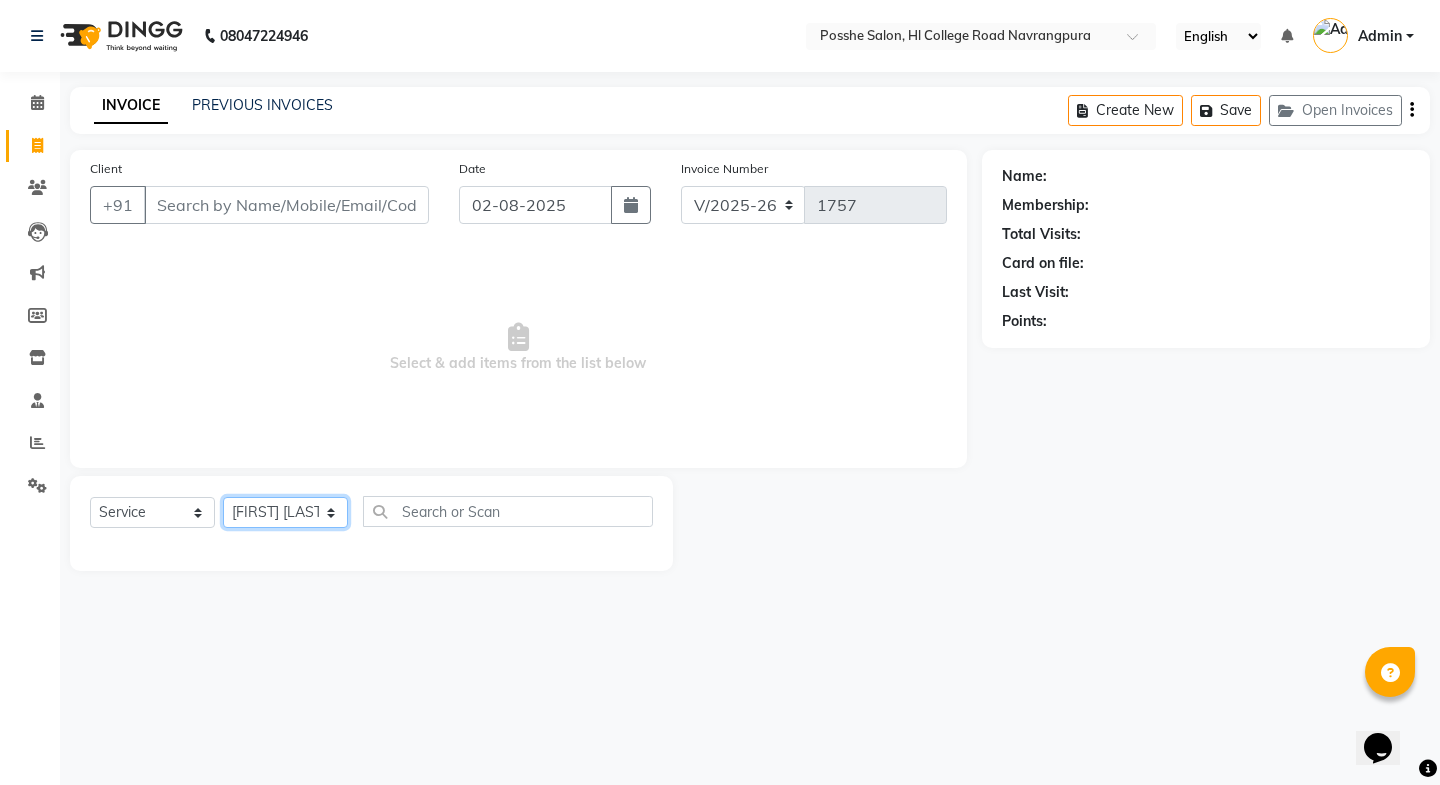 click on "Select Stylist [FIRST] [LAST], [FIRST] [LAST], [FIRST] [LAST], Posshe for products [FIRST], [FIRST] [LAST]" 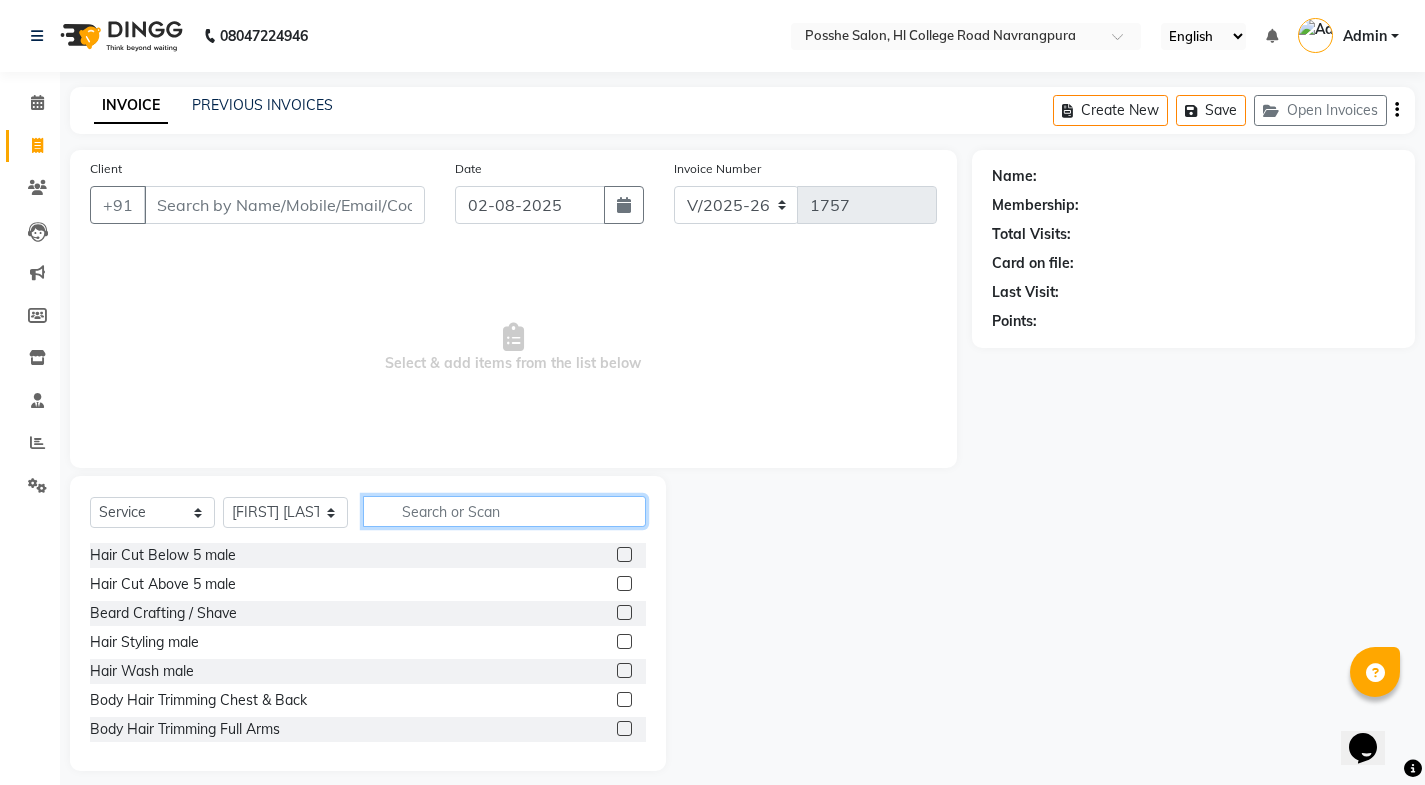 click 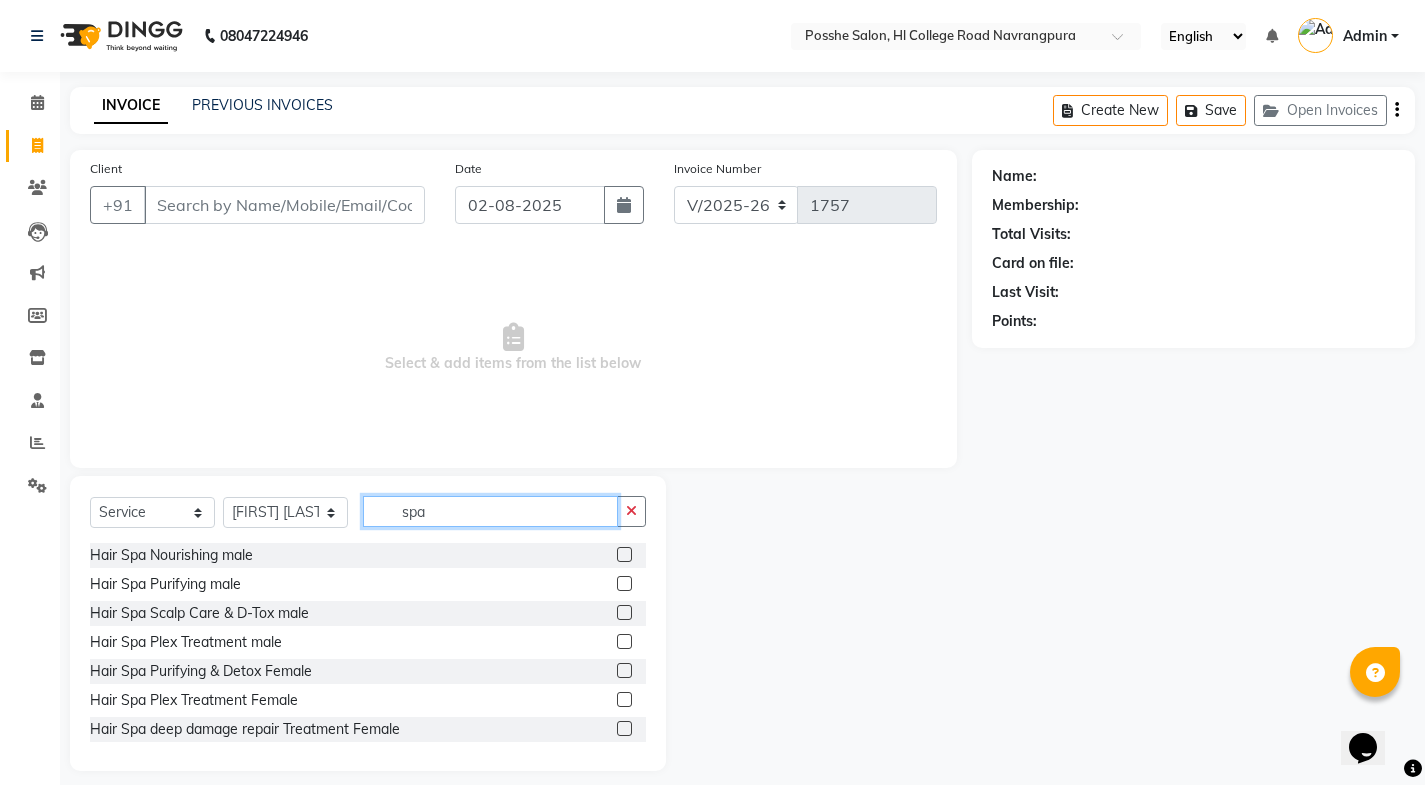 type on "spa" 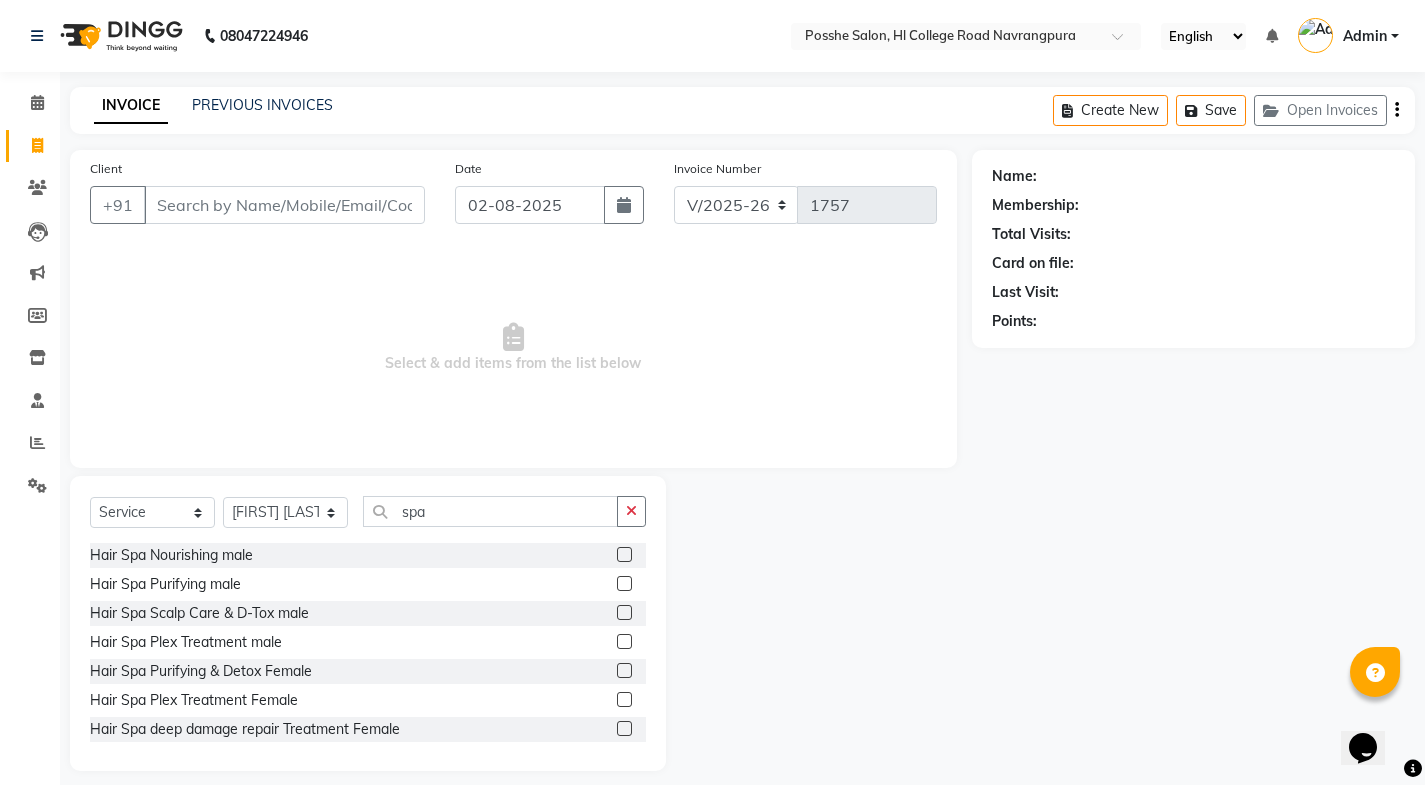click 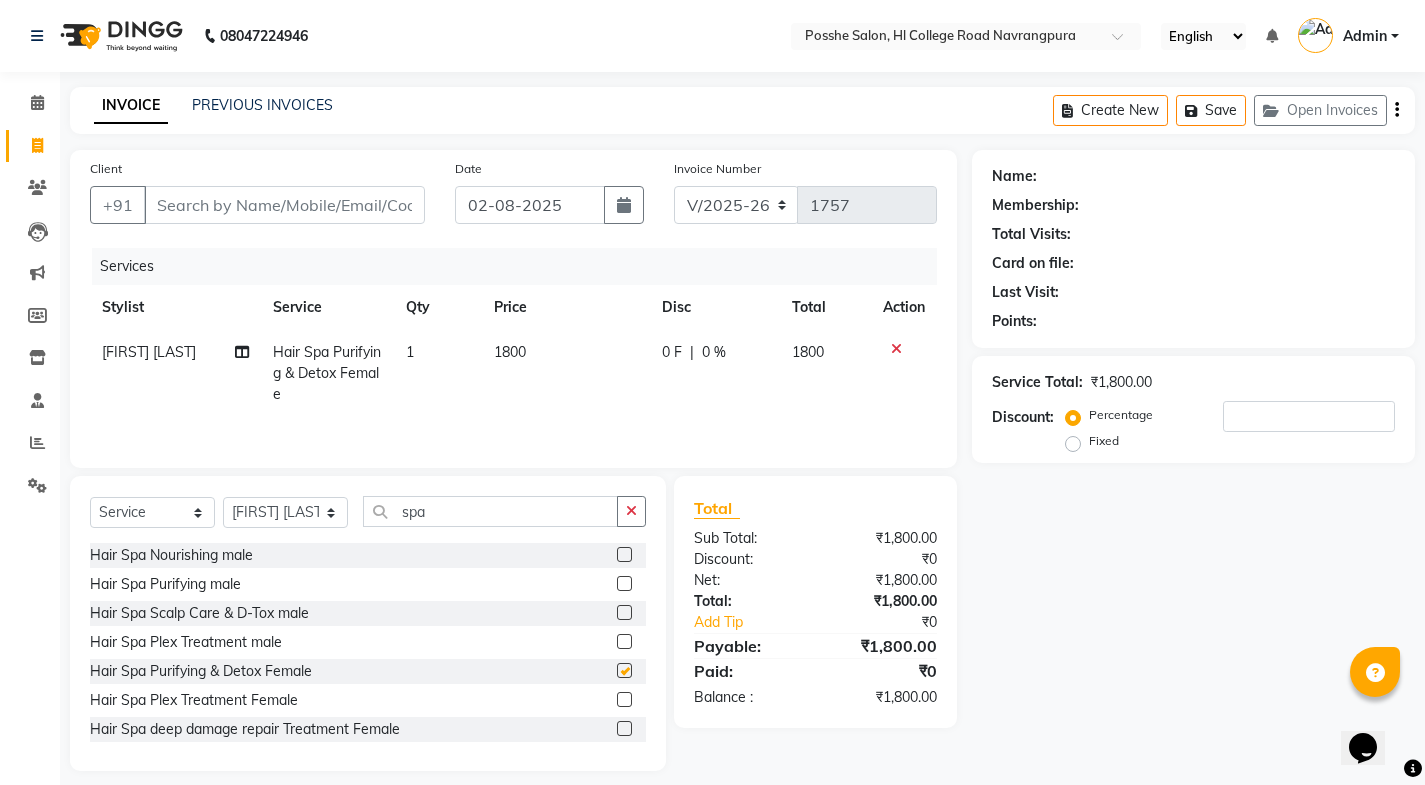 checkbox on "false" 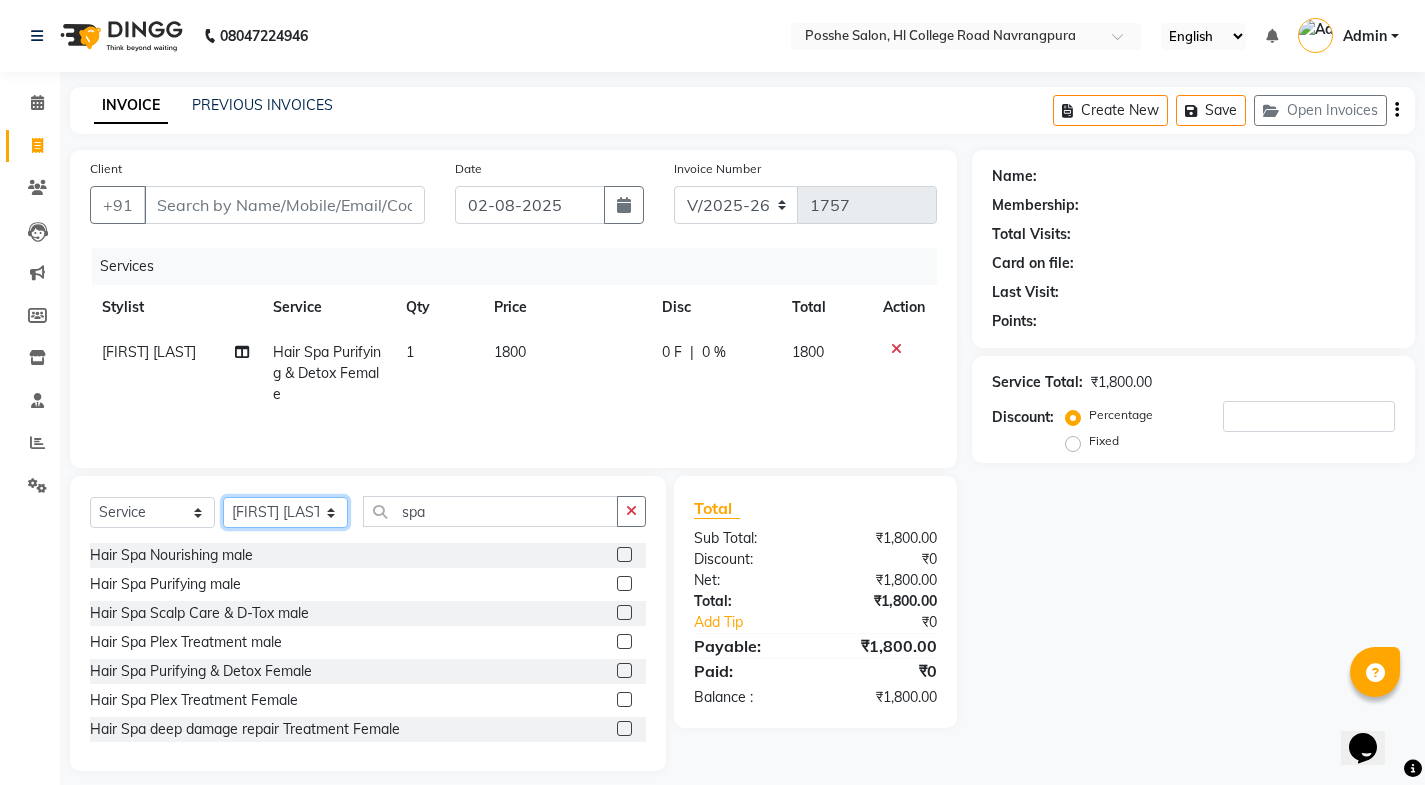 click on "Select Stylist [FIRST] [LAST], [FIRST] [LAST], [FIRST] [LAST], Posshe for products [FIRST], [FIRST] [LAST]" 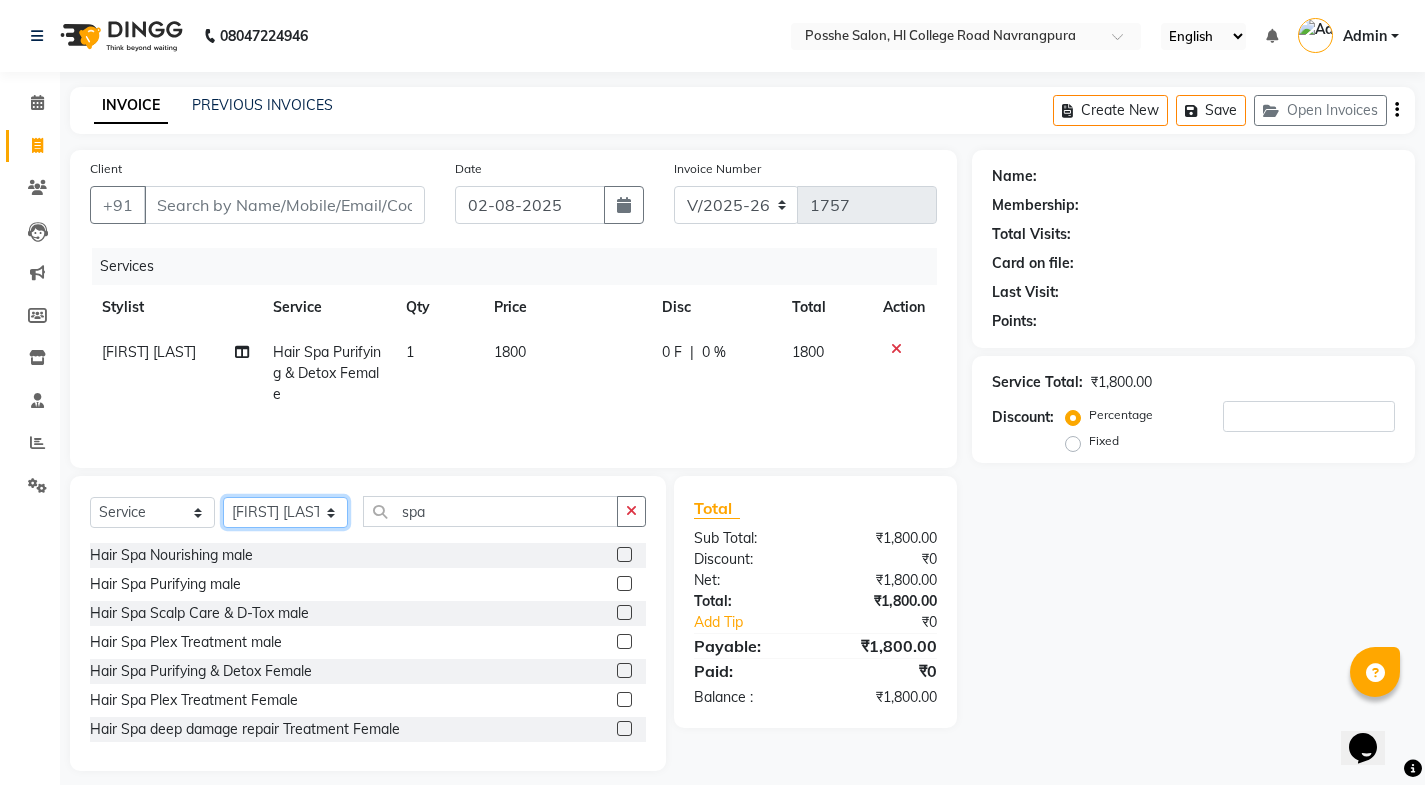 select on "43695" 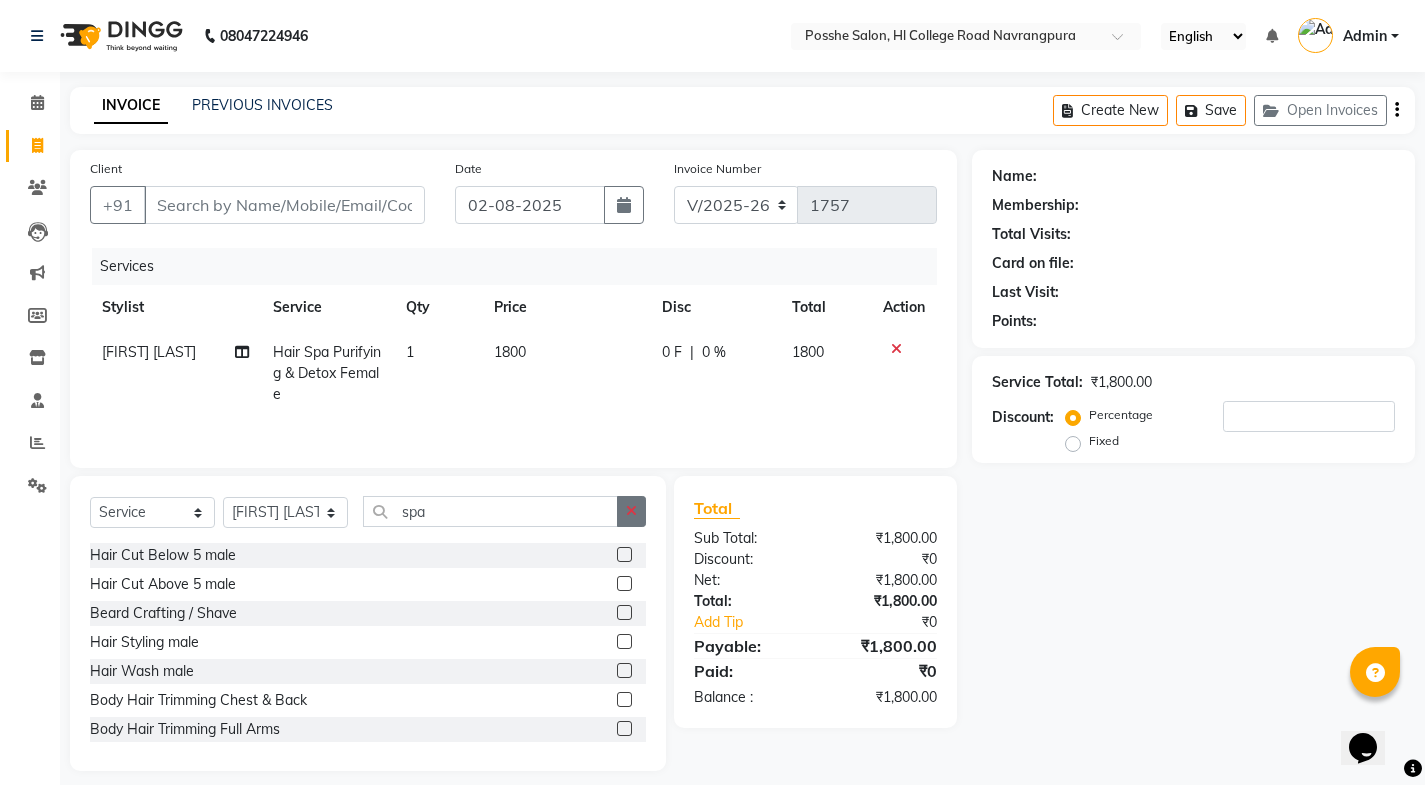 click 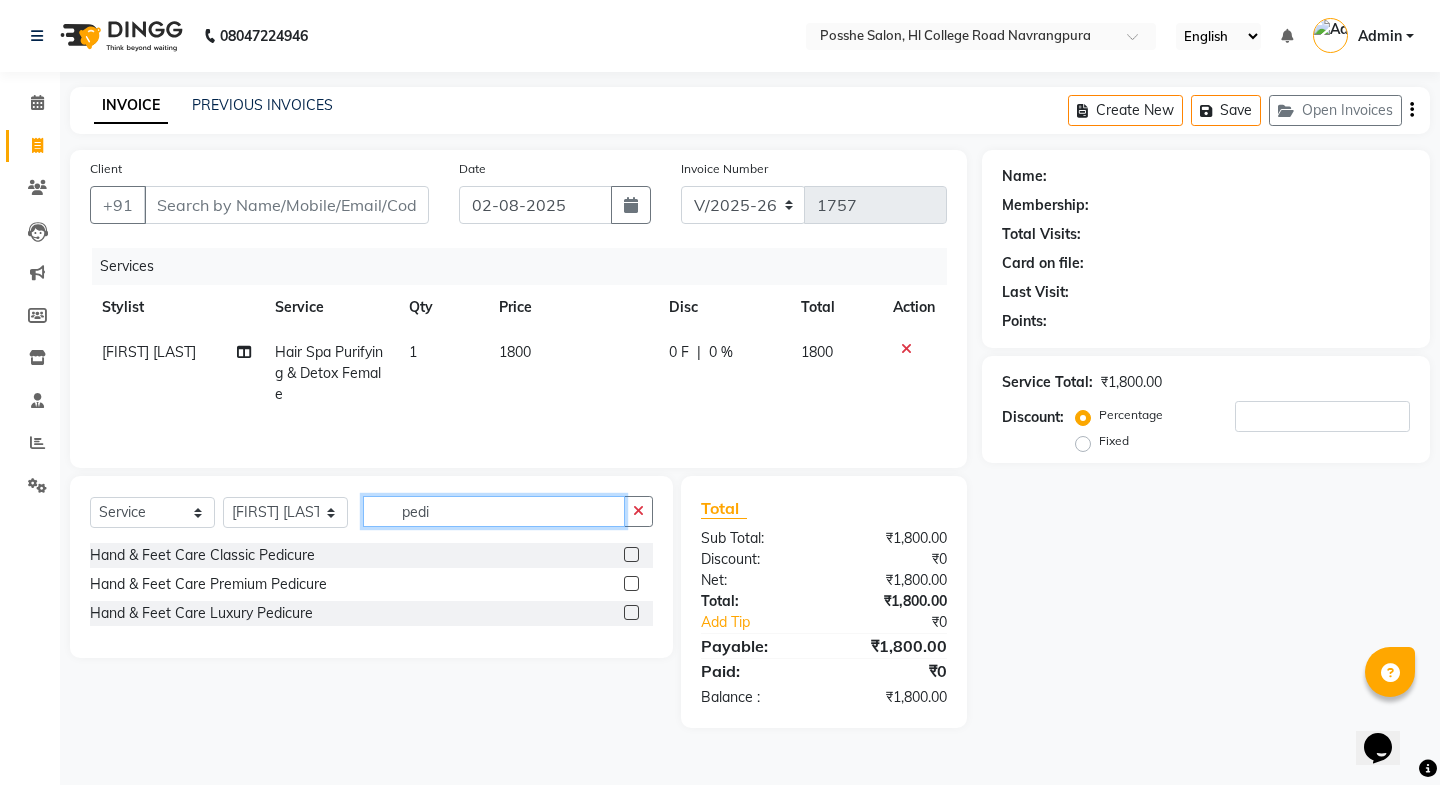 type on "pedi" 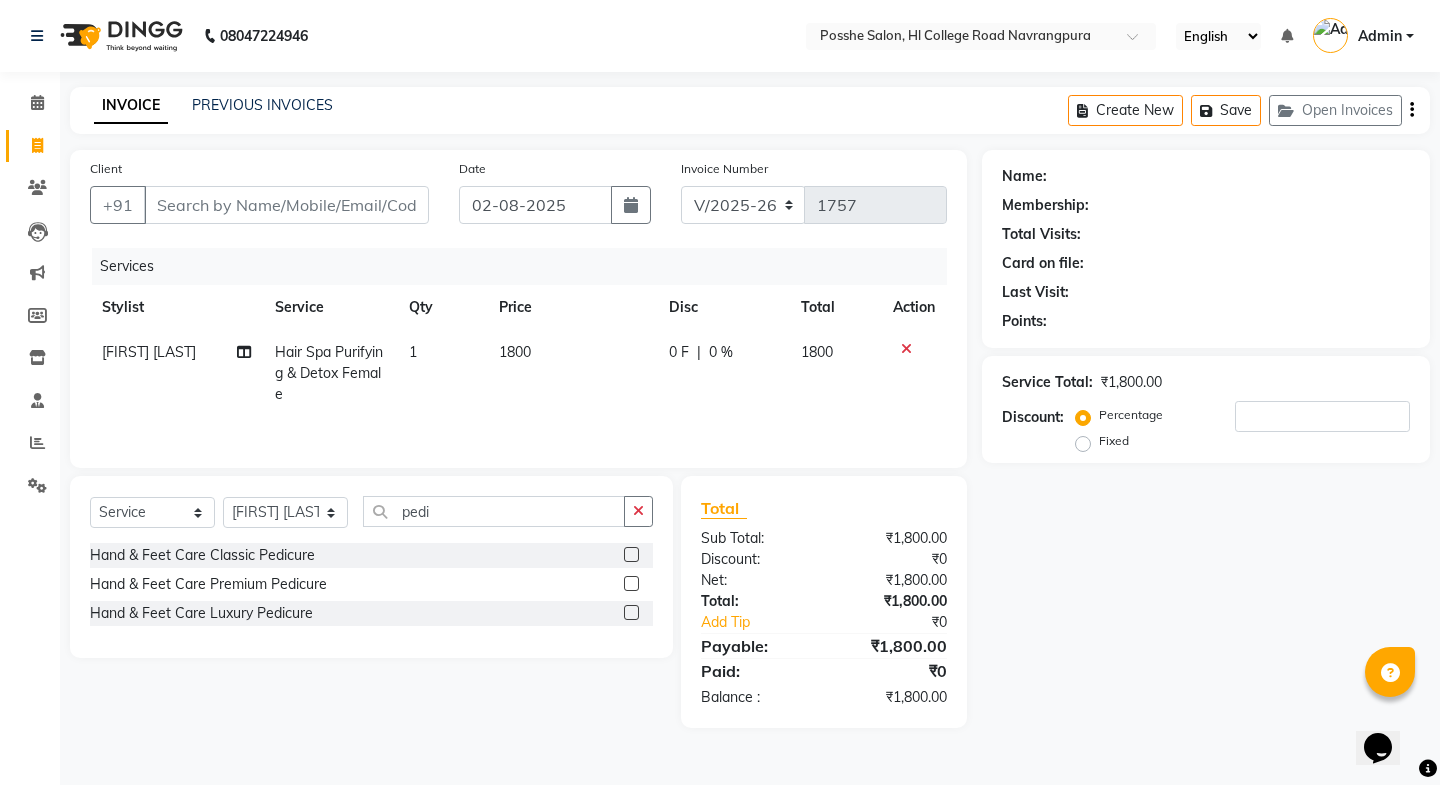 click 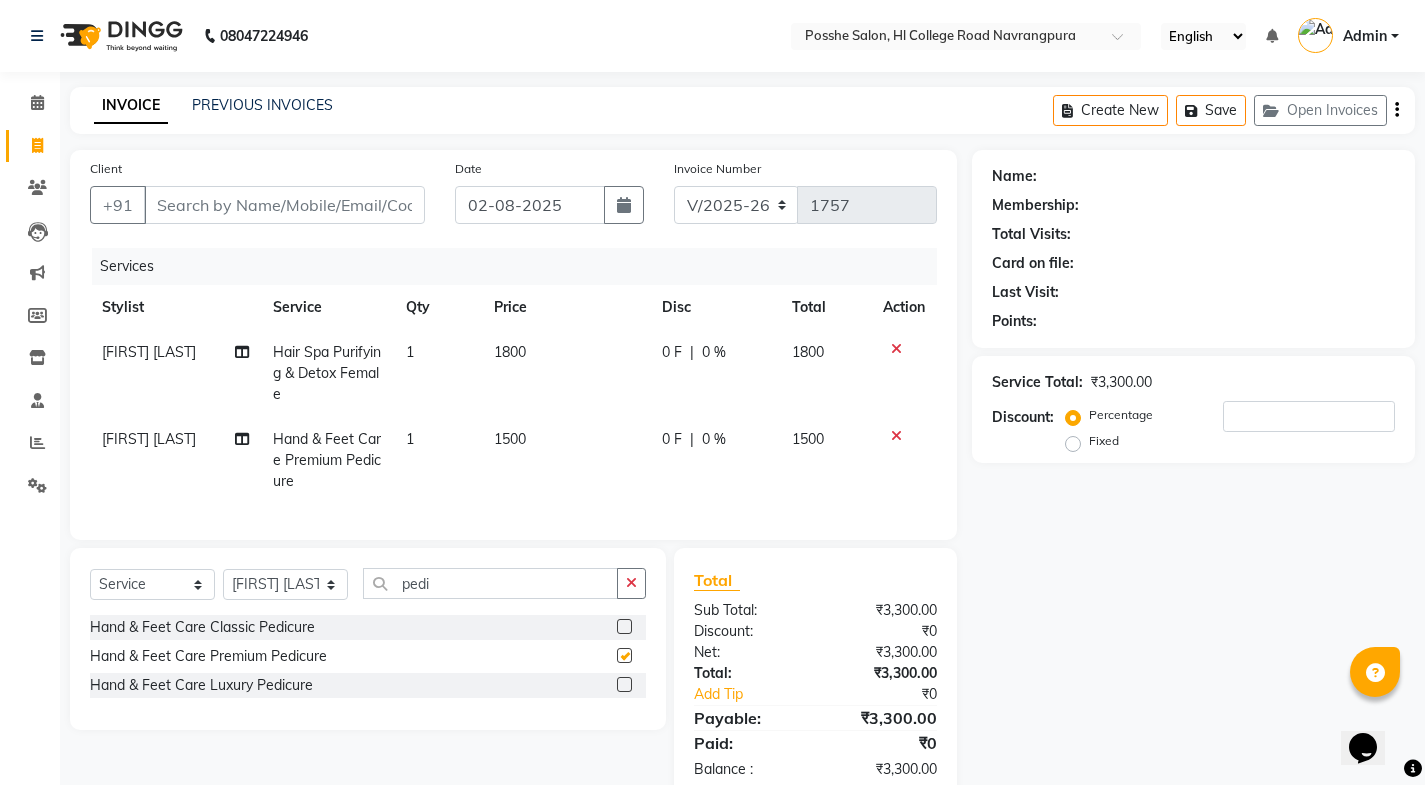 checkbox on "false" 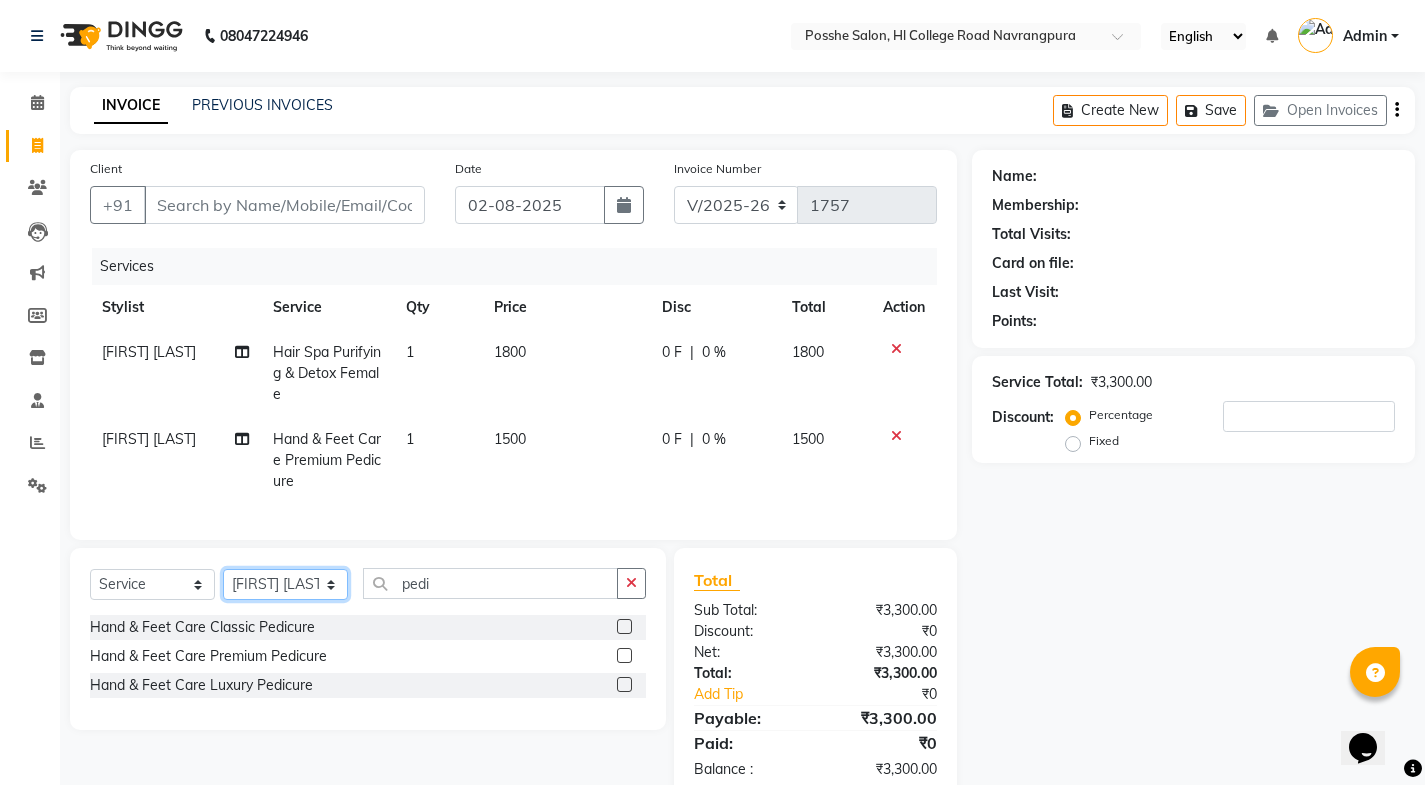 click on "Select Stylist [FIRST] [LAST], [FIRST] [LAST], [FIRST] [LAST], Posshe for products [FIRST], [FIRST] [LAST]" 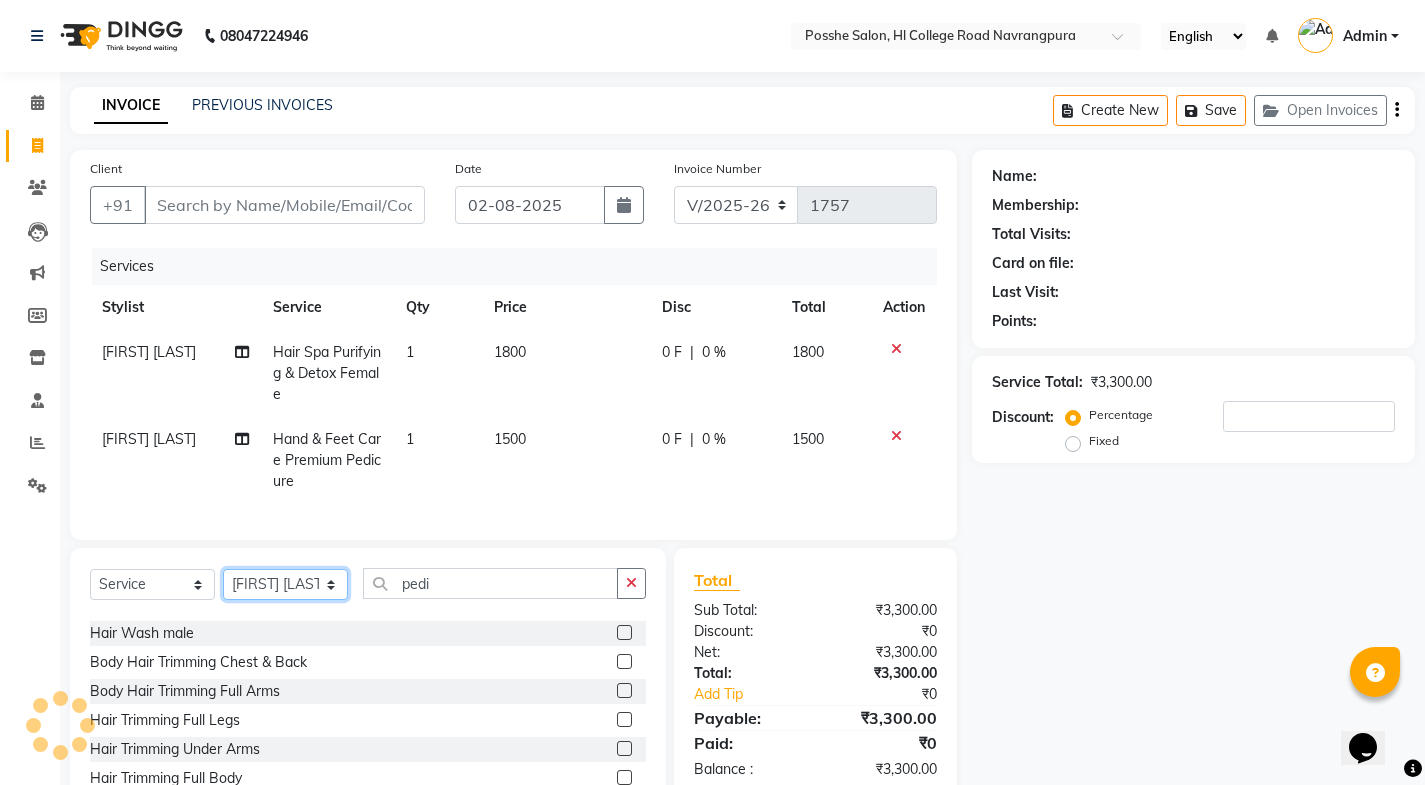 scroll, scrollTop: 300, scrollLeft: 0, axis: vertical 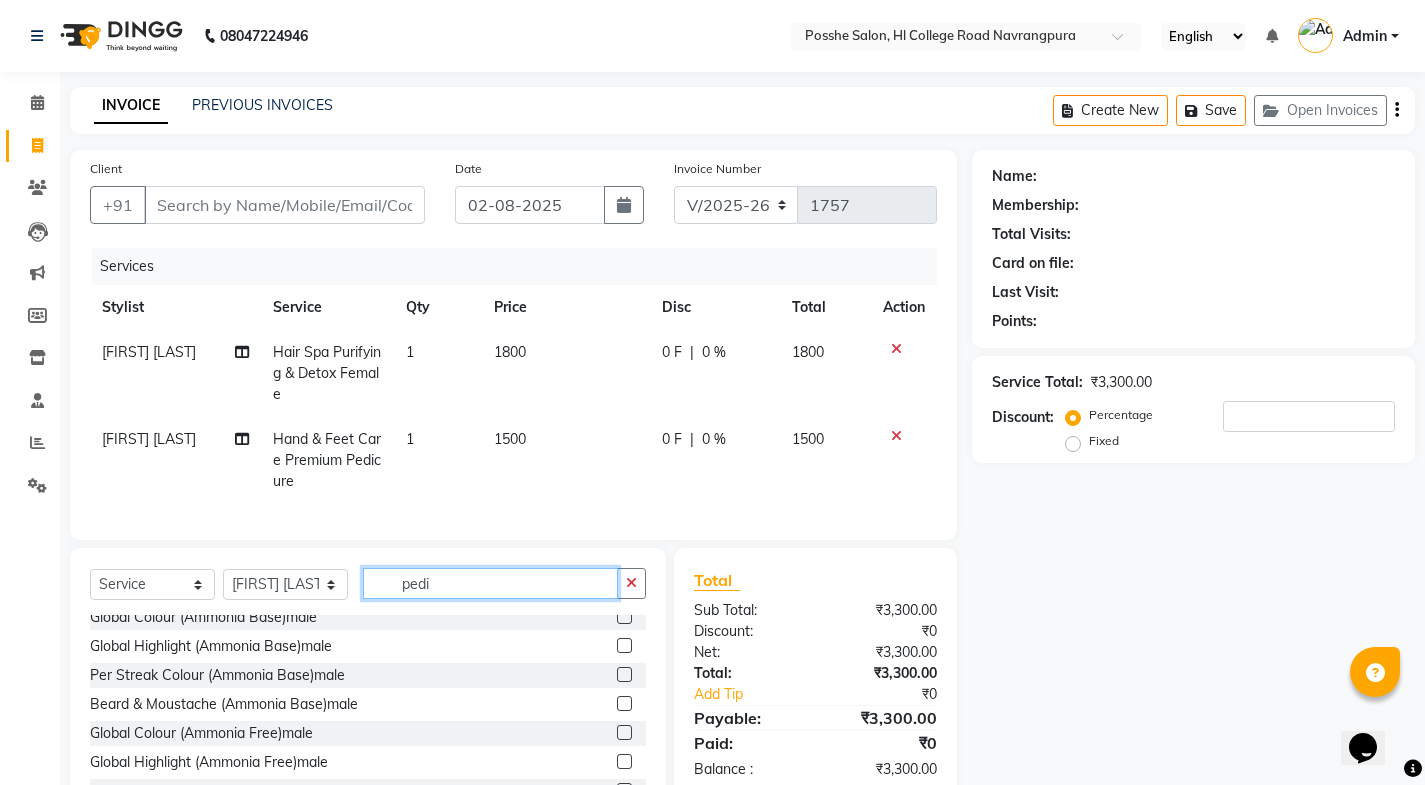 click on "pedi" 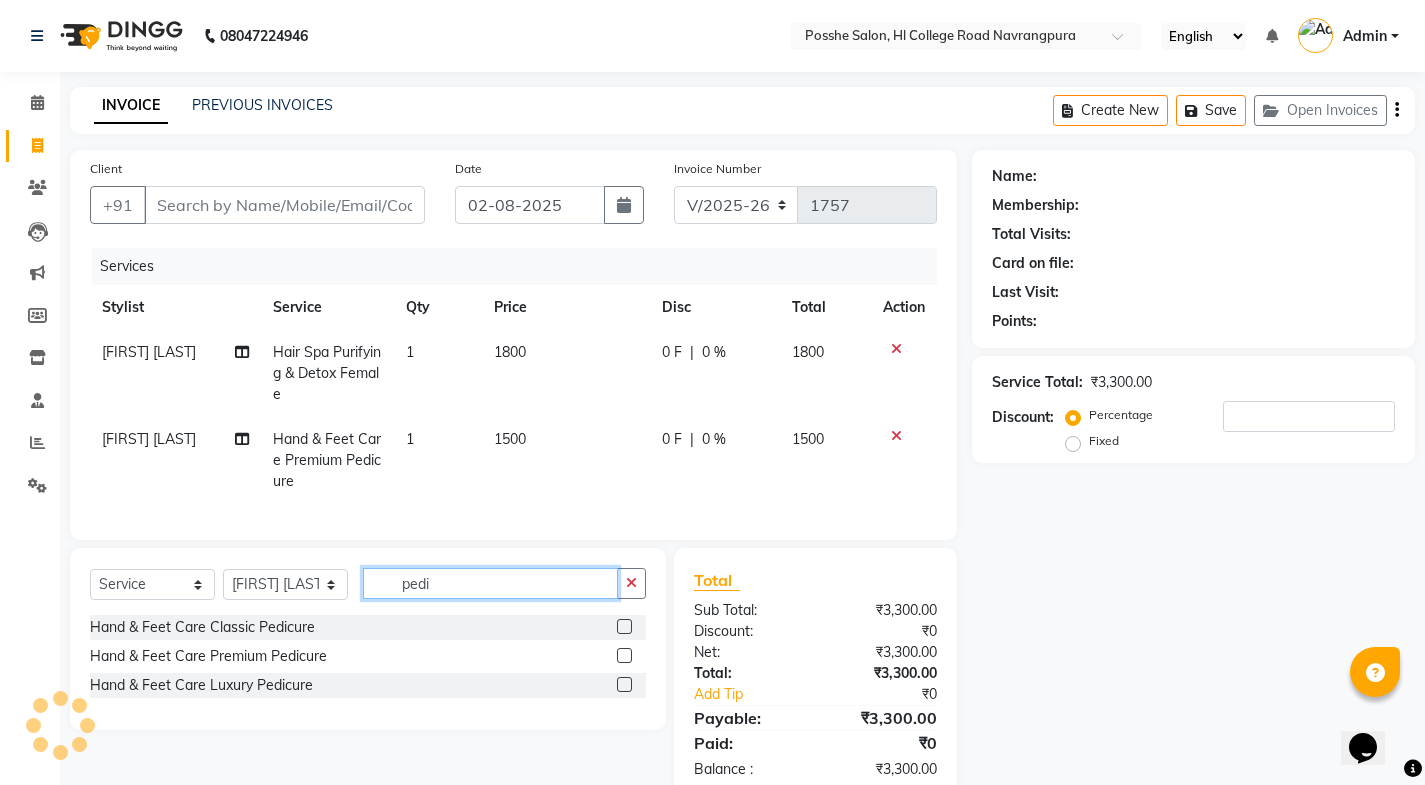 scroll, scrollTop: 0, scrollLeft: 0, axis: both 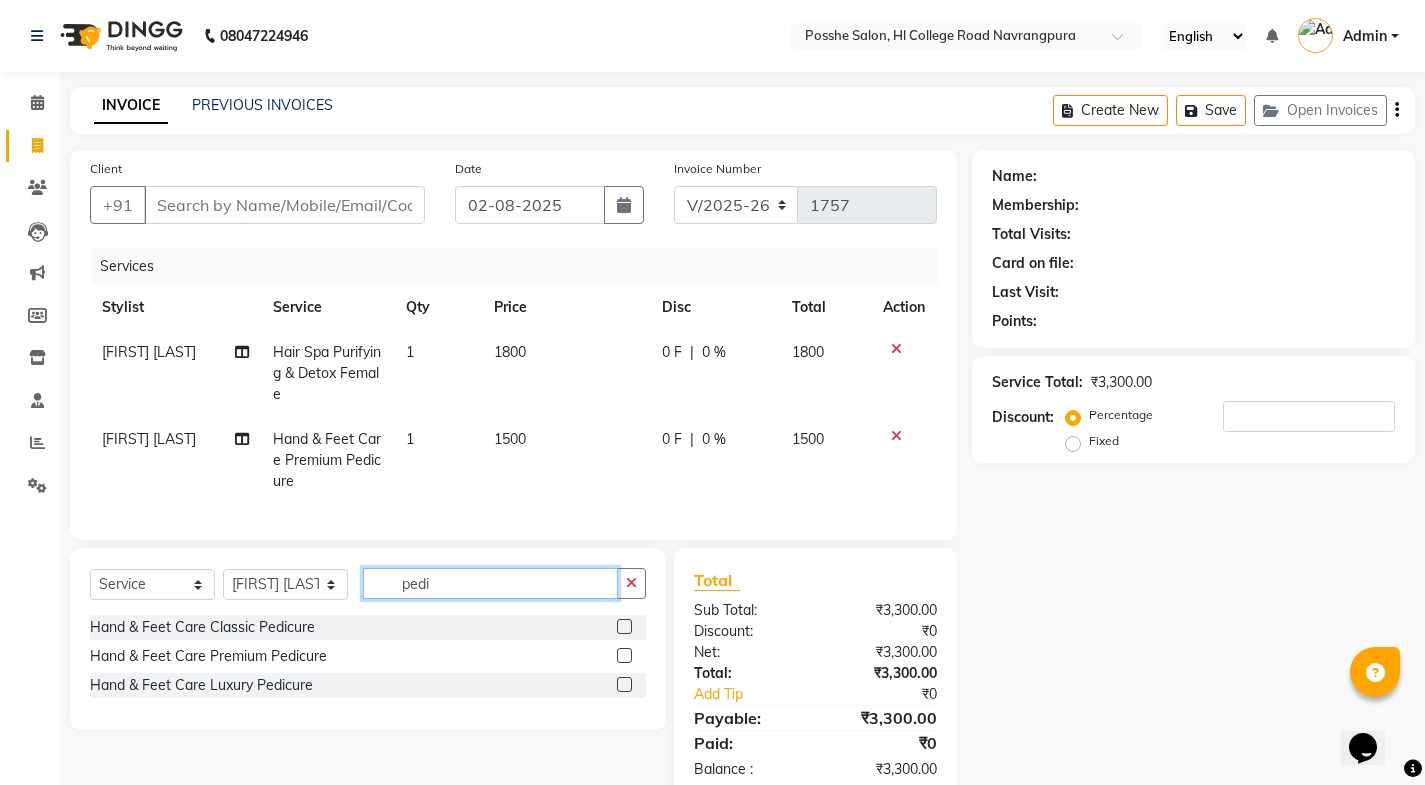 type on "pedi" 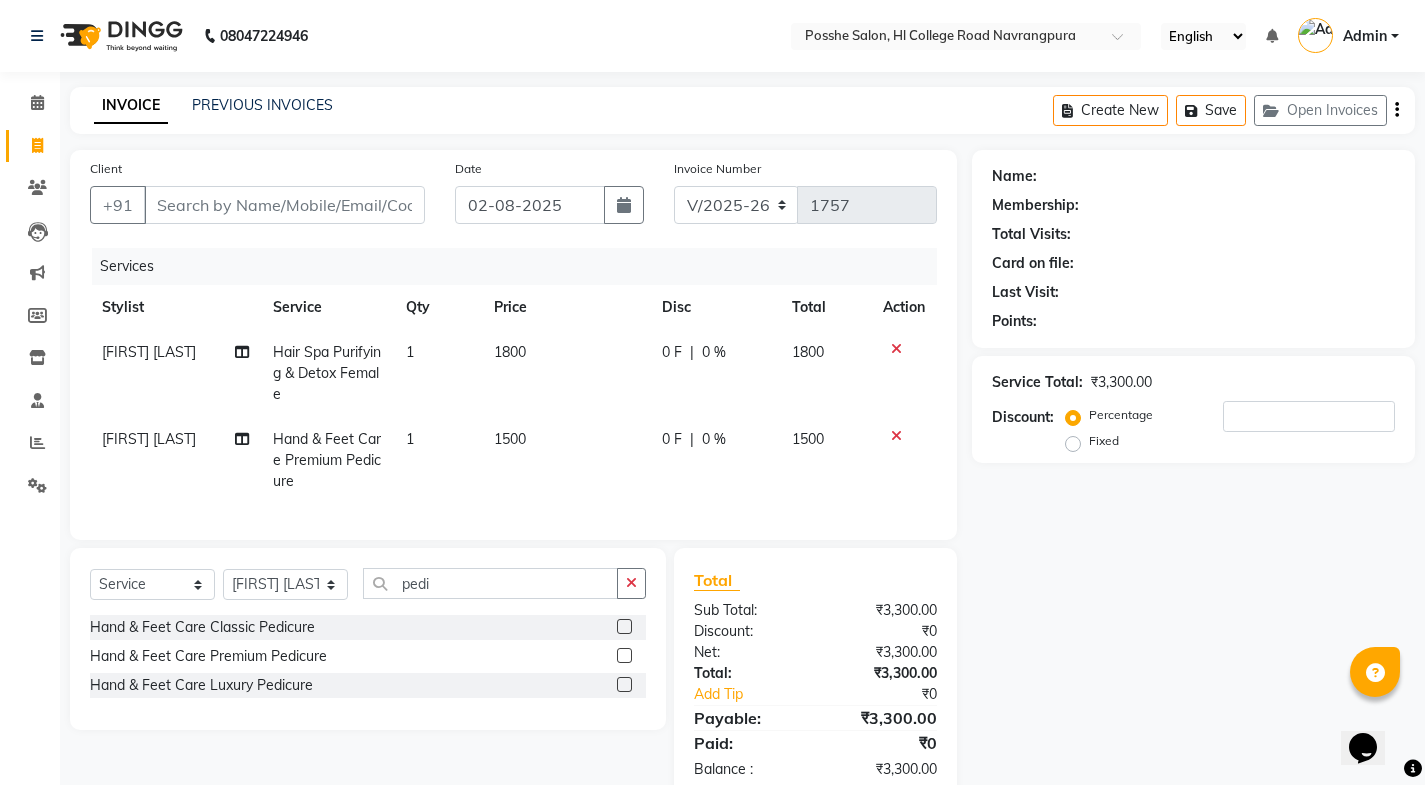click 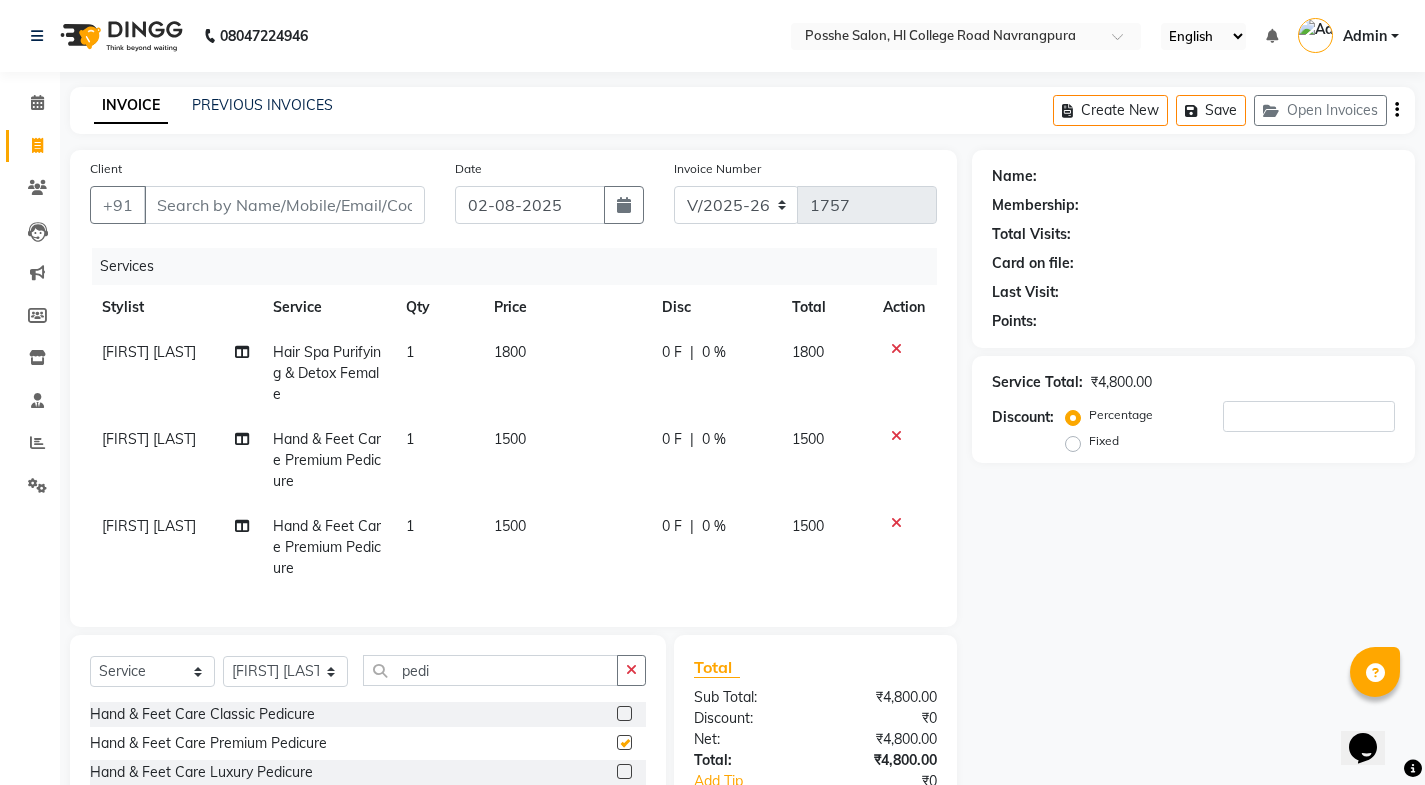 checkbox on "false" 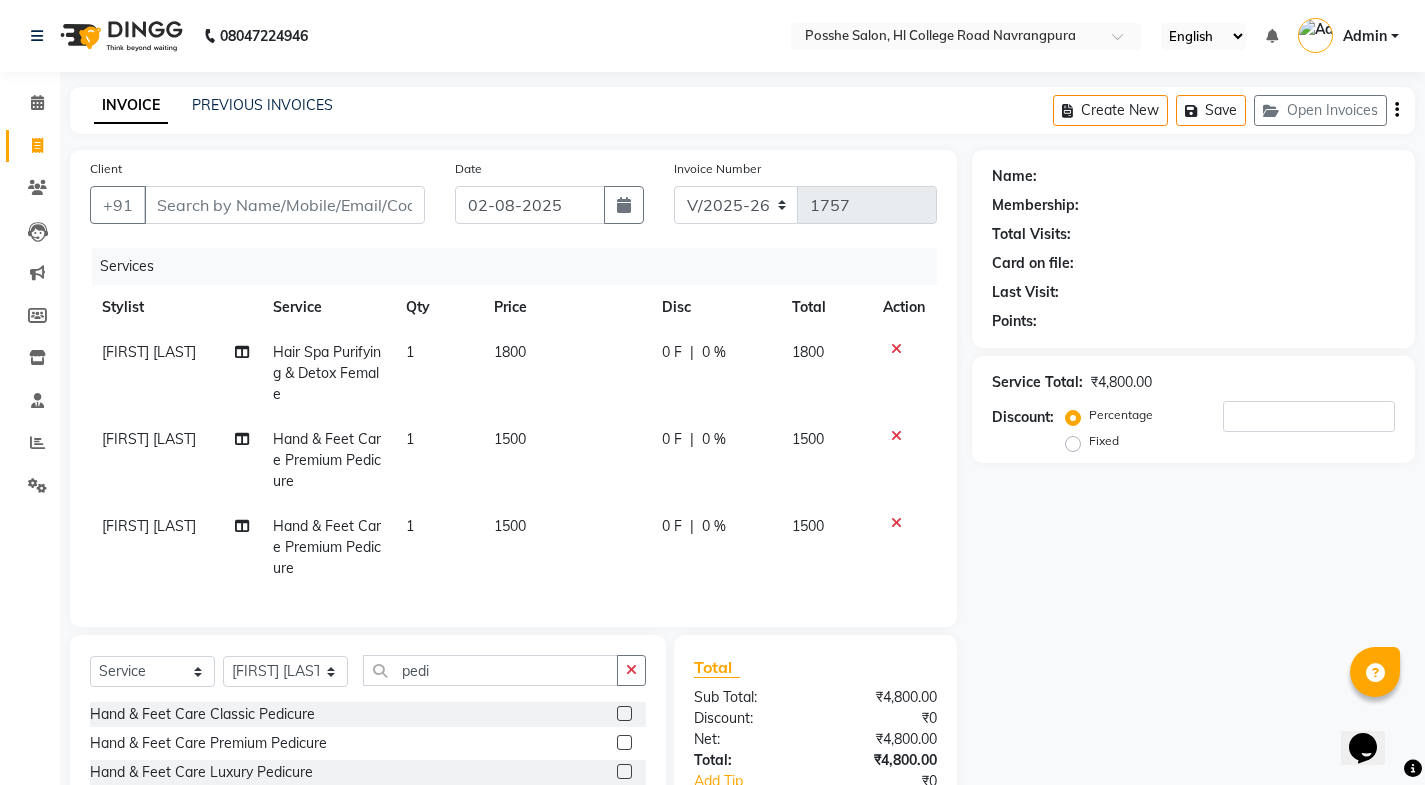 click on "1800" 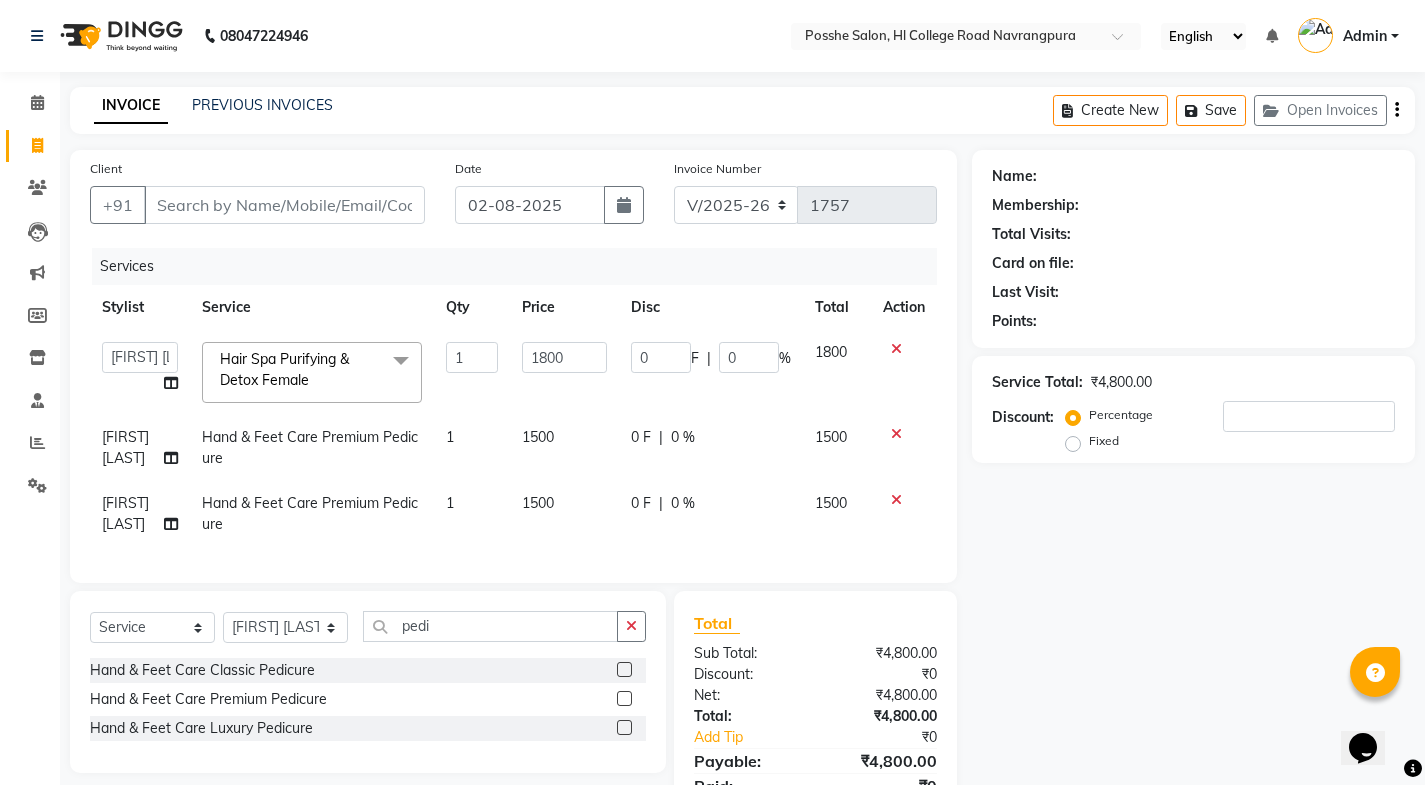 click on "1" 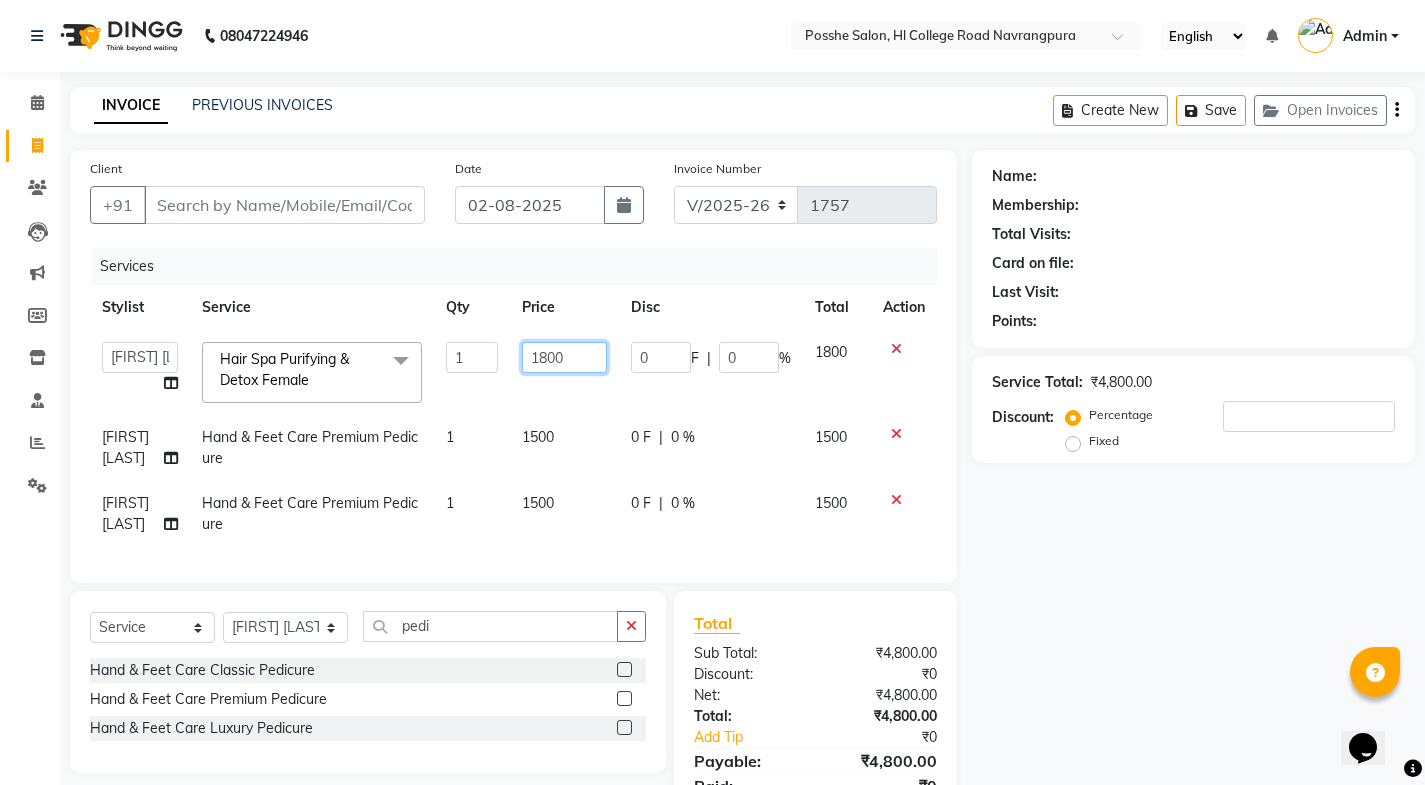 click on "1800" 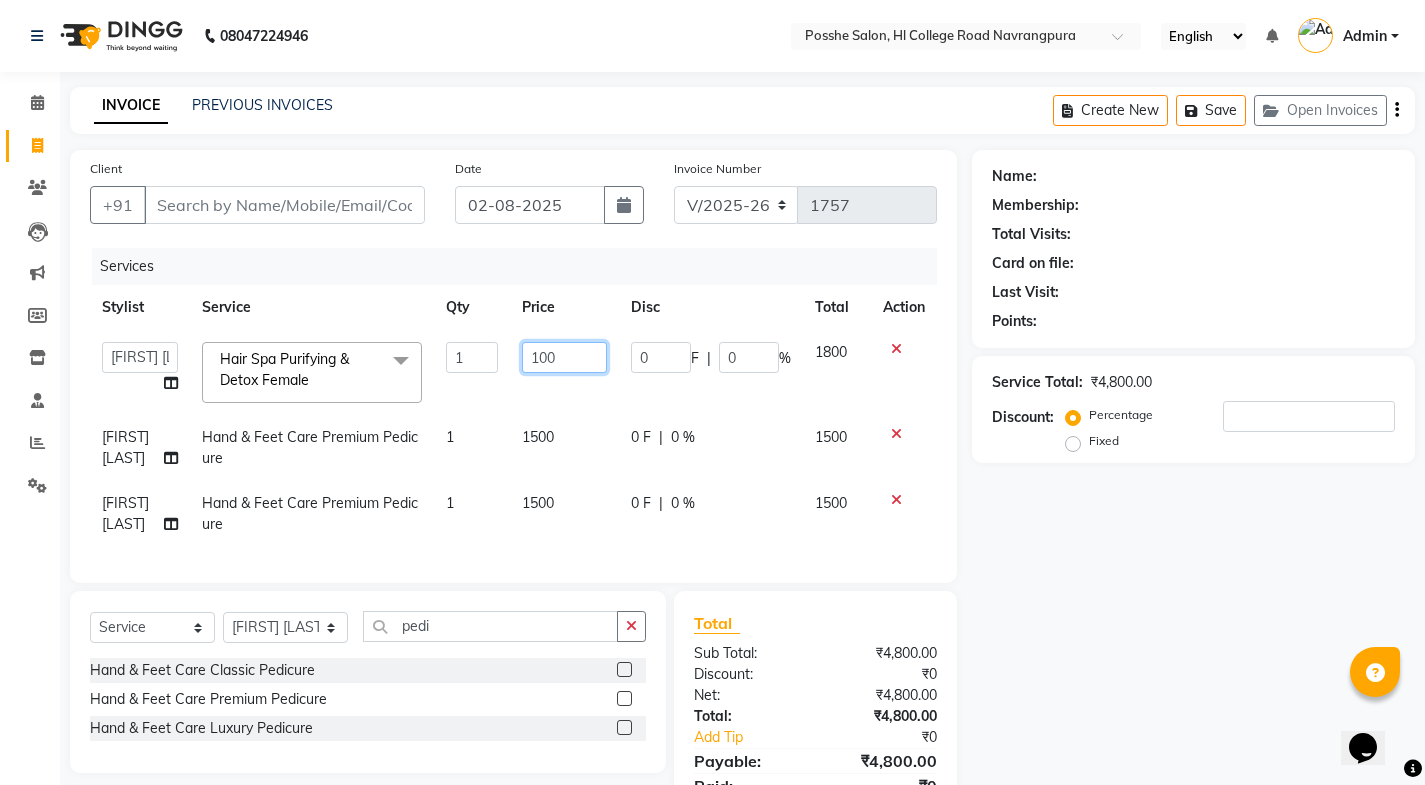 type on "1200" 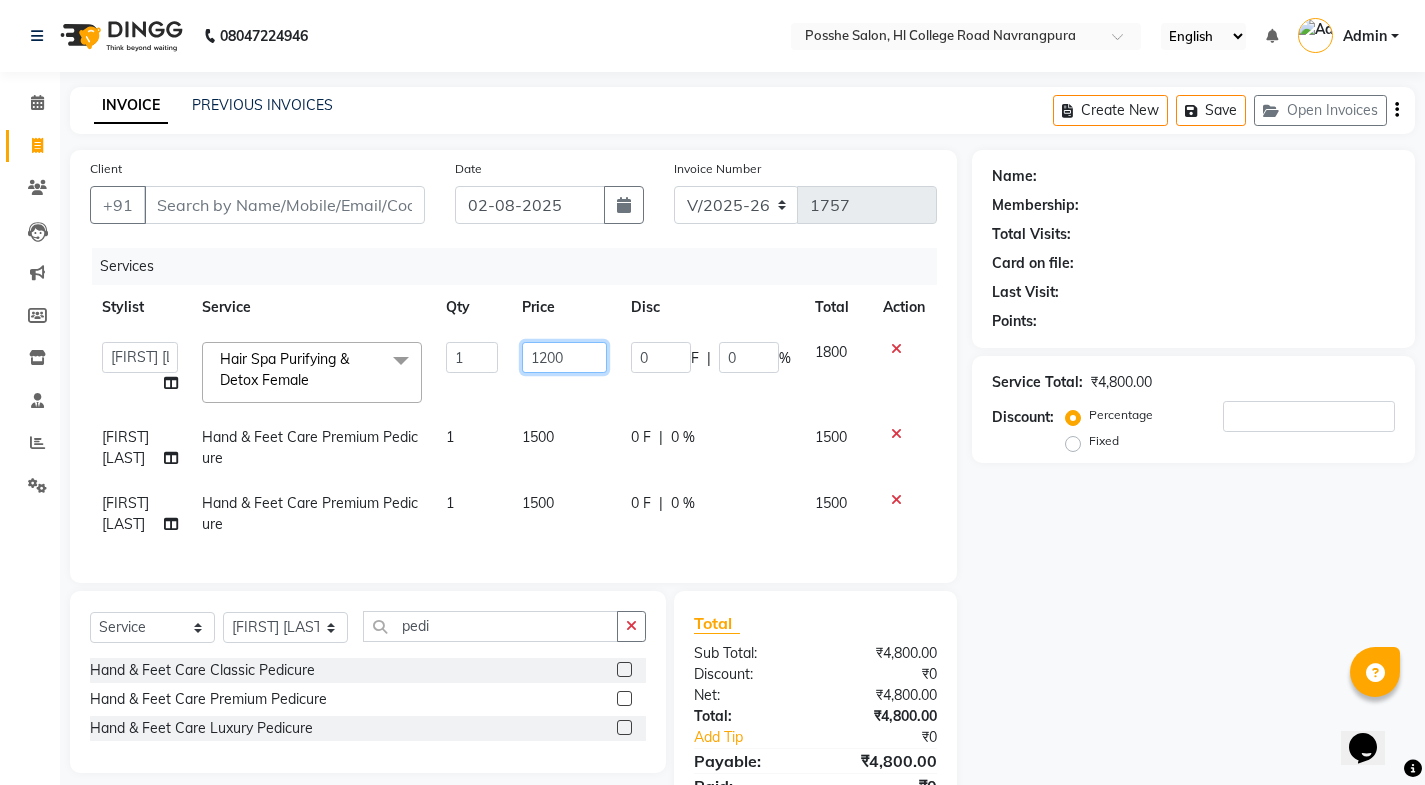 scroll, scrollTop: 103, scrollLeft: 0, axis: vertical 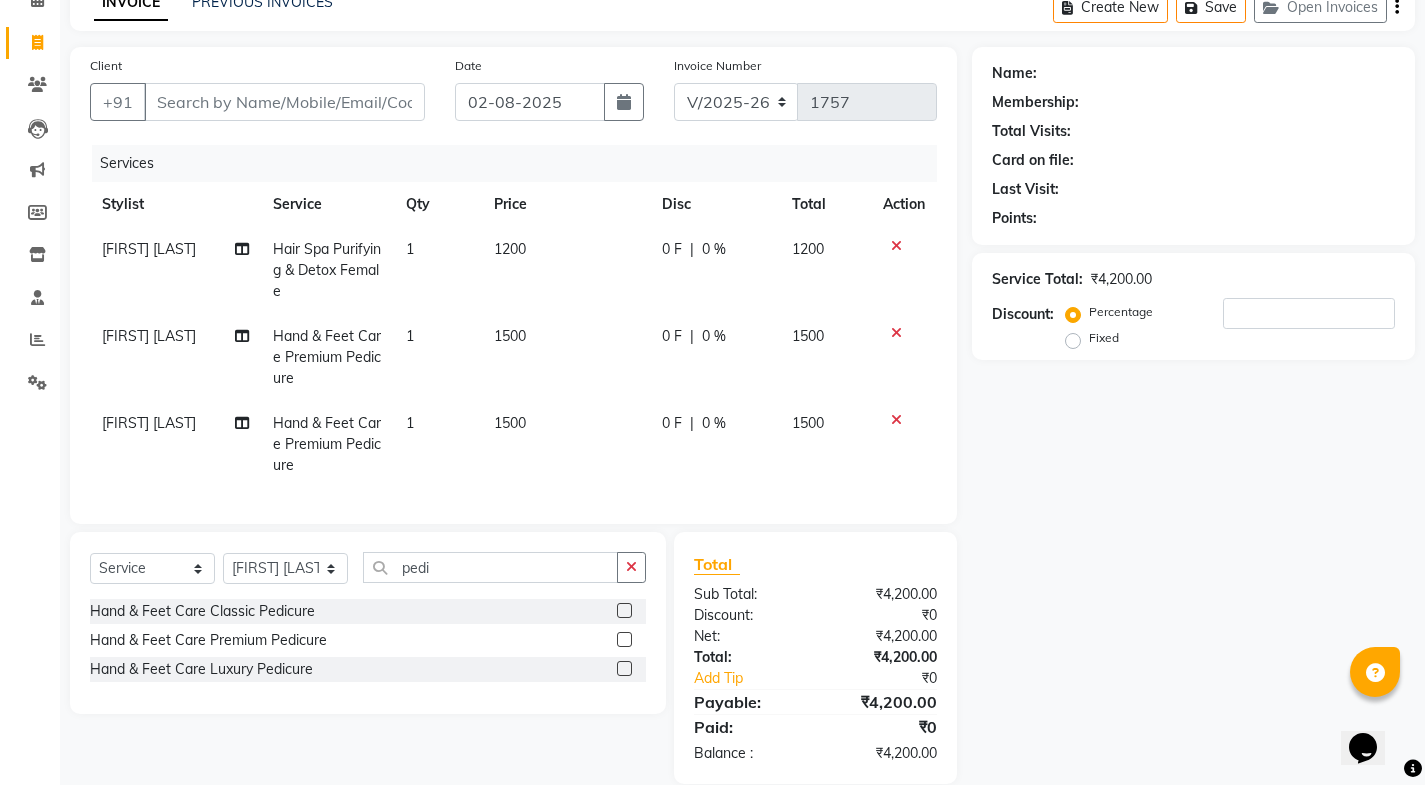 click on "1500" 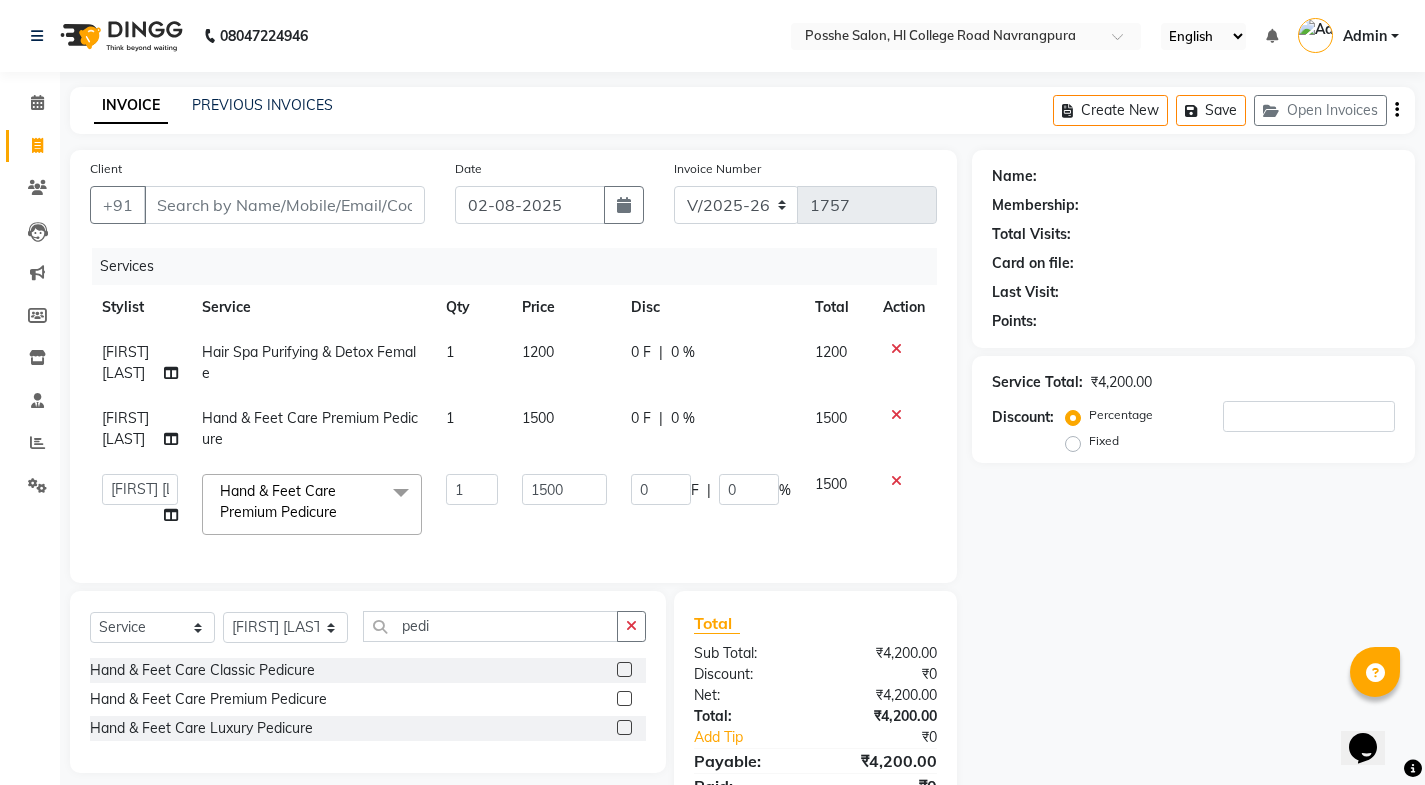 scroll, scrollTop: 103, scrollLeft: 0, axis: vertical 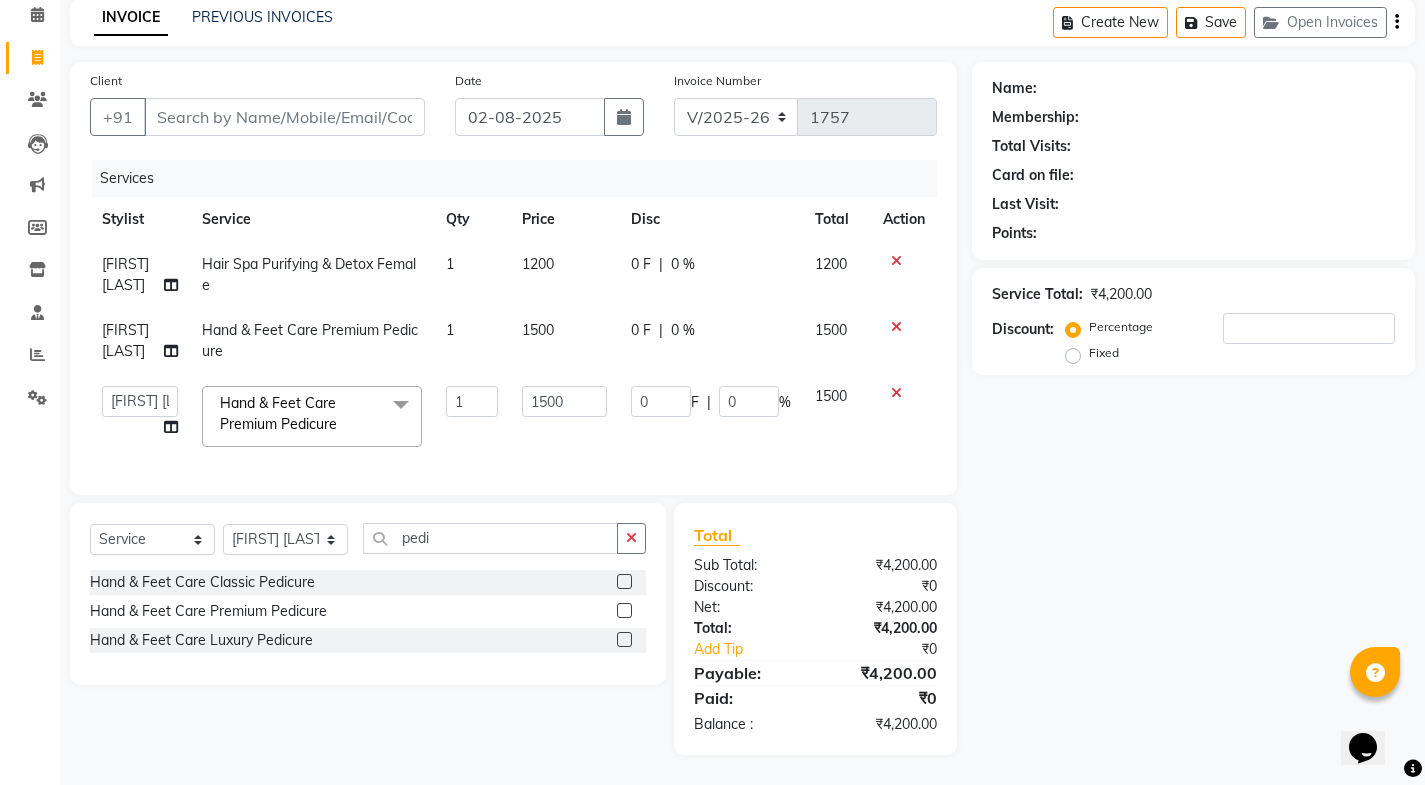 click on "Fixed" 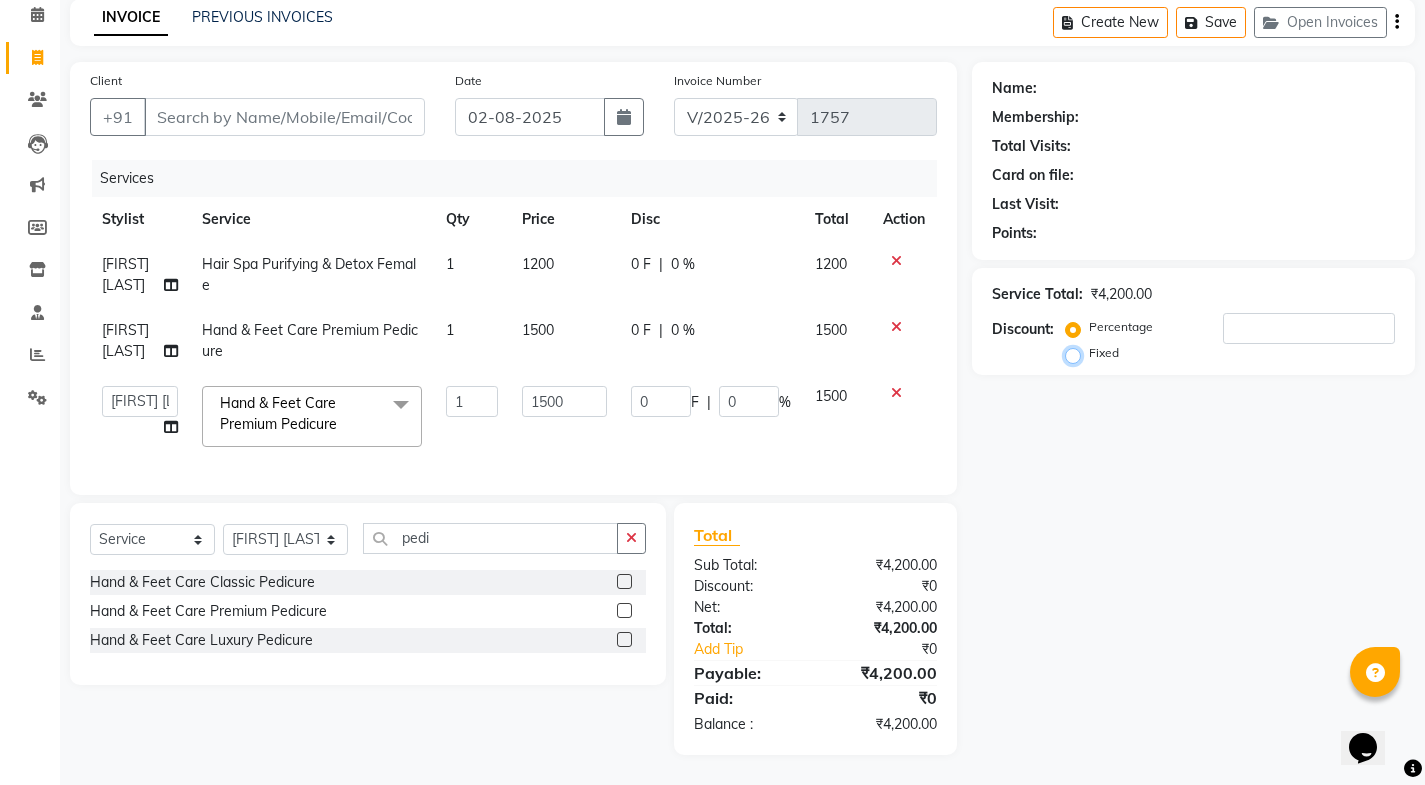 click on "Fixed" at bounding box center [1077, 353] 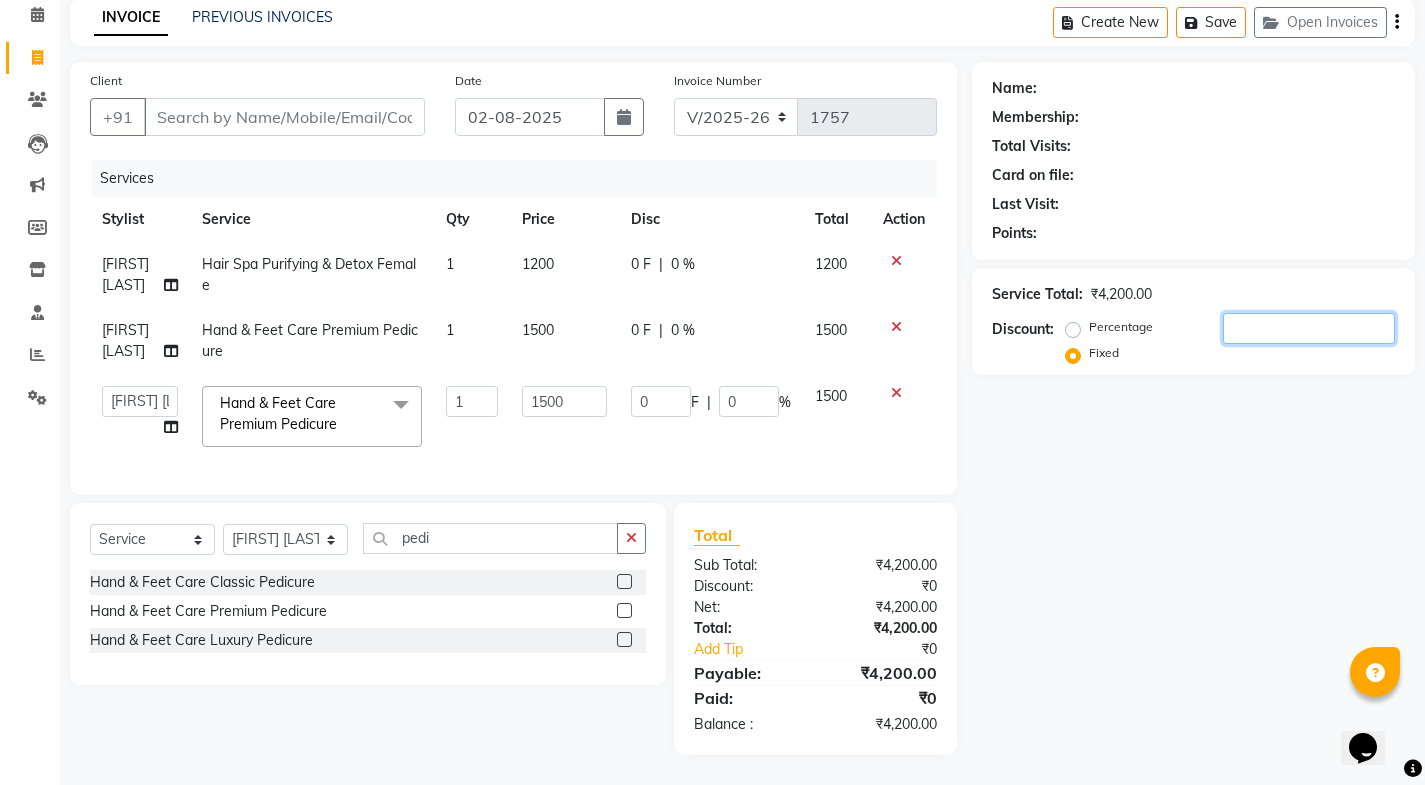 click 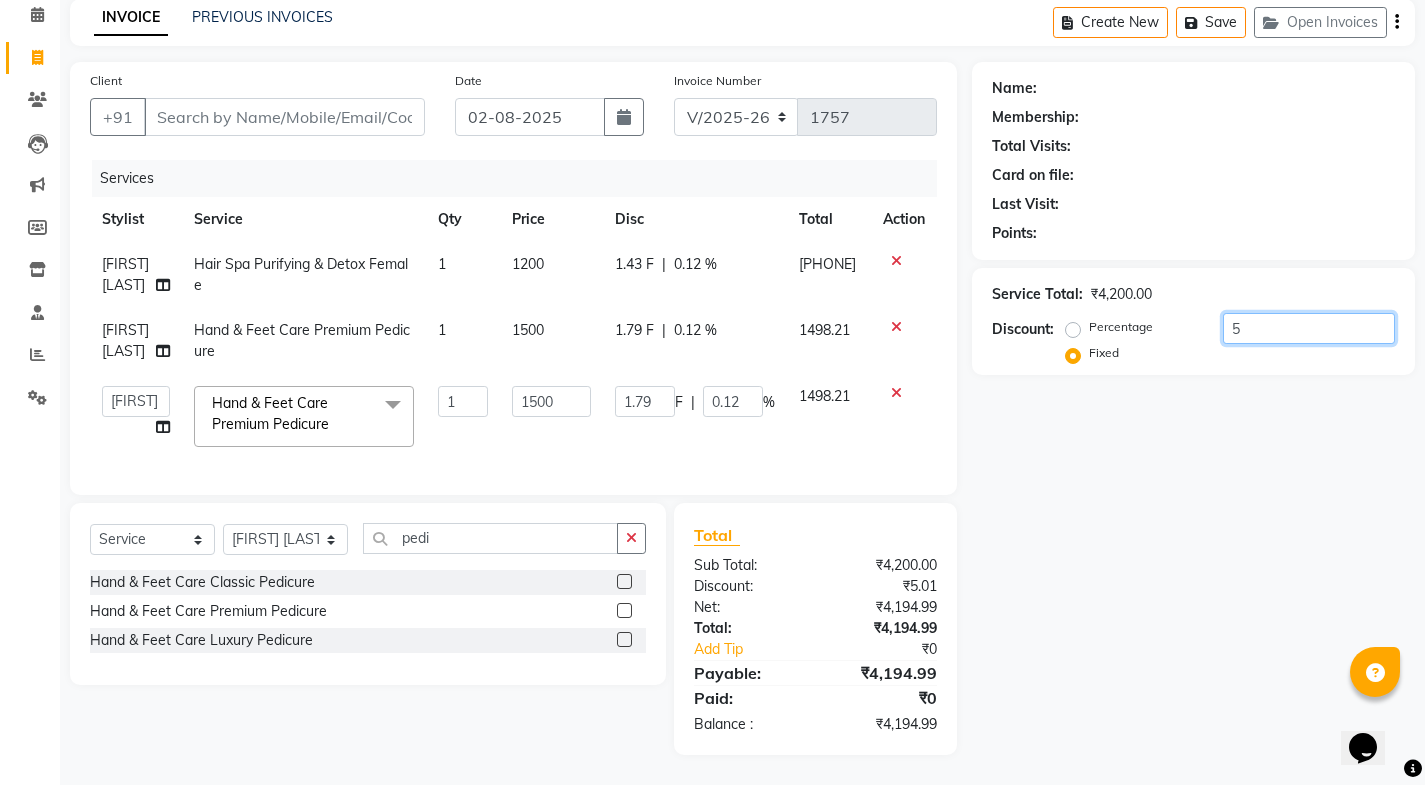 type on "50" 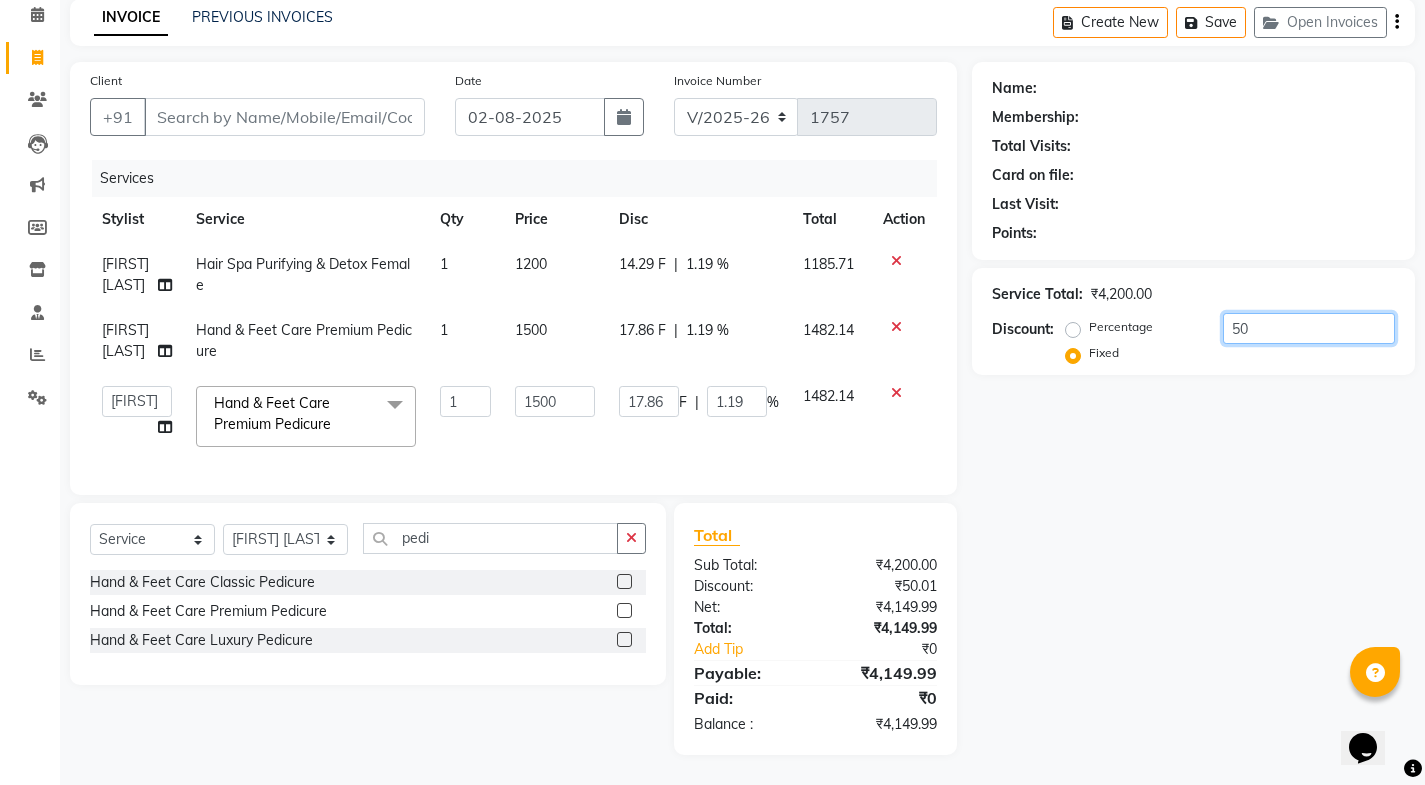 type on "500" 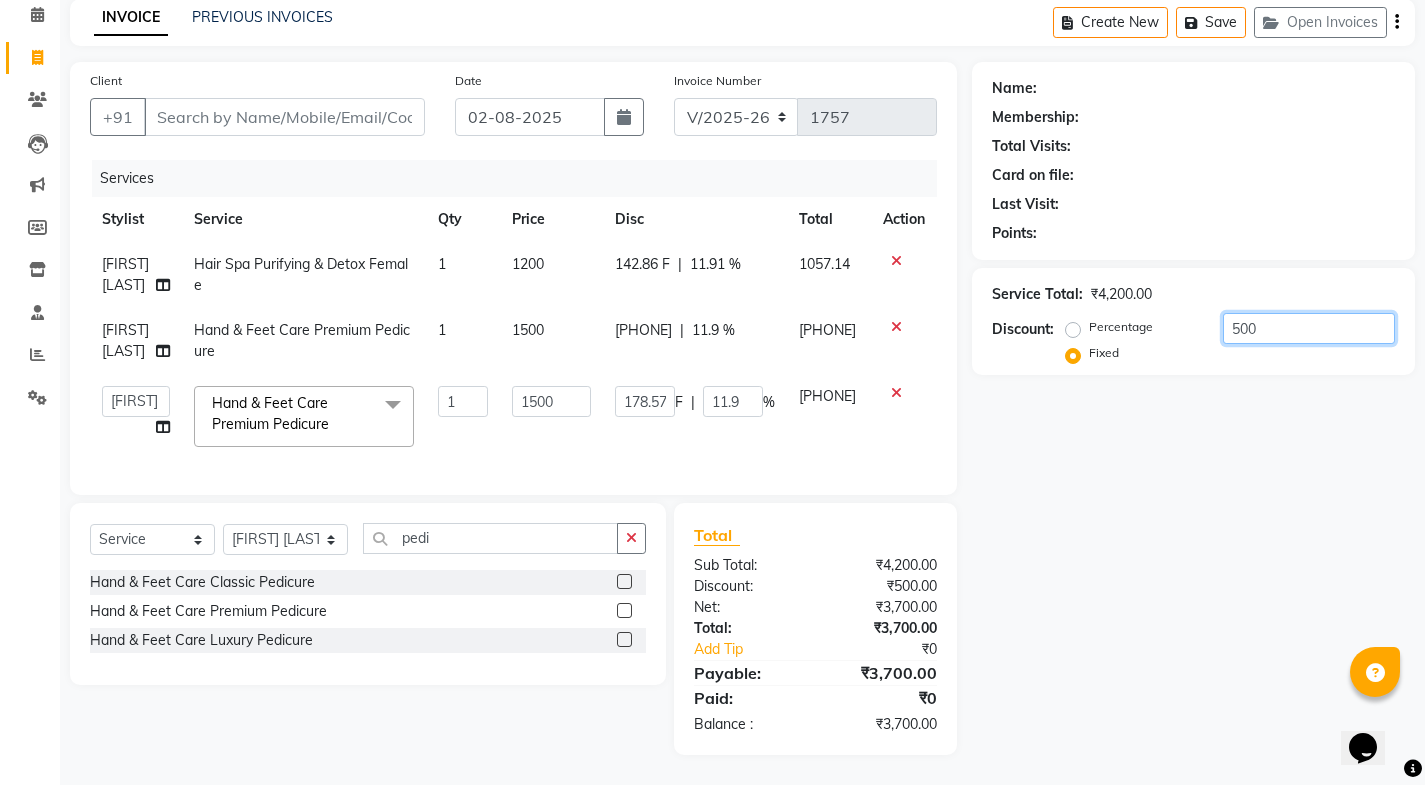 type on "500" 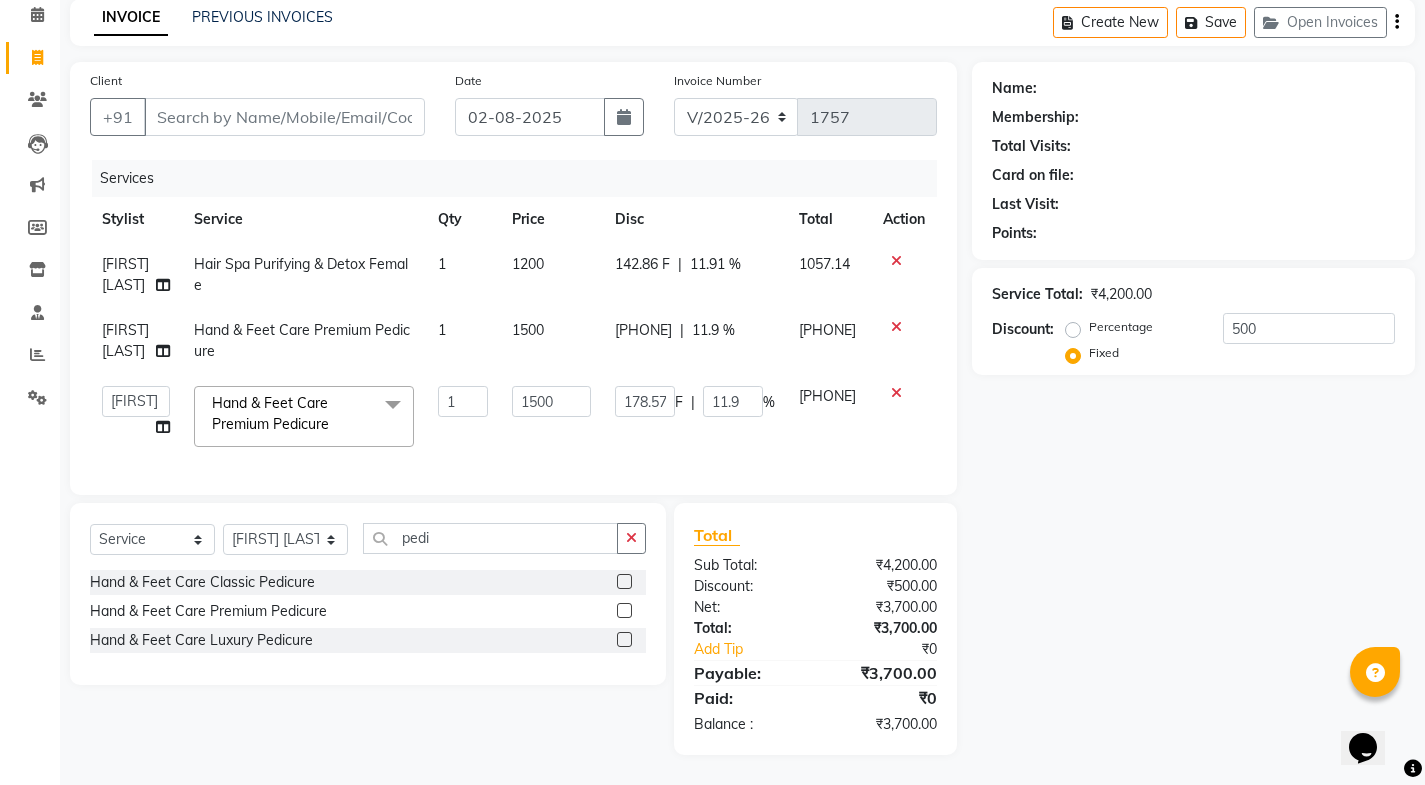 click on "Total Sub Total: ₹4,200.00 Discount: ₹500.00 Net: ₹3,700.00 Total: ₹3,700.00 Add Tip ₹0 Payable: ₹3,700.00 Paid: ₹0 Balance   : ₹3,700.00" 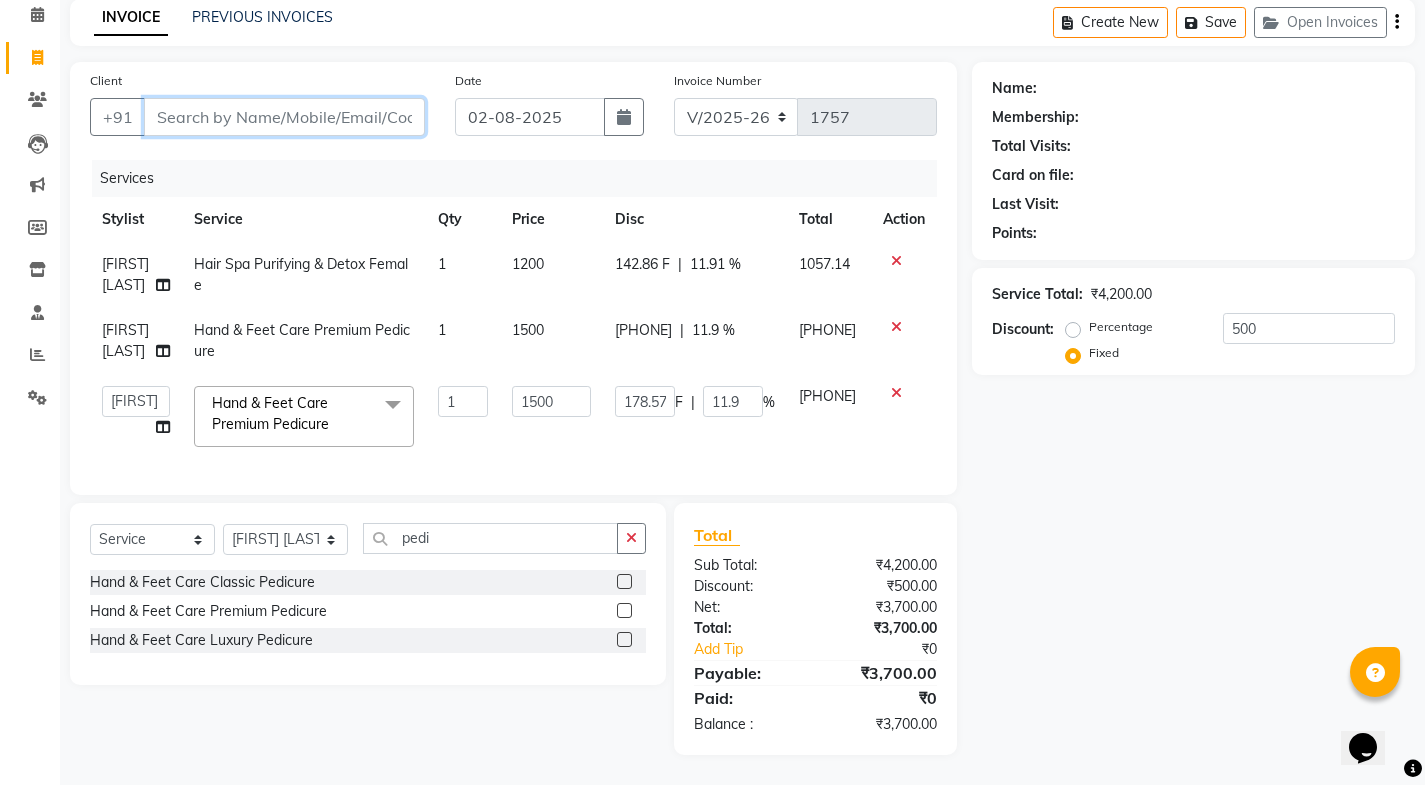click on "Client" at bounding box center [284, 117] 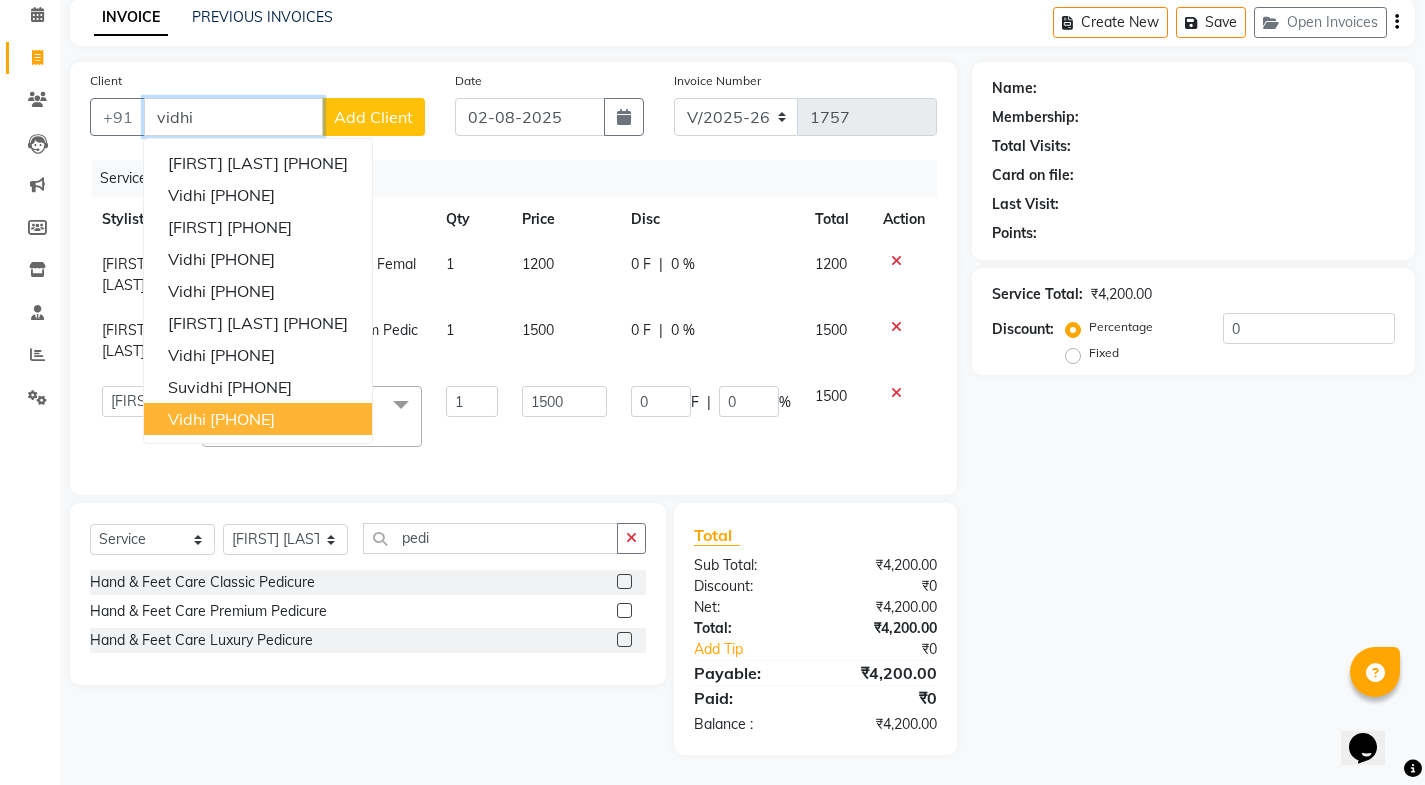 click on "8866881812" at bounding box center (242, 419) 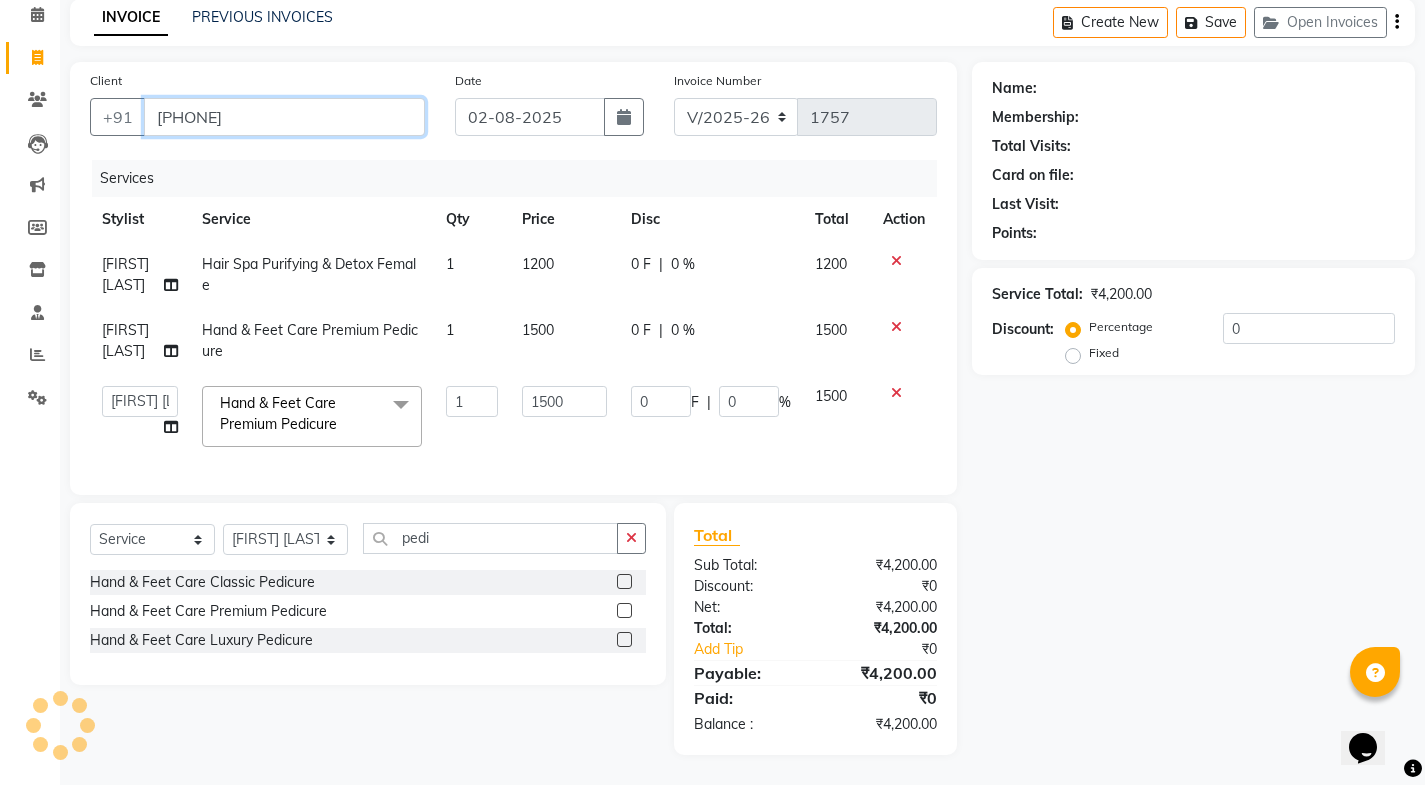 type on "8866881812" 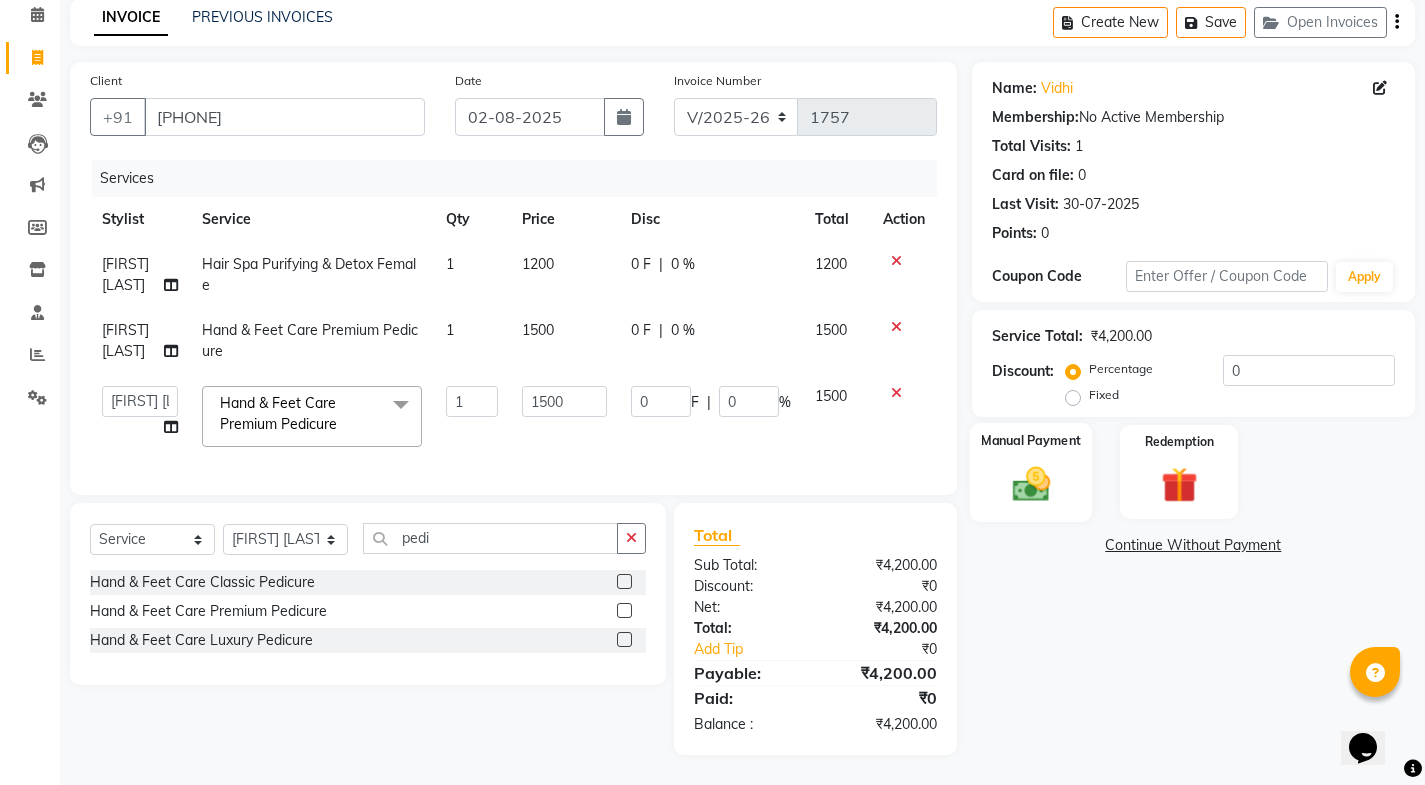 click on "Manual Payment" 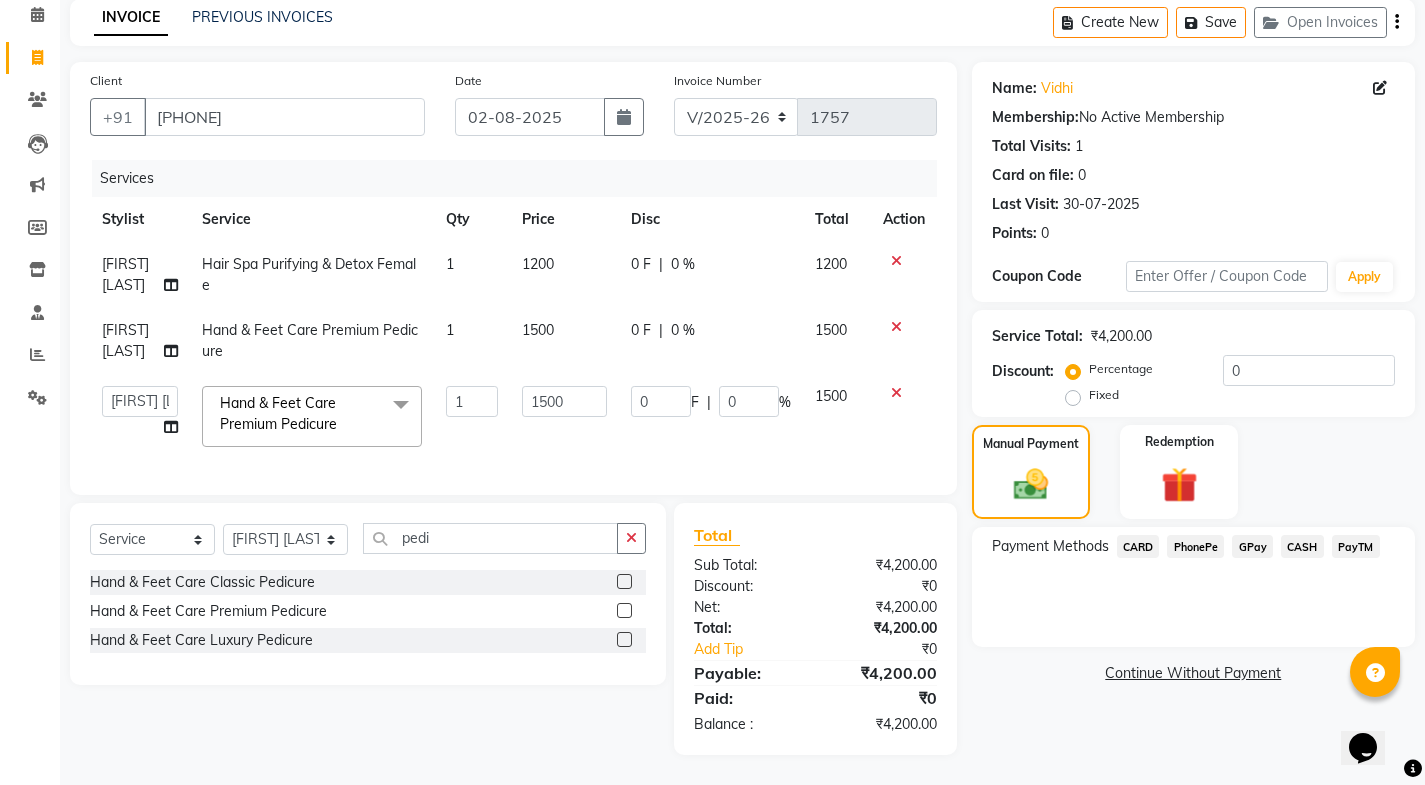 click on "CASH" 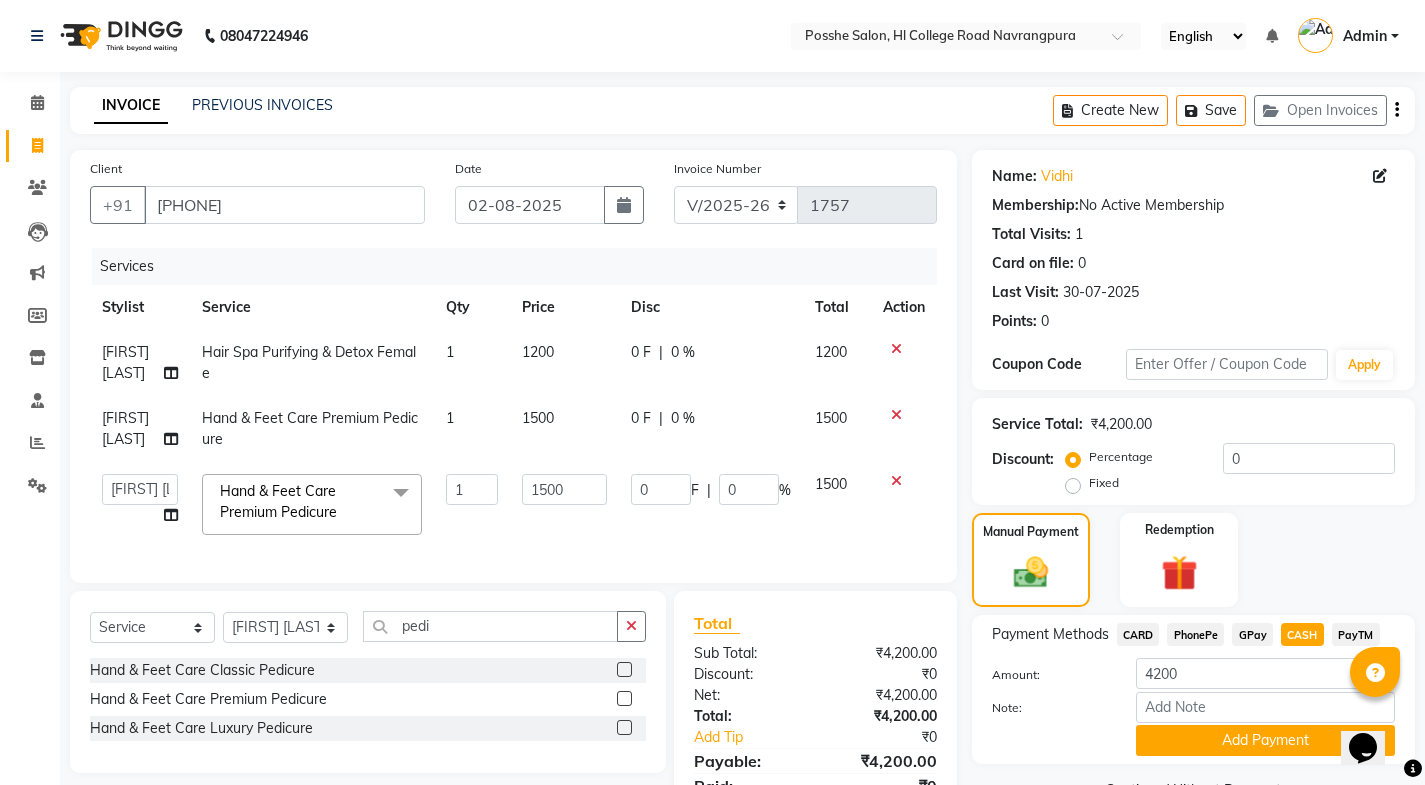 scroll, scrollTop: 103, scrollLeft: 0, axis: vertical 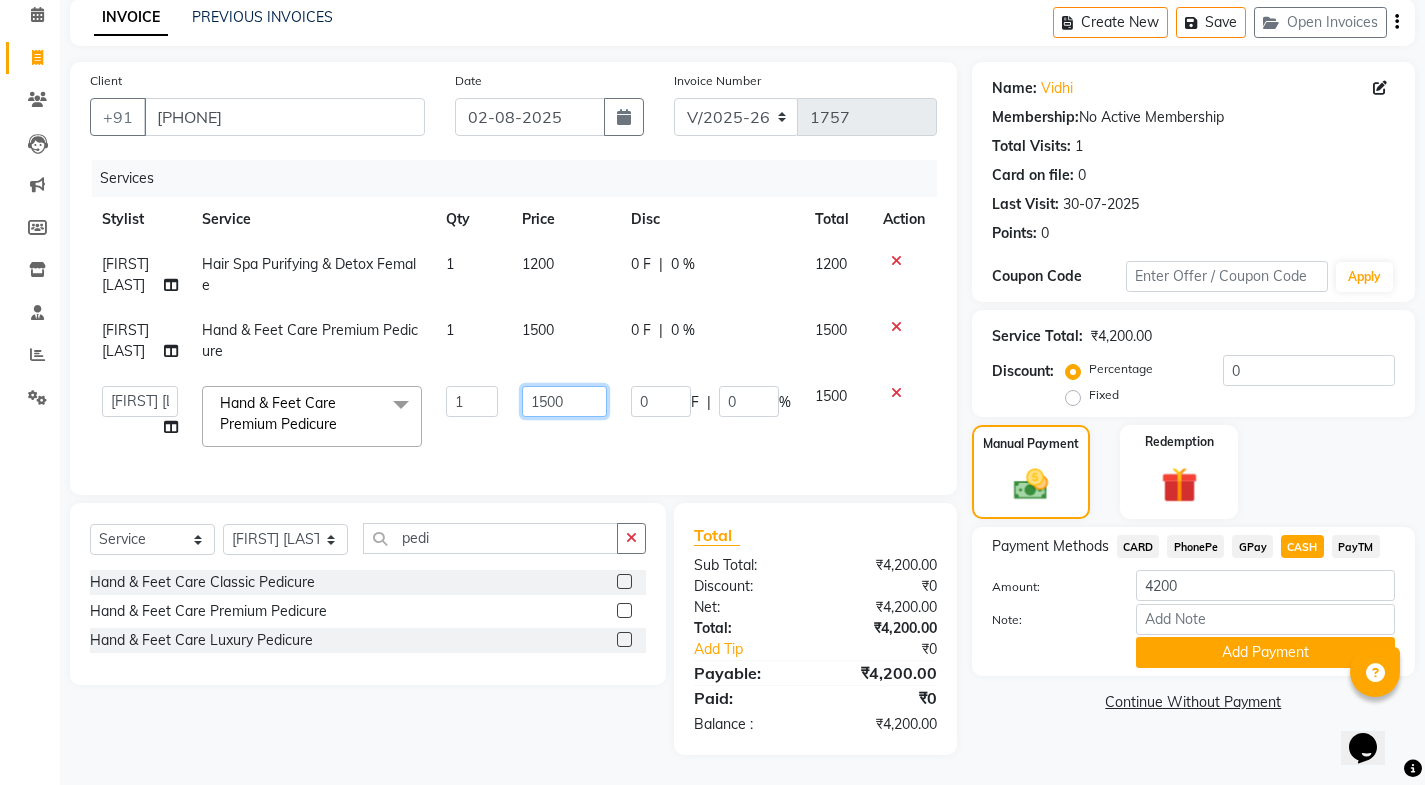 drag, startPoint x: 536, startPoint y: 385, endPoint x: 549, endPoint y: 389, distance: 13.601471 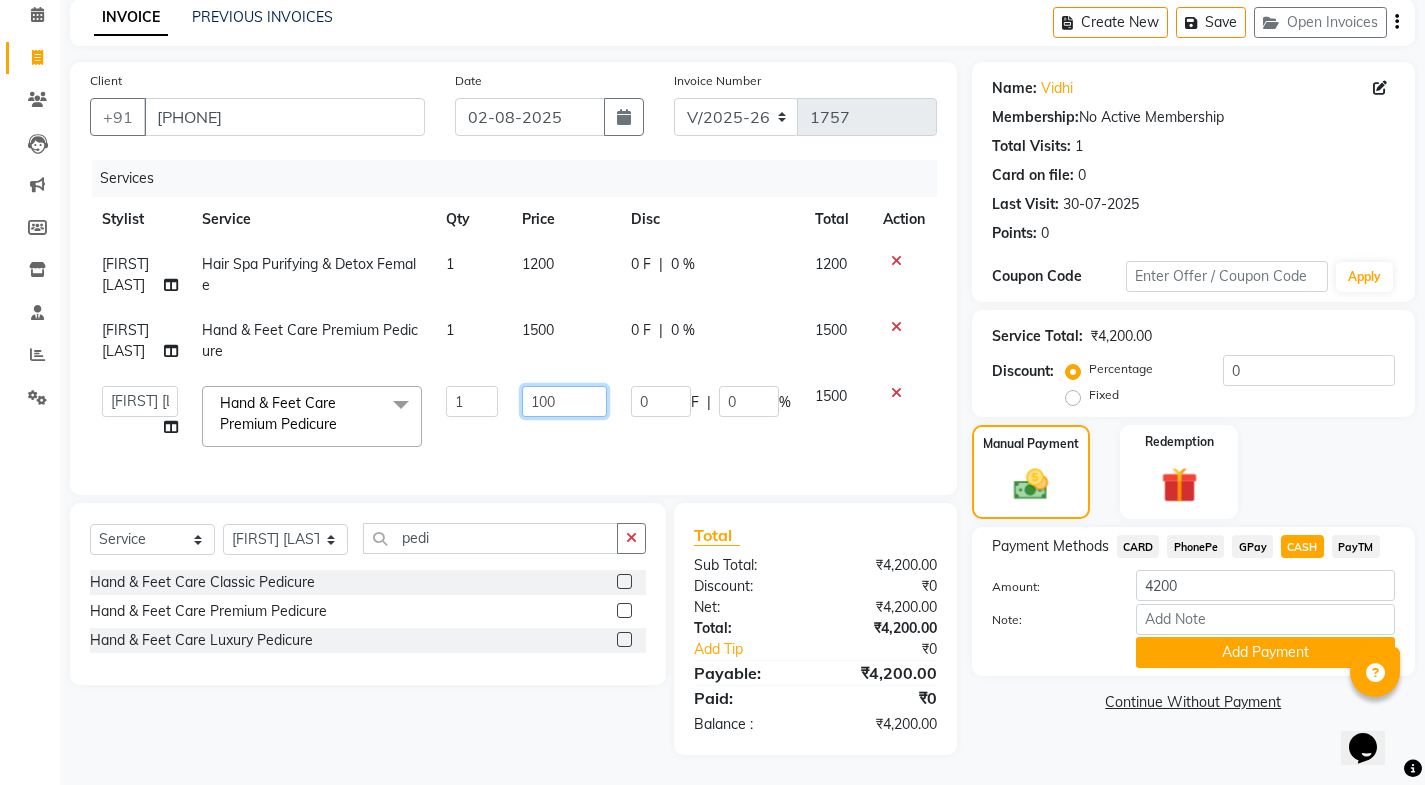 type on "1000" 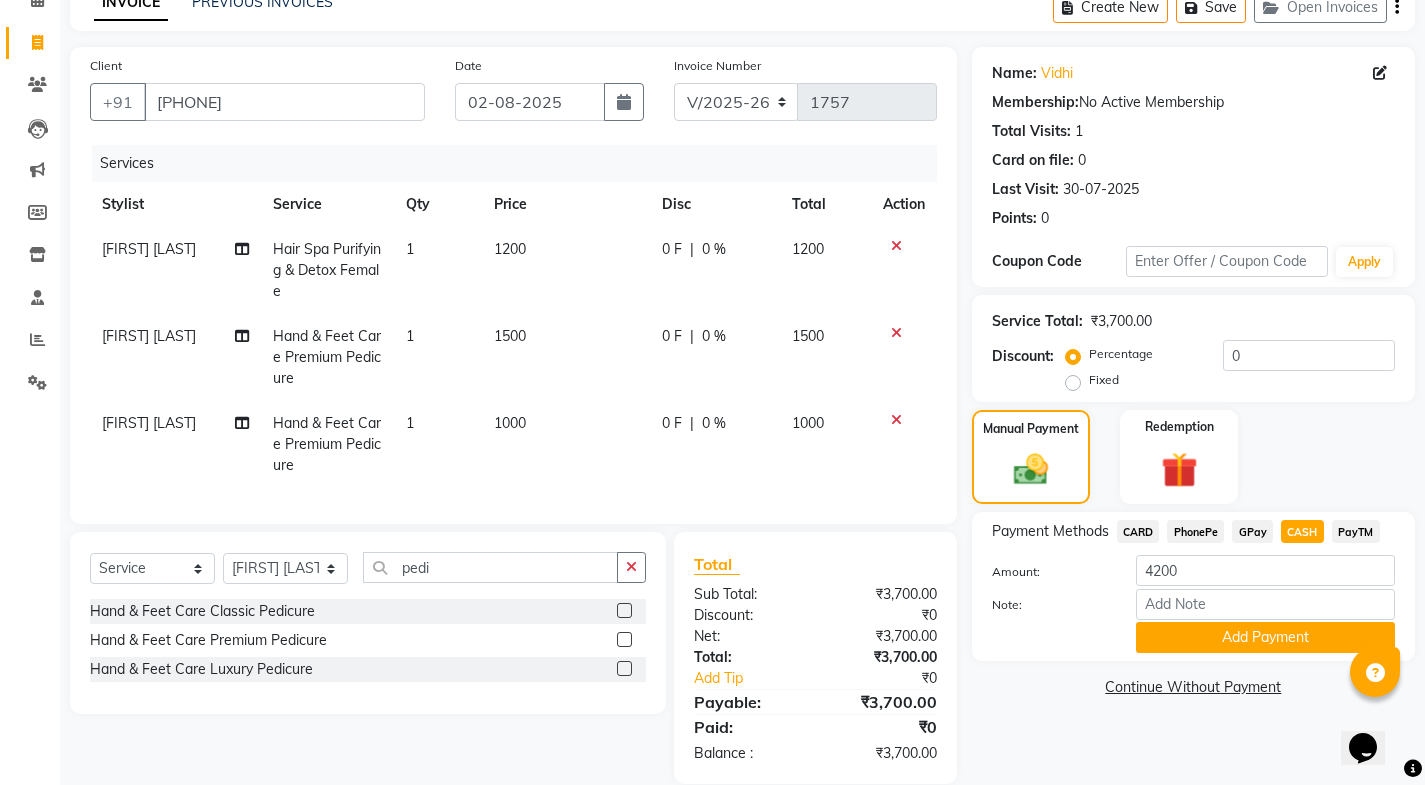 click on "0 F | 0 %" 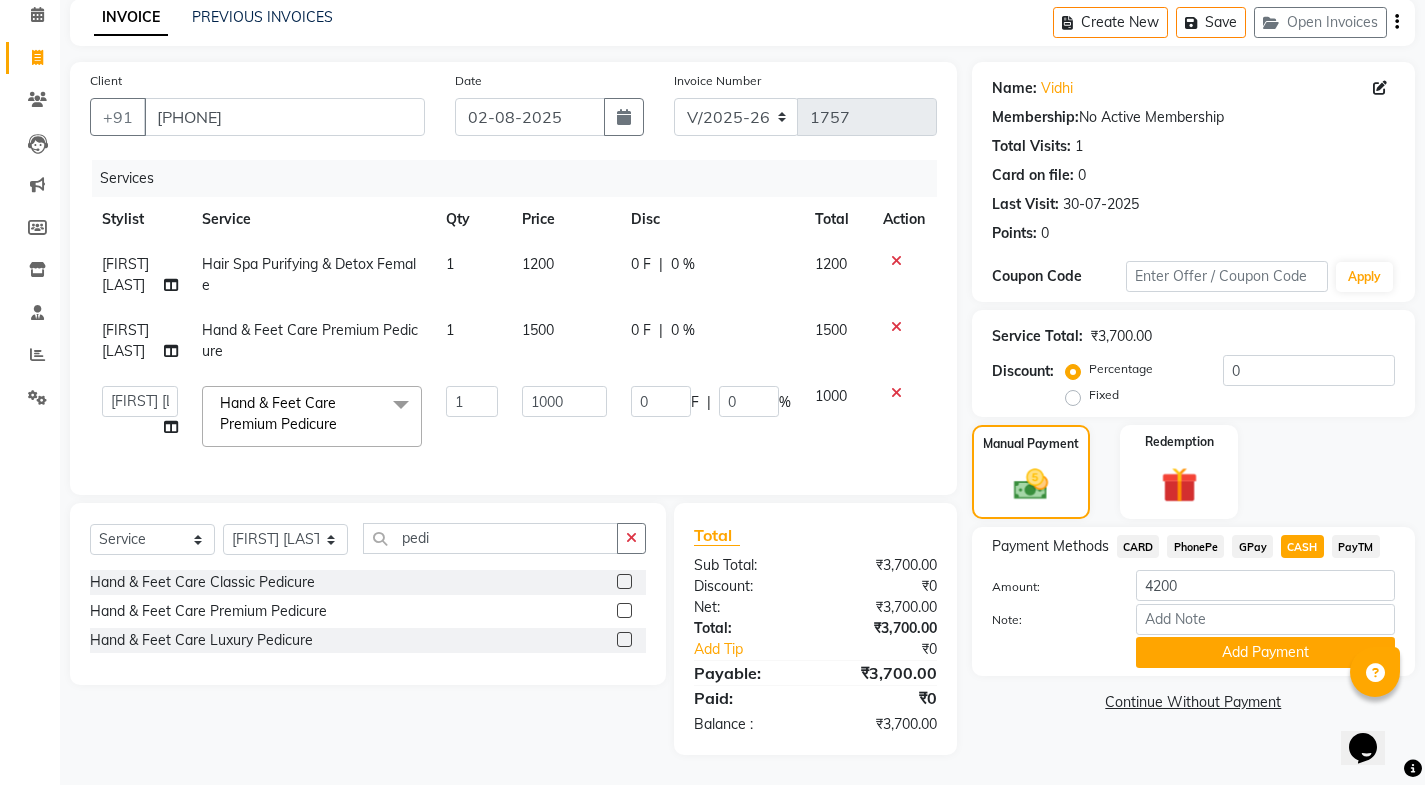 click on "Service Total:  ₹3,700.00" 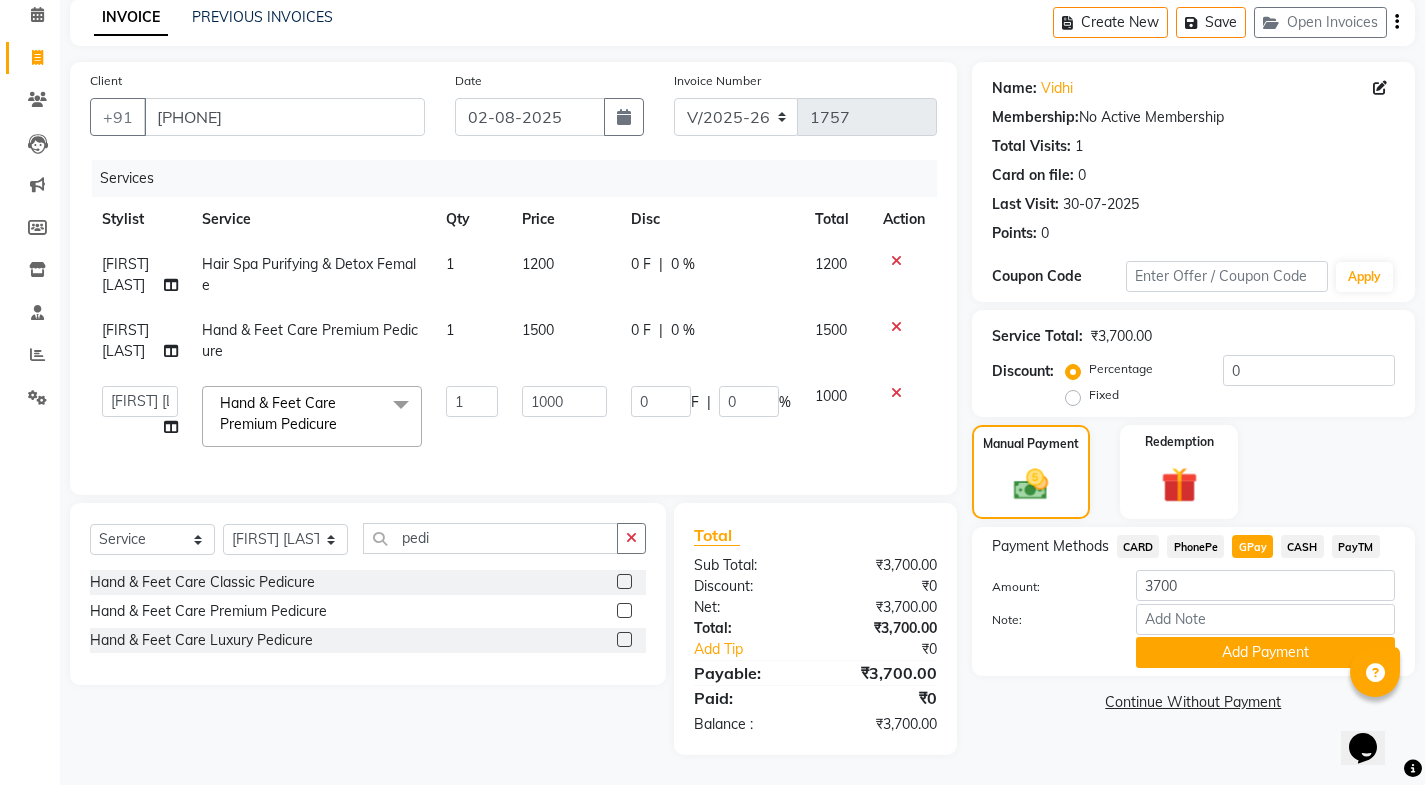 click on "CASH" 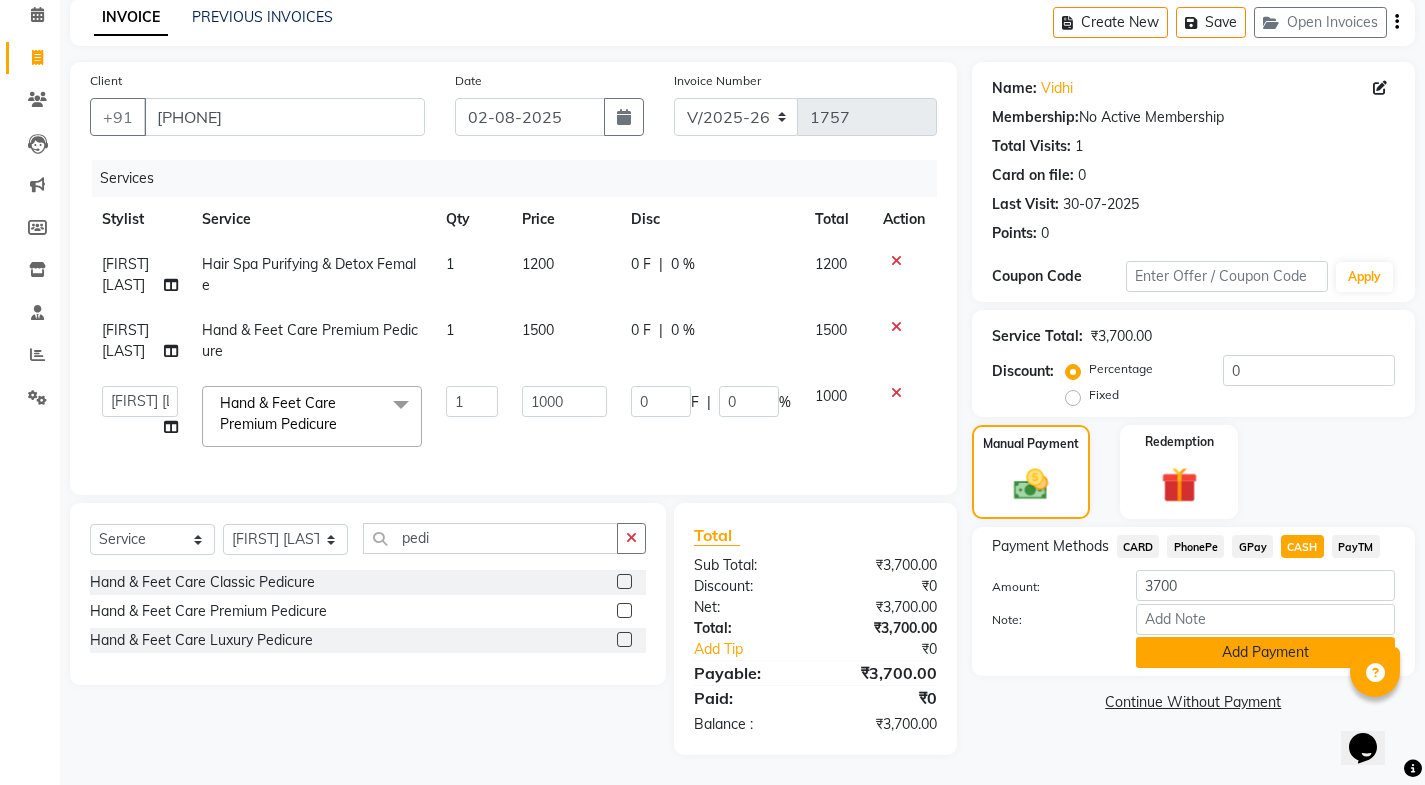 click on "Add Payment" 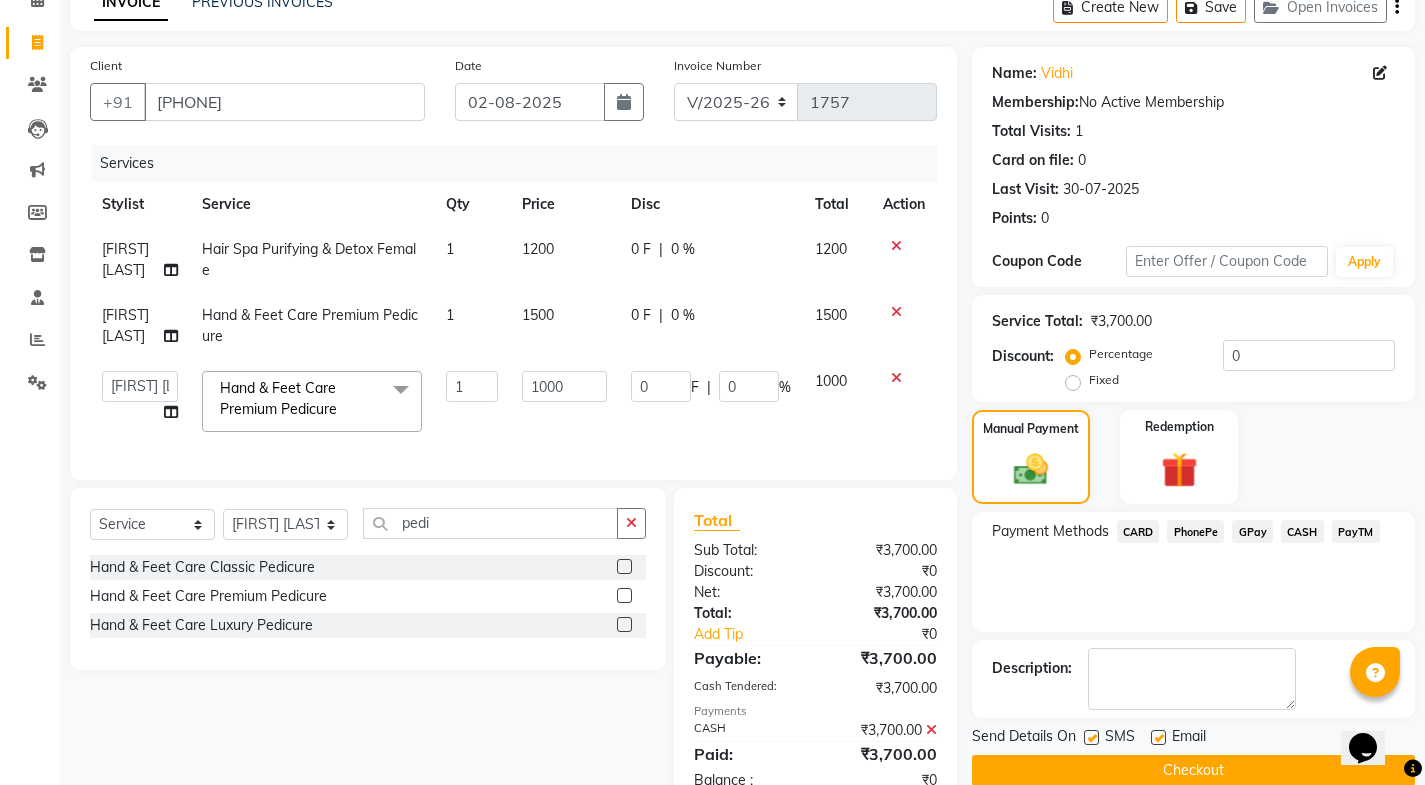 scroll, scrollTop: 174, scrollLeft: 0, axis: vertical 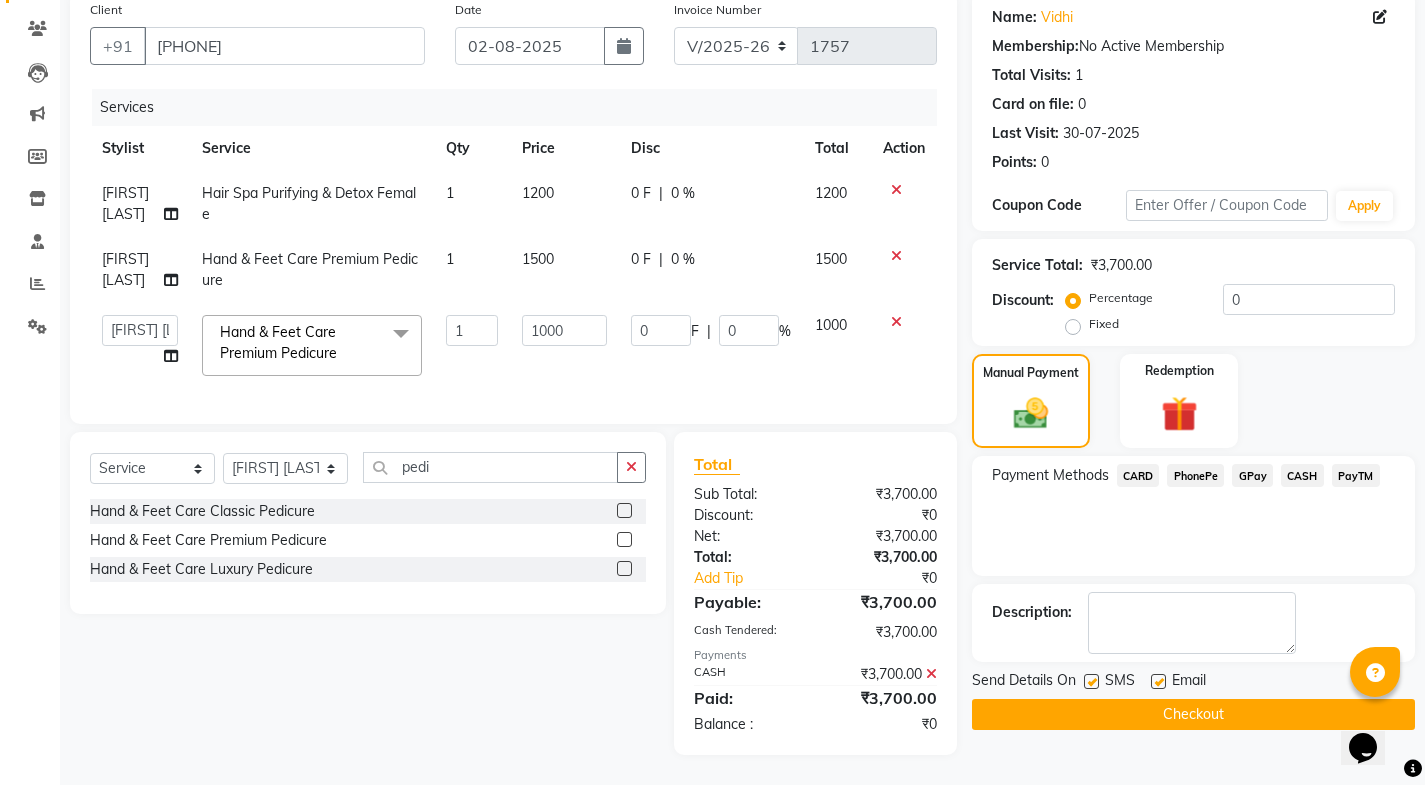 click on "SMS" 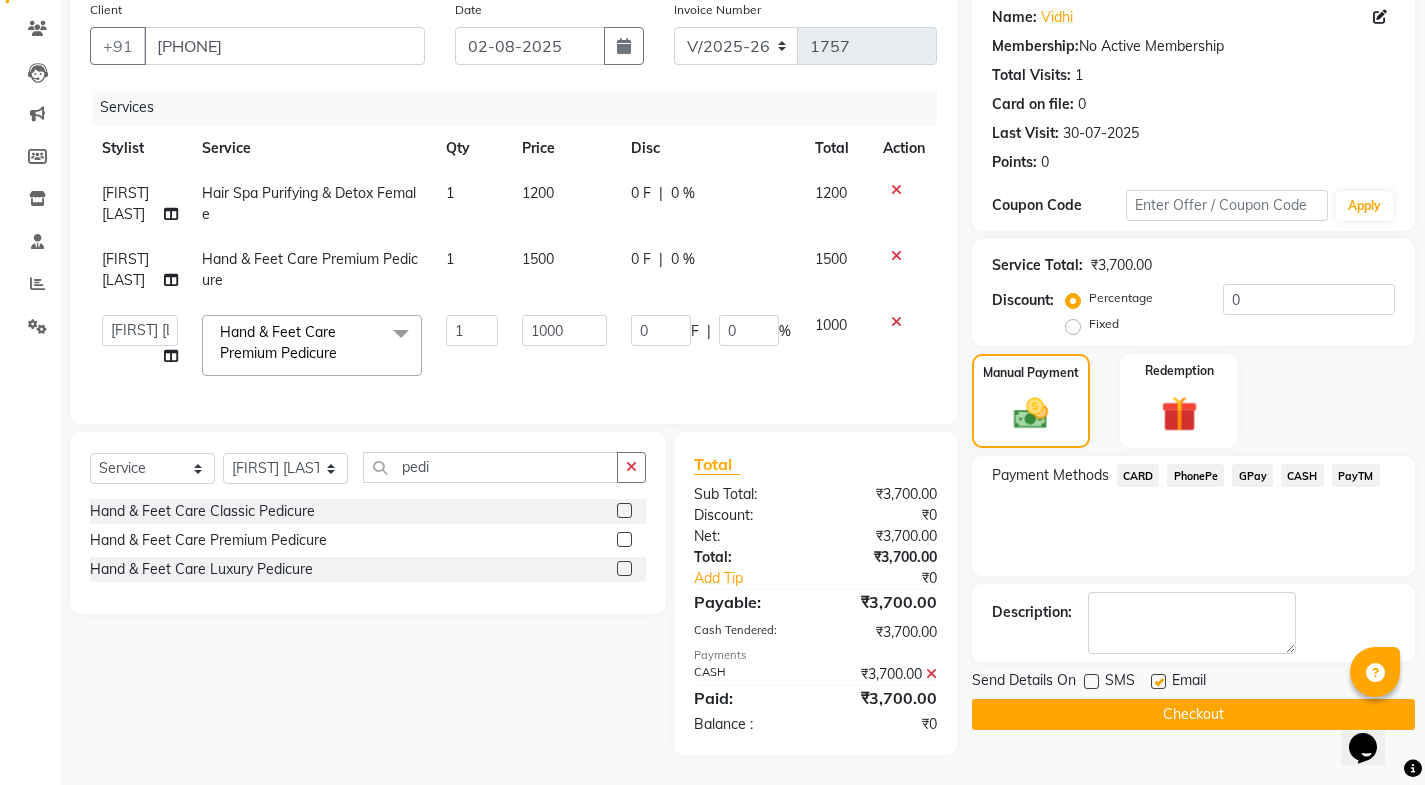 click 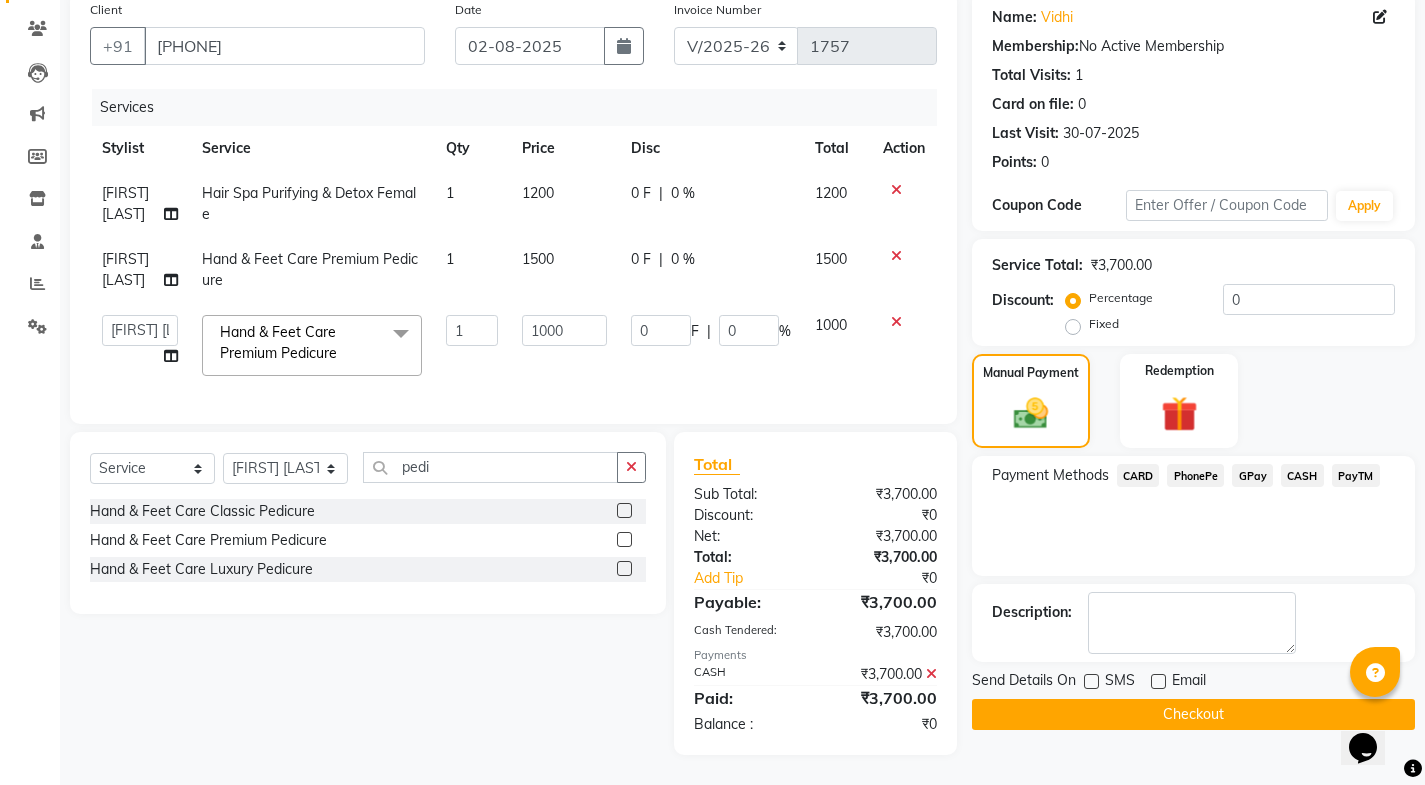 click on "Checkout" 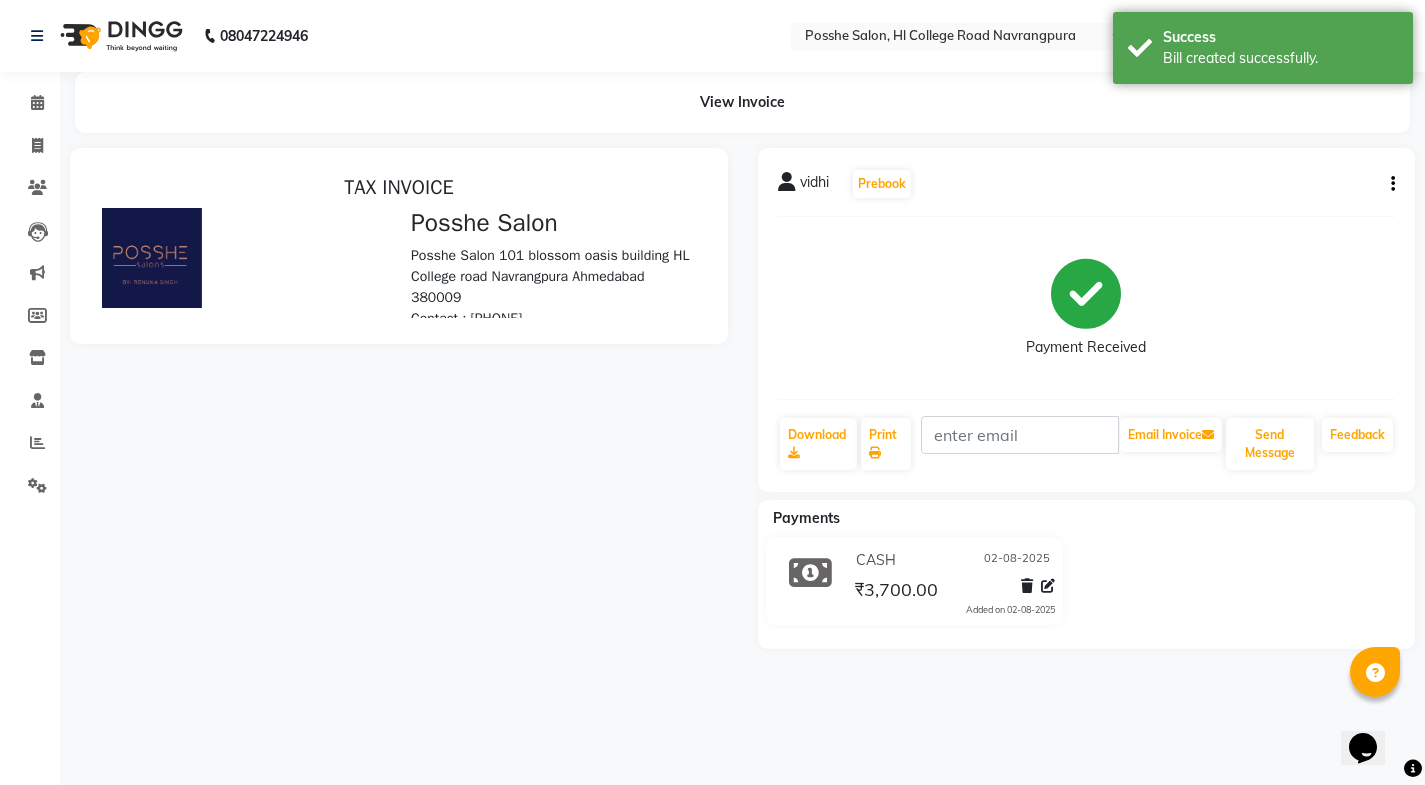 scroll, scrollTop: 0, scrollLeft: 0, axis: both 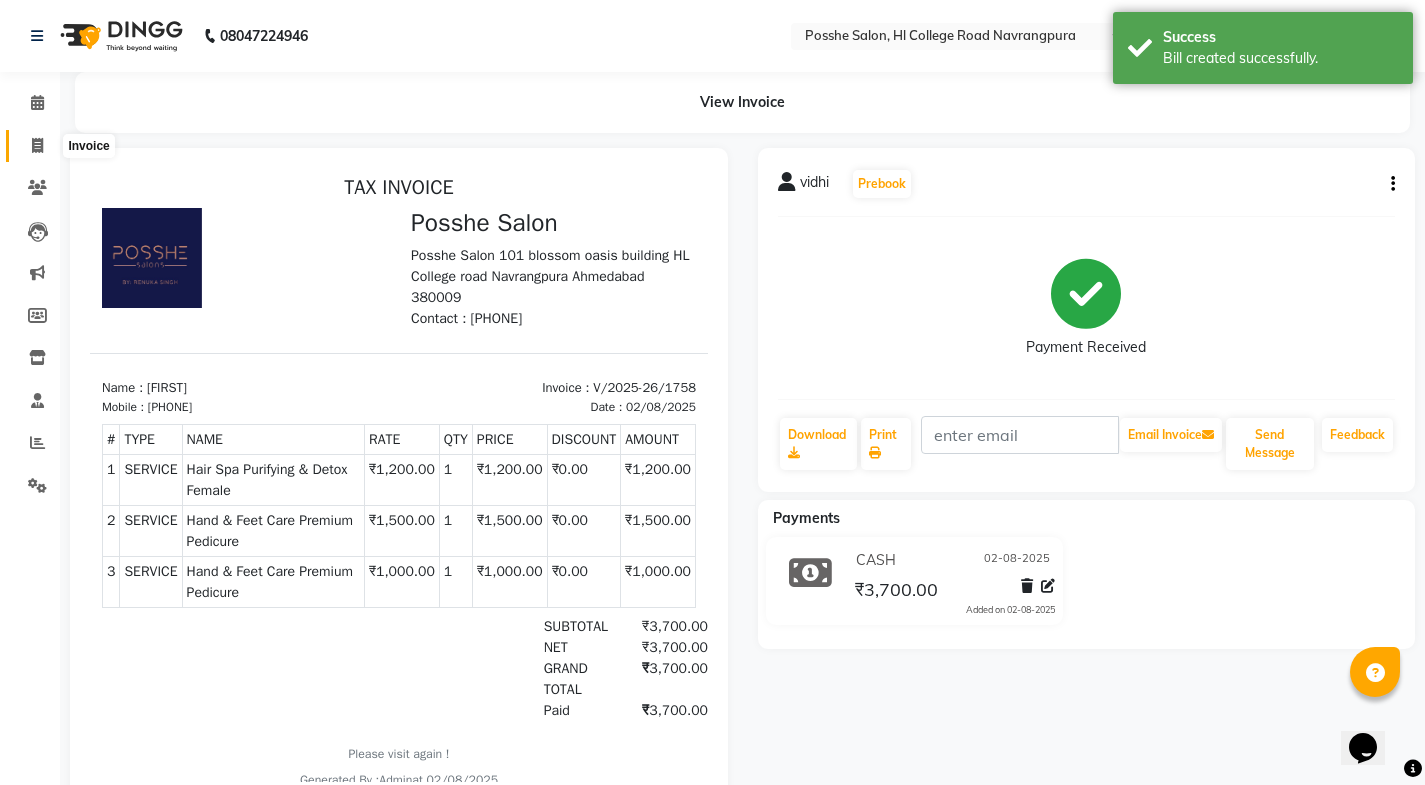 click 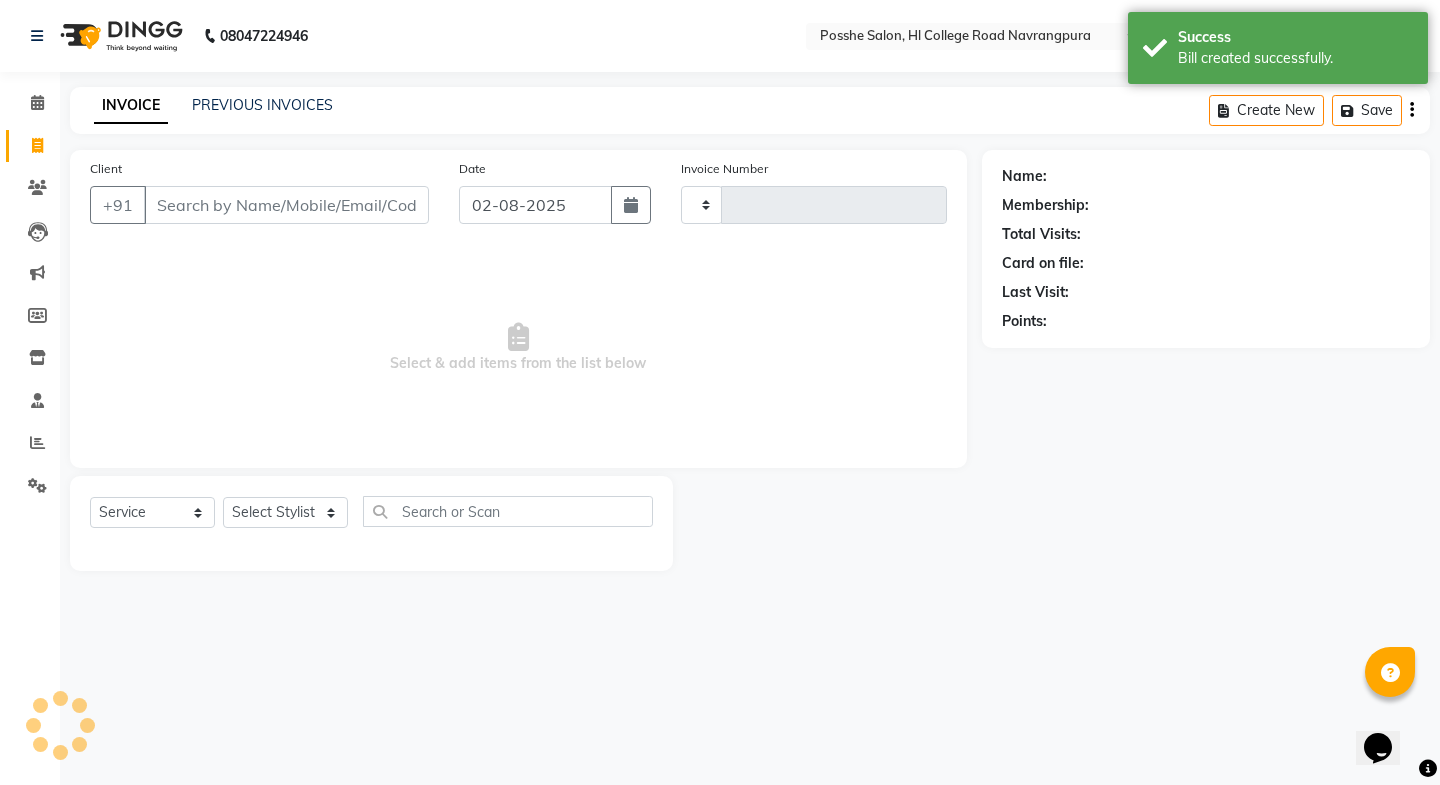 type on "1759" 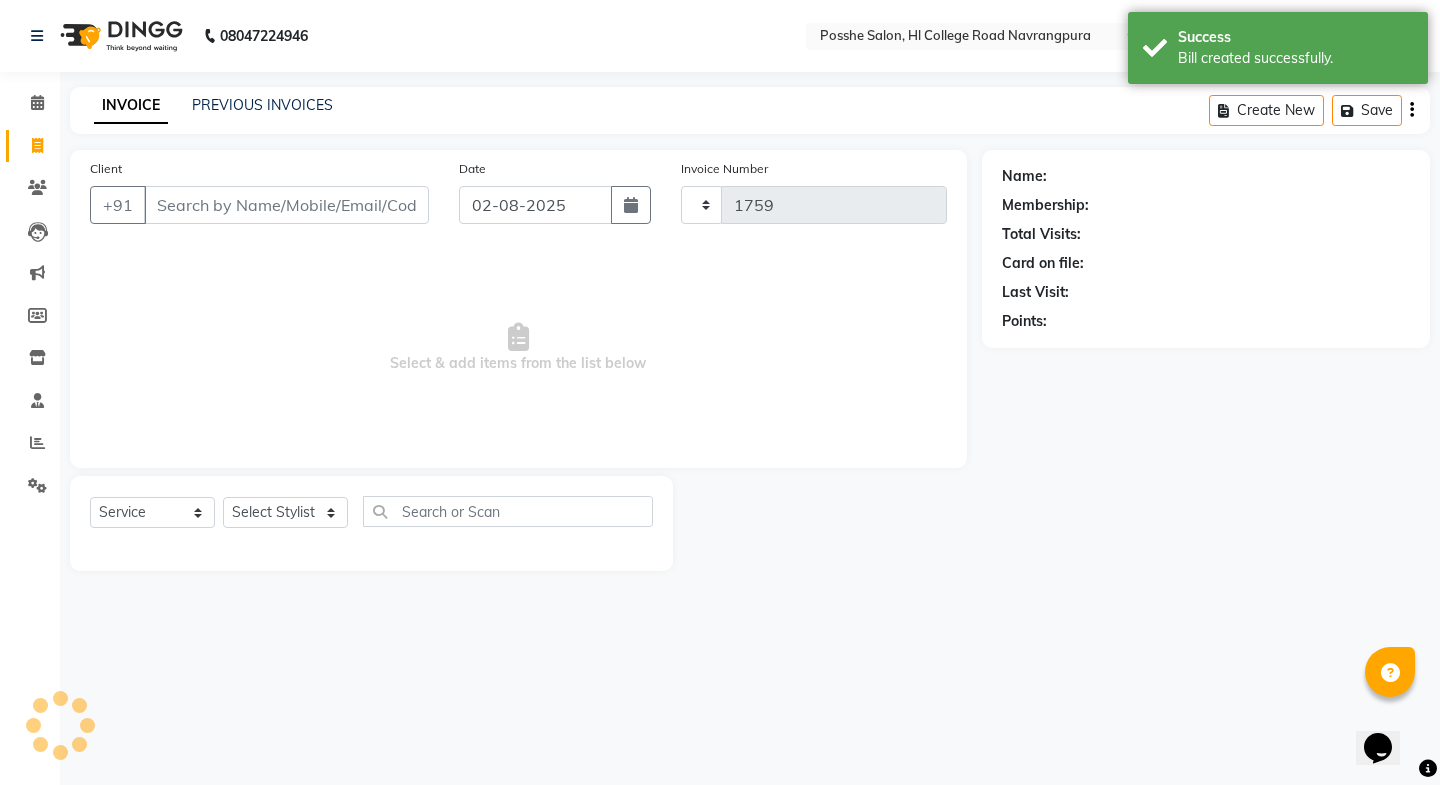 select on "6052" 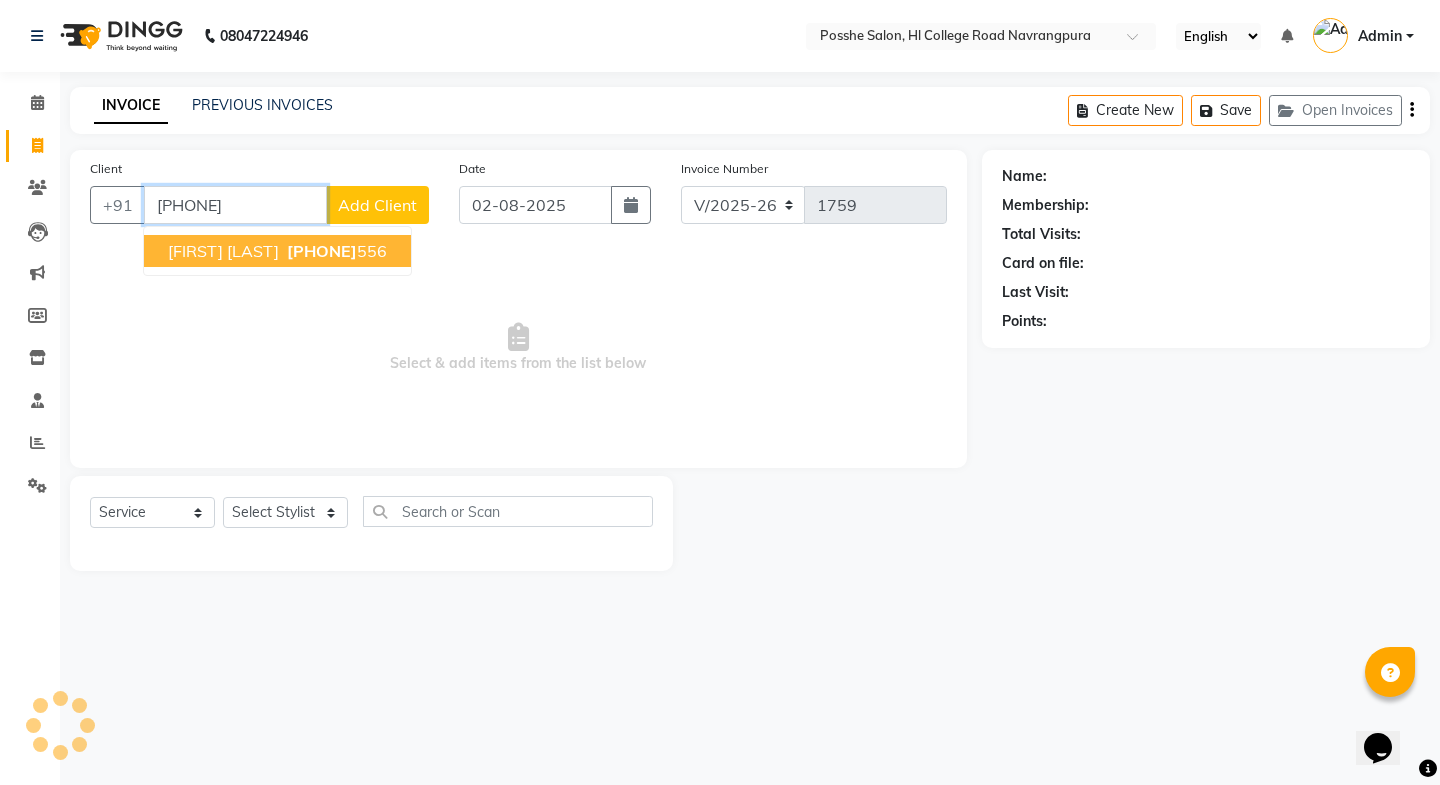 type on "9461147556" 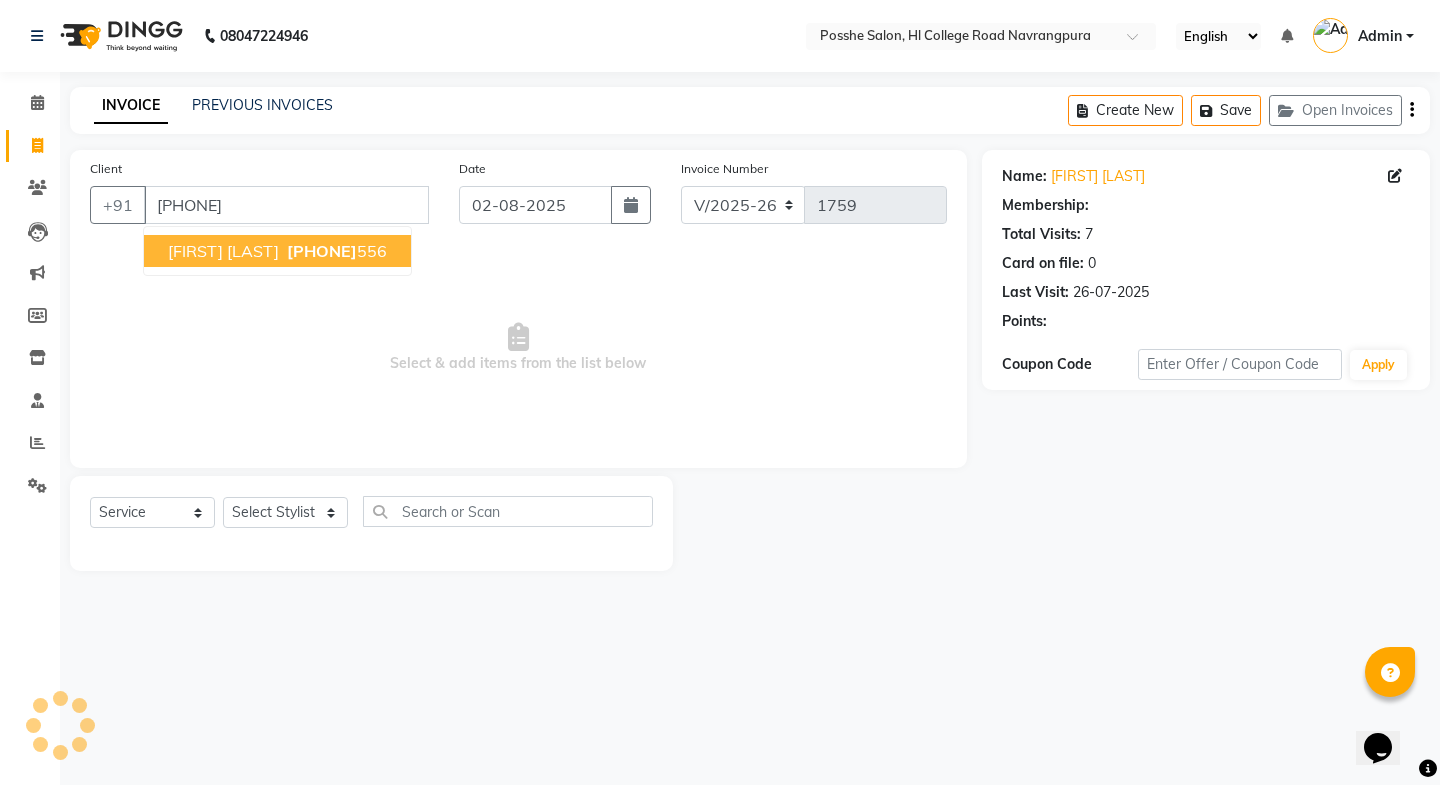 select on "1: Object" 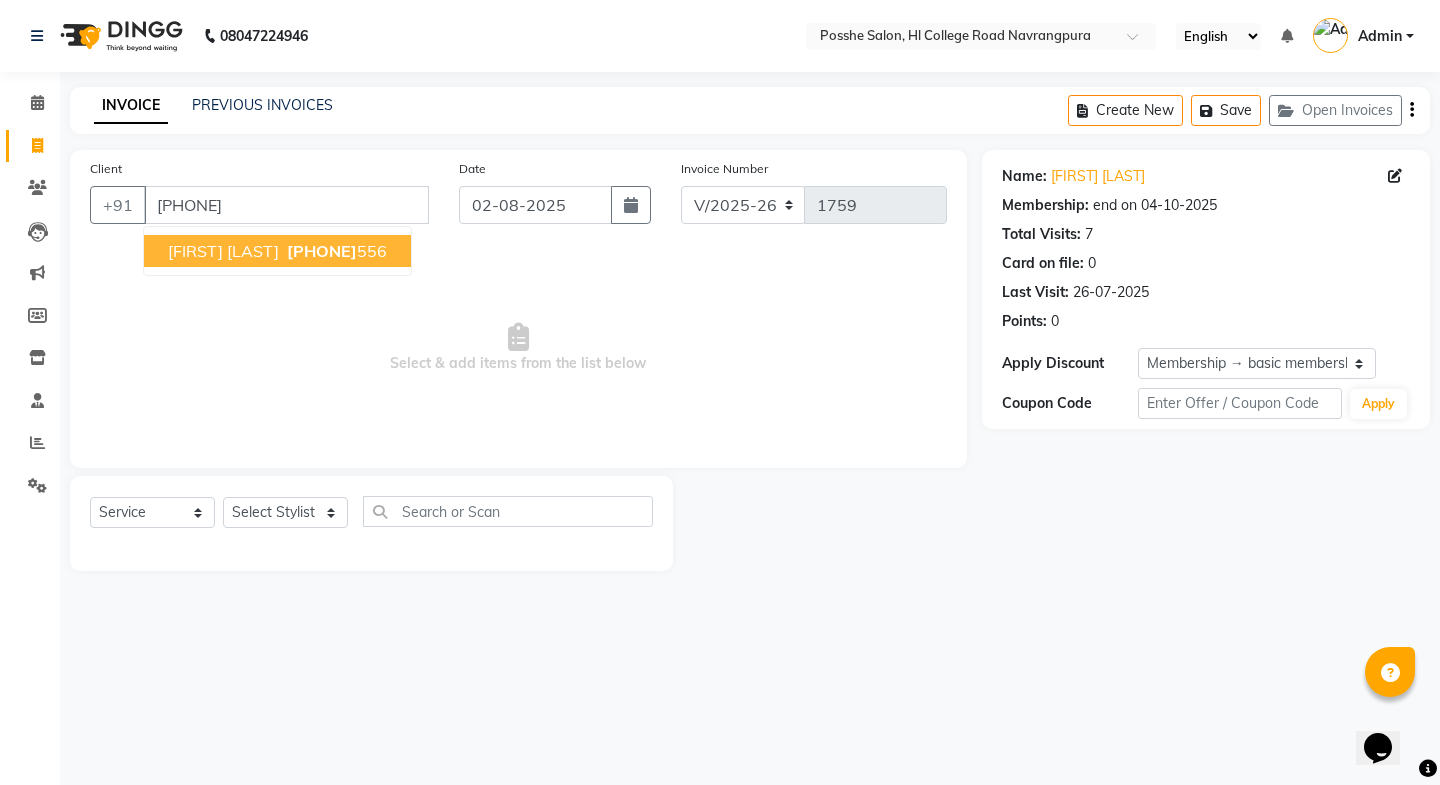 click on "bhumika chhajer" at bounding box center [223, 251] 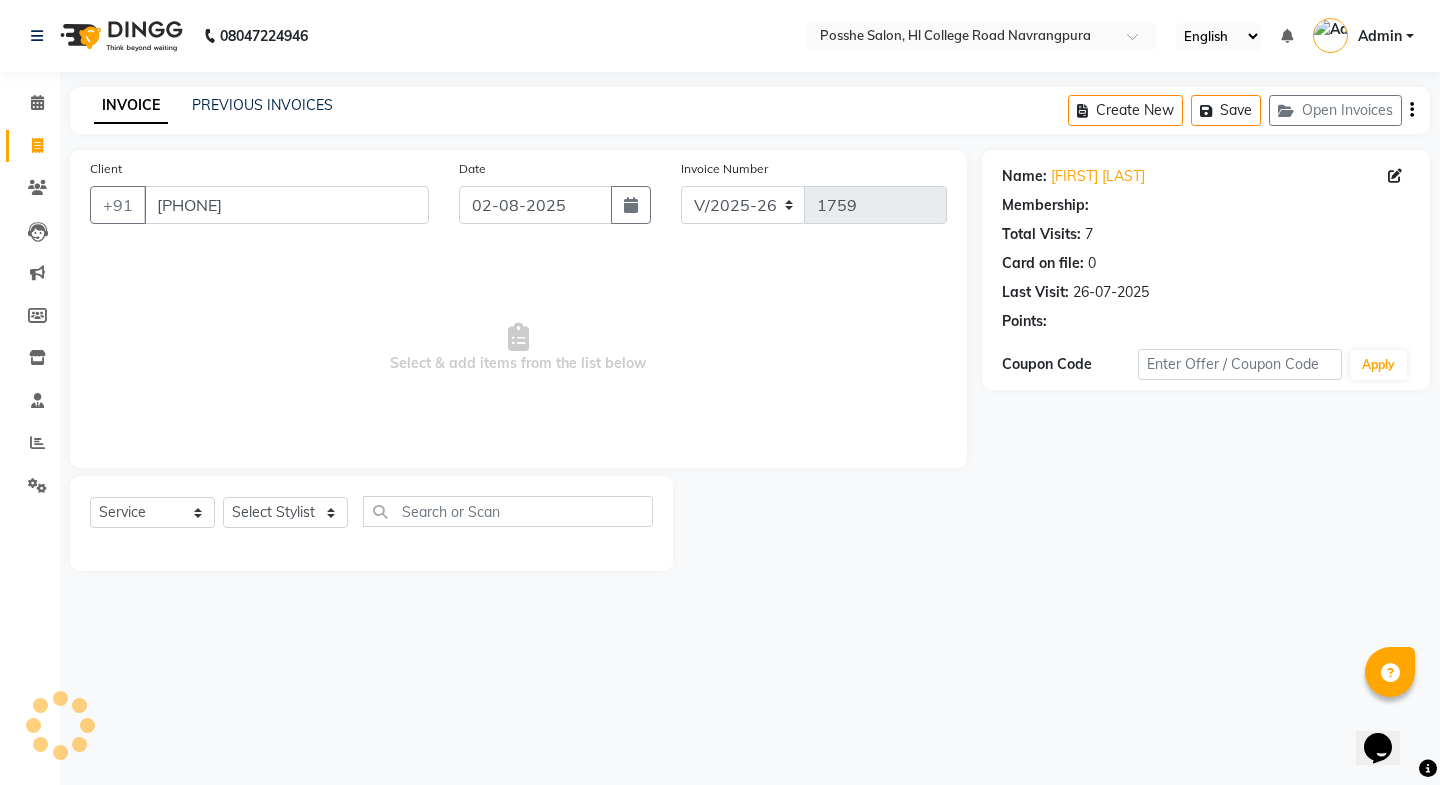 select on "1: Object" 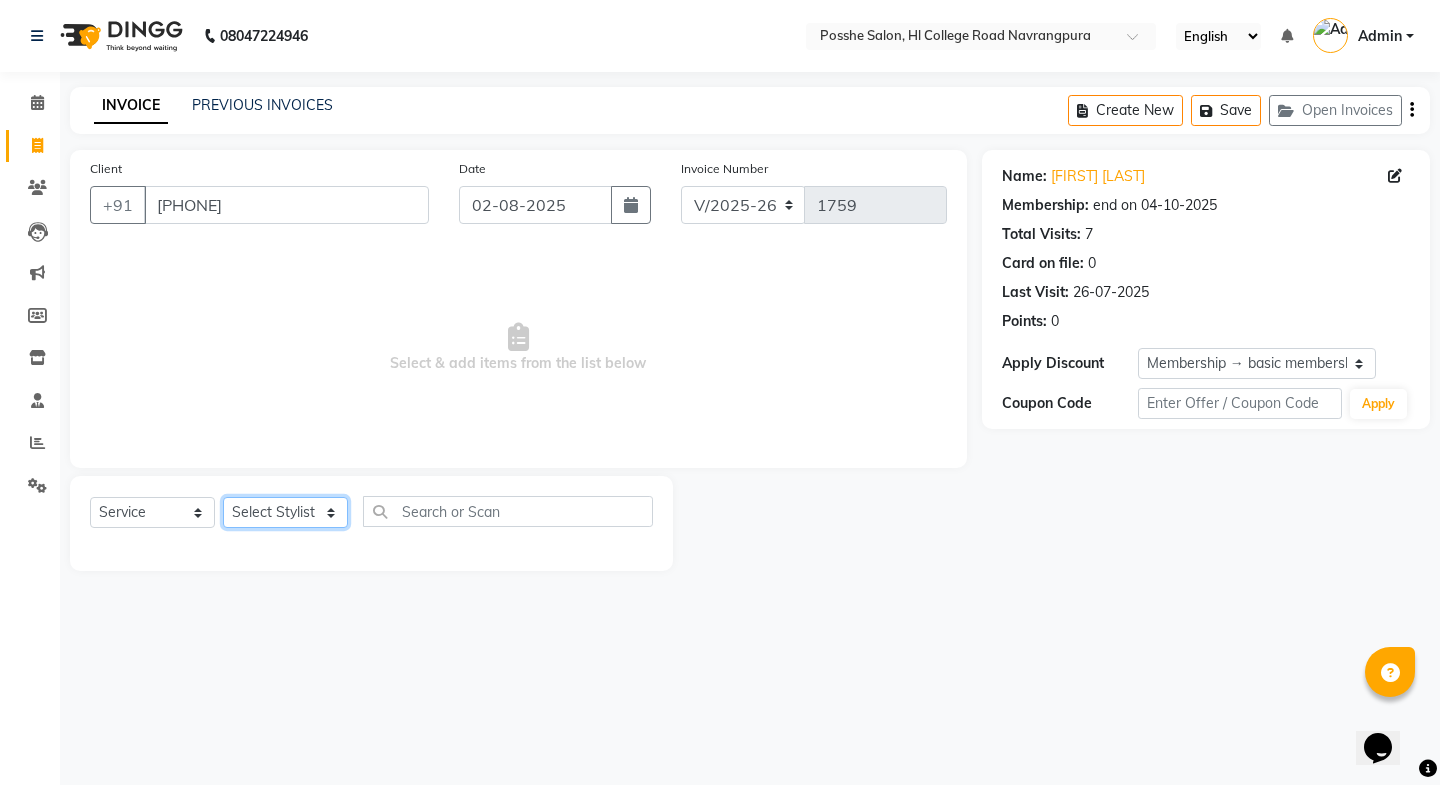 click on "Select Stylist [FIRST] [LAST], [FIRST] [LAST], [FIRST] [LAST], Posshe for products [FIRST], [FIRST] [LAST]" 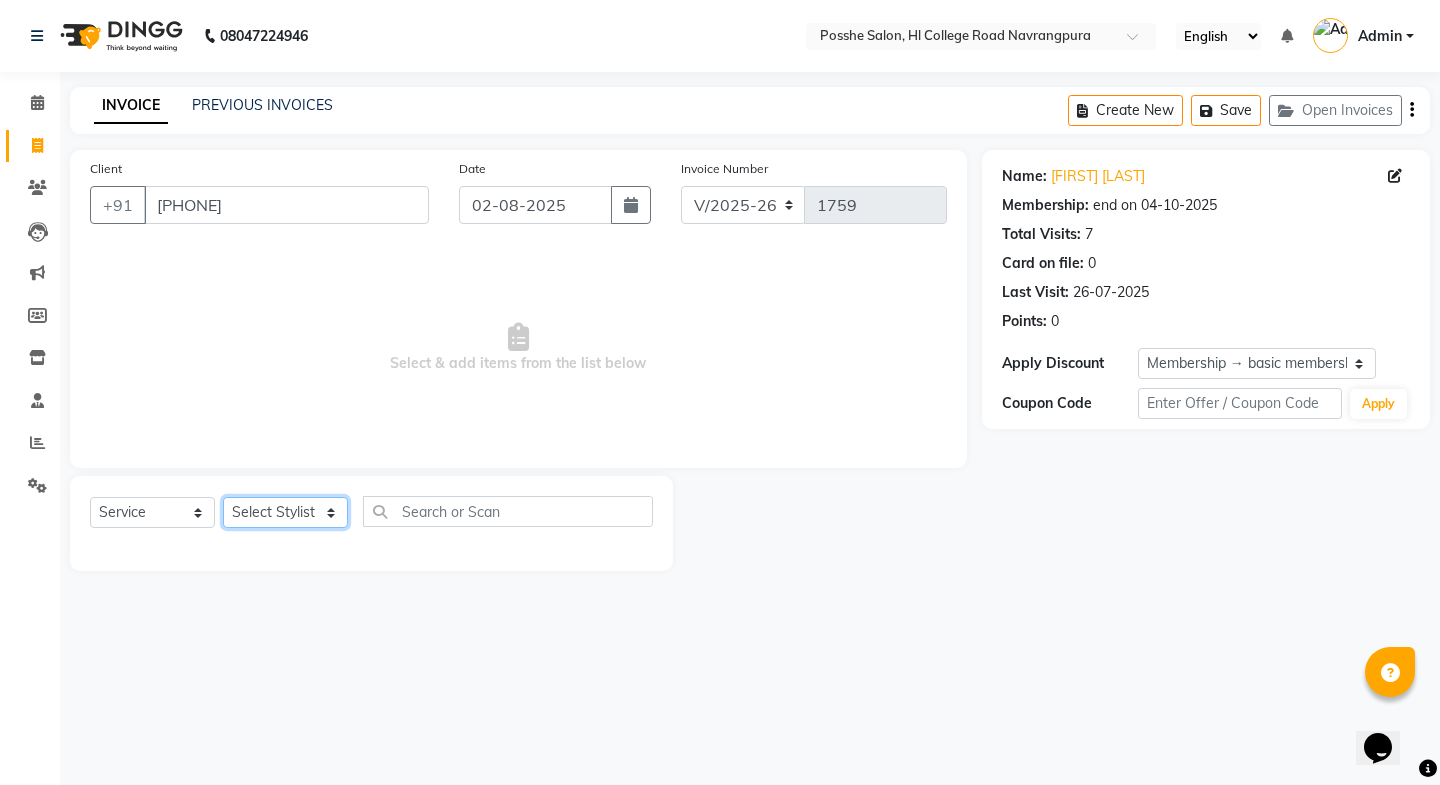 select on "84524" 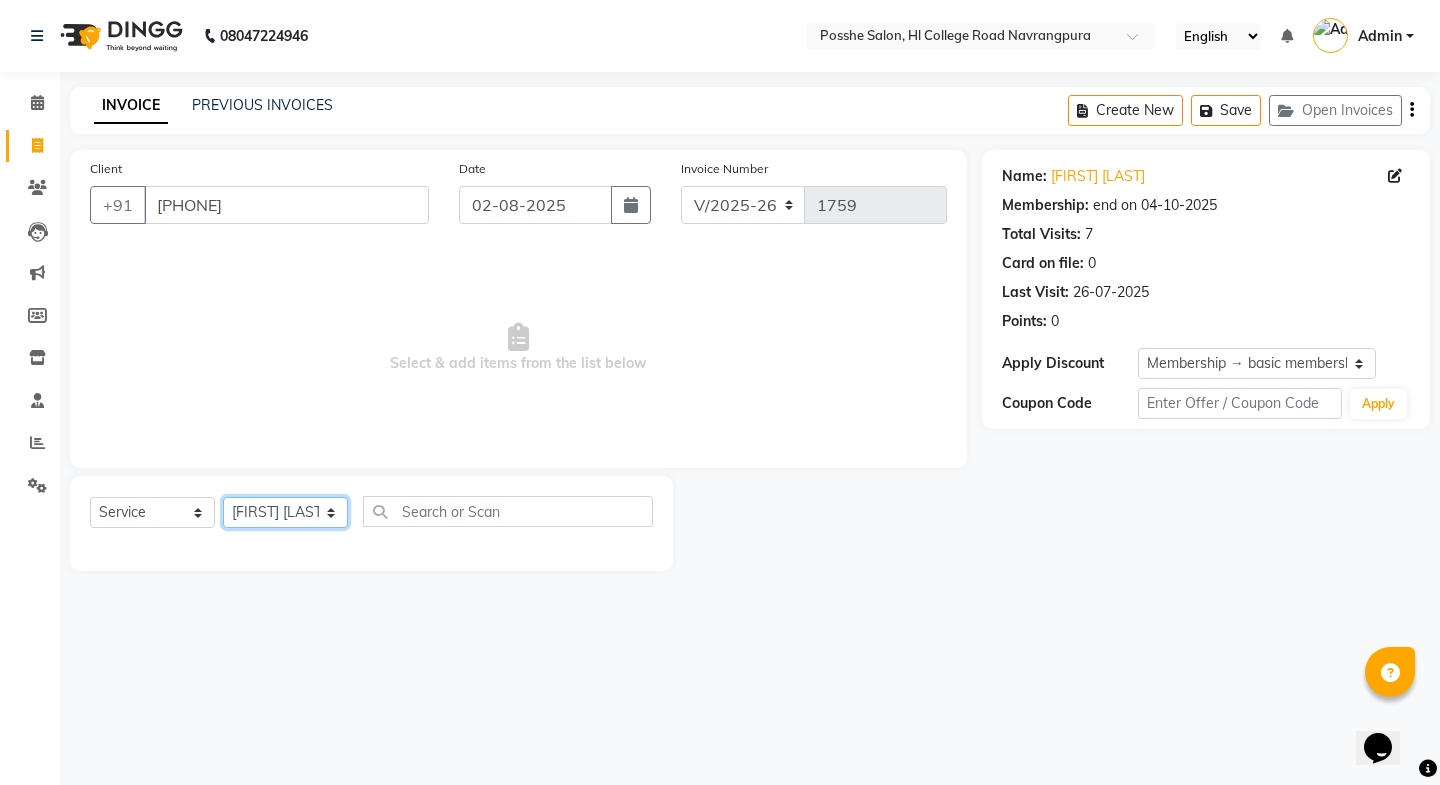 click on "Select Stylist [FIRST] [LAST], [FIRST] [LAST], [FIRST] [LAST], Posshe for products [FIRST], [FIRST] [LAST]" 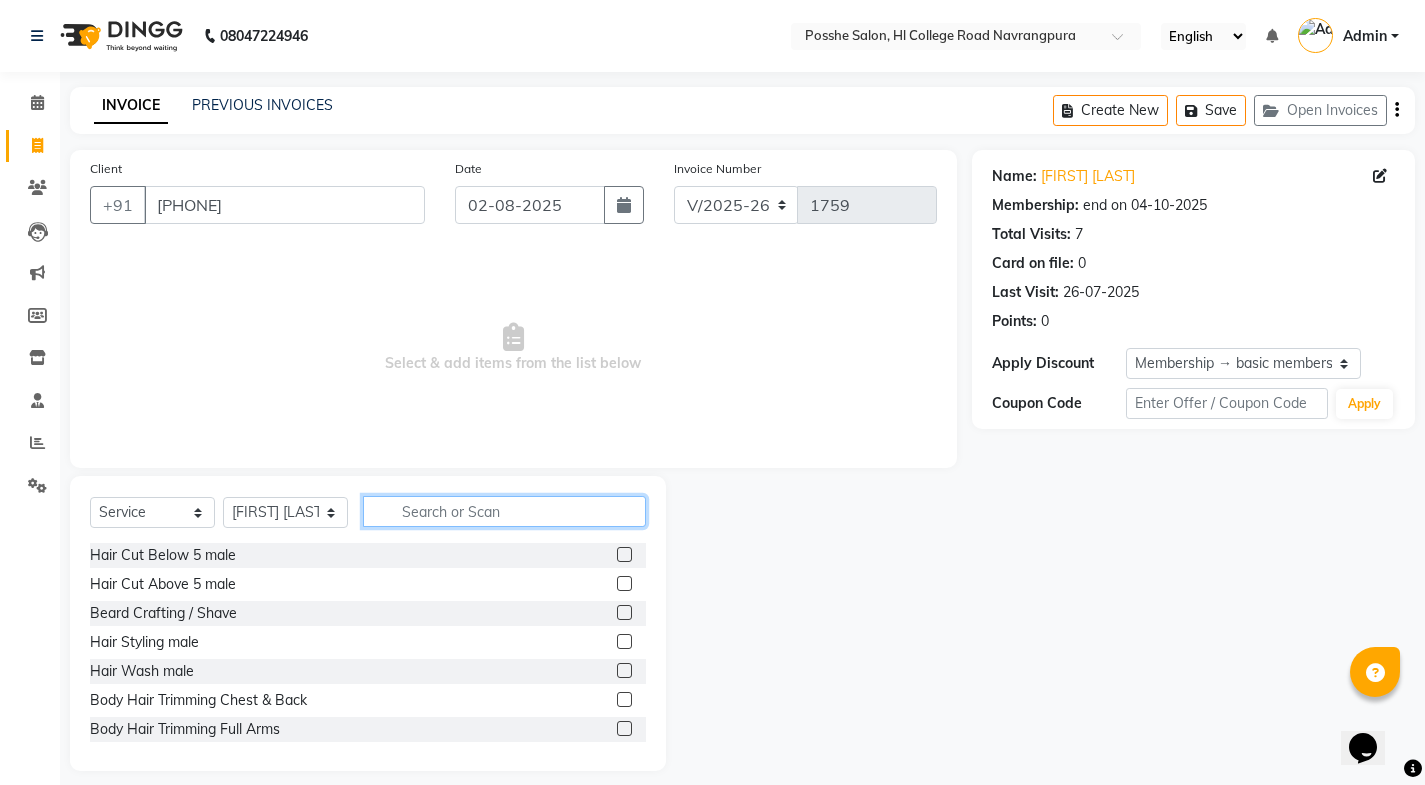 click 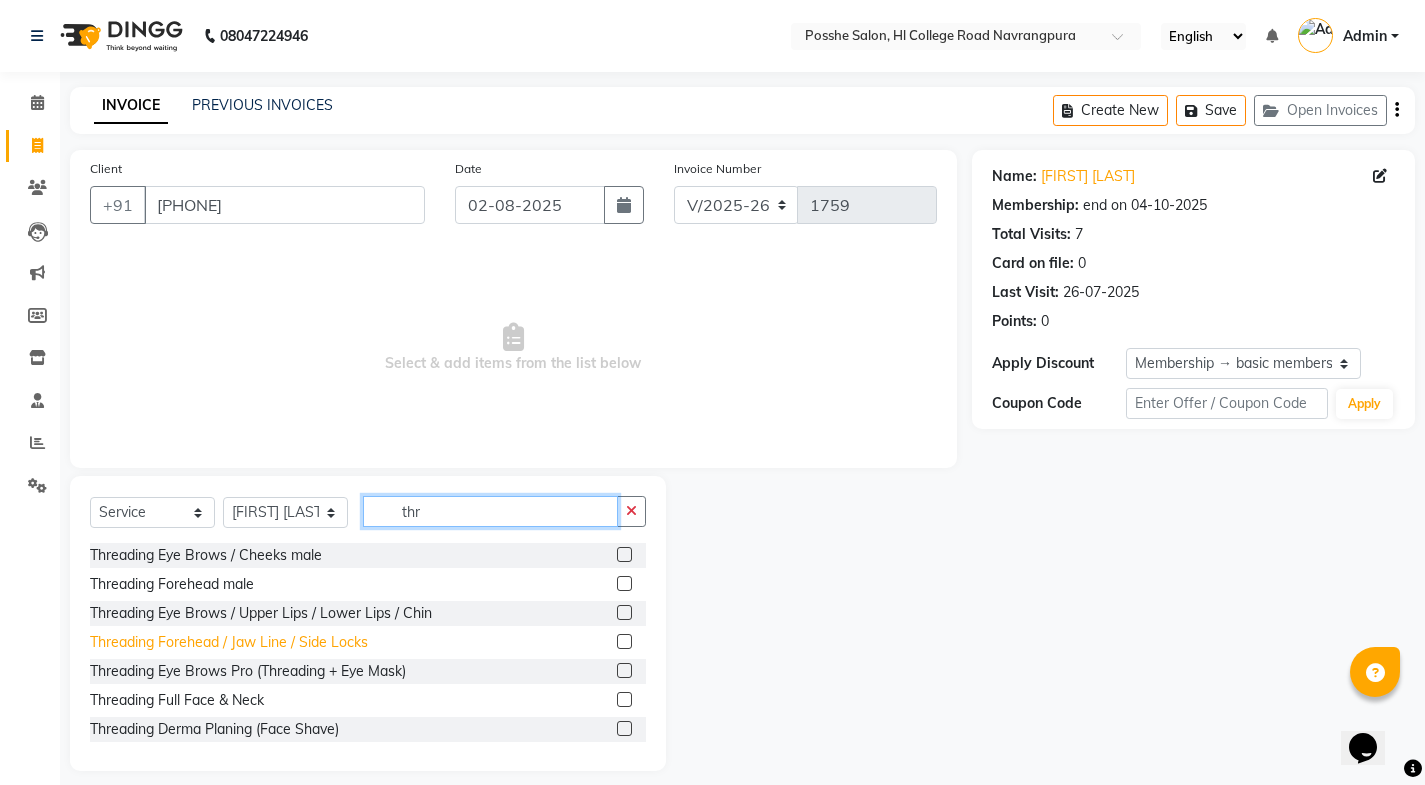 type on "thr" 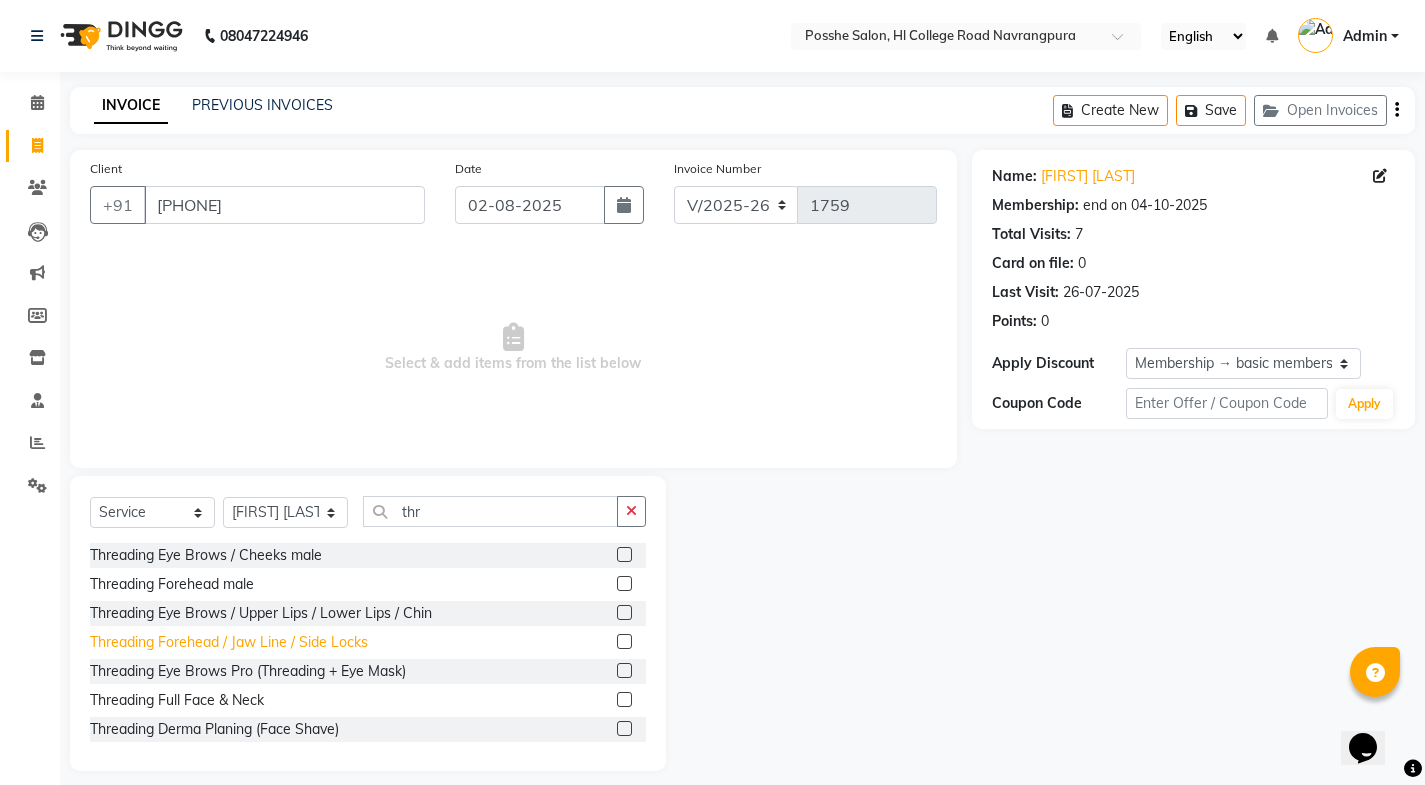 click on "Threading Forehead / Jaw Line / Side Locks" 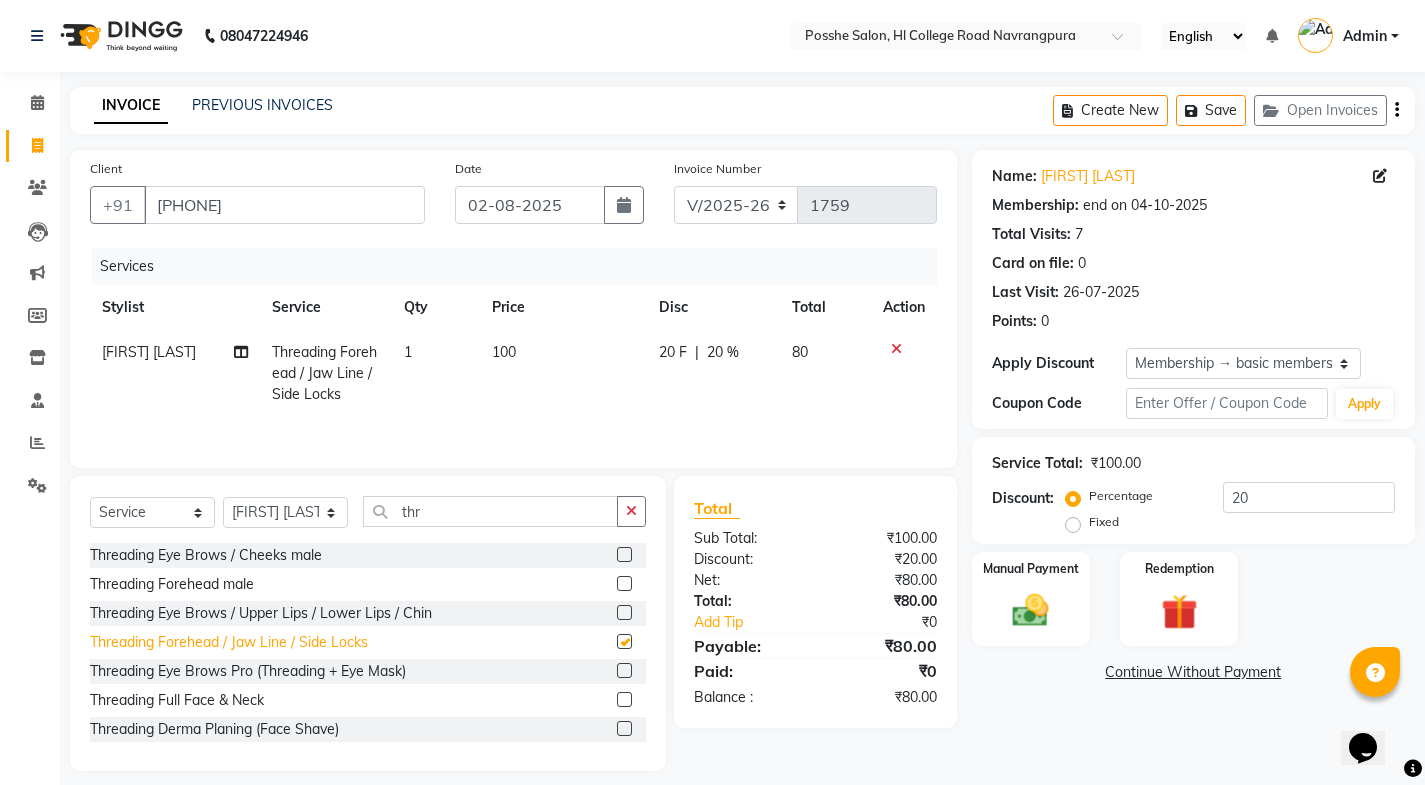 checkbox on "false" 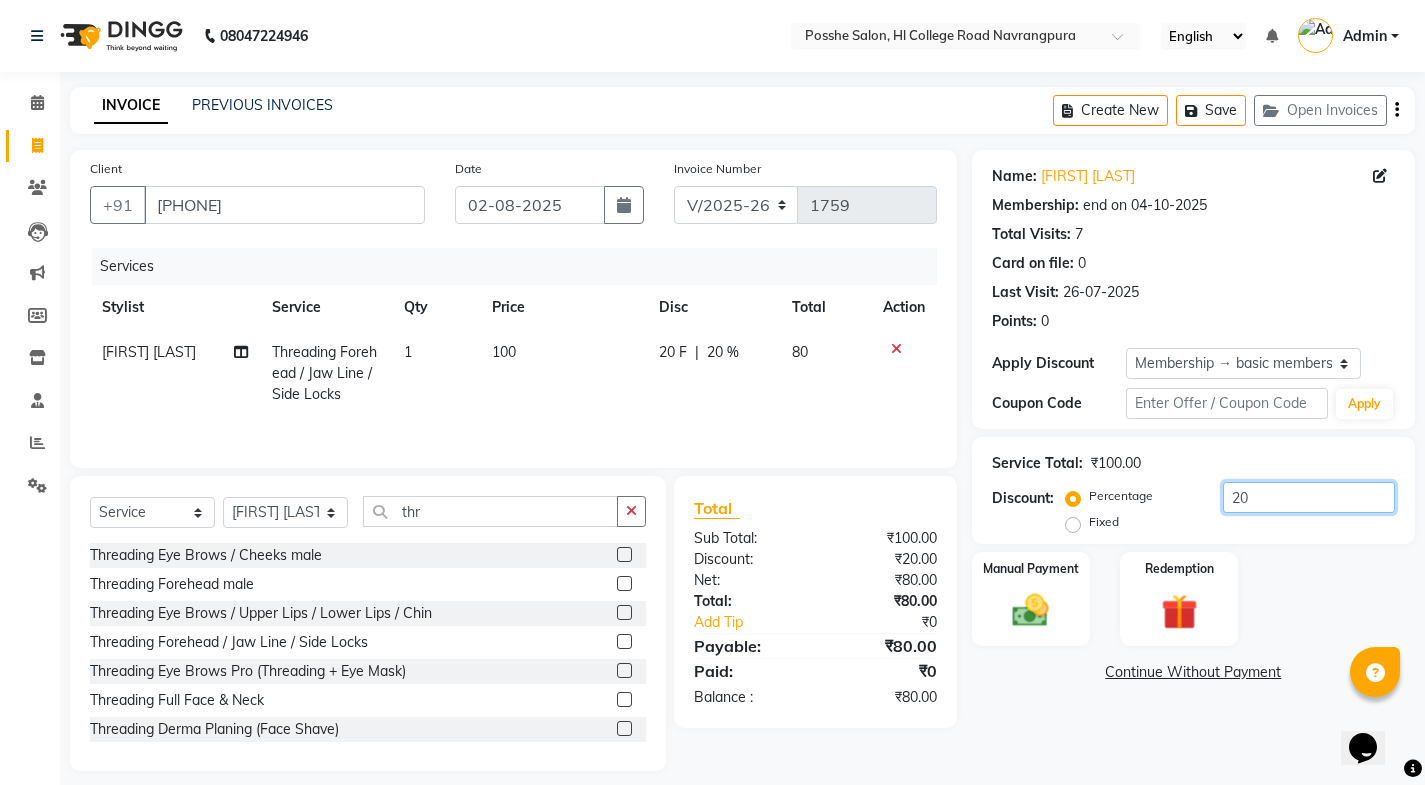 click on "20" 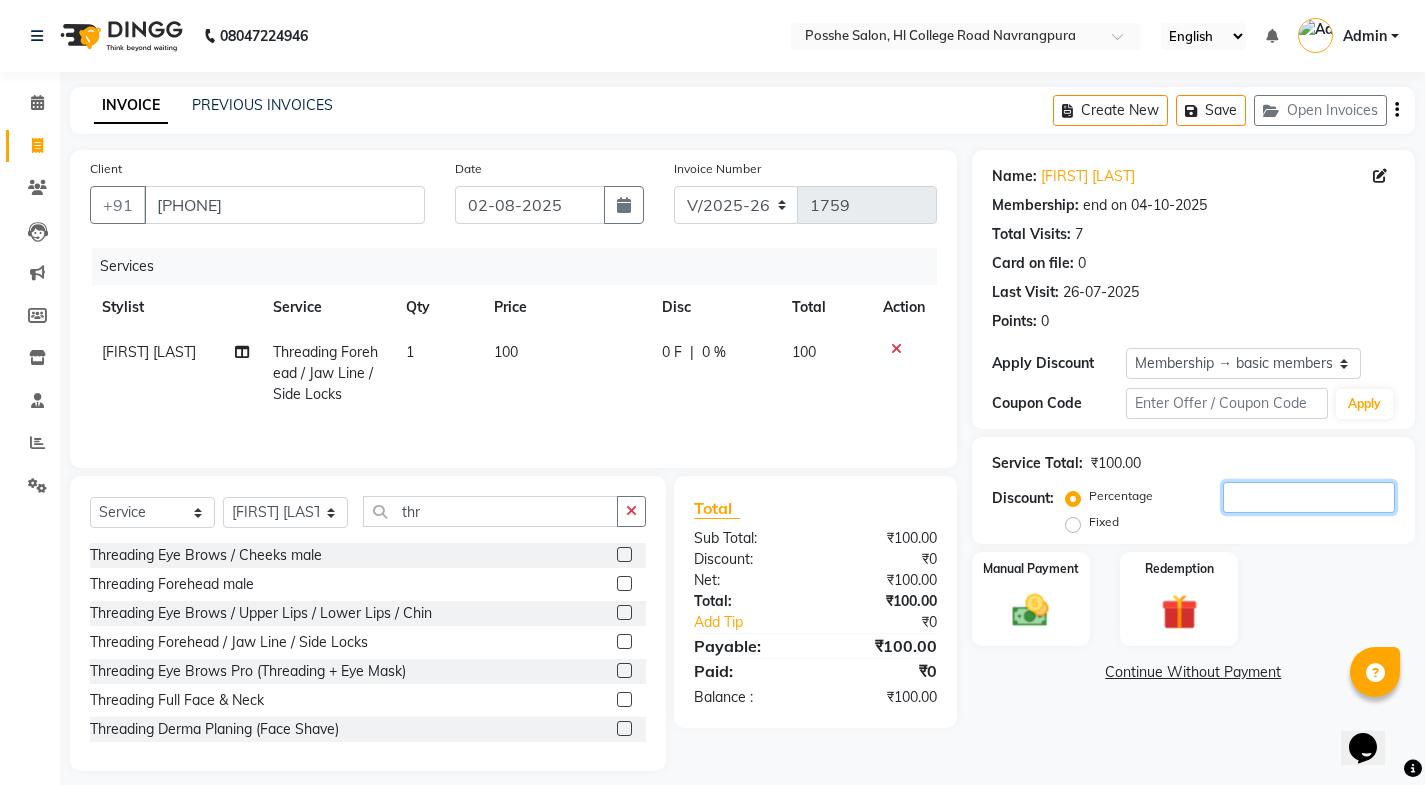 type 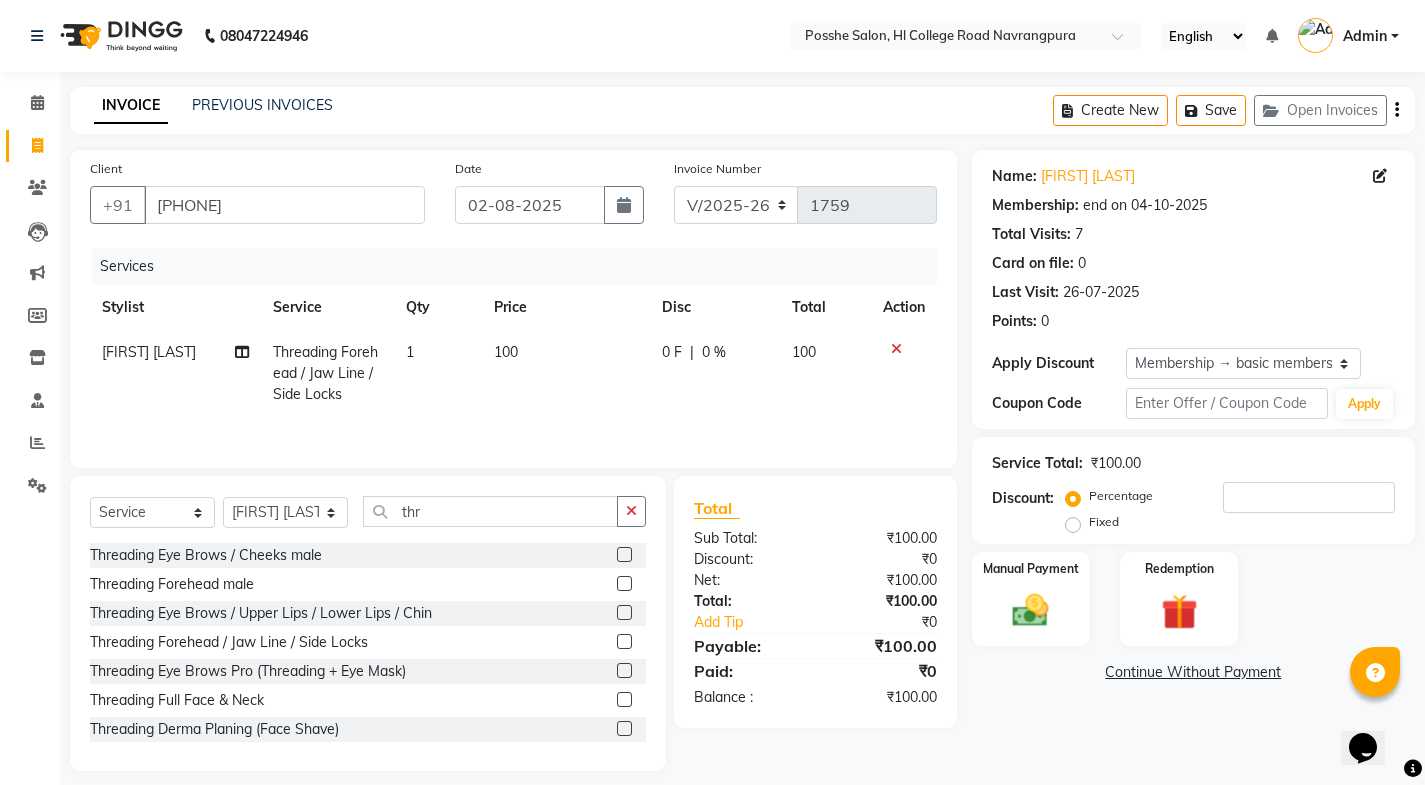 click on "100" 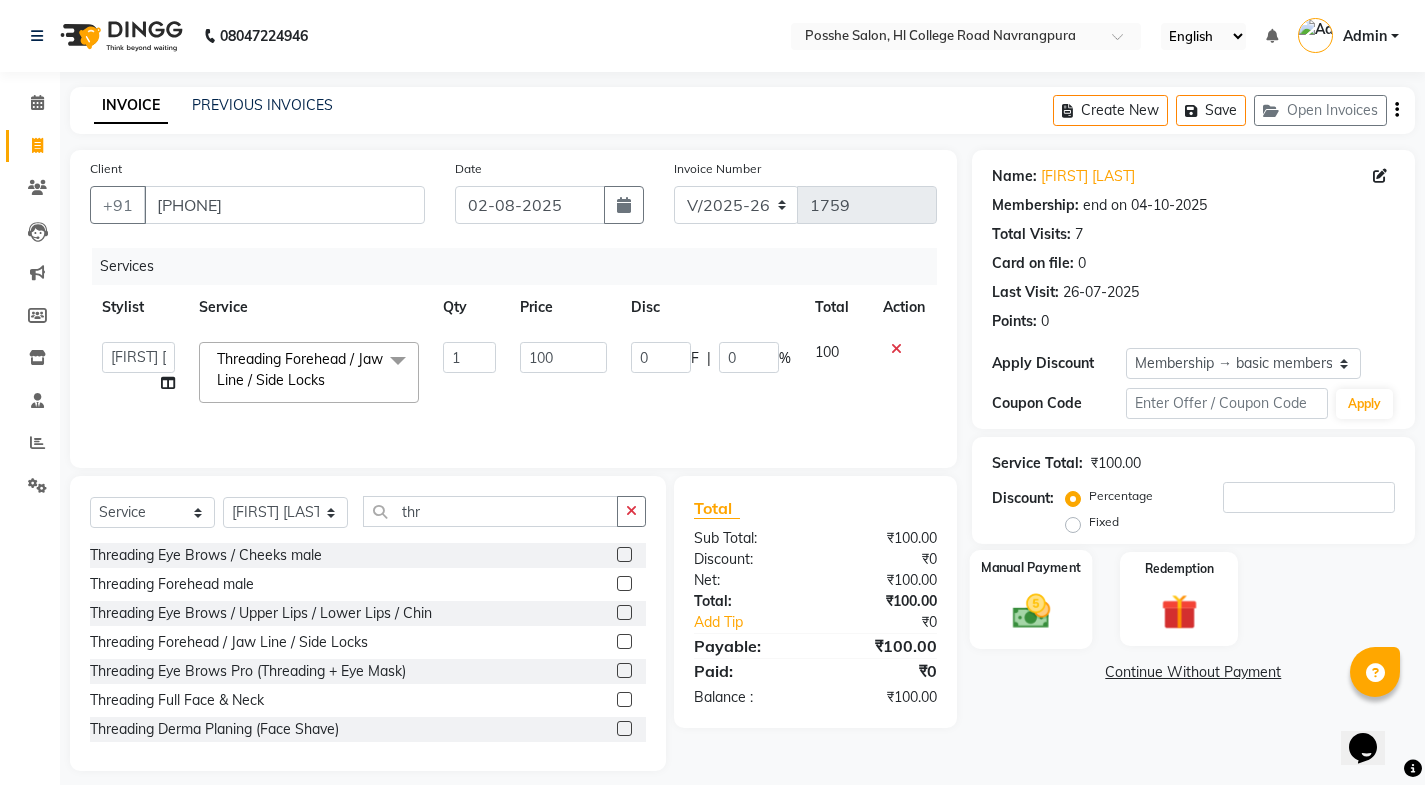 click 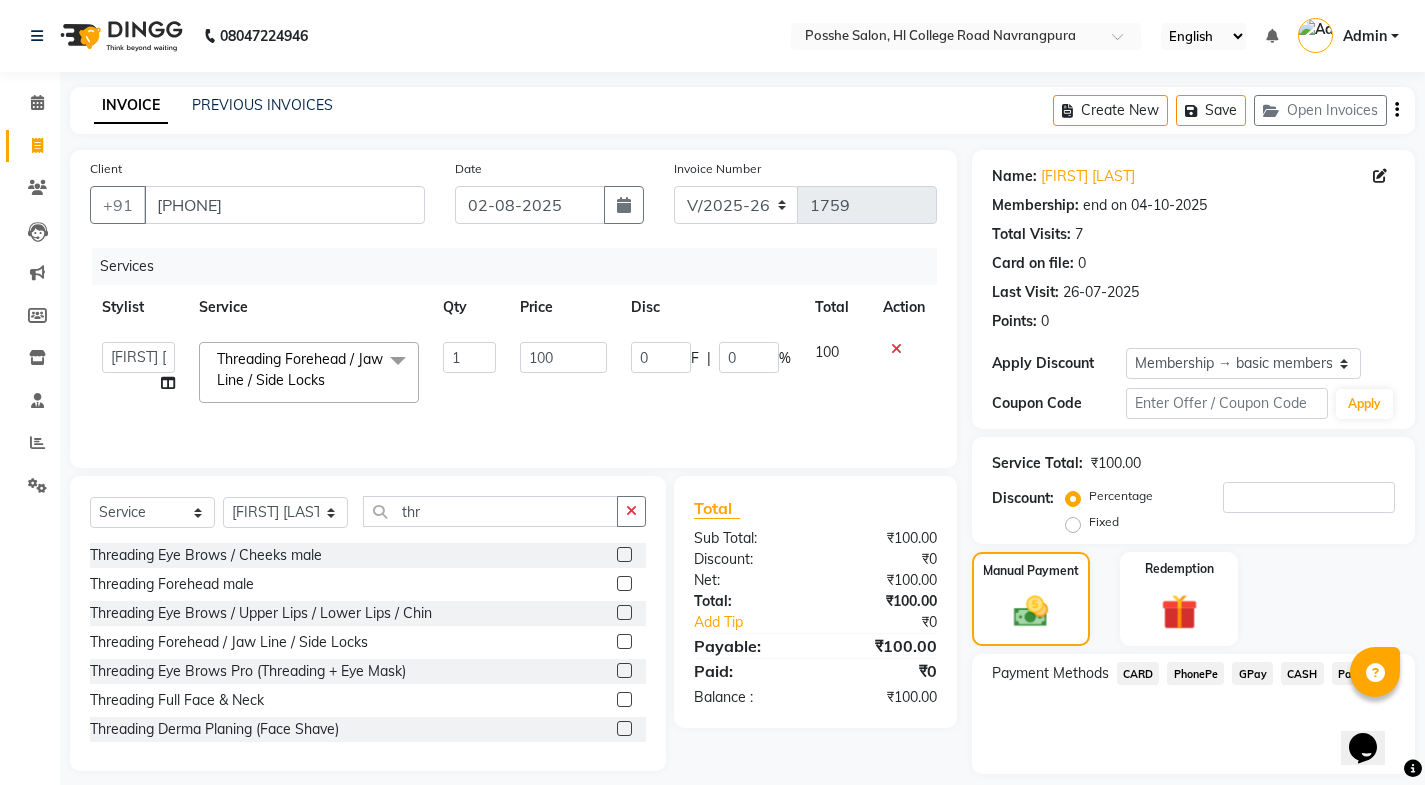 click on "CASH" 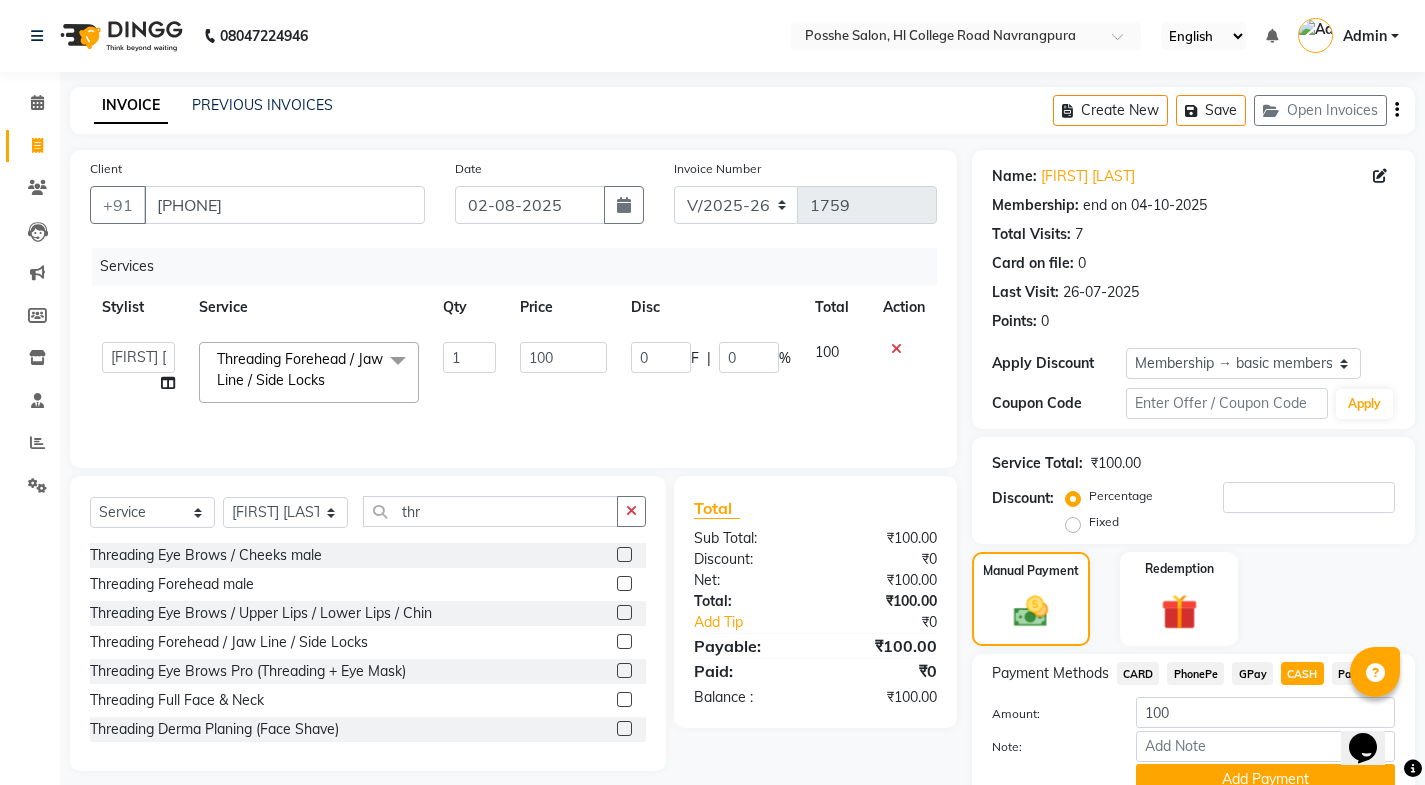 scroll, scrollTop: 89, scrollLeft: 0, axis: vertical 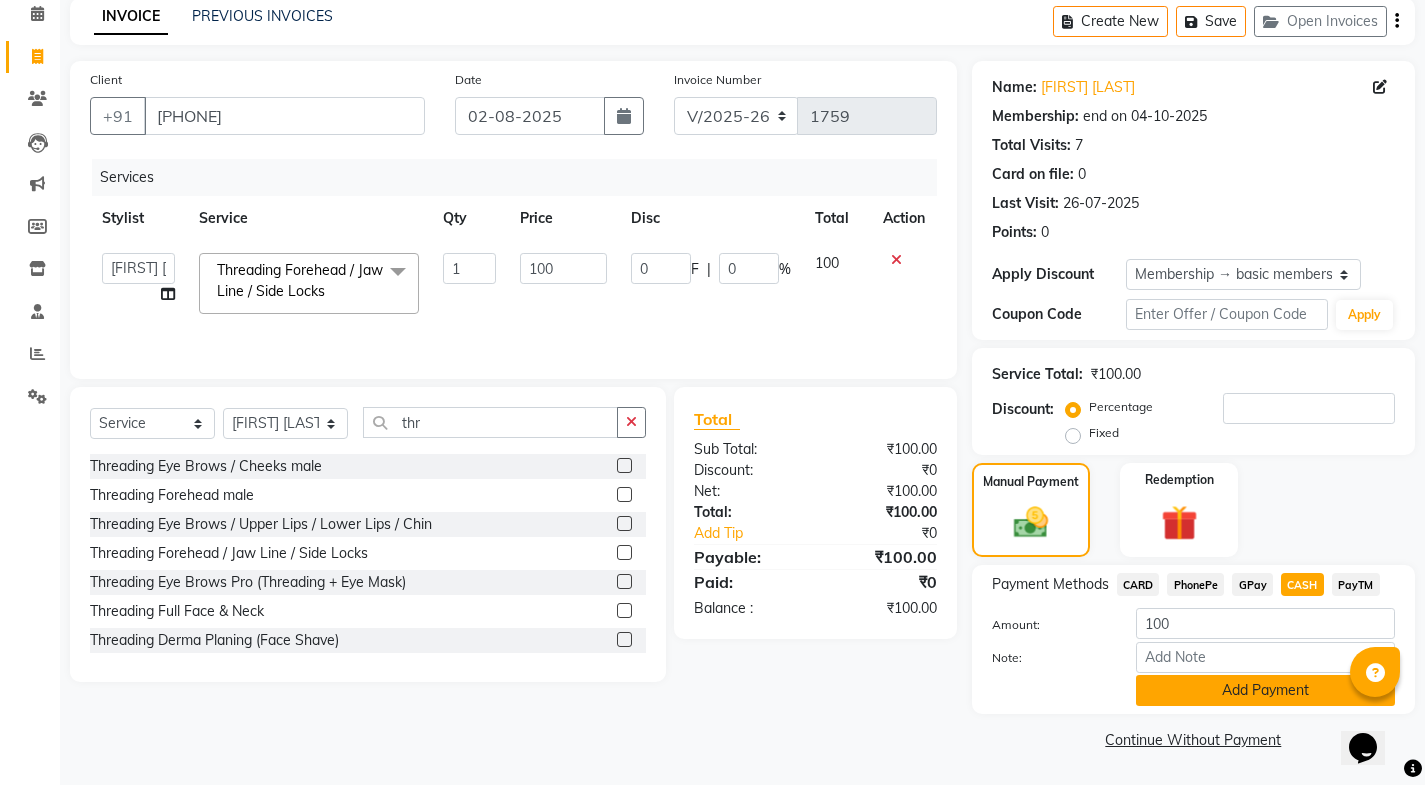 click on "Add Payment" 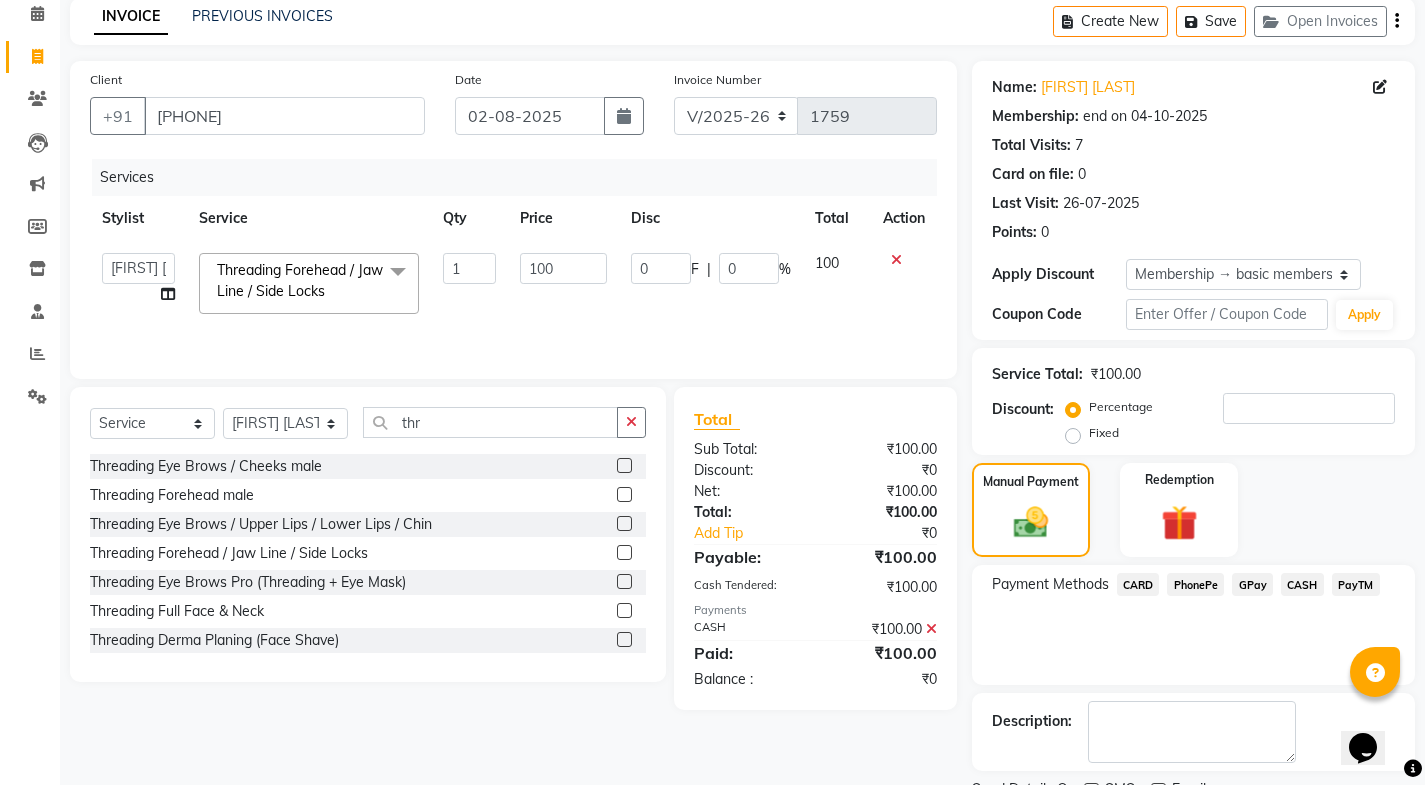 scroll, scrollTop: 173, scrollLeft: 0, axis: vertical 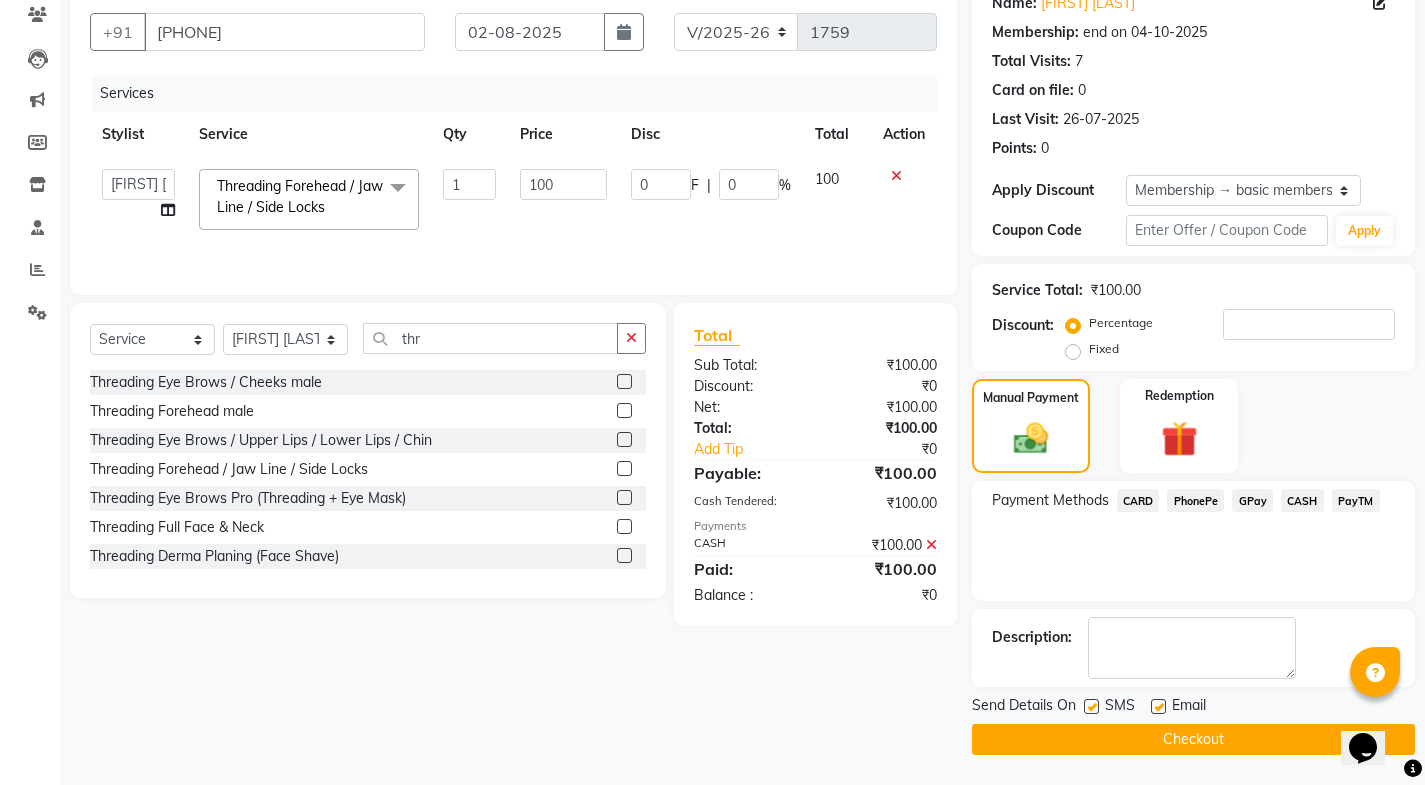 click on "Email" 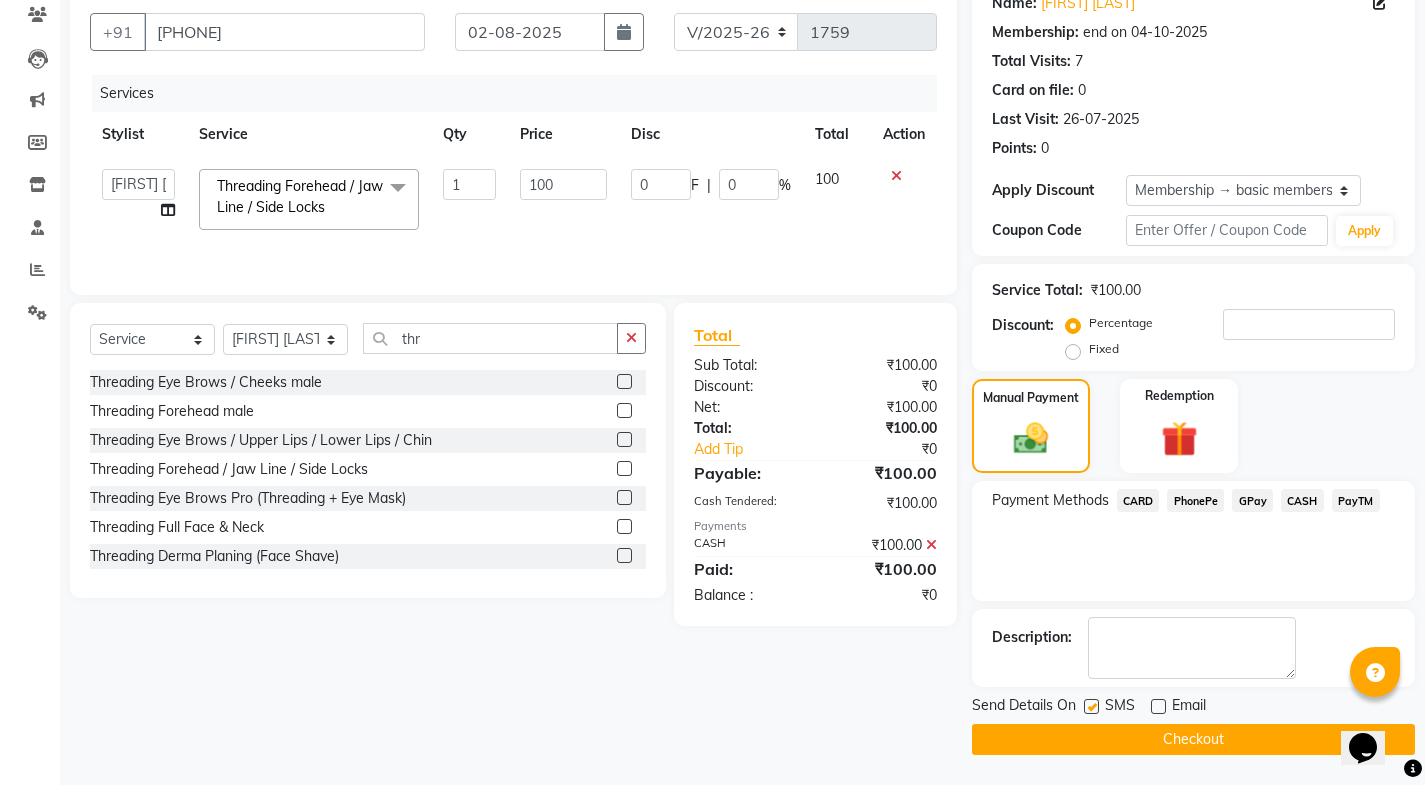 click 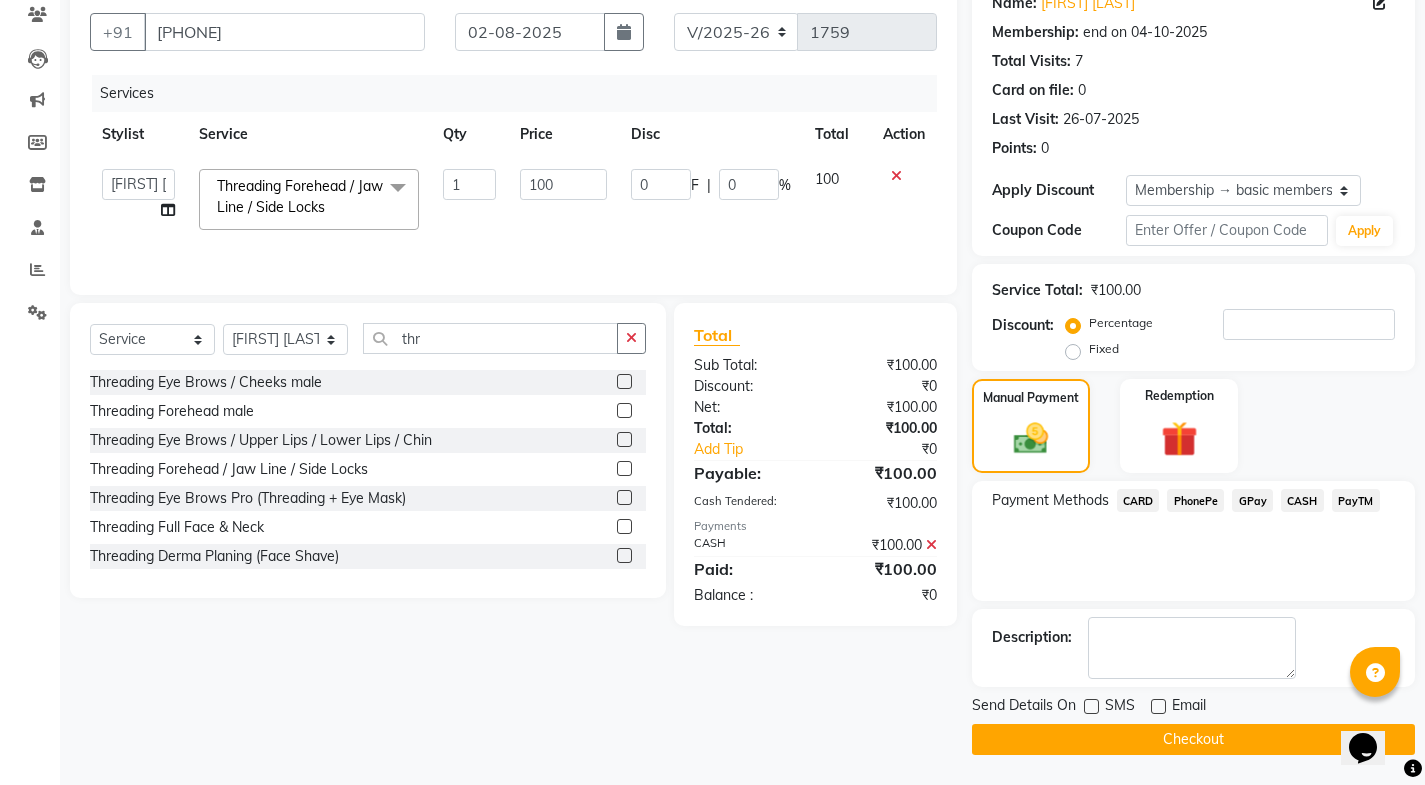 click on "Checkout" 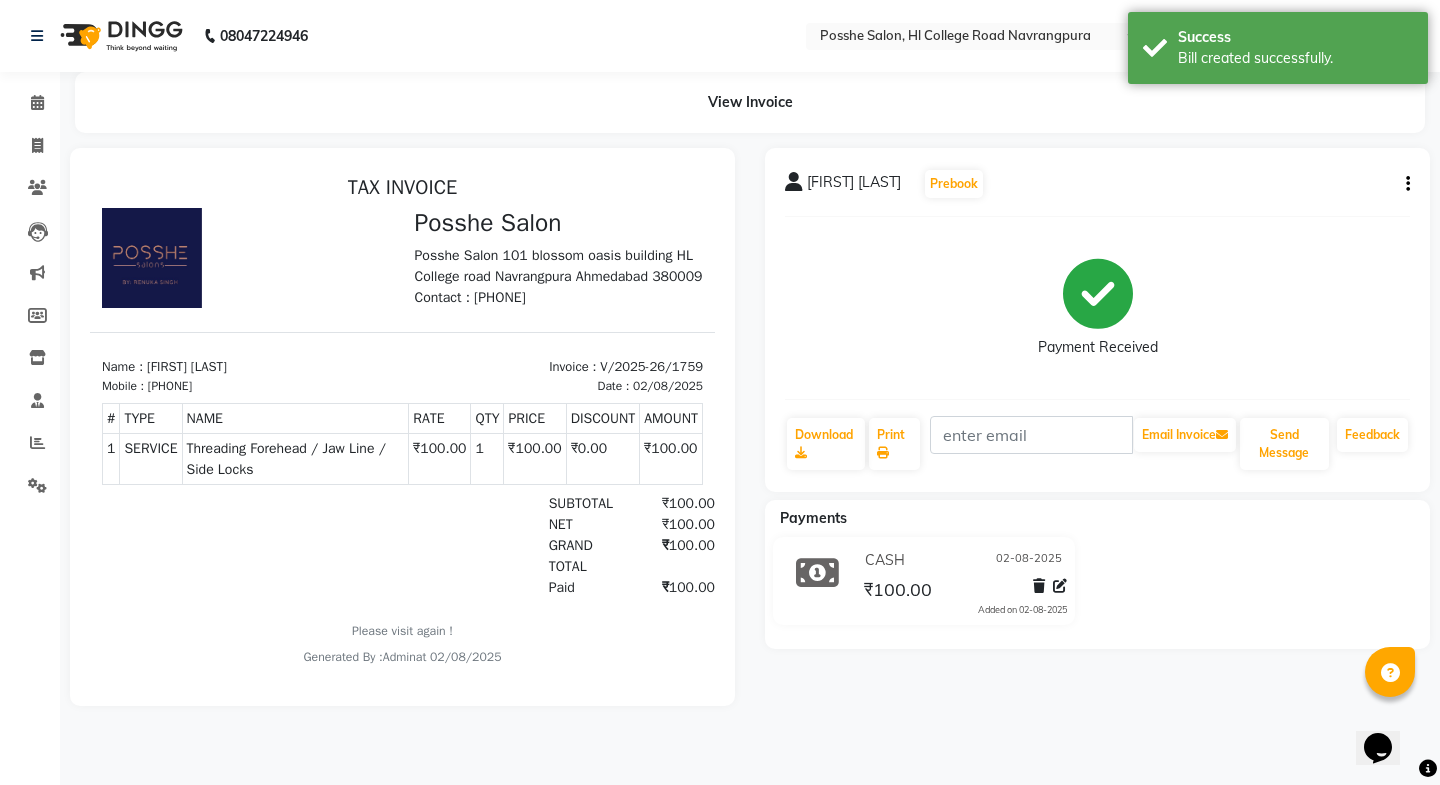 scroll, scrollTop: 0, scrollLeft: 0, axis: both 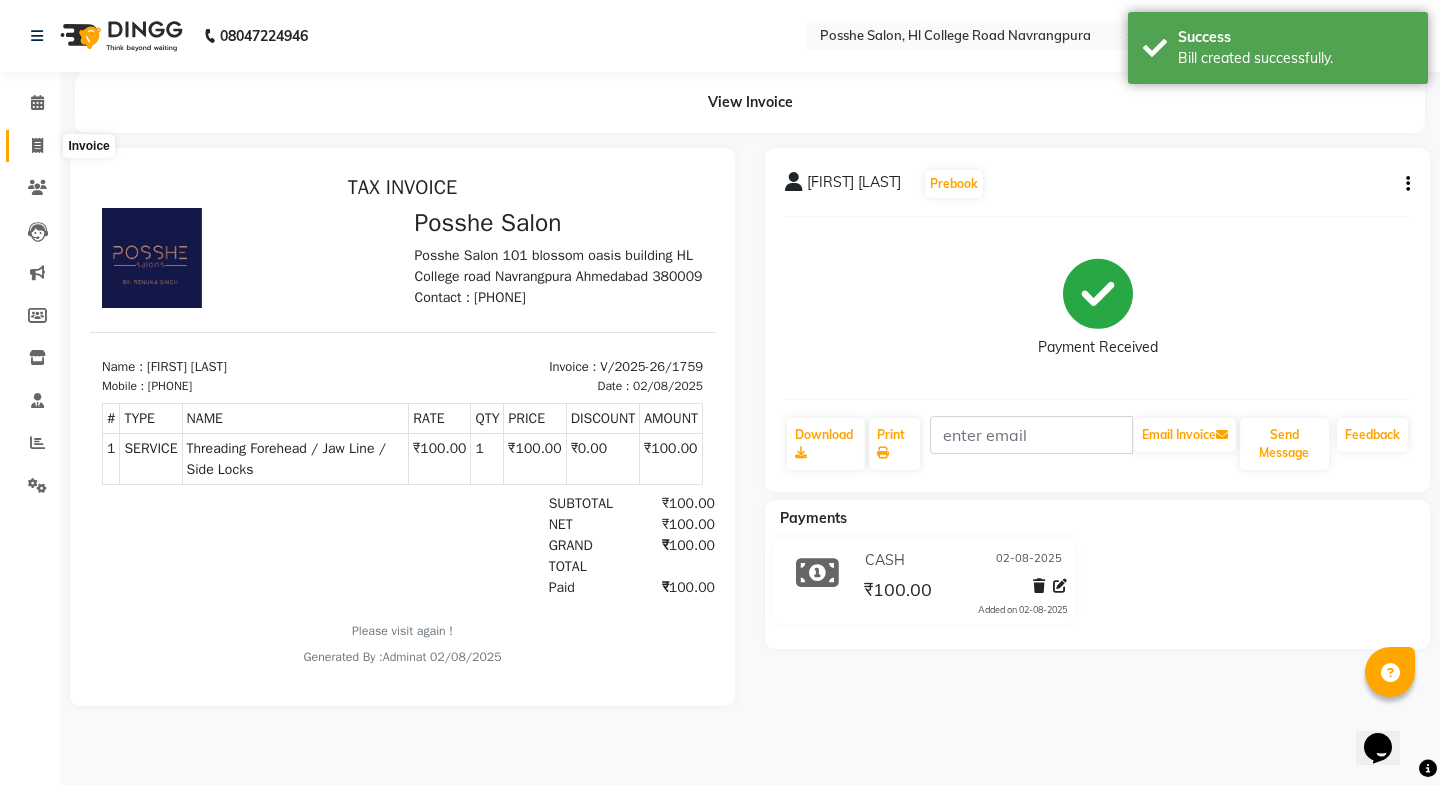 click 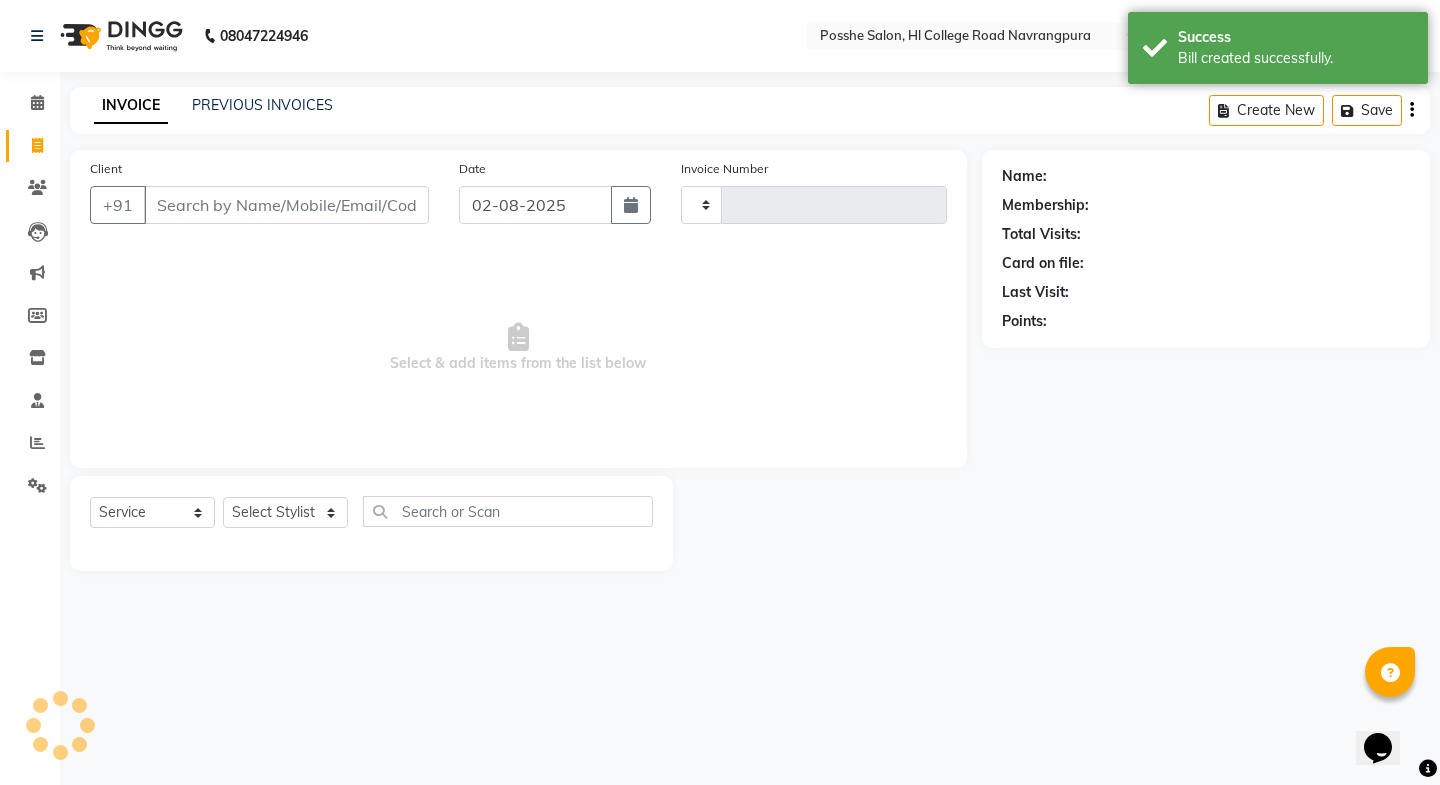 type on "1760" 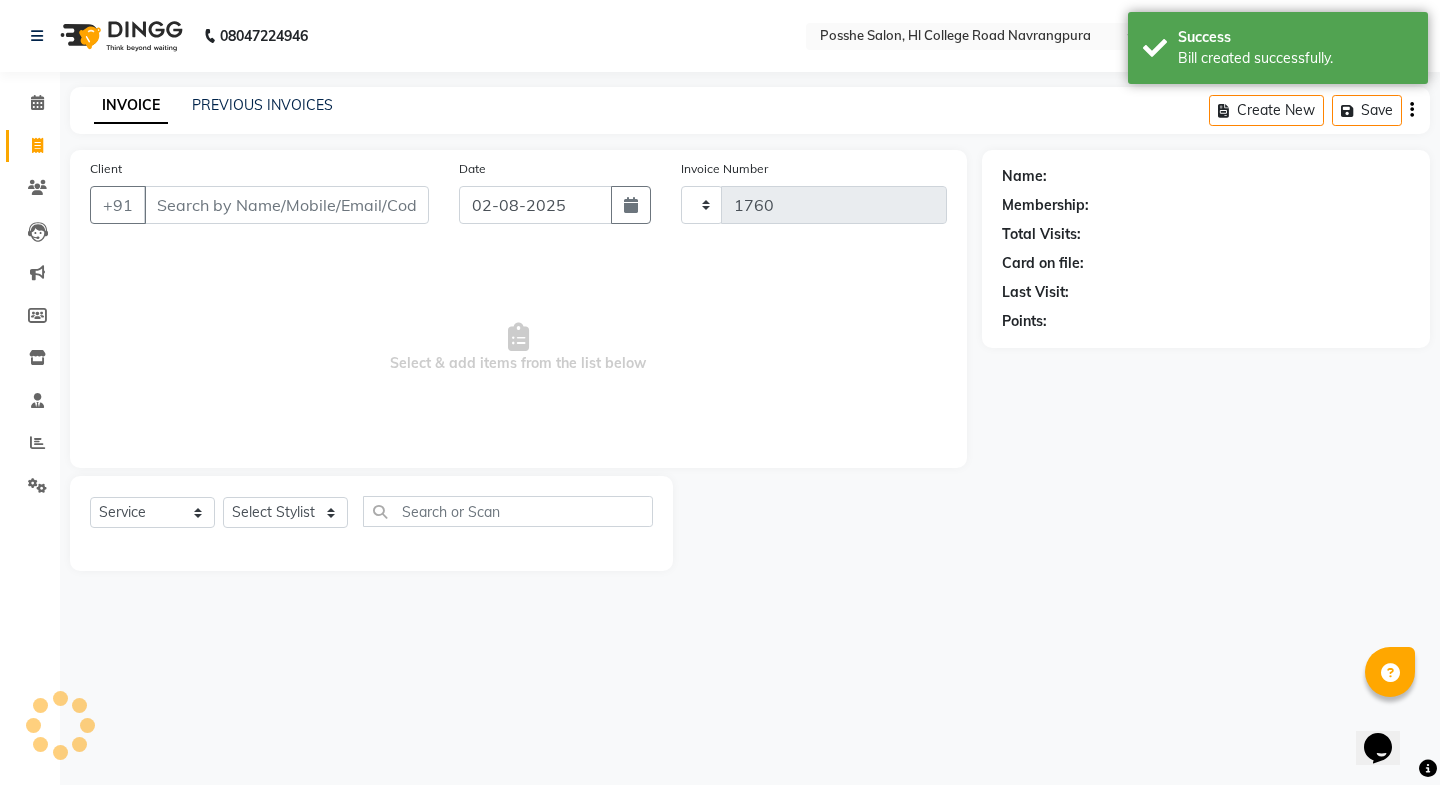 select on "6052" 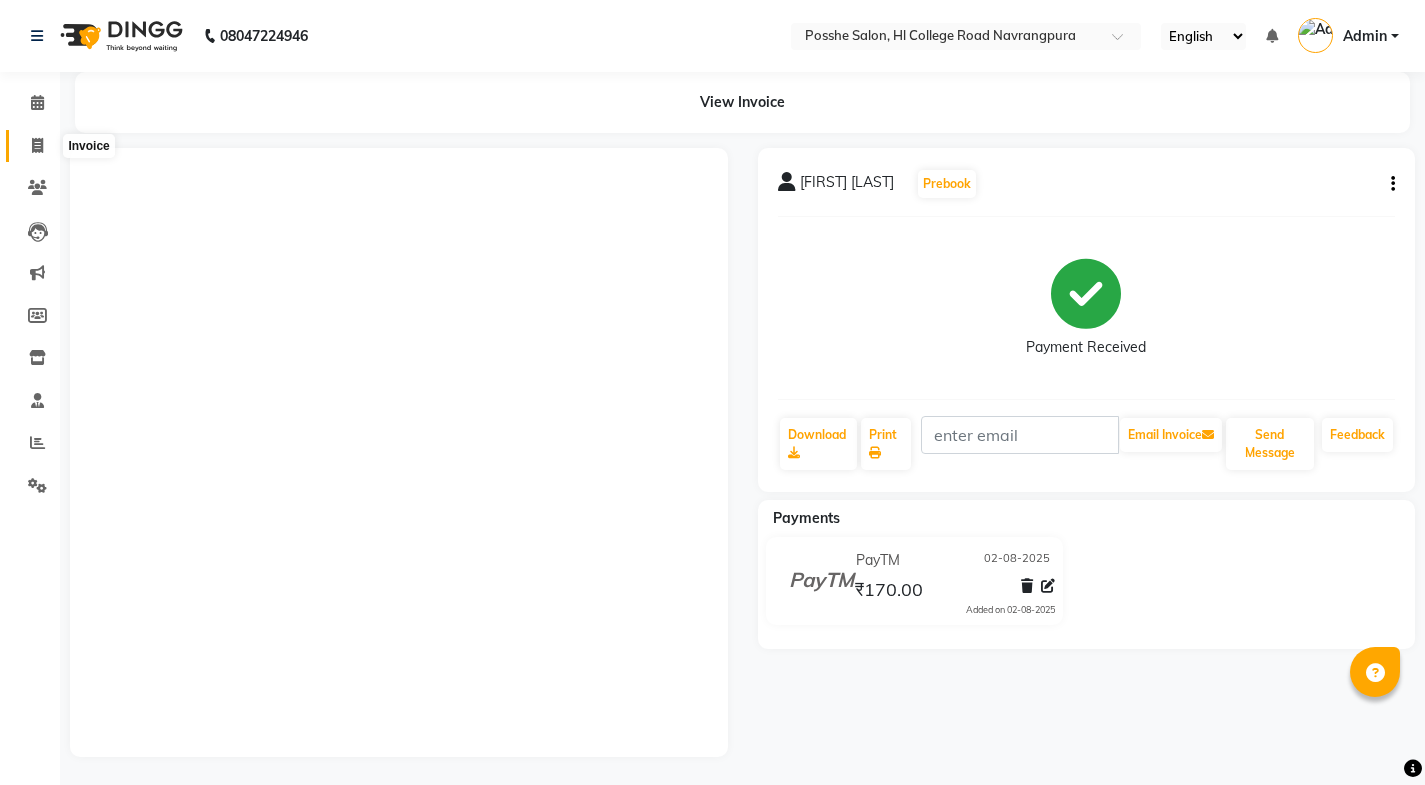 scroll, scrollTop: 0, scrollLeft: 0, axis: both 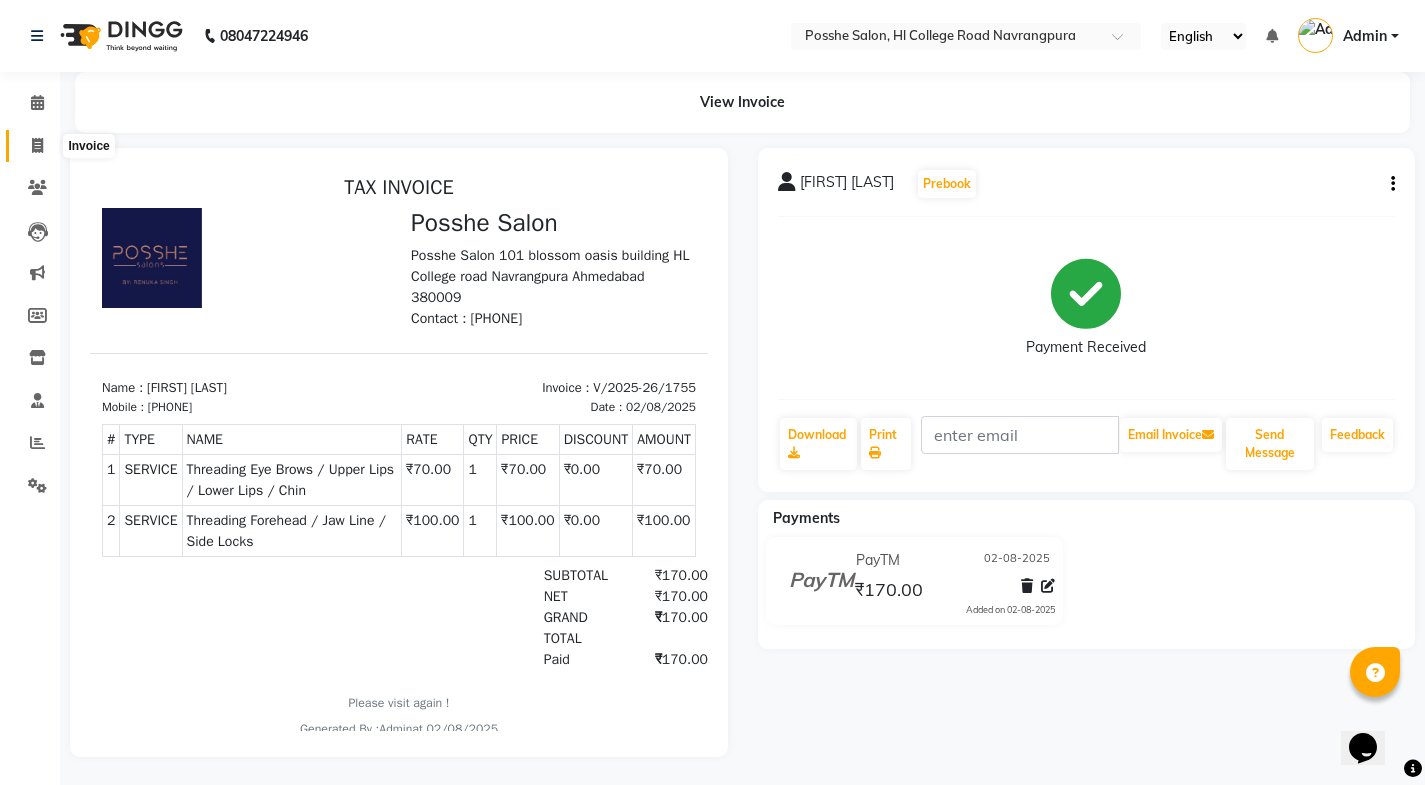 click 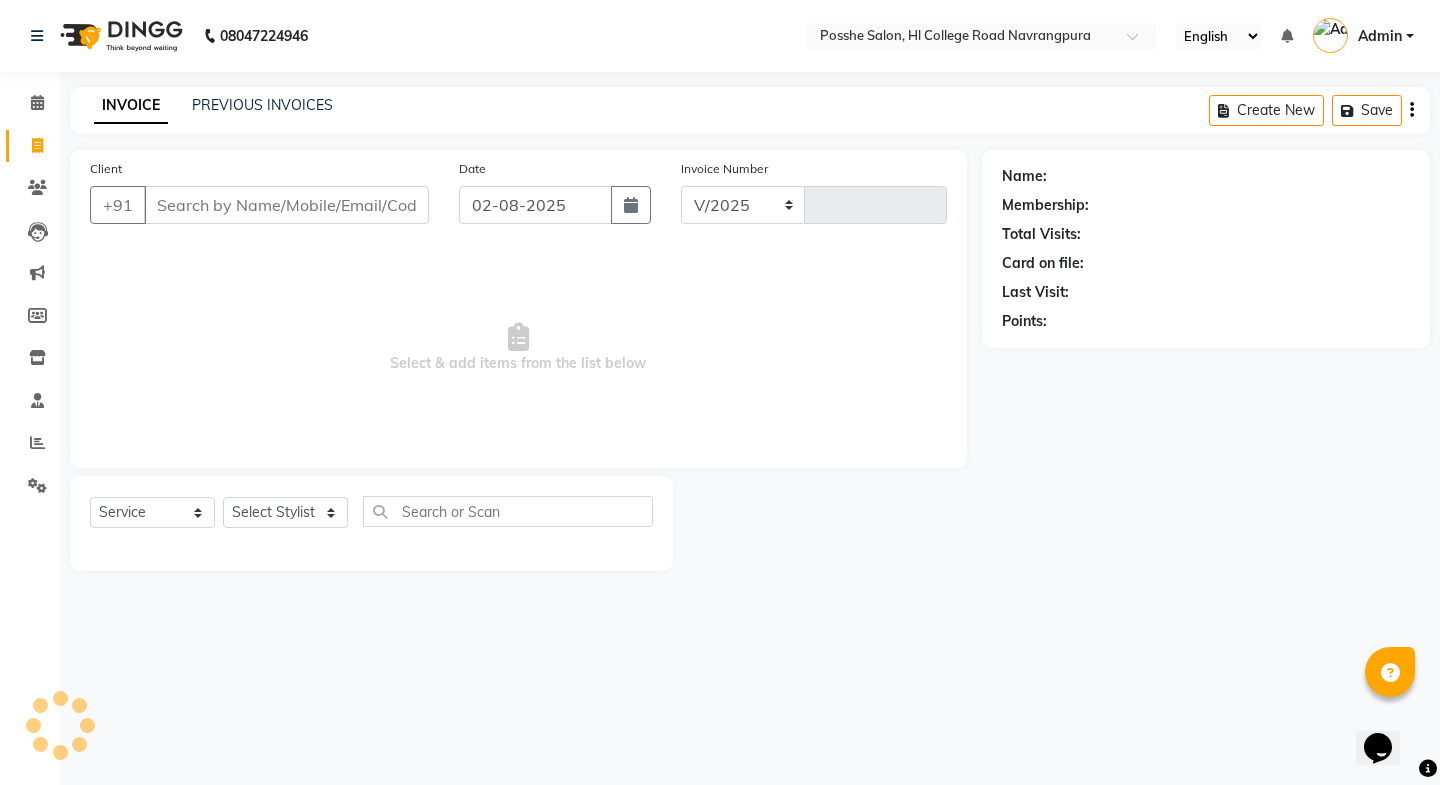 select on "6052" 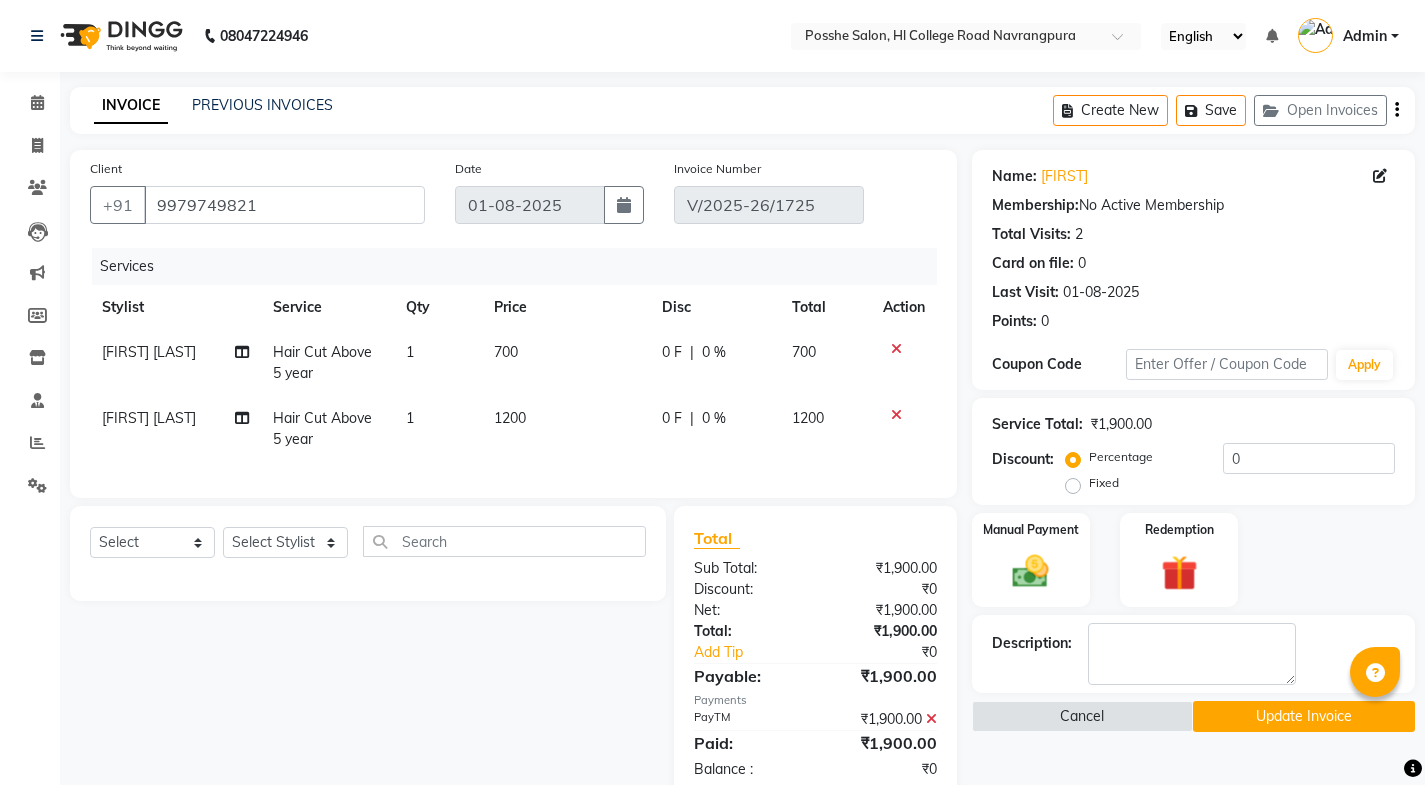 scroll, scrollTop: 60, scrollLeft: 0, axis: vertical 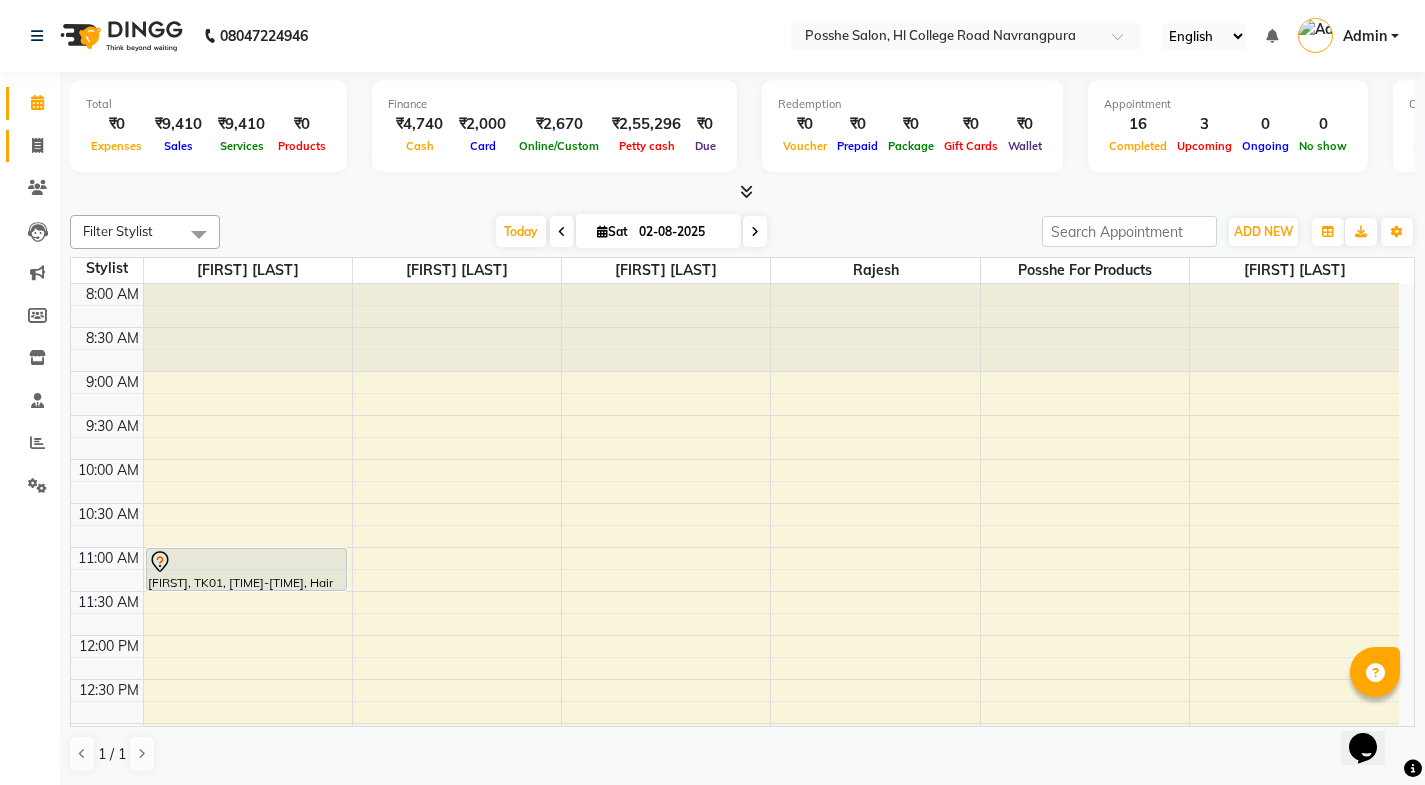 click on "Invoice" 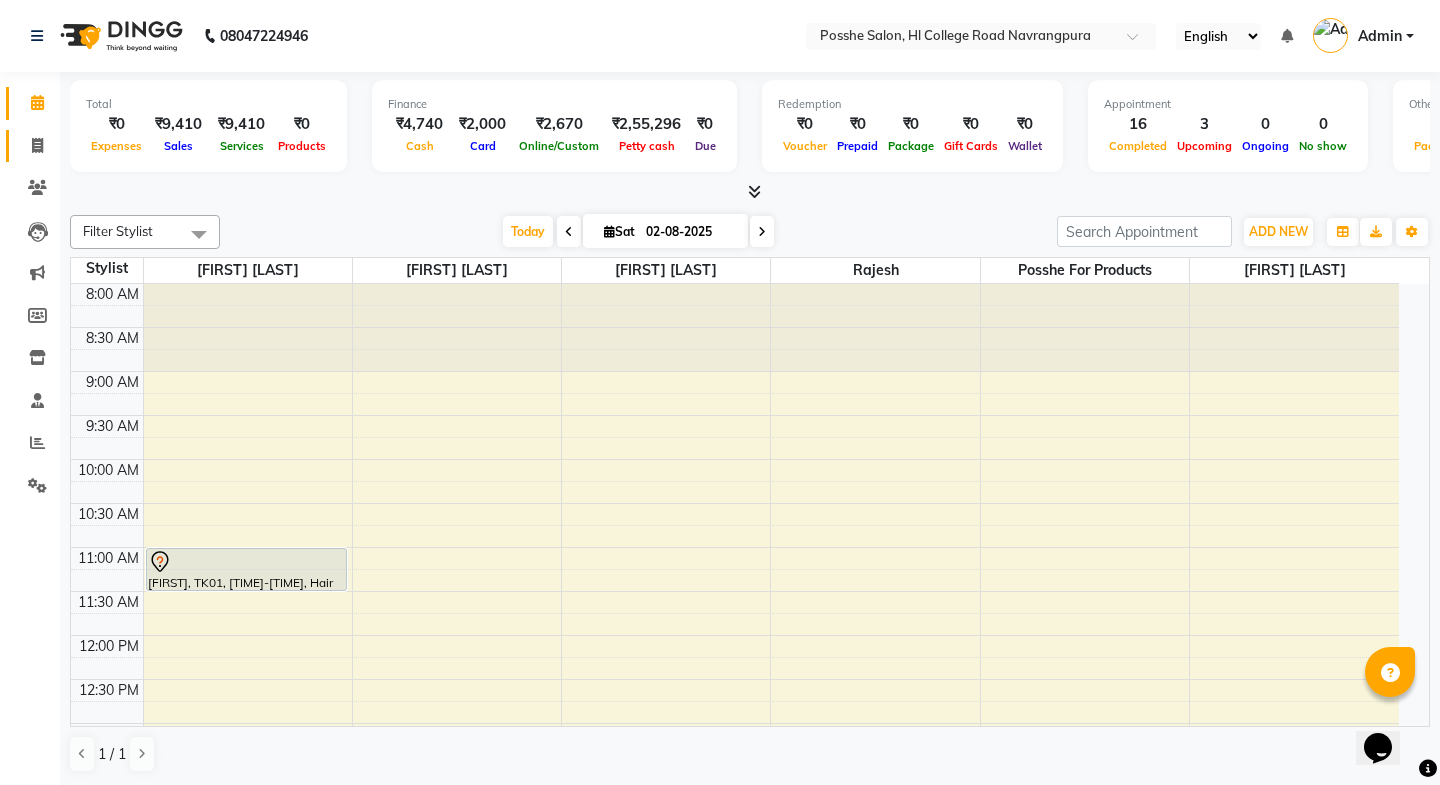 select on "6052" 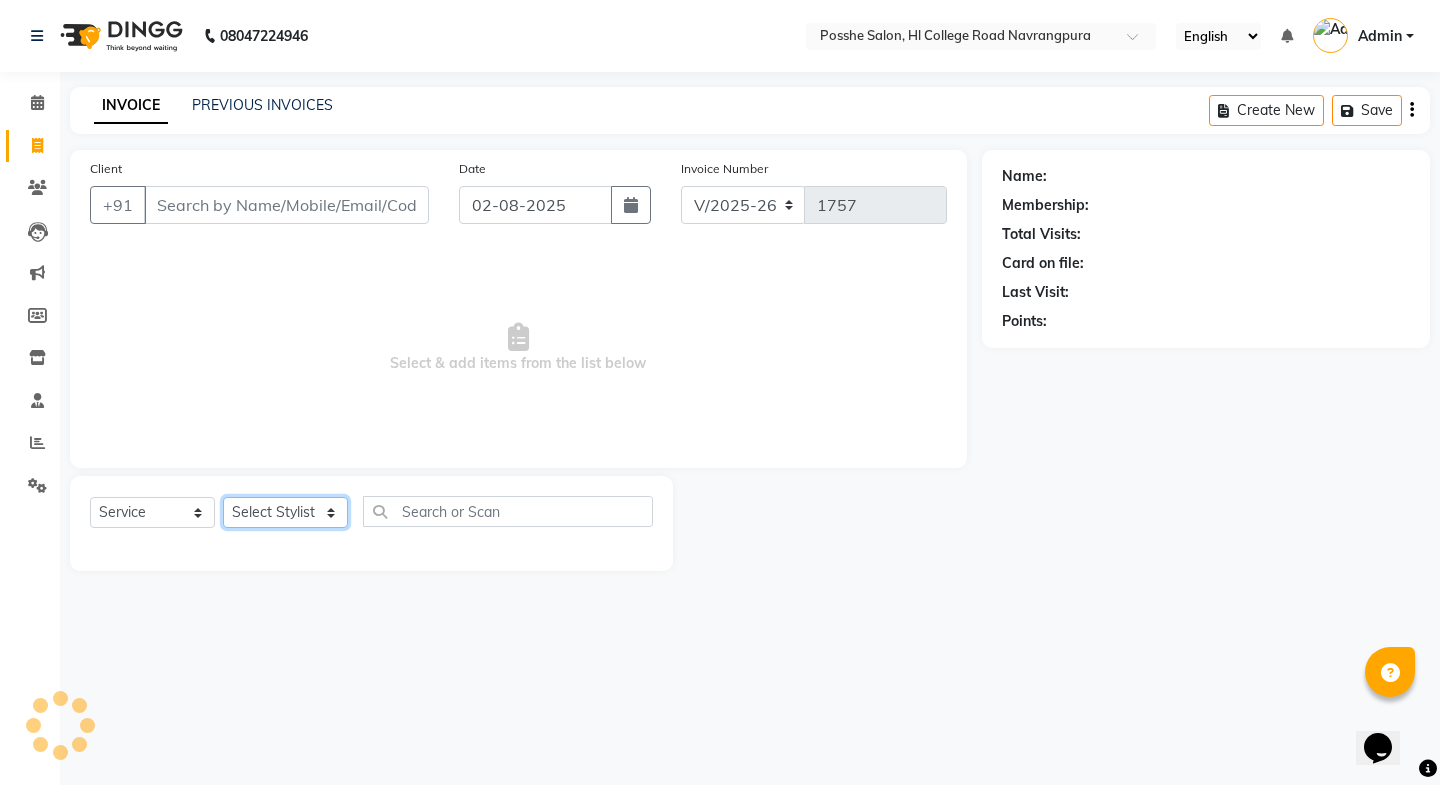 click on "Select Stylist [FIRST] [LAST] [FIRST] [LAST] [FIRST] [LAST] for products [FIRST] [FIRST] [LAST]" 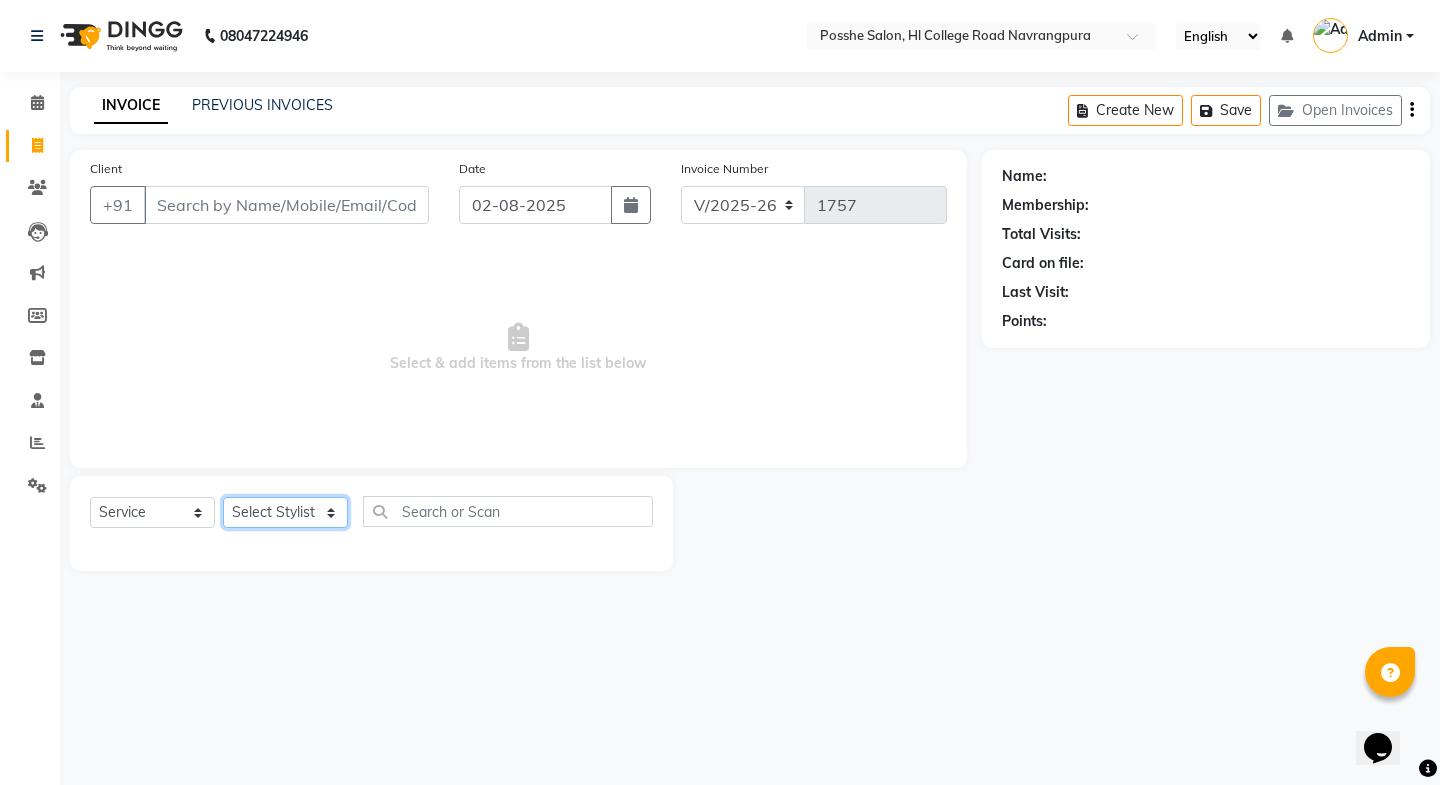 select on "43692" 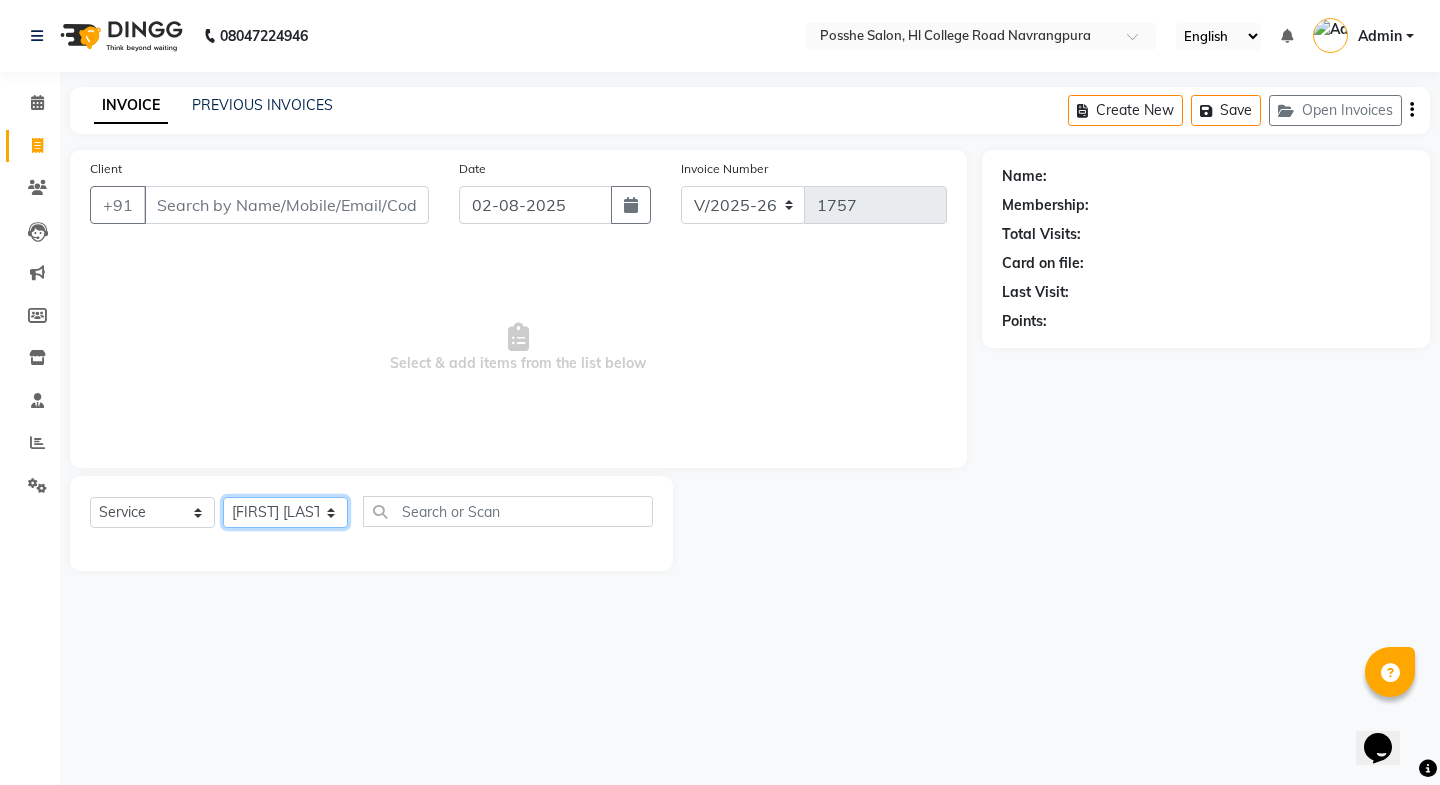 click on "Select Stylist [FIRST] [LAST] [FIRST] [LAST] [FIRST] [LAST] for products [FIRST] [FIRST] [LAST]" 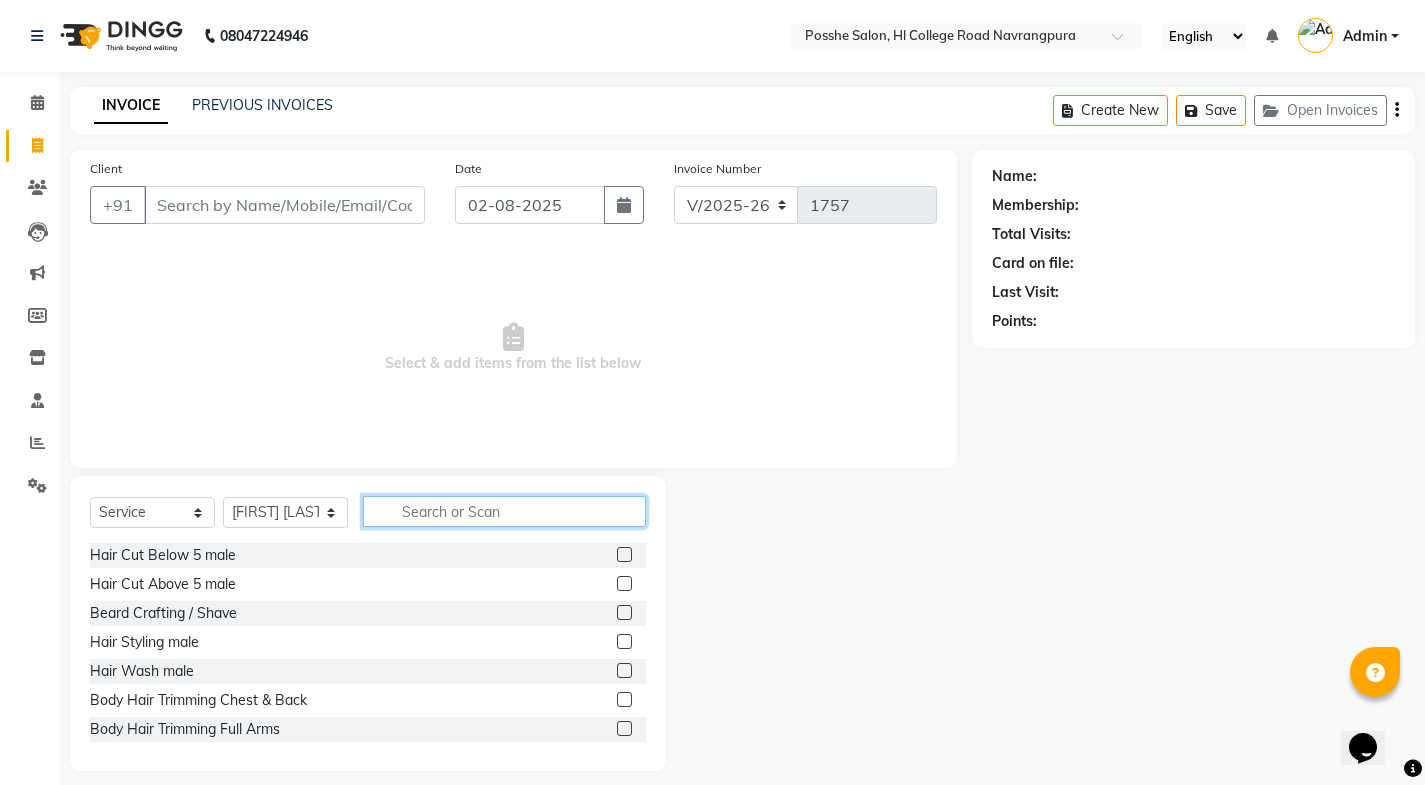 click 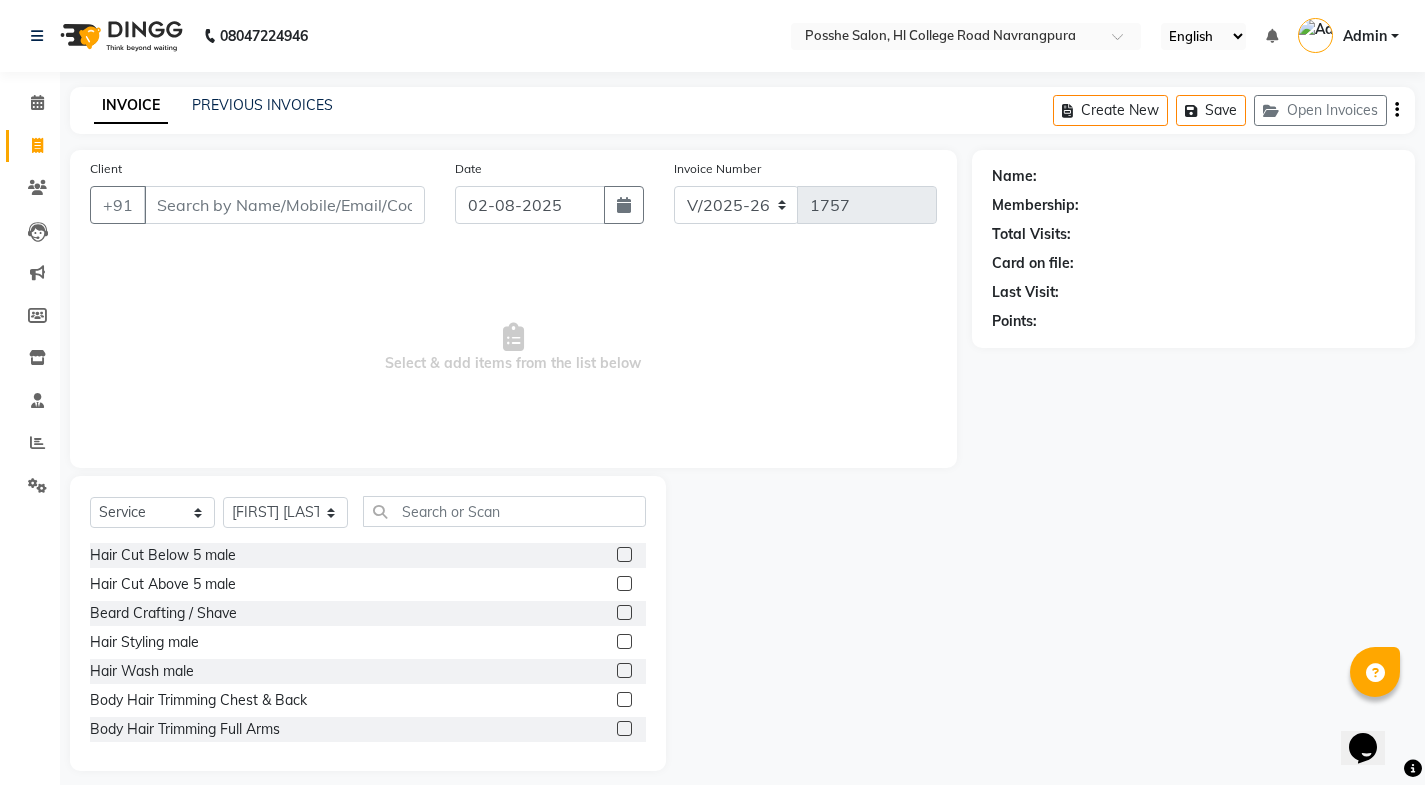 click 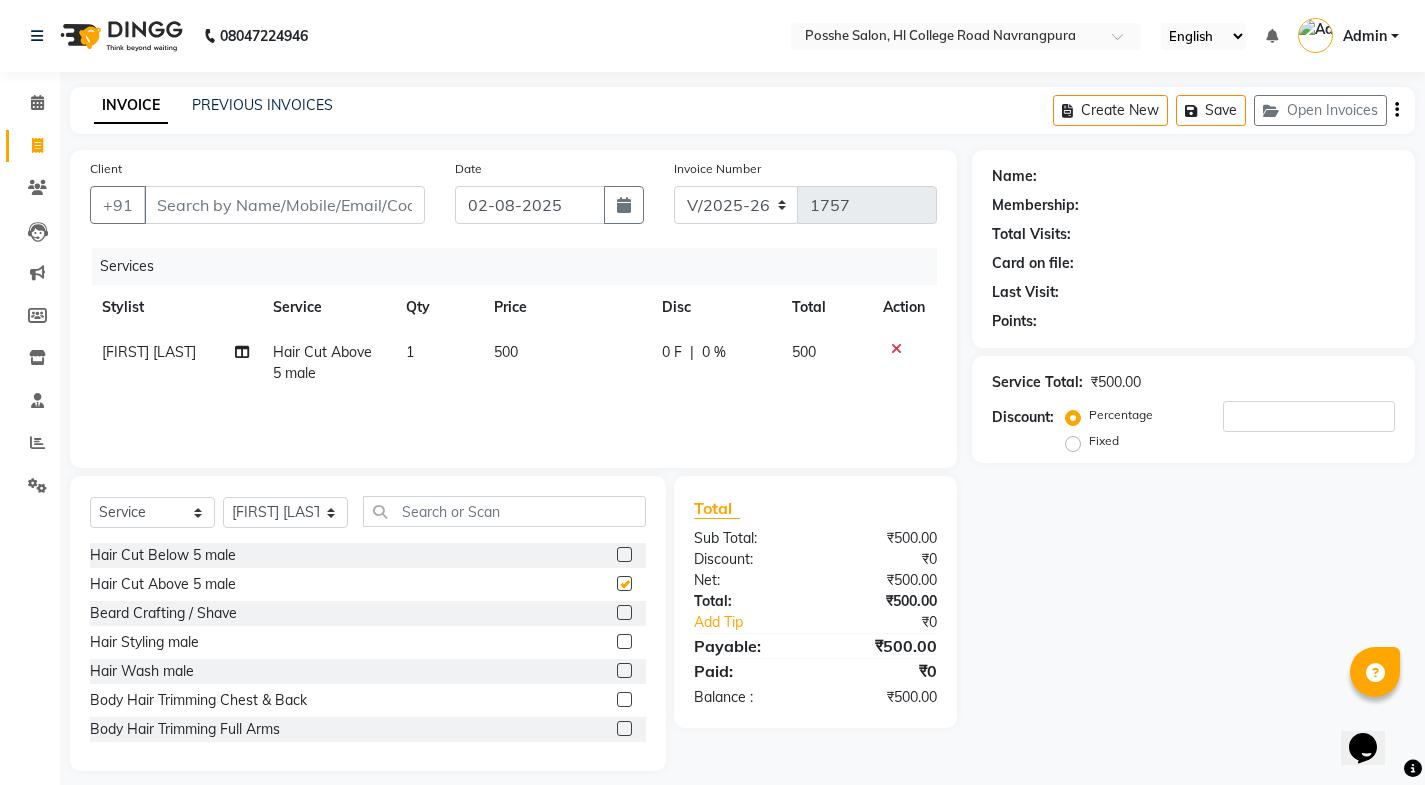 checkbox on "false" 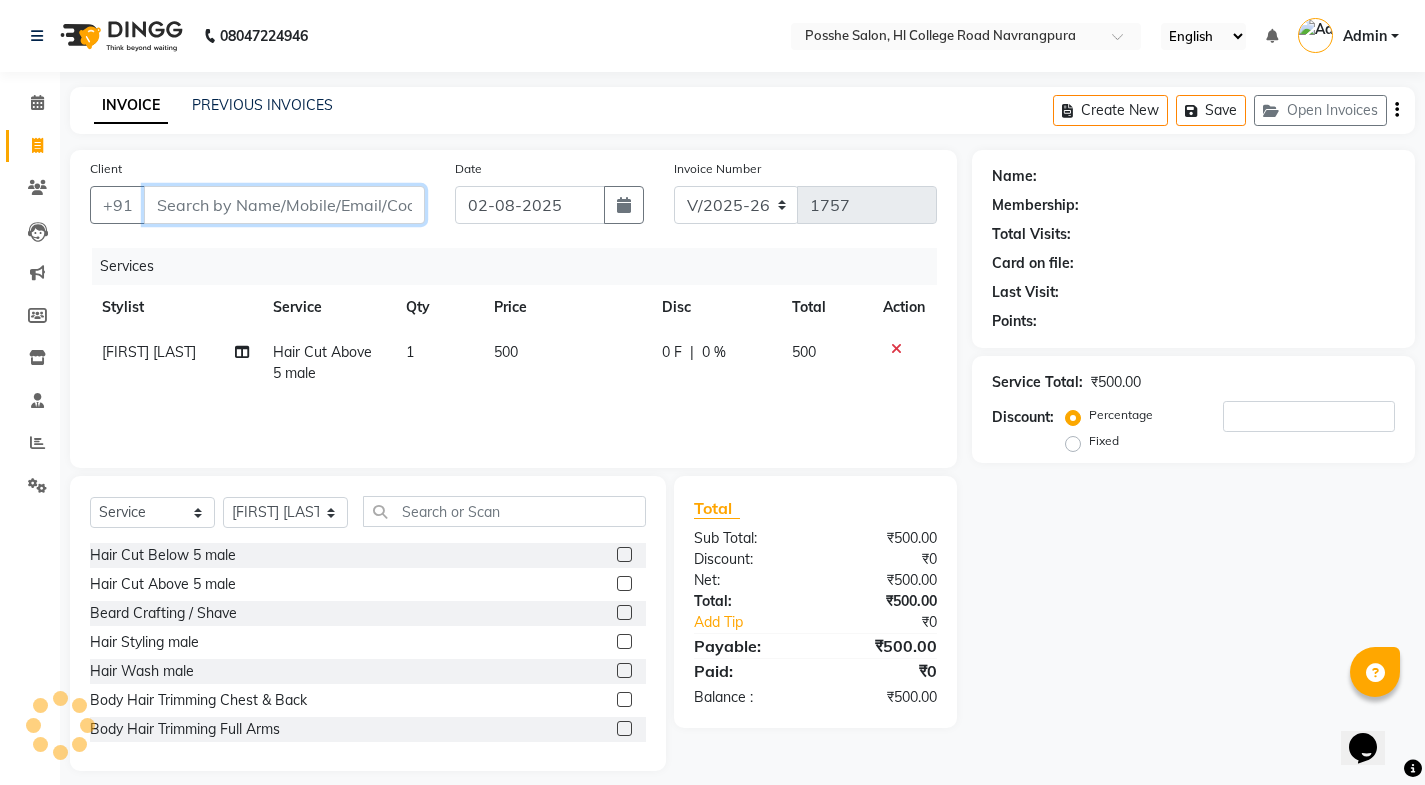 click on "Client" at bounding box center (284, 205) 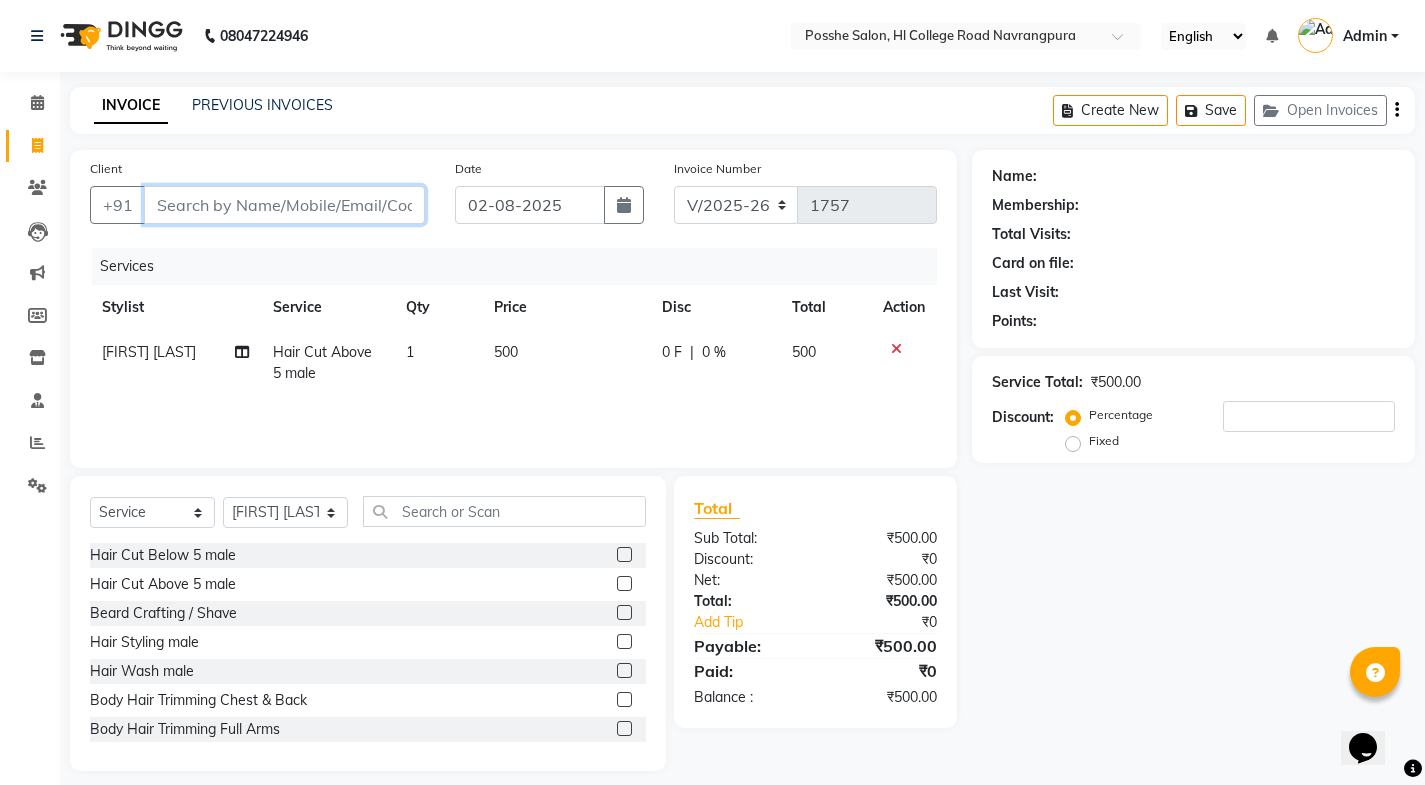 type on "h" 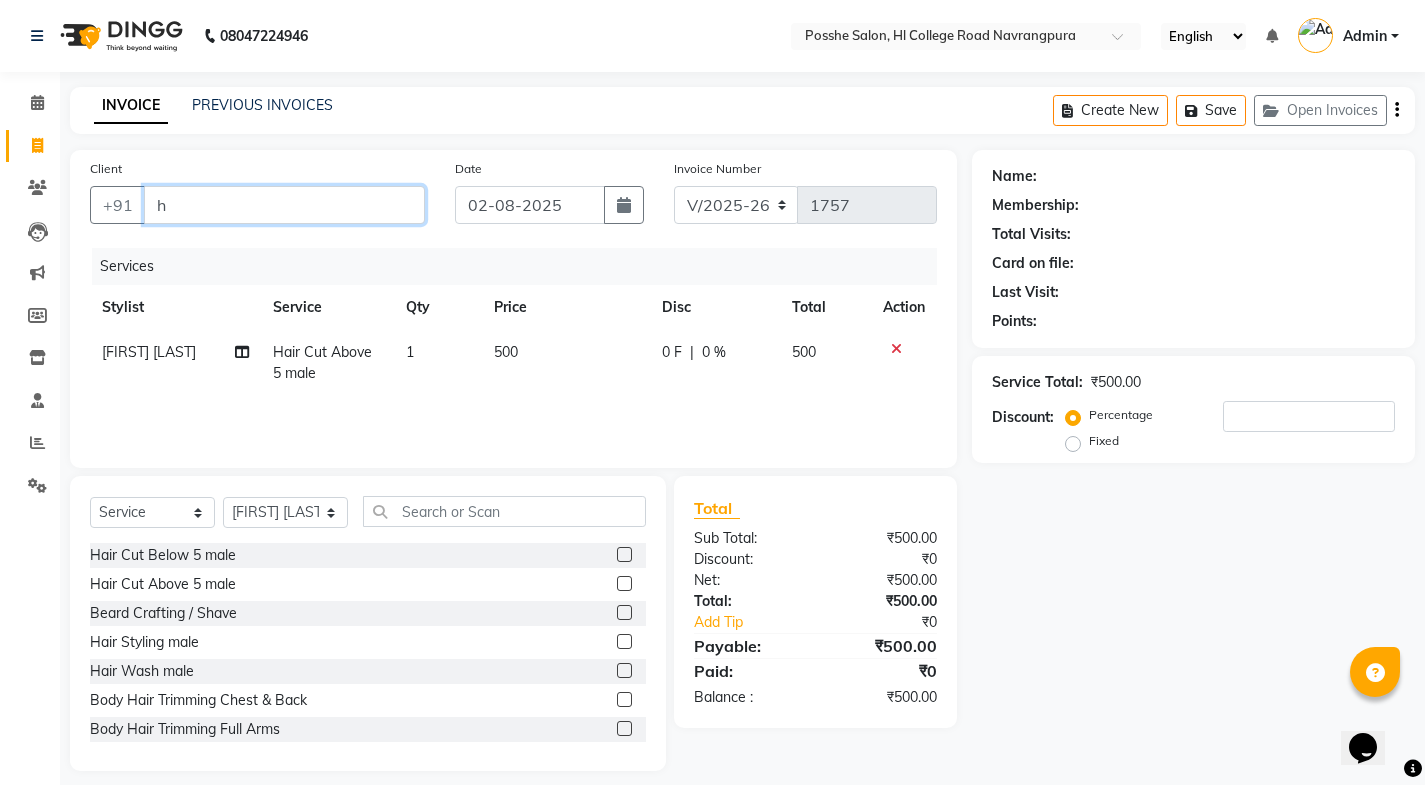 type on "0" 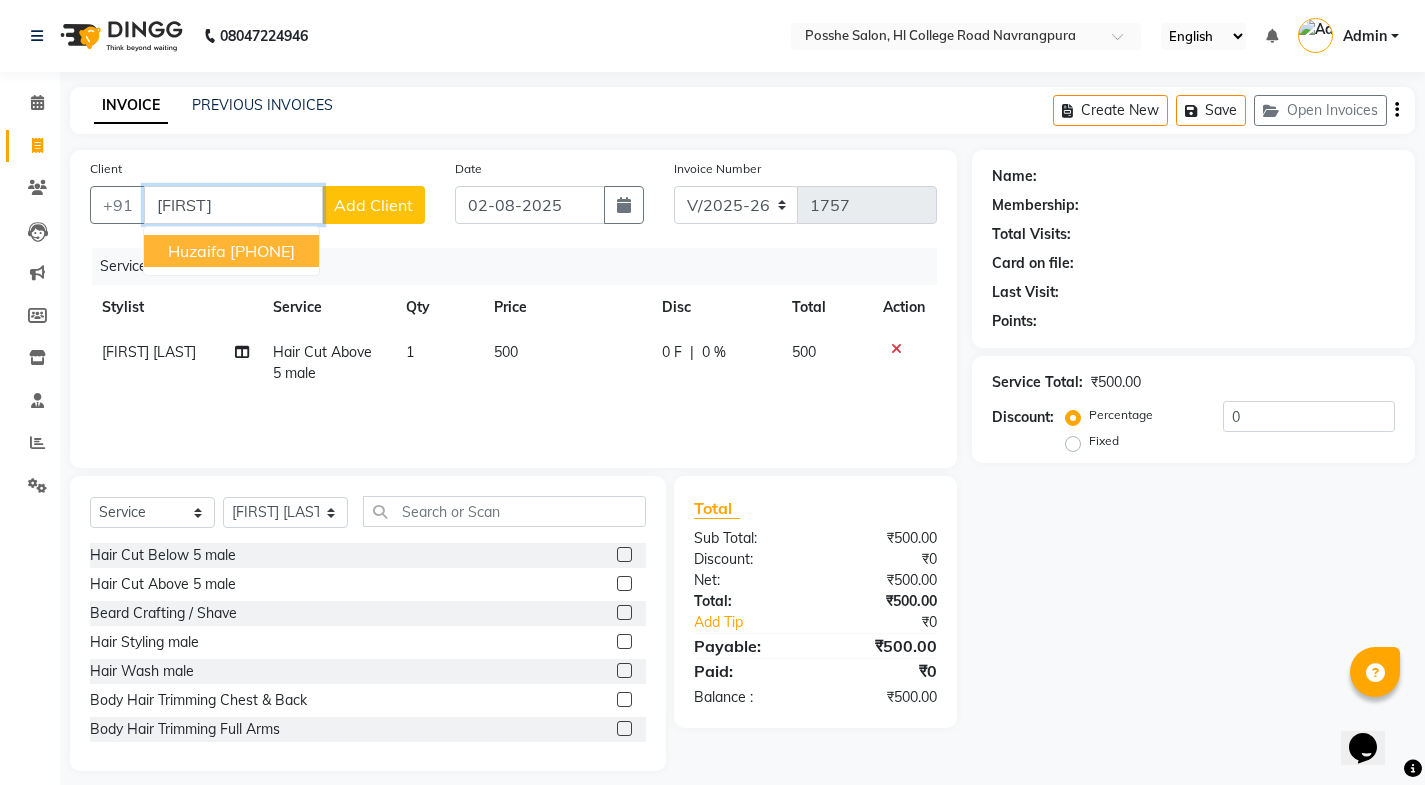 click on "huzaifa" at bounding box center [197, 251] 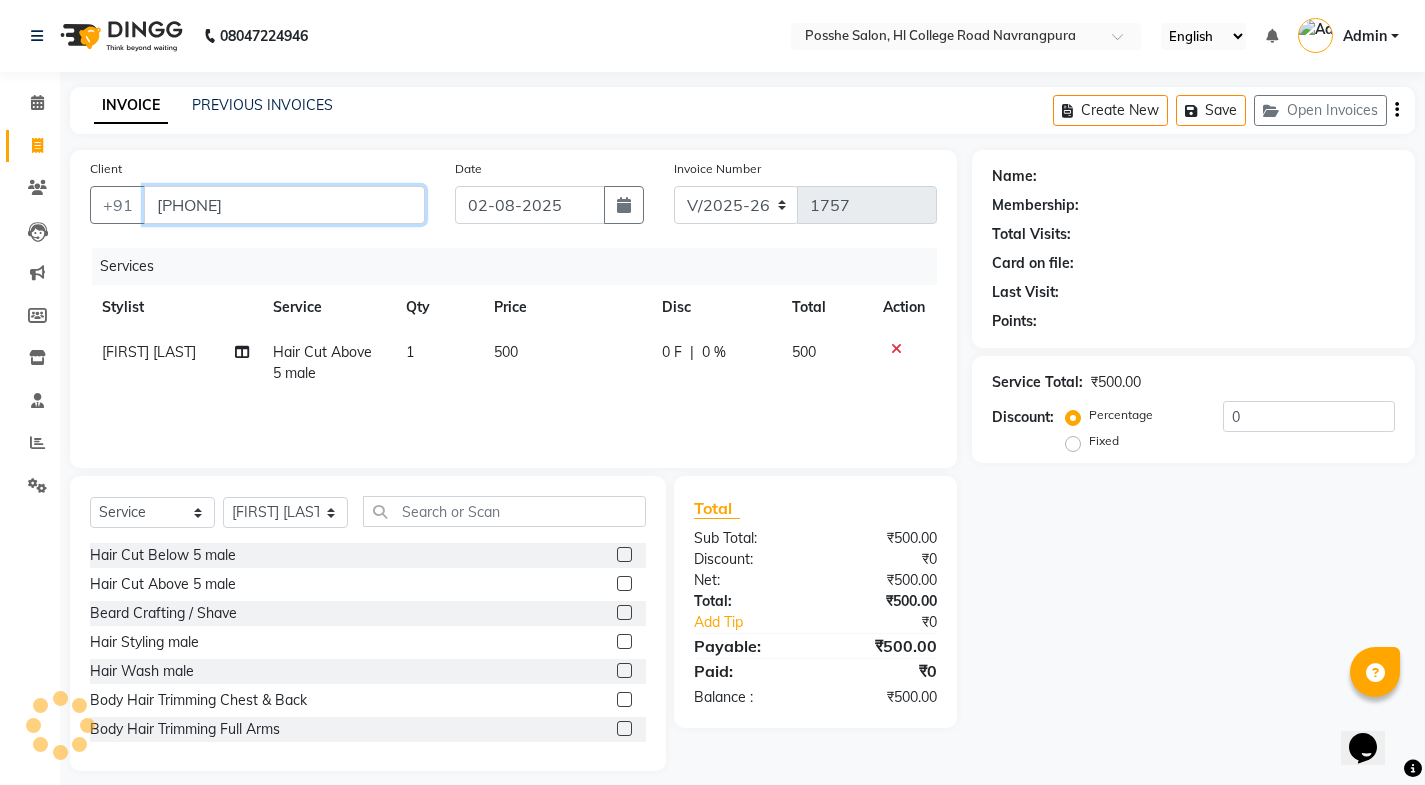 type on "9558548370" 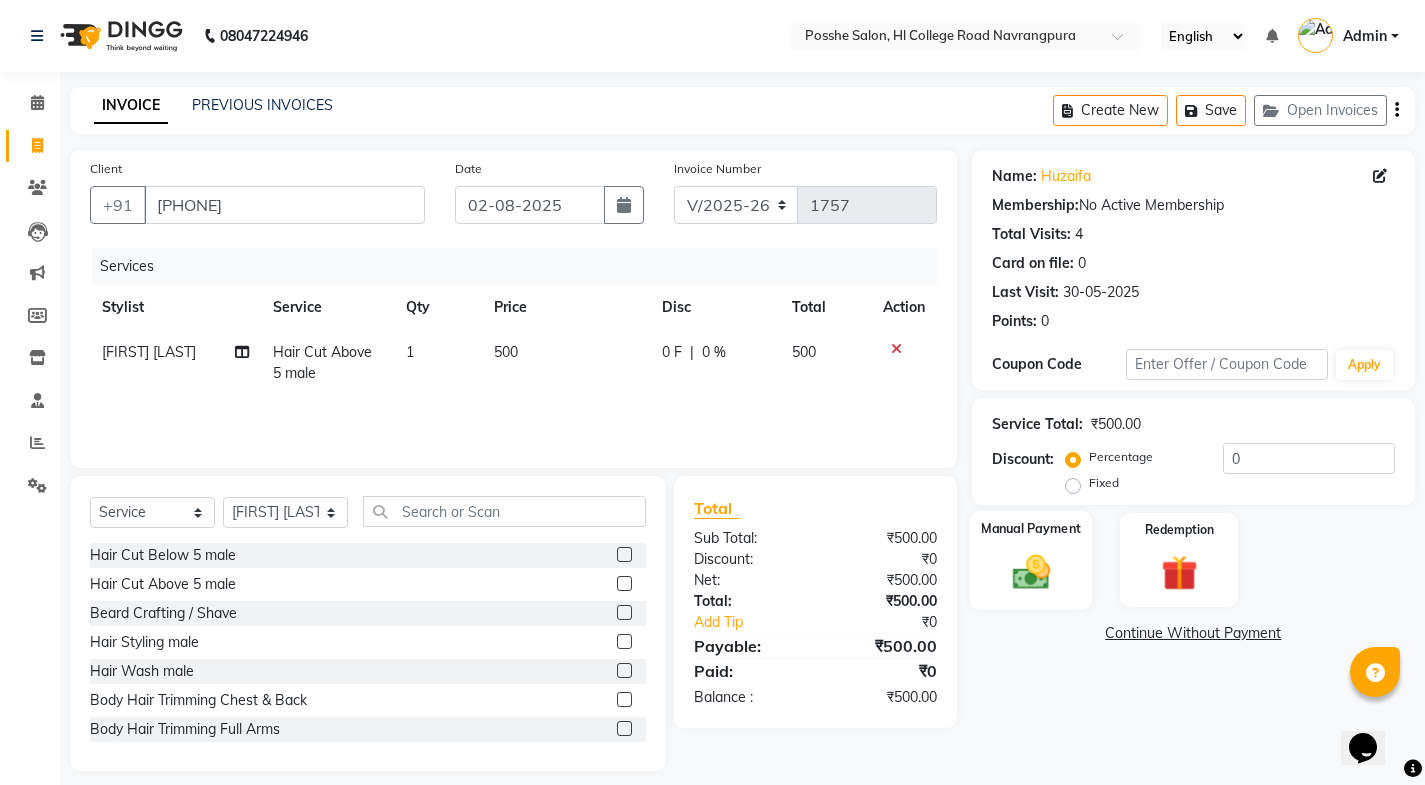click 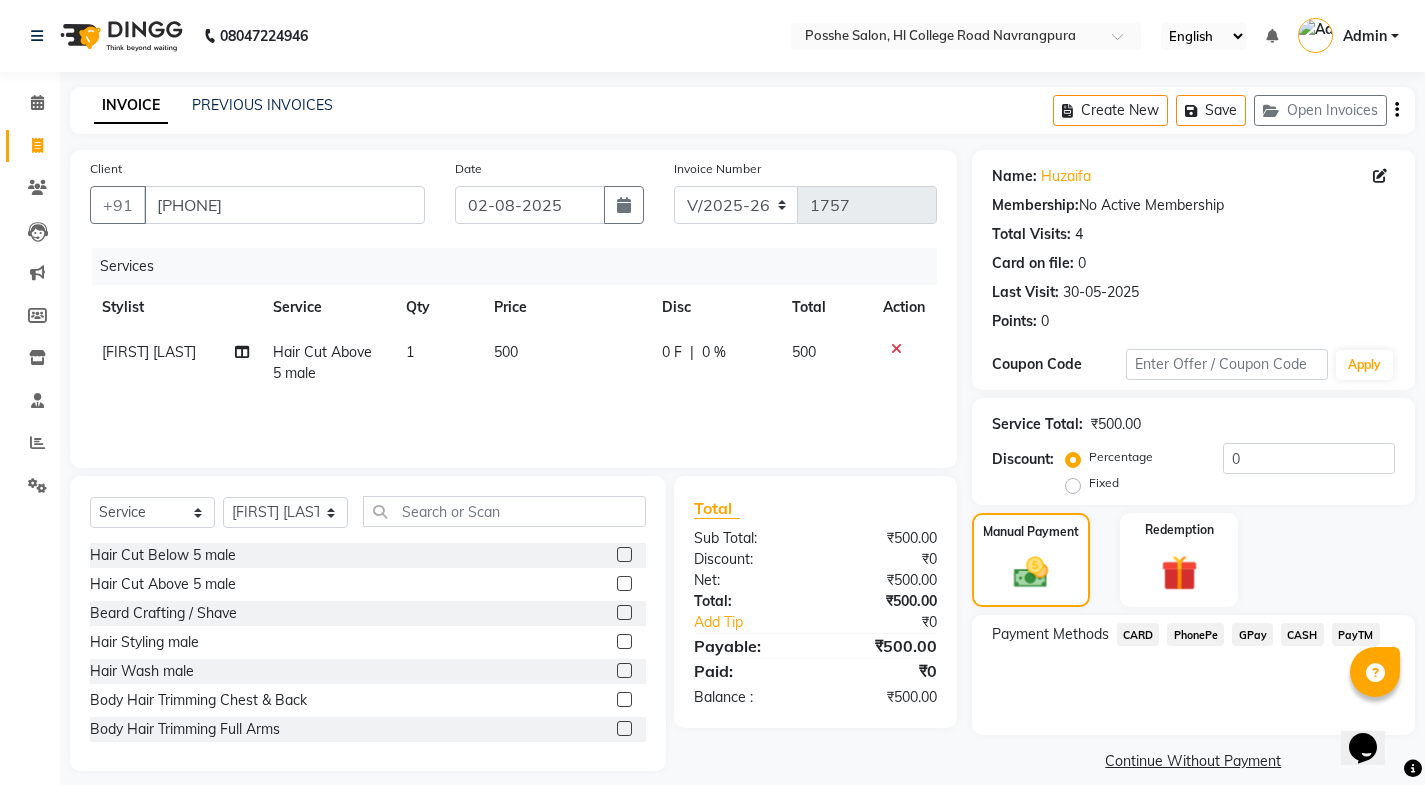 click on "PayTM" 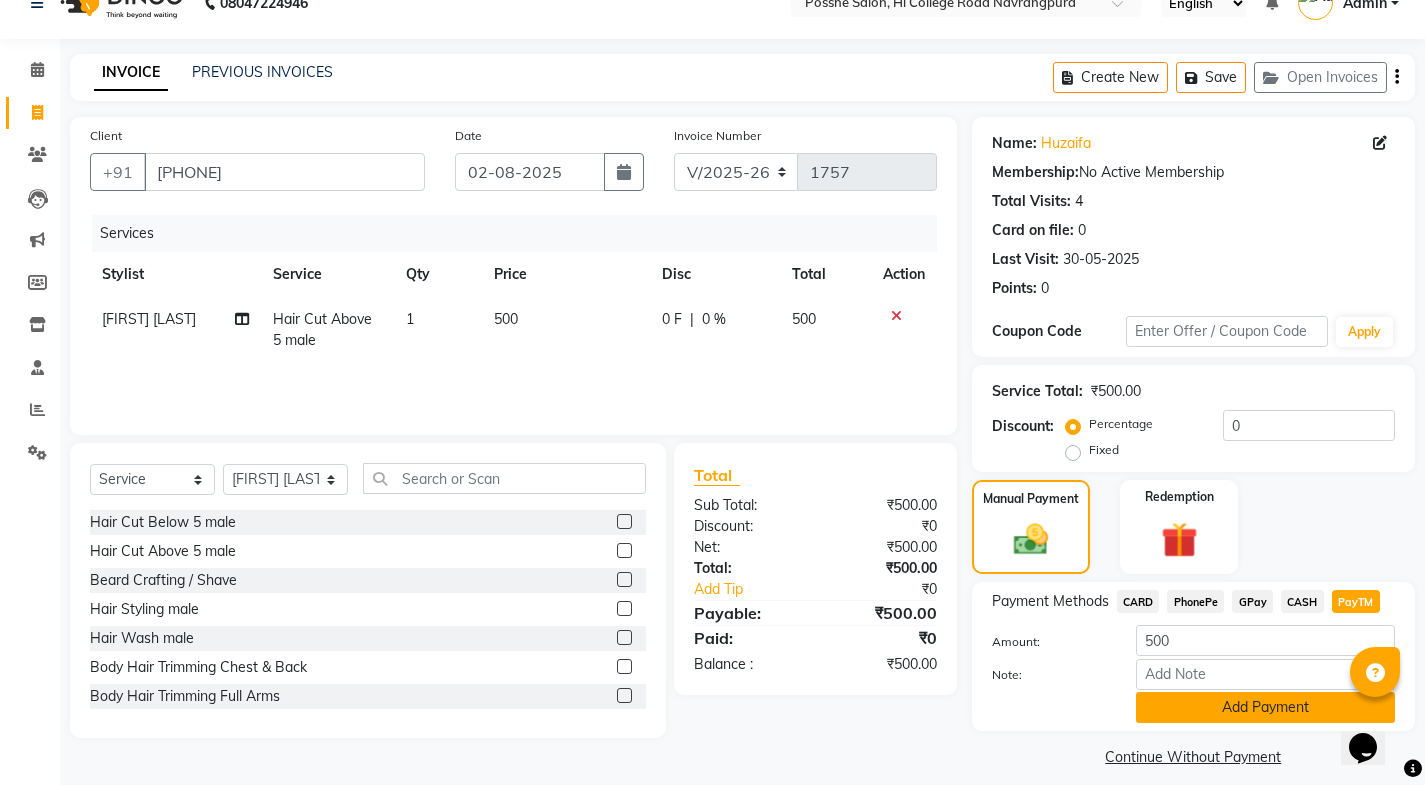 scroll, scrollTop: 50, scrollLeft: 0, axis: vertical 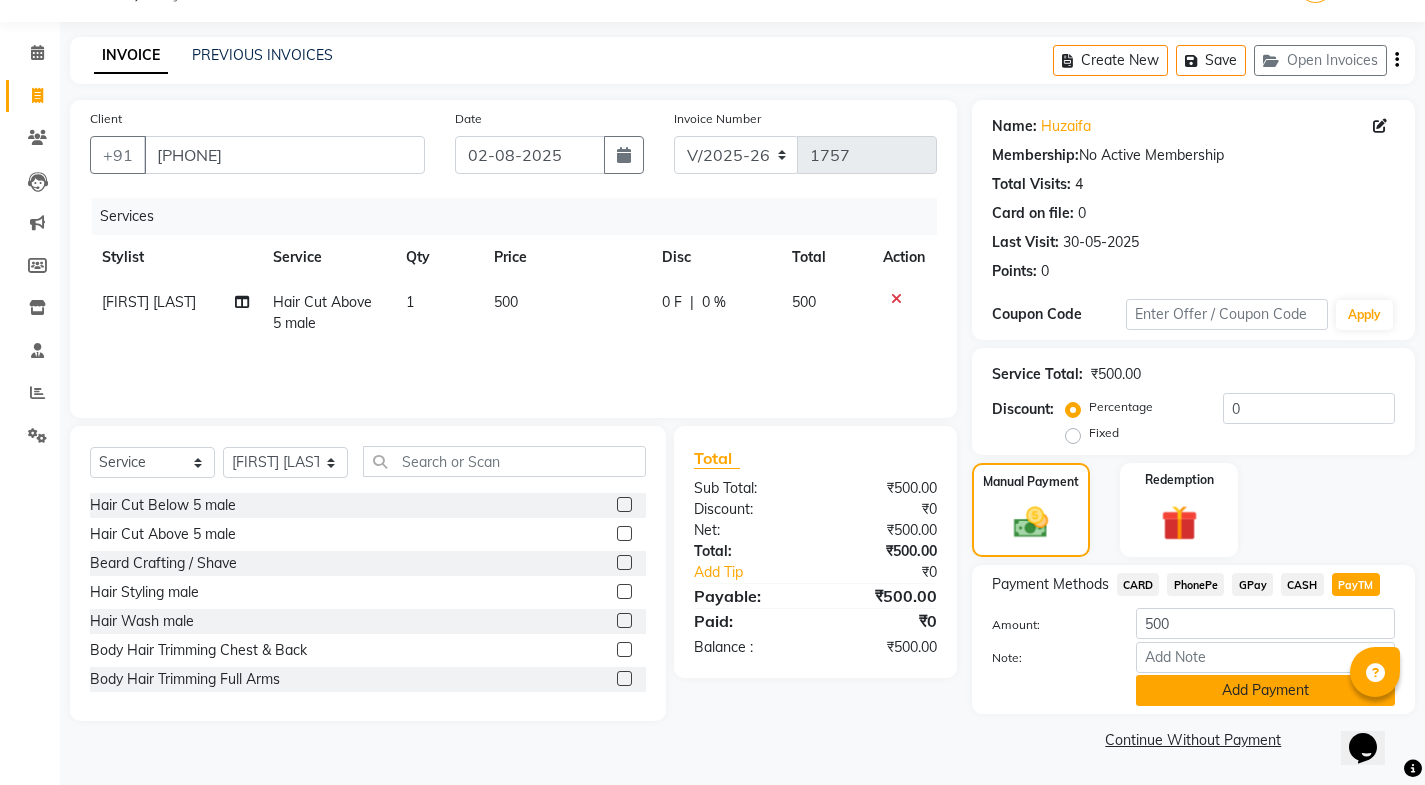 click on "Add Payment" 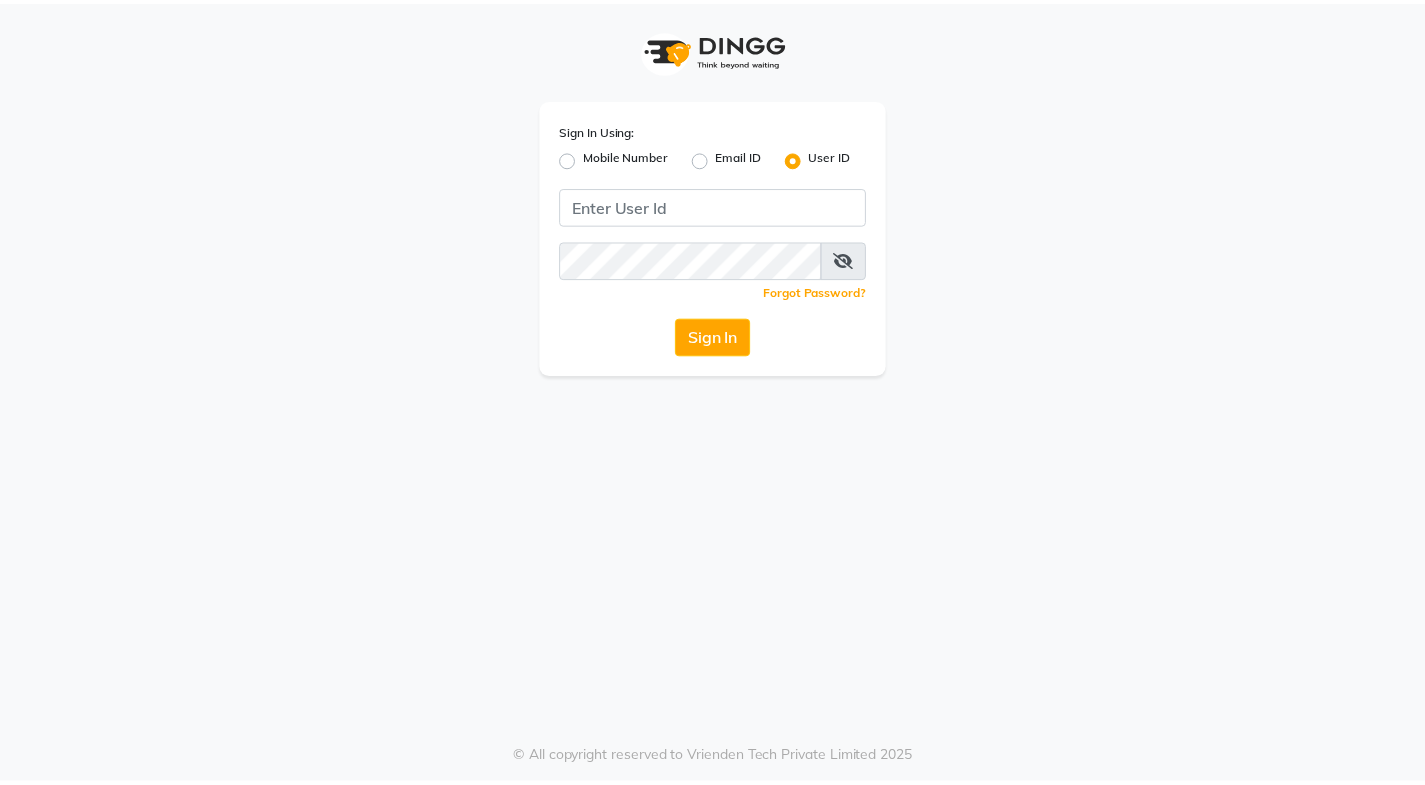 scroll, scrollTop: 0, scrollLeft: 0, axis: both 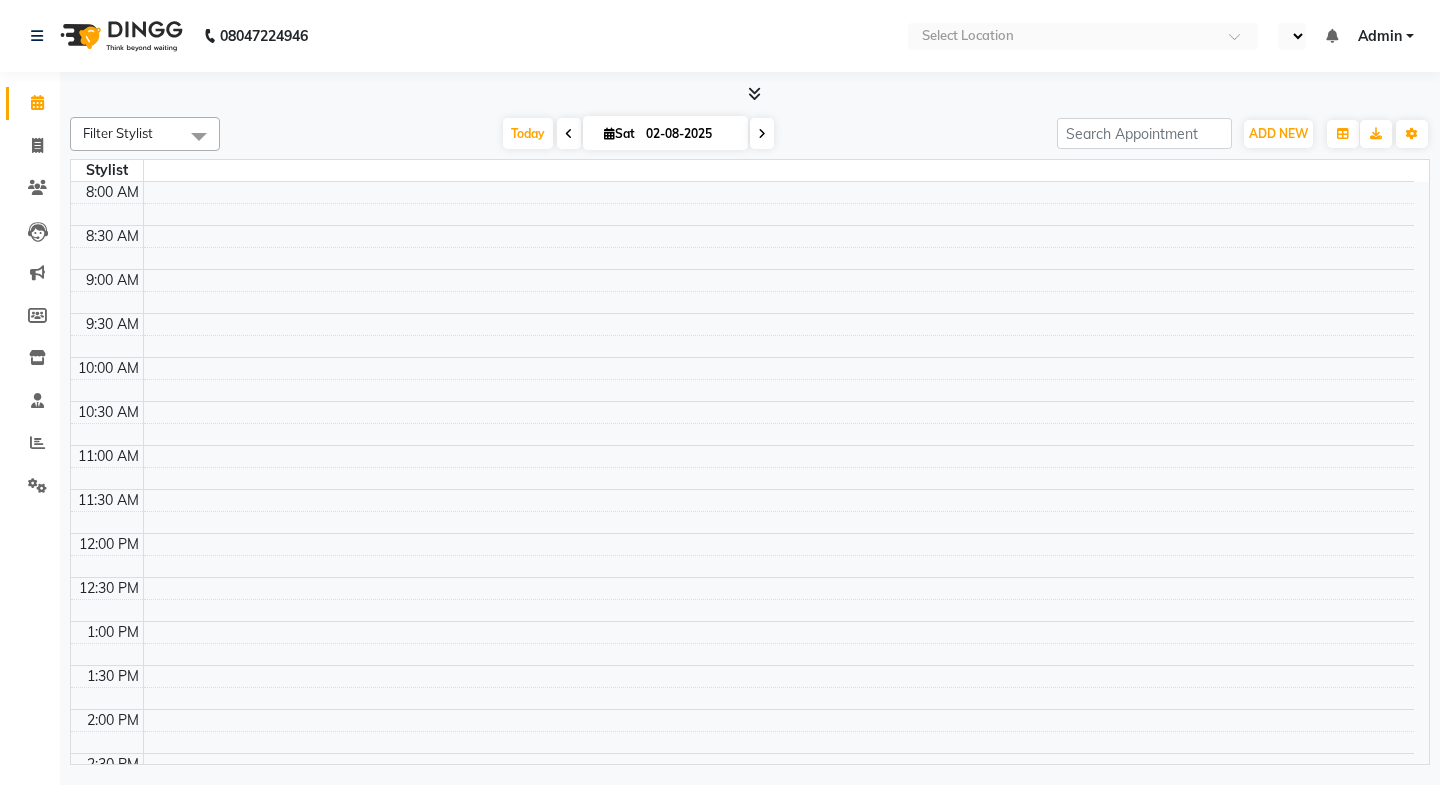 select on "en" 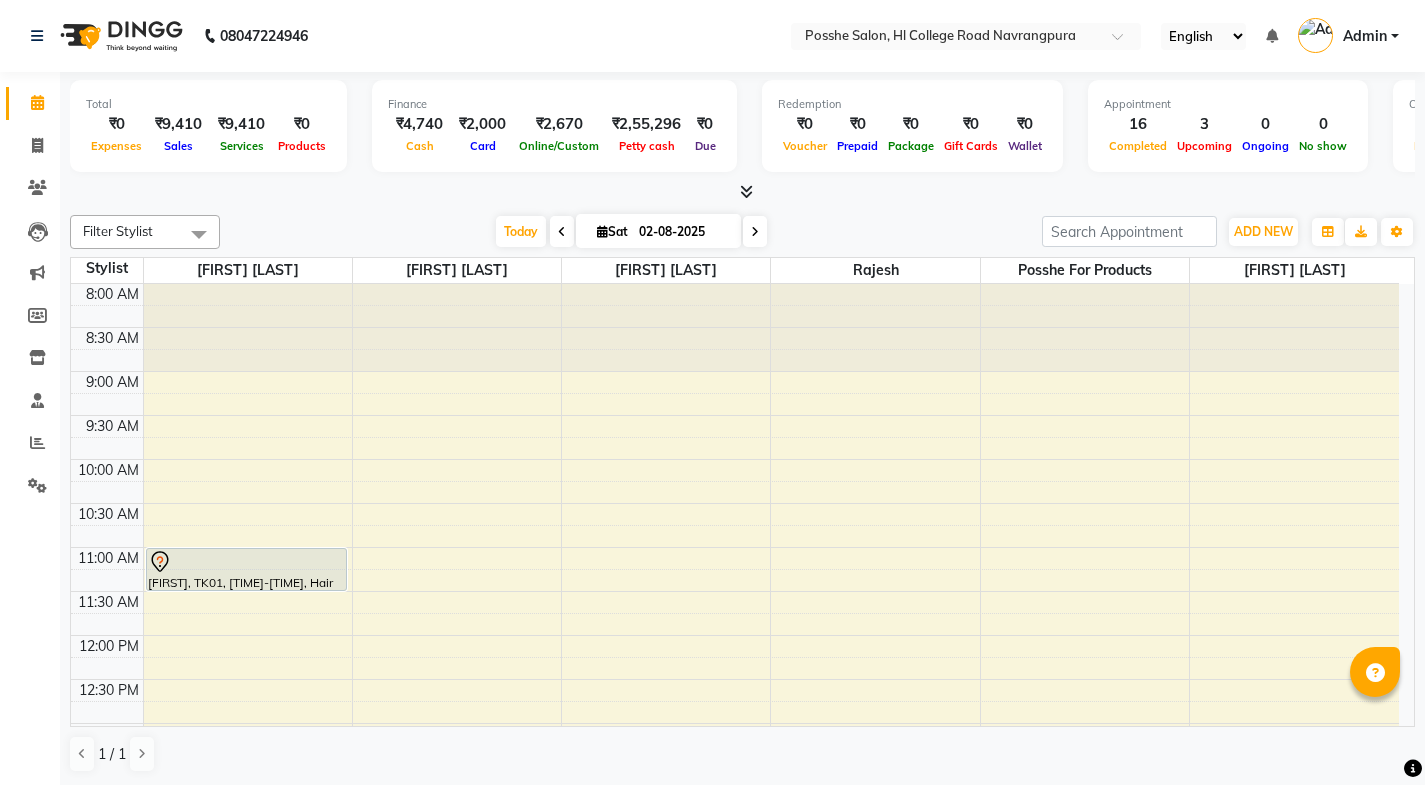 scroll, scrollTop: 701, scrollLeft: 0, axis: vertical 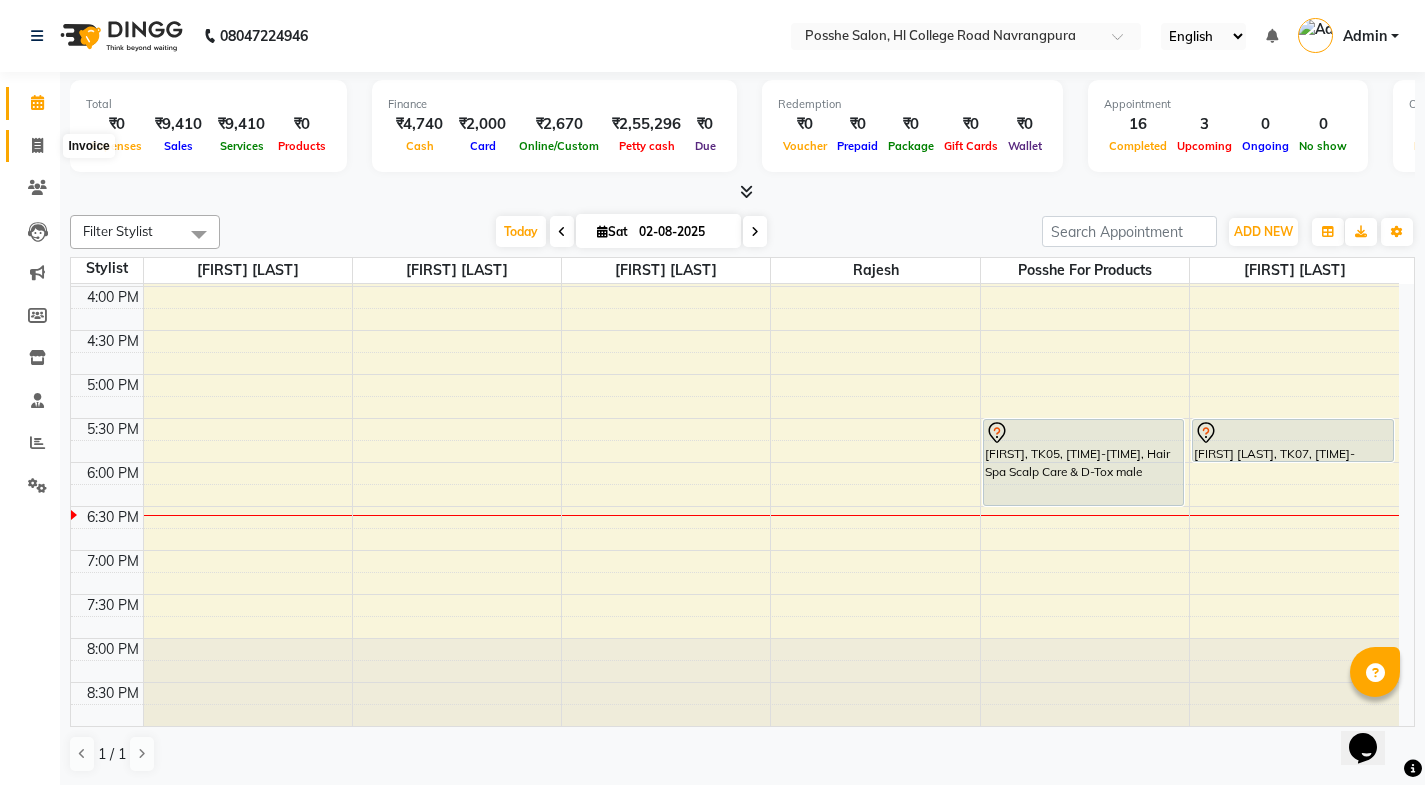 drag, startPoint x: 38, startPoint y: 145, endPoint x: 47, endPoint y: 155, distance: 13.453624 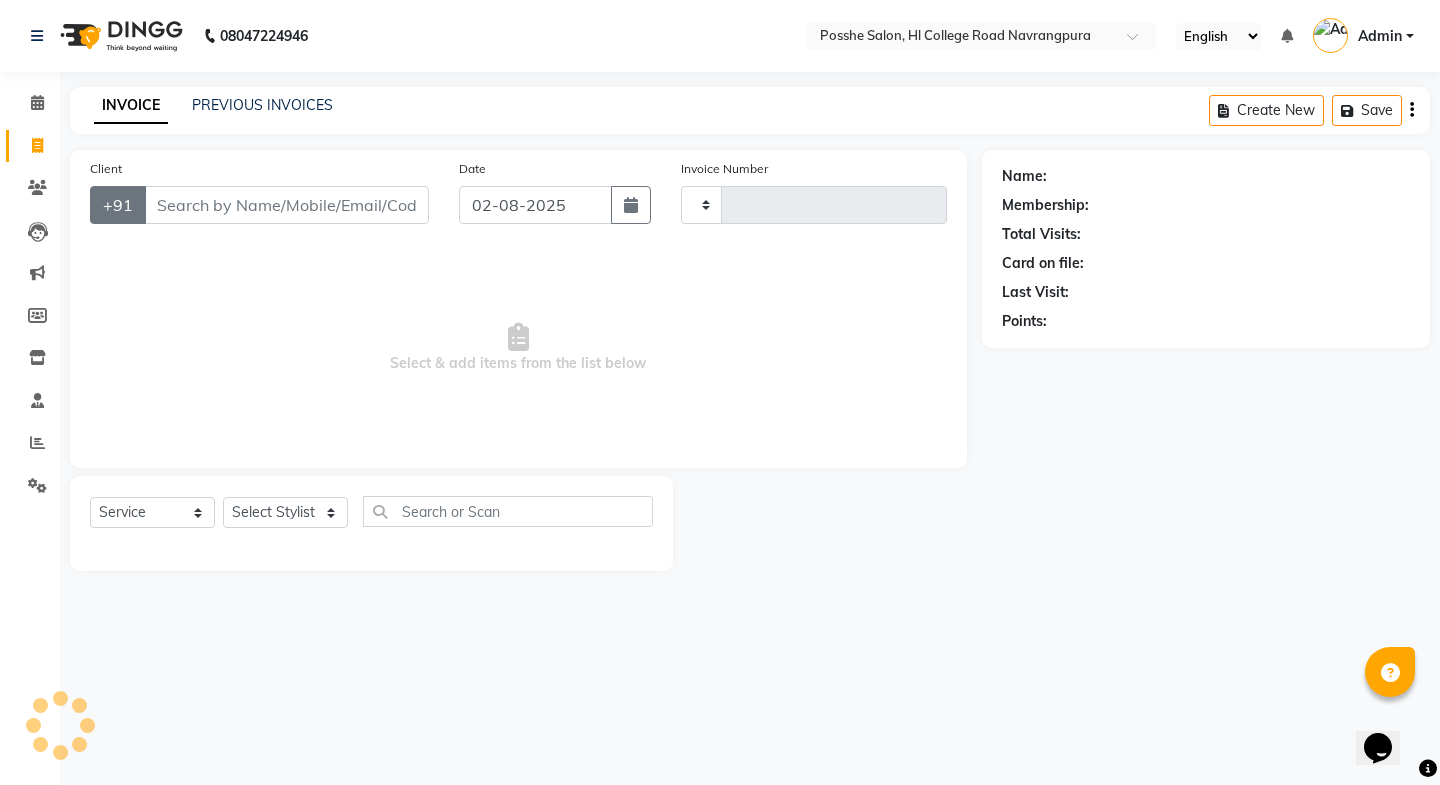 type on "1757" 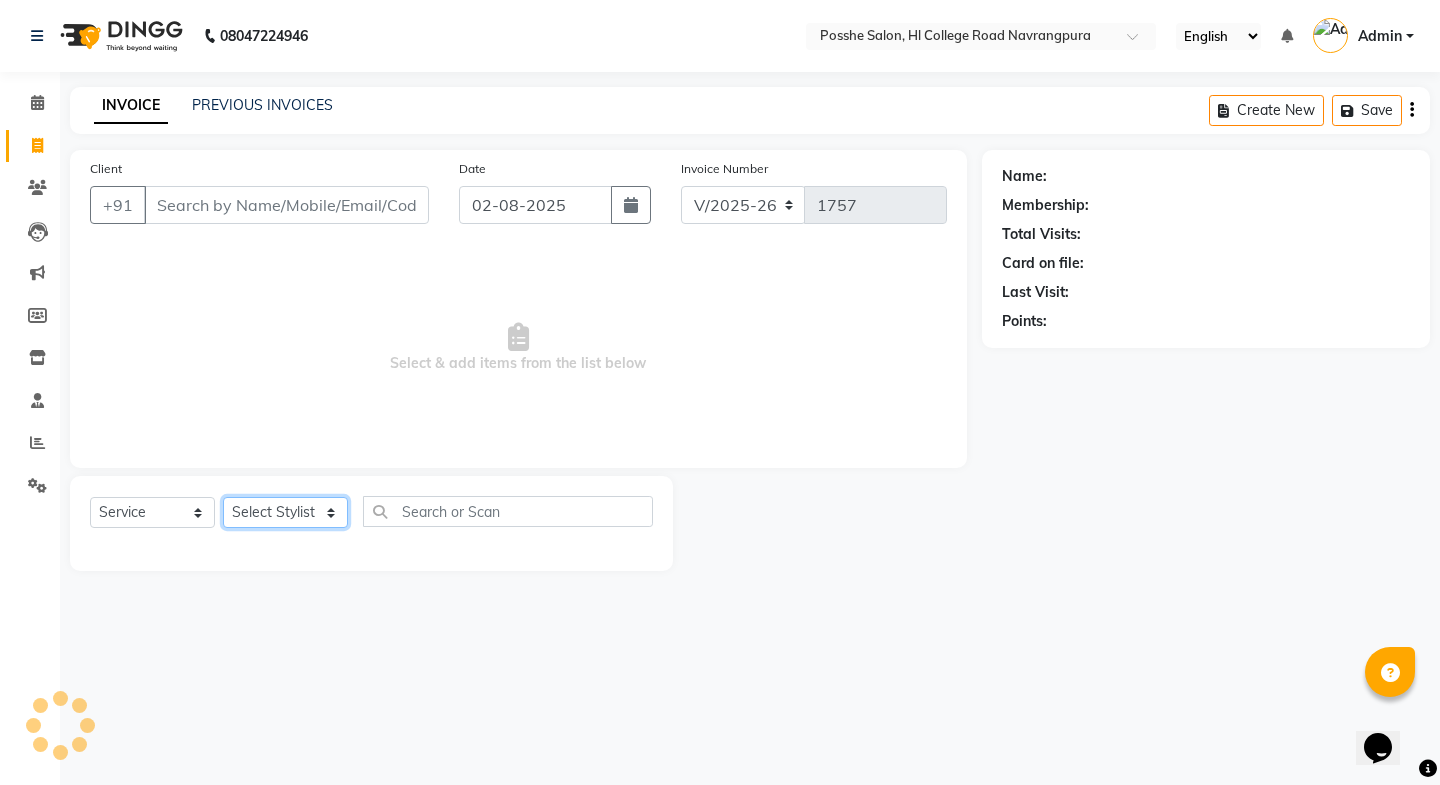 click on "Select Stylist" 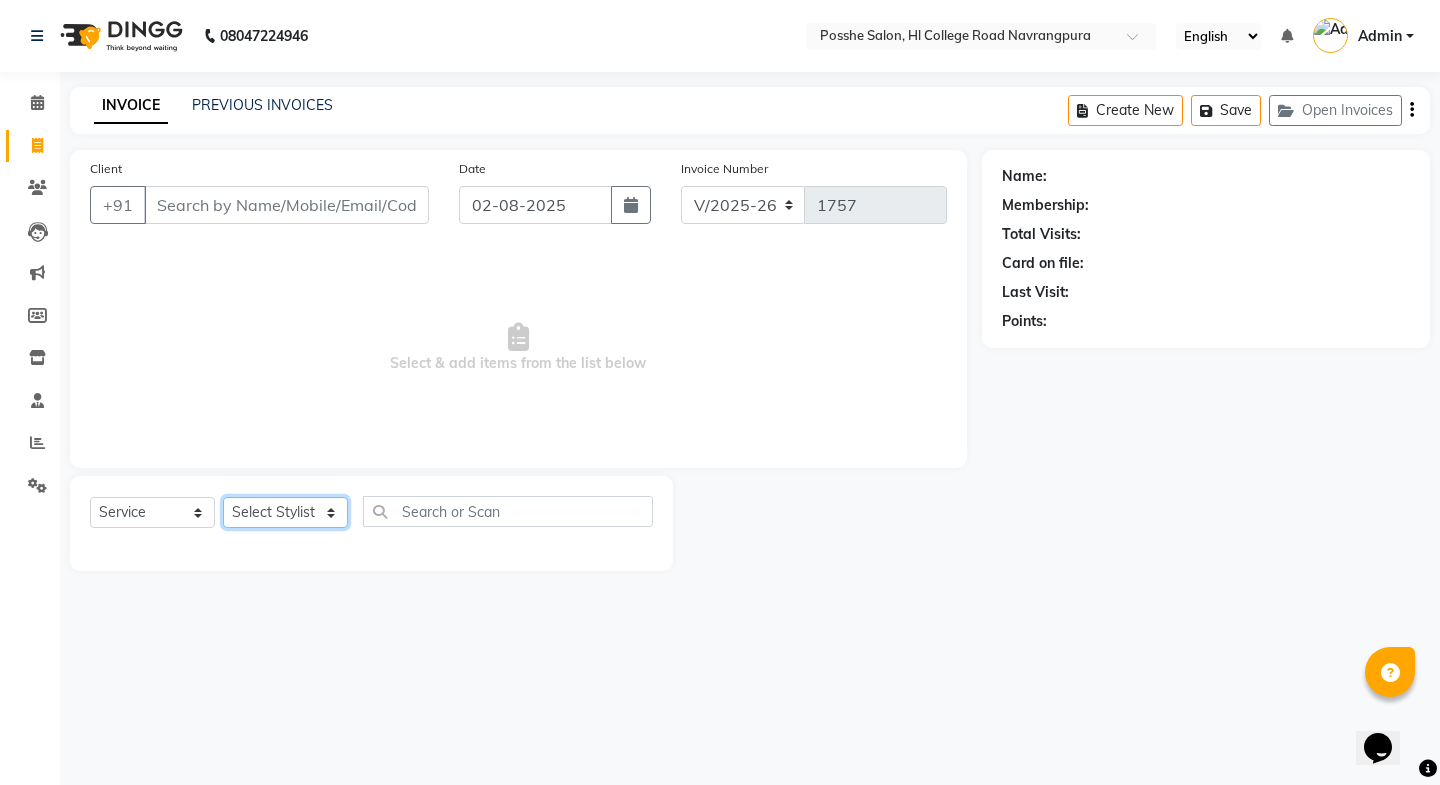 select on "84524" 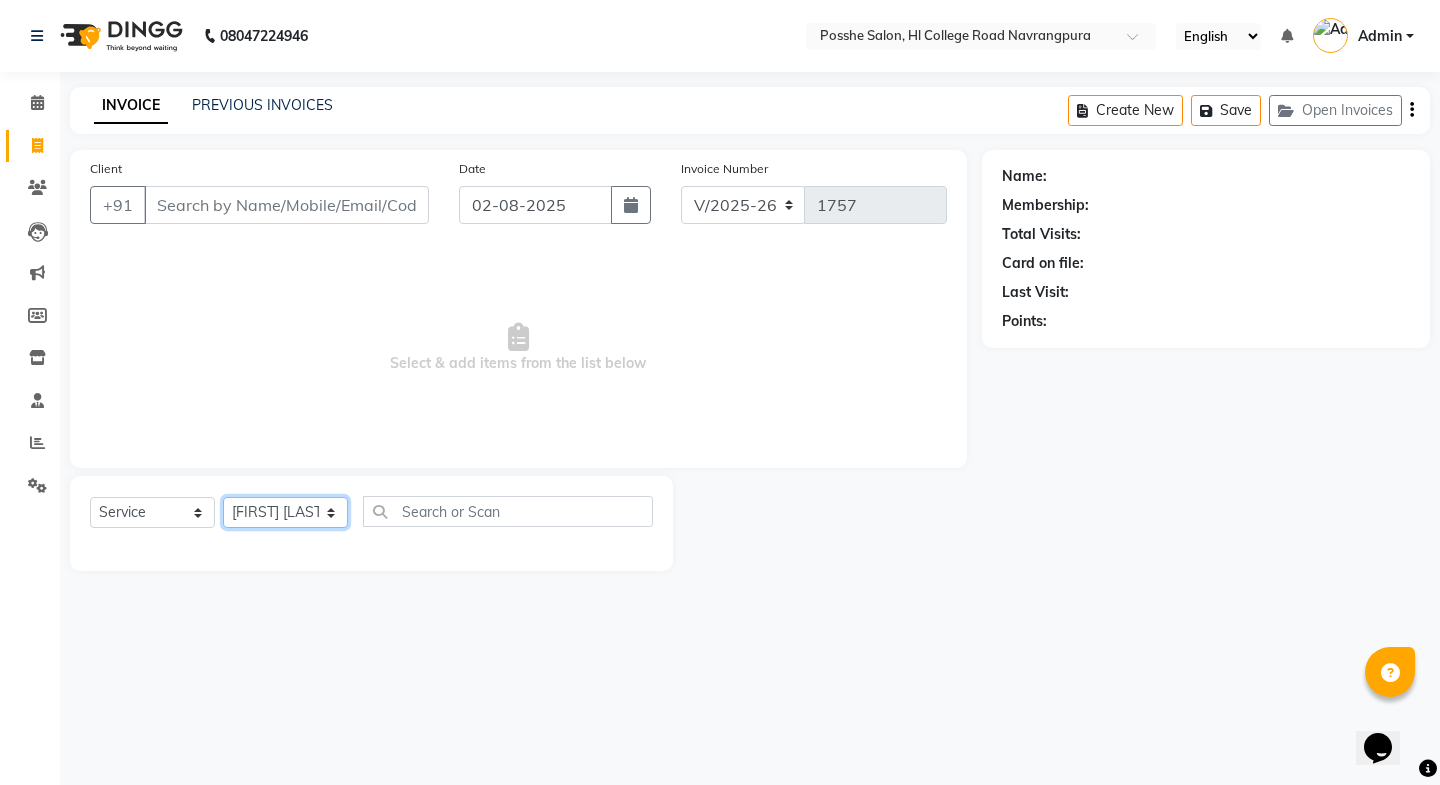 click on "Select Stylist [FIRST] [LAST], [FIRST] [LAST], [FIRST] [LAST], Posshe for products [FIRST], [FIRST] [LAST]" 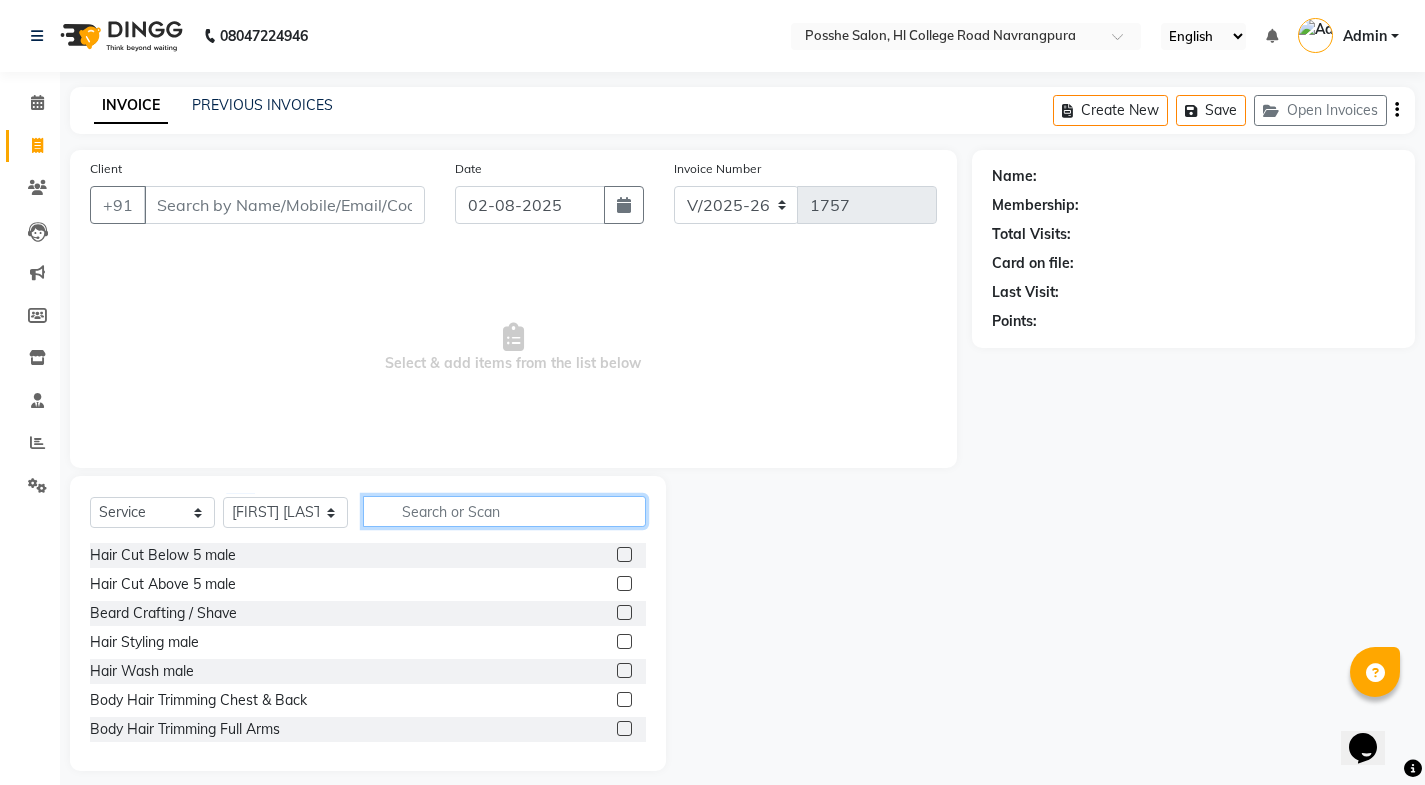 click 